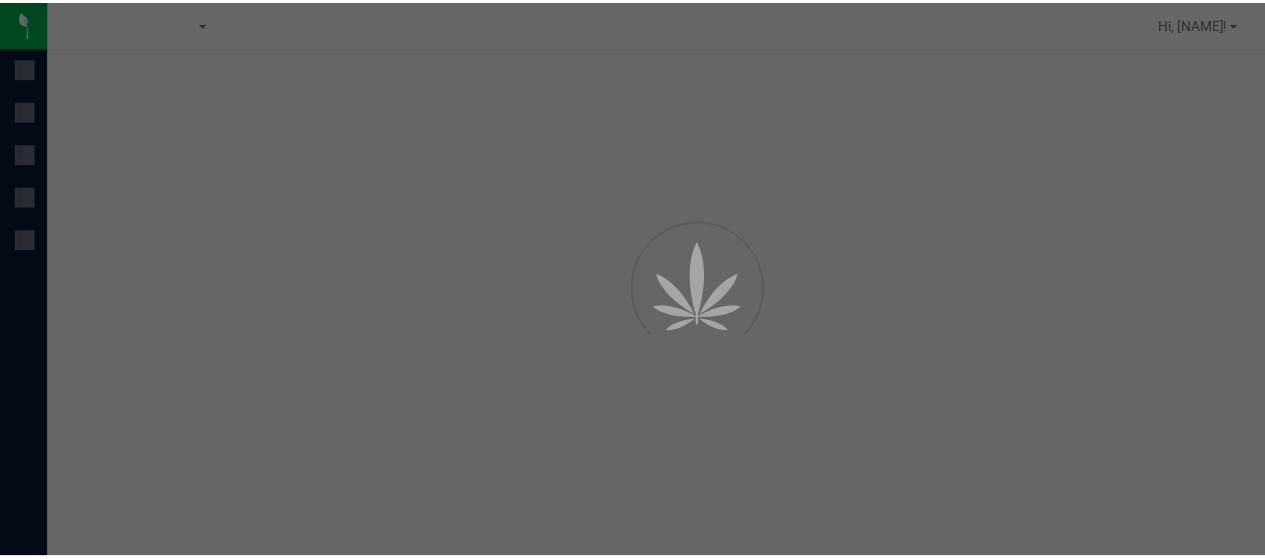 scroll, scrollTop: 0, scrollLeft: 0, axis: both 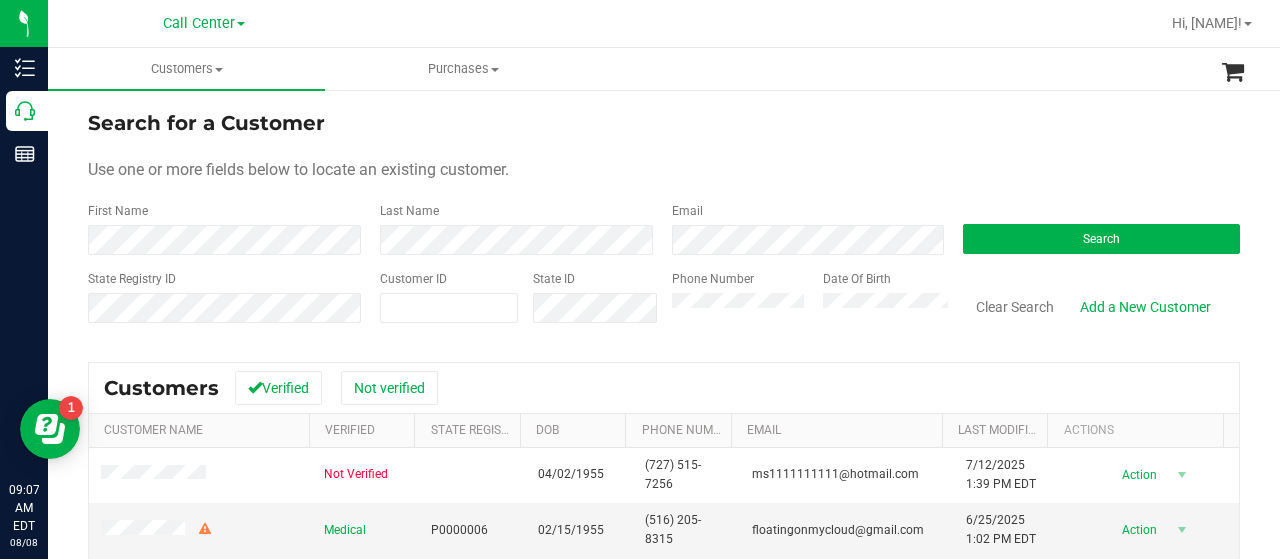 click on "Call Center" at bounding box center (204, 23) 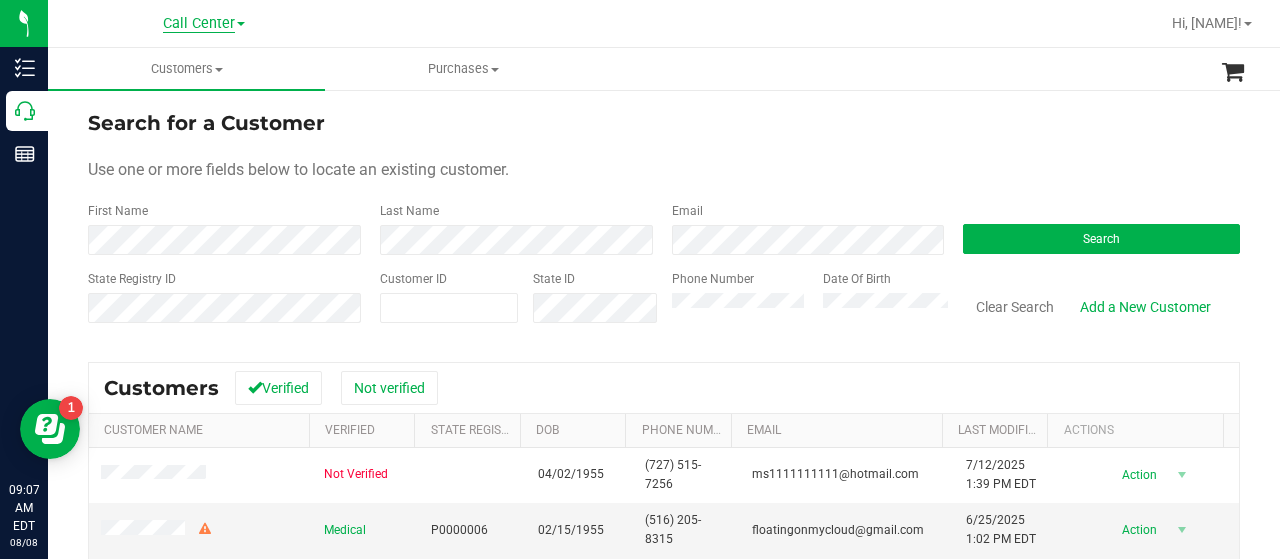 click on "Call Center" at bounding box center (199, 24) 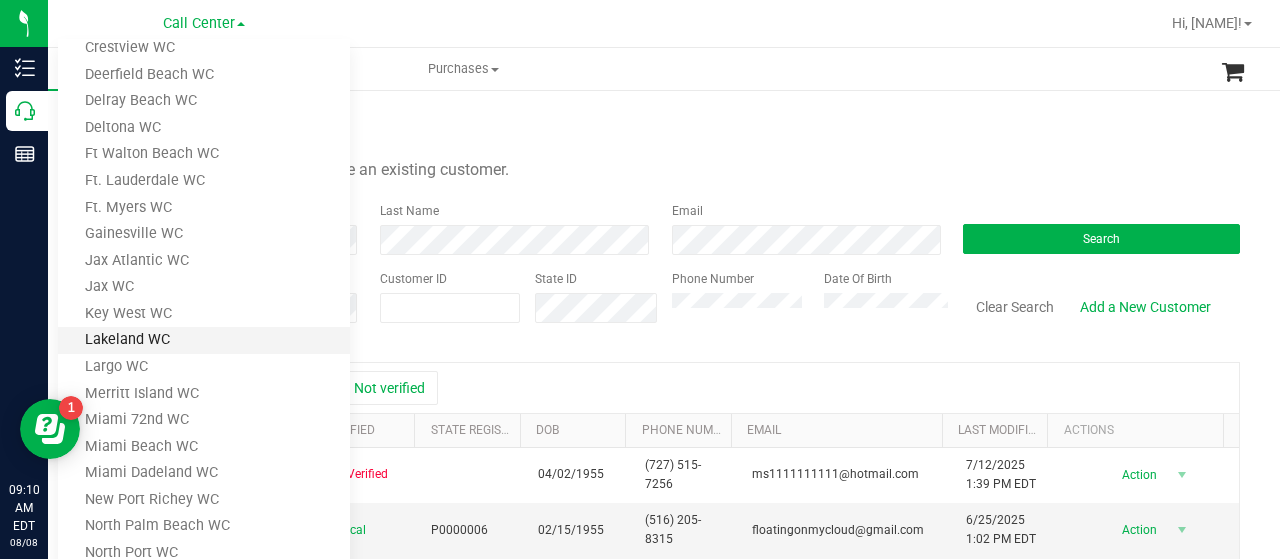scroll, scrollTop: 100, scrollLeft: 0, axis: vertical 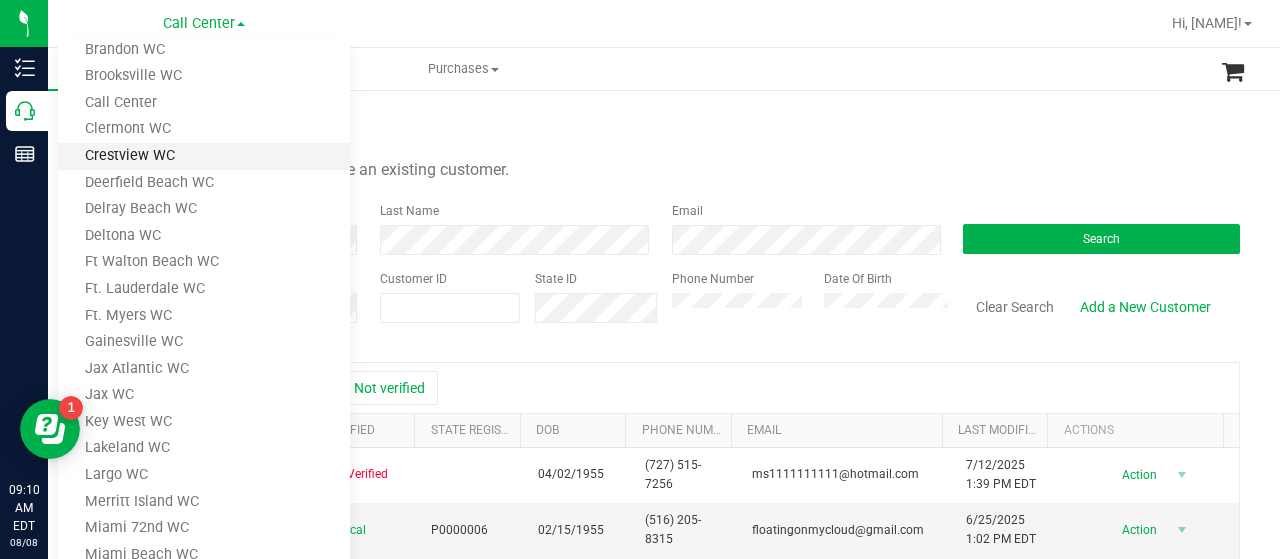 click on "Crestview WC" at bounding box center [204, 156] 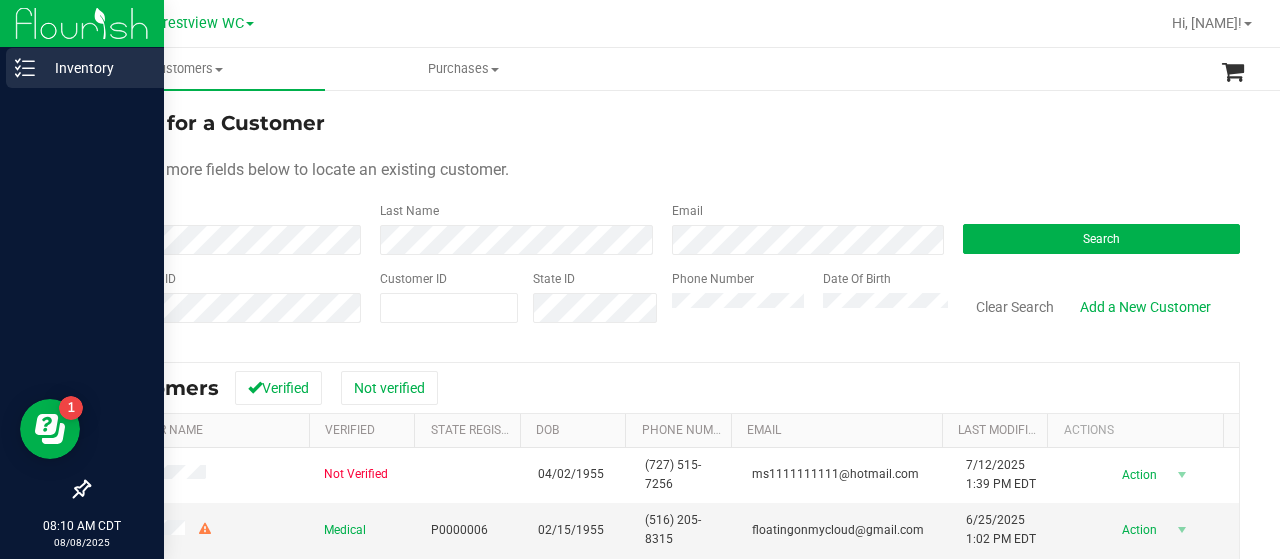 click 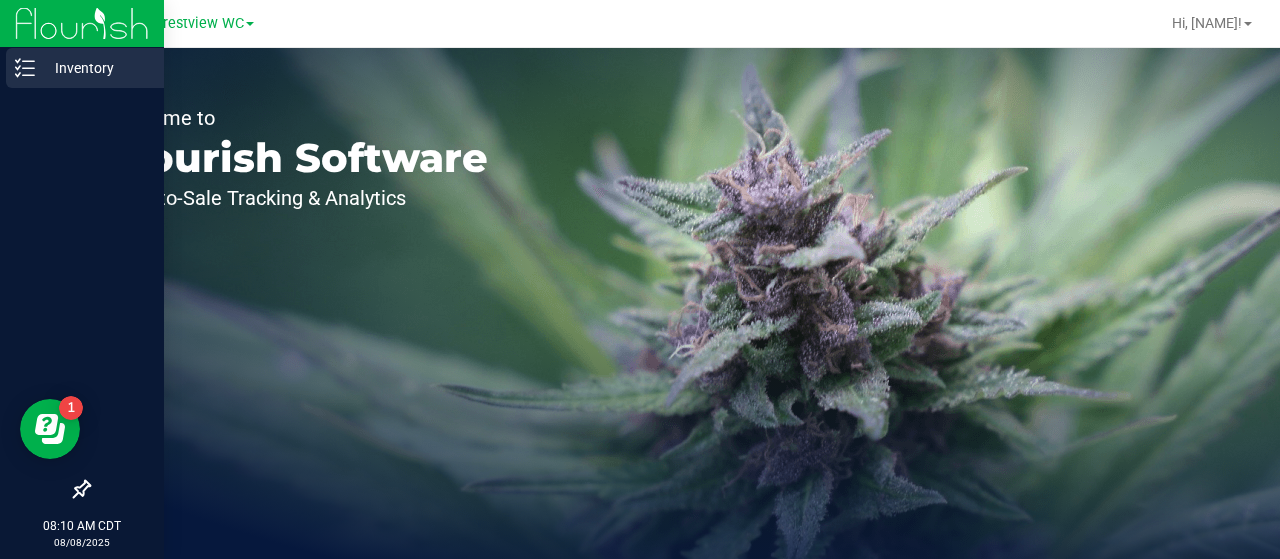 click on "Inventory" at bounding box center [85, 68] 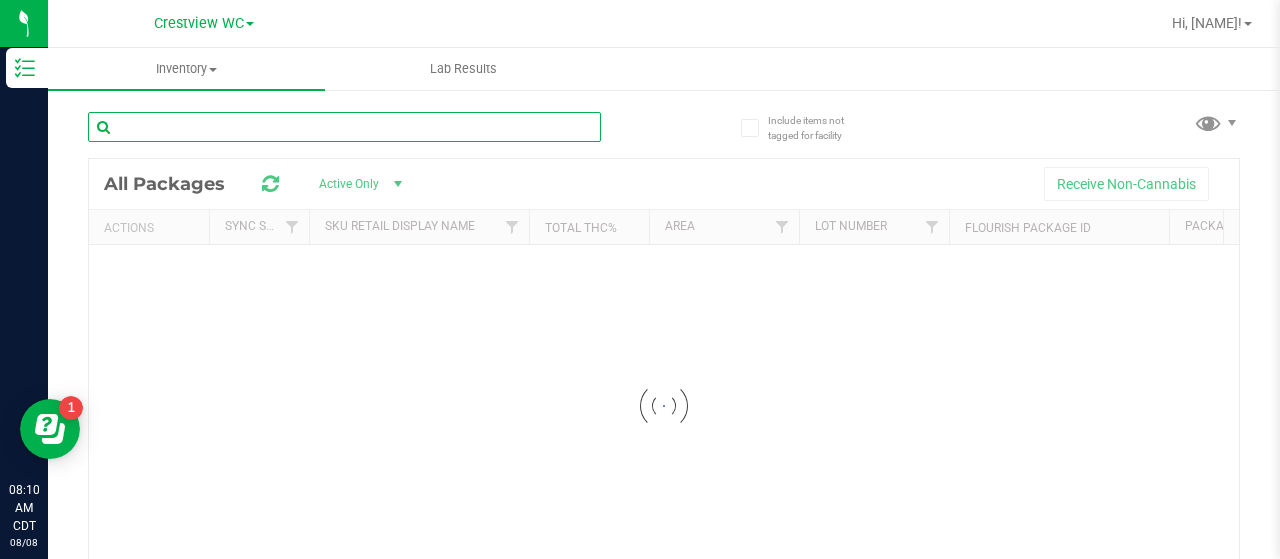 click at bounding box center [344, 127] 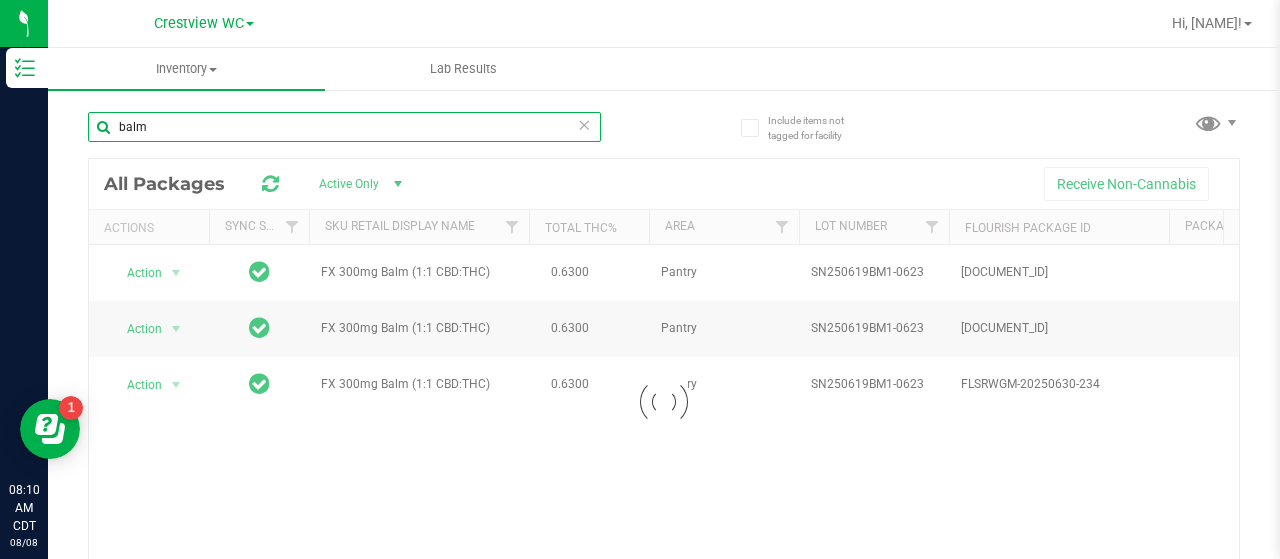 scroll, scrollTop: 138, scrollLeft: 0, axis: vertical 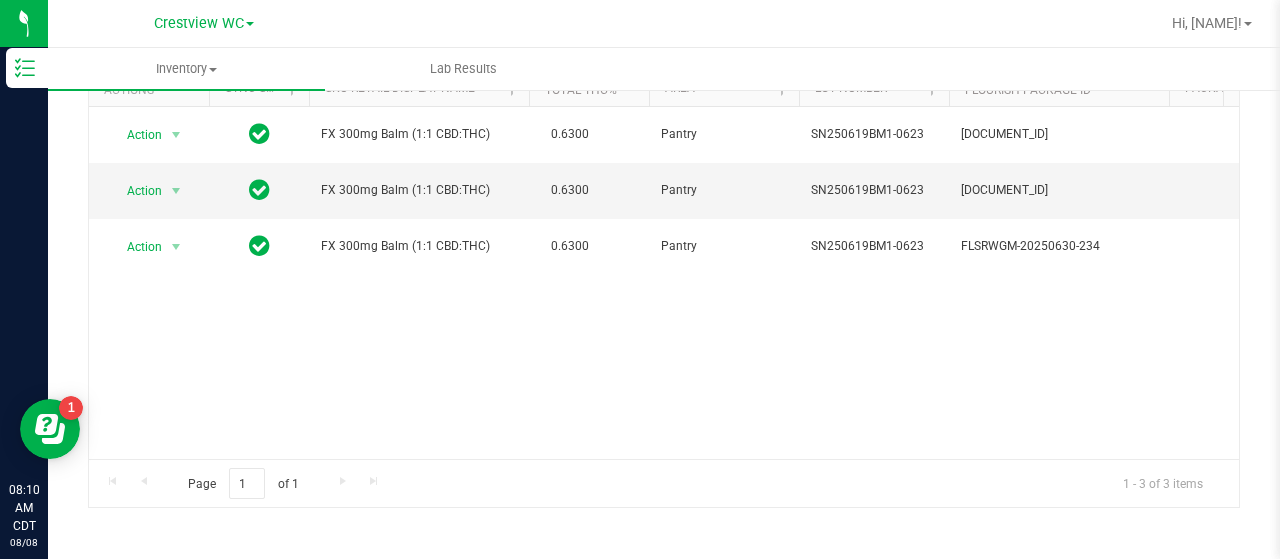 type on "balm" 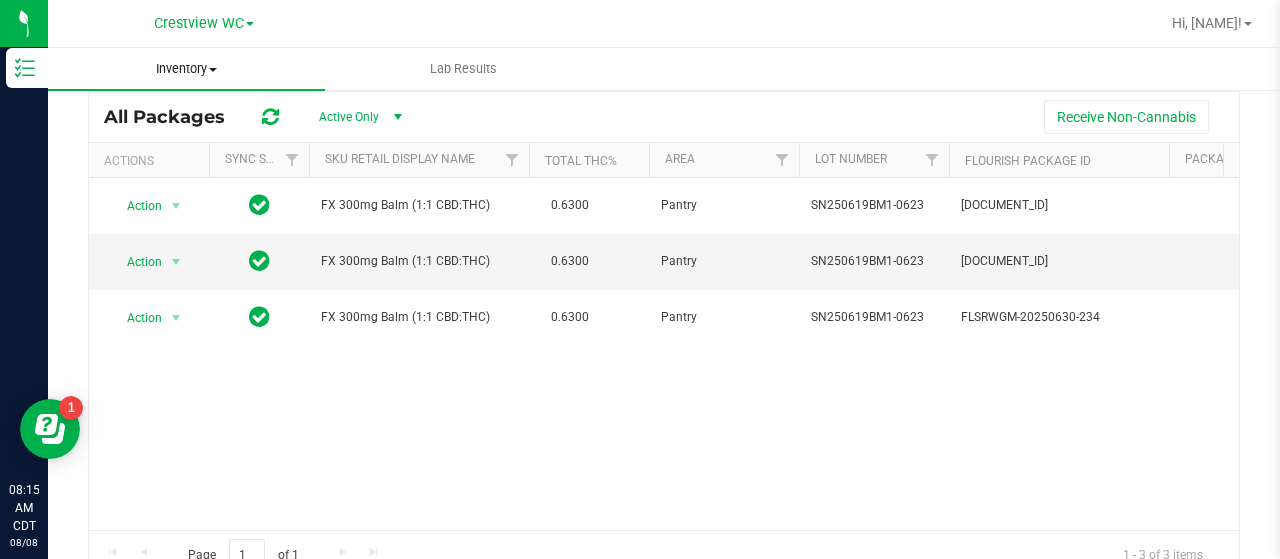 scroll, scrollTop: 0, scrollLeft: 0, axis: both 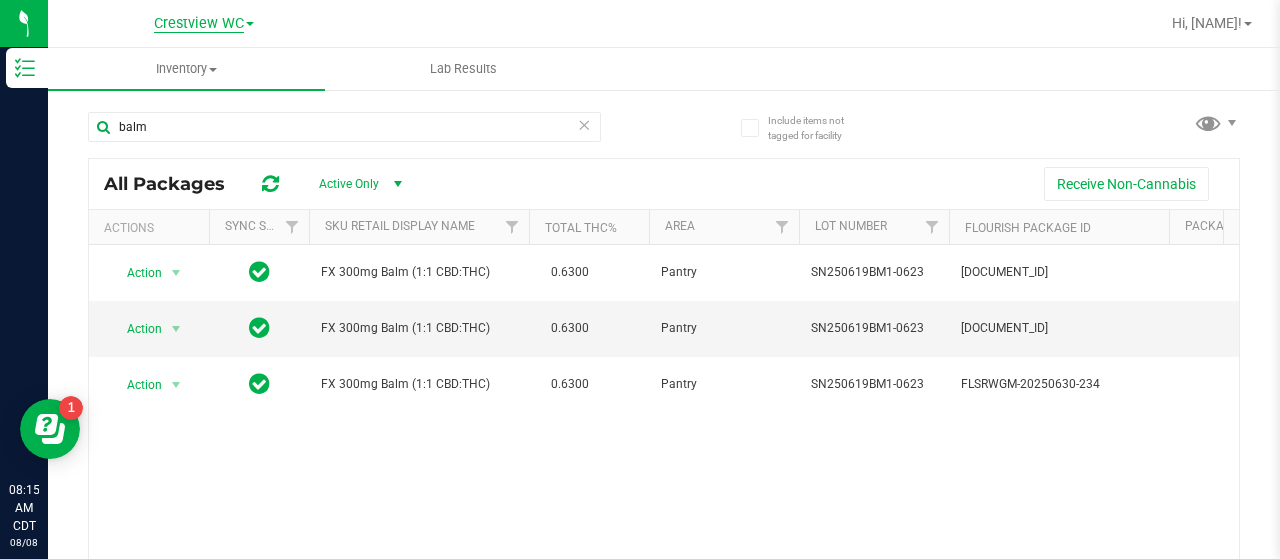 click on "Crestview WC" at bounding box center (199, 24) 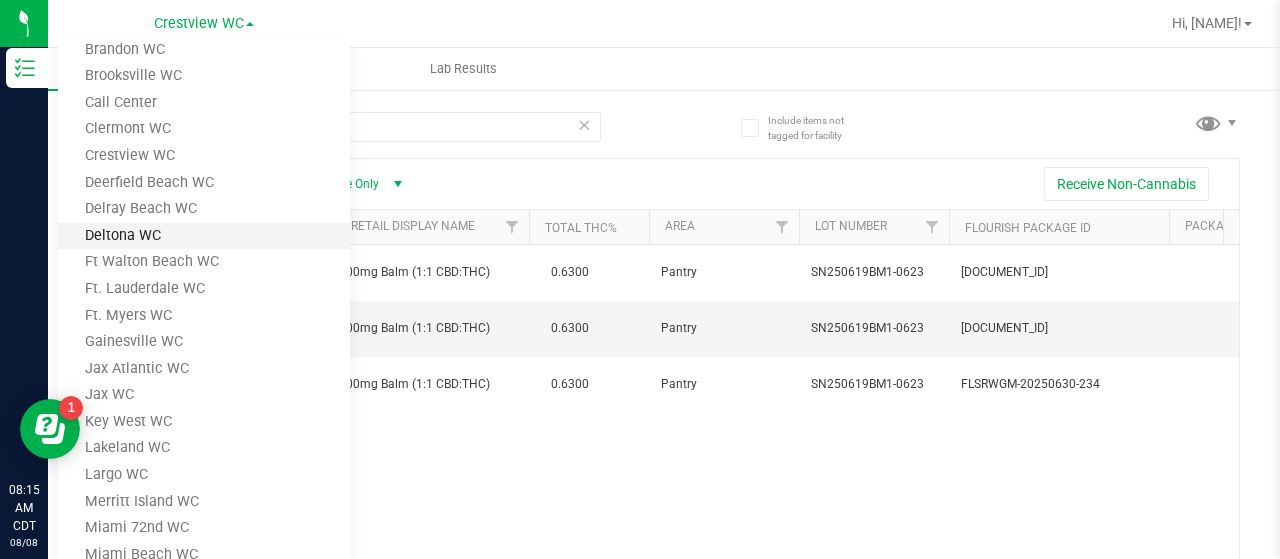click on "Deltona WC" at bounding box center (204, 236) 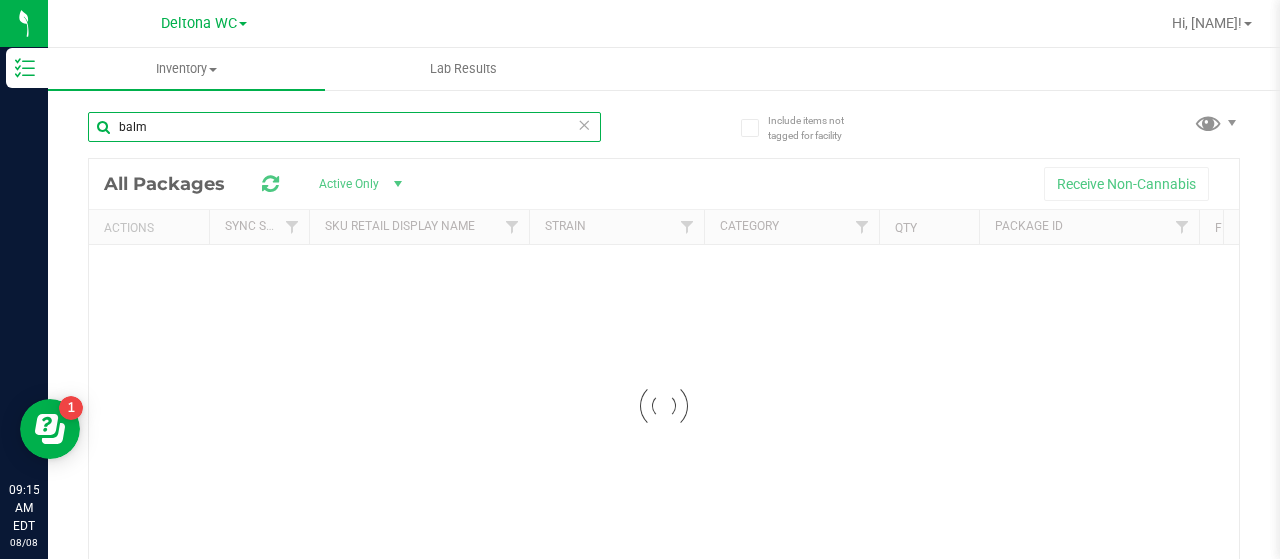 click on "balm" at bounding box center (344, 127) 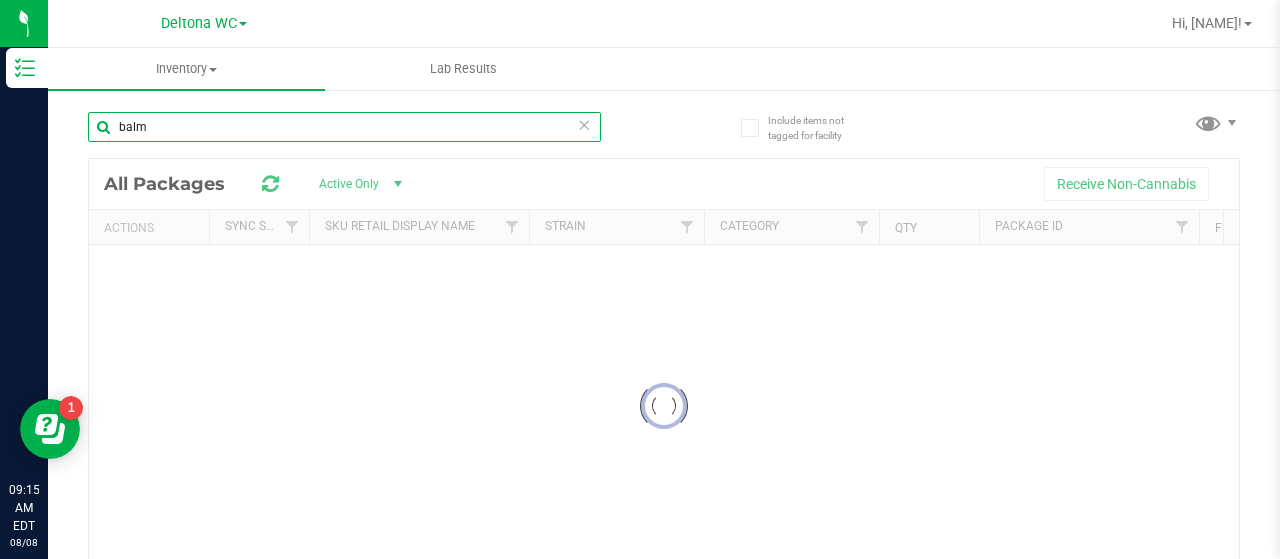 click on "balm" at bounding box center (344, 127) 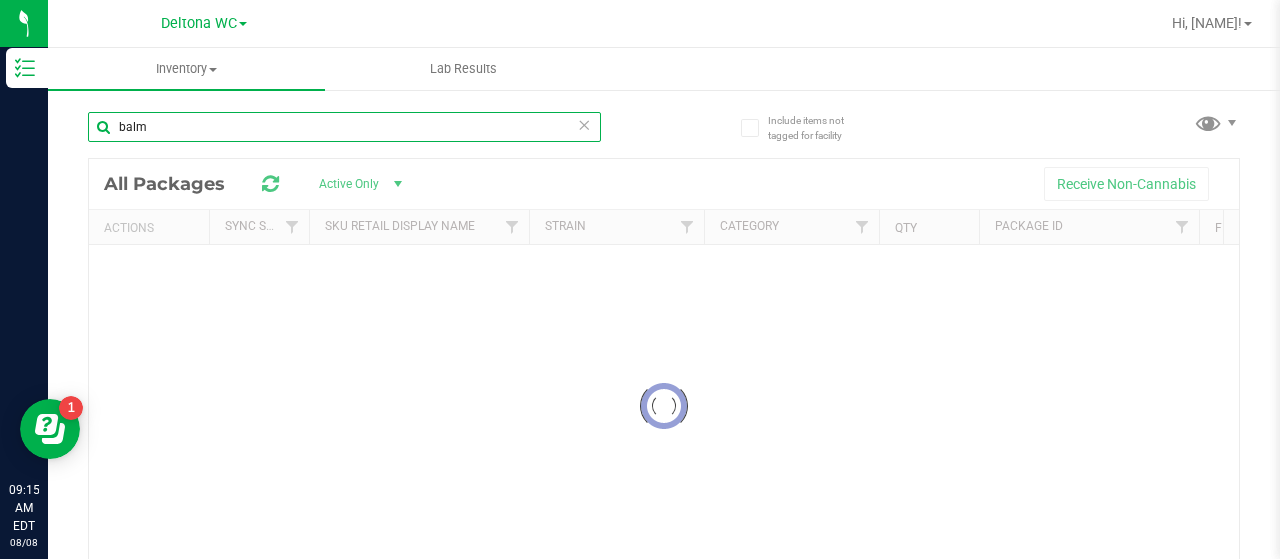 click on "balm" at bounding box center [344, 127] 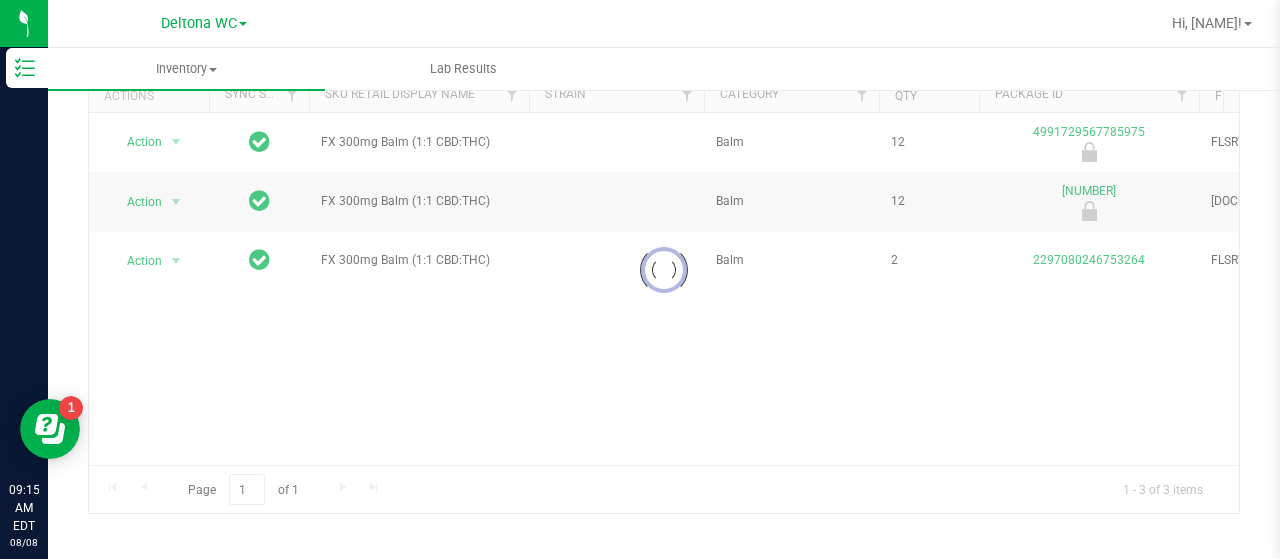 scroll, scrollTop: 138, scrollLeft: 0, axis: vertical 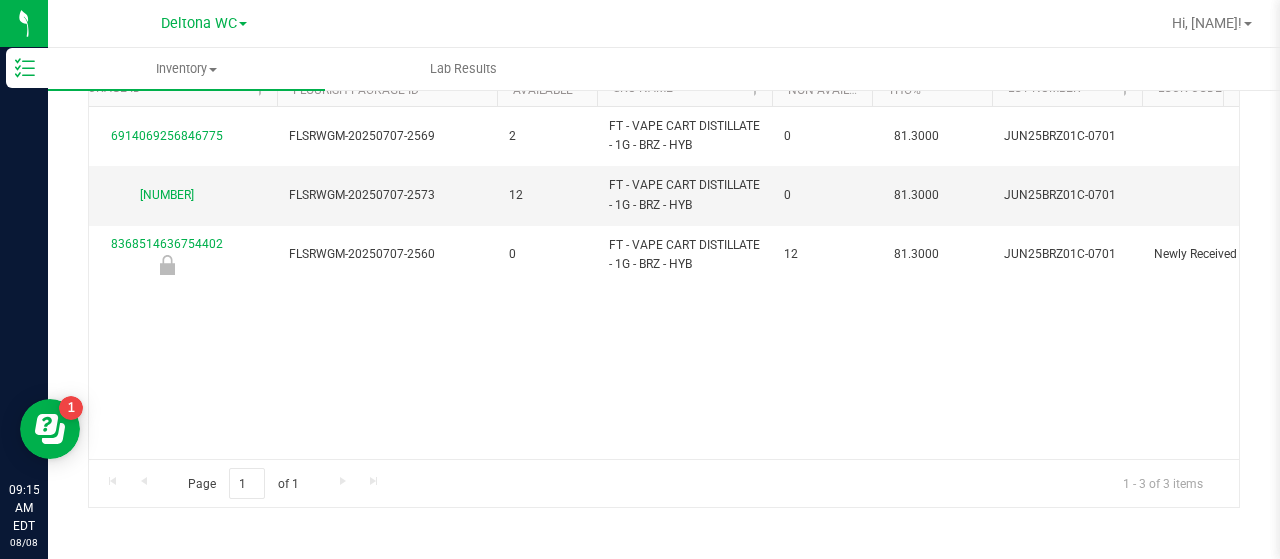 type on "FT 1g Vape Cart Distillate Banana Runtz (Hybrid)" 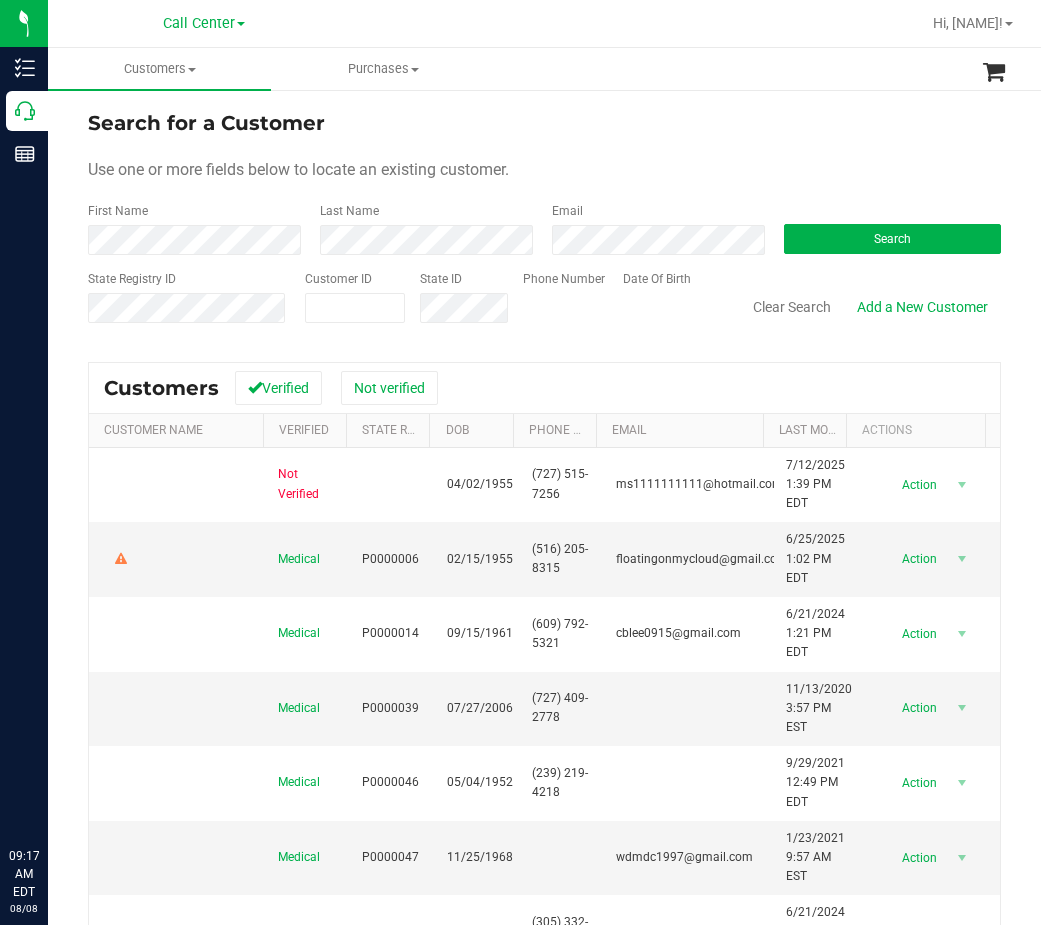 scroll, scrollTop: 0, scrollLeft: 0, axis: both 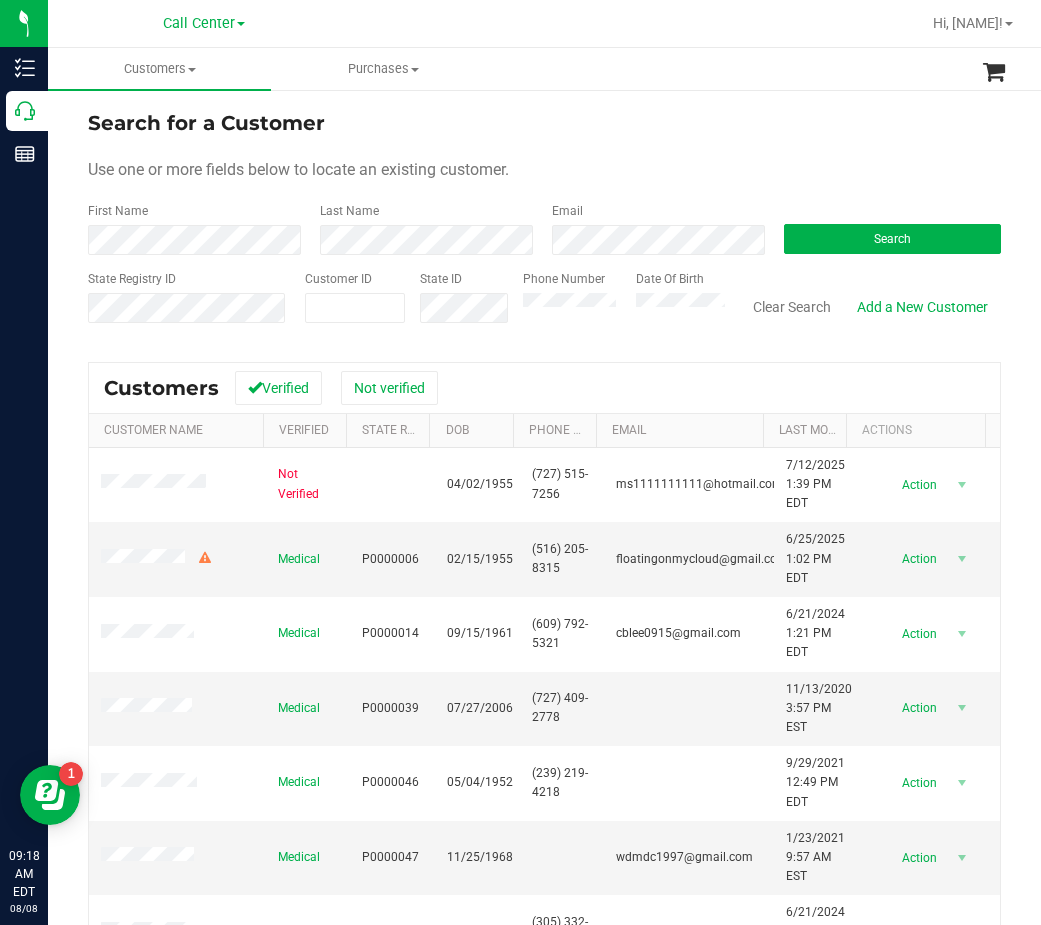 drag, startPoint x: 615, startPoint y: 111, endPoint x: 605, endPoint y: 89, distance: 24.166092 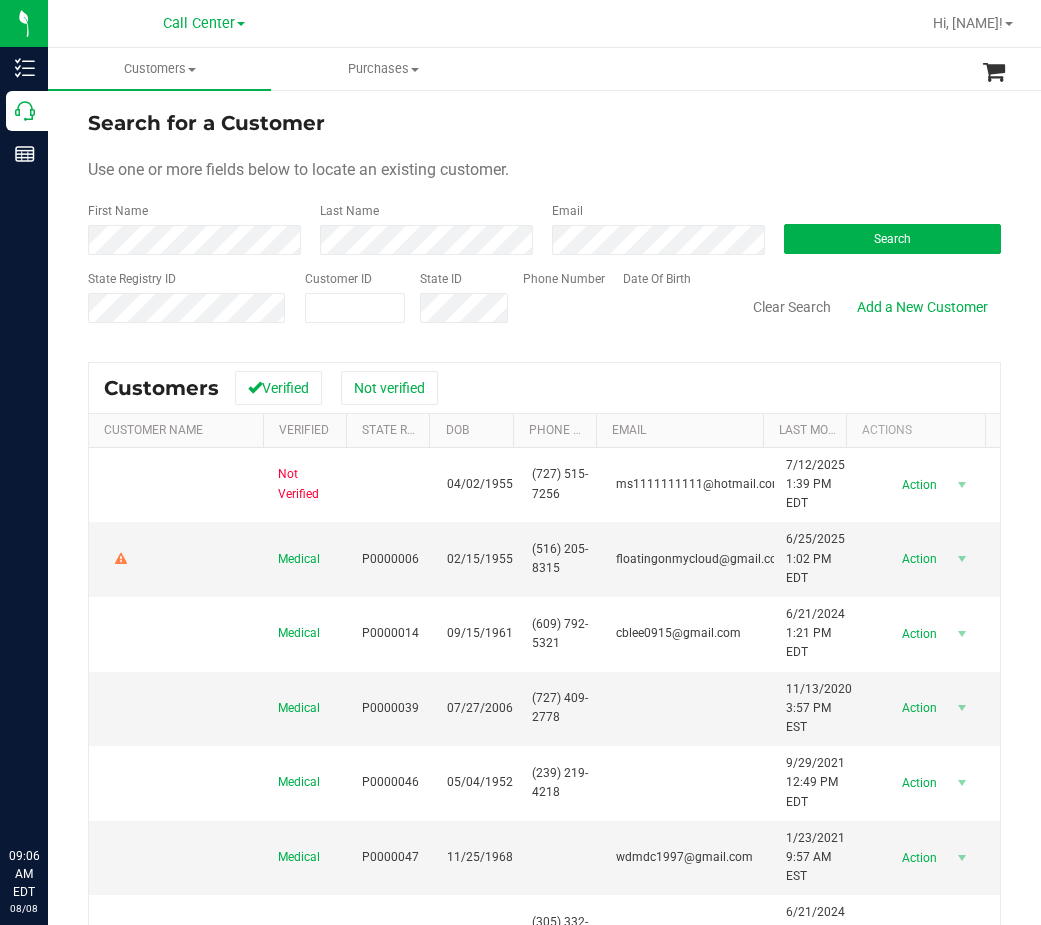 scroll, scrollTop: 0, scrollLeft: 0, axis: both 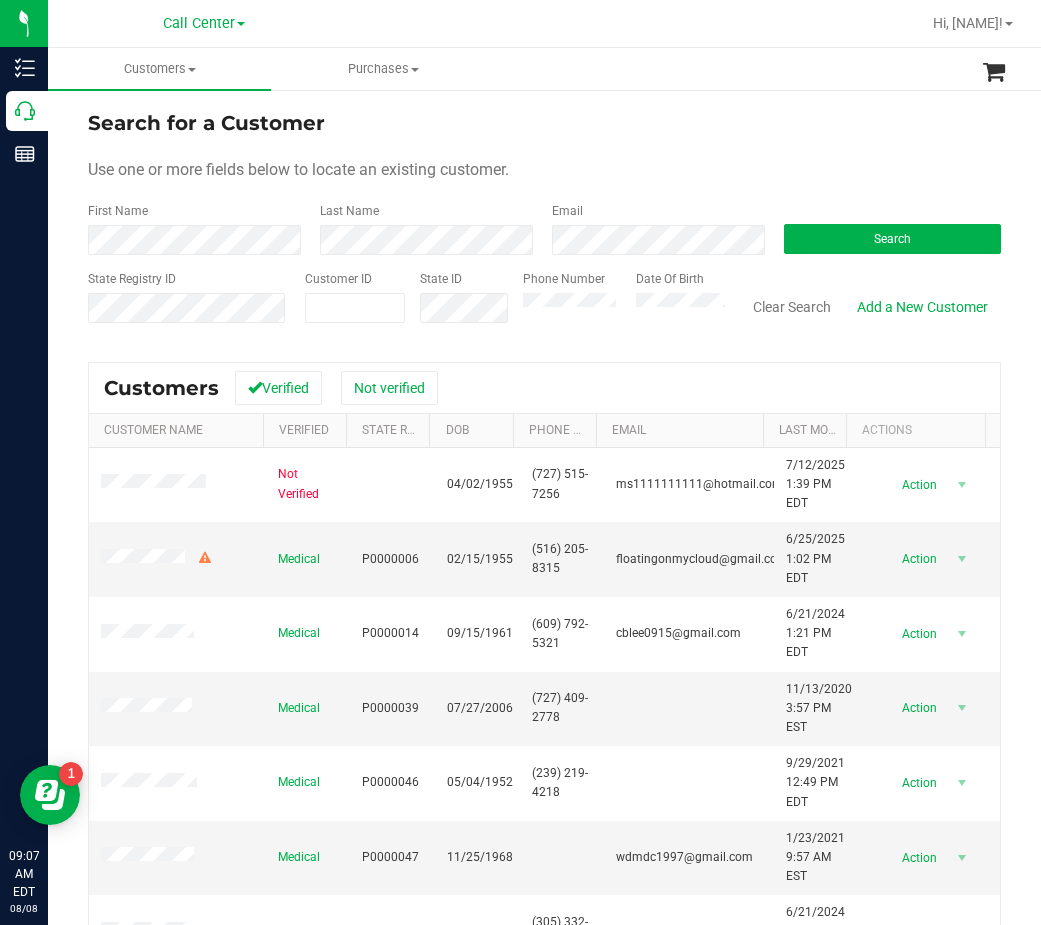 click on "Clear Search
Add a New Customer" at bounding box center [863, 305] 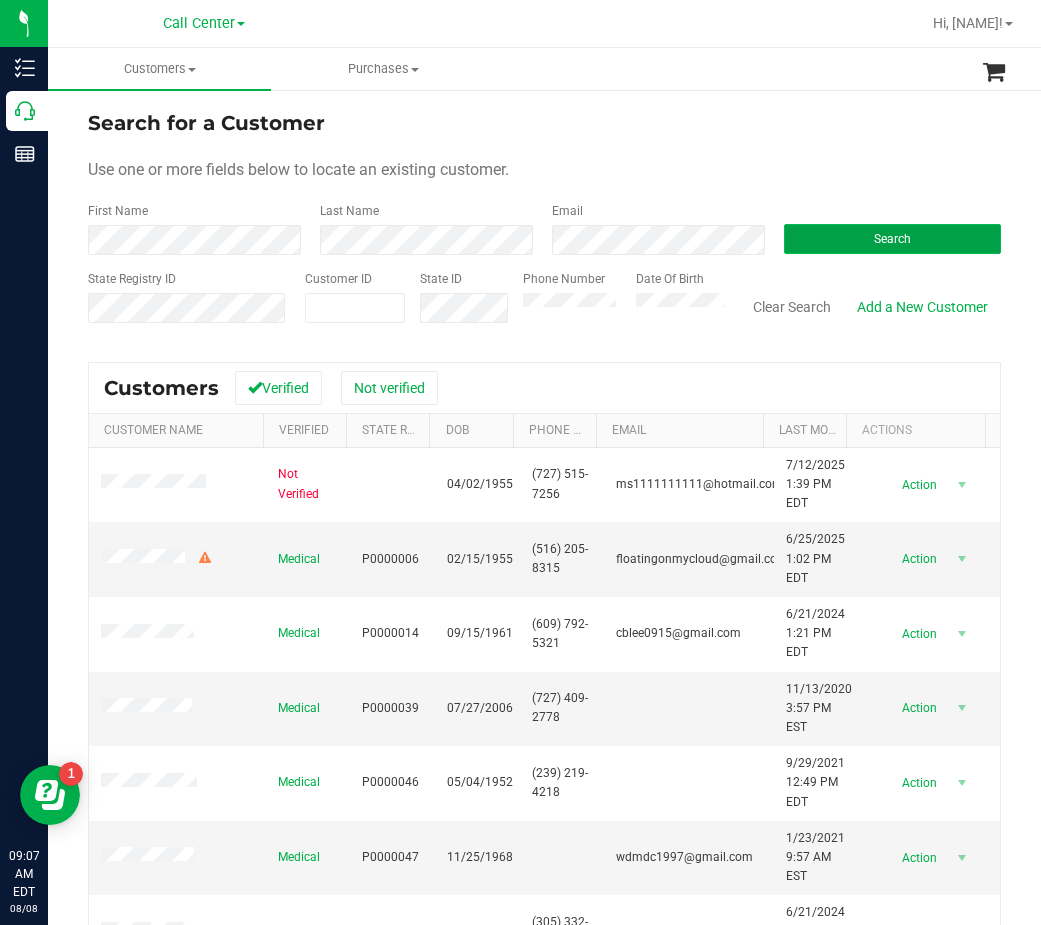 click on "Search" at bounding box center (892, 239) 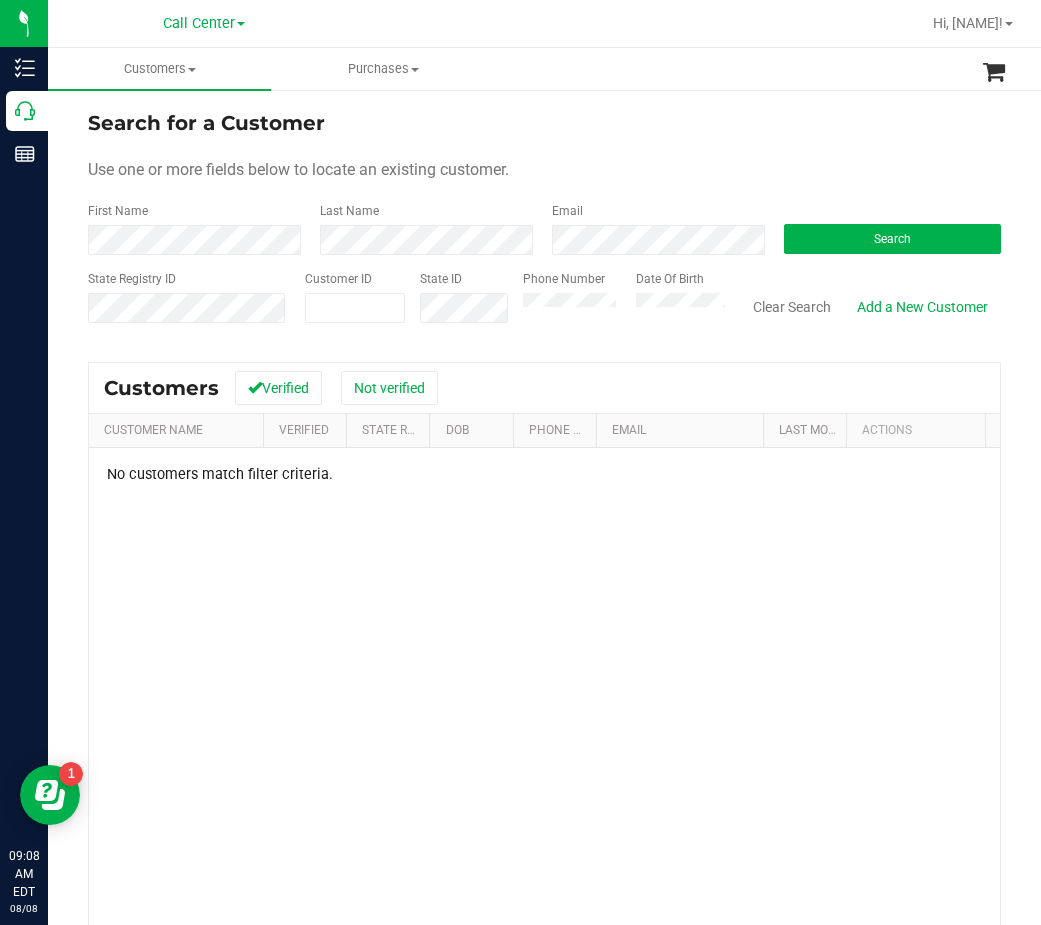 click on "Phone Number" at bounding box center [572, 305] 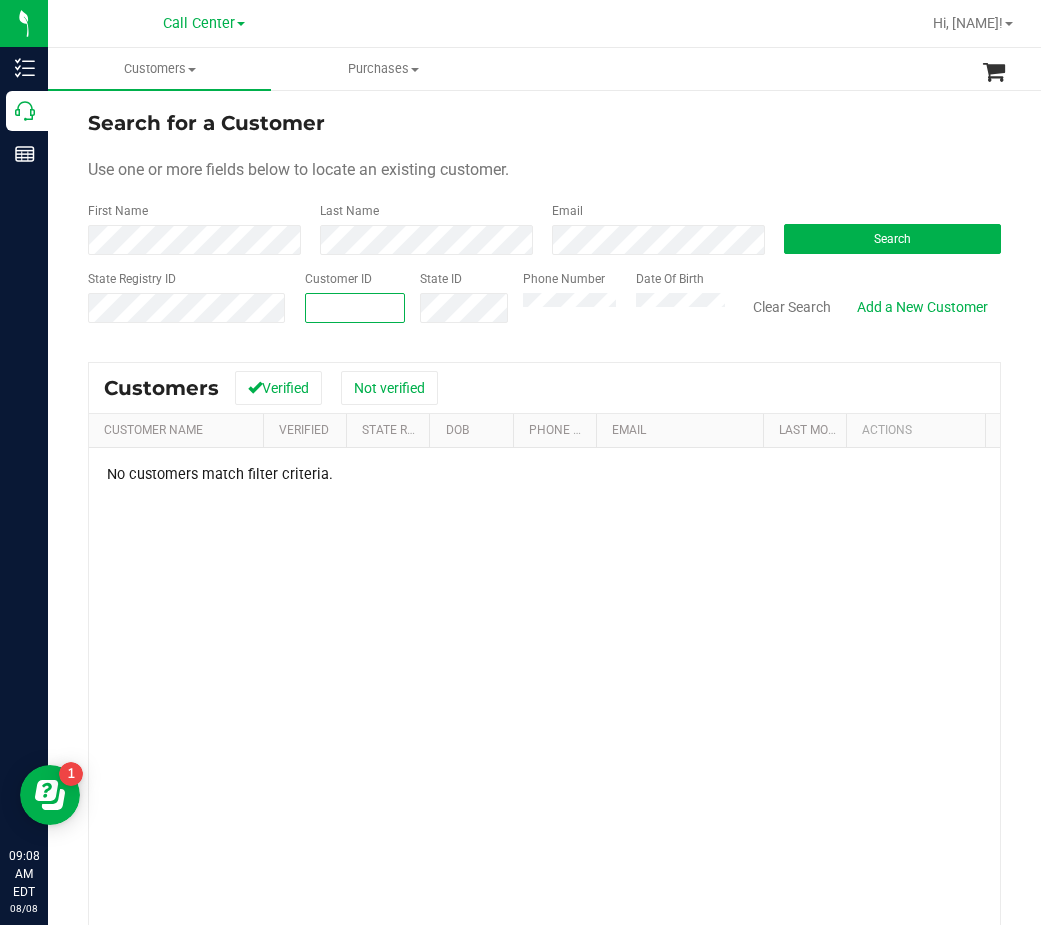 drag, startPoint x: 331, startPoint y: 309, endPoint x: 293, endPoint y: 310, distance: 38.013157 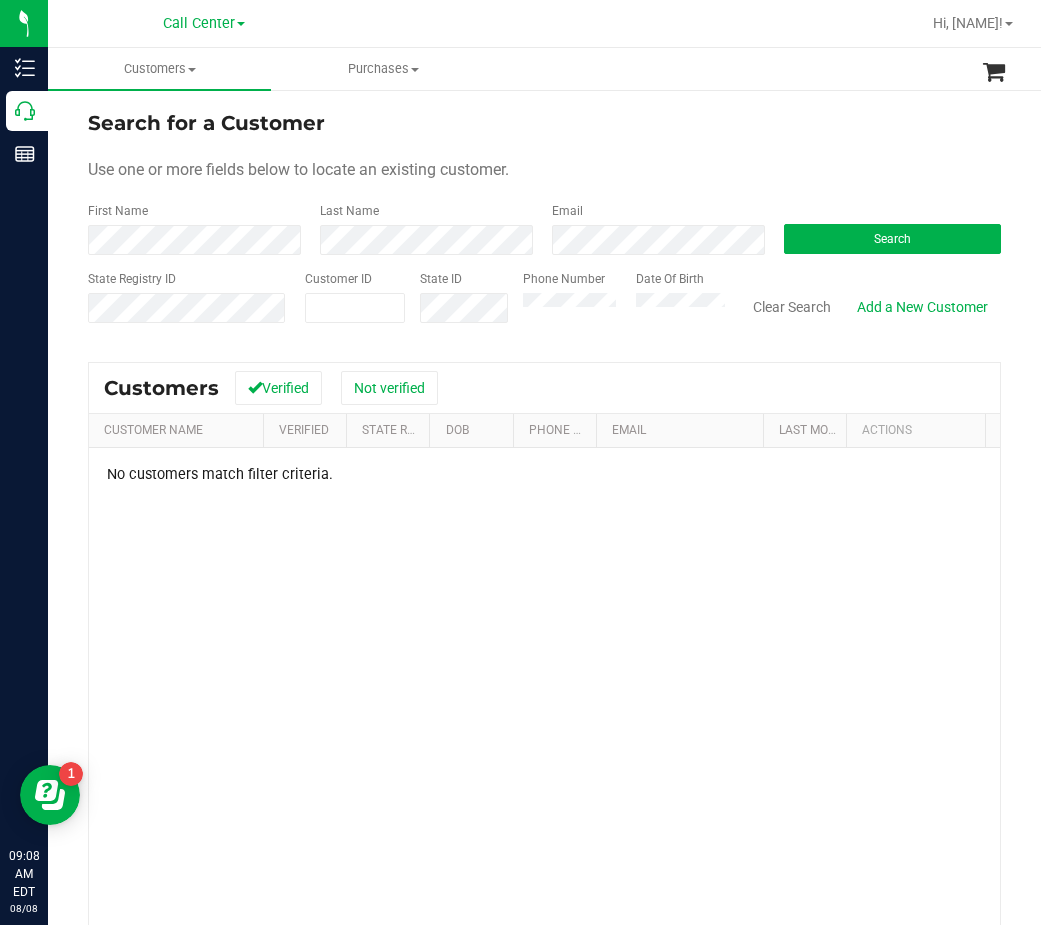click on "First Name" at bounding box center [118, 211] 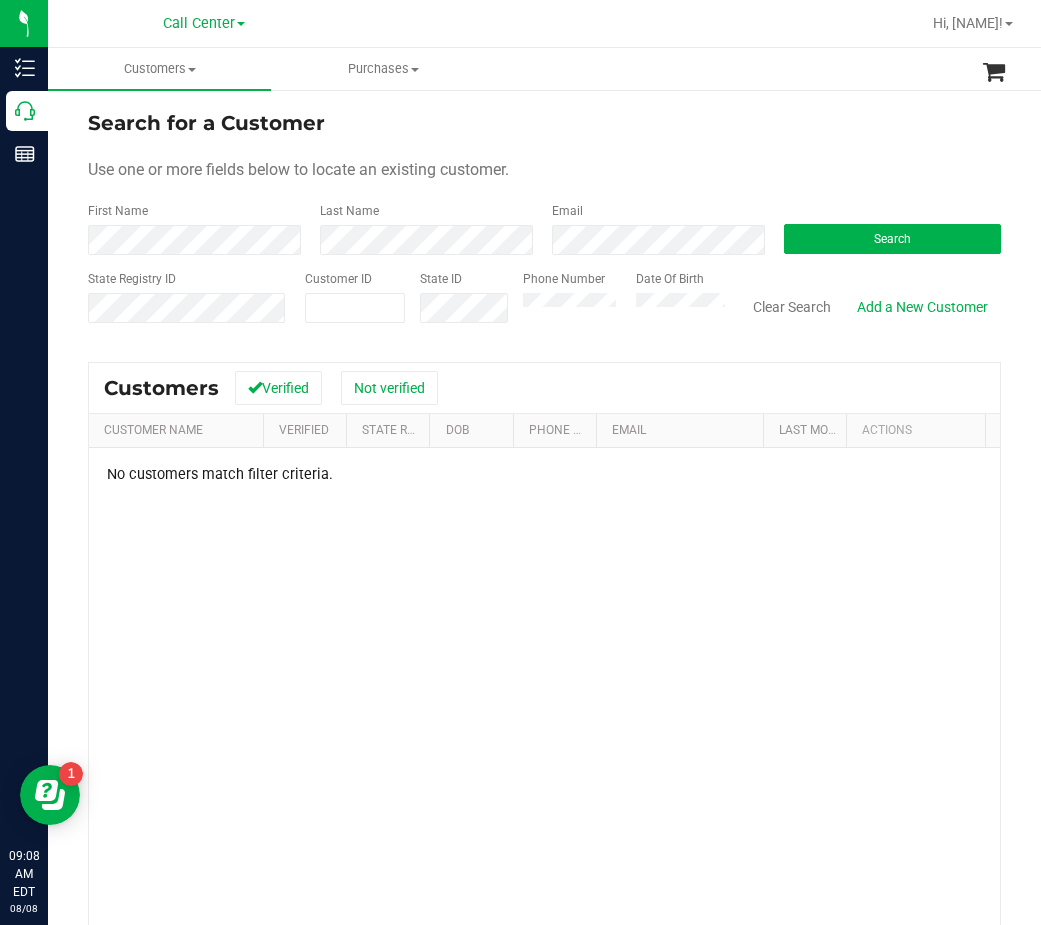 click on "State Registry ID" at bounding box center [189, 305] 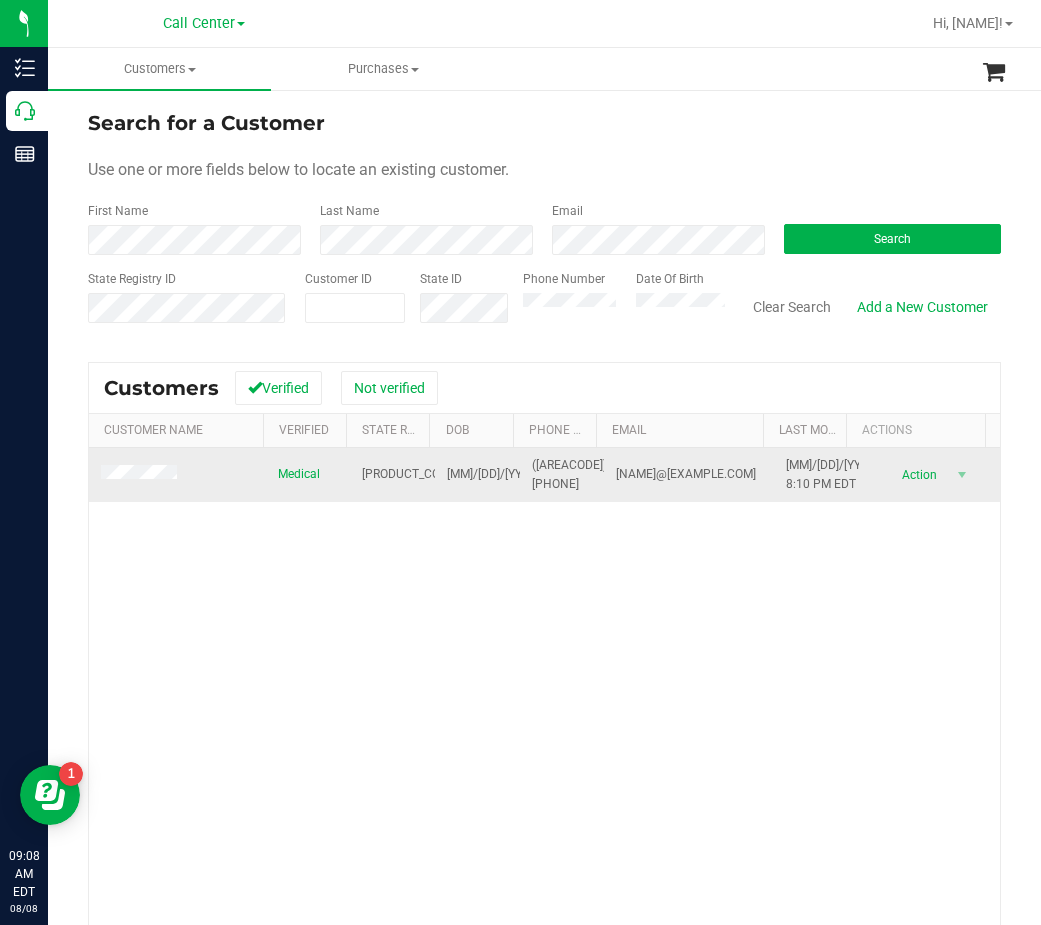 click on "P9TH6184" at bounding box center [410, 474] 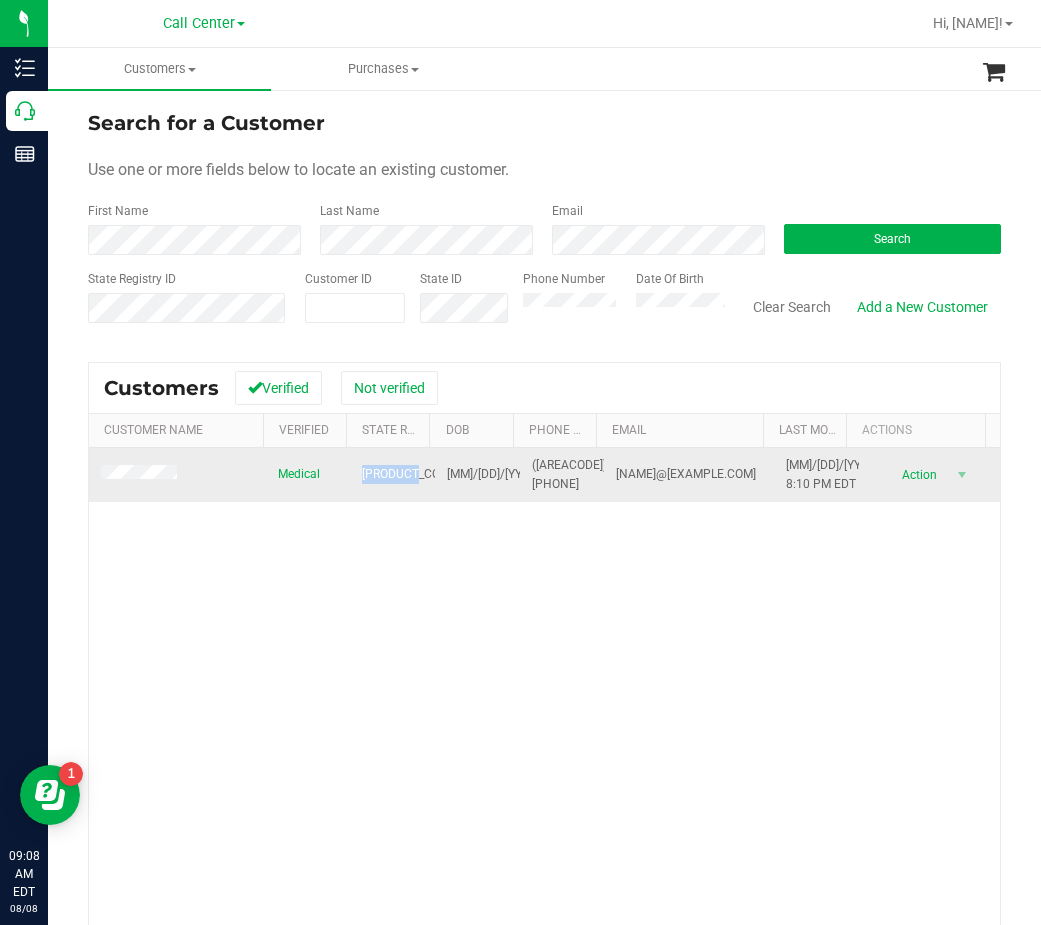 click on "P9TH6184" at bounding box center (410, 474) 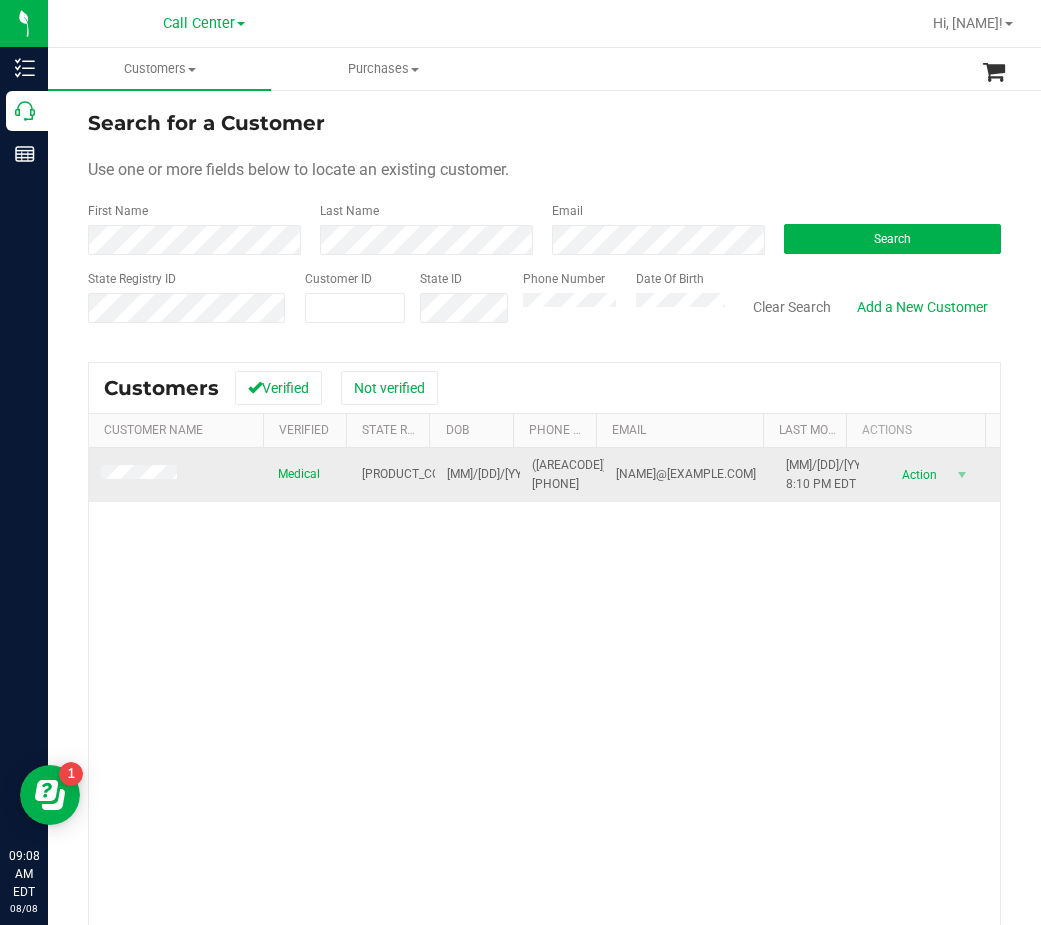 drag, startPoint x: 684, startPoint y: 520, endPoint x: 672, endPoint y: 515, distance: 13 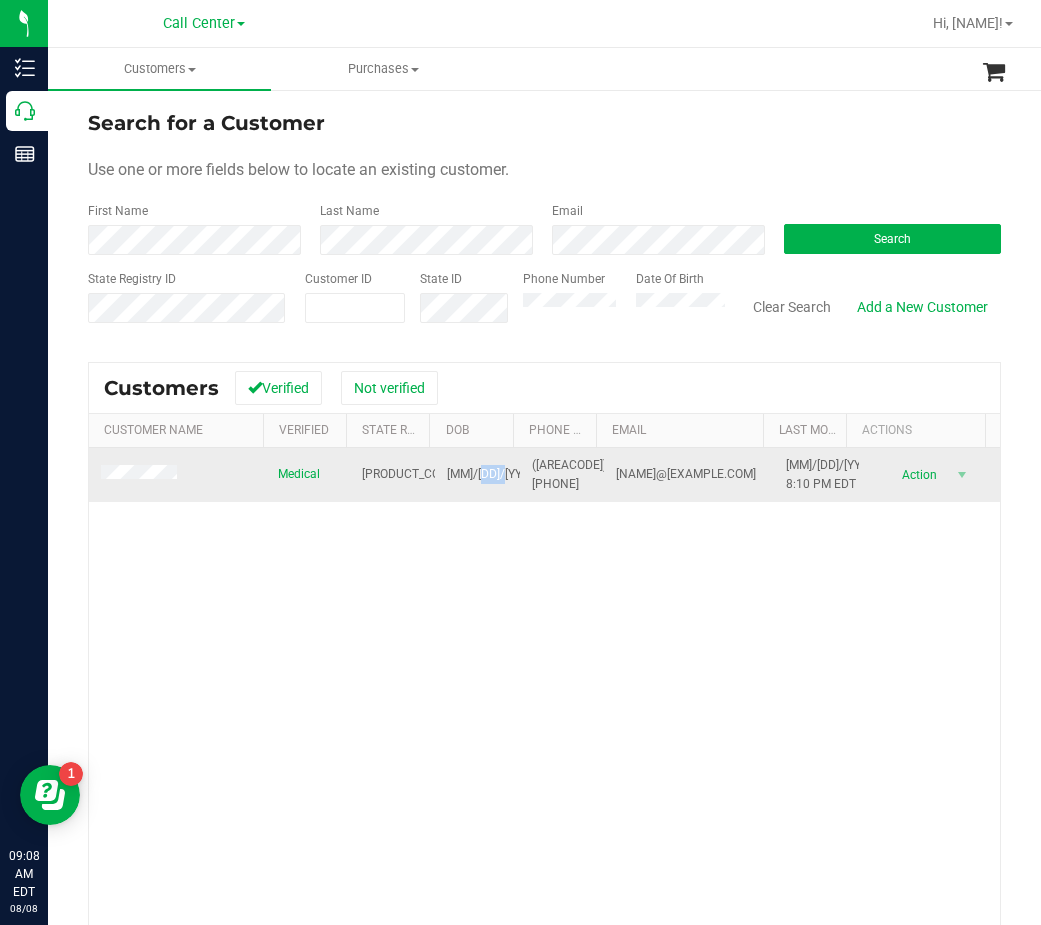click on "02/12/1992" at bounding box center [493, 474] 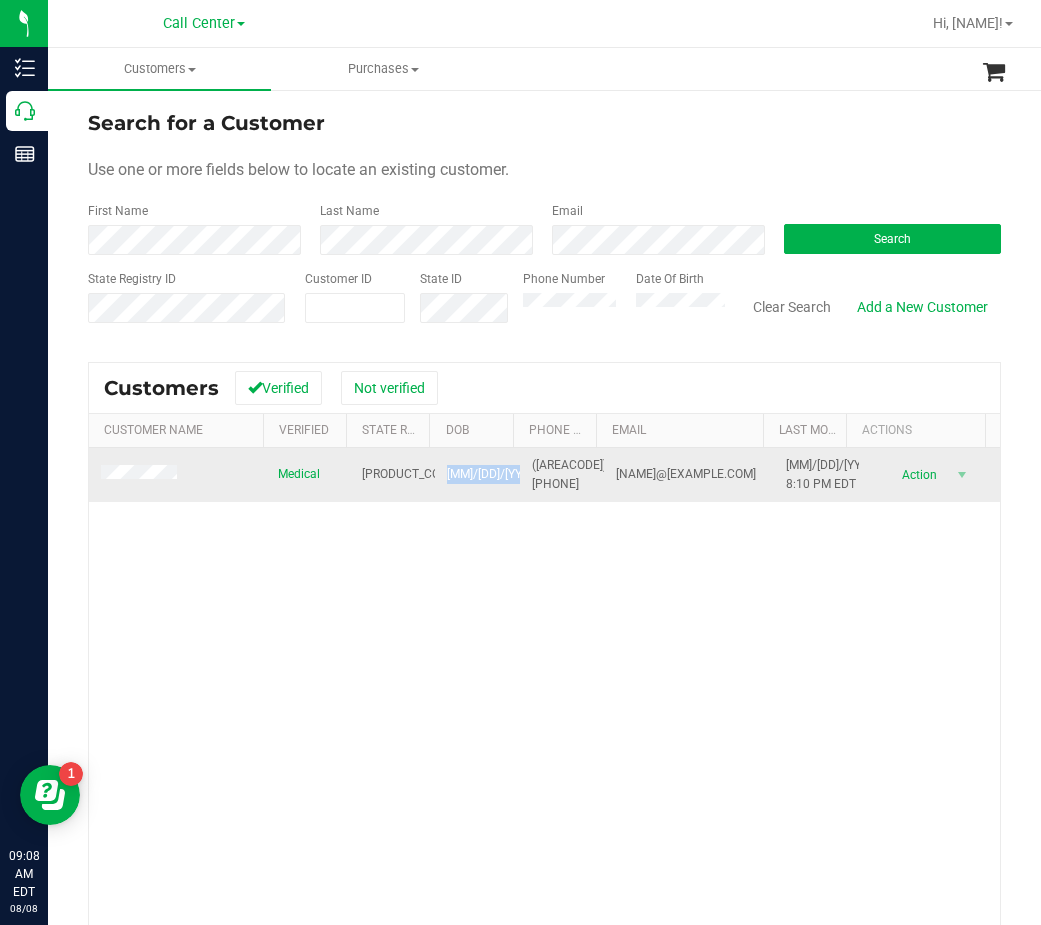 click on "02/12/1992" at bounding box center (493, 474) 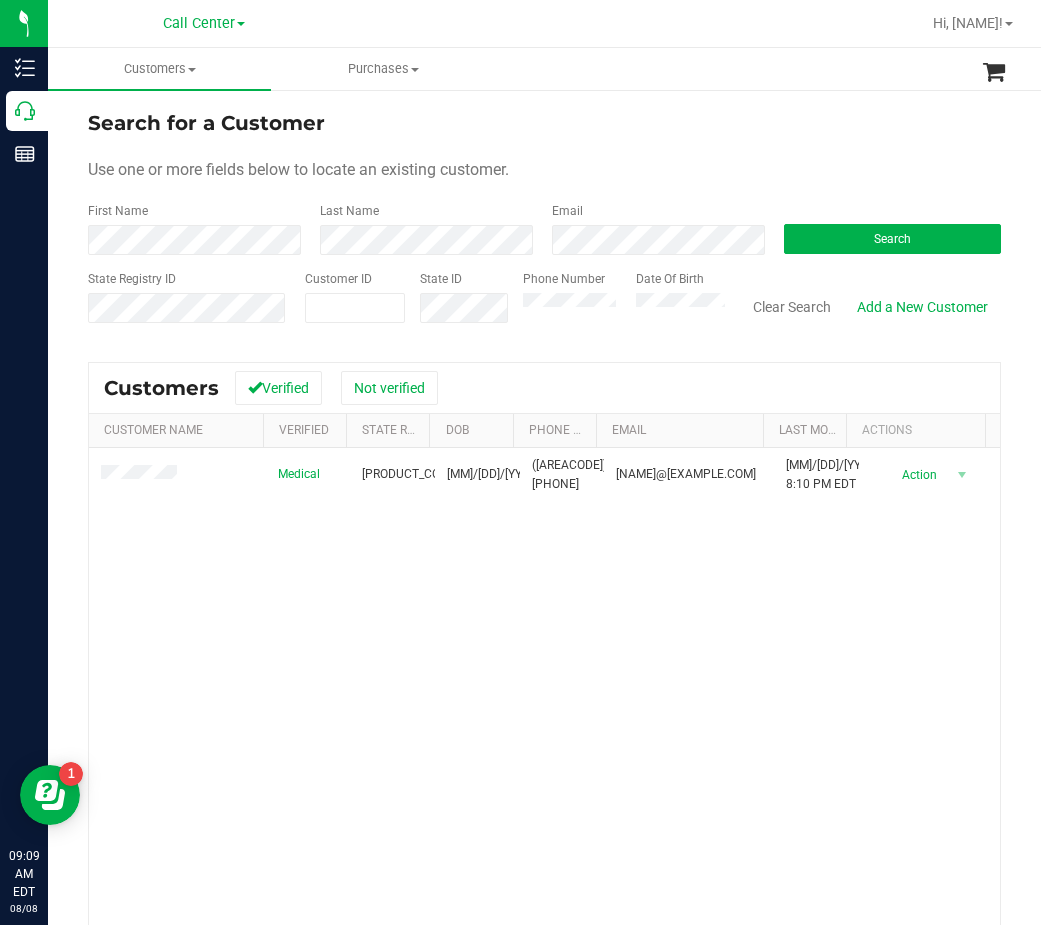 click on "Medical P9TH6184 02/12/1992 (448) 777-2902 amy.customerrep@gmail.com 10/17/2023 8:10 PM EDT
Delete Profile
Action Action Create new purchase View profile View purchases" at bounding box center [544, 739] 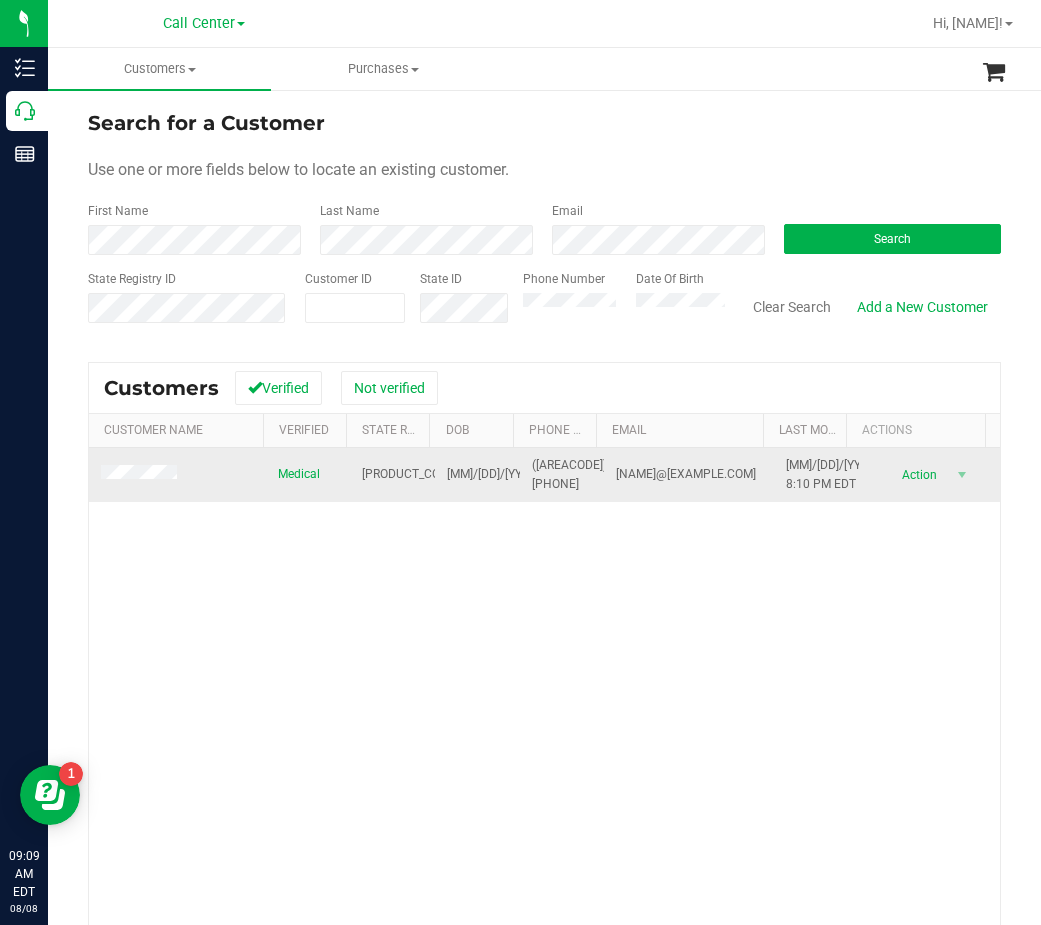 click at bounding box center [142, 475] 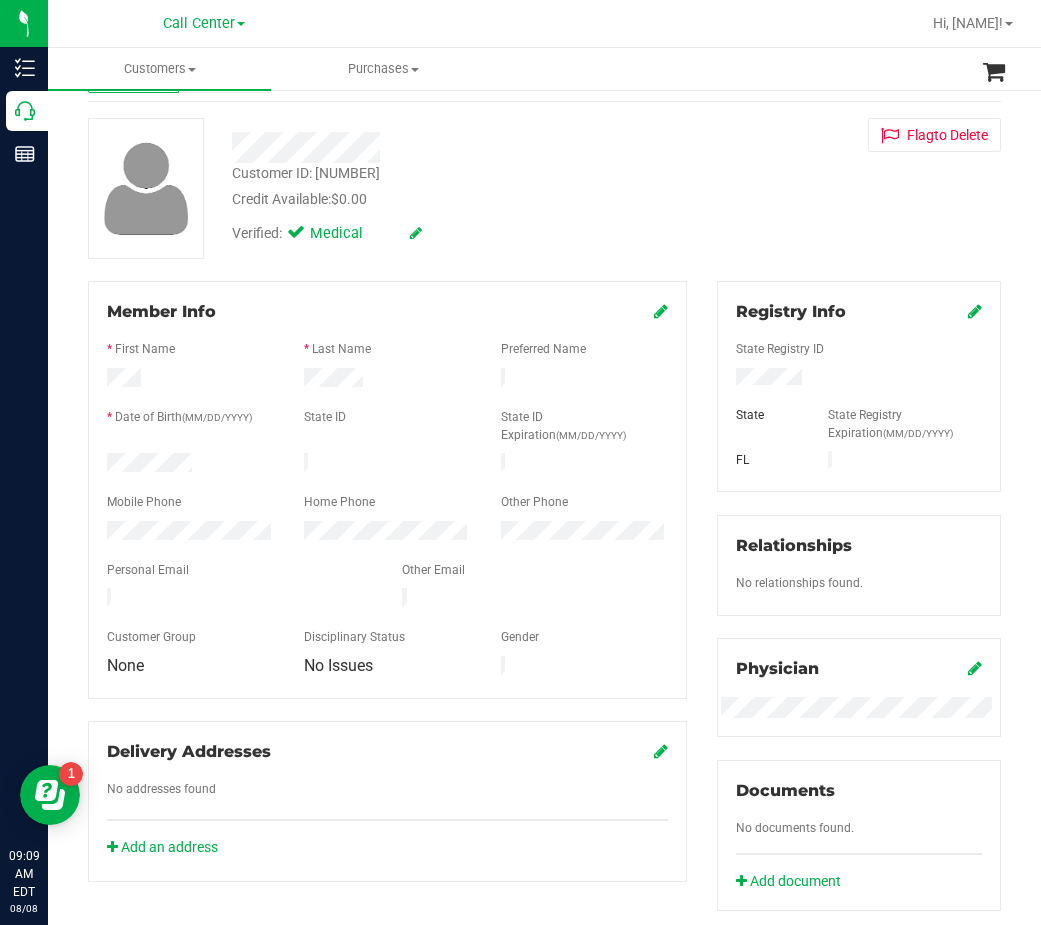 scroll, scrollTop: 0, scrollLeft: 0, axis: both 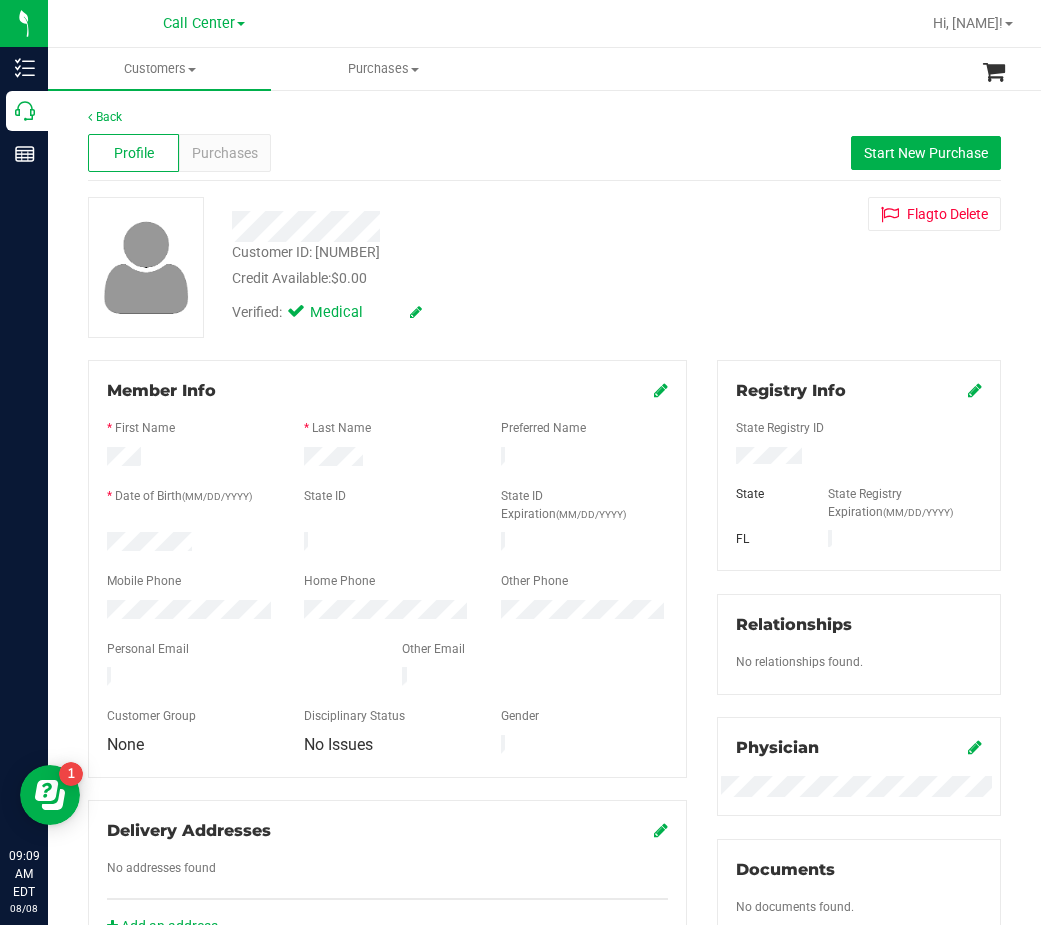 click on "Back
Profile
Purchases
Start New Purchase
Customer ID: 1470204
Credit Available:
$0.00
Verified:
Medical" at bounding box center (544, 754) 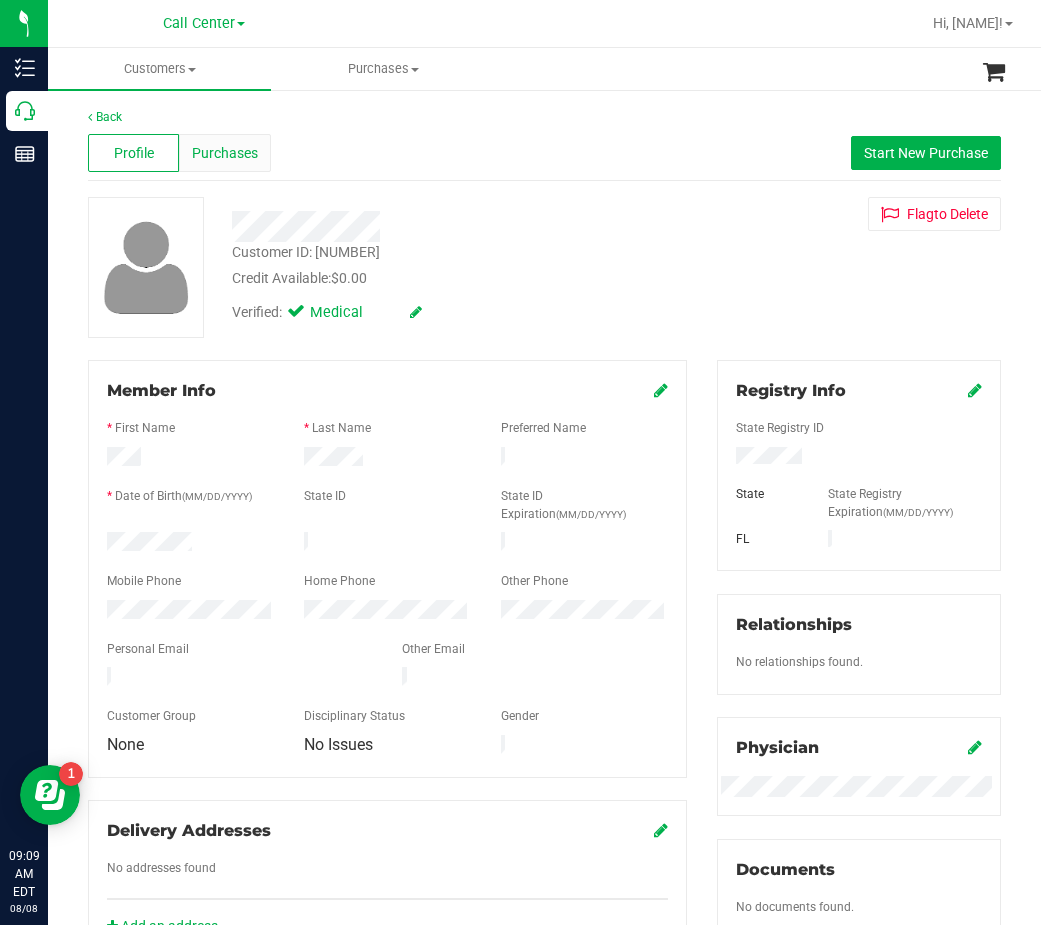 click on "Purchases" at bounding box center [225, 153] 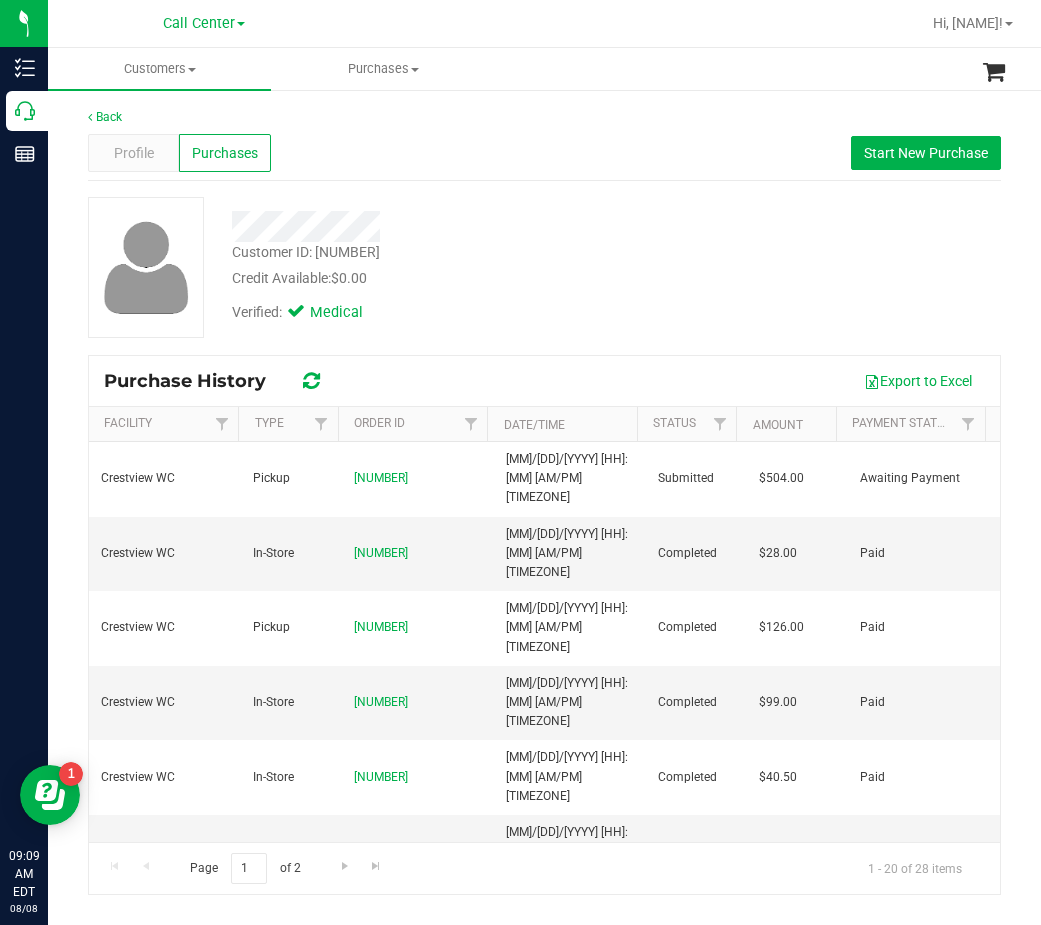 click on "Customer ID: 1470204
Credit Available:
$0.00" at bounding box center [453, 265] 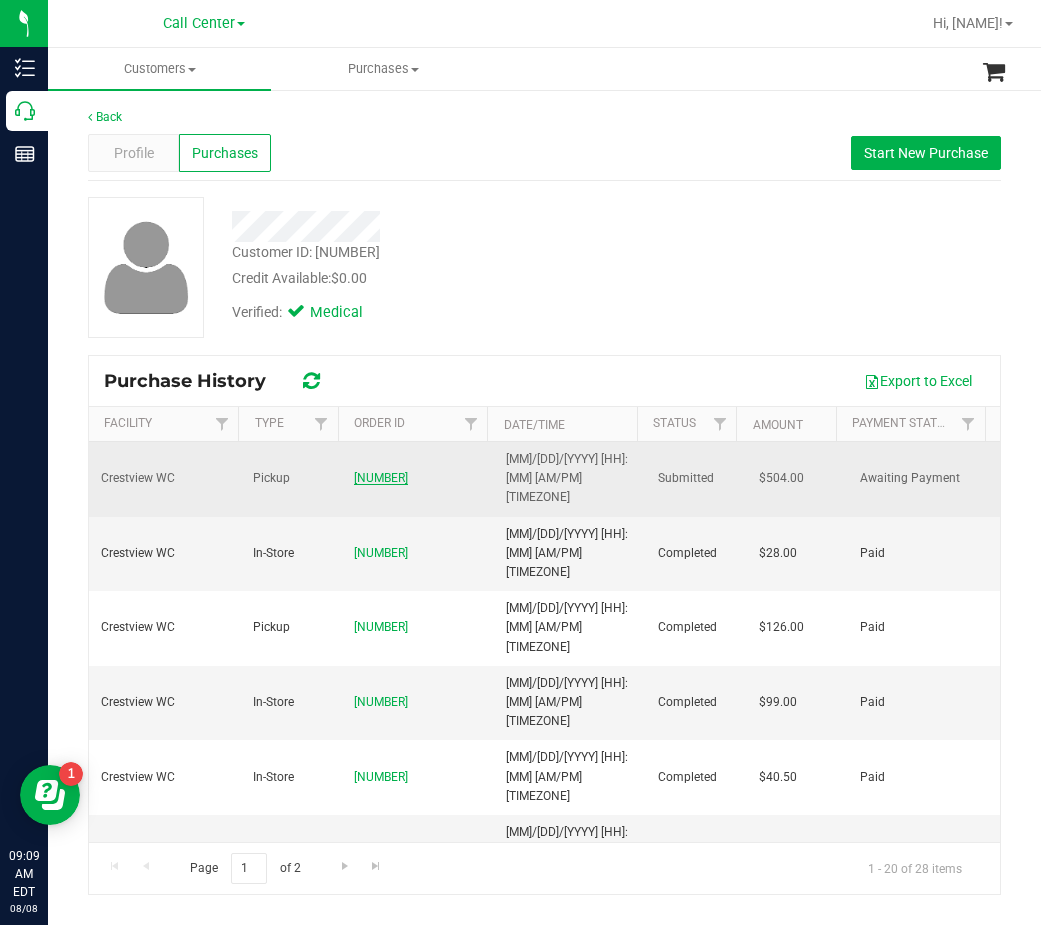 click on "11755028" at bounding box center [381, 478] 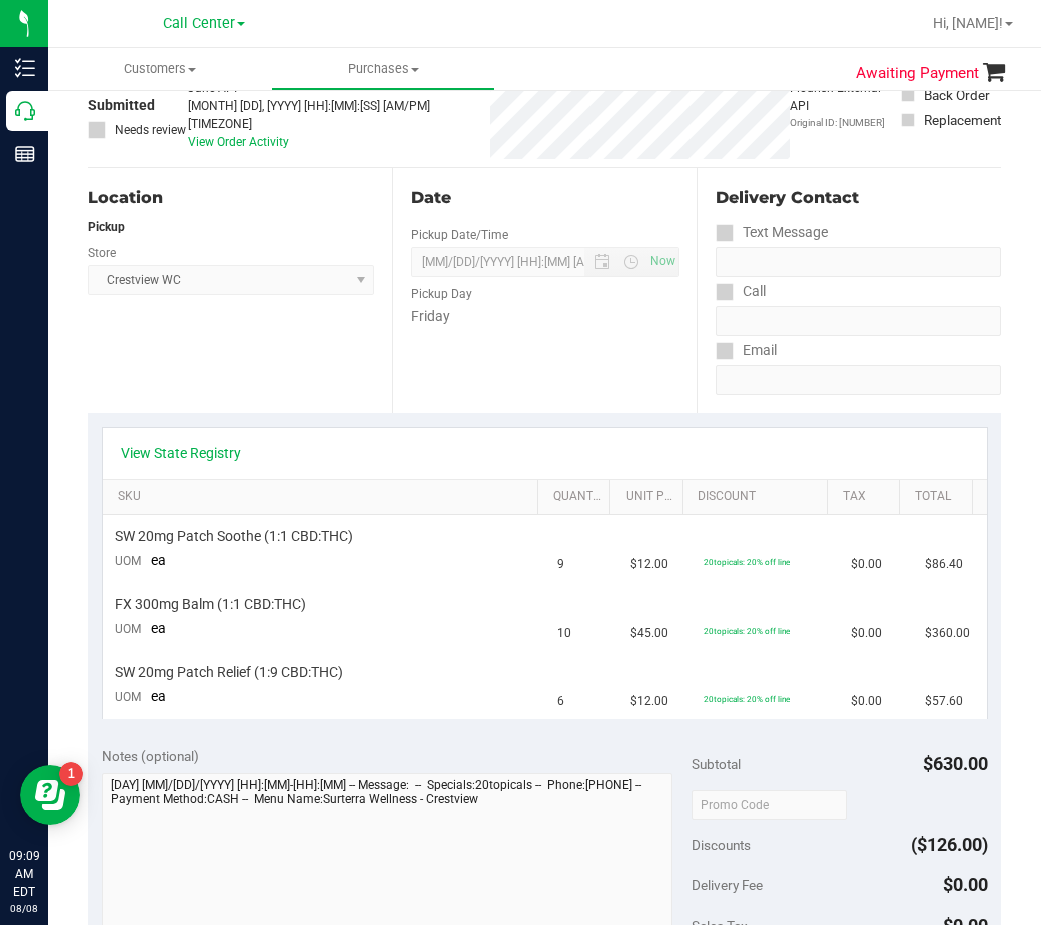scroll, scrollTop: 300, scrollLeft: 0, axis: vertical 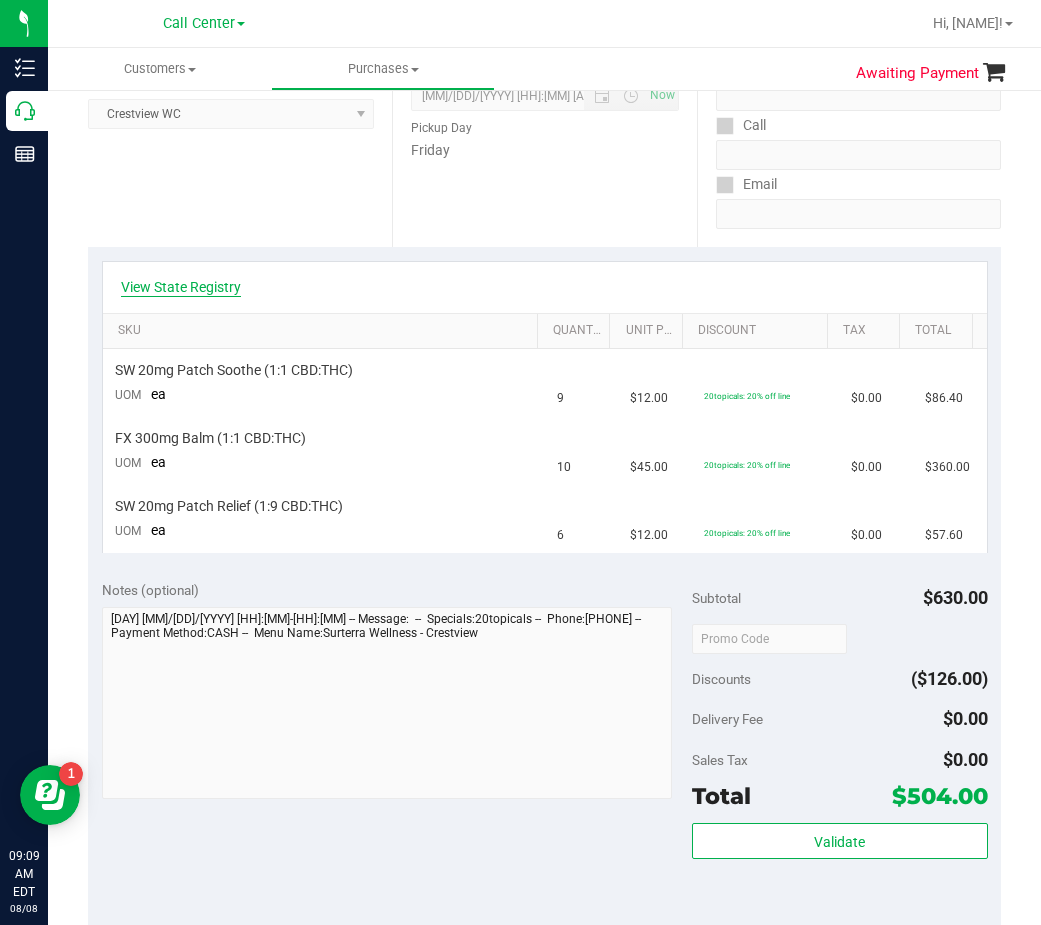 click on "View State Registry" at bounding box center (181, 287) 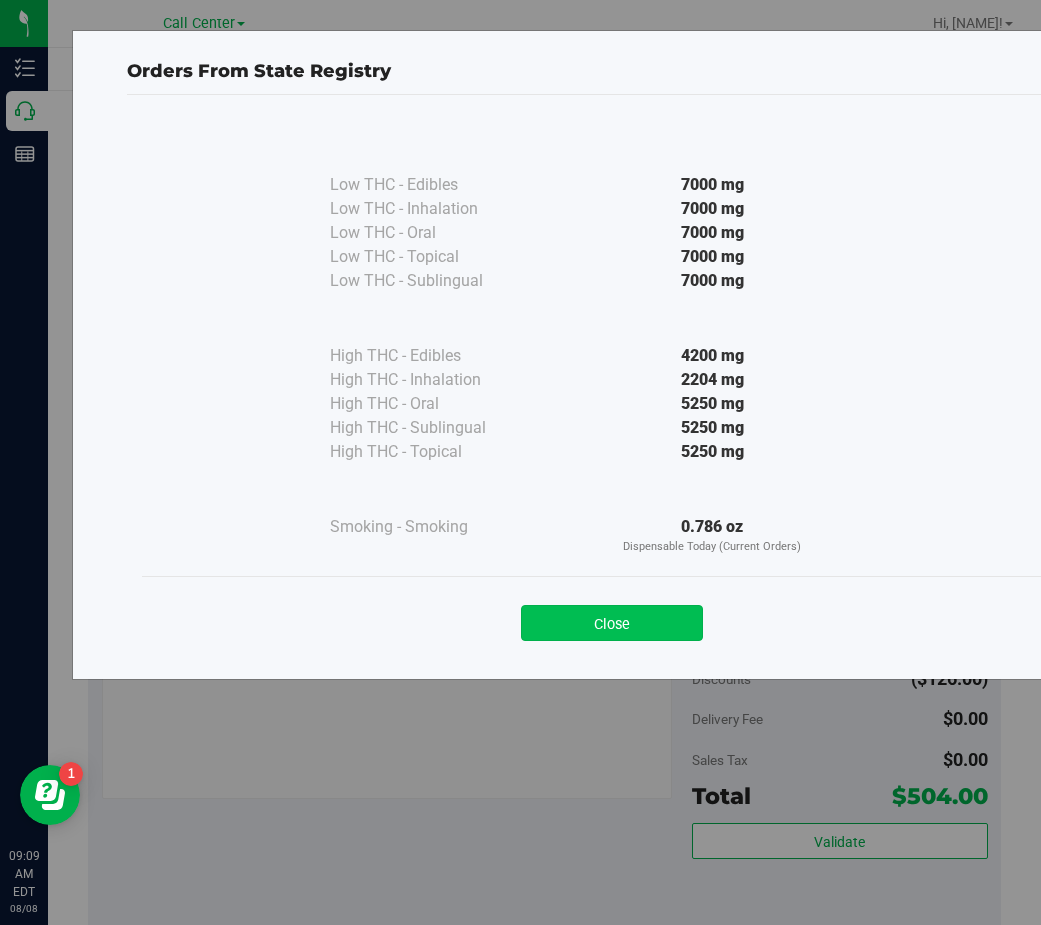 click on "Close" at bounding box center [612, 623] 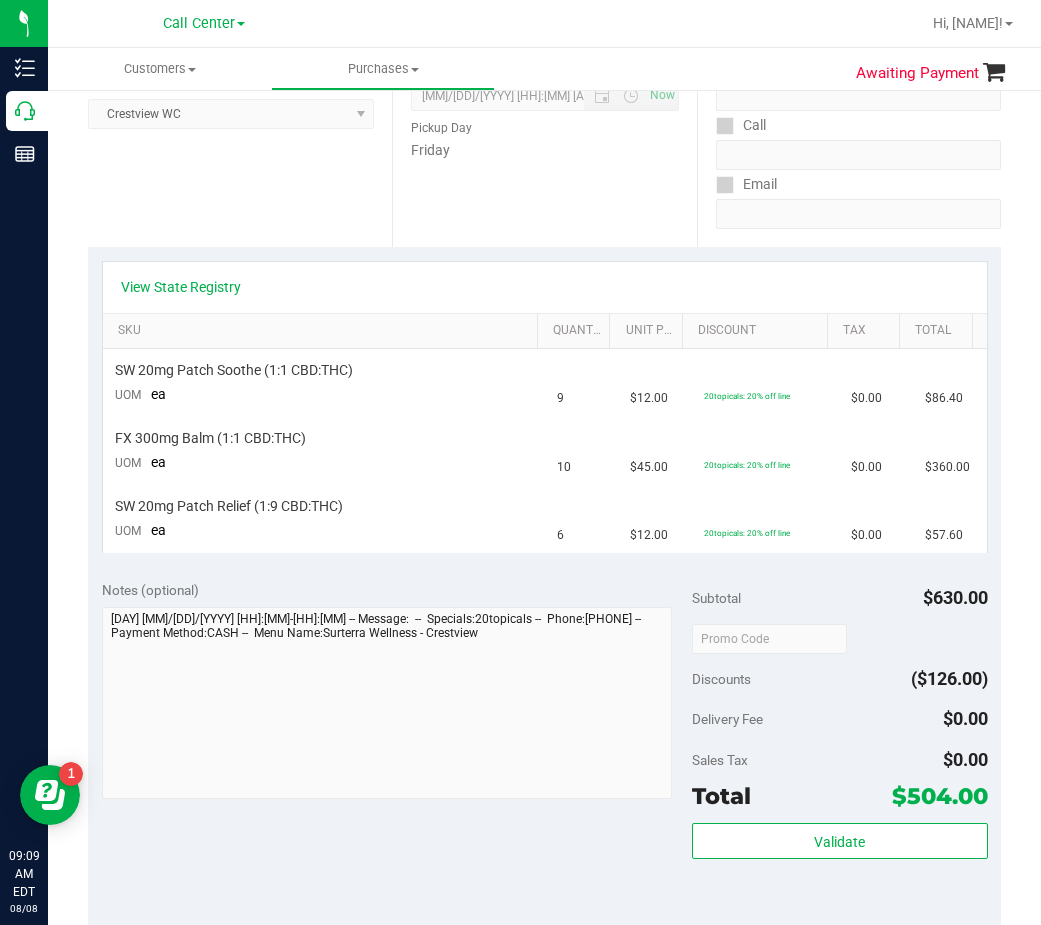scroll, scrollTop: 100, scrollLeft: 0, axis: vertical 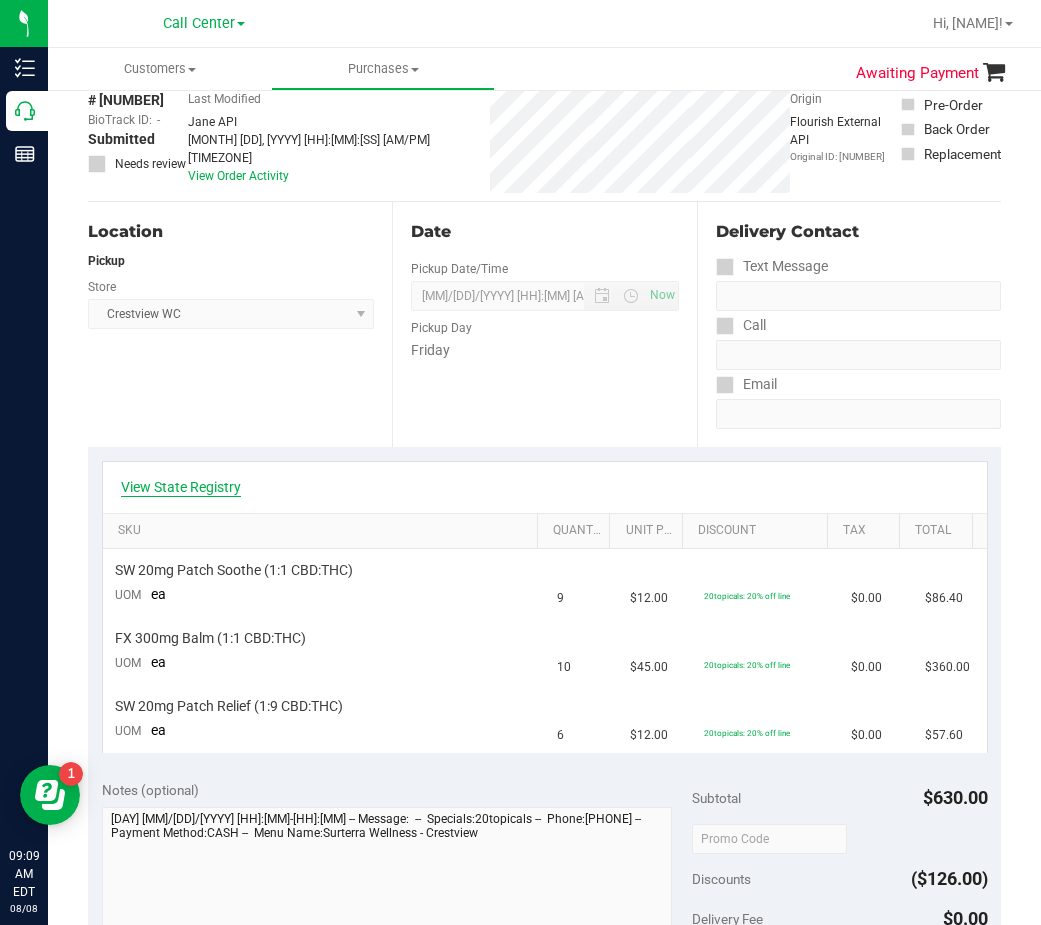 click on "View State Registry" at bounding box center [181, 487] 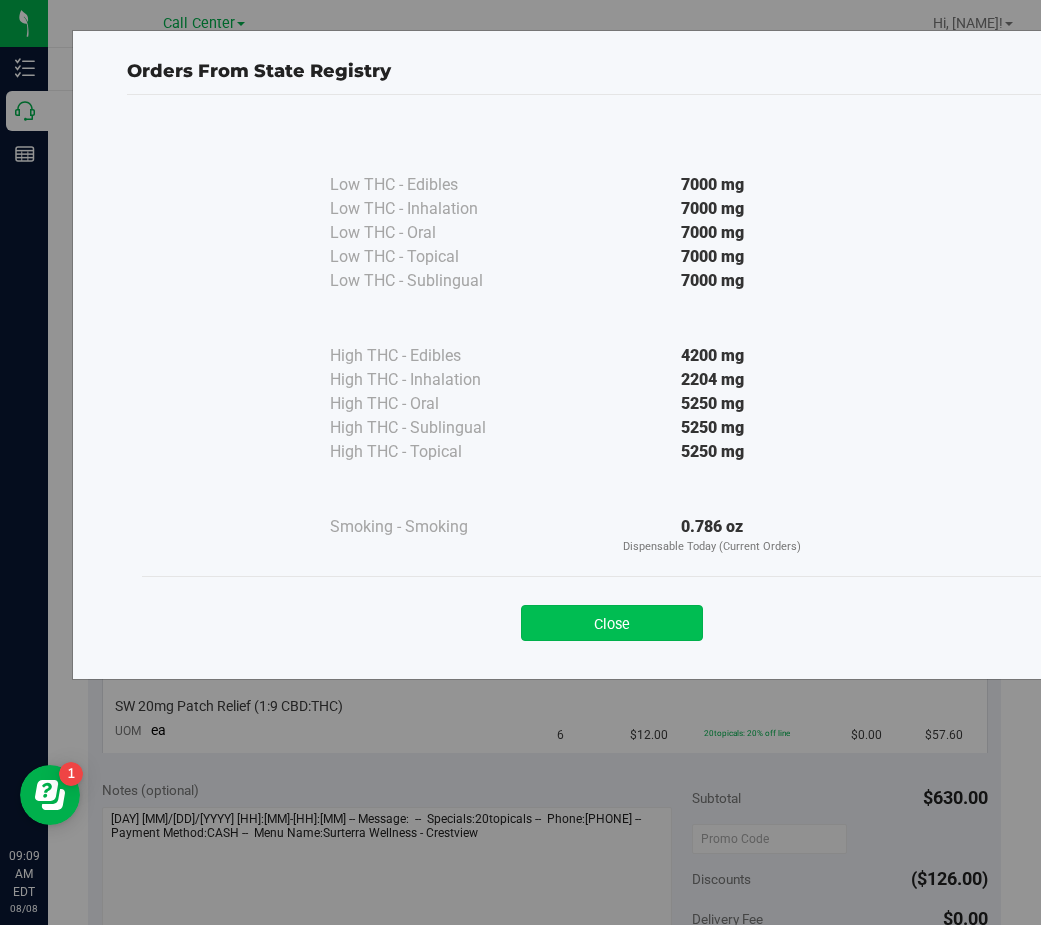 click on "Close" at bounding box center [612, 623] 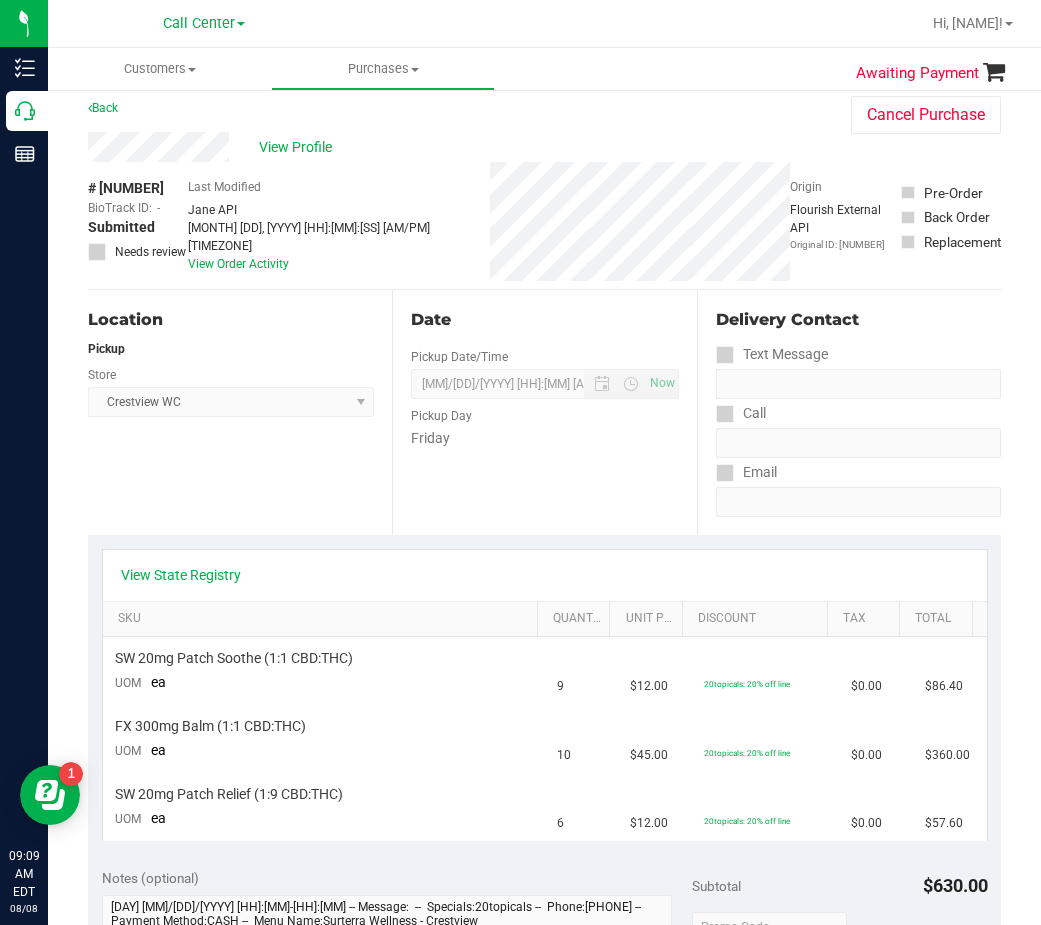 scroll, scrollTop: 0, scrollLeft: 0, axis: both 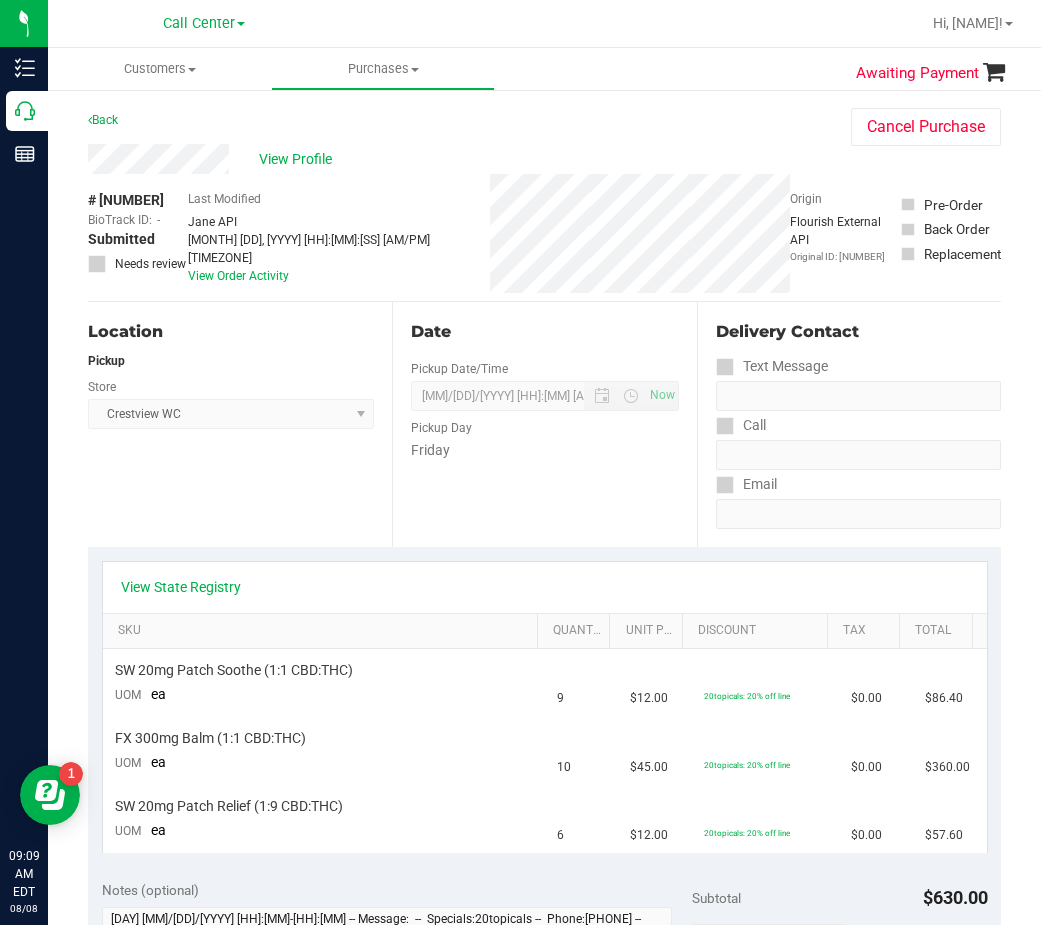 click on "Date
Pickup Date/Time
08/08/2025
Now
08/08/2025 09:30 PM
Now
Pickup Day
Friday" at bounding box center [544, 424] 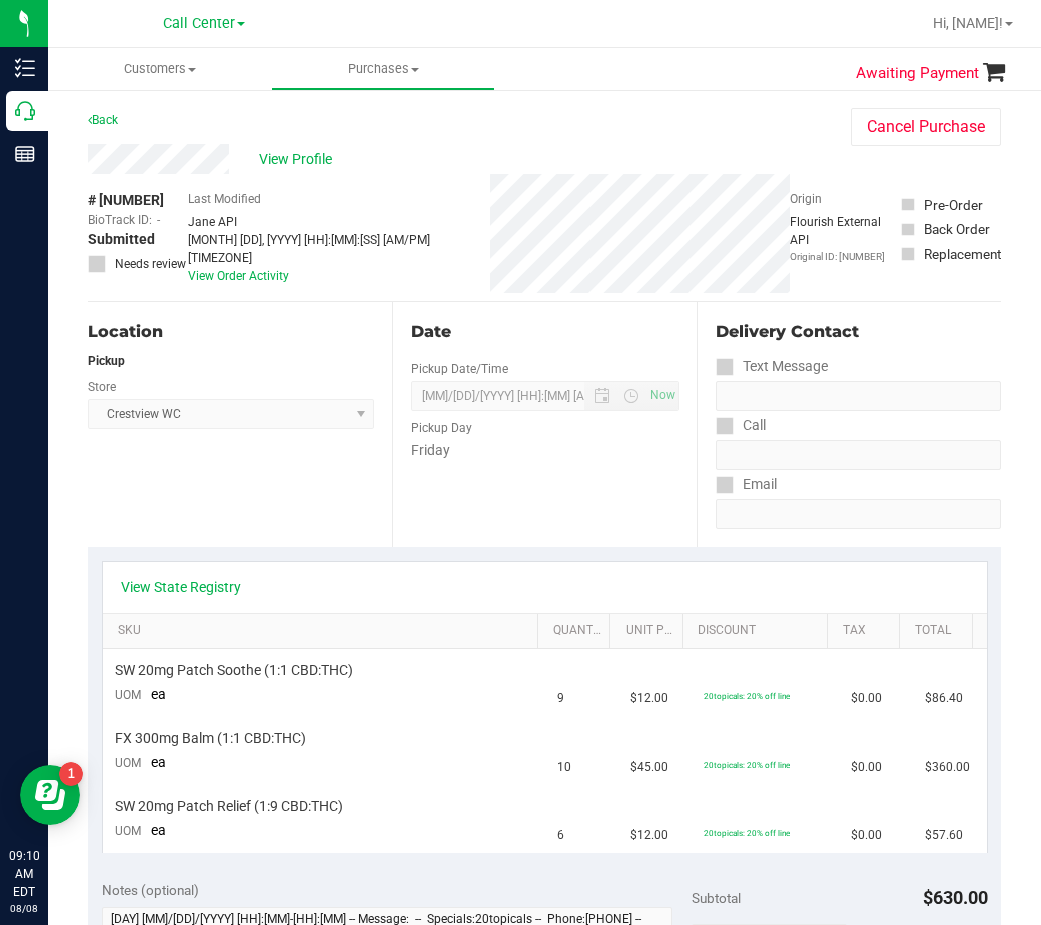 click on "Date
Pickup Date/Time
08/08/2025
Now
08/08/2025 09:30 PM
Now
Pickup Day
Friday" at bounding box center [544, 424] 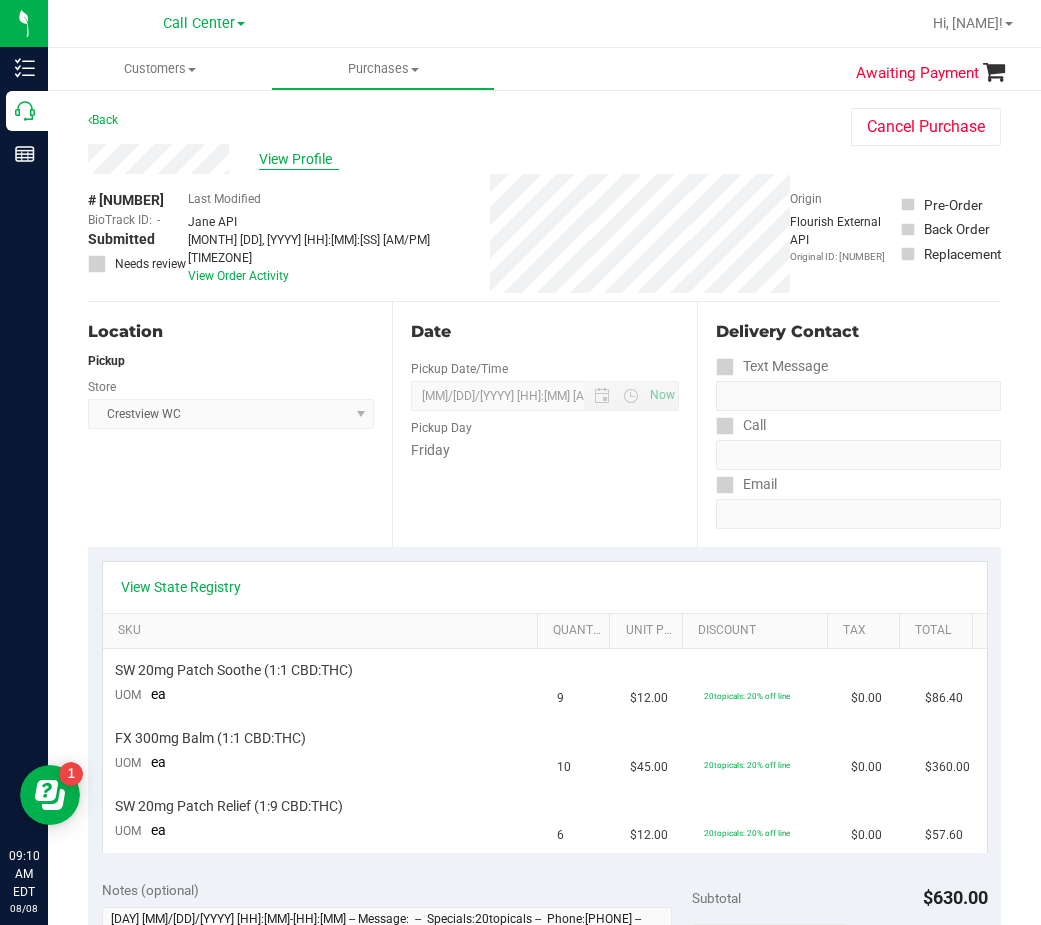 click on "View Profile" at bounding box center [299, 159] 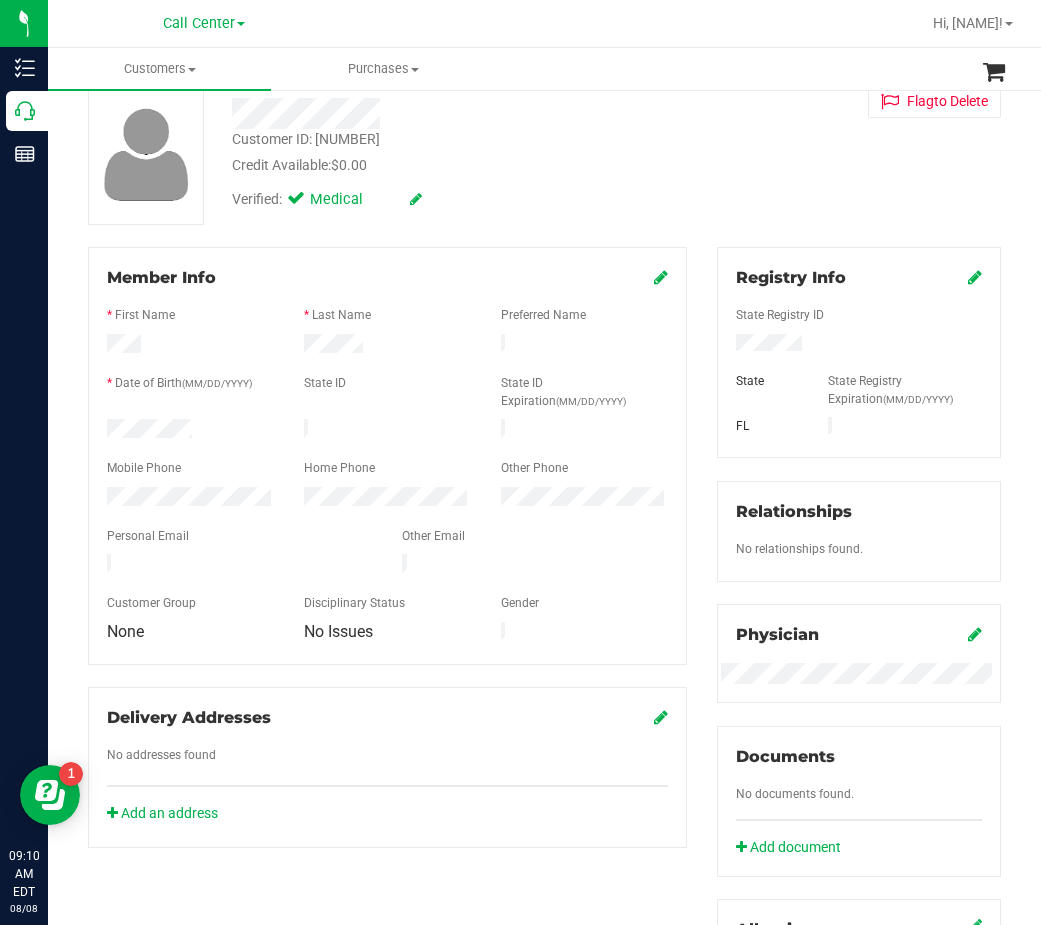 scroll, scrollTop: 200, scrollLeft: 0, axis: vertical 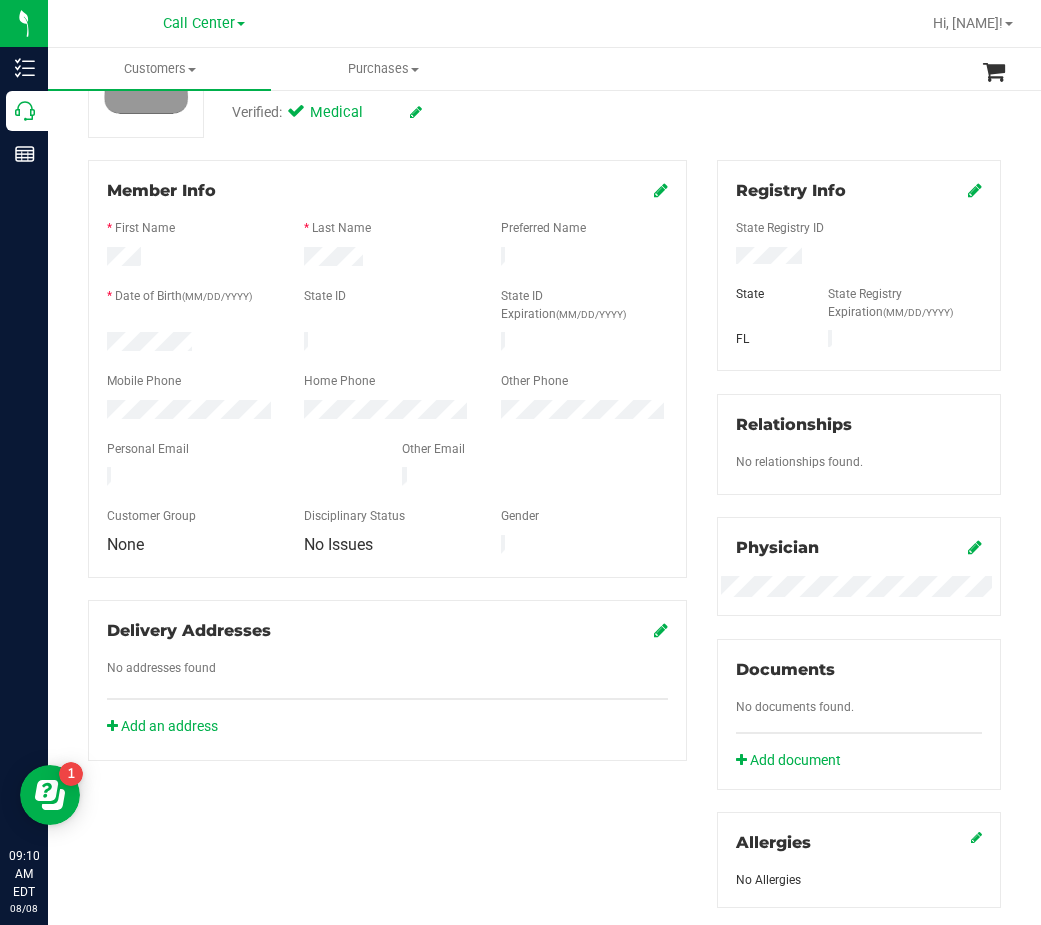 click on "Delivery Addresses
No addresses found
Add an address" 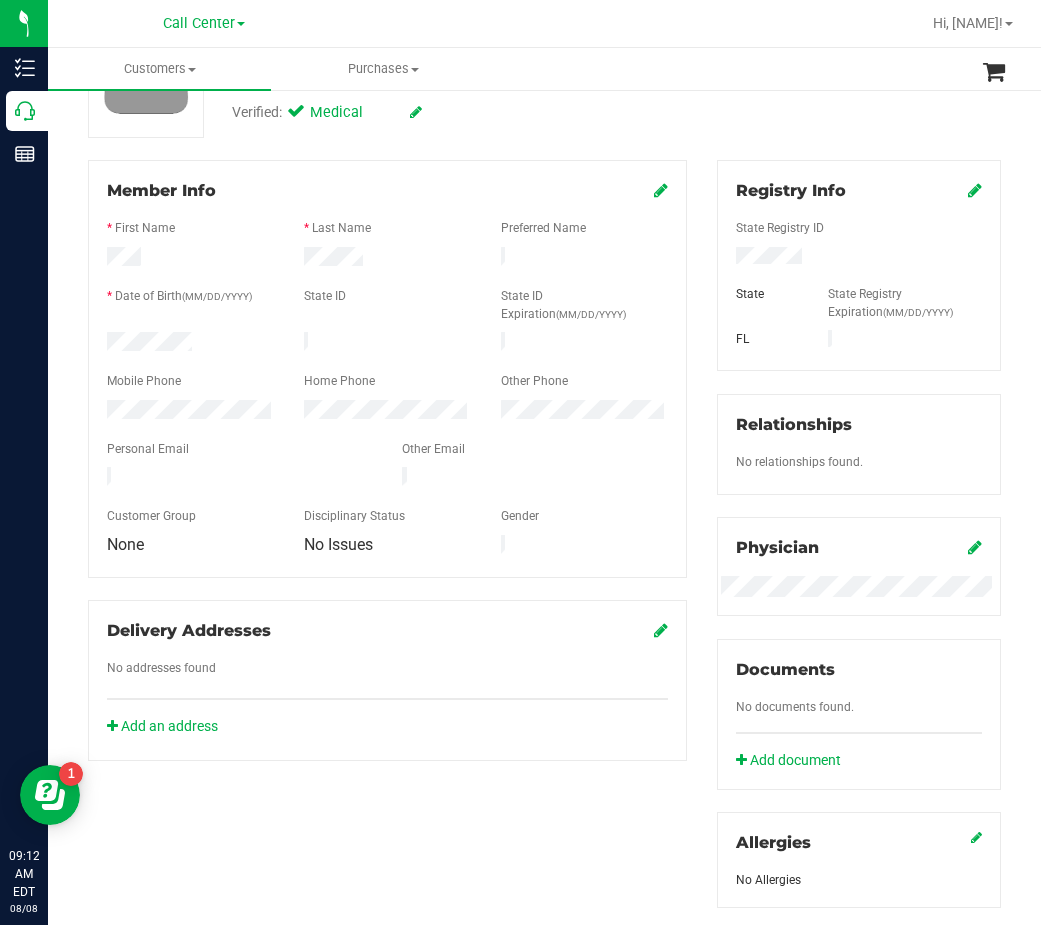 click on "Back
Profile
Purchases
Start New Purchase
Customer ID: 1470204
Credit Available:
$0.00
Verified:
Medical" at bounding box center [544, 554] 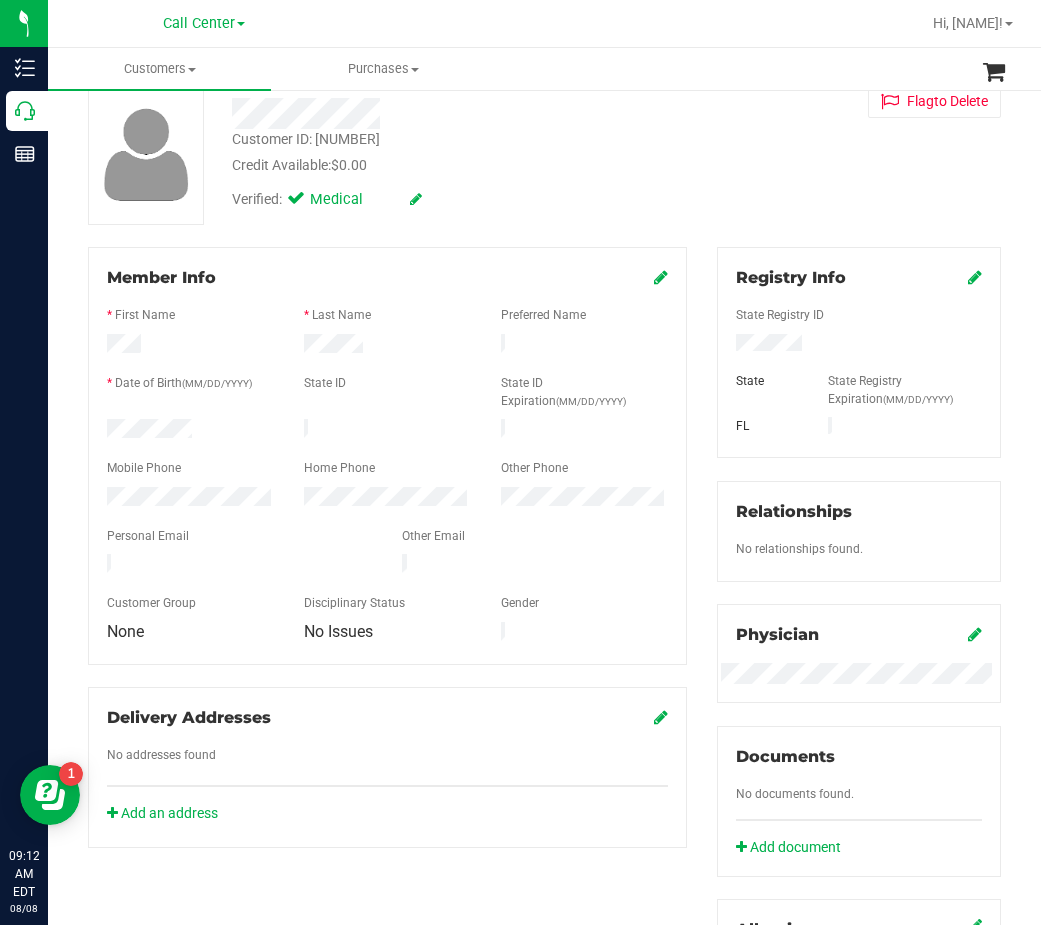 scroll, scrollTop: 0, scrollLeft: 0, axis: both 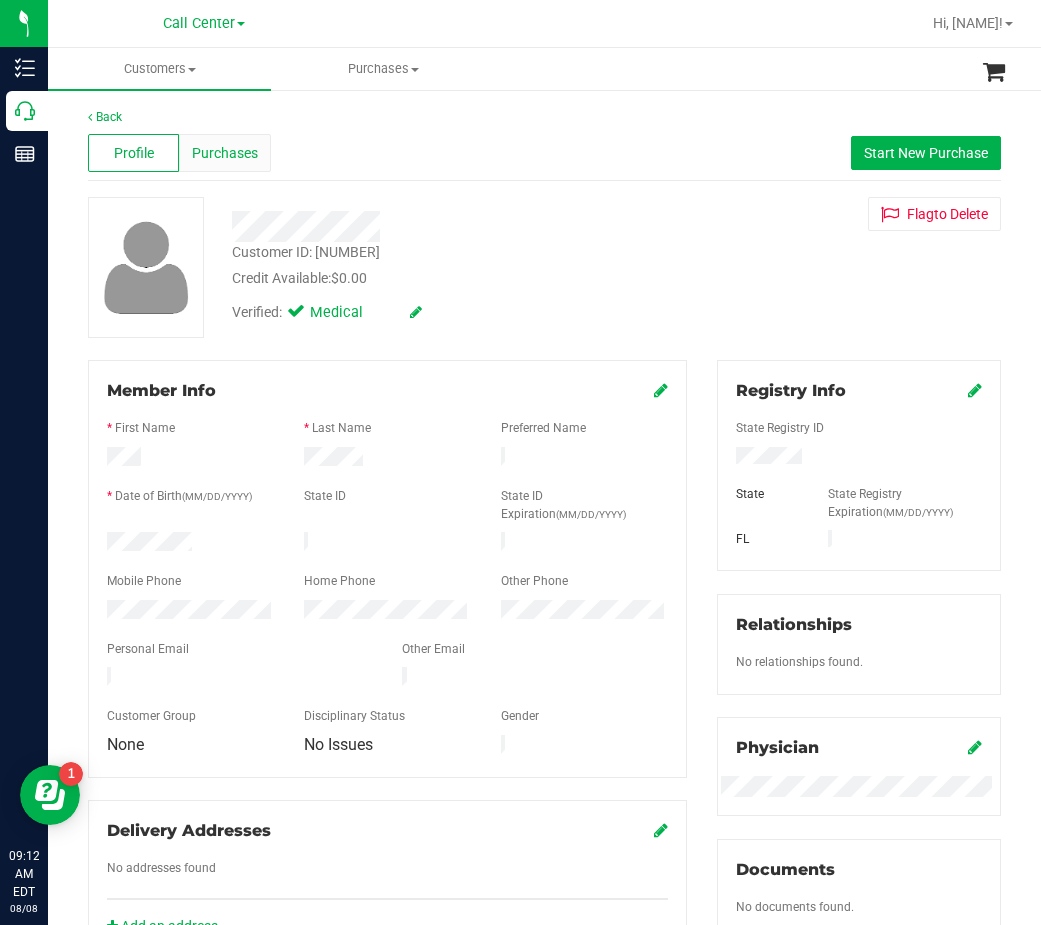 click on "Purchases" at bounding box center [224, 153] 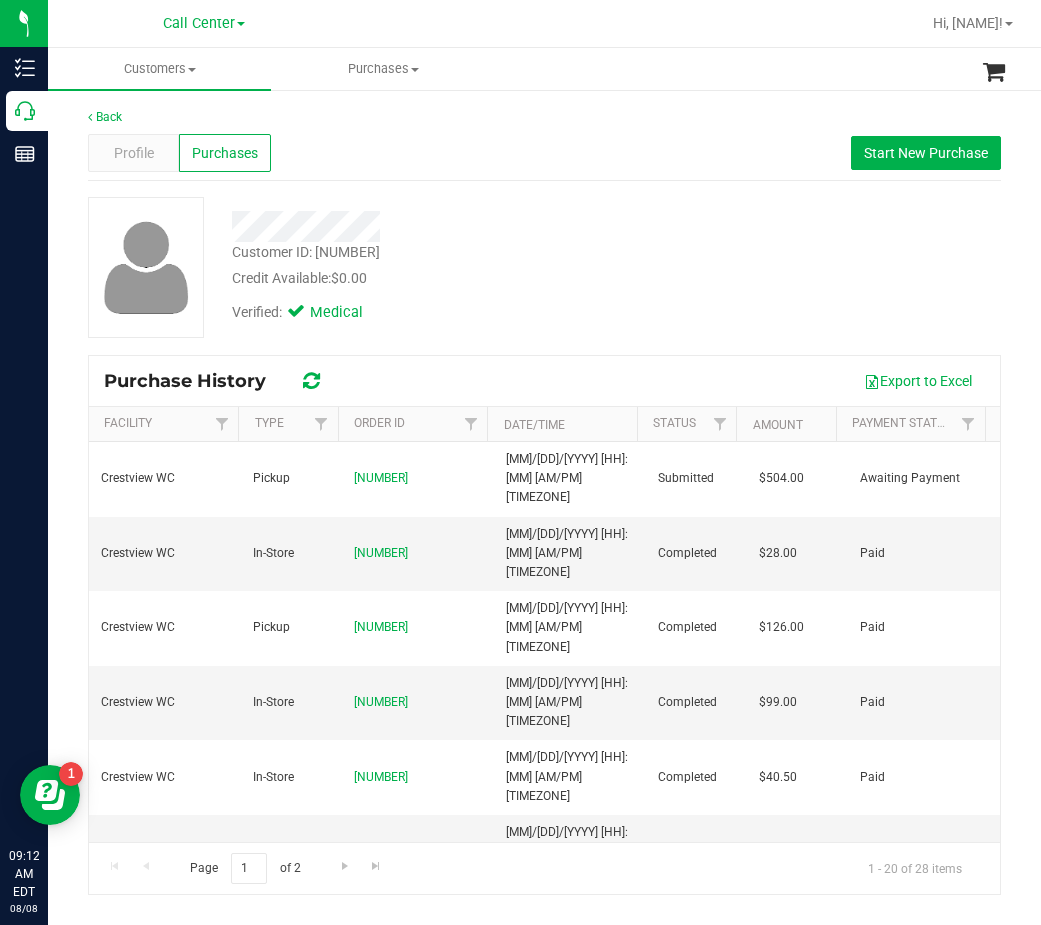click at bounding box center (453, 226) 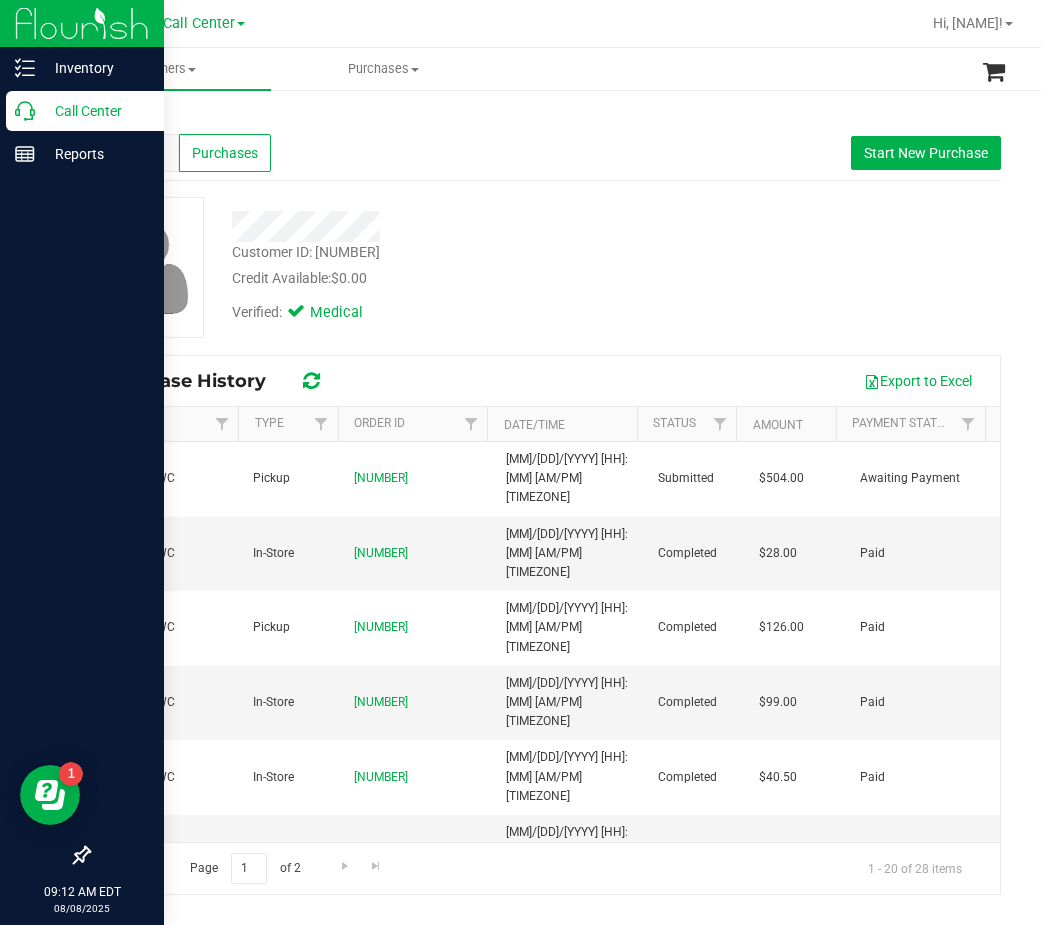 click on "Call Center" at bounding box center [85, 111] 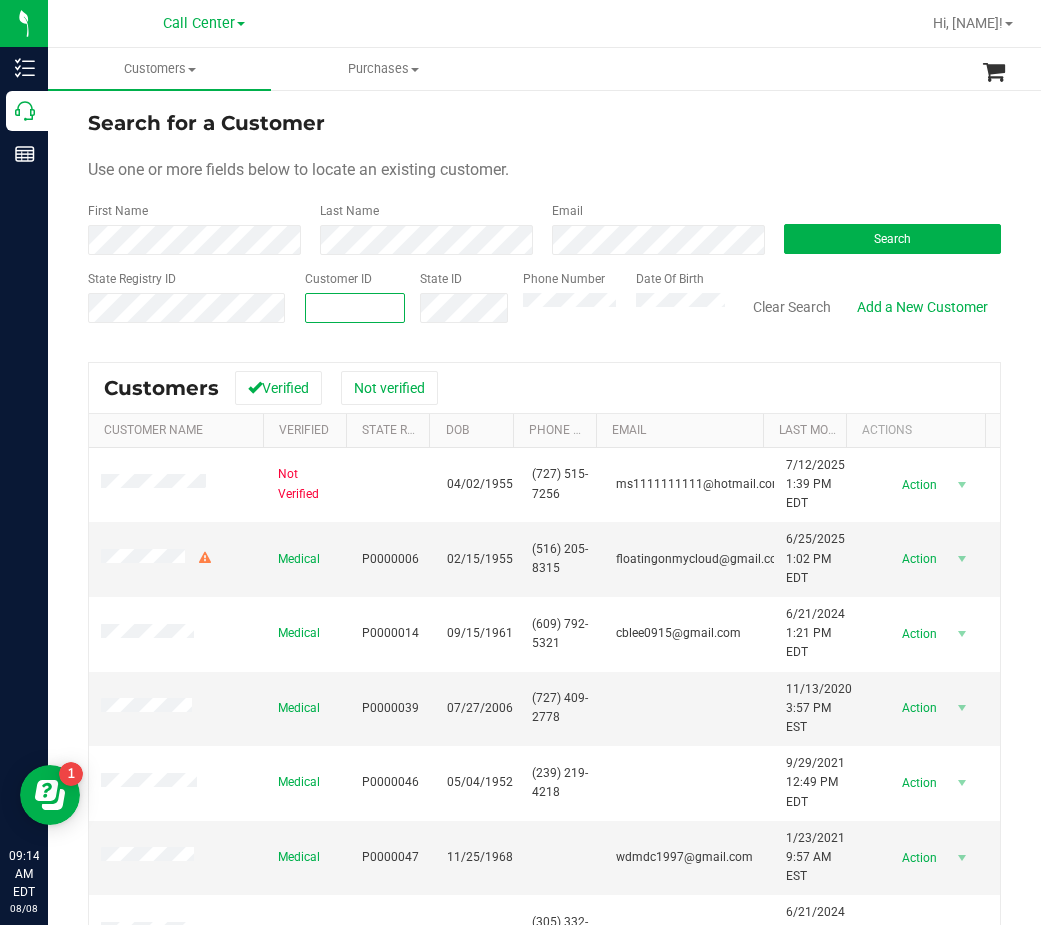 paste on "483625" 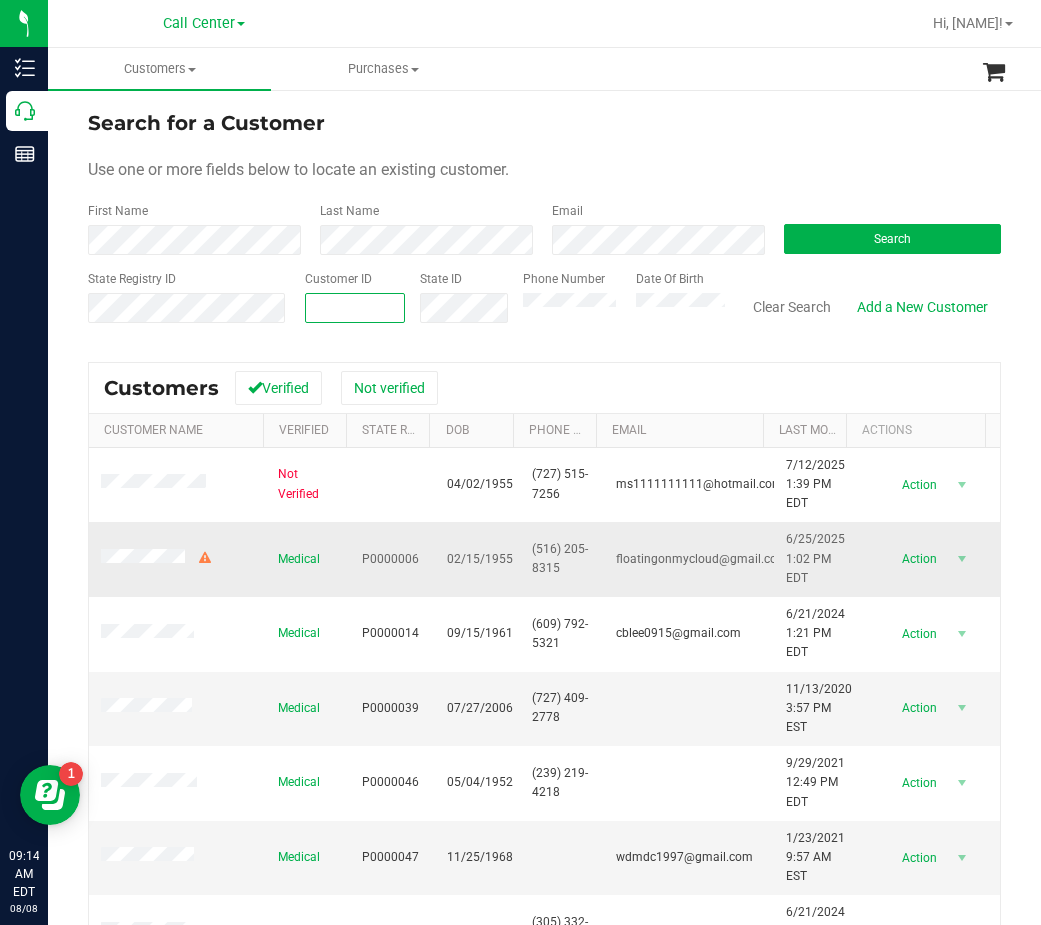 type on "483625" 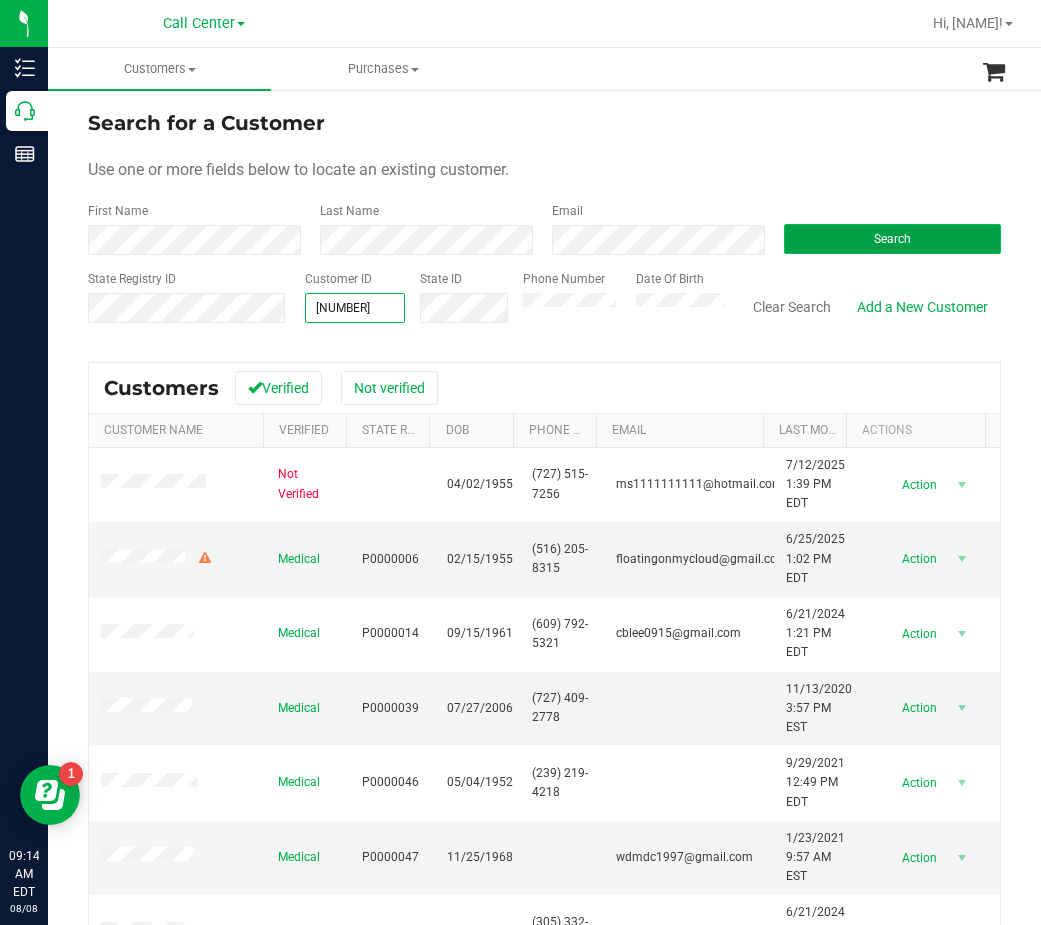 type on "483625" 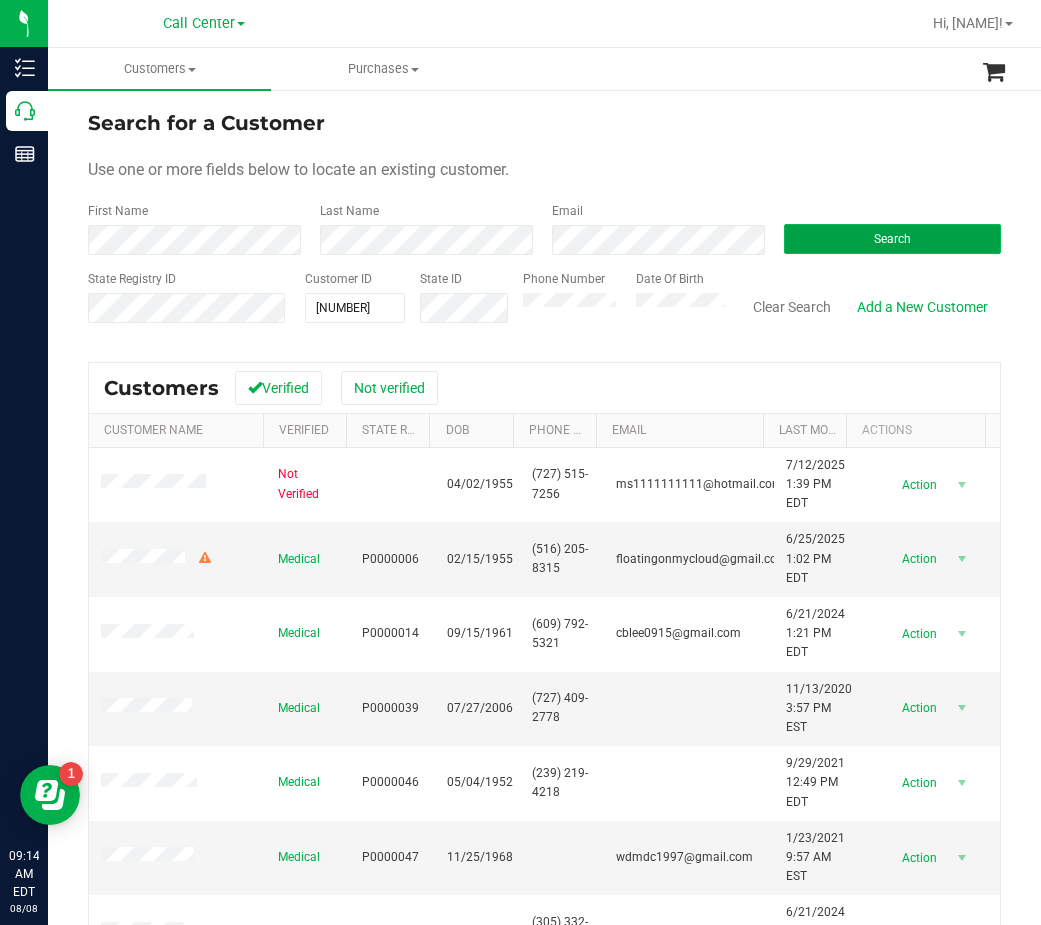 click on "Search" at bounding box center [892, 239] 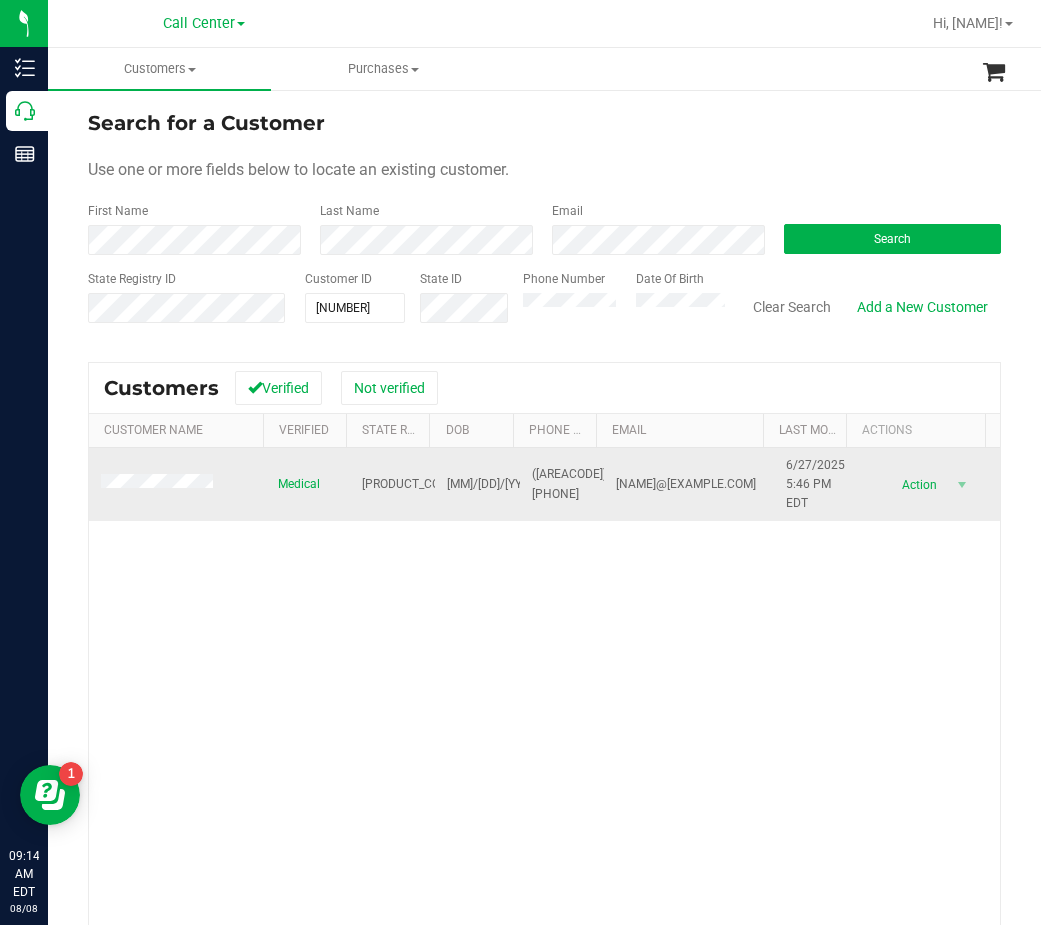 click on "P1RF5688" at bounding box center (410, 484) 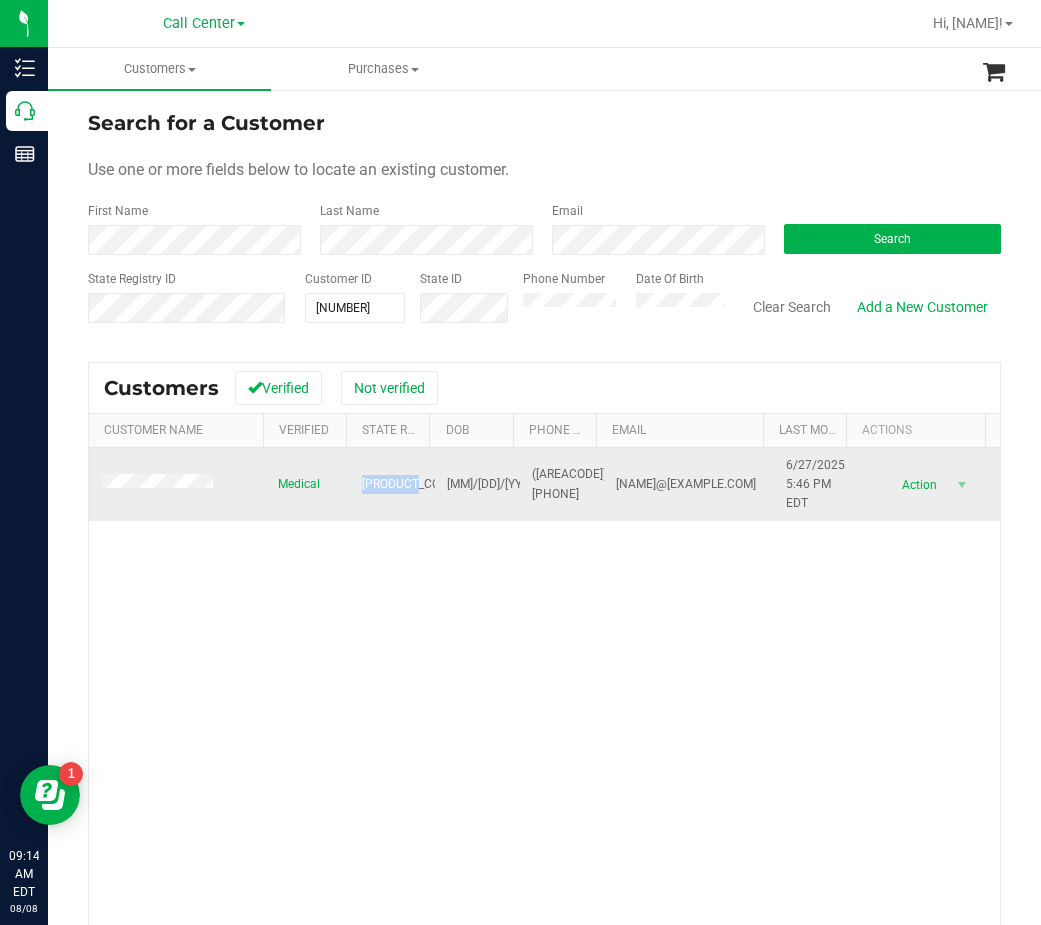 click on "P1RF5688" at bounding box center (410, 484) 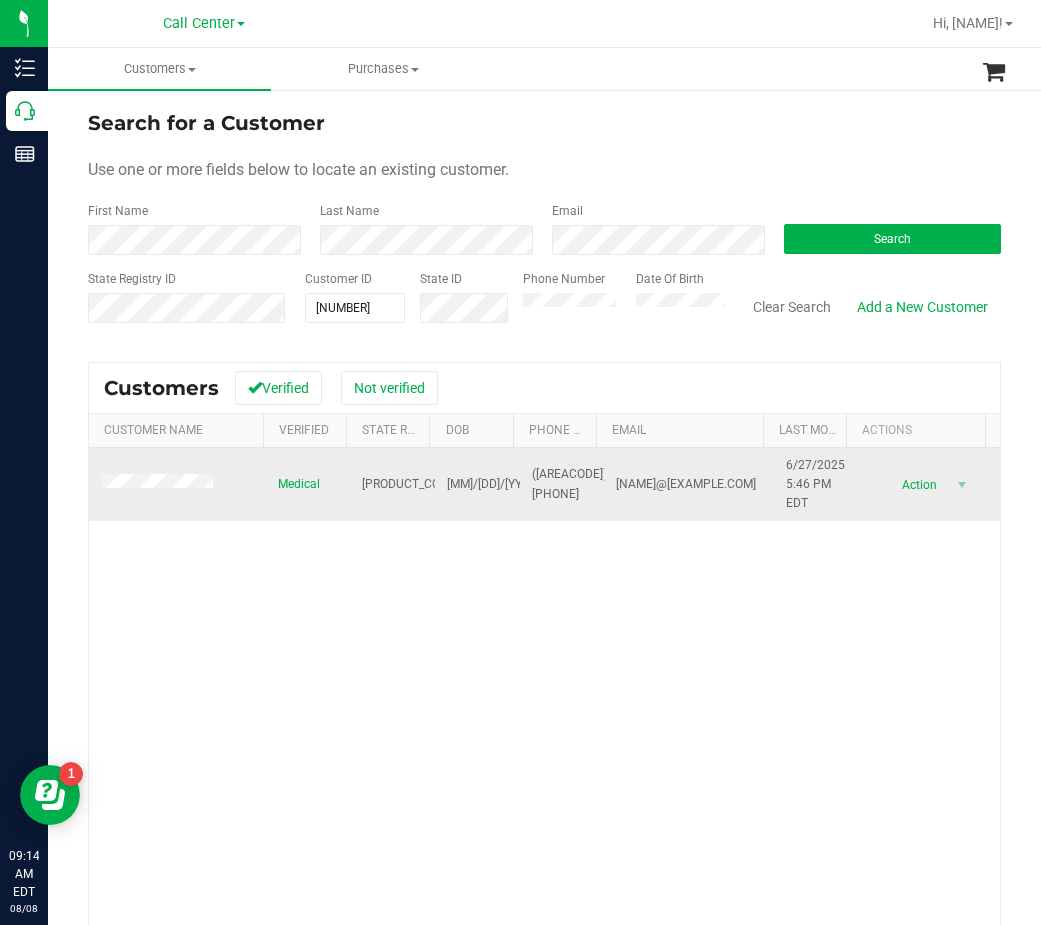 click on "08/01/1970" at bounding box center (493, 484) 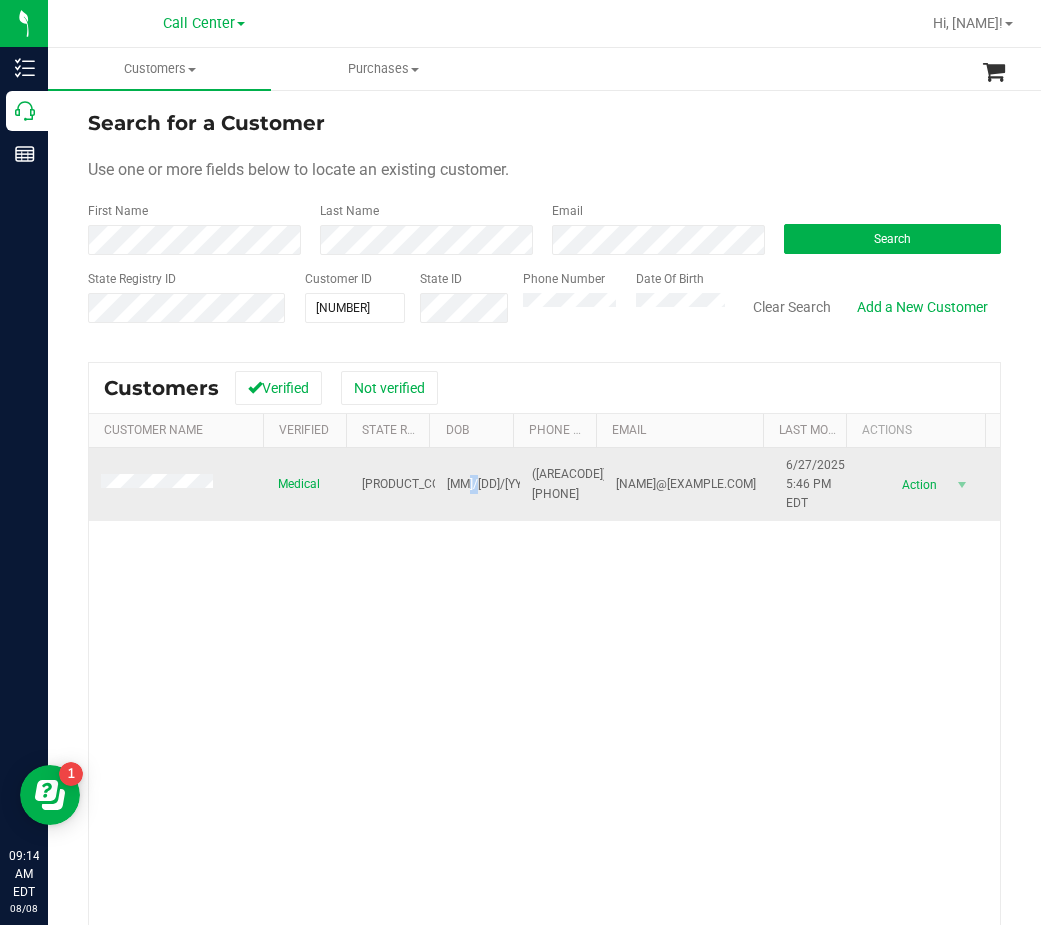 click on "08/01/1970" at bounding box center [493, 484] 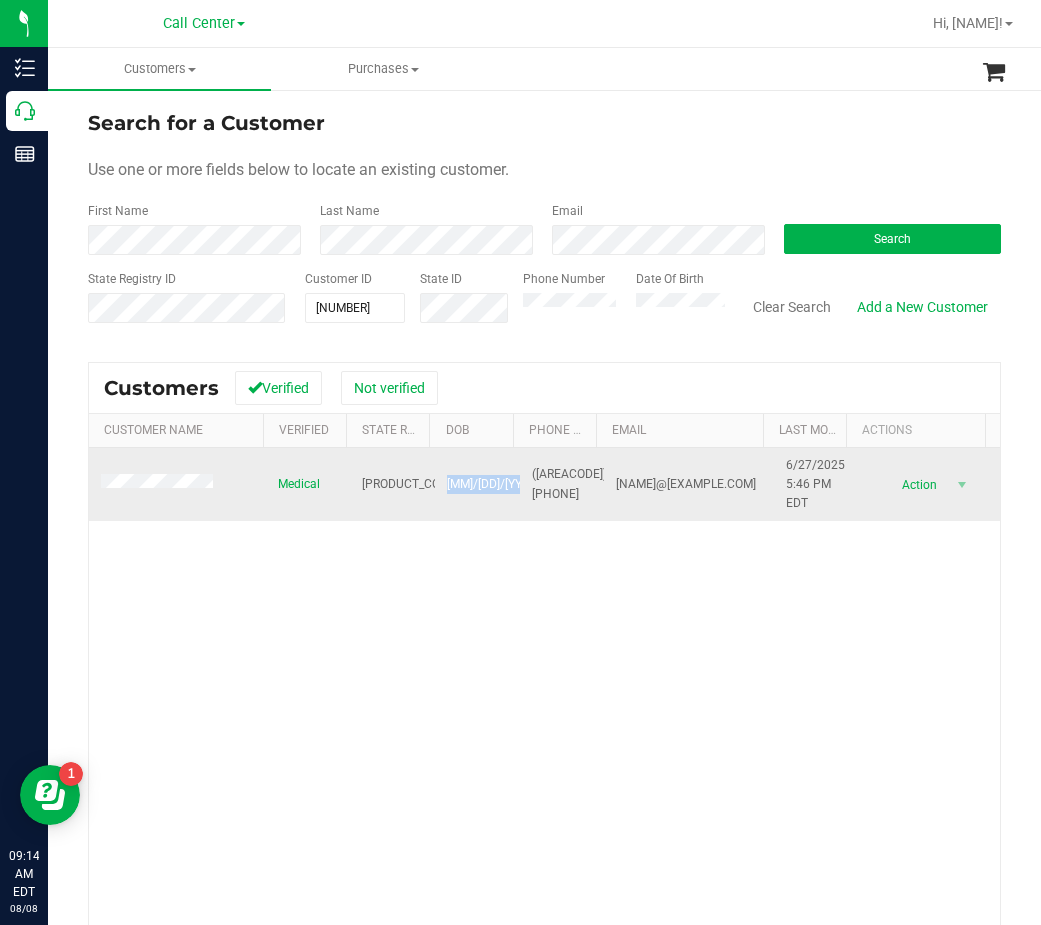 click on "08/01/1970" at bounding box center [493, 484] 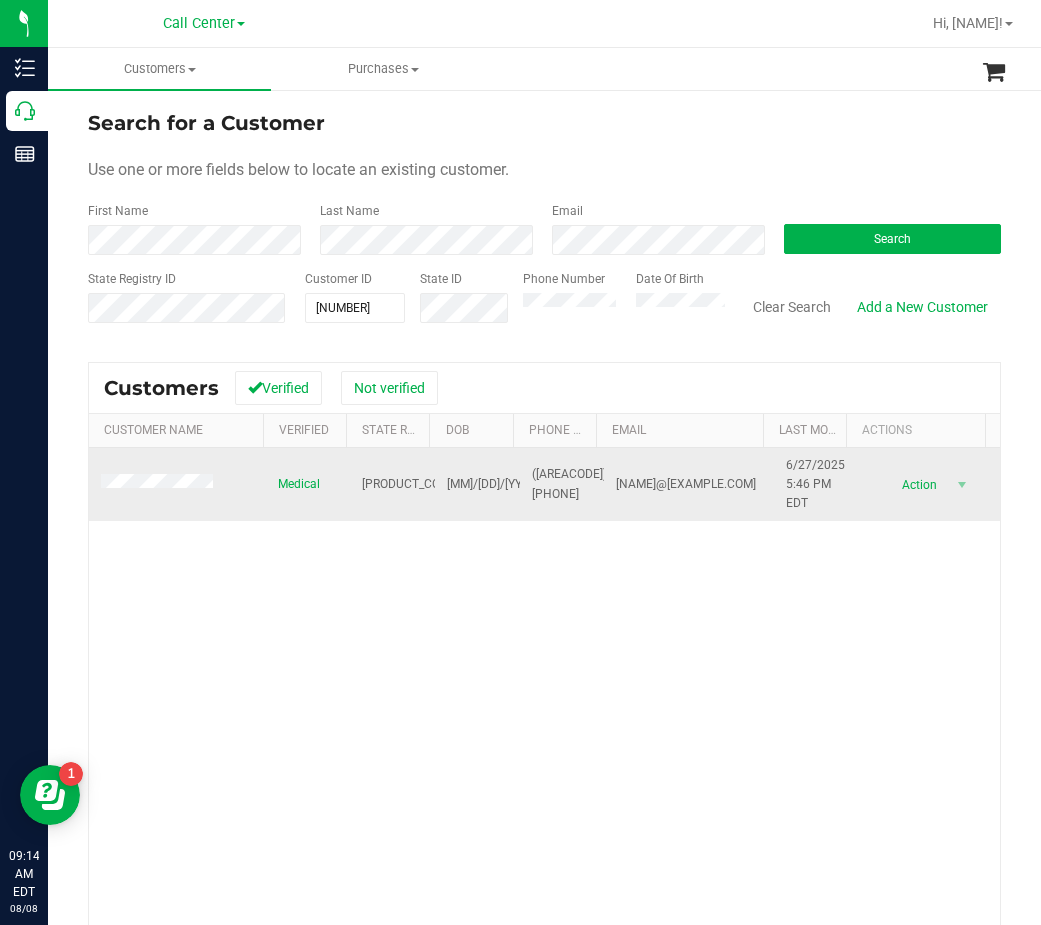 click on "(407) 485-1282" at bounding box center [569, 484] 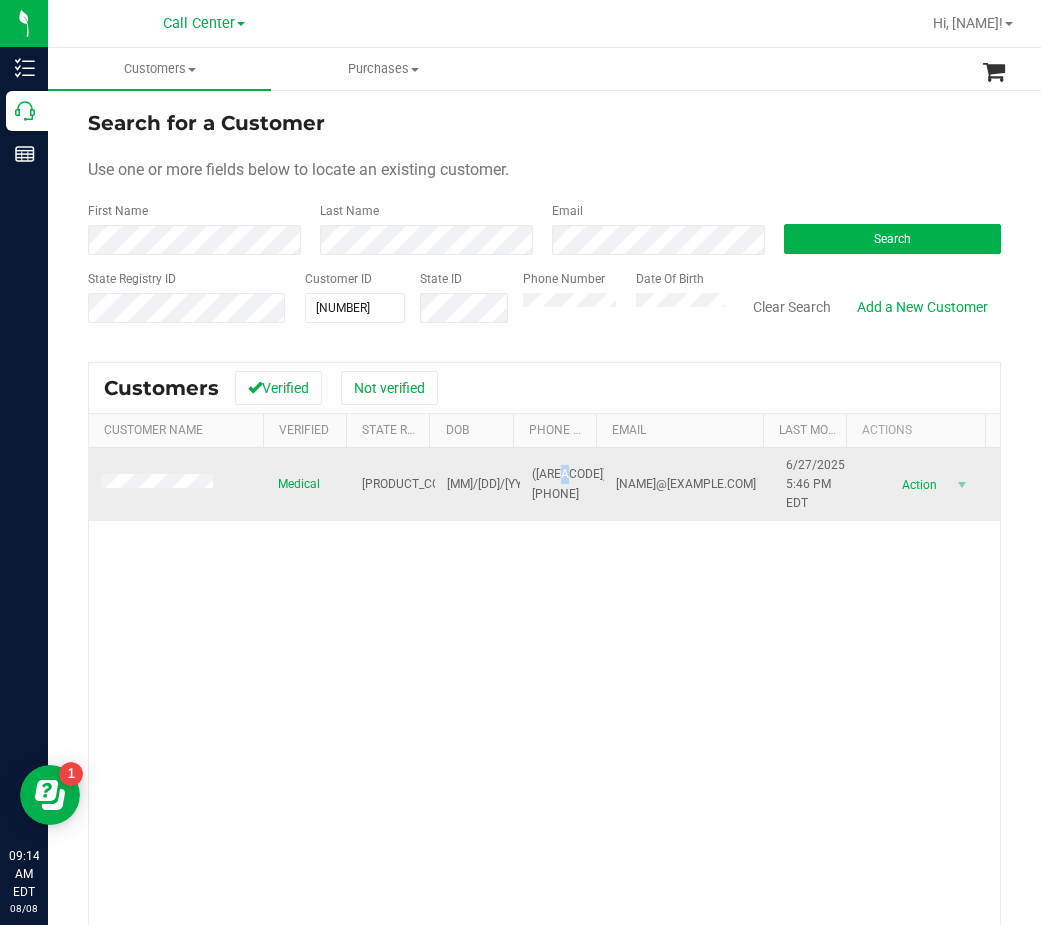 click on "(407) 485-1282" at bounding box center (569, 484) 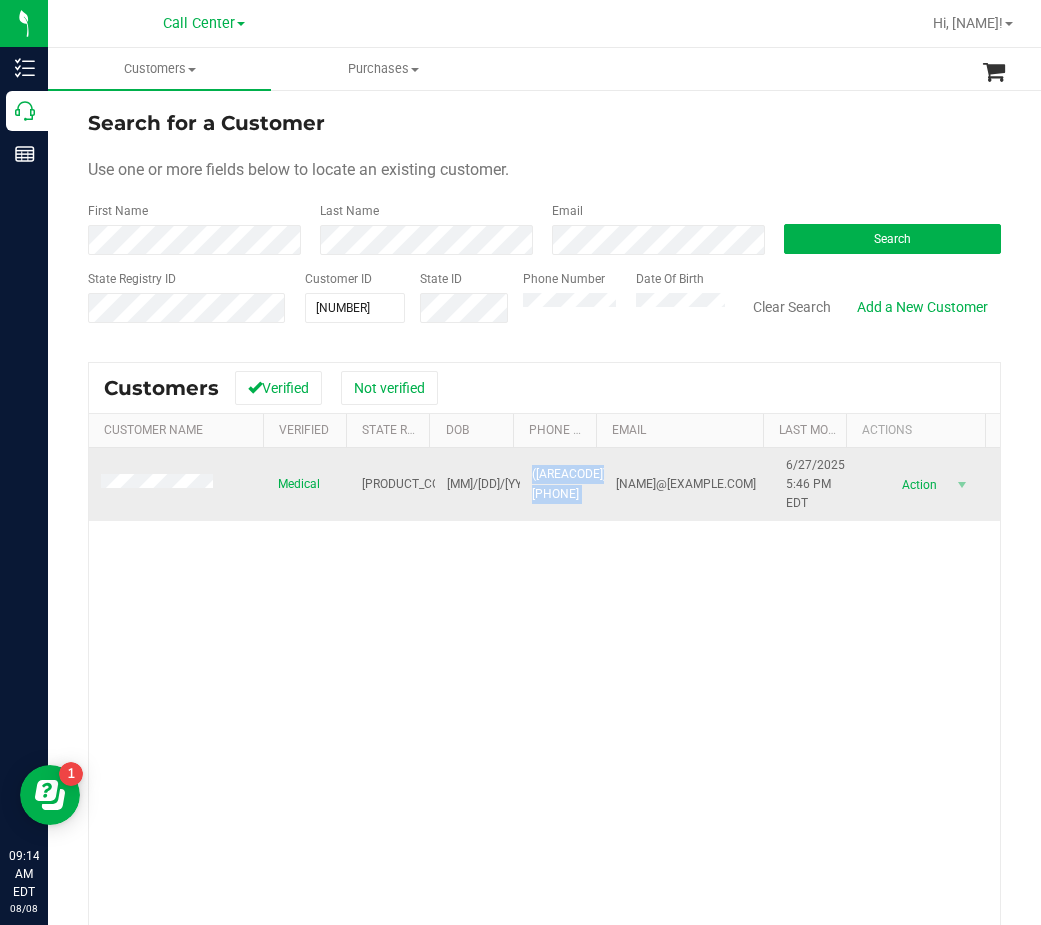 click on "(407) 485-1282" at bounding box center [569, 484] 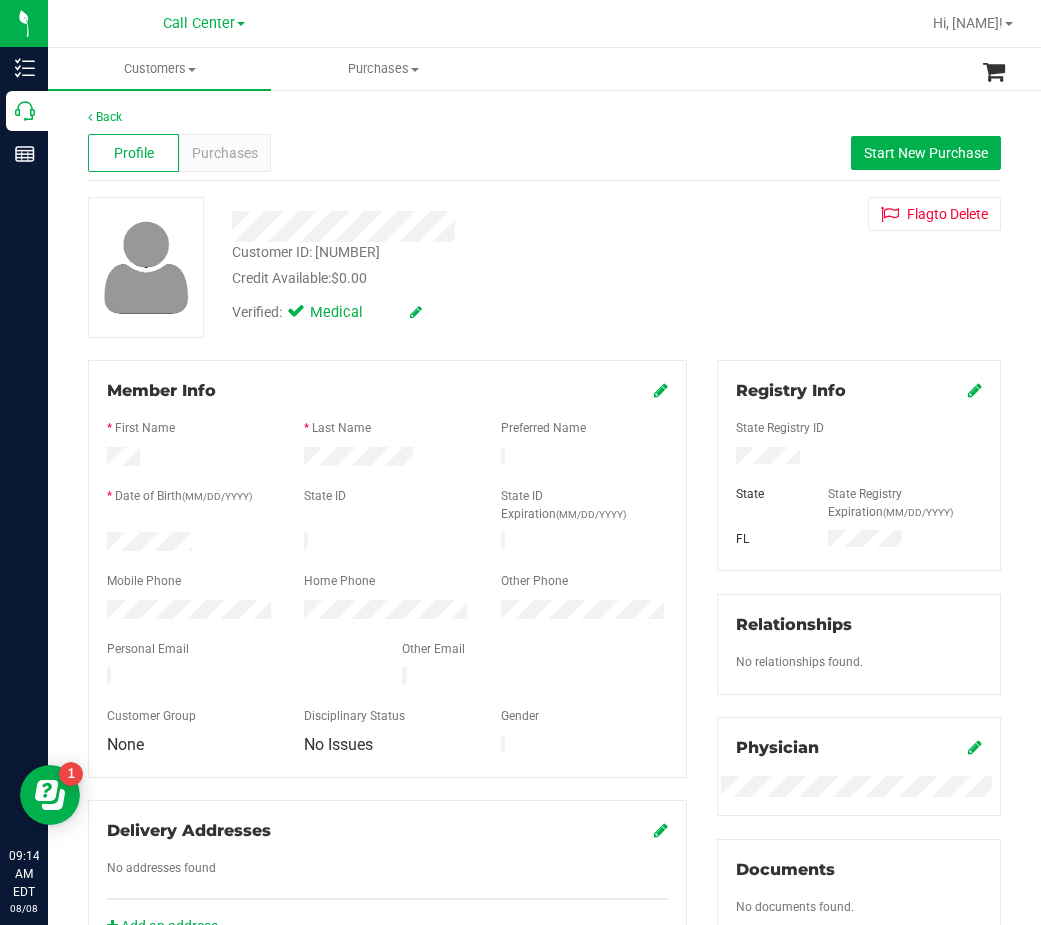 drag, startPoint x: 440, startPoint y: 272, endPoint x: 401, endPoint y: 255, distance: 42.544094 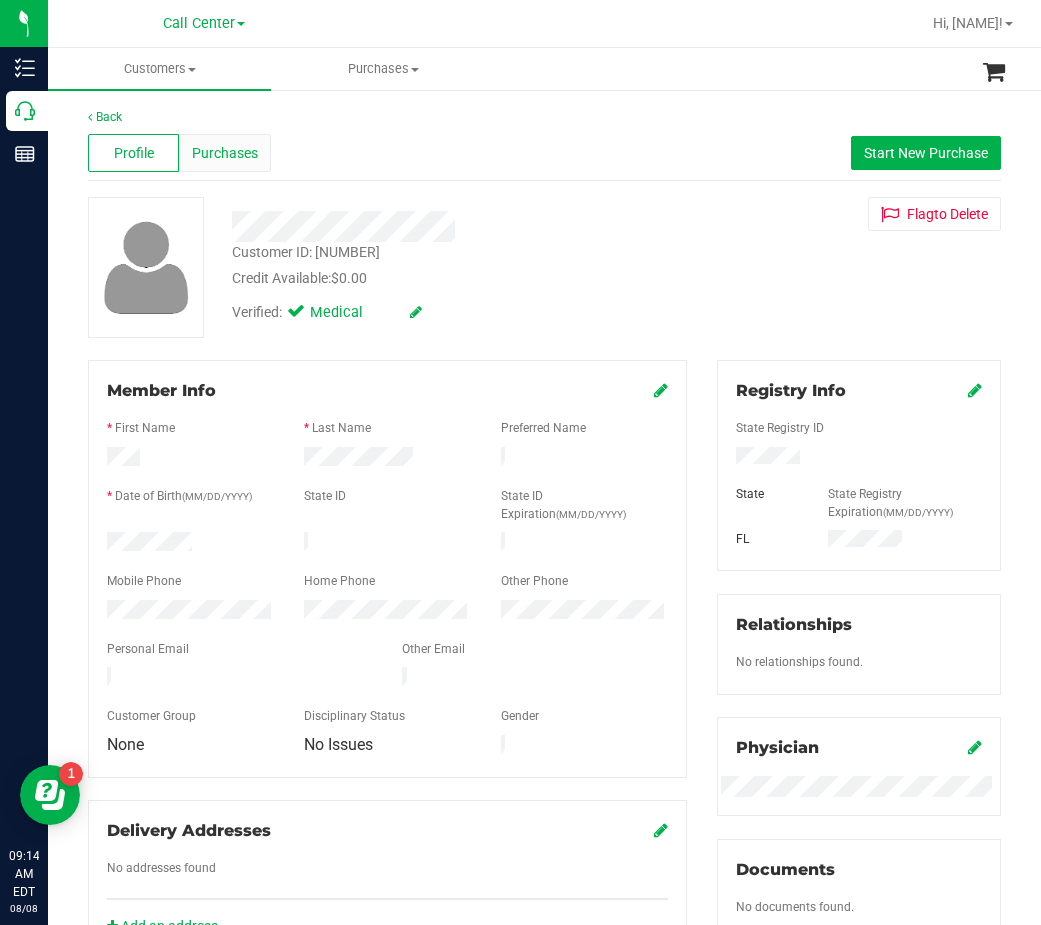 click on "Purchases" at bounding box center (224, 153) 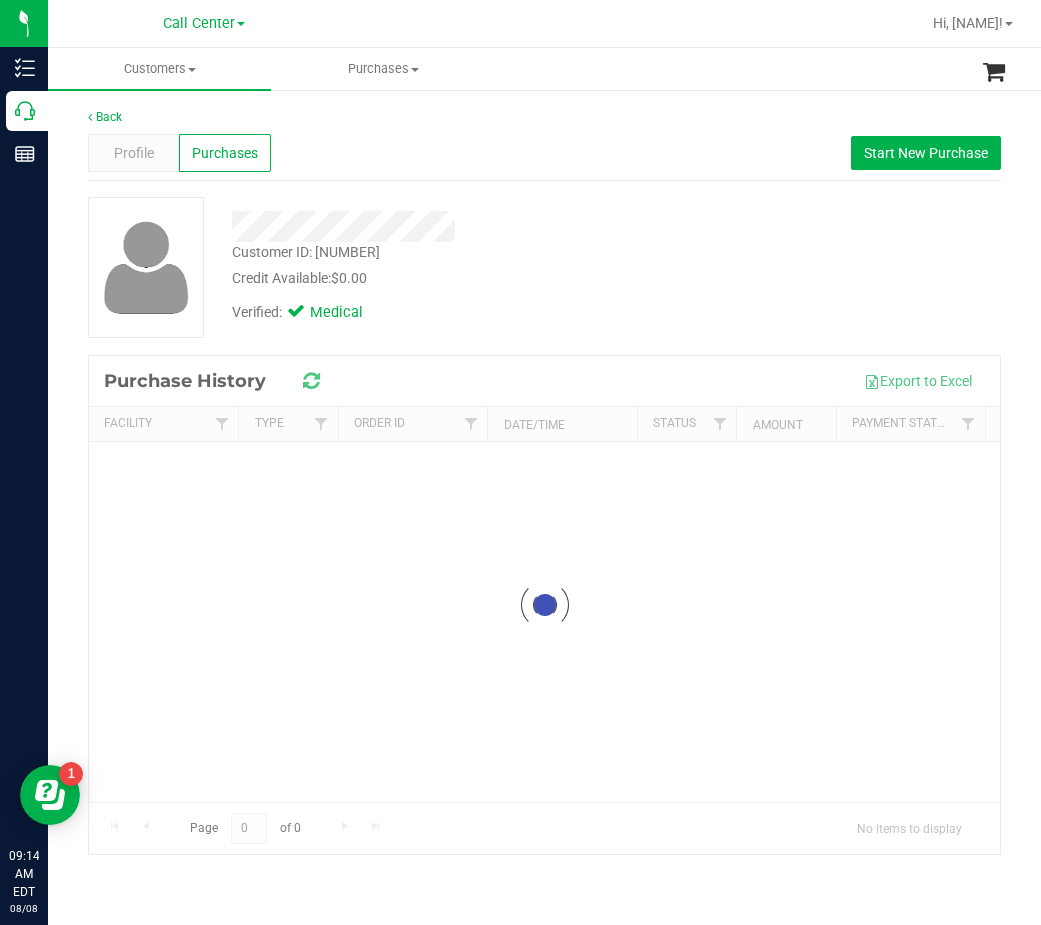 click on "Customer ID: 483625
Credit Available:
$0.00
Verified:
Medical" at bounding box center (544, 267) 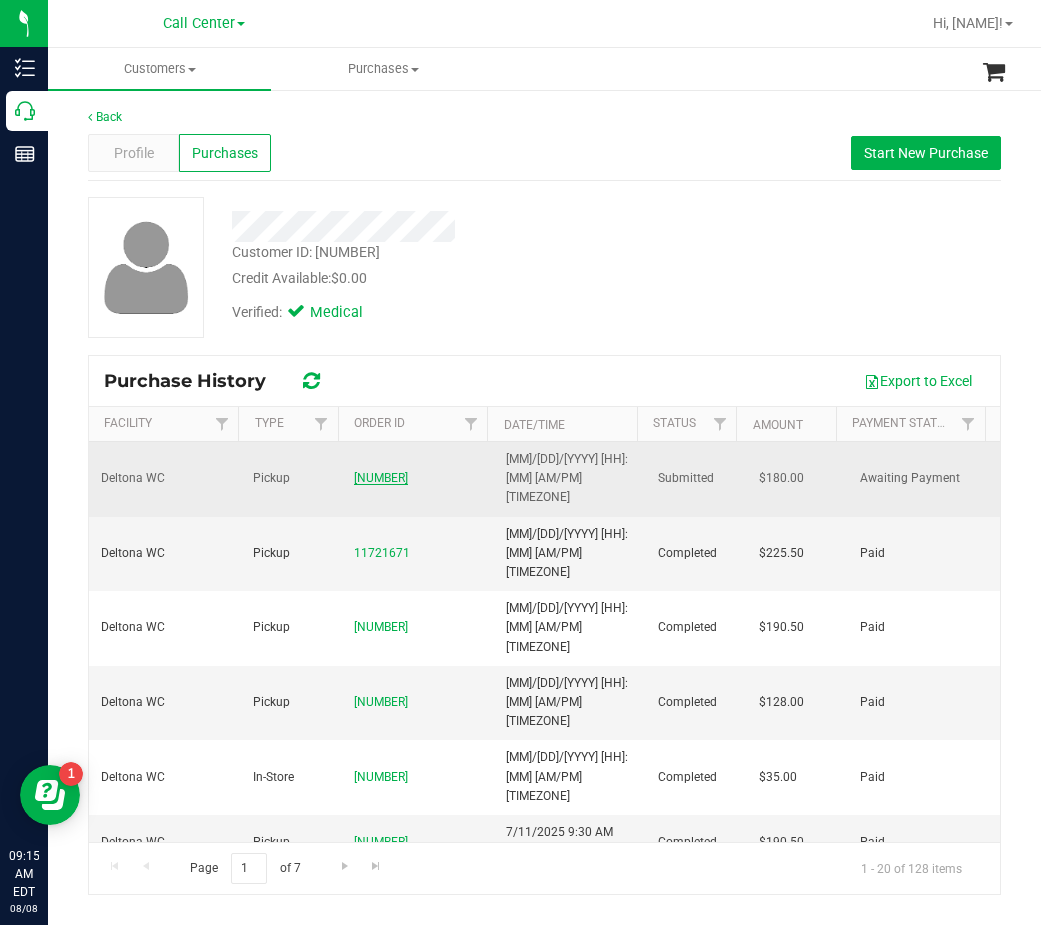 click on "11755837" at bounding box center (381, 478) 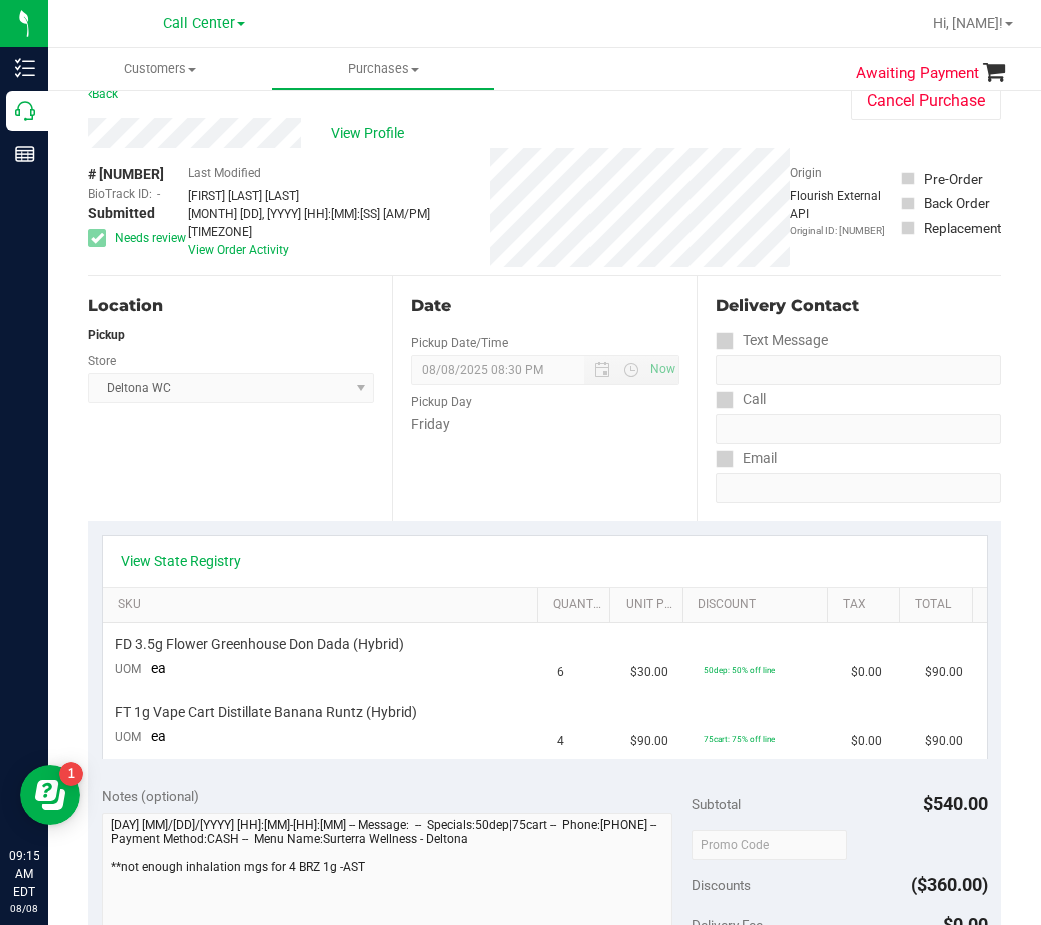 scroll, scrollTop: 100, scrollLeft: 0, axis: vertical 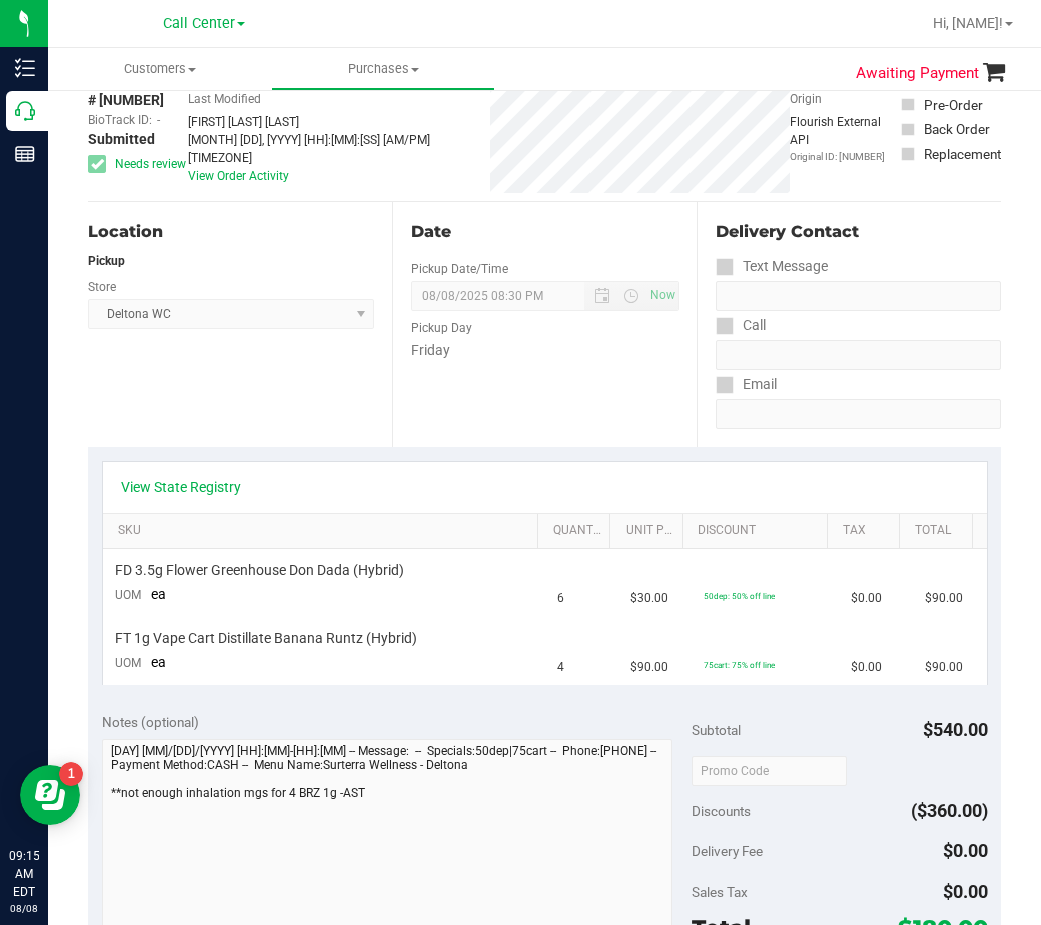 click on "View State Registry" at bounding box center (545, 487) 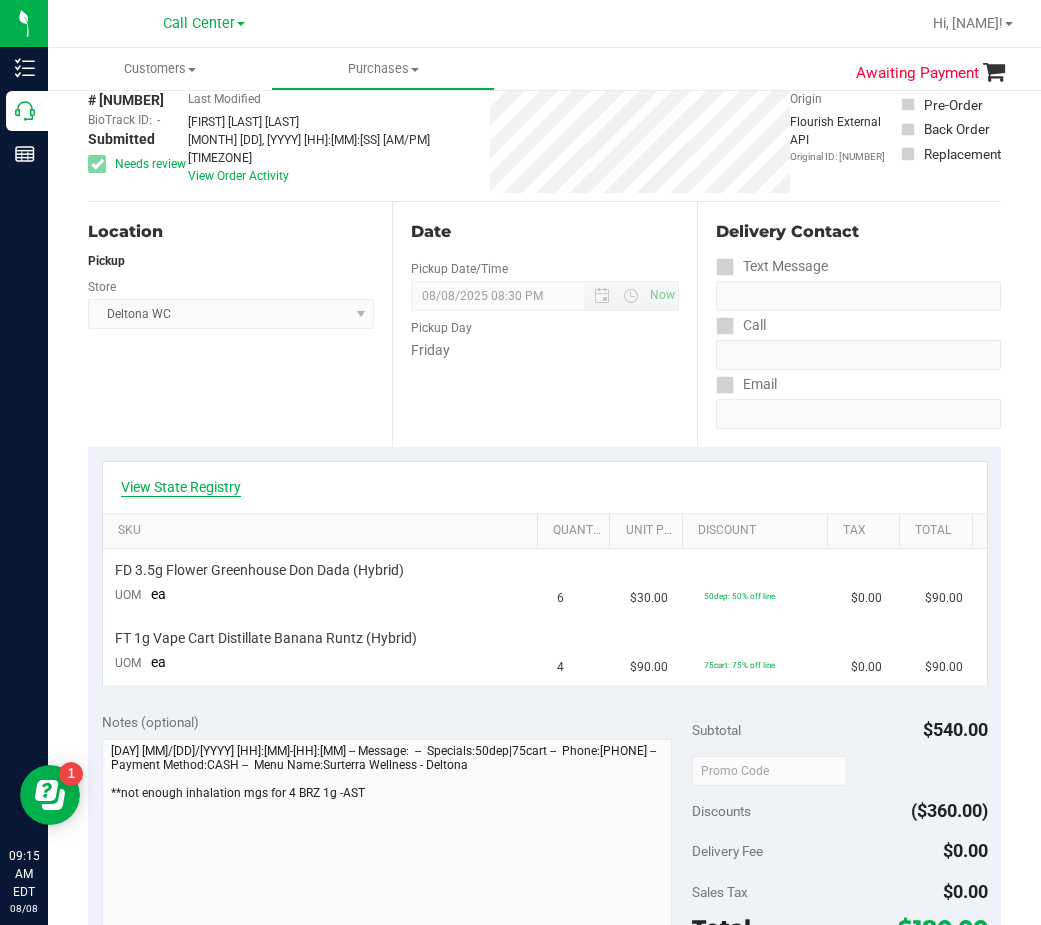 click on "View State Registry" at bounding box center (181, 487) 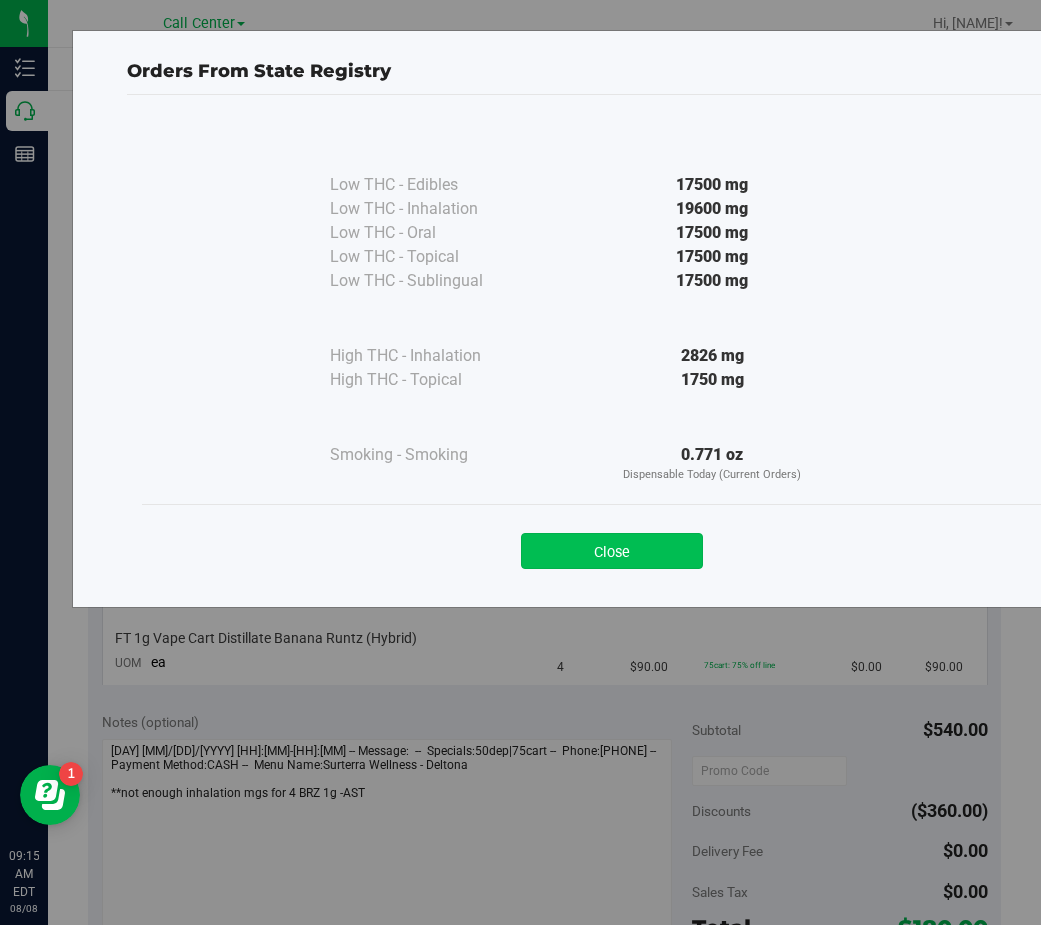 click on "Close" at bounding box center [612, 551] 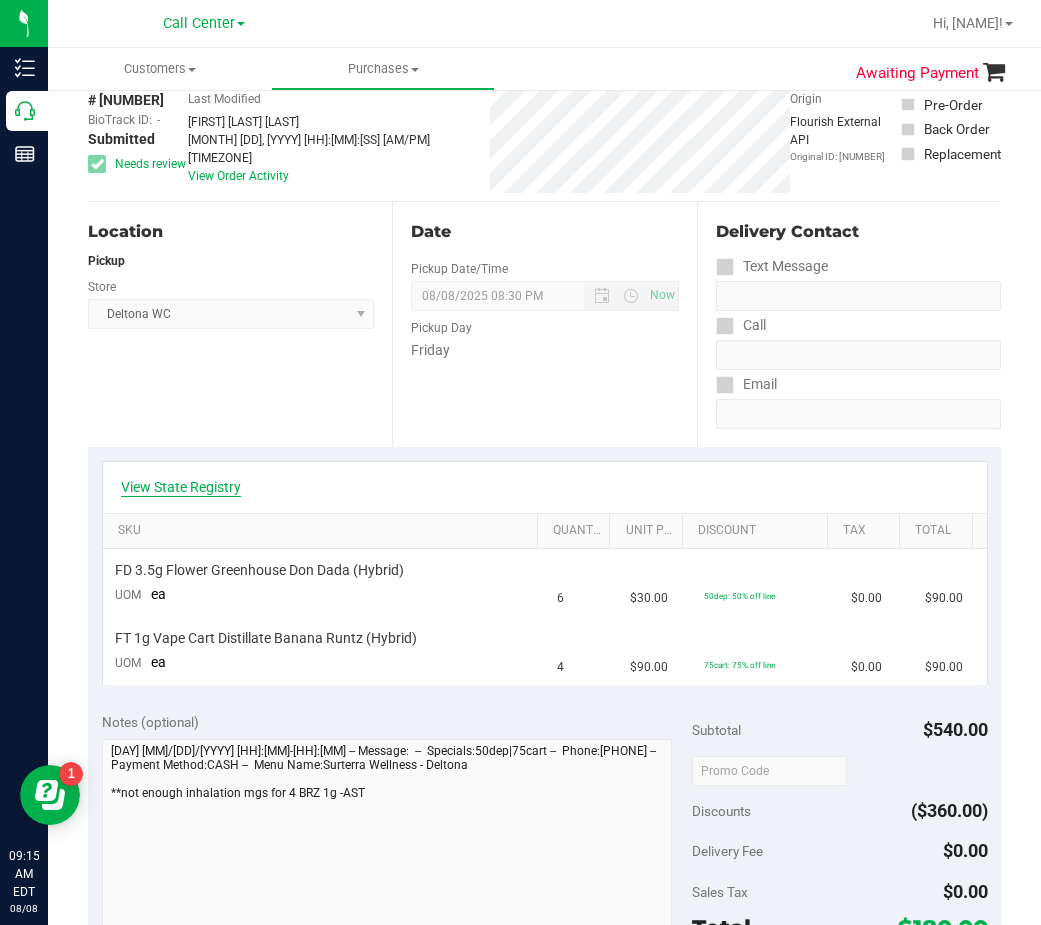 click on "View State Registry" at bounding box center [181, 487] 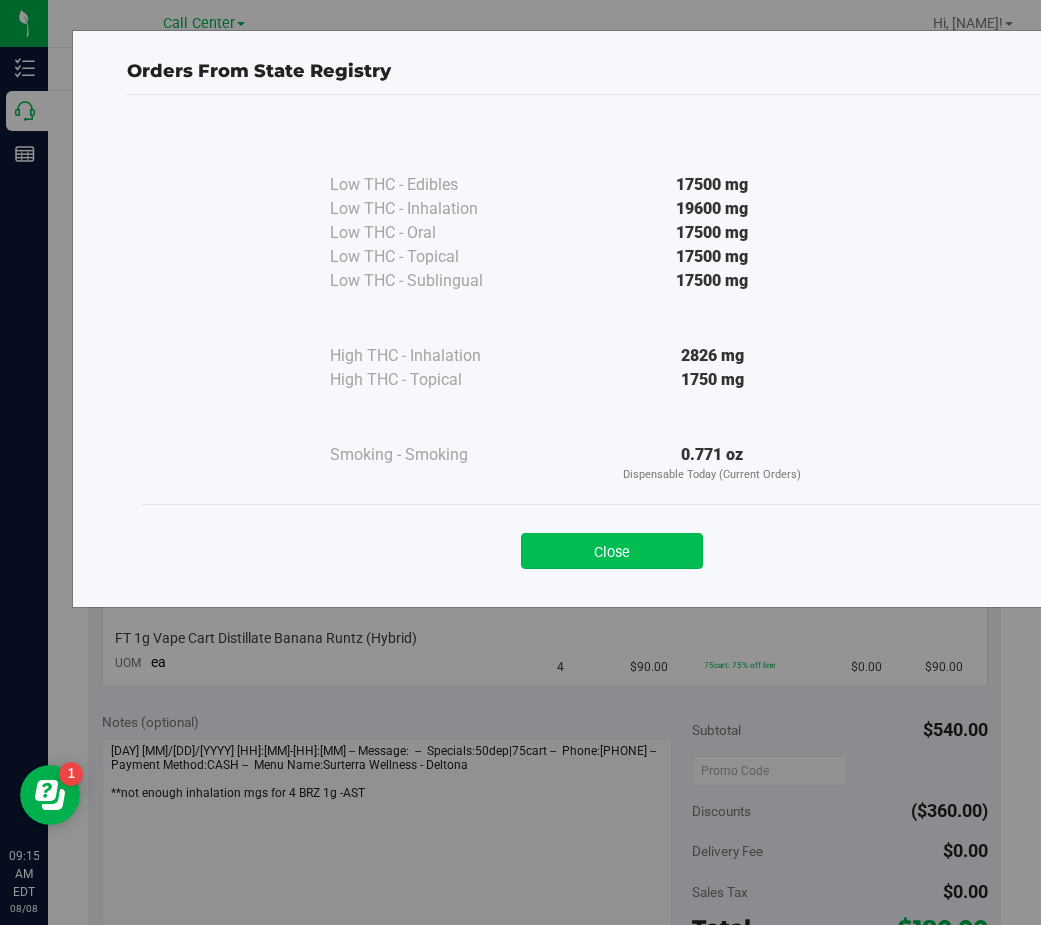 click on "Close" at bounding box center [612, 551] 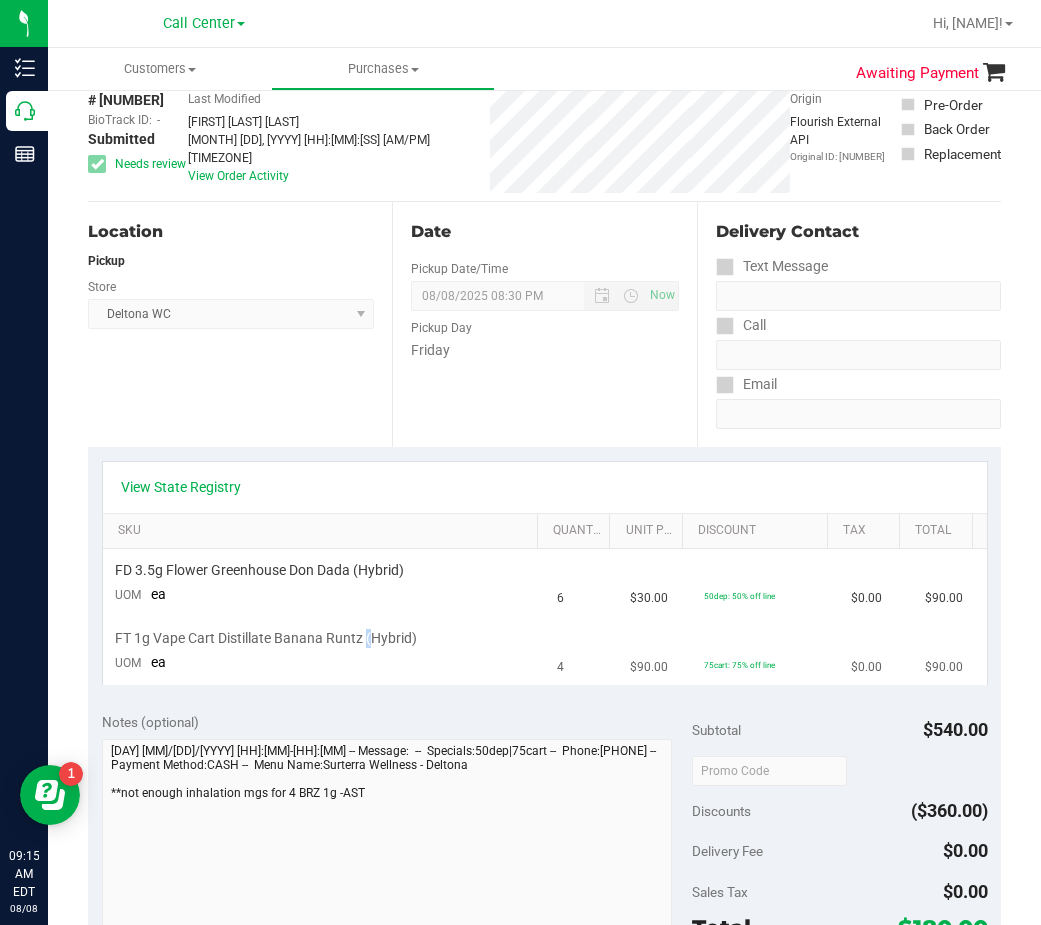click on "FT 1g Vape Cart Distillate Banana Runtz (Hybrid)" at bounding box center (266, 638) 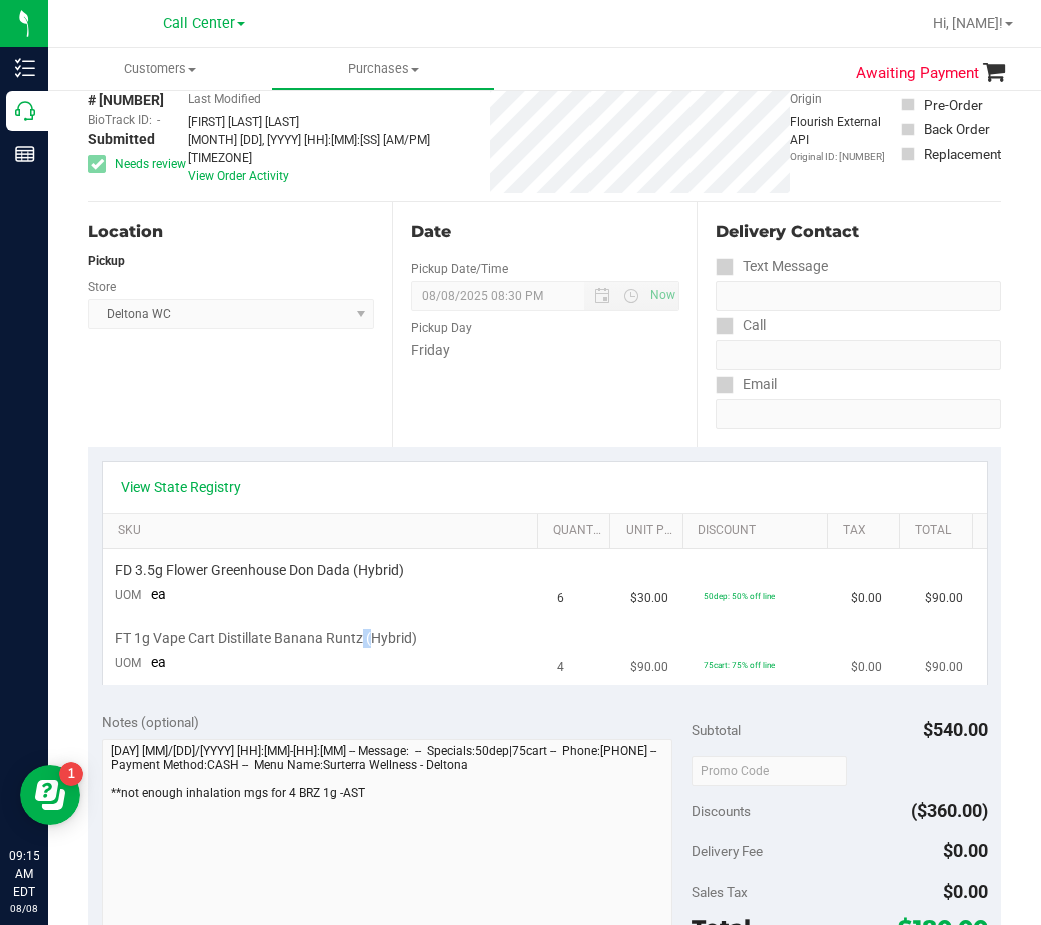 click on "FT 1g Vape Cart Distillate Banana Runtz (Hybrid)" at bounding box center [266, 638] 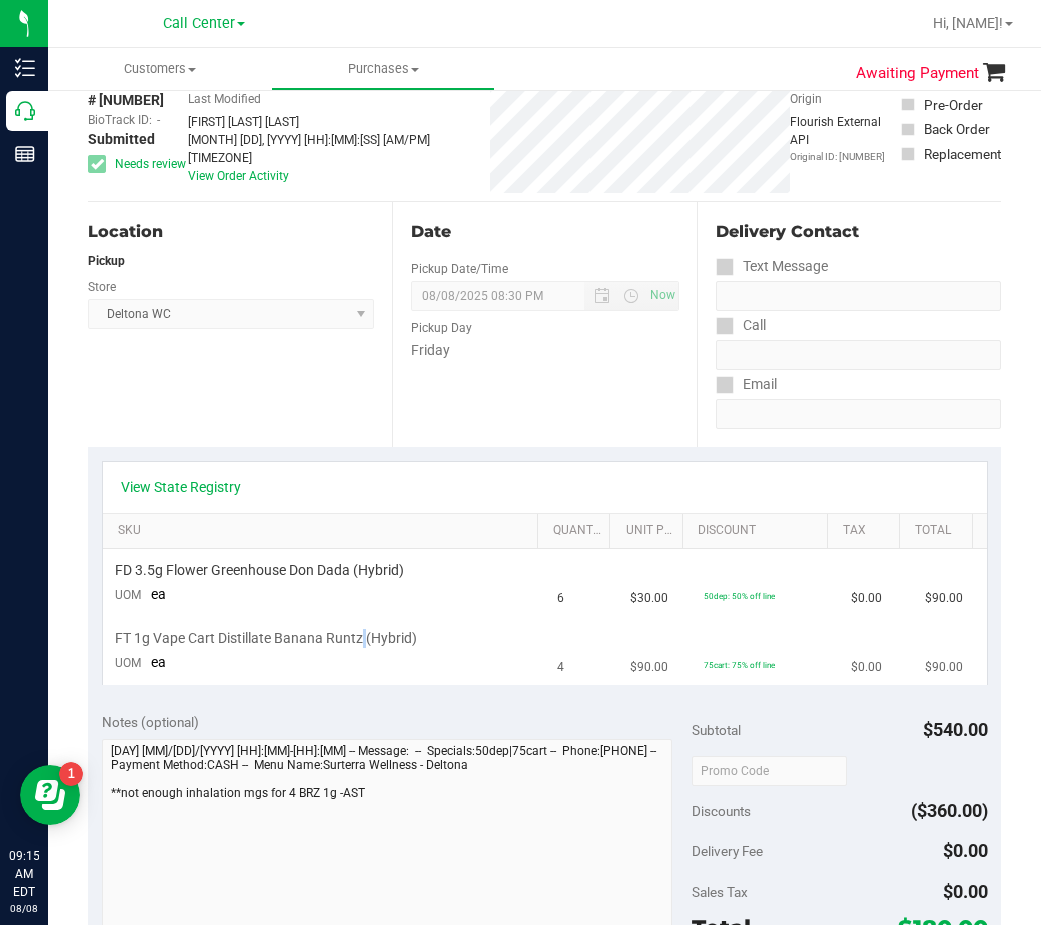 click on "FT 1g Vape Cart Distillate Banana Runtz (Hybrid)" at bounding box center [266, 638] 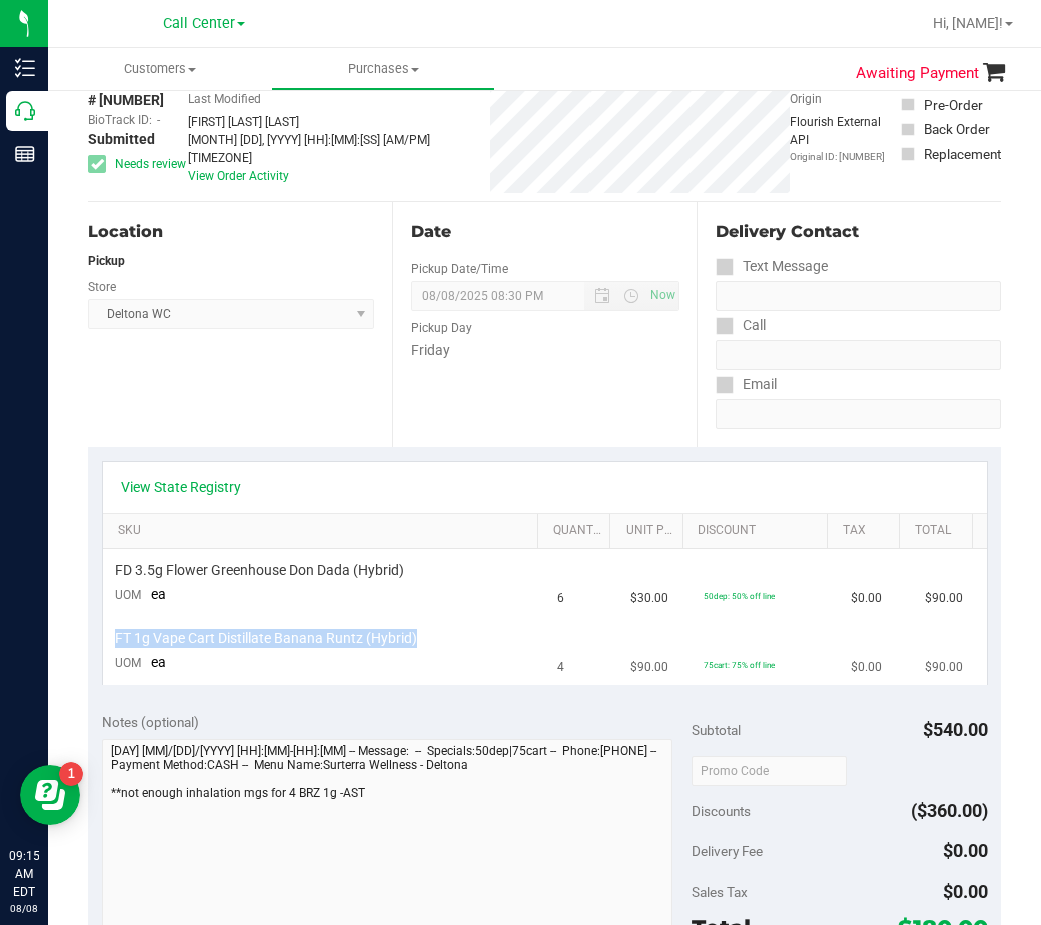 click on "FT 1g Vape Cart Distillate Banana Runtz (Hybrid)" at bounding box center [266, 638] 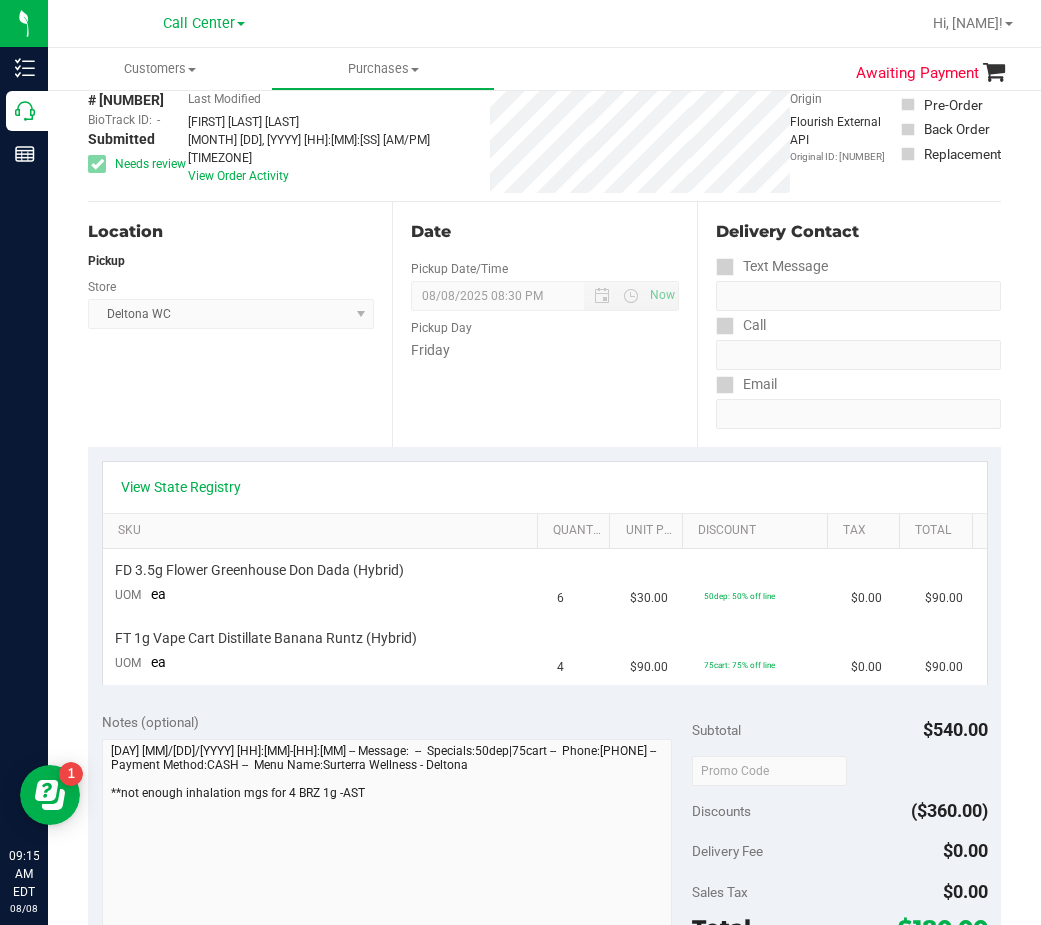 click on "View State Registry" at bounding box center [545, 487] 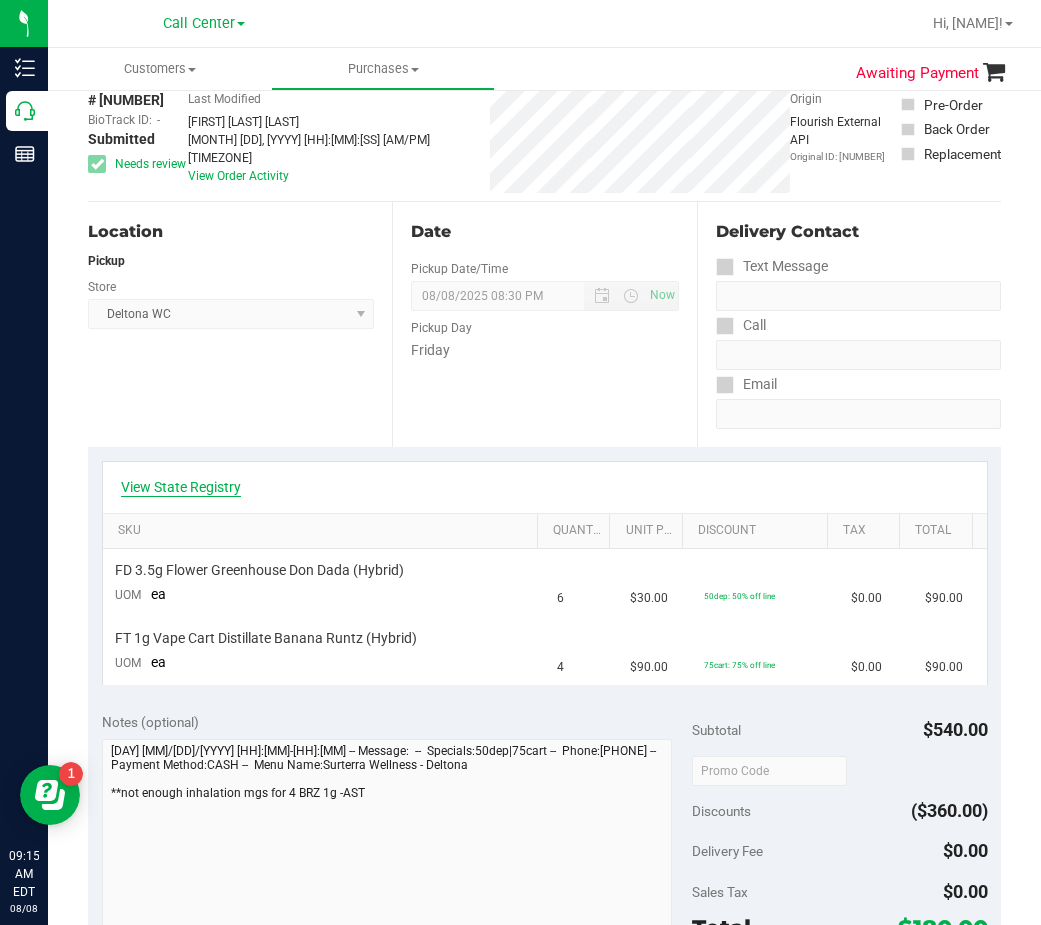 click on "View State Registry" at bounding box center [181, 487] 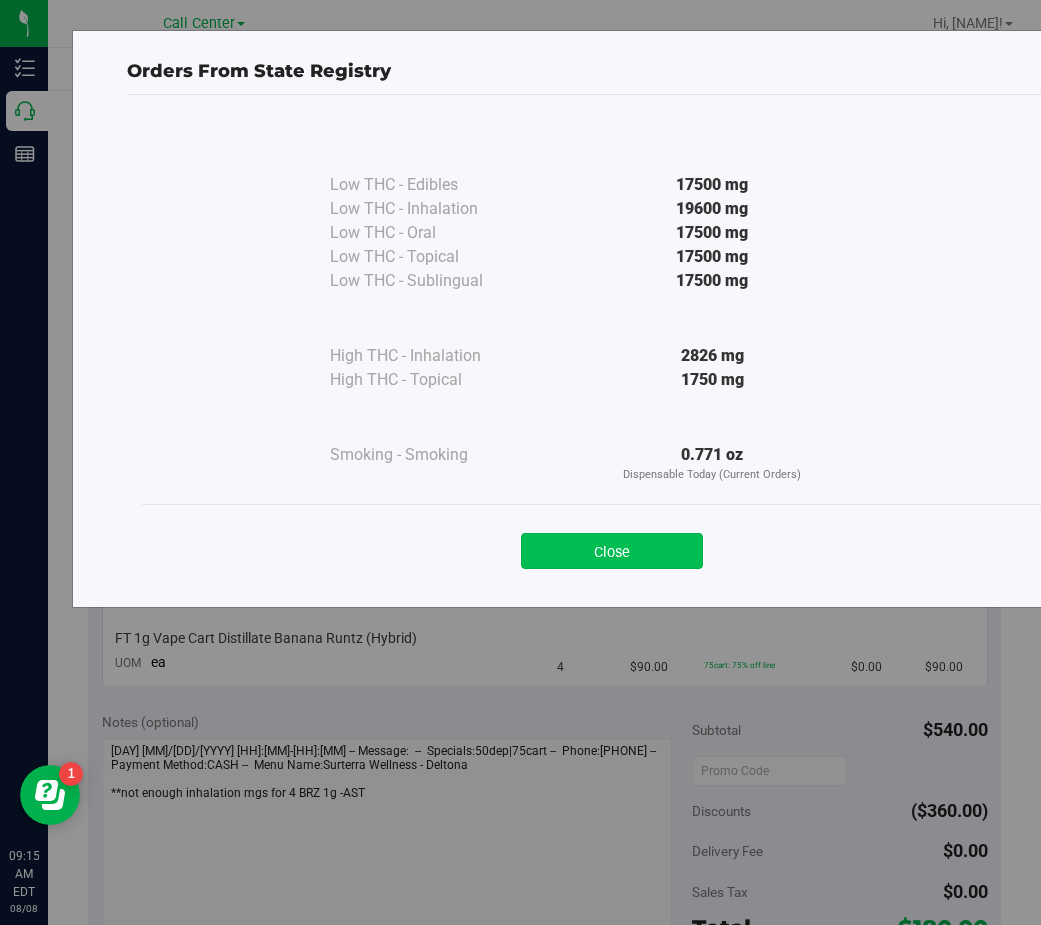 click on "Close" at bounding box center [612, 551] 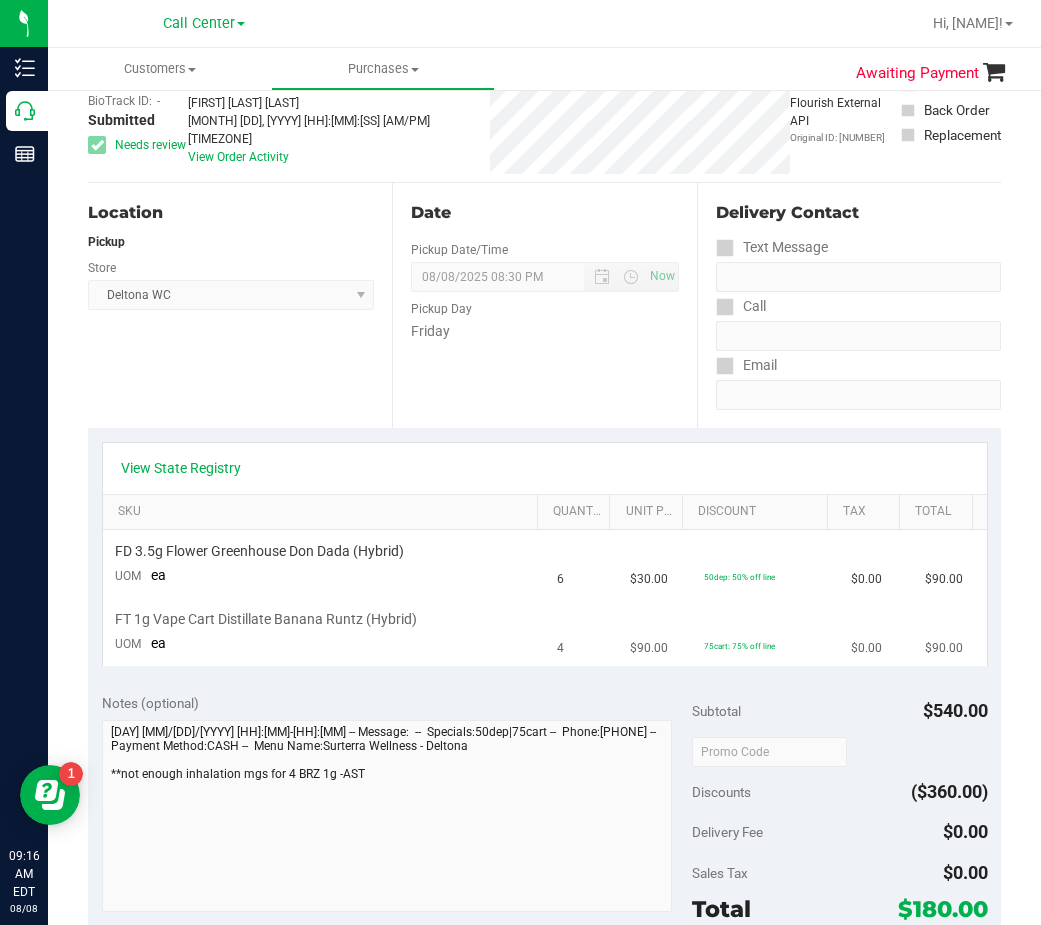 scroll, scrollTop: 100, scrollLeft: 0, axis: vertical 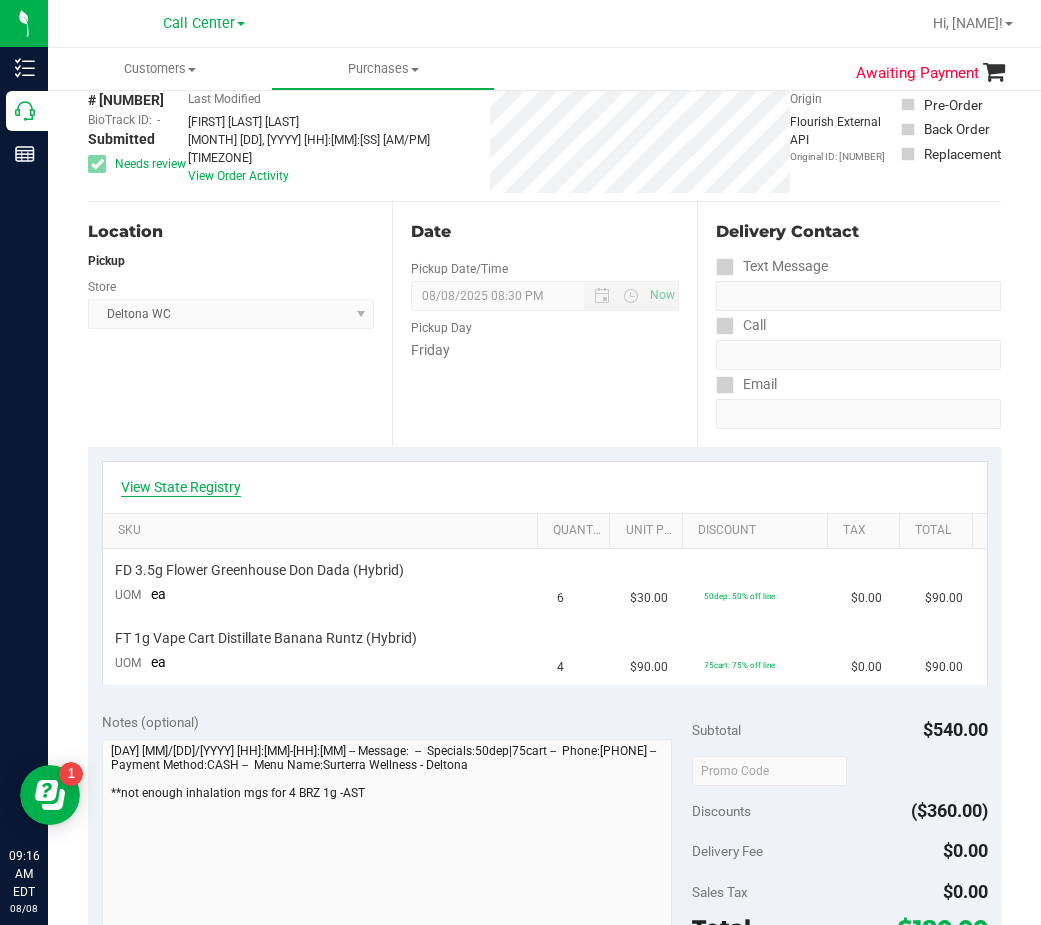 click on "View State Registry" at bounding box center [181, 487] 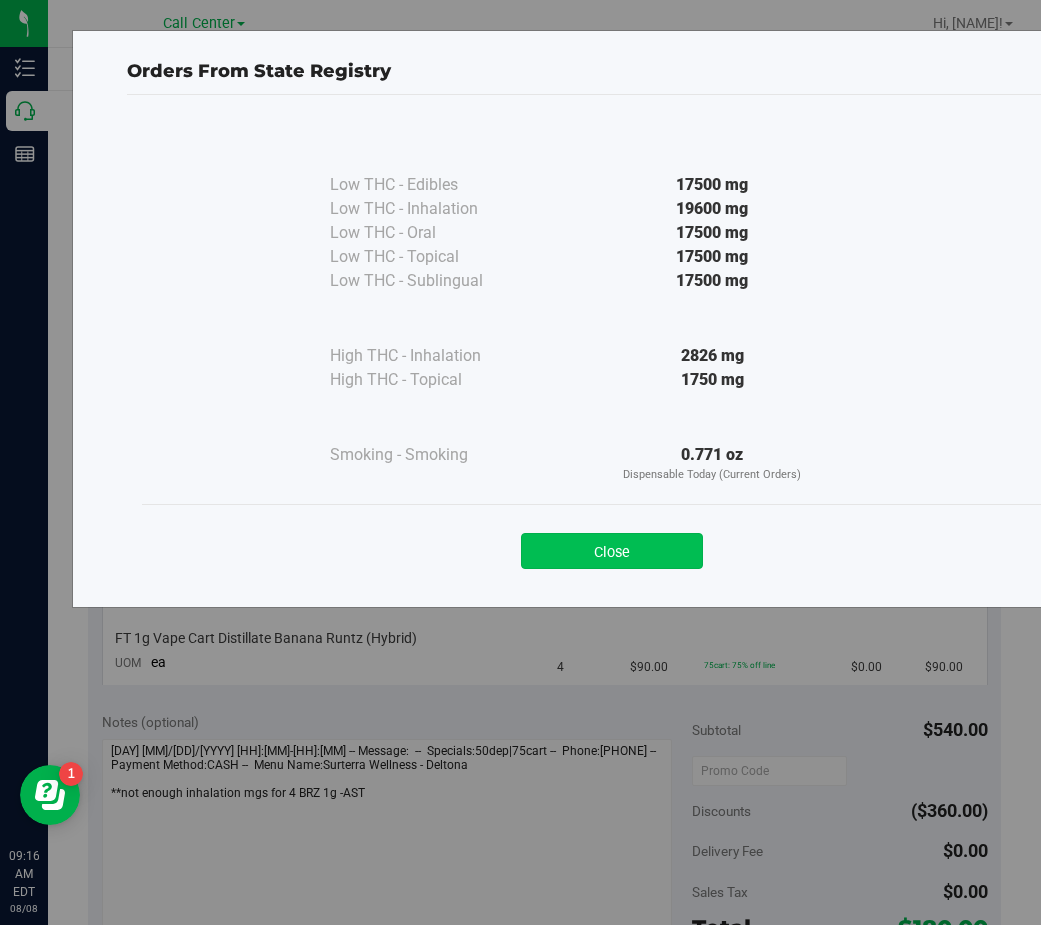 click on "Close" at bounding box center [612, 551] 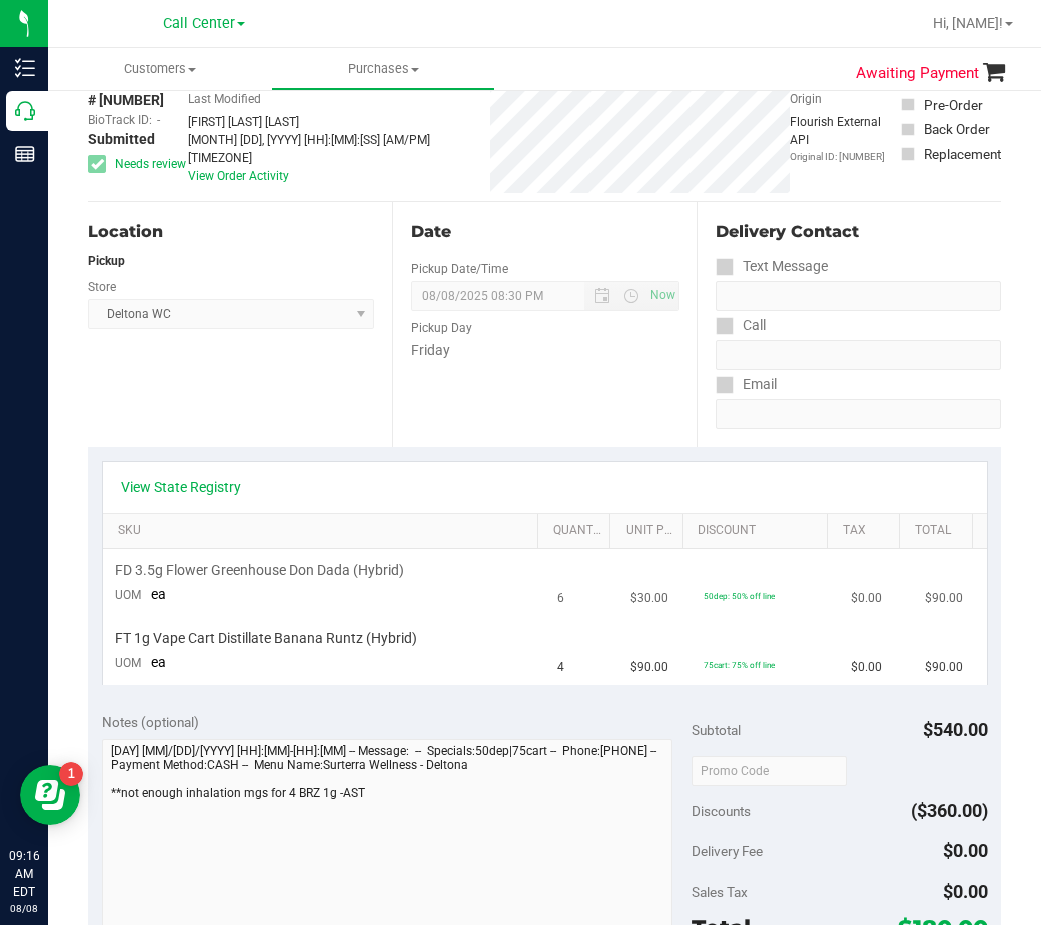 drag, startPoint x: 556, startPoint y: 589, endPoint x: 524, endPoint y: 577, distance: 34.176014 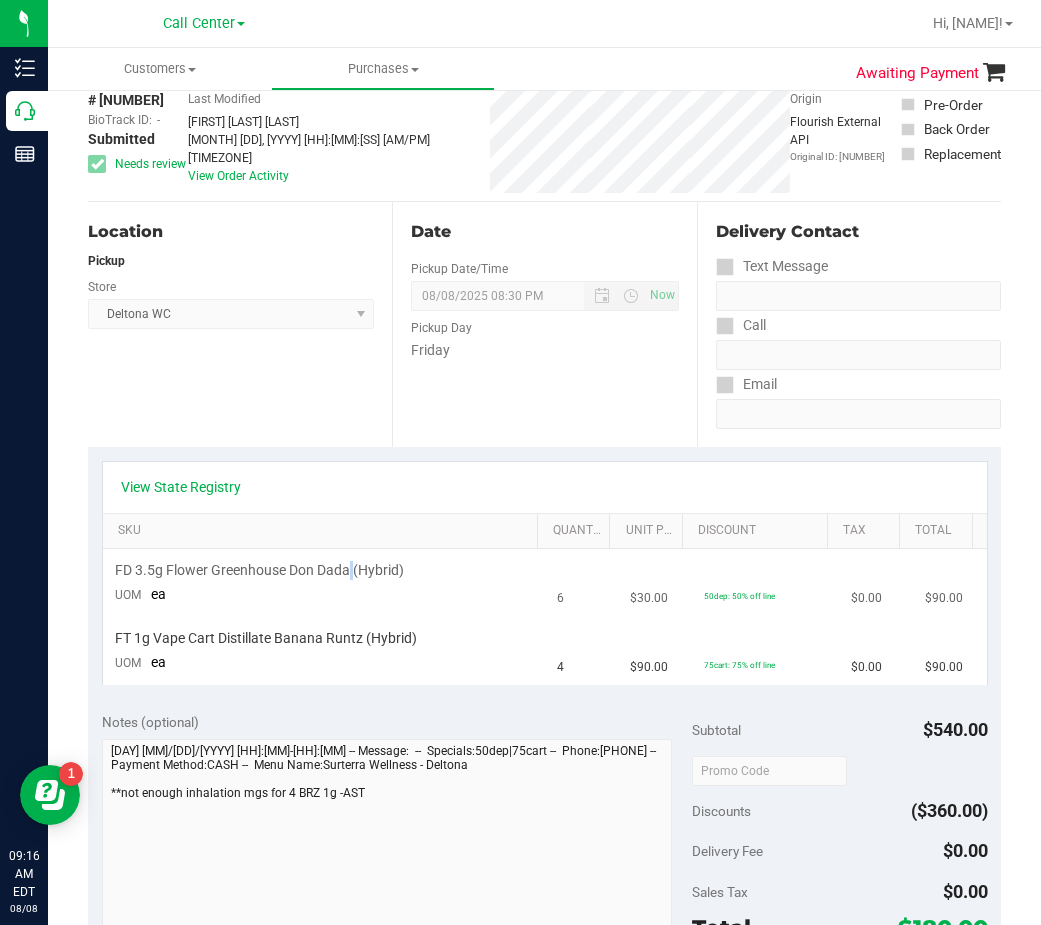 click on "FD 3.5g Flower Greenhouse Don Dada (Hybrid)" at bounding box center [259, 570] 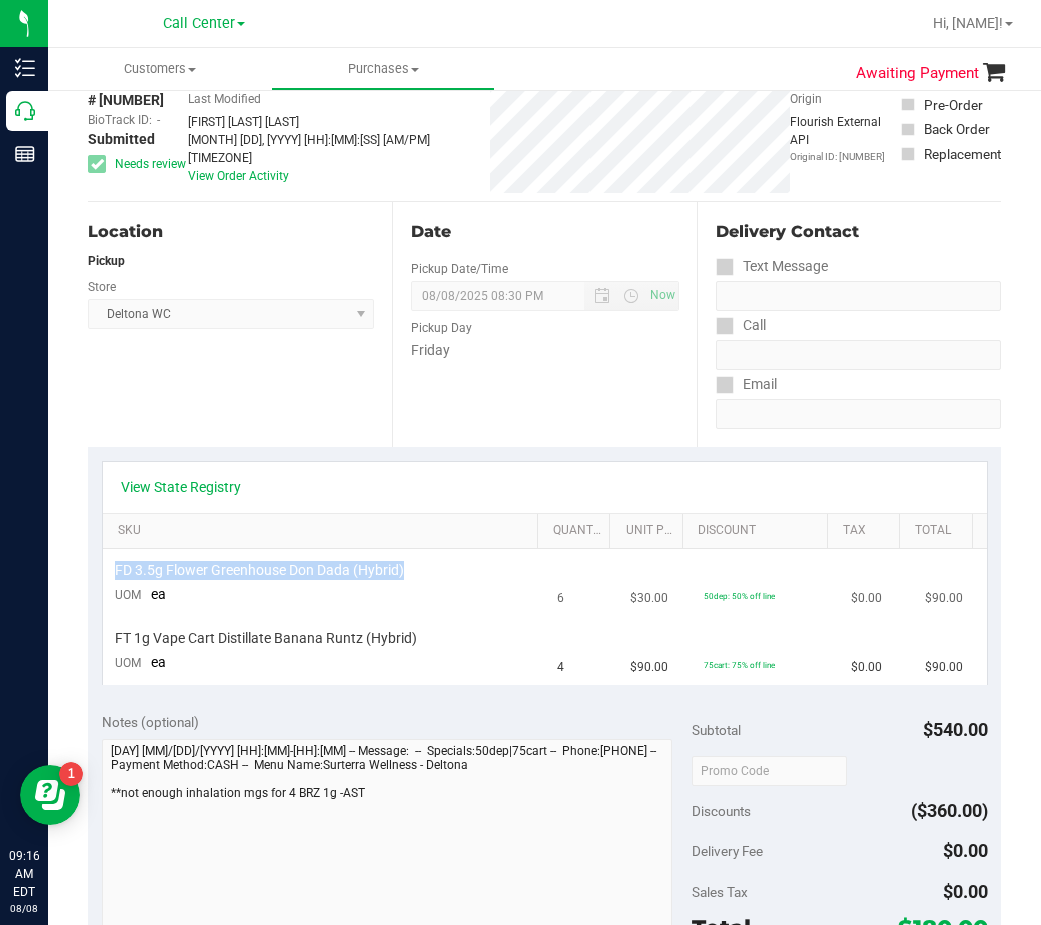 click on "FD 3.5g Flower Greenhouse Don Dada (Hybrid)" at bounding box center (259, 570) 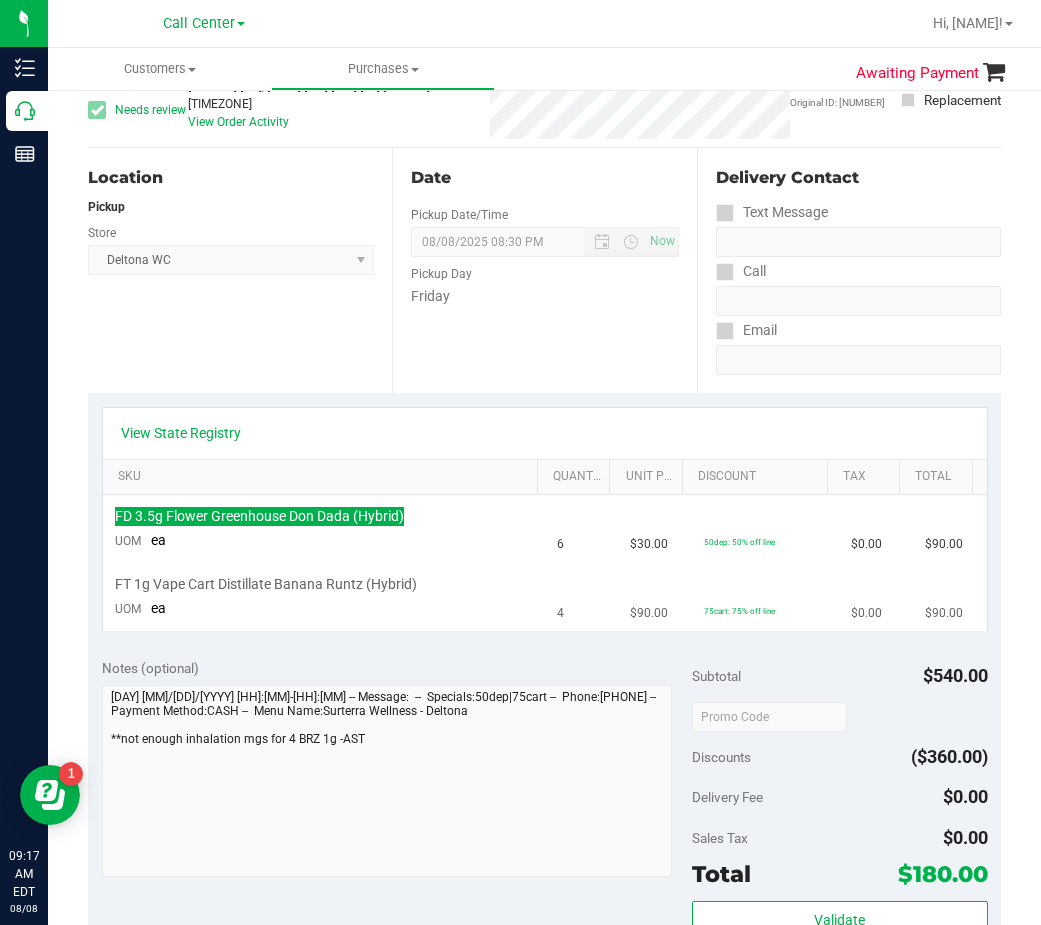 scroll, scrollTop: 300, scrollLeft: 0, axis: vertical 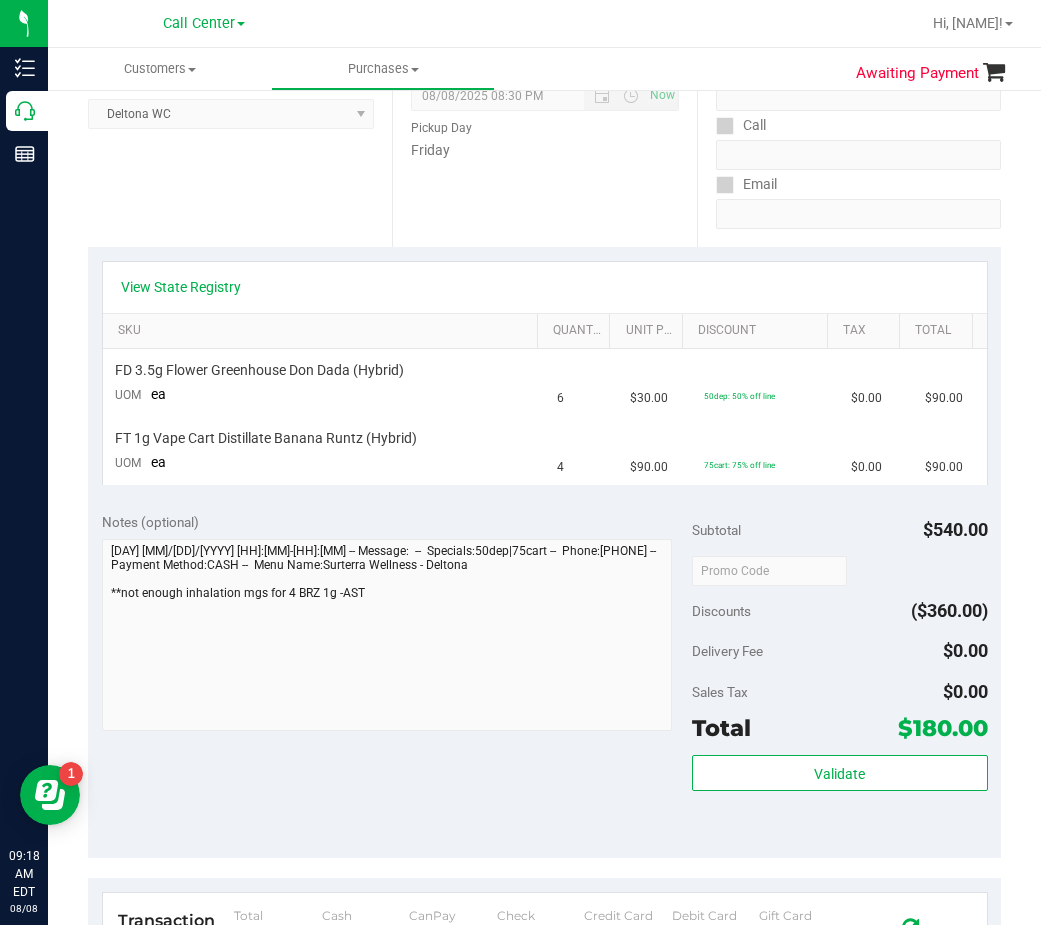 click on "View State Registry" at bounding box center [545, 287] 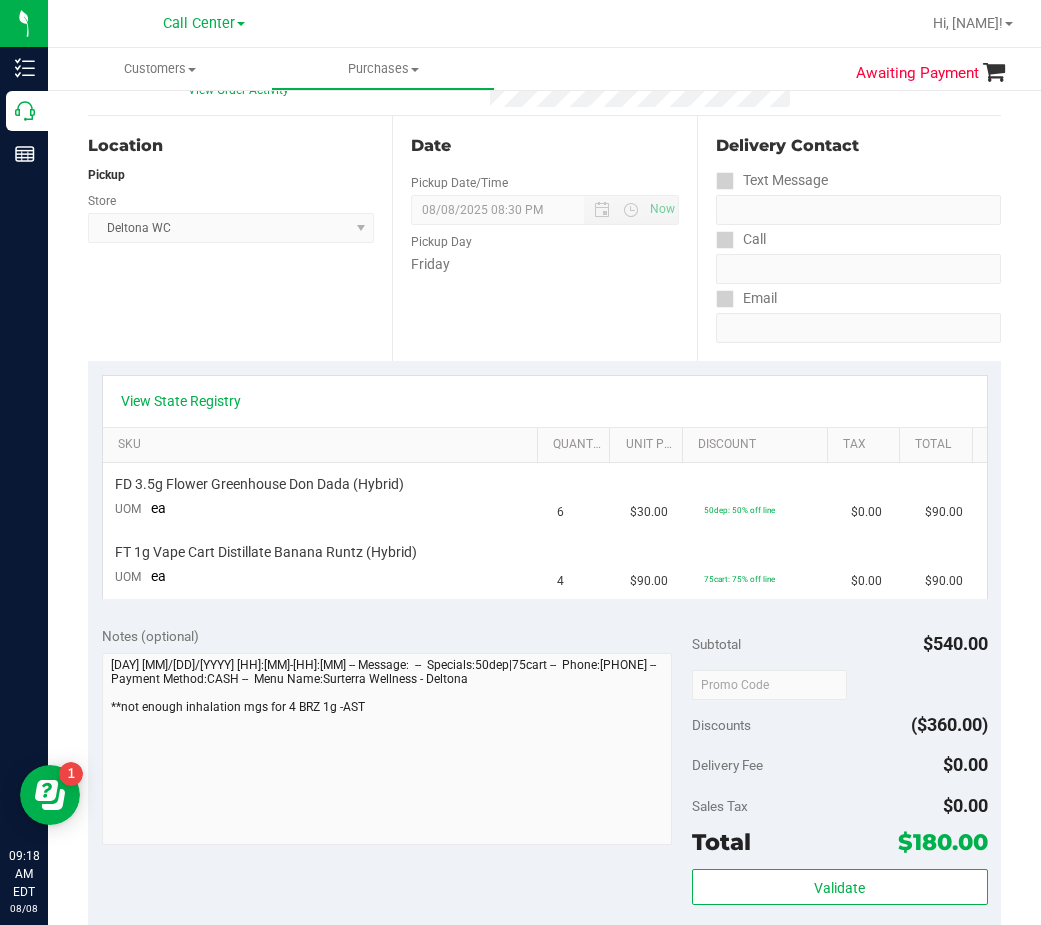 scroll, scrollTop: 0, scrollLeft: 0, axis: both 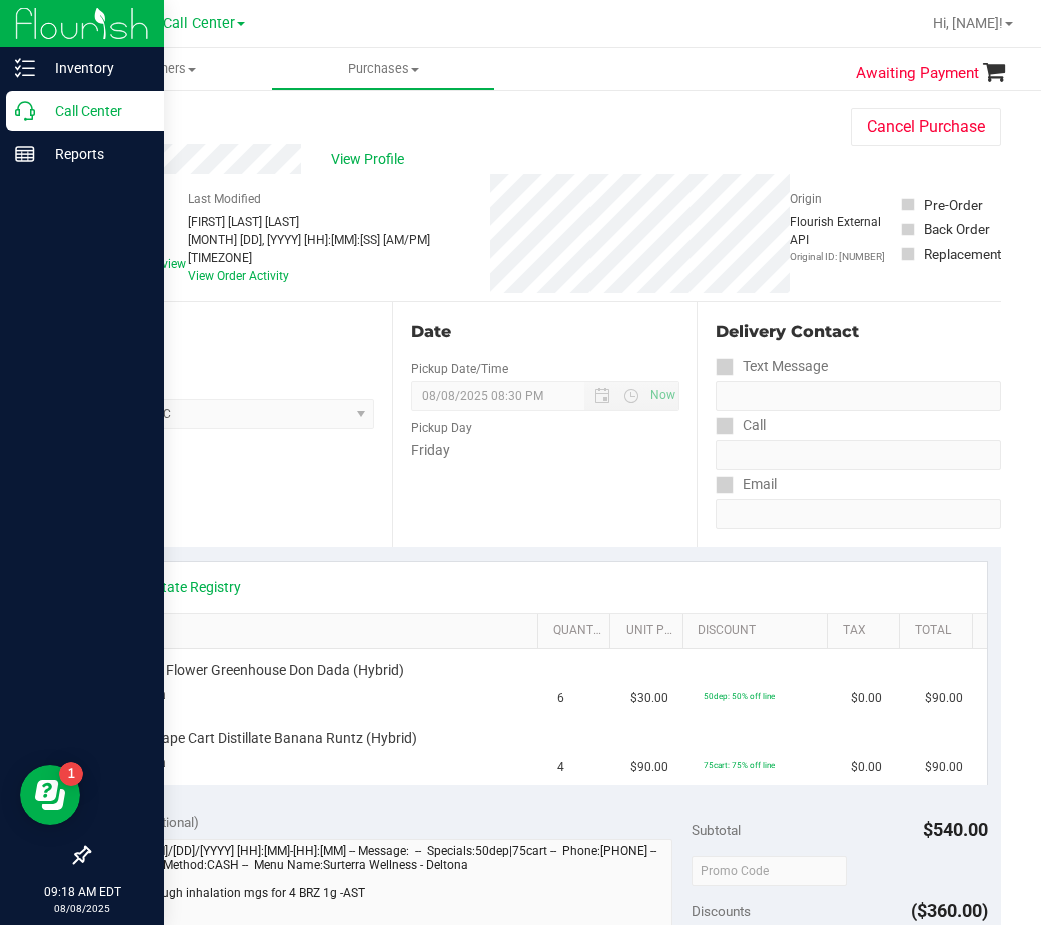 click 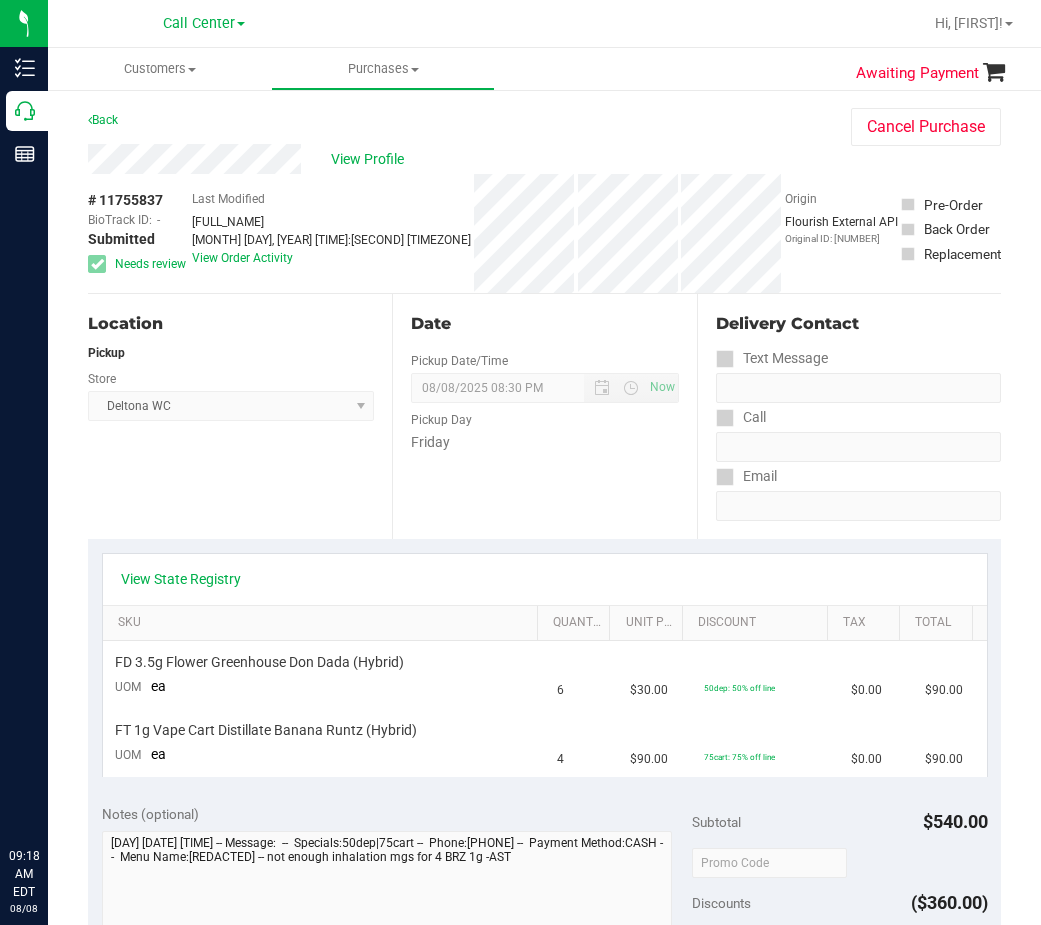 scroll, scrollTop: 0, scrollLeft: 0, axis: both 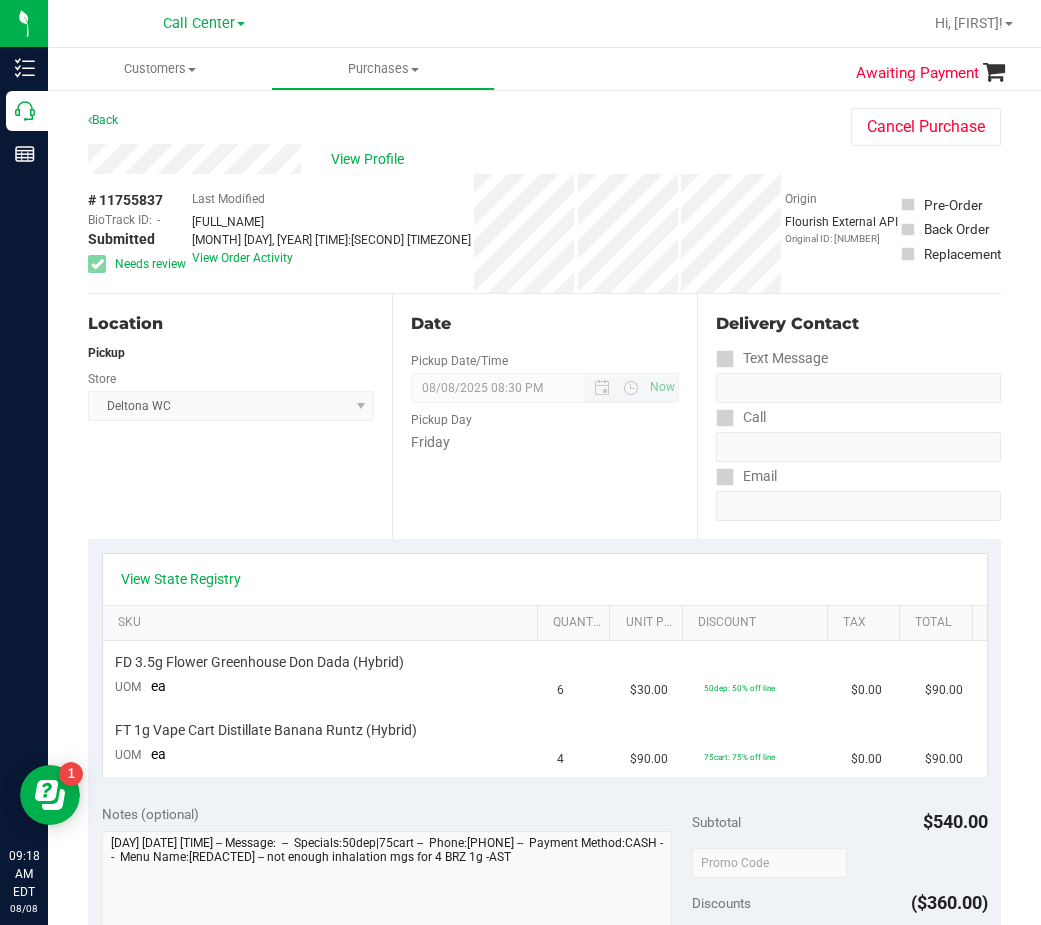 click on "08/08/2025 08:30 PM
Now" at bounding box center [544, 388] 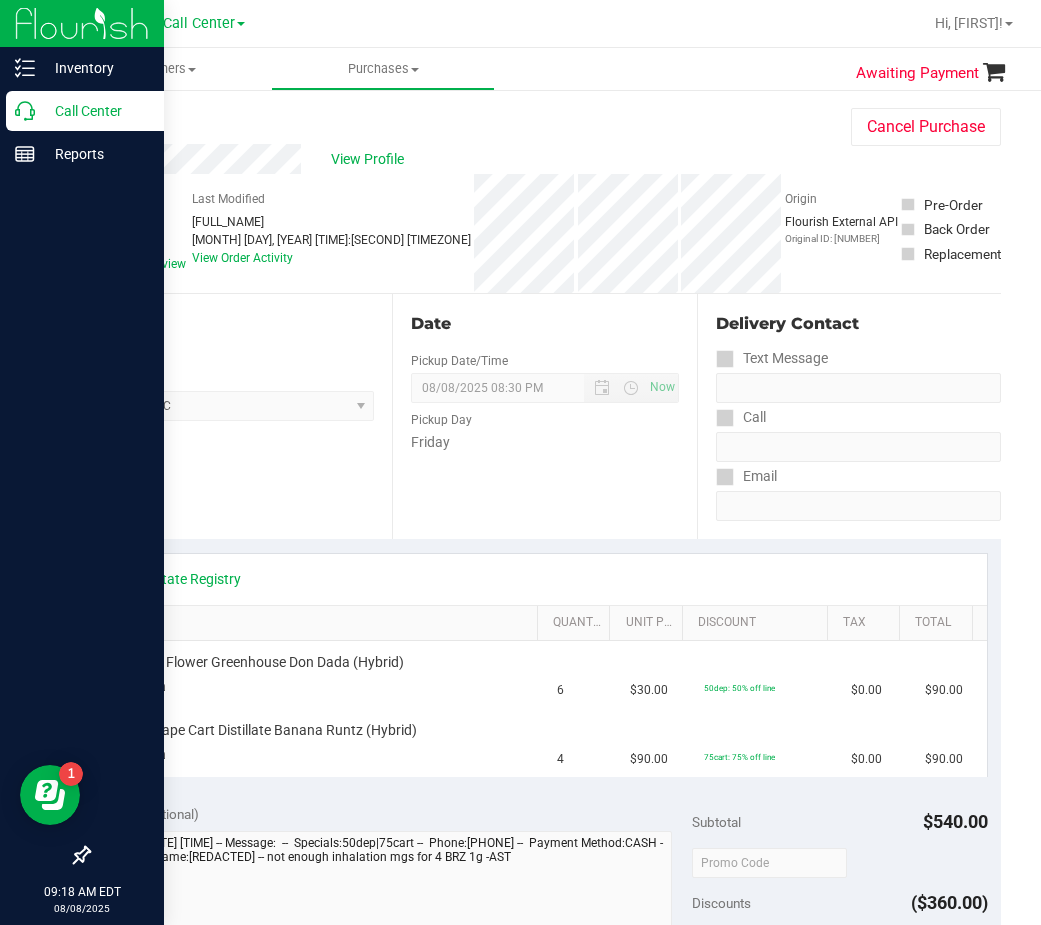 click on "Call Center" at bounding box center (95, 111) 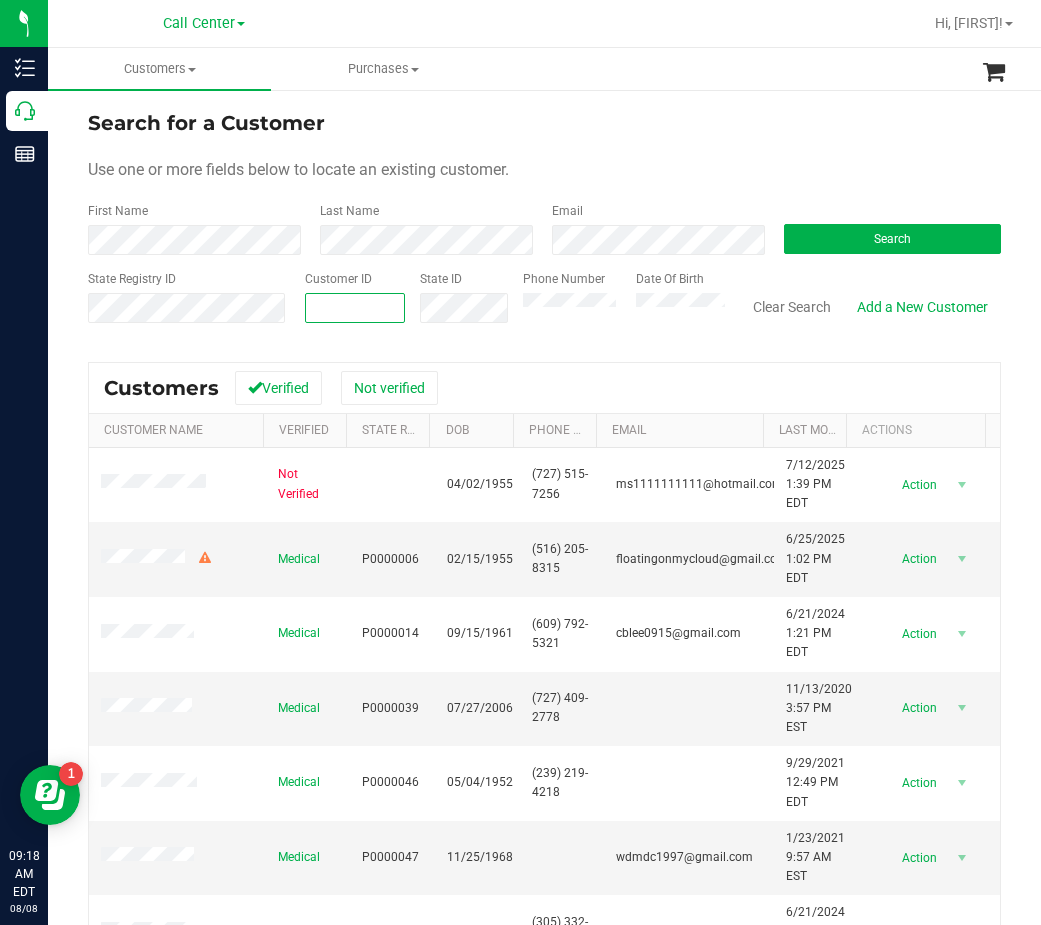 paste on "1543913" 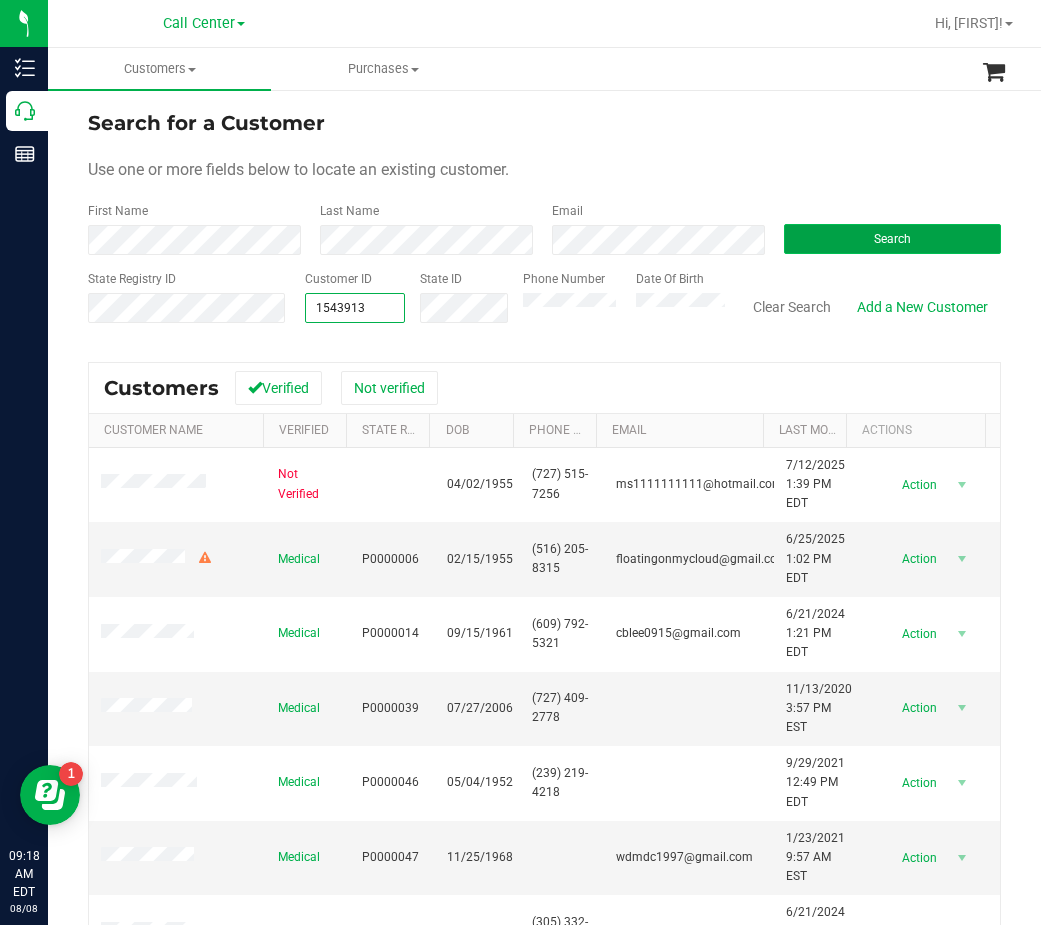 type on "1543913" 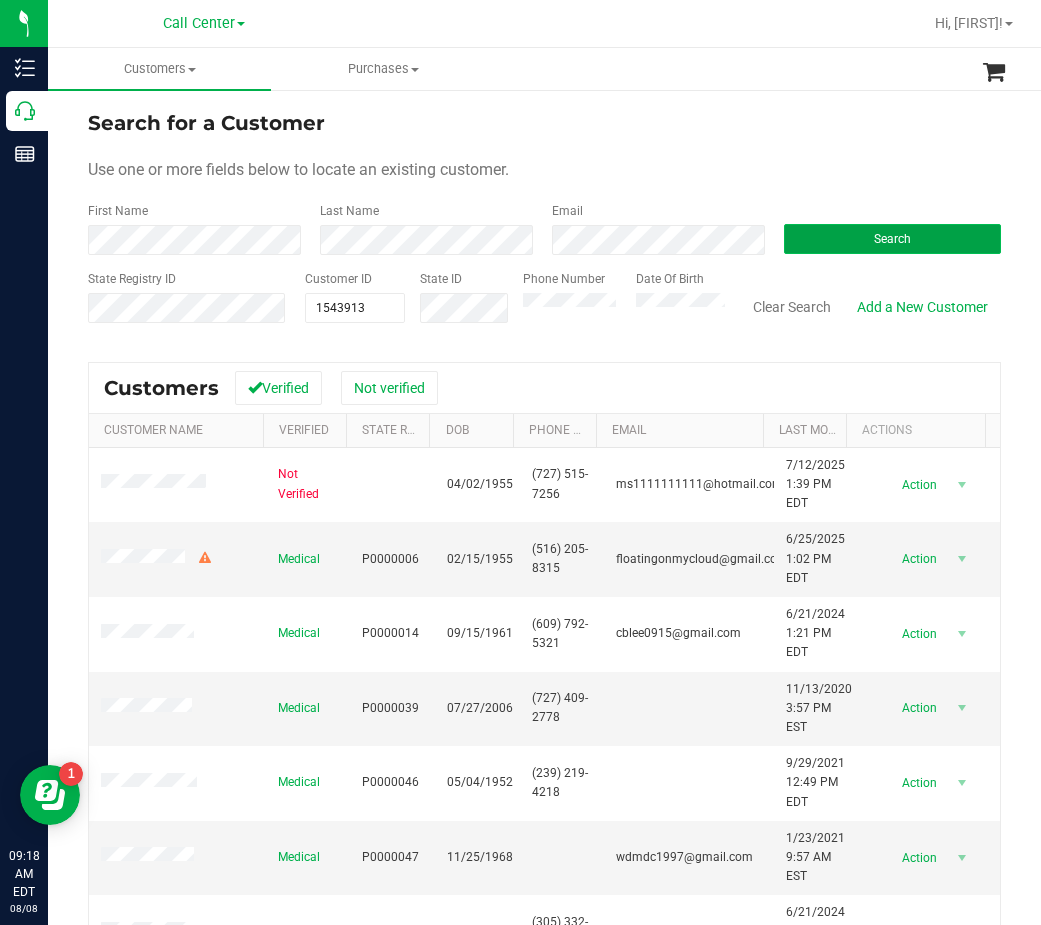 click on "Search" at bounding box center (892, 239) 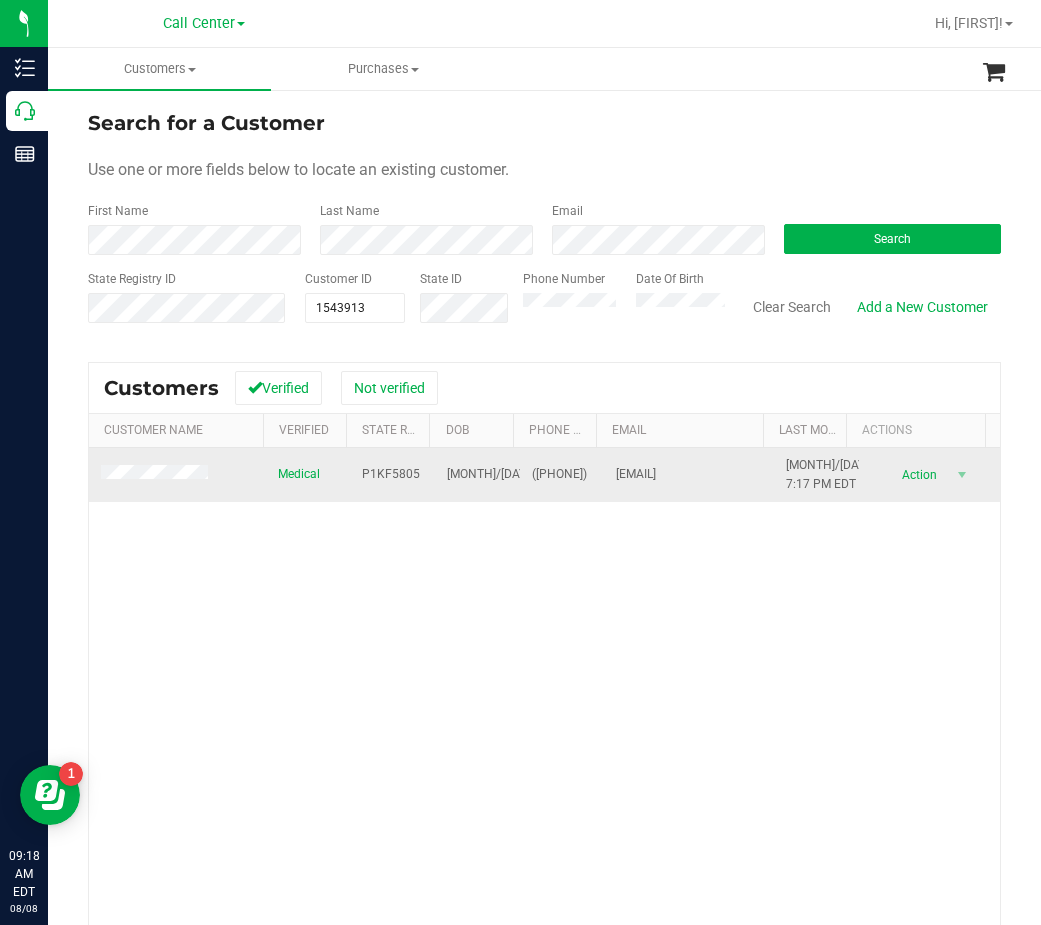 click on "P1KF5805" at bounding box center [391, 474] 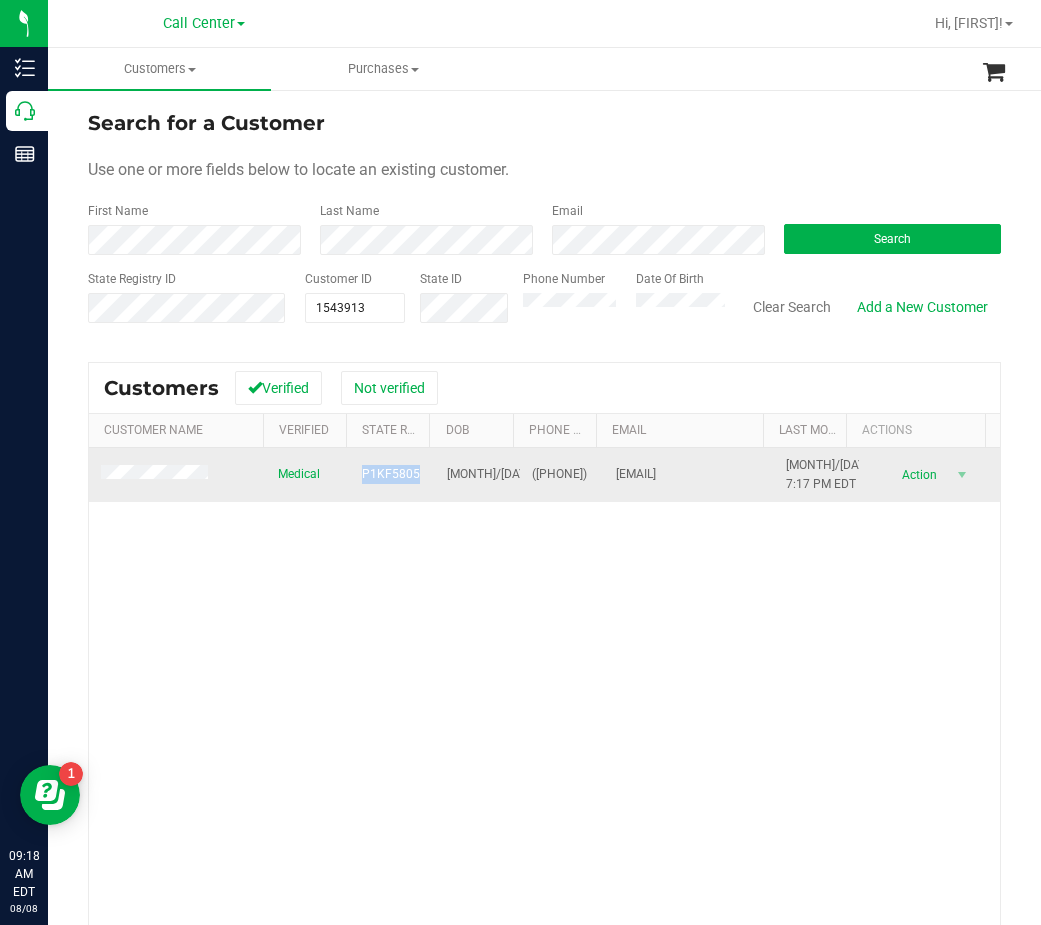 click on "P1KF5805" at bounding box center (391, 474) 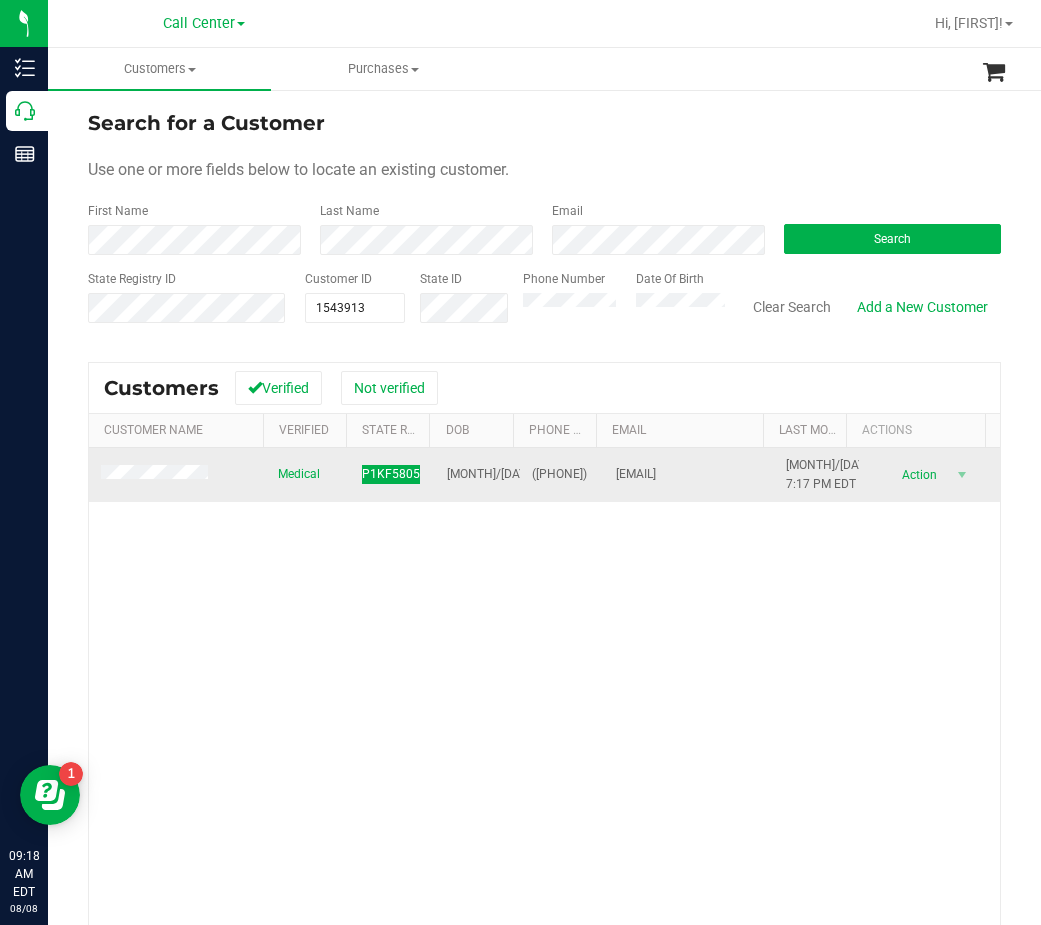 click on "08/24/1968" at bounding box center [477, 475] 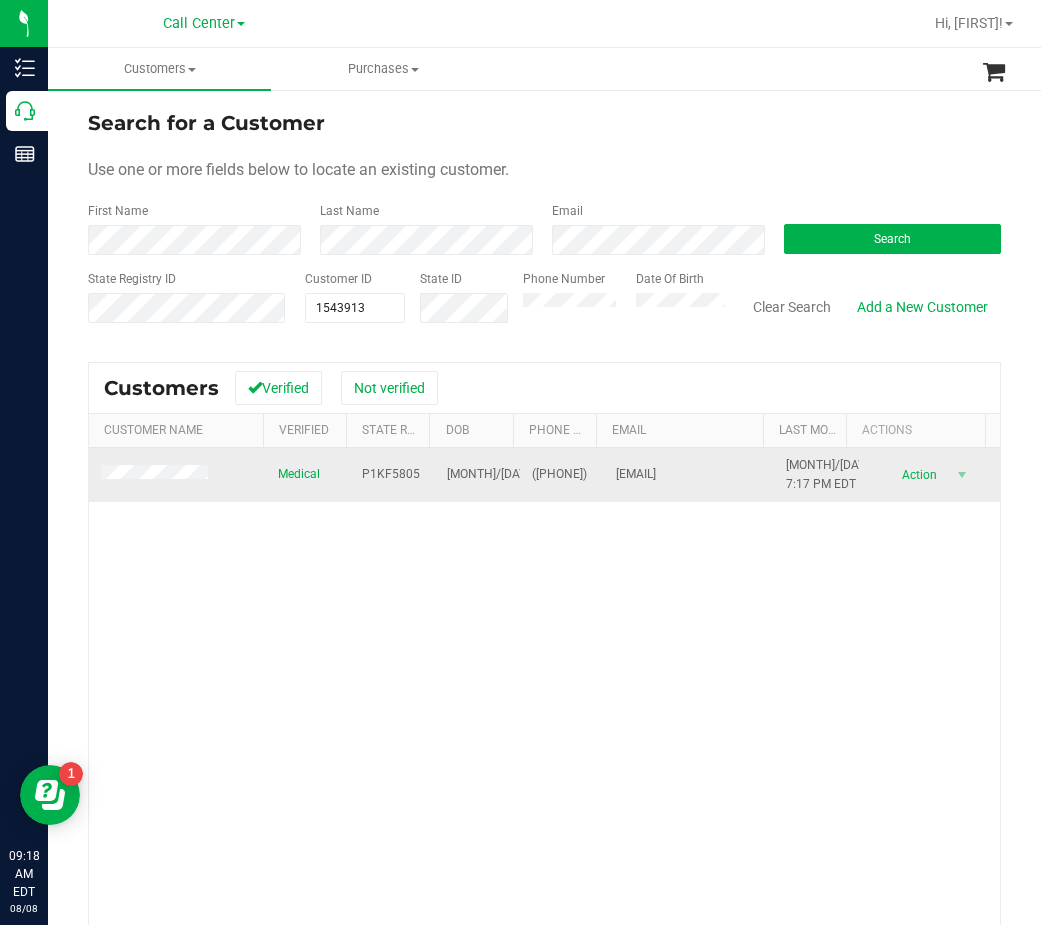 click on "08/24/1968" at bounding box center [508, 474] 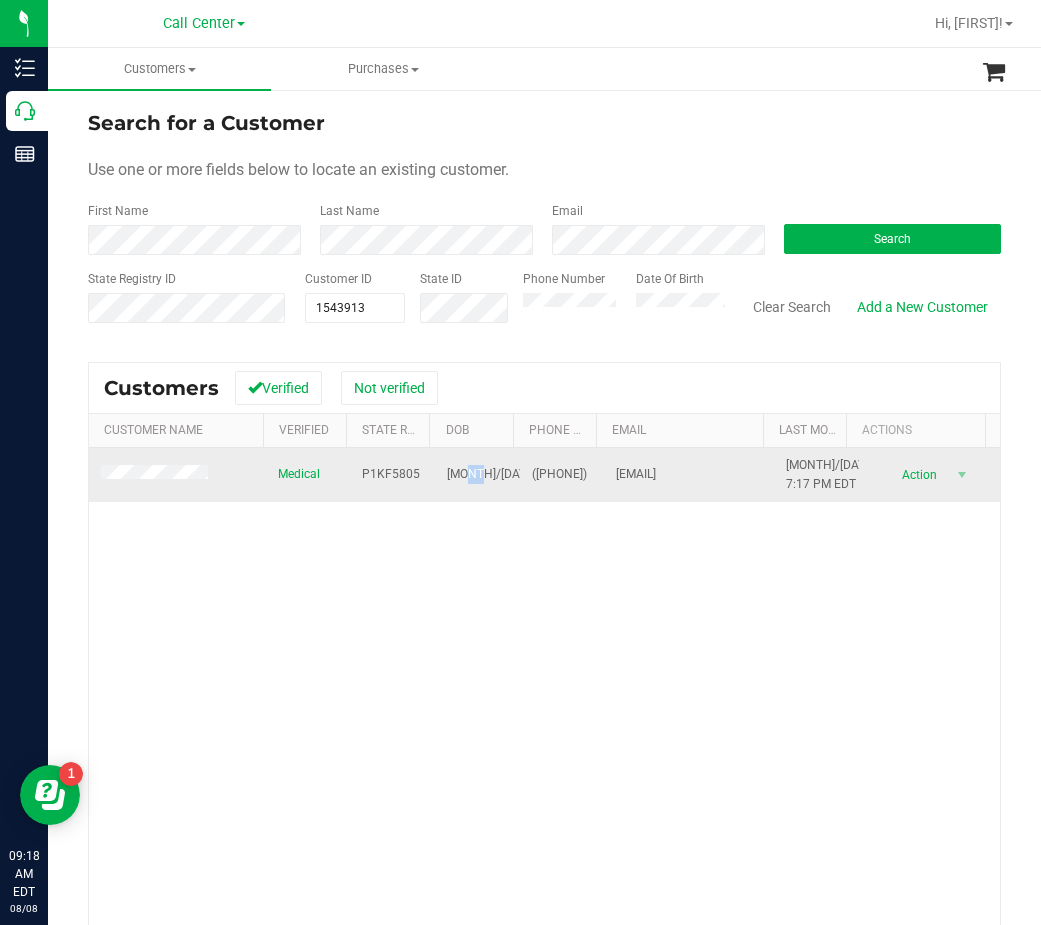click on "08/24/1968" at bounding box center [508, 474] 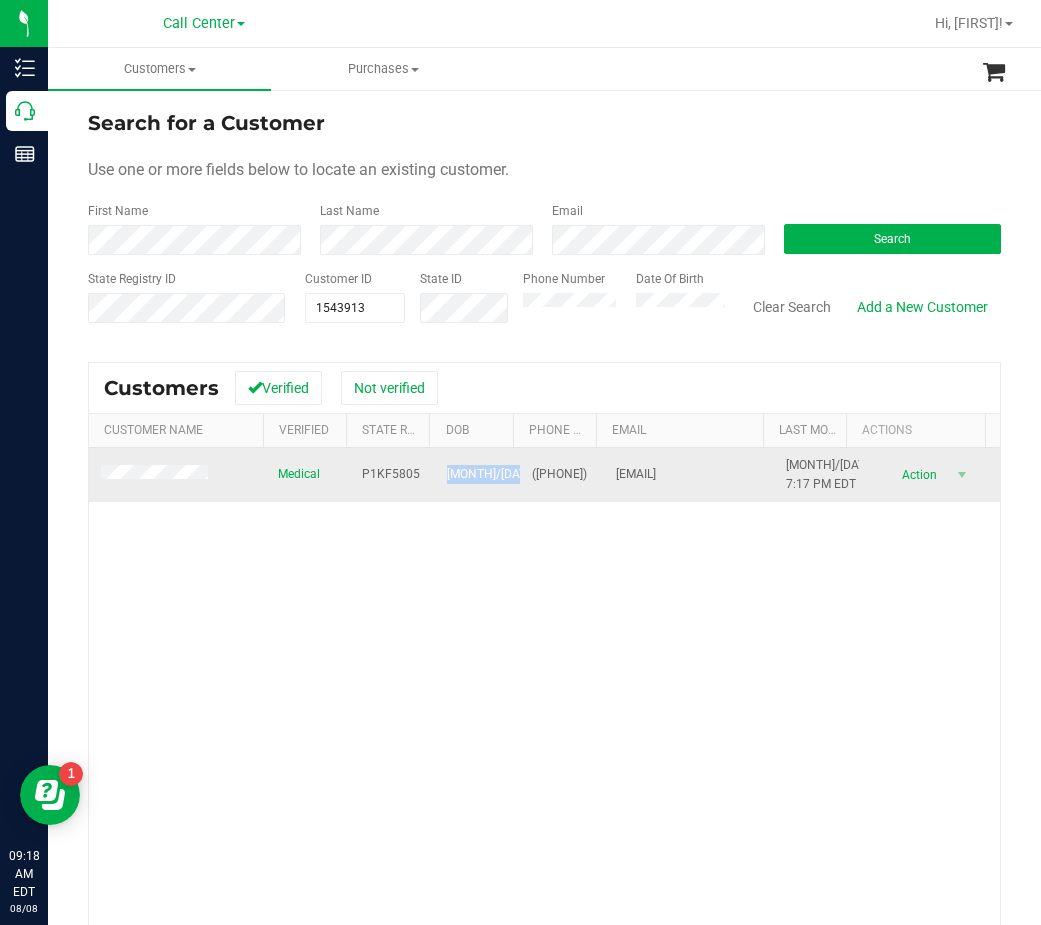 click on "08/24/1968" at bounding box center [508, 474] 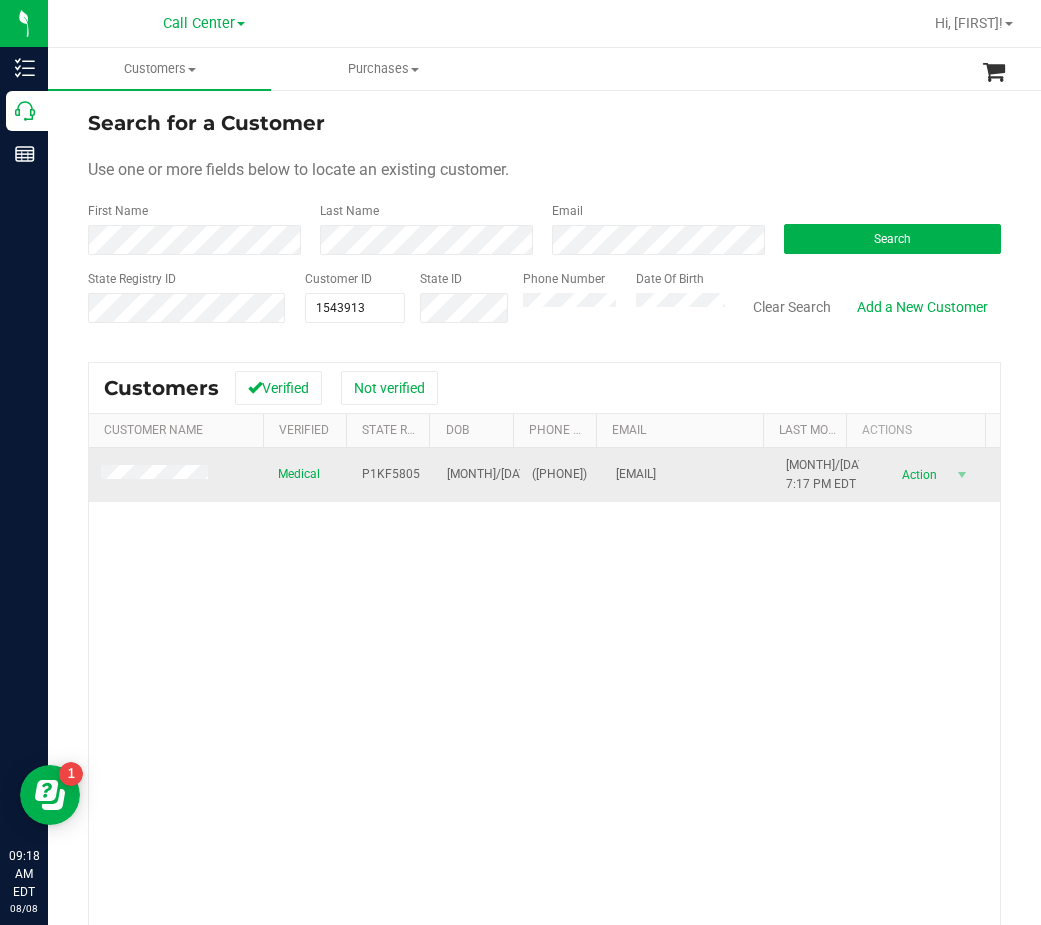 click on "(321) 405-9269" at bounding box center (559, 474) 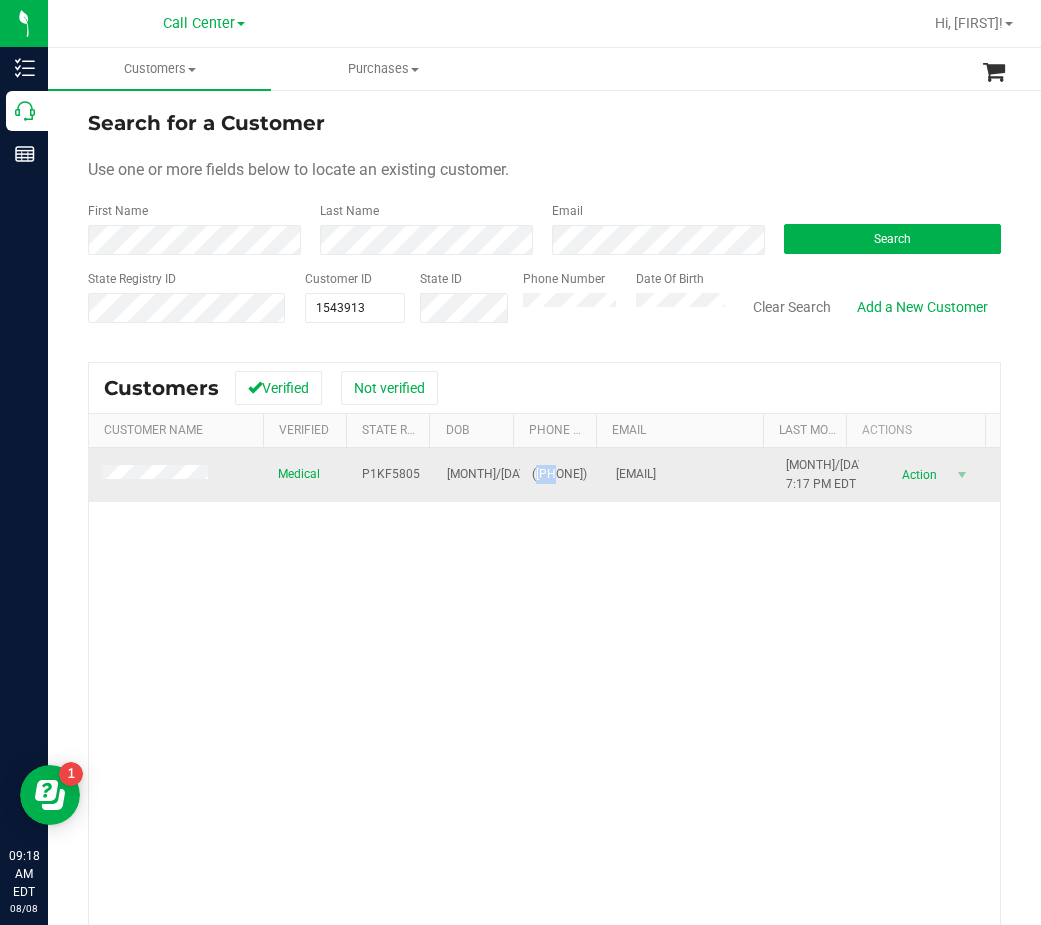 click on "(321) 405-9269" at bounding box center (559, 474) 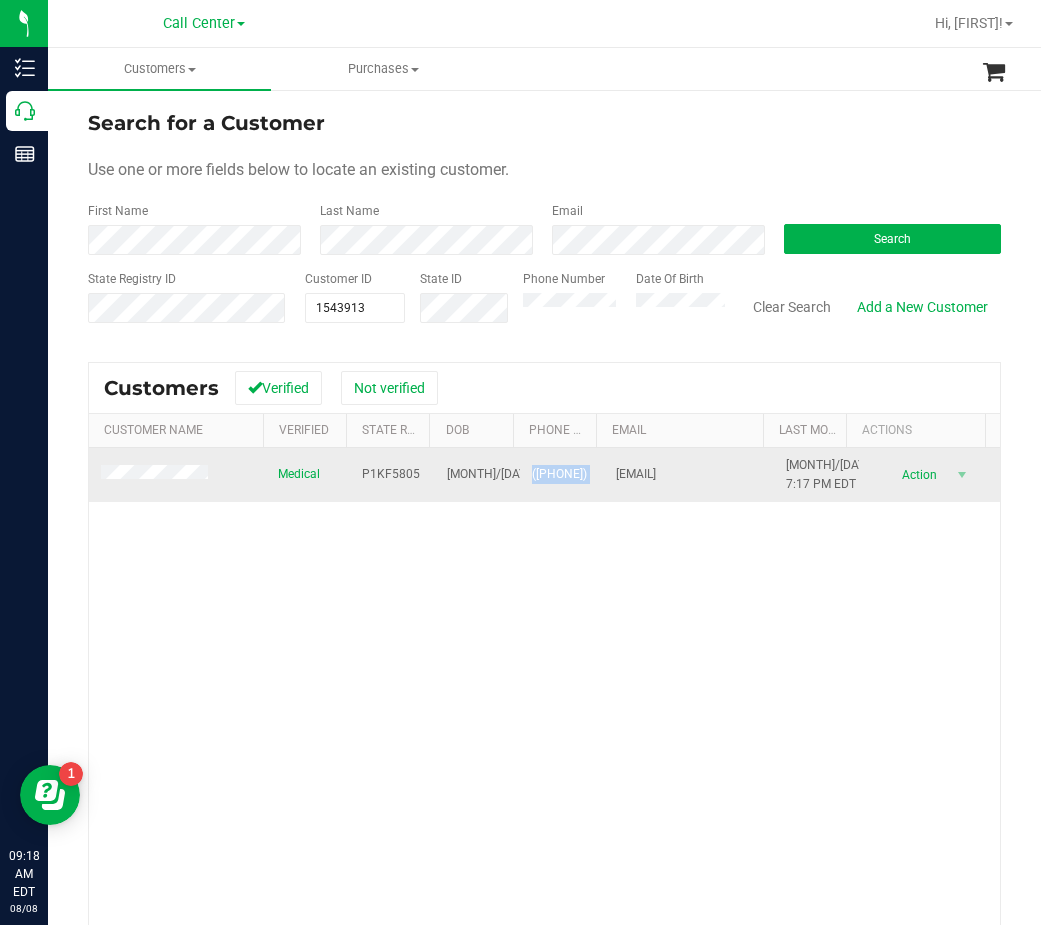 click on "(321) 405-9269" at bounding box center [559, 474] 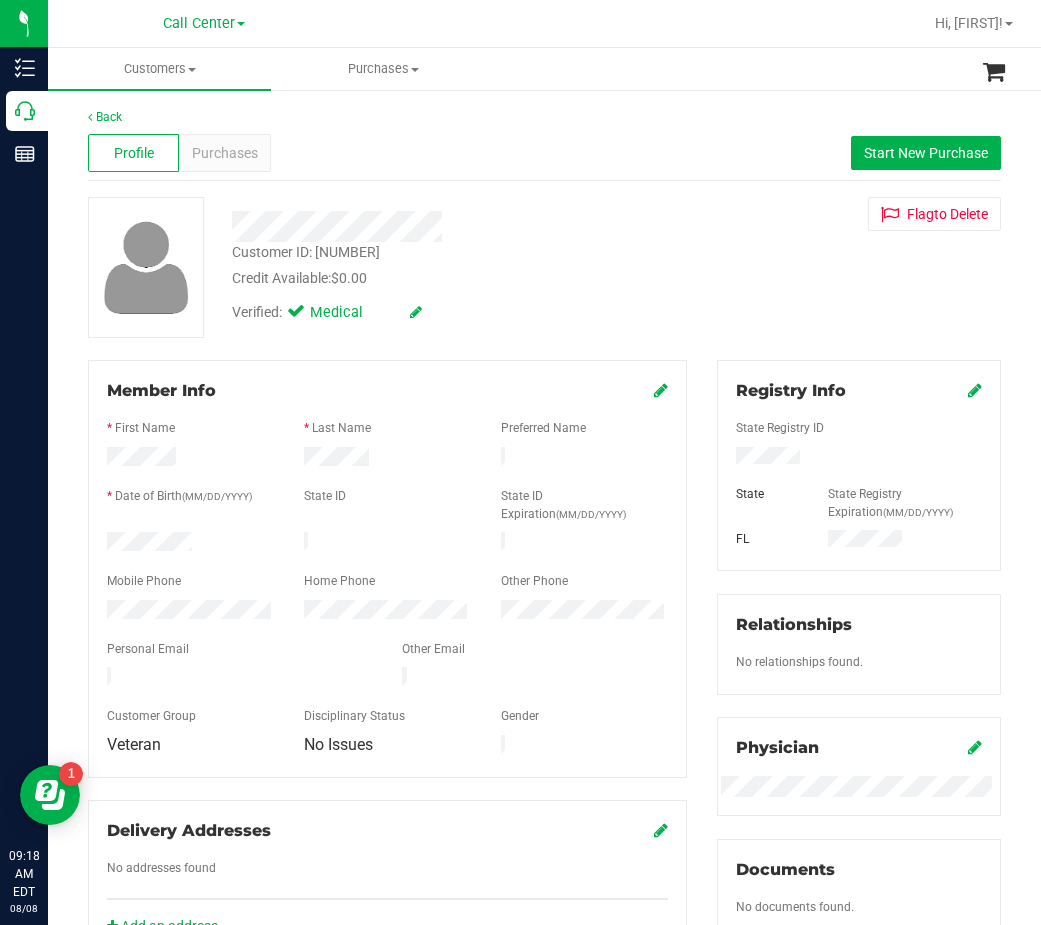 click on "Back" at bounding box center (544, 117) 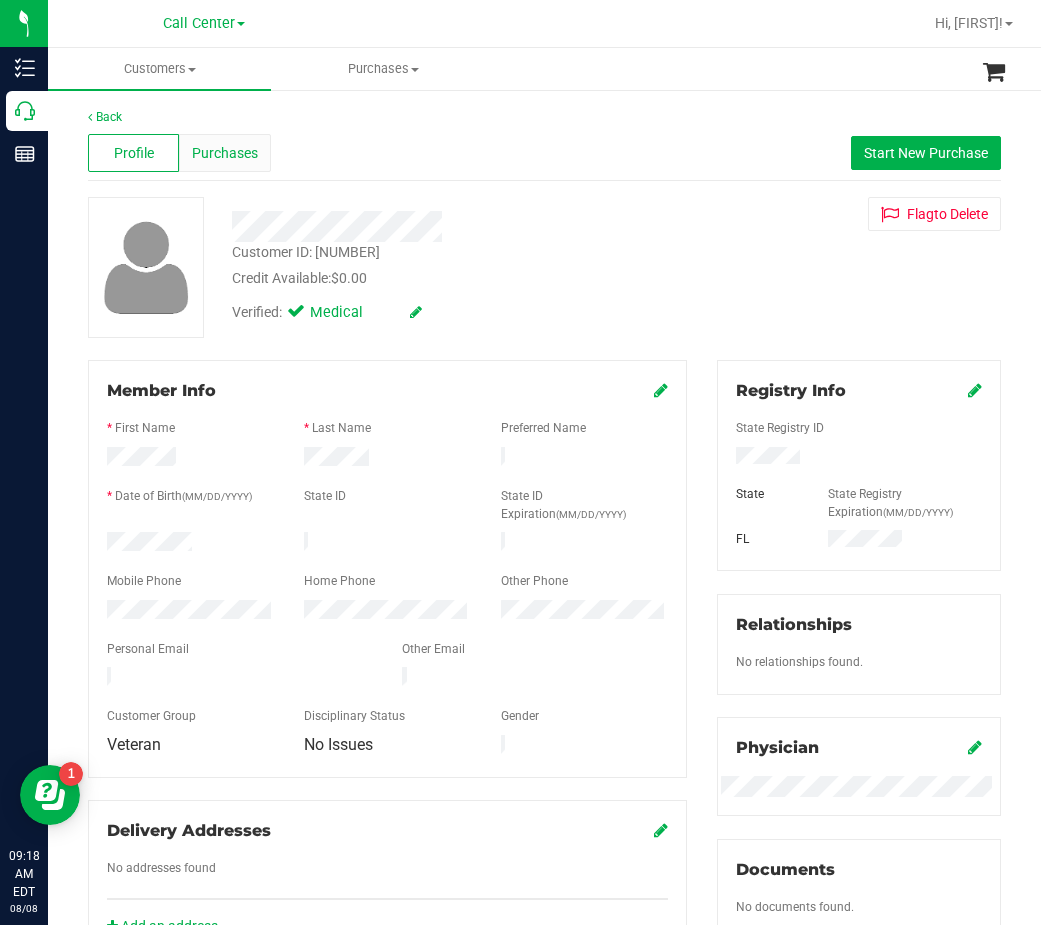 click on "Purchases" at bounding box center (225, 153) 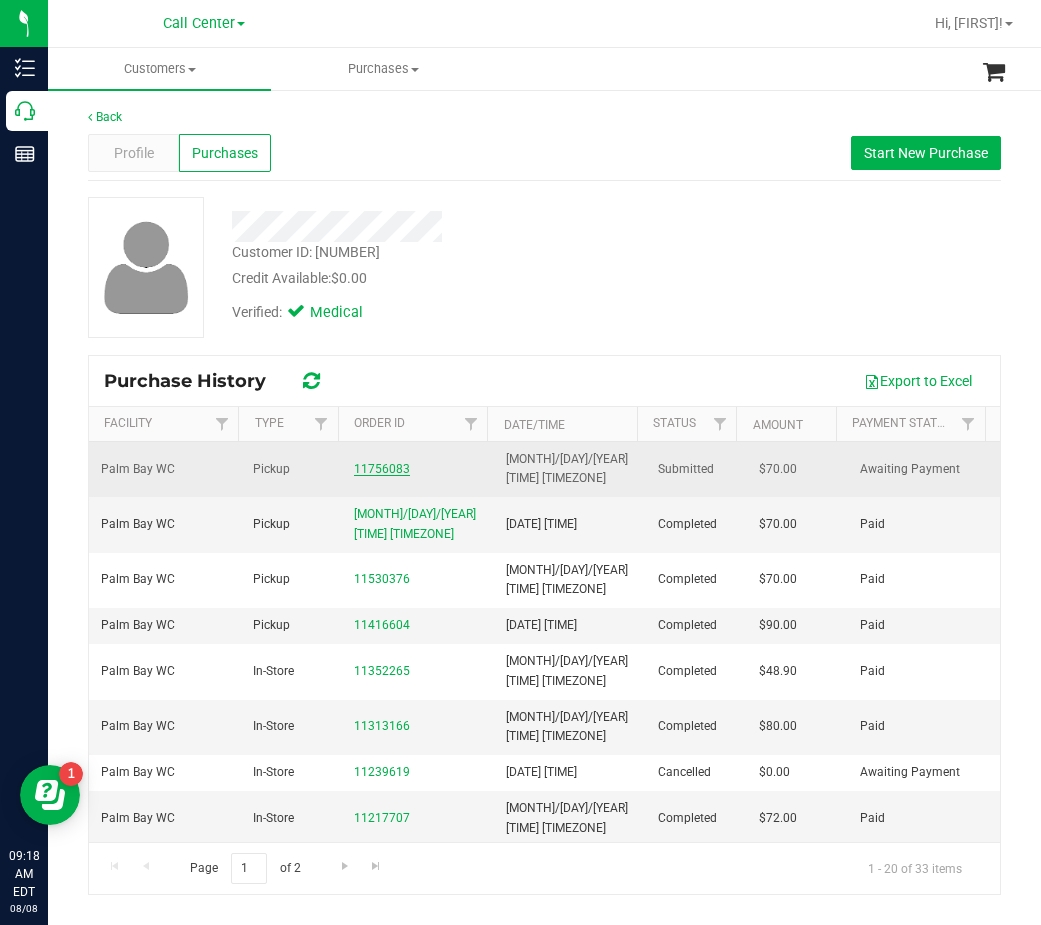 click on "11756083" at bounding box center [382, 469] 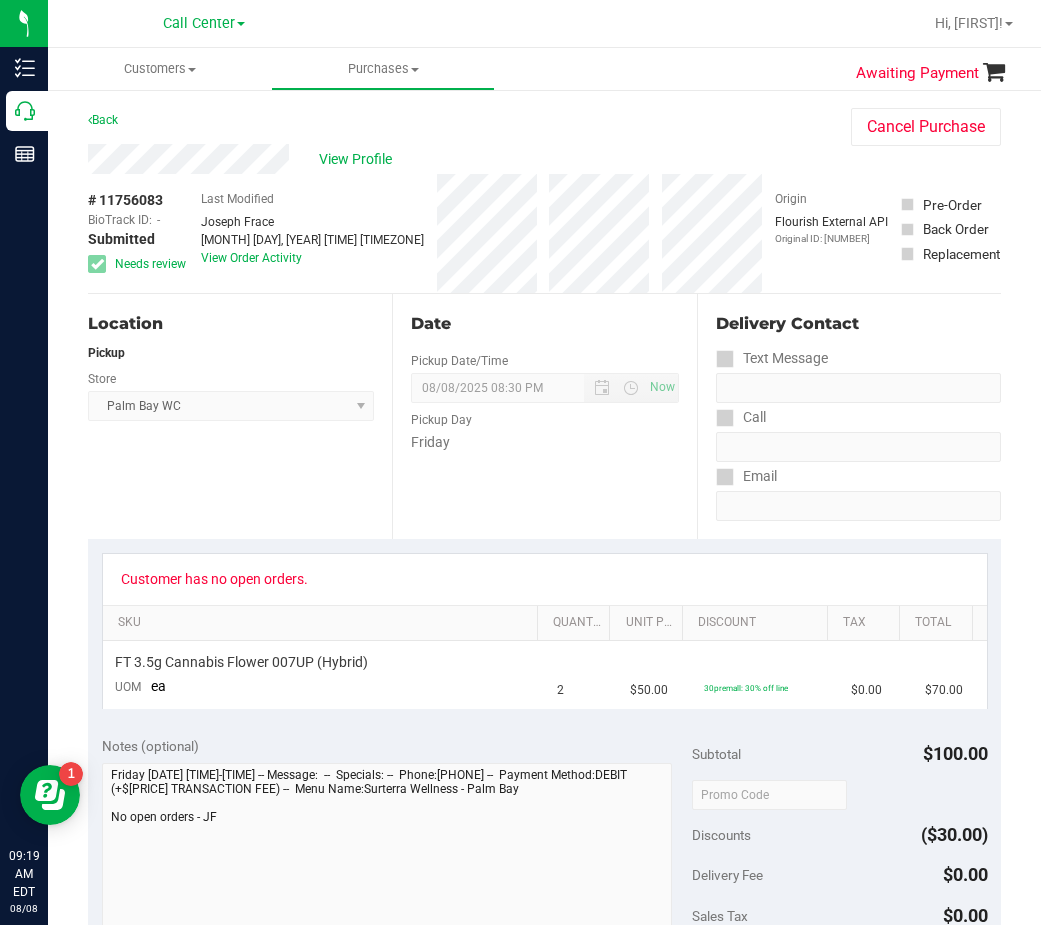click on "Customer has no open orders.
SKU Quantity Unit Price Discount Tax Total
FT 3.5g Cannabis Flower 007UP (Hybrid)
UOM
ea
2
$50.00
30premall:
30%
off
line
$0.00
$70.00" at bounding box center [544, 630] 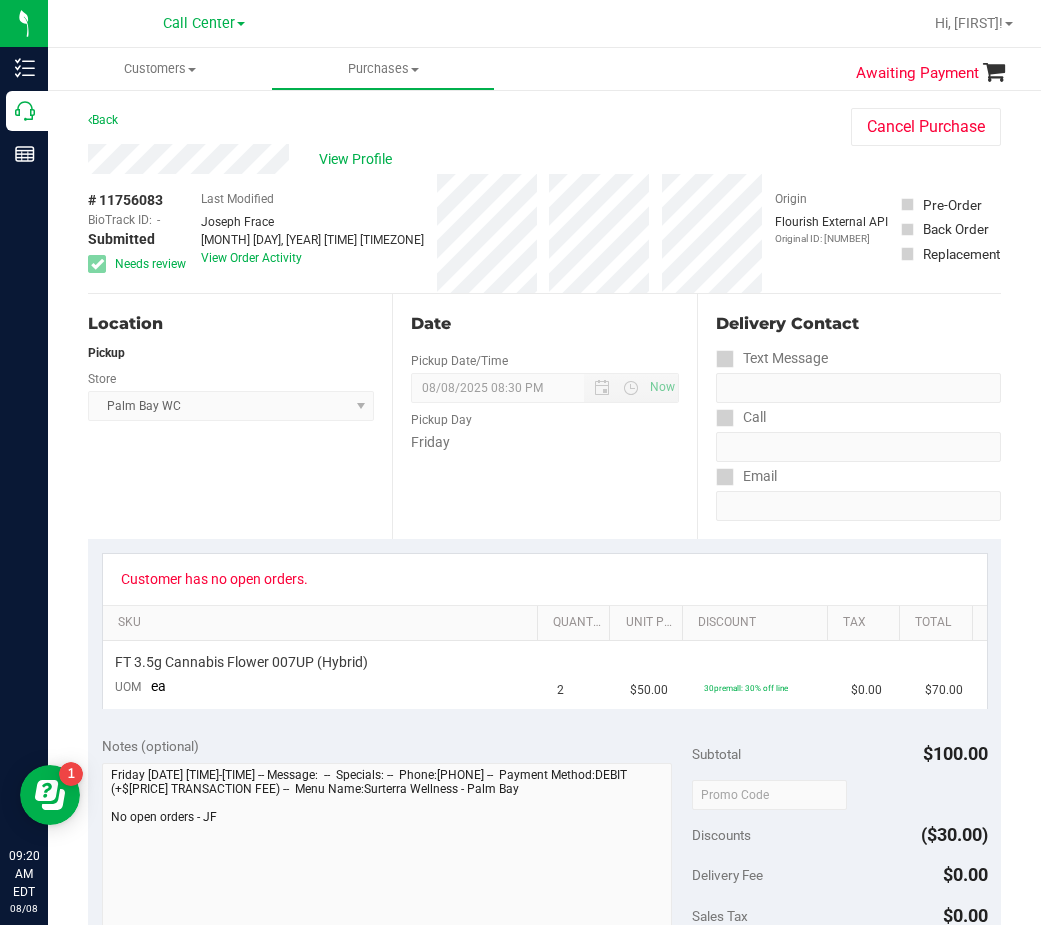 click on "Location
Pickup
Store
Palm Bay WC Select Store Bonita Springs WC Boynton Beach WC Bradenton WC Brandon WC Brooksville WC Call Center Clermont WC Crestview WC Deerfield Beach WC Delray Beach WC Deltona WC Ft Walton Beach WC Ft. Lauderdale WC Ft. Myers WC Gainesville WC Jax Atlantic WC JAX DC REP Jax WC Key West WC Lakeland WC Largo WC Lehigh Acres DC REP Merritt Island WC Miami 72nd WC Miami Beach WC Miami Dadeland WC Miramar DC REP New Port Richey WC North Palm Beach WC North Port WC Ocala WC Orange Park WC Orlando Colonial WC Orlando DC REP Orlando WC Oviedo WC Palm Bay WC Palm Coast WC Panama City WC Pensacola WC Port Orange WC Port St. Lucie WC Sebring WC South Tampa WC St. Pete WC Summerfield WC Tallahassee DC REP Tallahassee WC Tampa DC Testing Tampa Warehouse Tampa WC TX Austin DC TX Plano Retail WPB DC WPB WC" at bounding box center (240, 416) 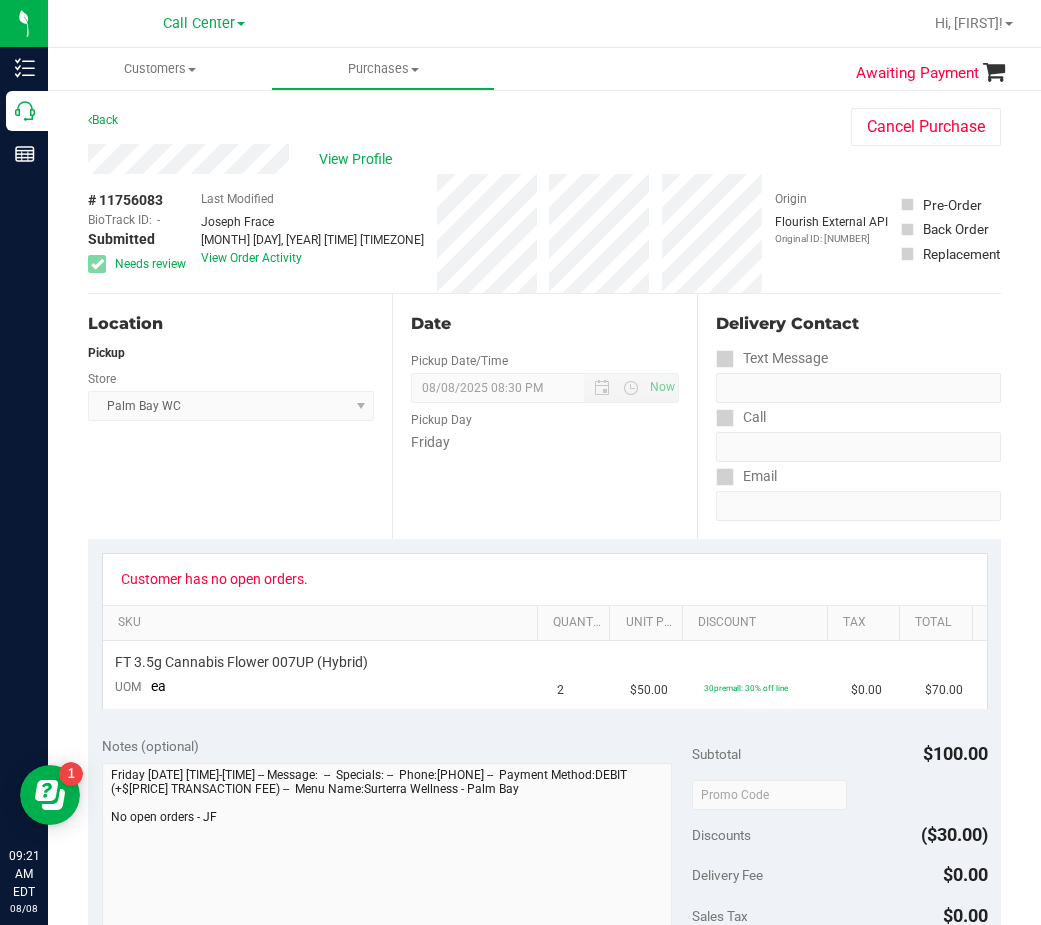 click on "Location
Pickup
Store
Palm Bay WC Select Store Bonita Springs WC Boynton Beach WC Bradenton WC Brandon WC Brooksville WC Call Center Clermont WC Crestview WC Deerfield Beach WC Delray Beach WC Deltona WC Ft Walton Beach WC Ft. Lauderdale WC Ft. Myers WC Gainesville WC Jax Atlantic WC JAX DC REP Jax WC Key West WC Lakeland WC Largo WC Lehigh Acres DC REP Merritt Island WC Miami 72nd WC Miami Beach WC Miami Dadeland WC Miramar DC REP New Port Richey WC North Palm Beach WC North Port WC Ocala WC Orange Park WC Orlando Colonial WC Orlando DC REP Orlando WC Oviedo WC Palm Bay WC Palm Coast WC Panama City WC Pensacola WC Port Orange WC Port St. Lucie WC Sebring WC South Tampa WC St. Pete WC Summerfield WC Tallahassee DC REP Tallahassee WC Tampa DC Testing Tampa Warehouse Tampa WC TX Austin DC TX Plano Retail WPB DC WPB WC" at bounding box center (240, 416) 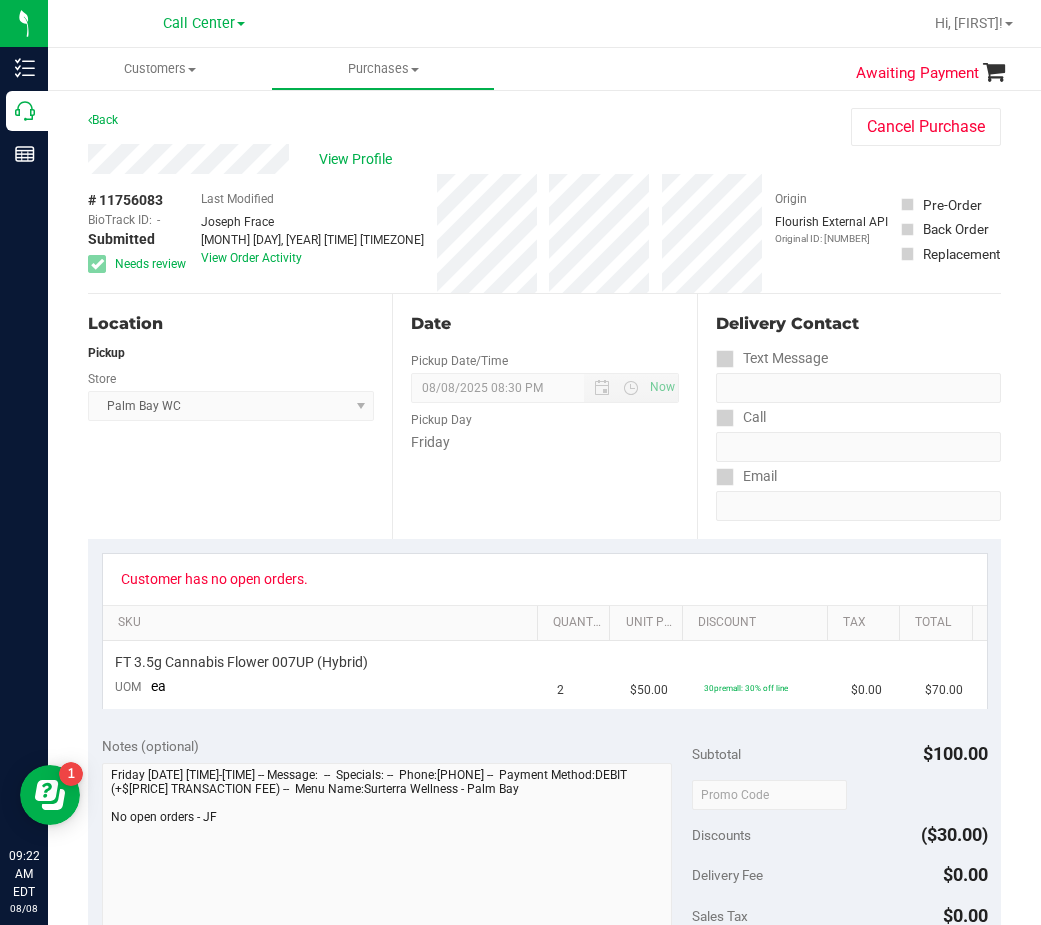 click on "Date
Pickup Date/Time
08/08/2025
Now
08/08/2025 08:30 PM
Now
Pickup Day
Friday" at bounding box center [544, 416] 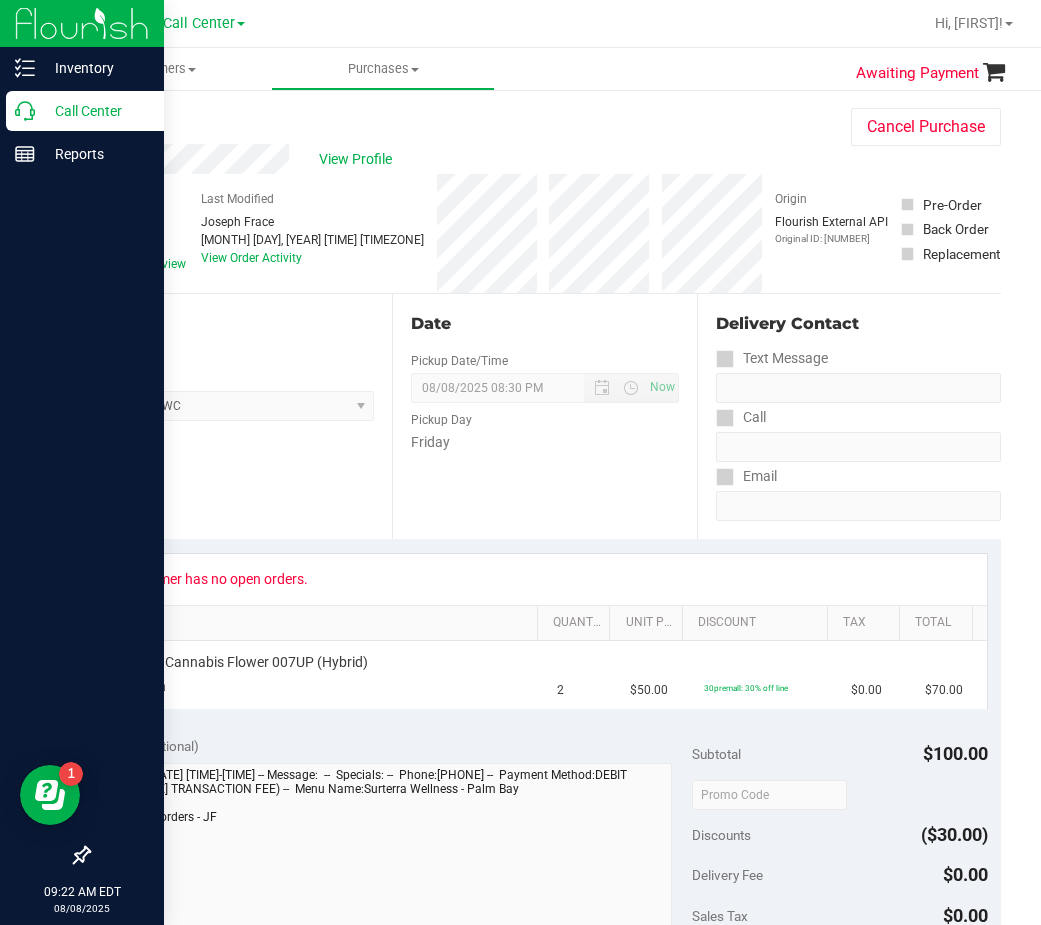 click on "Call Center" at bounding box center [85, 111] 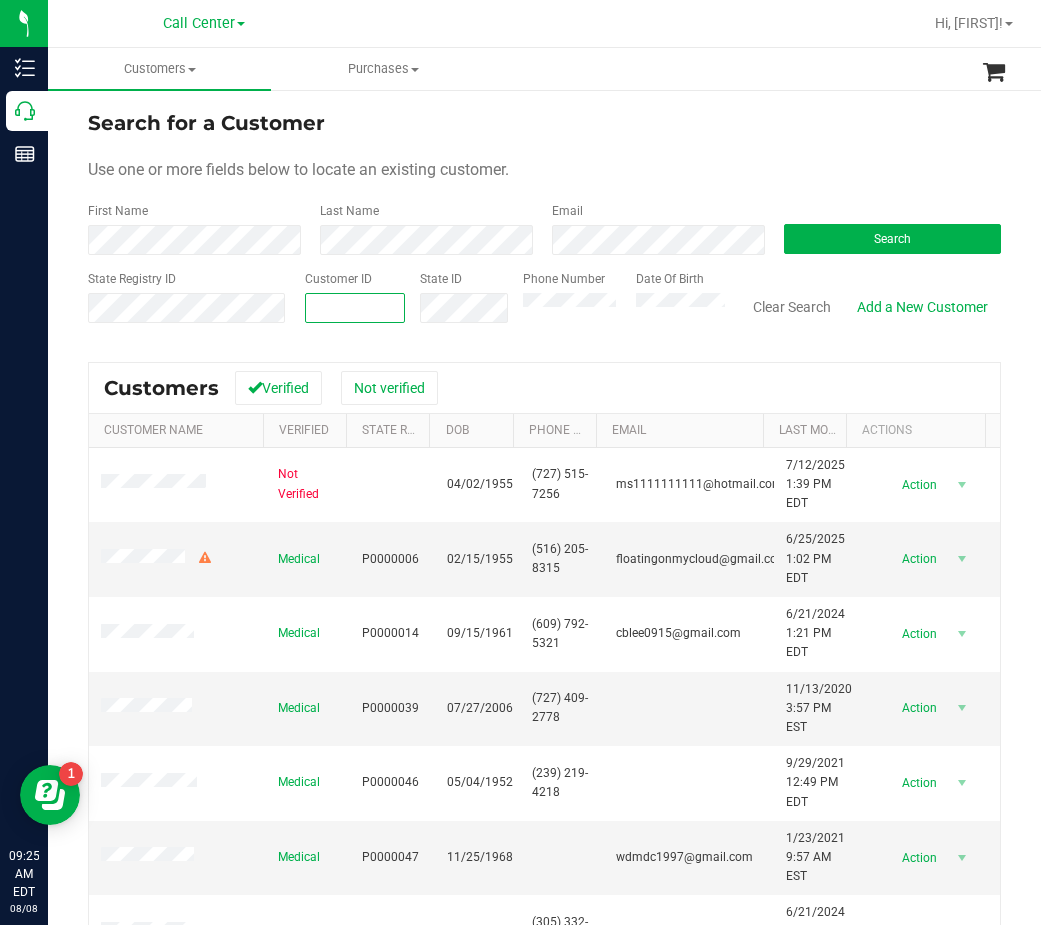 paste on "1424255" 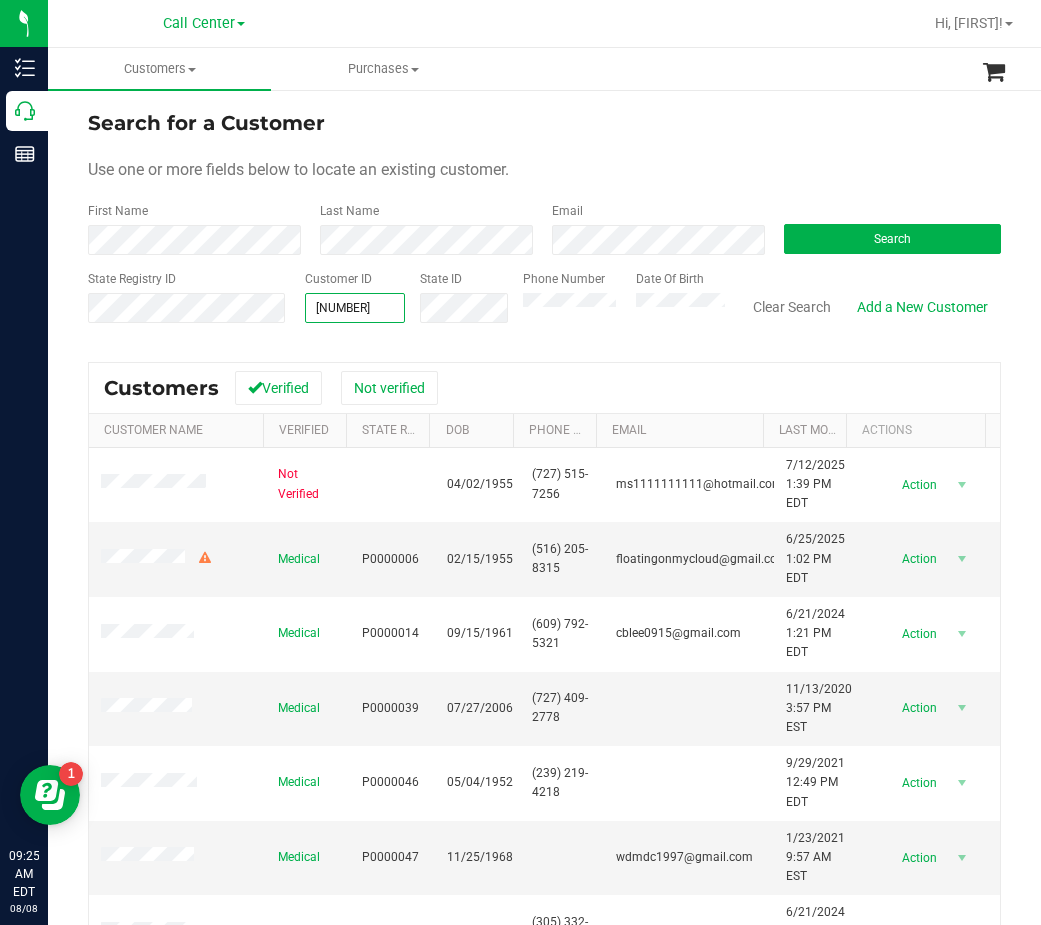 type on "1424255" 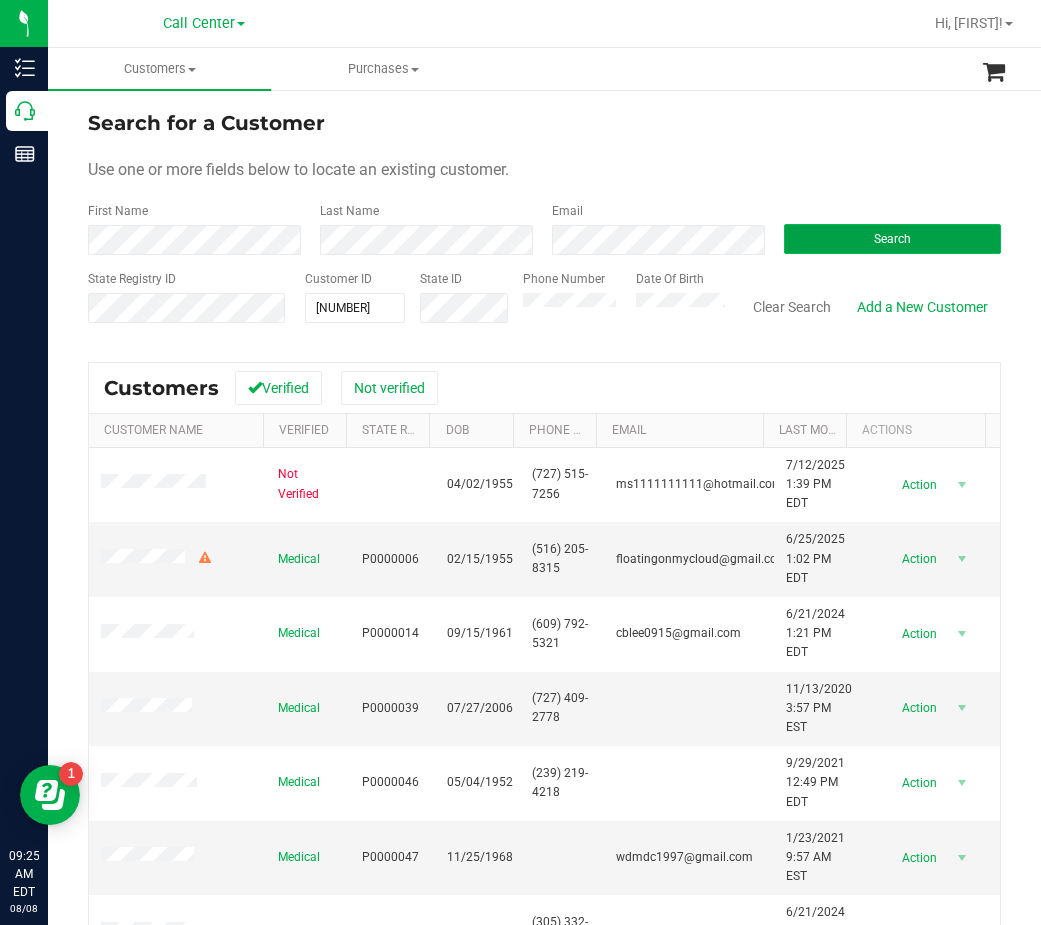 click on "Search" at bounding box center [892, 239] 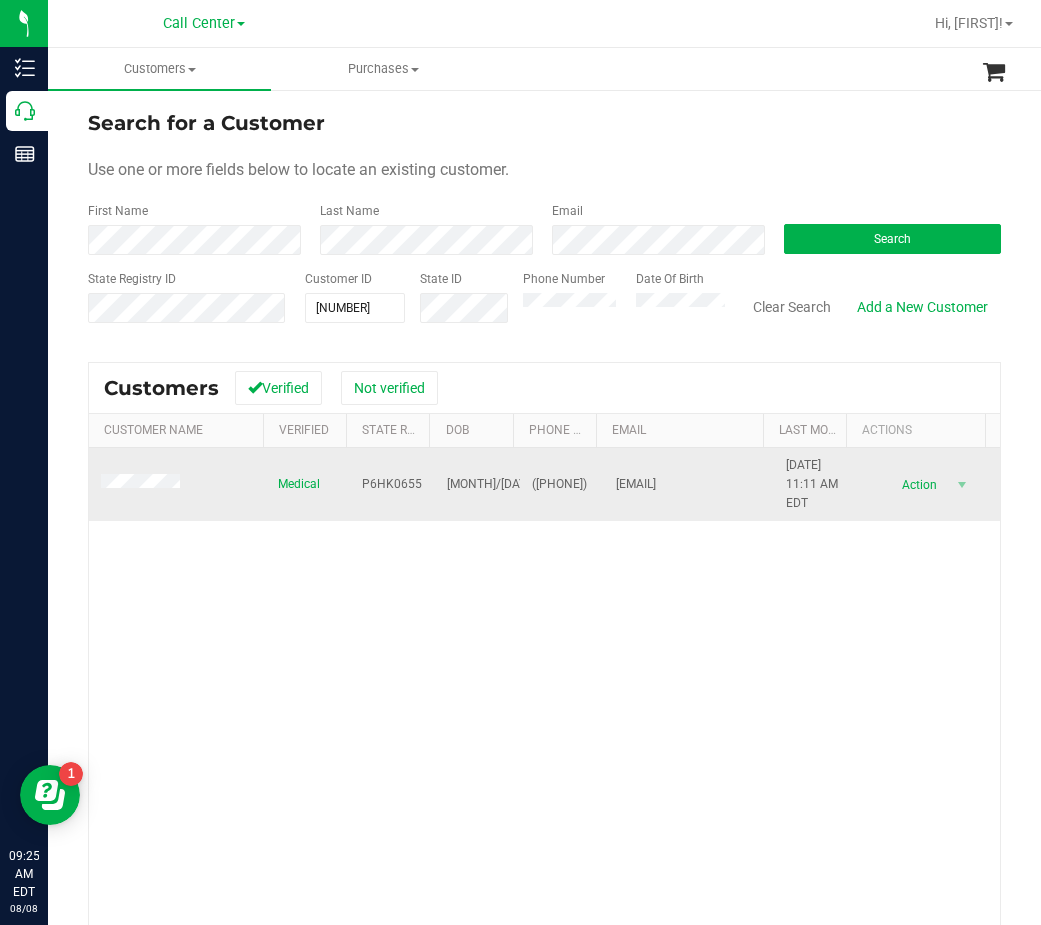 click on "P6HK0655" at bounding box center (392, 485) 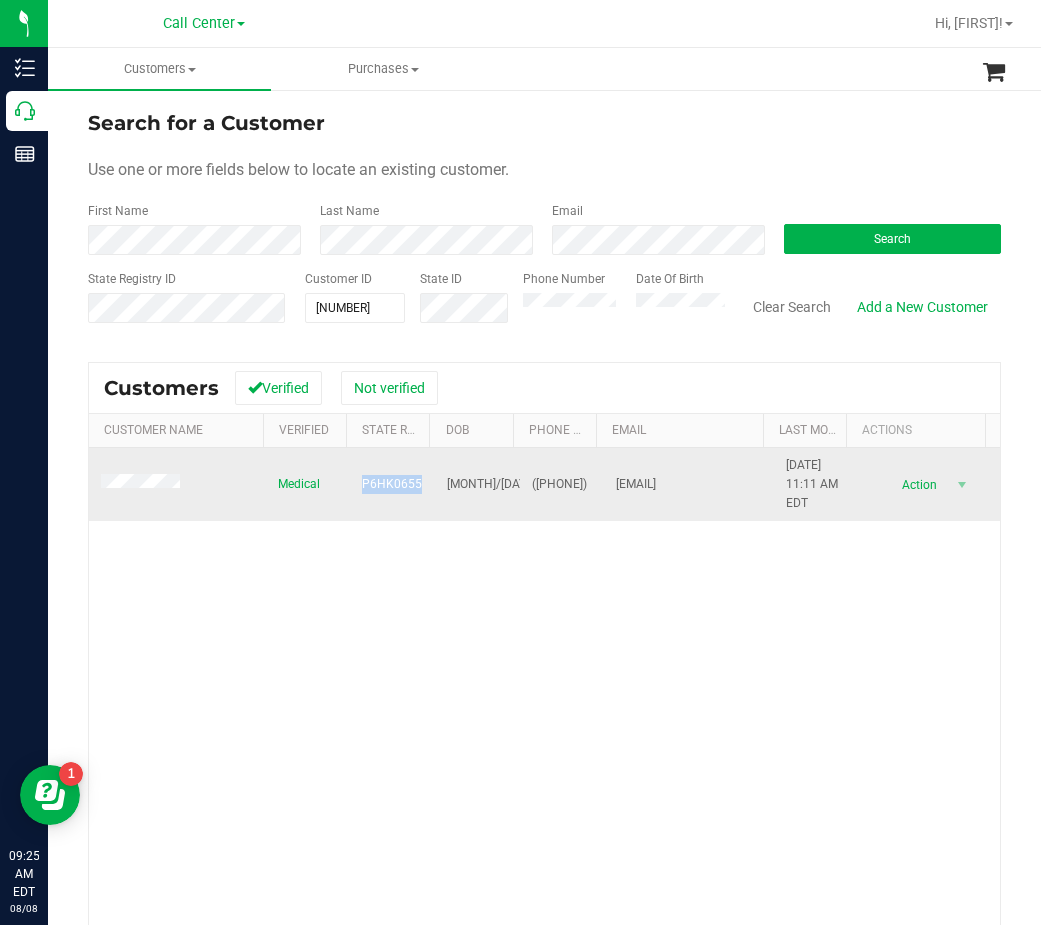 click on "P6HK0655" at bounding box center (392, 484) 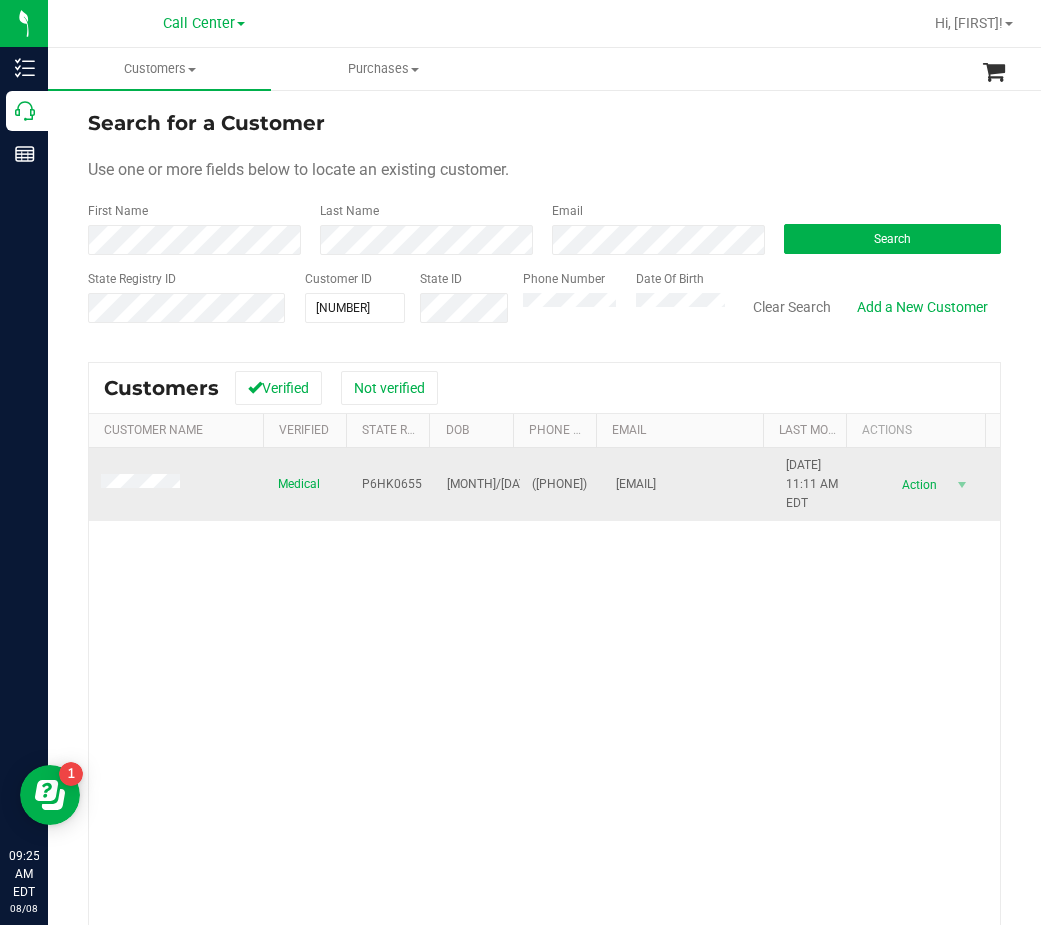 click on "10/23/1956" at bounding box center (508, 484) 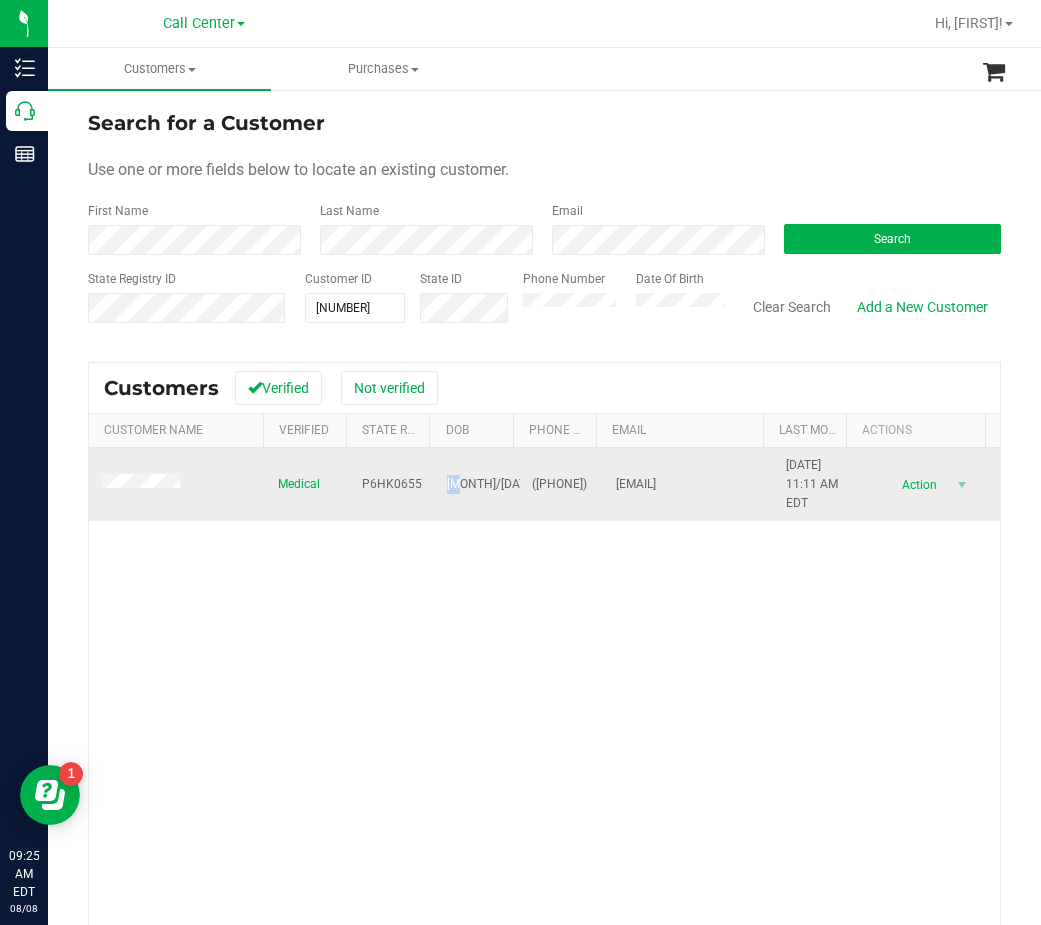 click on "10/23/1956" at bounding box center [508, 484] 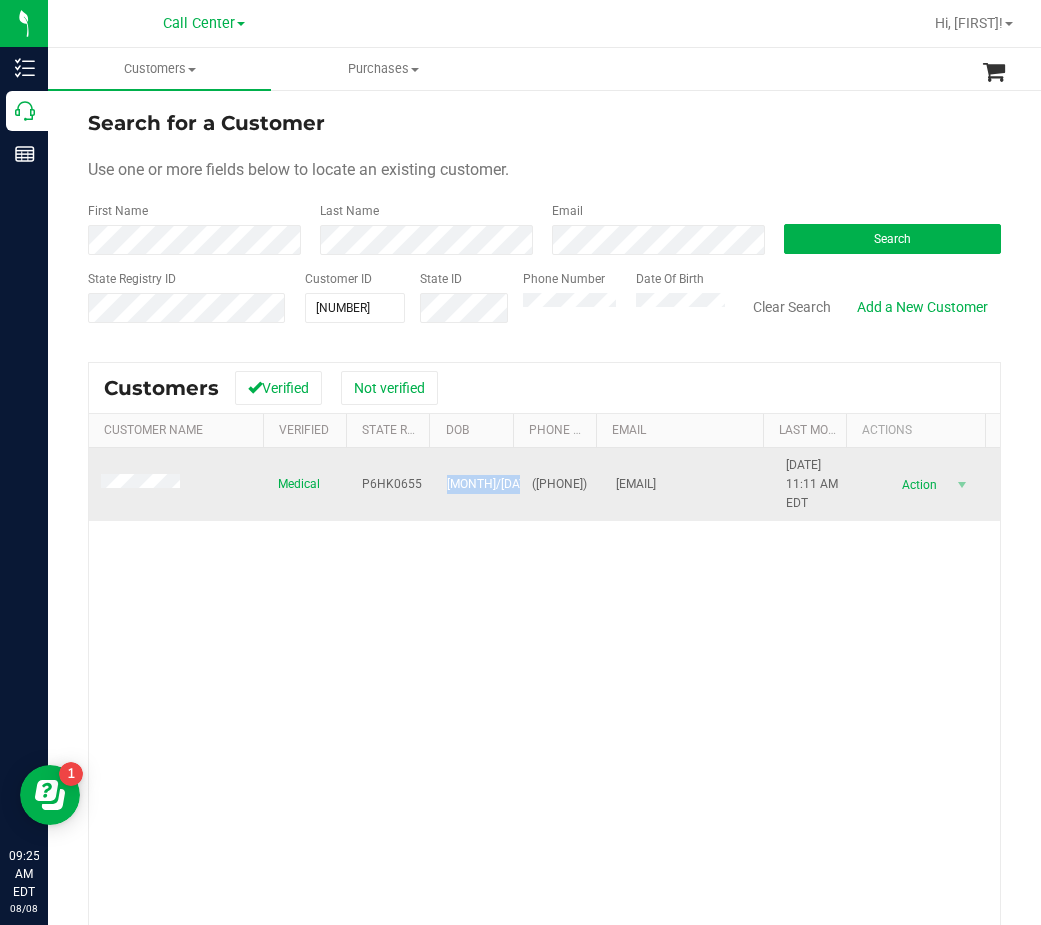 click on "10/23/1956" at bounding box center (508, 484) 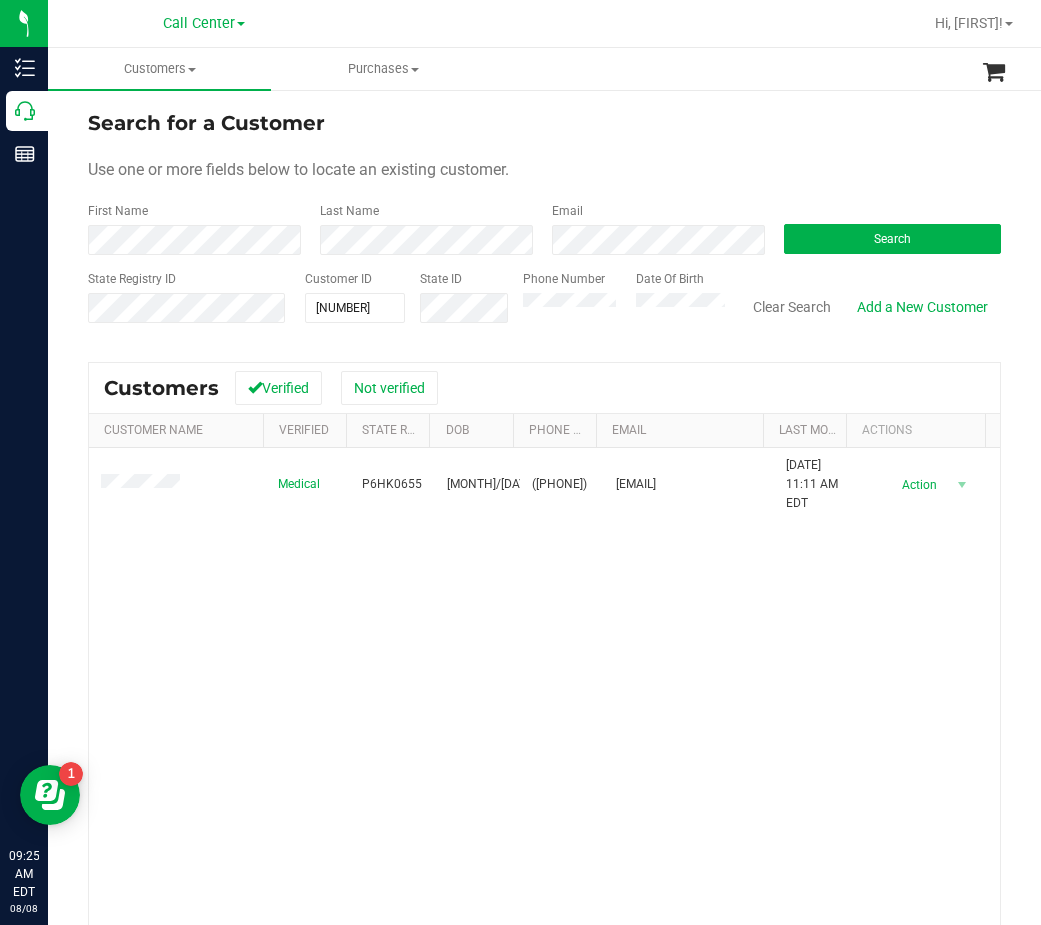 drag, startPoint x: 531, startPoint y: 536, endPoint x: 535, endPoint y: 522, distance: 14.56022 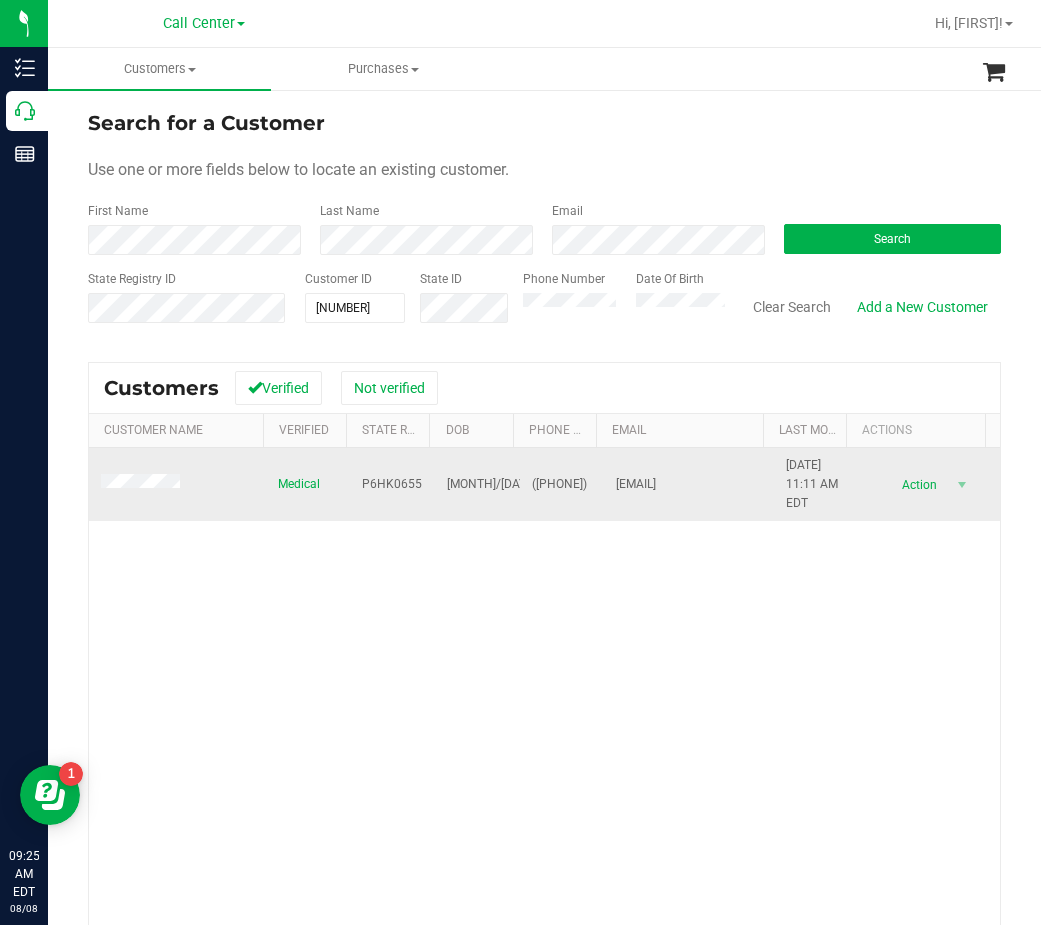 click on "(754) 581-4696" at bounding box center [559, 484] 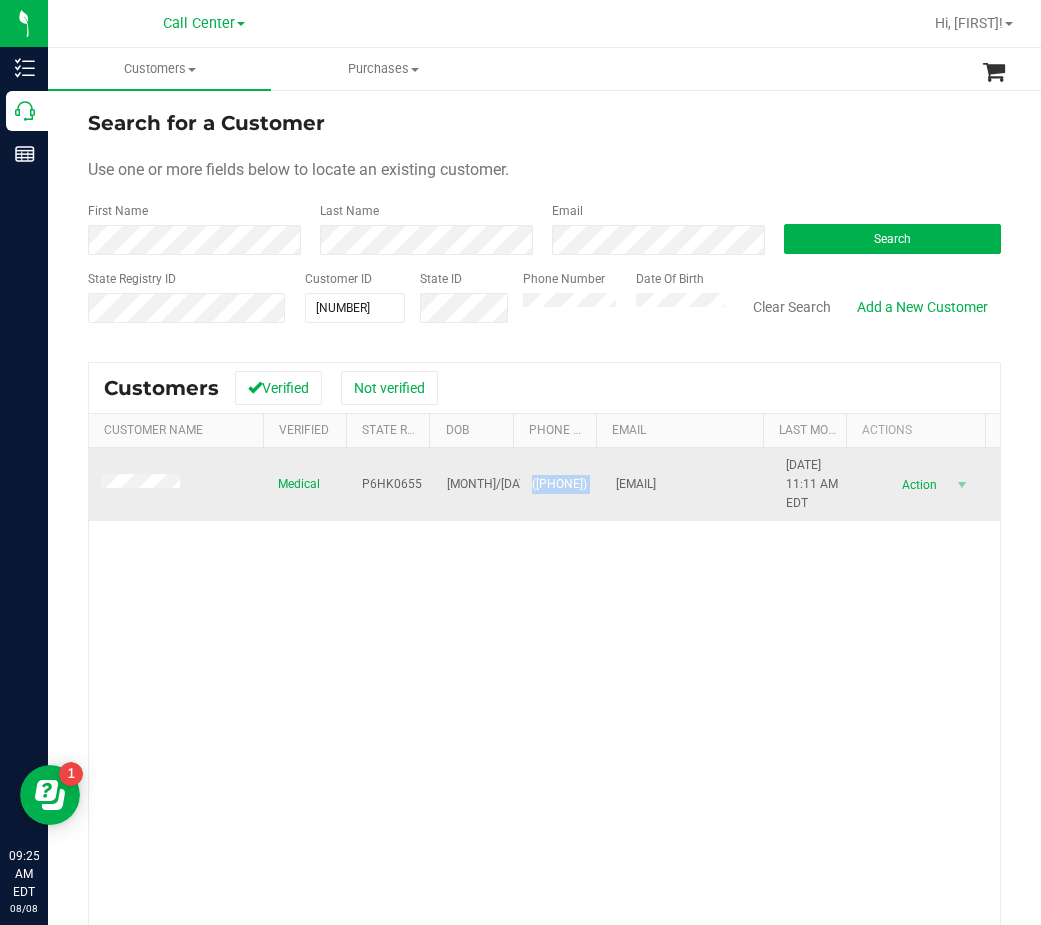 click on "(754) 581-4696" at bounding box center (559, 484) 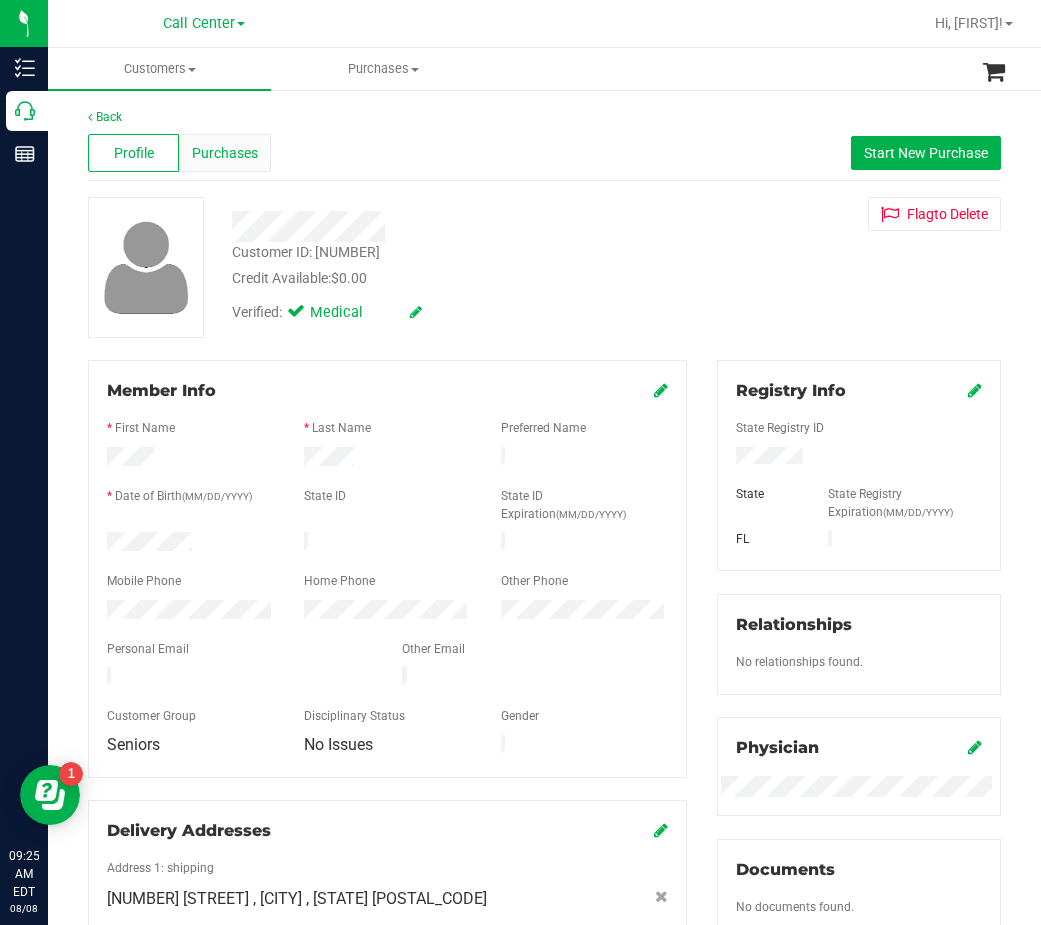 click on "Purchases" at bounding box center [225, 153] 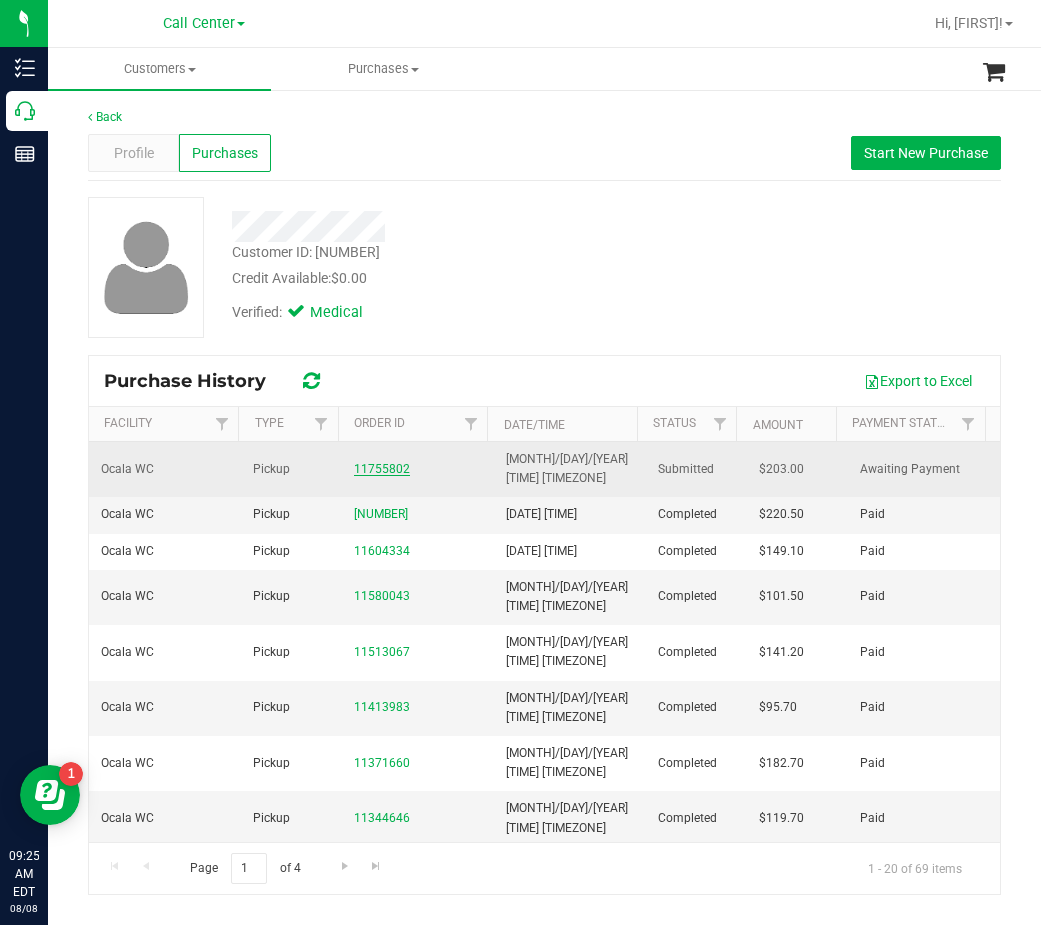 click on "11755802" at bounding box center [382, 469] 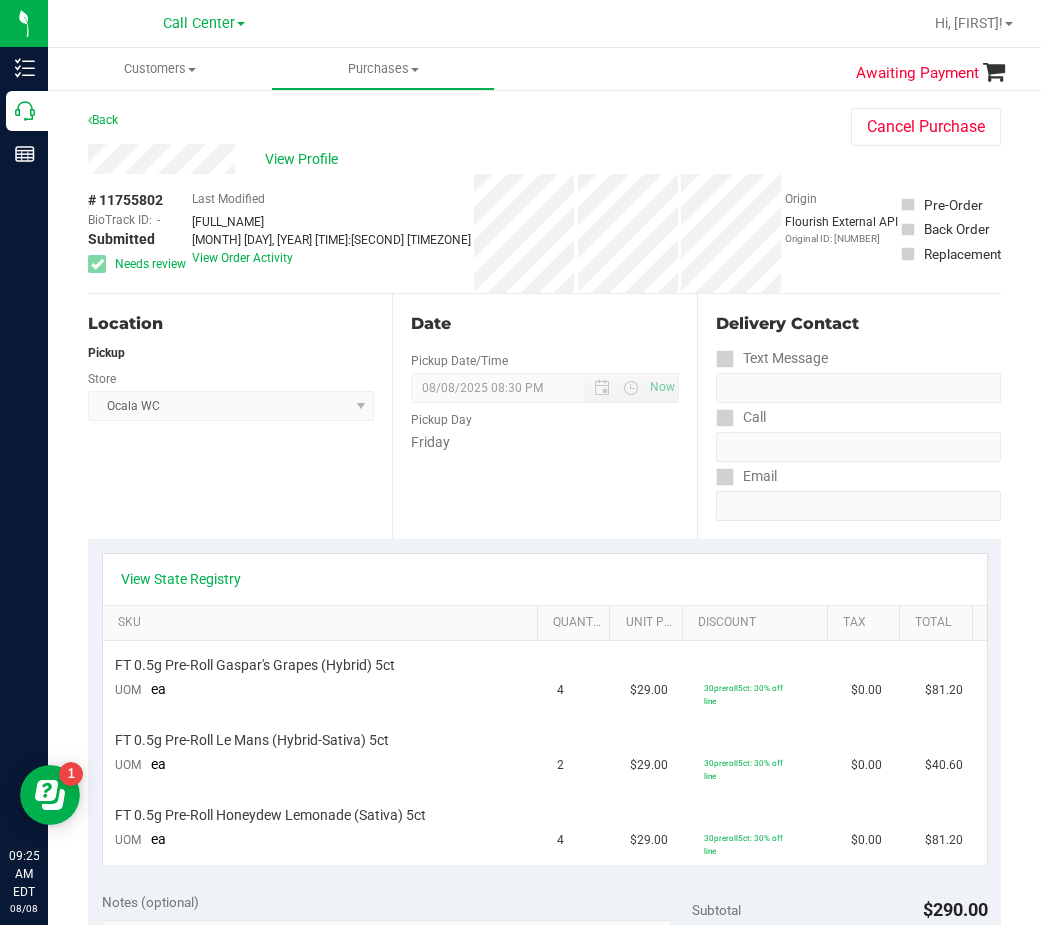 click on "View State Registry" at bounding box center (545, 579) 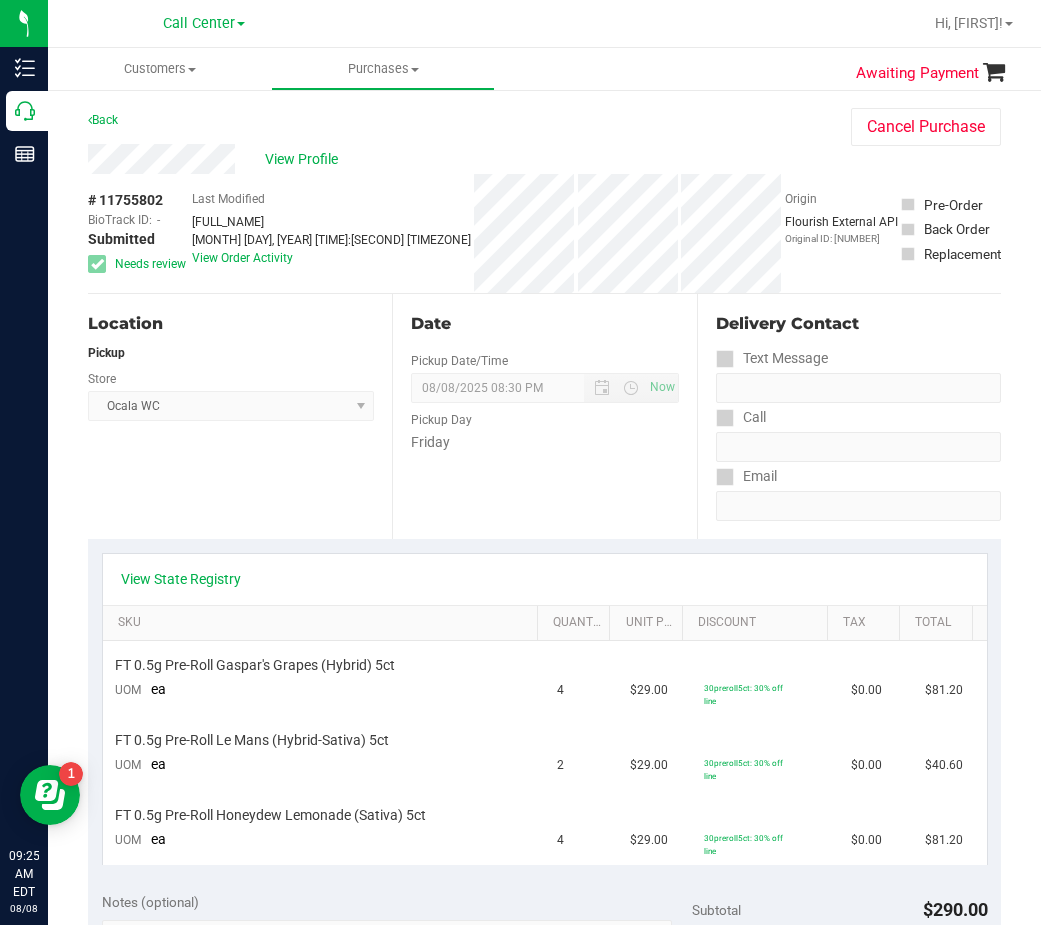 click on "View State Registry" at bounding box center [545, 579] 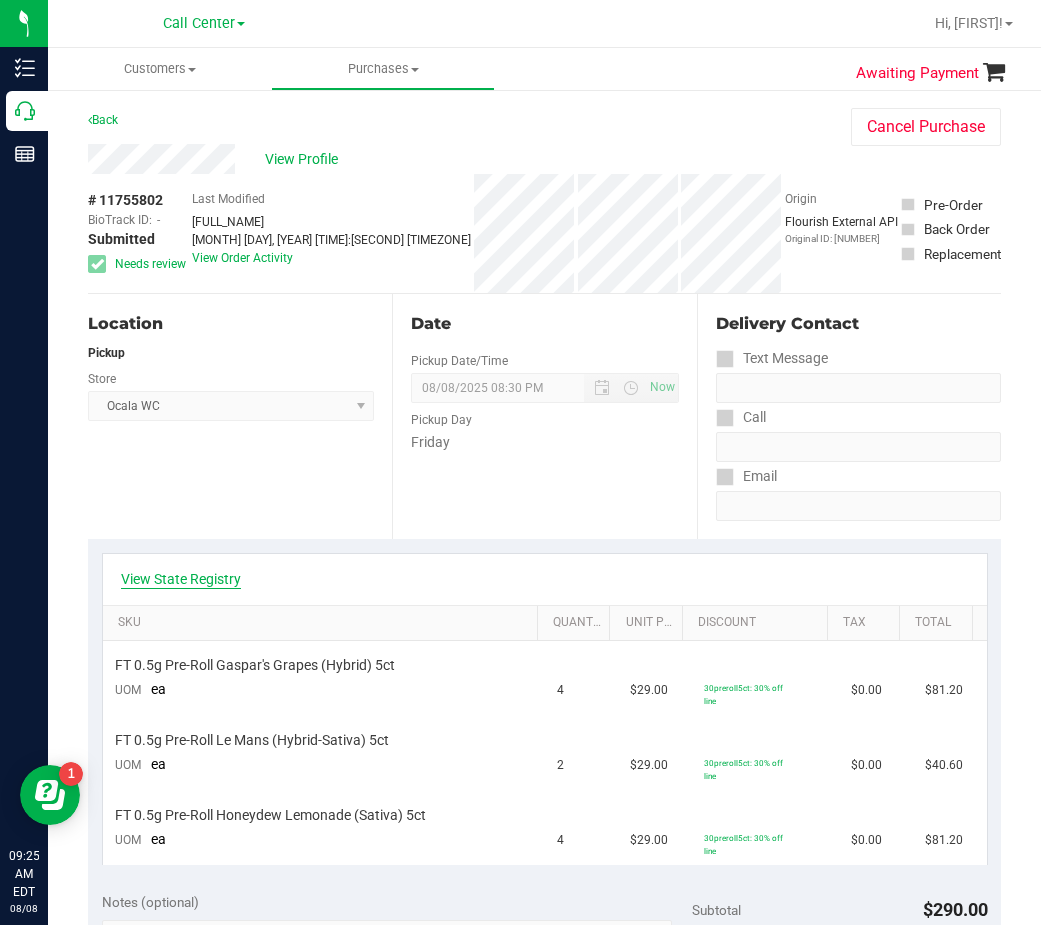 click on "View State Registry" at bounding box center (181, 579) 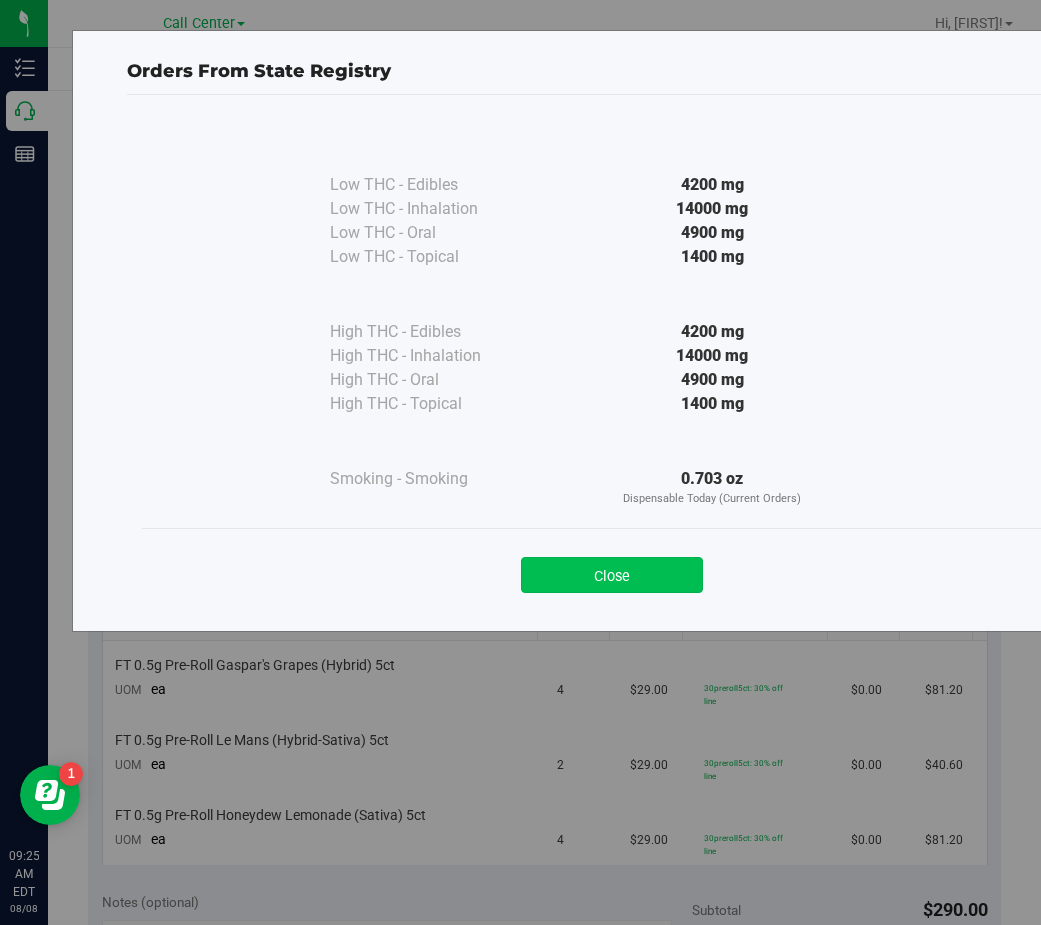 click on "Close" at bounding box center (612, 575) 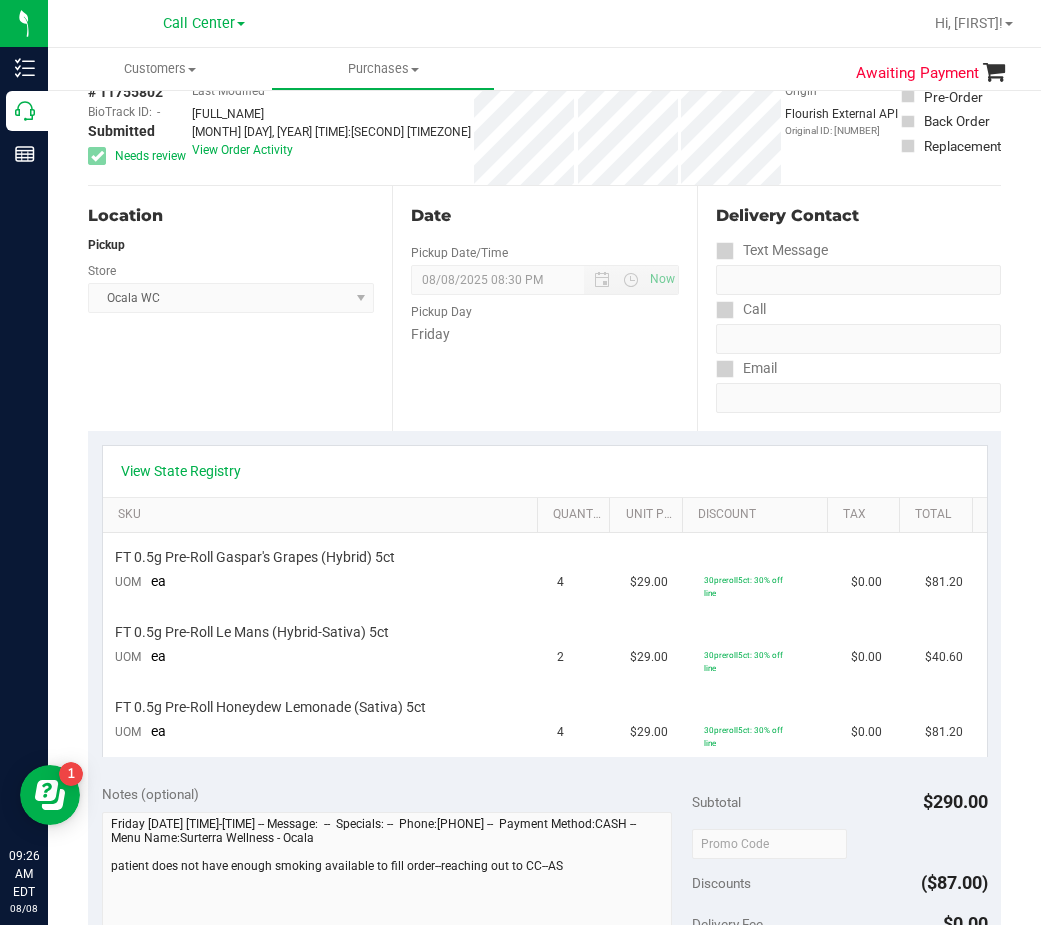 scroll, scrollTop: 0, scrollLeft: 0, axis: both 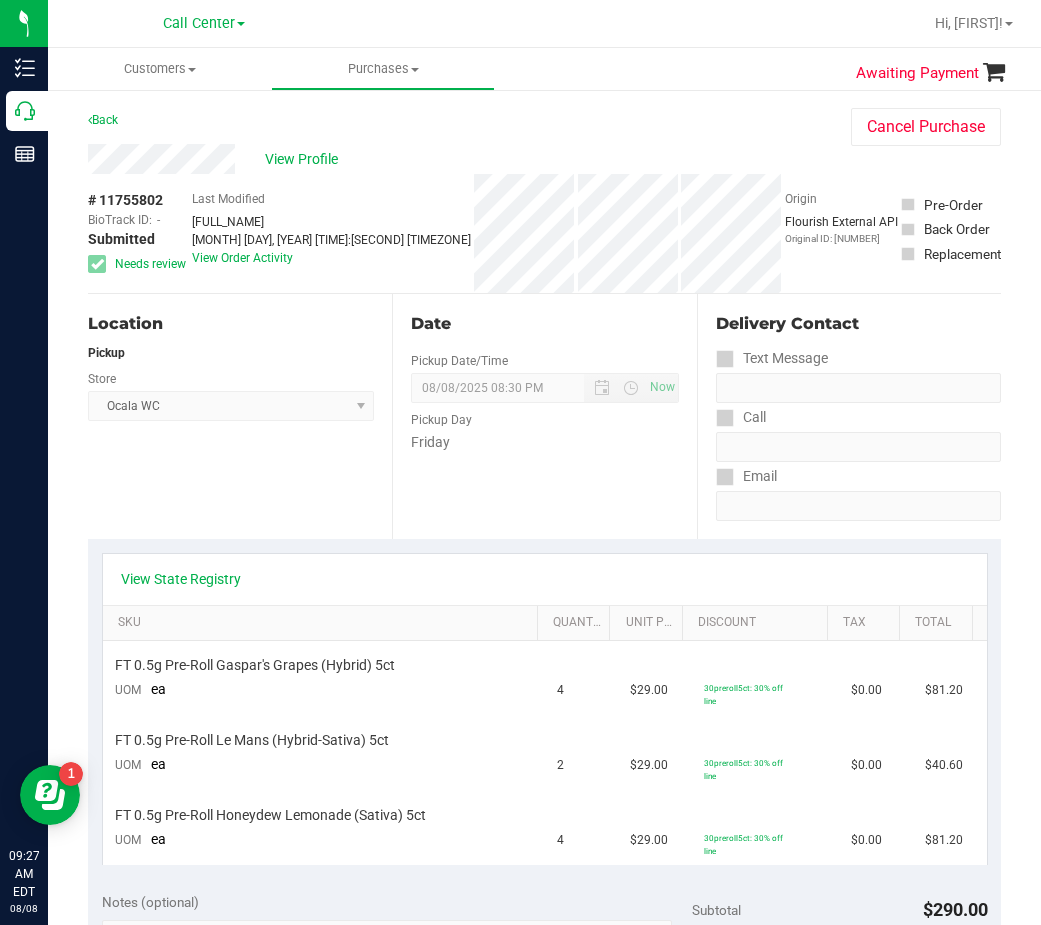 click on "Date
Pickup Date/Time
08/08/2025
Now
08/08/2025 08:30 PM
Now
Pickup Day
Friday" at bounding box center (544, 416) 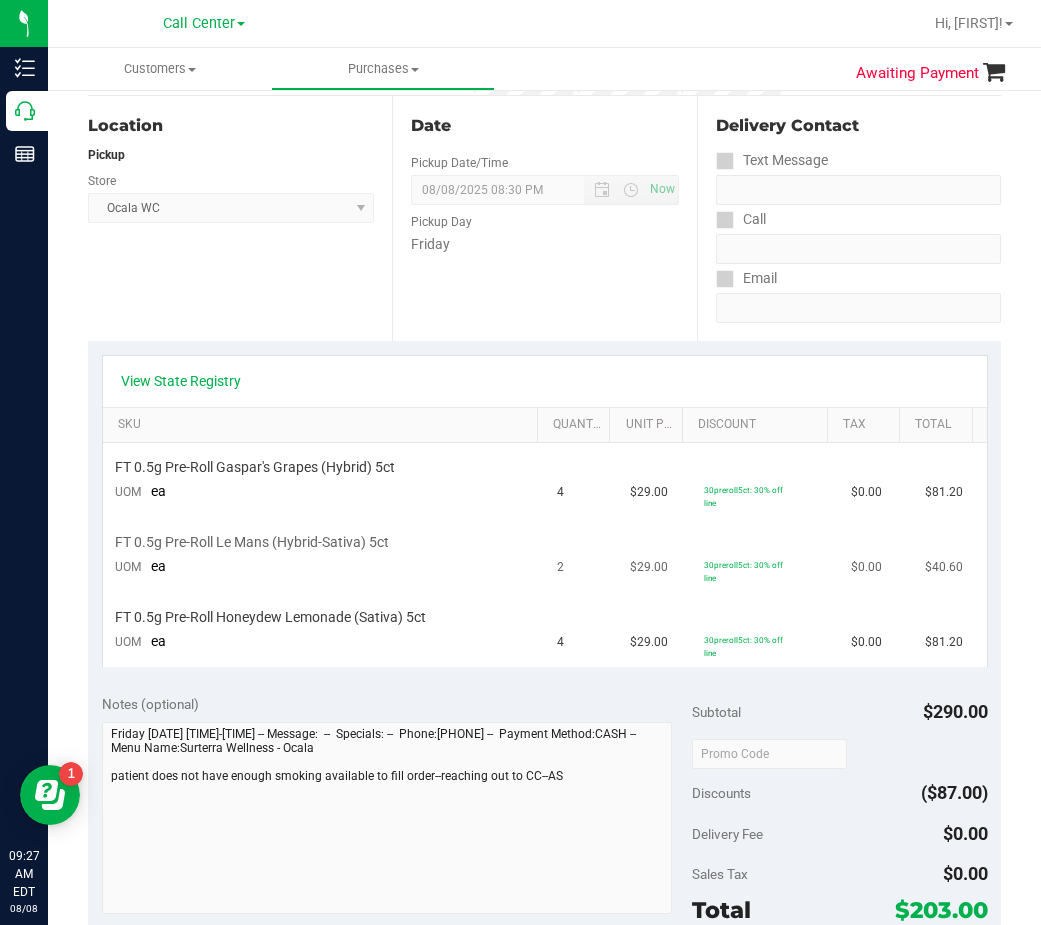scroll, scrollTop: 200, scrollLeft: 0, axis: vertical 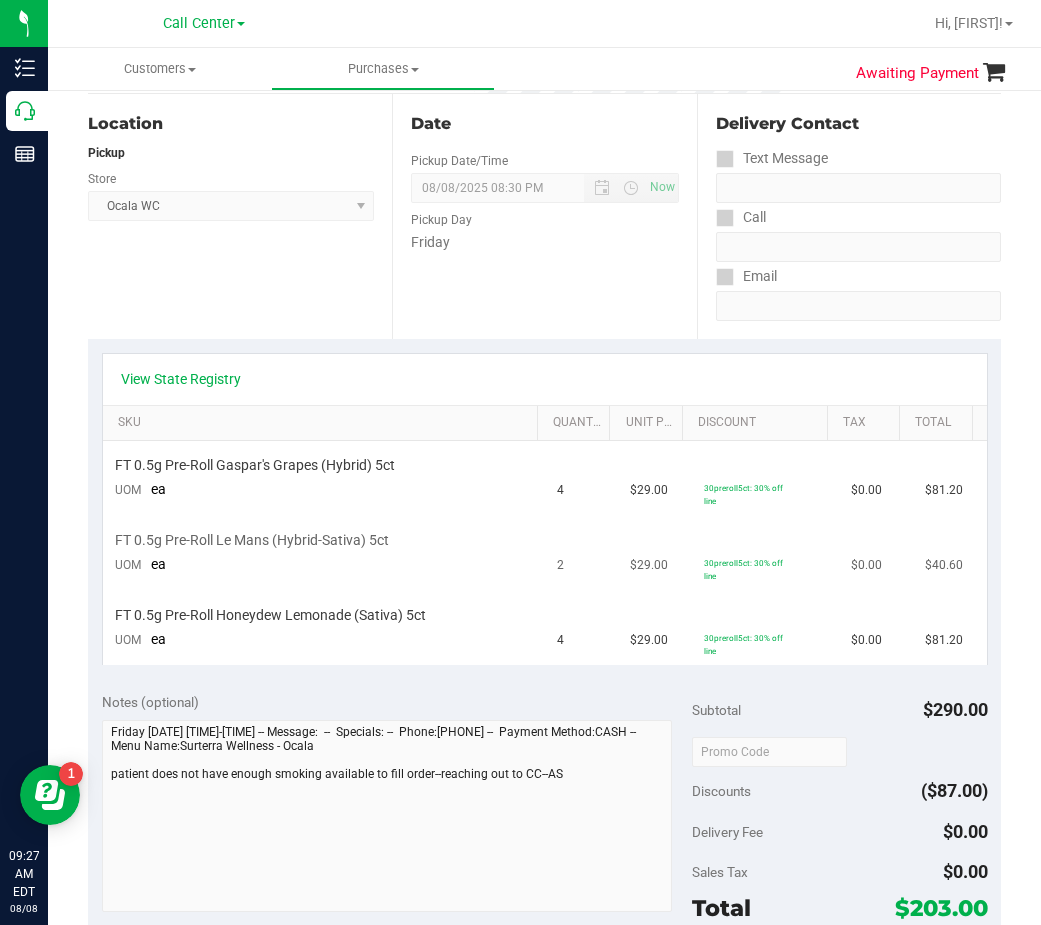 click on "FT 0.5g Pre-Roll Le Mans (Hybrid-Sativa) 5ct
UOM
ea" at bounding box center [324, 553] 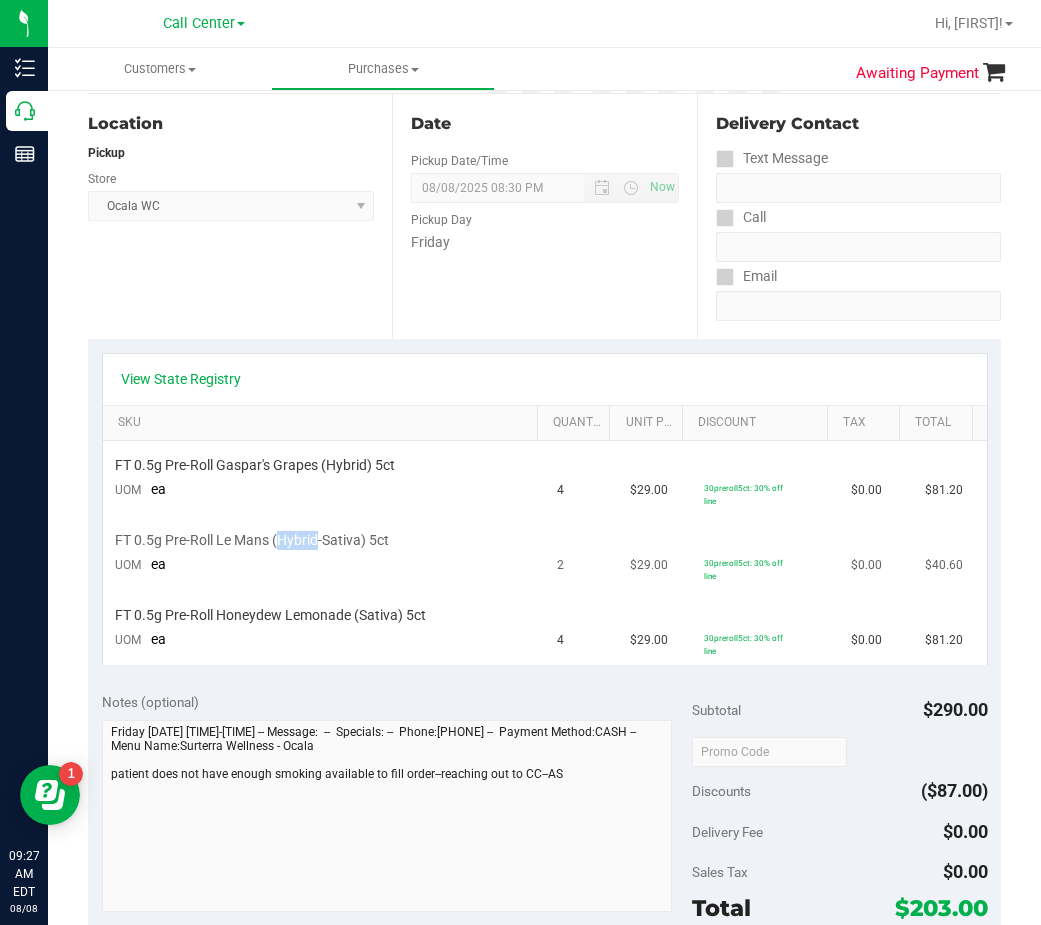 click on "FT 0.5g Pre-Roll Le Mans (Hybrid-Sativa) 5ct" at bounding box center [252, 540] 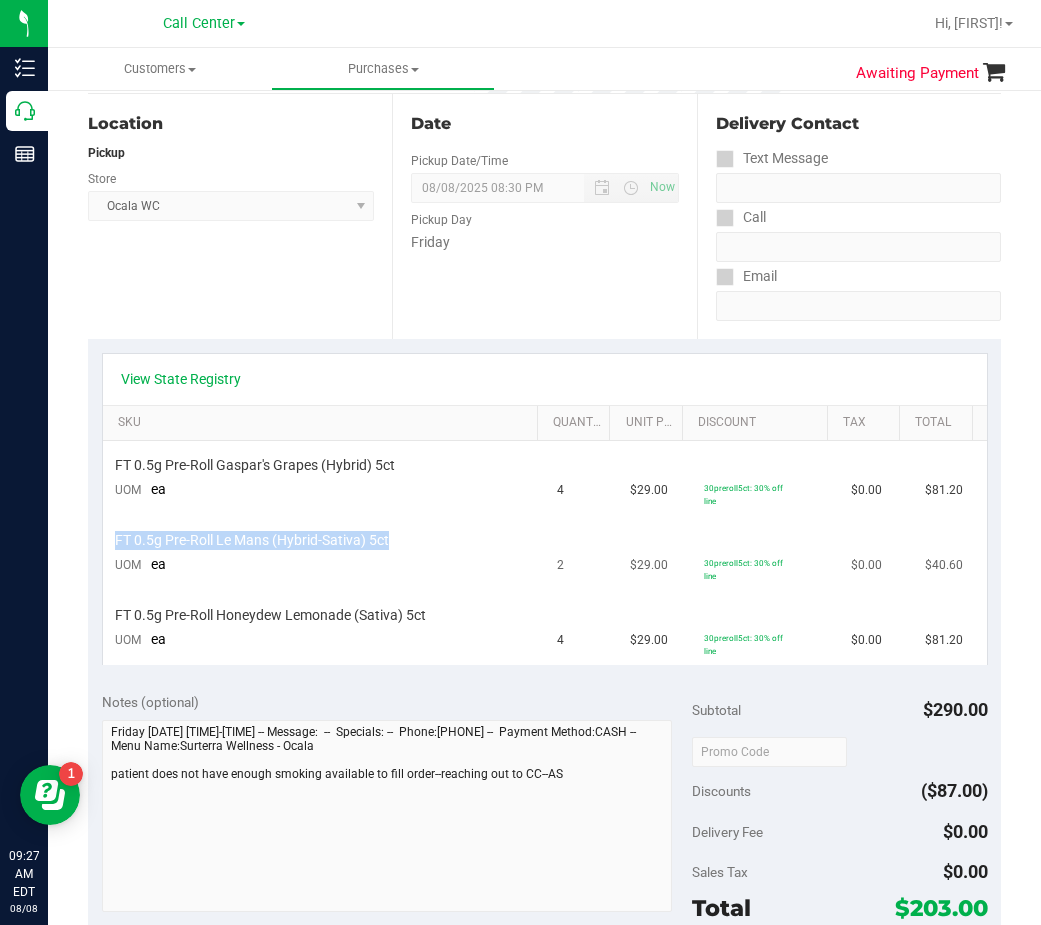 click on "FT 0.5g Pre-Roll Le Mans (Hybrid-Sativa) 5ct" at bounding box center [252, 540] 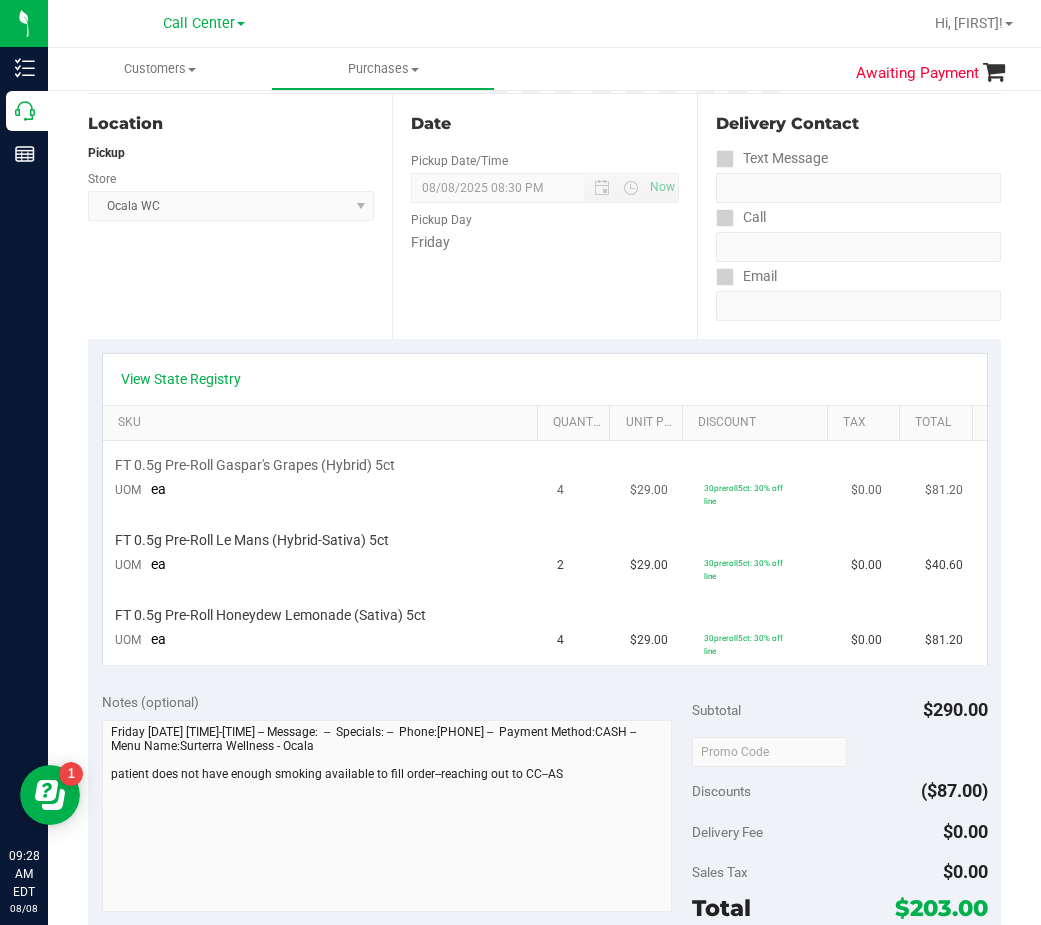 drag, startPoint x: 306, startPoint y: 542, endPoint x: 437, endPoint y: 471, distance: 149.00336 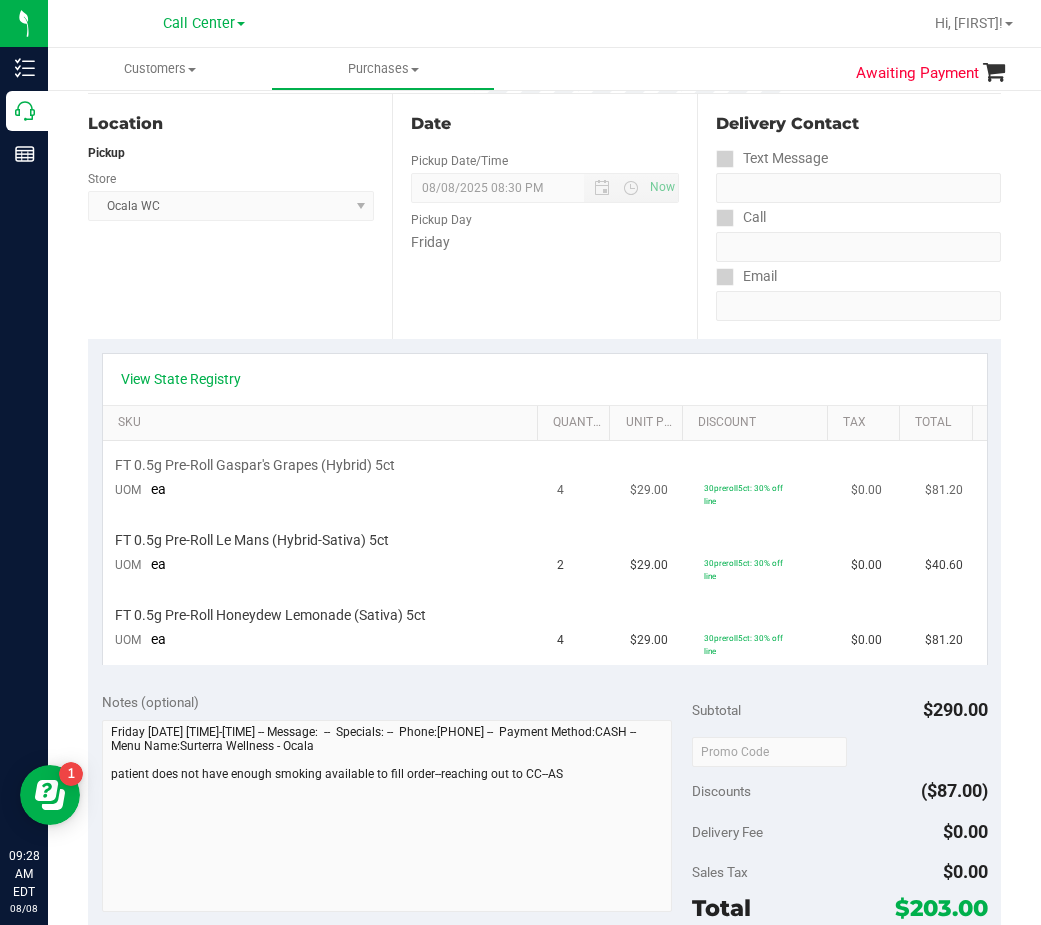 click on "FT 0.5g Pre-Roll Gaspar's Grapes (Hybrid) 5ct" at bounding box center (324, 465) 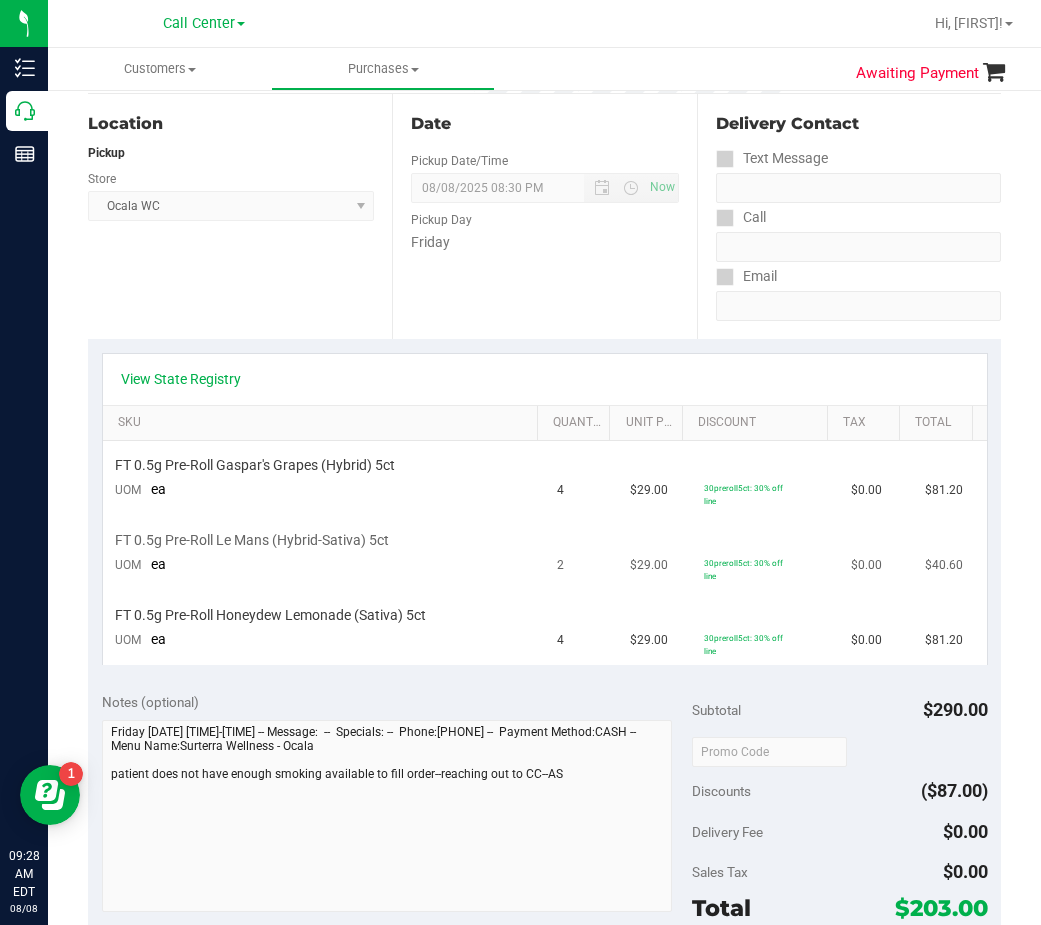 click on "FT 0.5g Pre-Roll Le Mans (Hybrid-Sativa) 5ct" at bounding box center (252, 540) 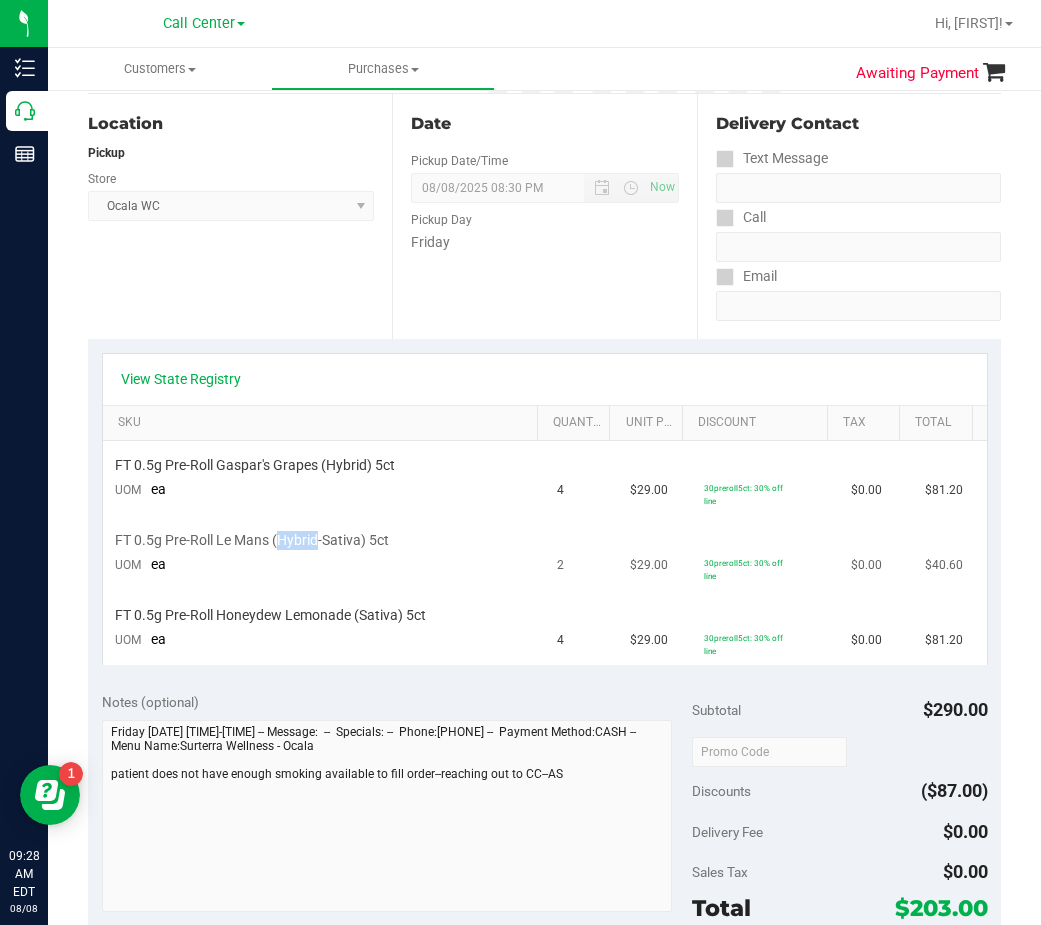 click on "FT 0.5g Pre-Roll Le Mans (Hybrid-Sativa) 5ct" at bounding box center [252, 540] 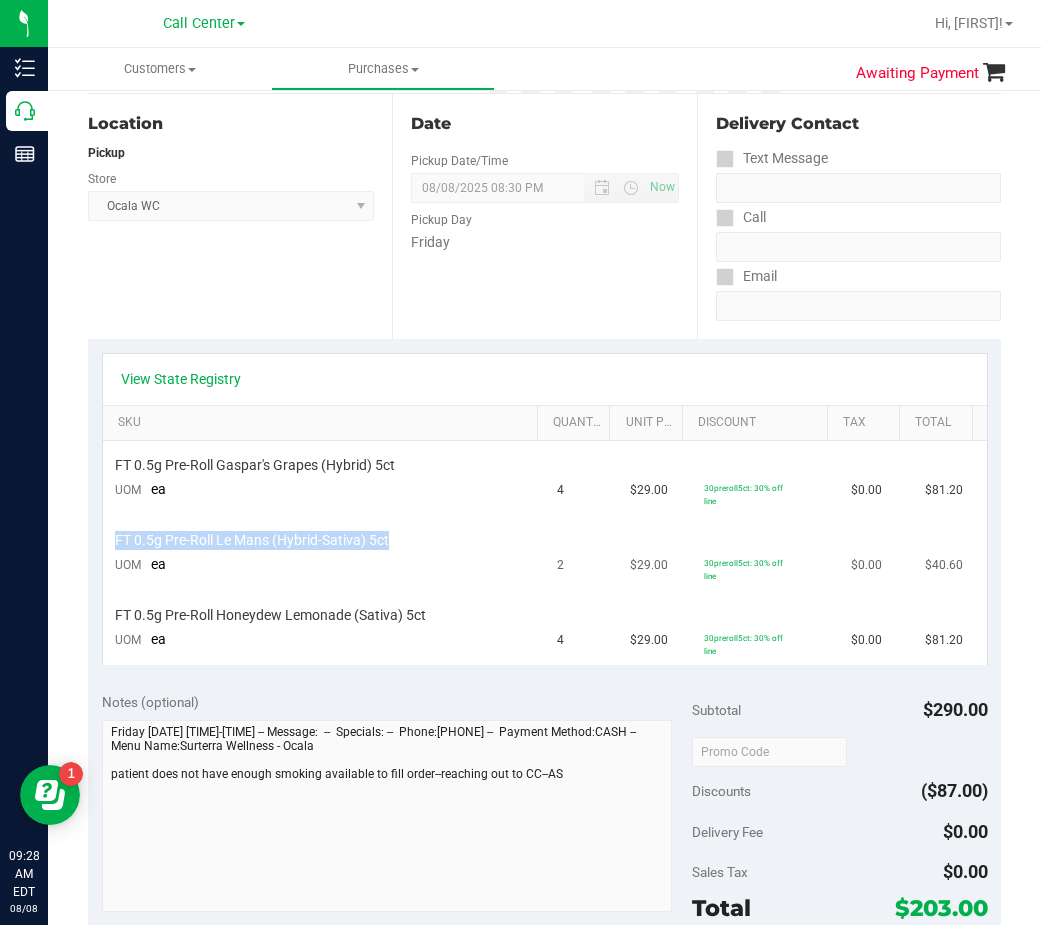 click on "FT 0.5g Pre-Roll Le Mans (Hybrid-Sativa) 5ct" at bounding box center (252, 540) 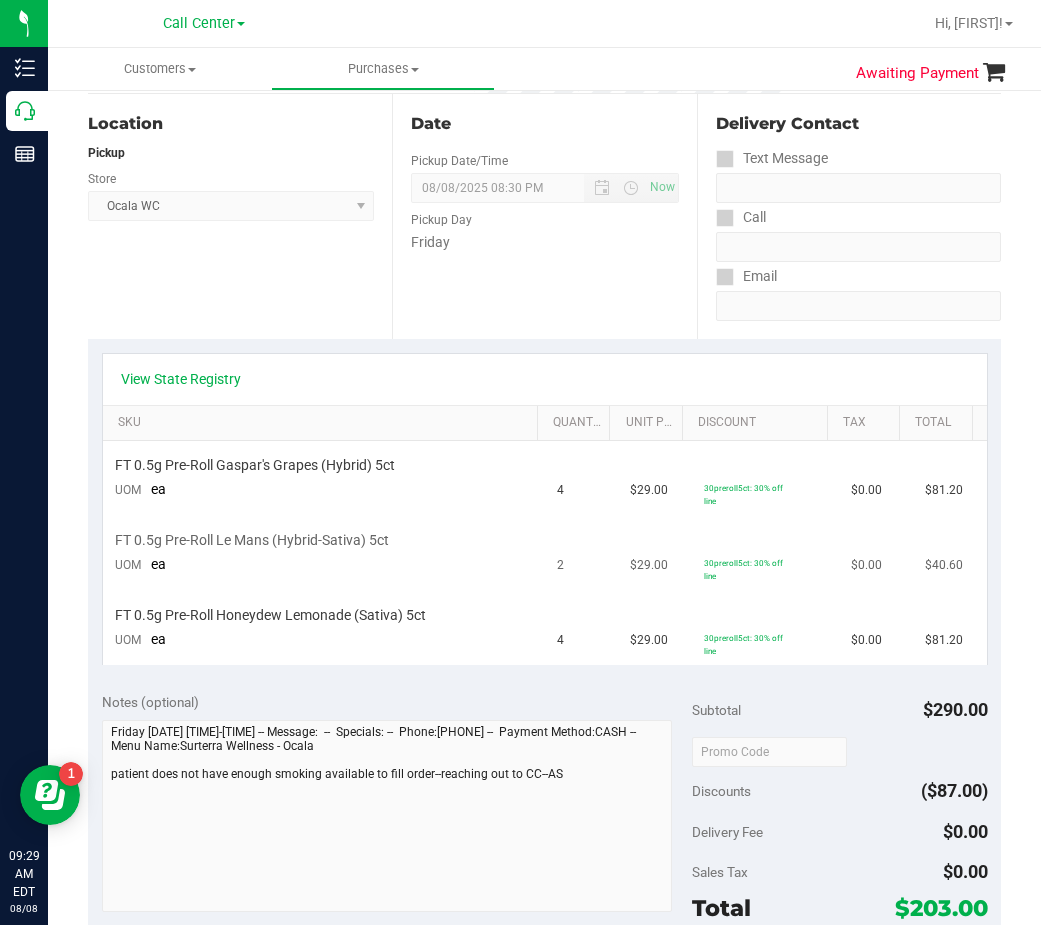 click on "FT 0.5g Pre-Roll Le Mans (Hybrid-Sativa) 5ct" at bounding box center (252, 540) 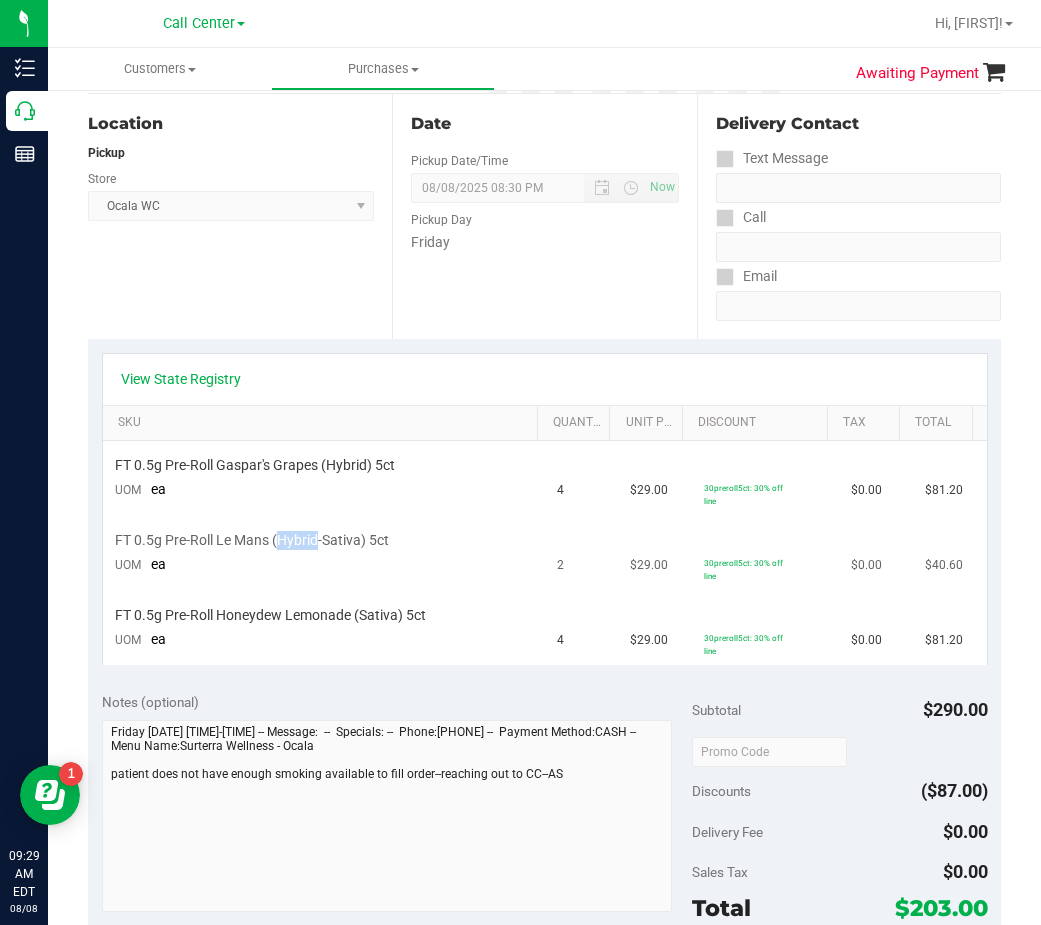 click on "FT 0.5g Pre-Roll Le Mans (Hybrid-Sativa) 5ct" at bounding box center (252, 540) 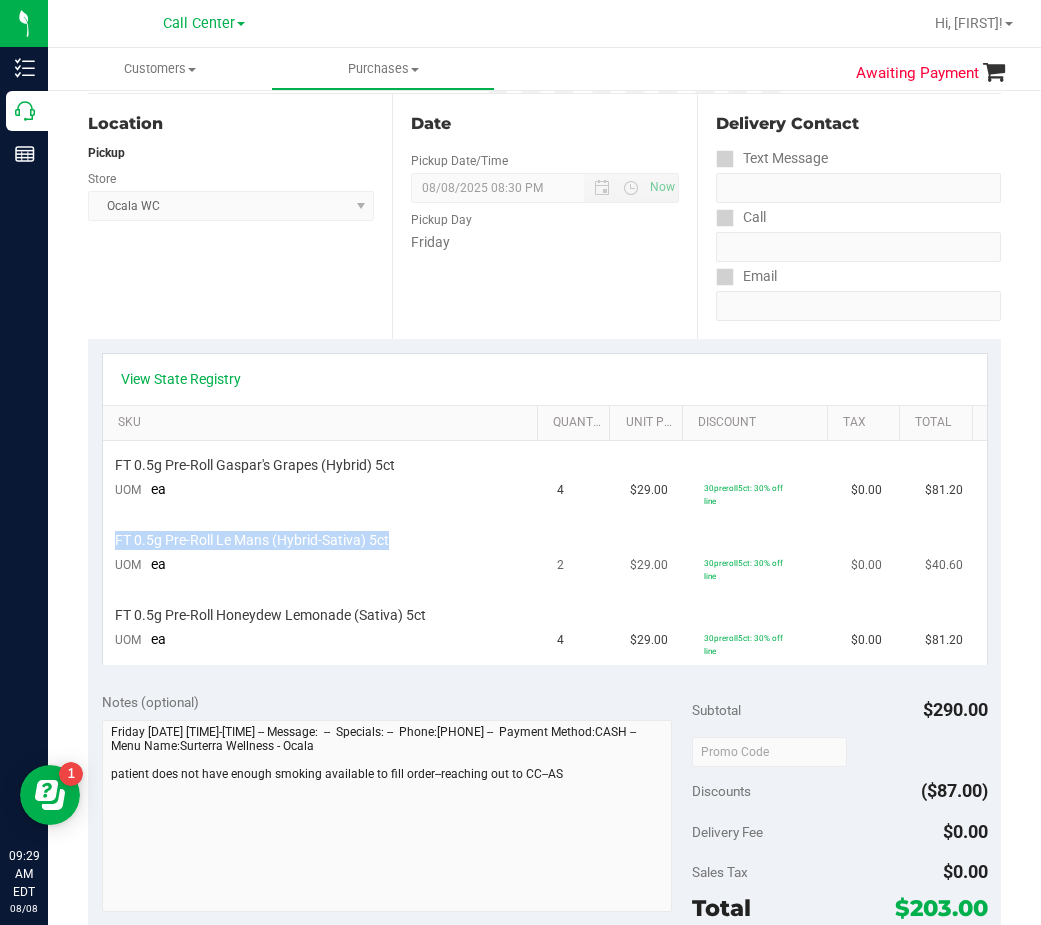 click on "FT 0.5g Pre-Roll Le Mans (Hybrid-Sativa) 5ct" at bounding box center [252, 540] 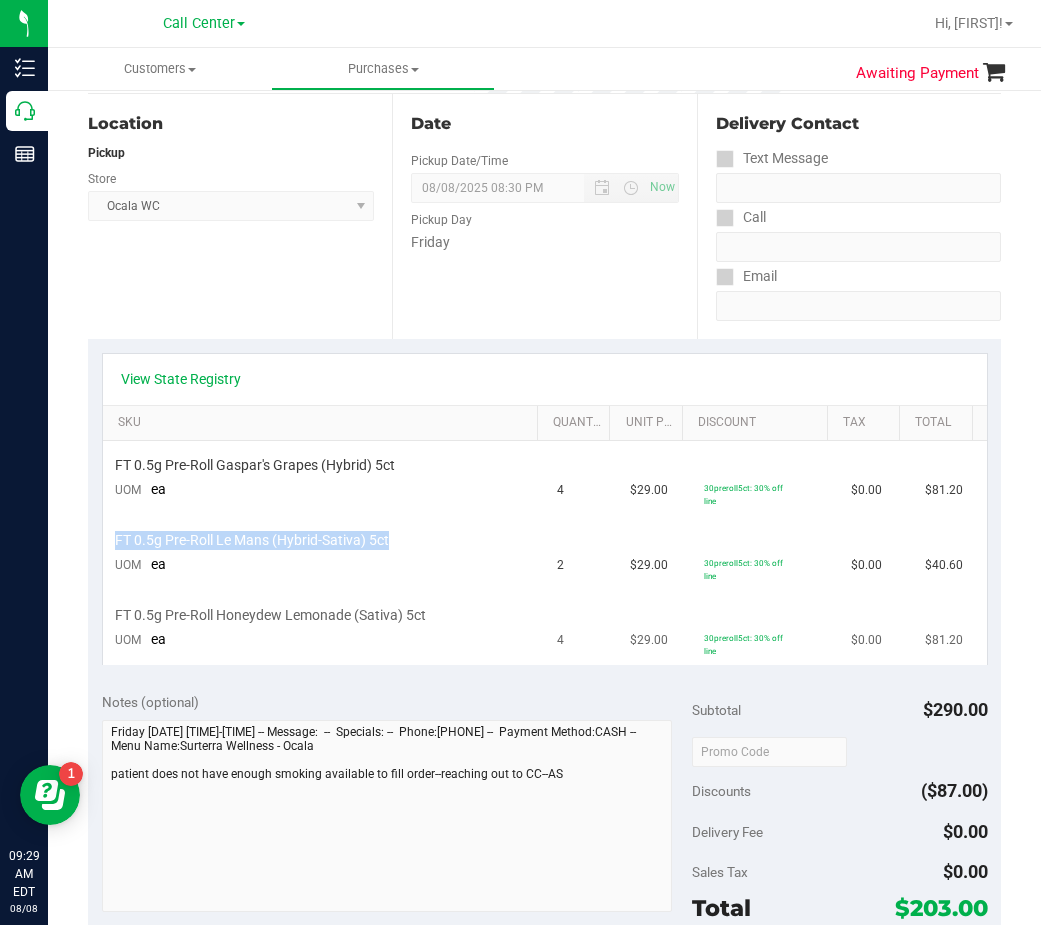 click on "FT 0.5g Pre-Roll Honeydew Lemonade (Sativa) 5ct" at bounding box center [270, 615] 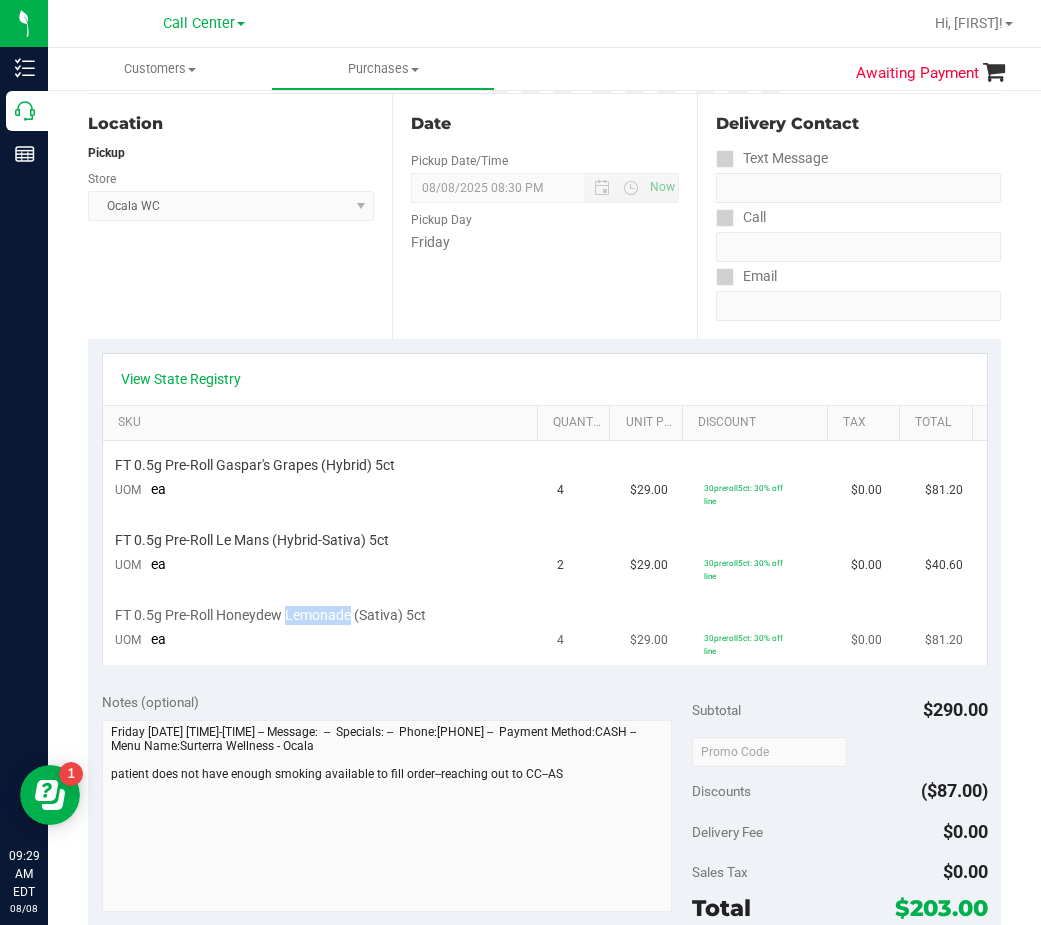 click on "FT 0.5g Pre-Roll Honeydew Lemonade (Sativa) 5ct" at bounding box center [270, 615] 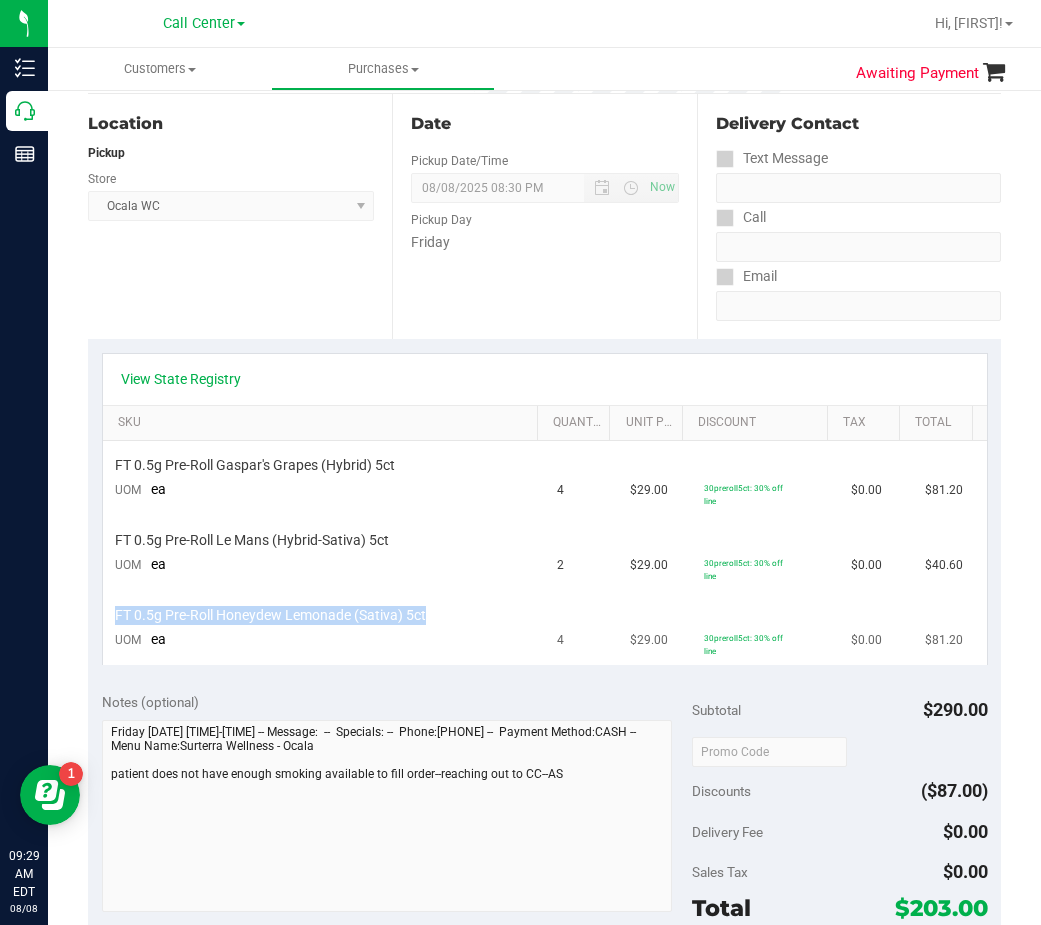 click on "FT 0.5g Pre-Roll Honeydew Lemonade (Sativa) 5ct" at bounding box center (270, 615) 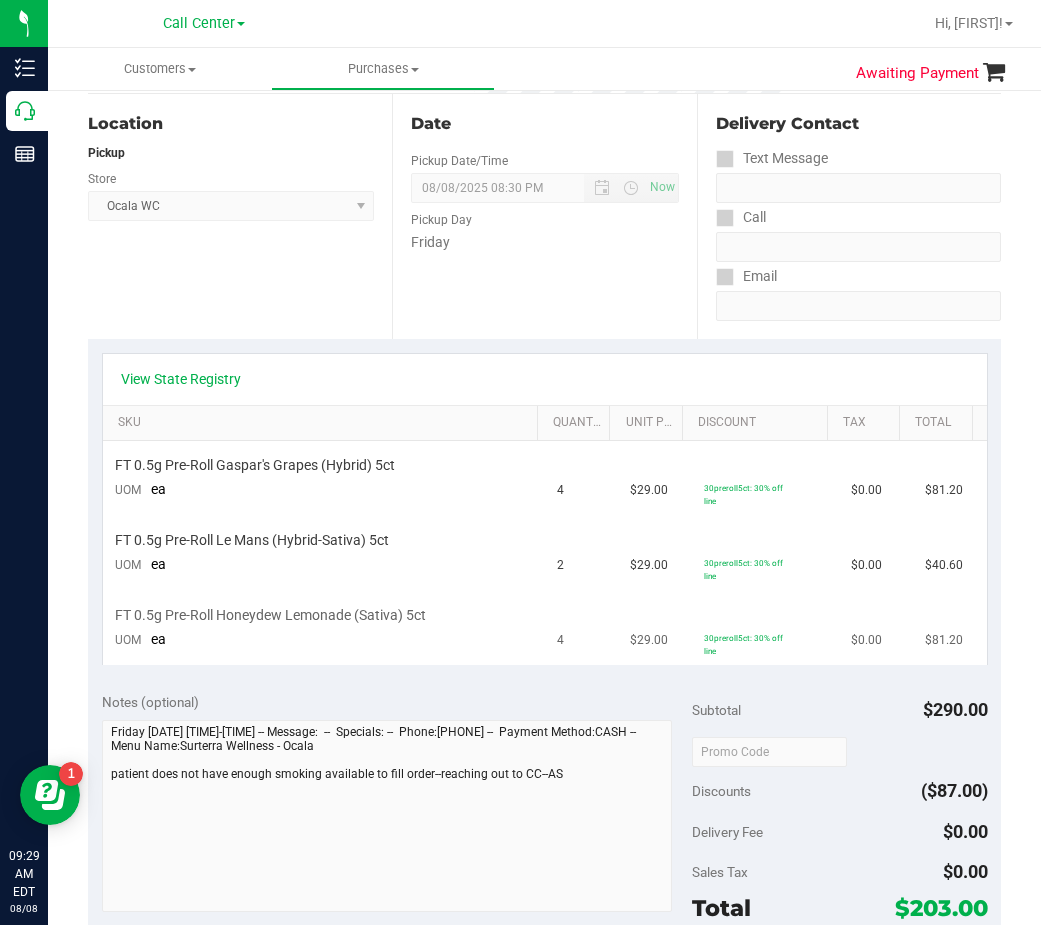 click on "FT 0.5g Pre-Roll Honeydew Lemonade (Sativa) 5ct" at bounding box center [270, 615] 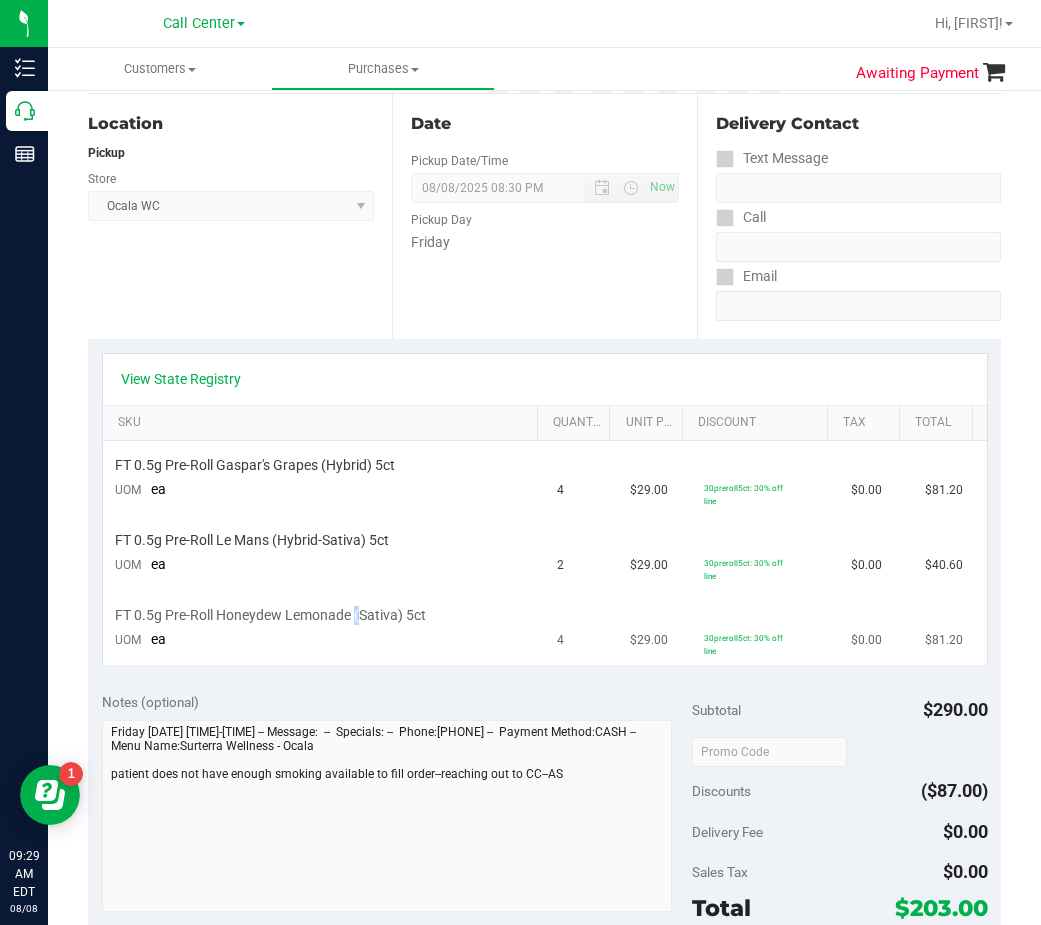 click on "FT 0.5g Pre-Roll Honeydew Lemonade (Sativa) 5ct" at bounding box center [270, 615] 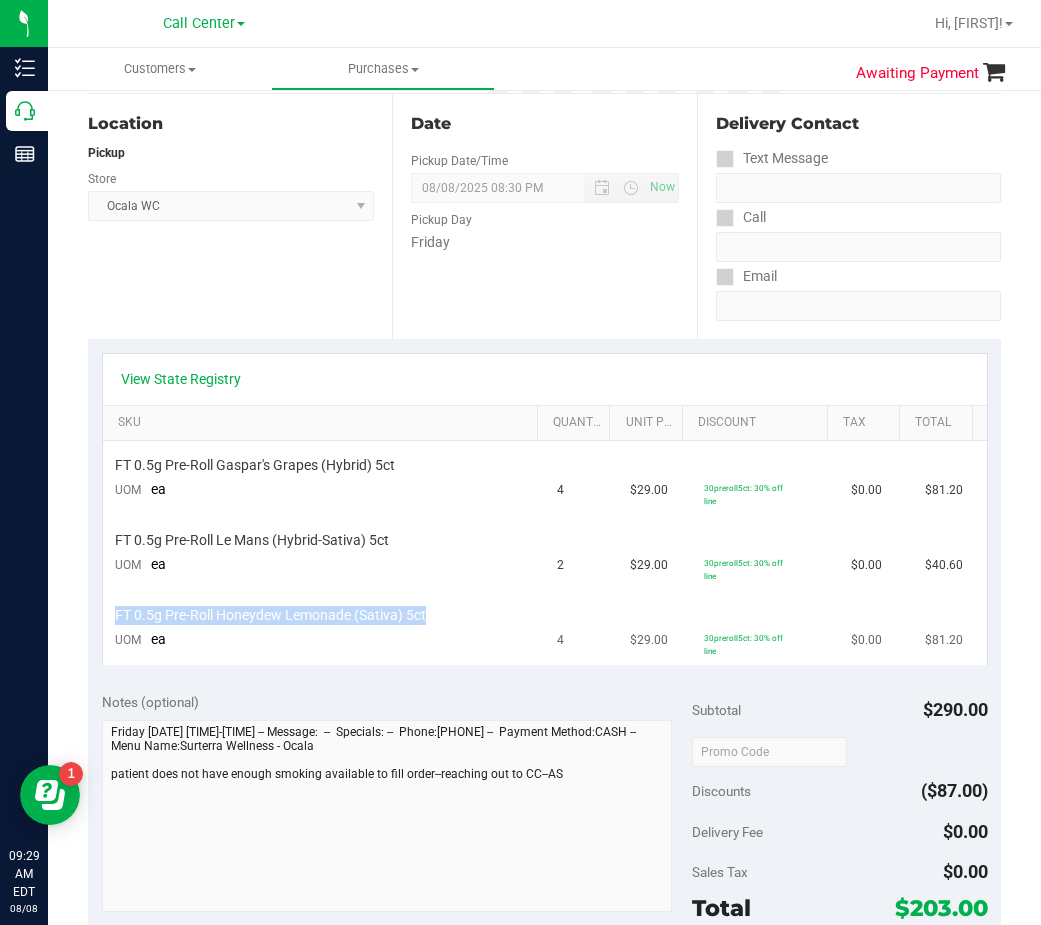 click on "FT 0.5g Pre-Roll Honeydew Lemonade (Sativa) 5ct" at bounding box center (270, 615) 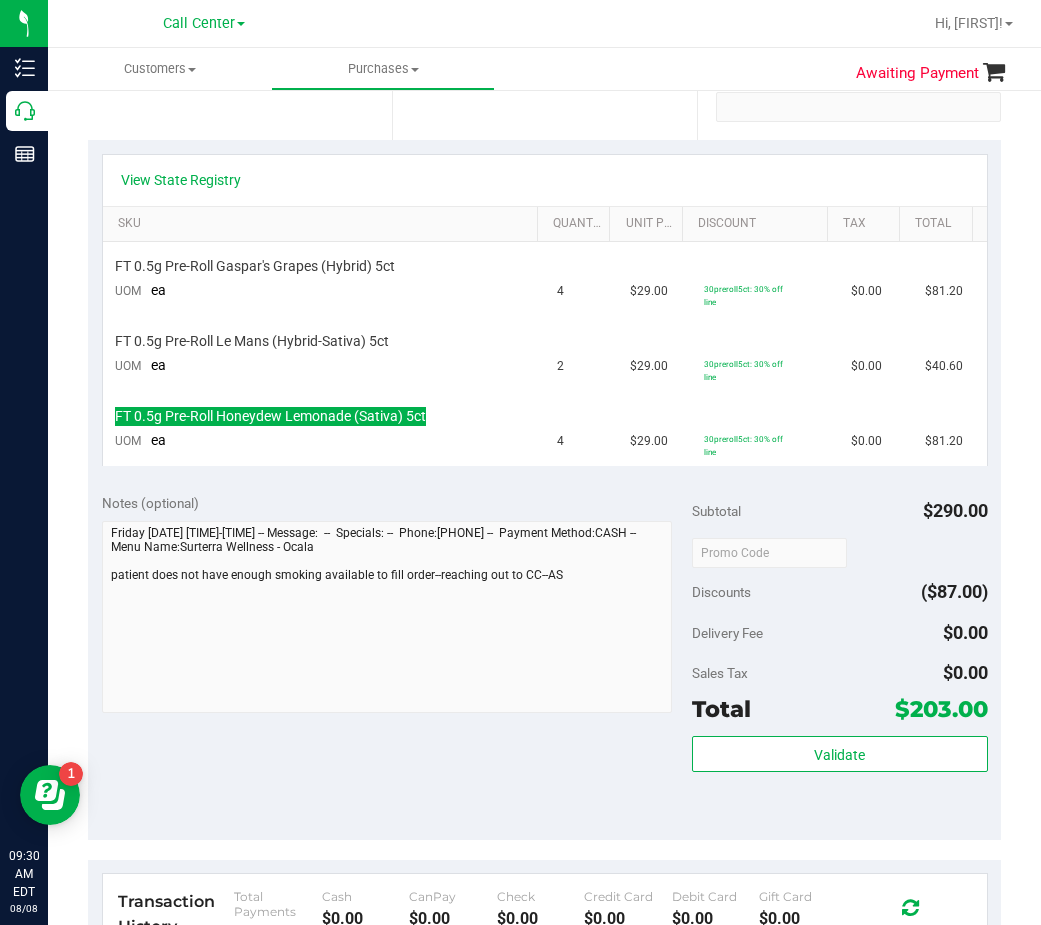 scroll, scrollTop: 400, scrollLeft: 0, axis: vertical 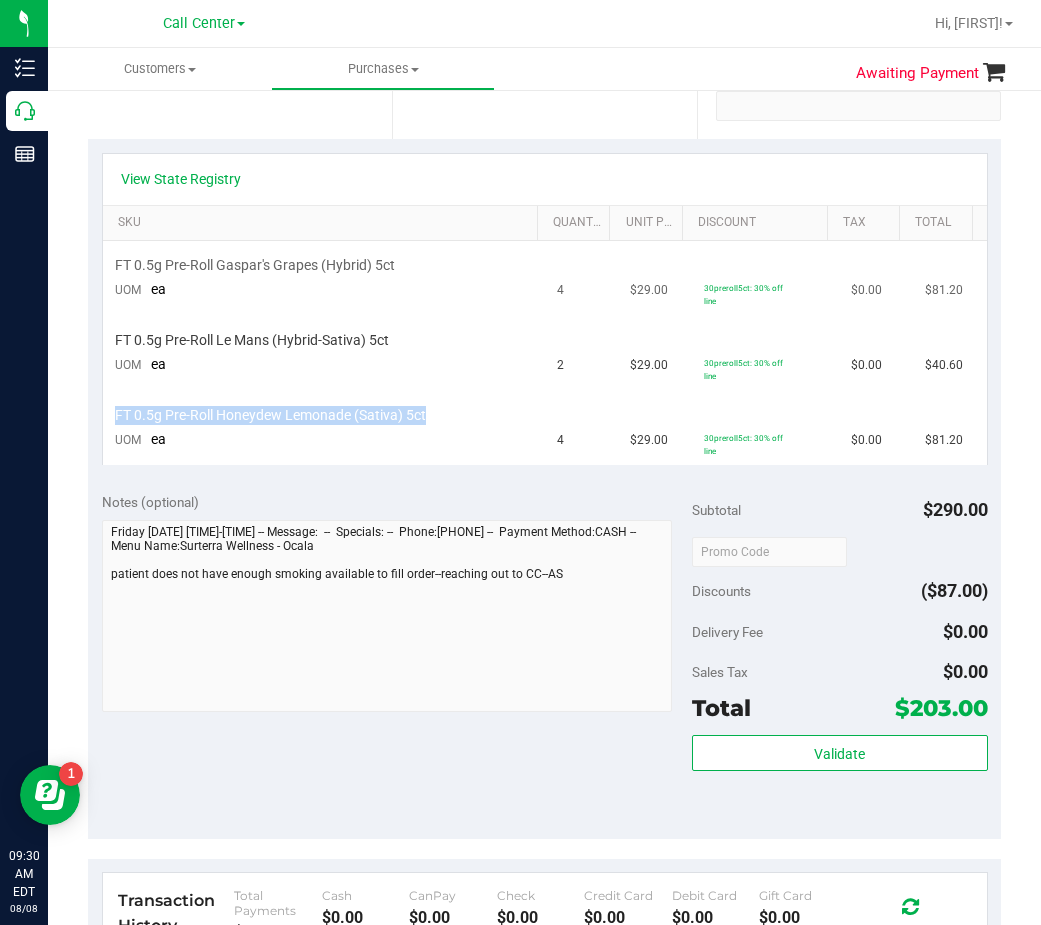 click on "30preroll5ct:
30%
off
line" at bounding box center (743, 294) 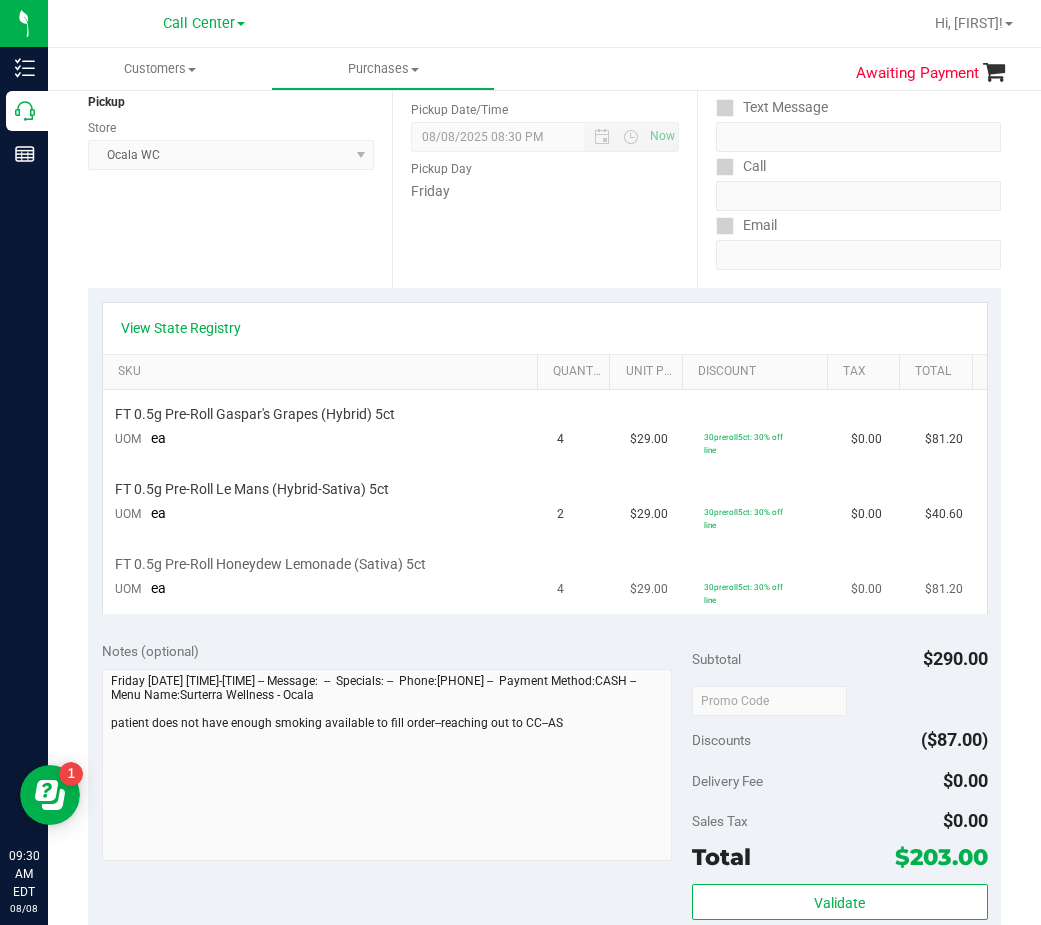 scroll, scrollTop: 0, scrollLeft: 0, axis: both 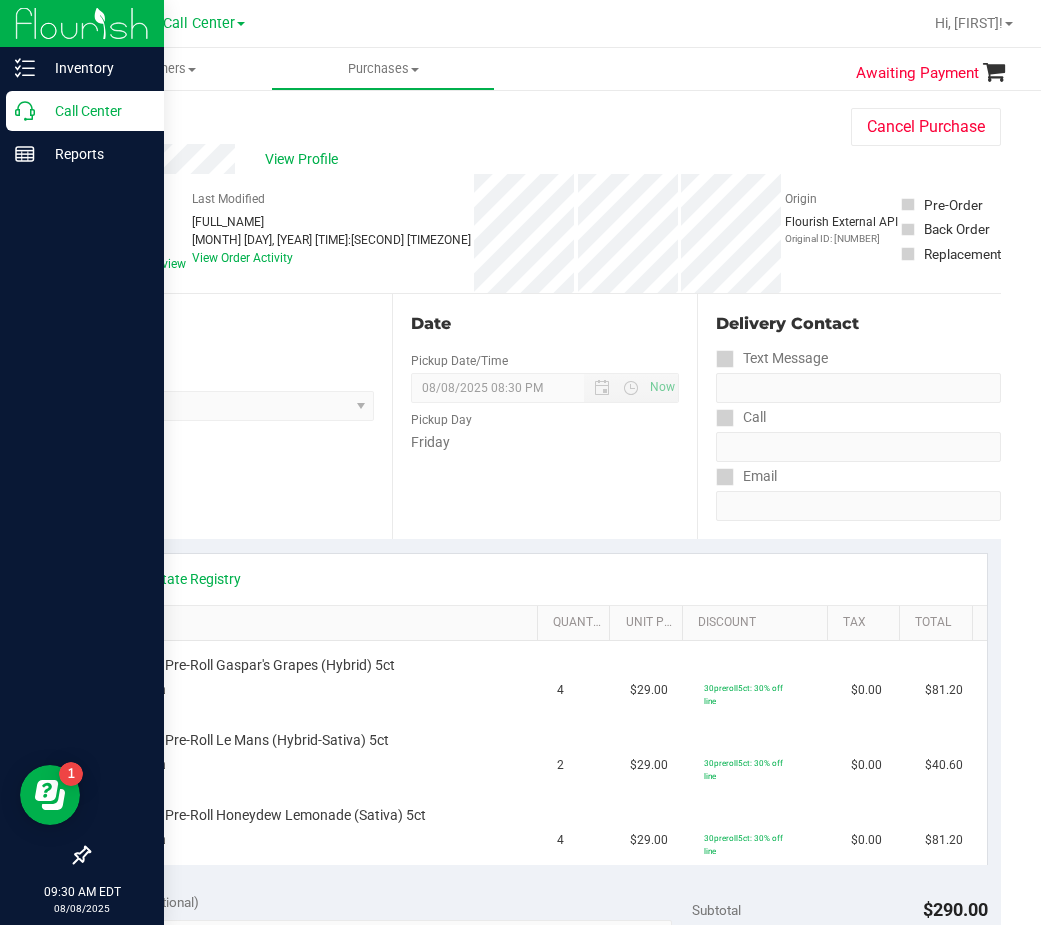 click on "Call Center" at bounding box center (85, 111) 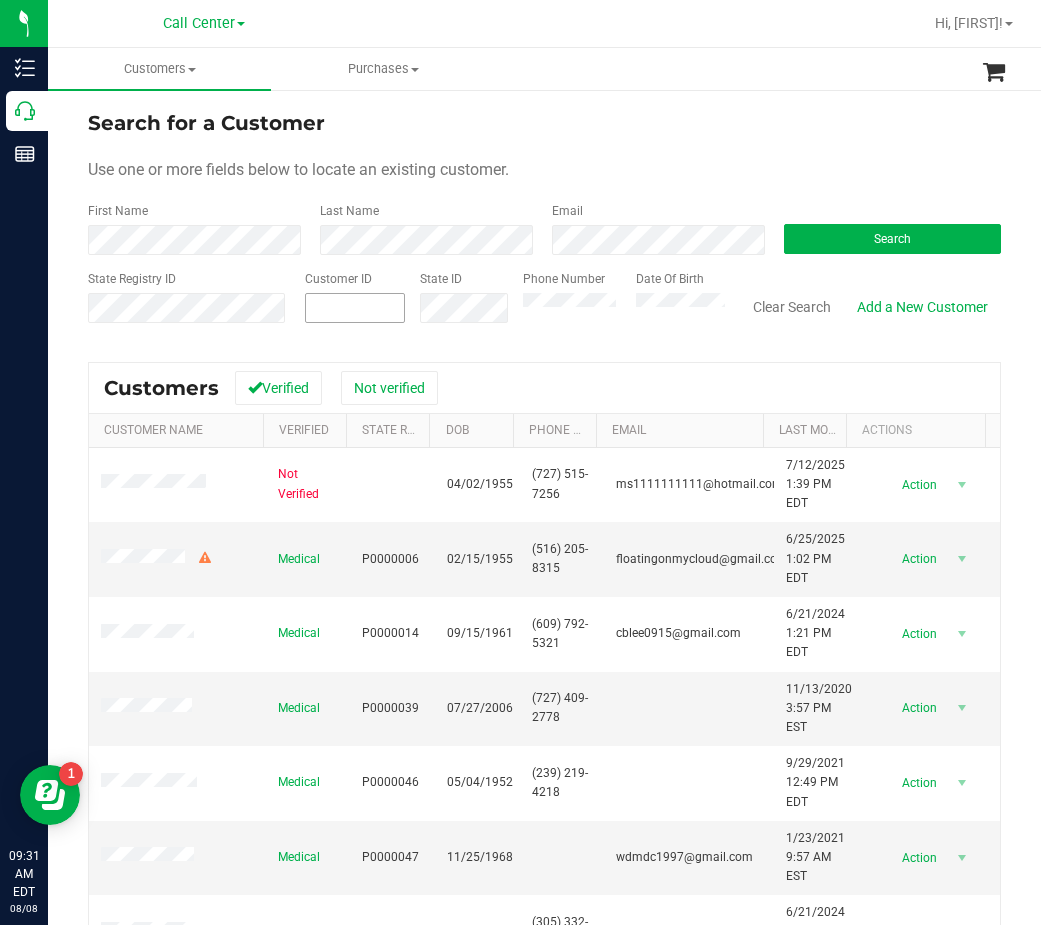 drag, startPoint x: 346, startPoint y: 332, endPoint x: 341, endPoint y: 315, distance: 17.720045 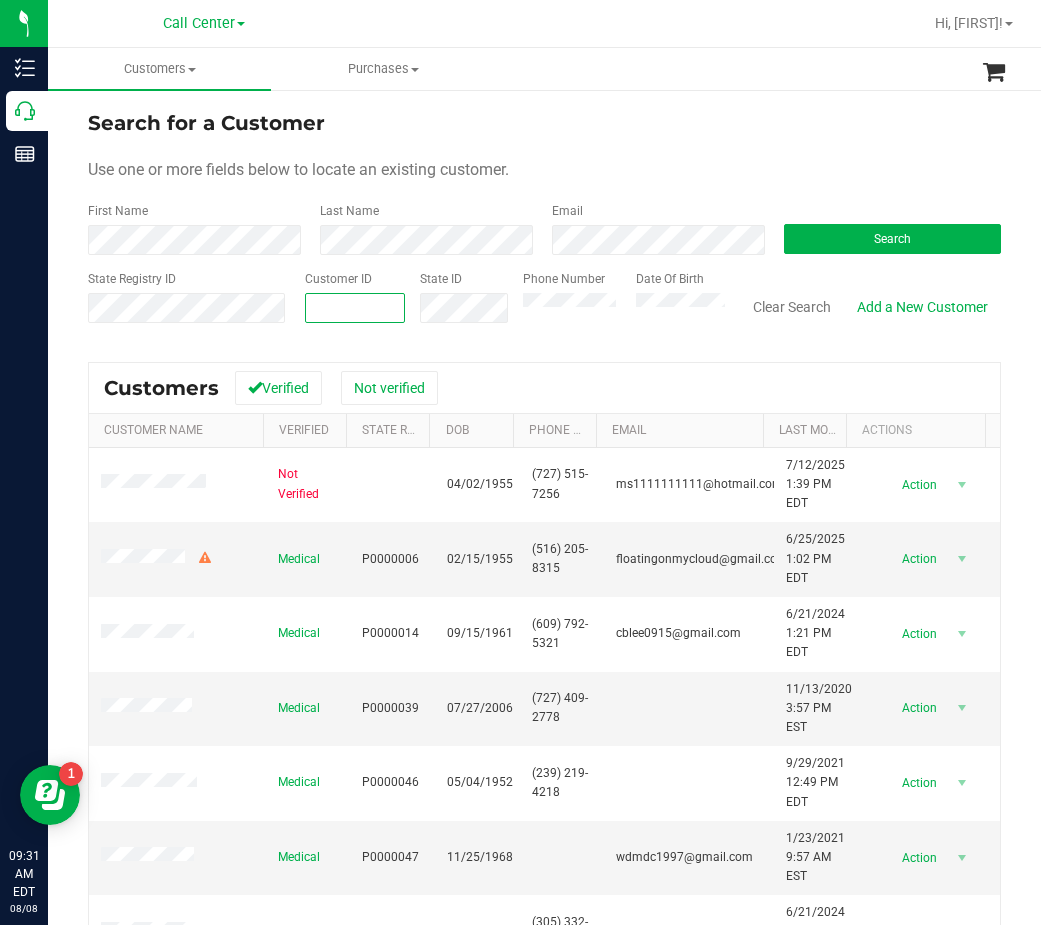 paste on "1424255" 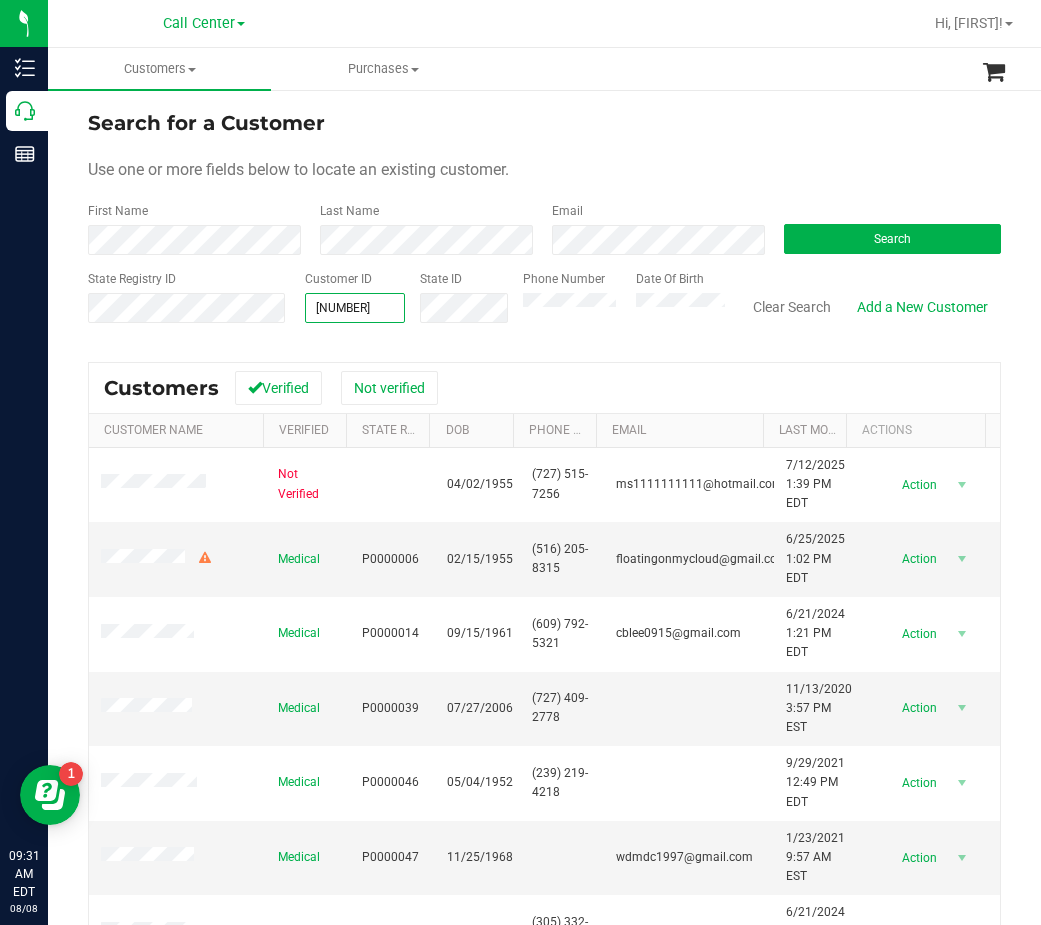 type on "1424255" 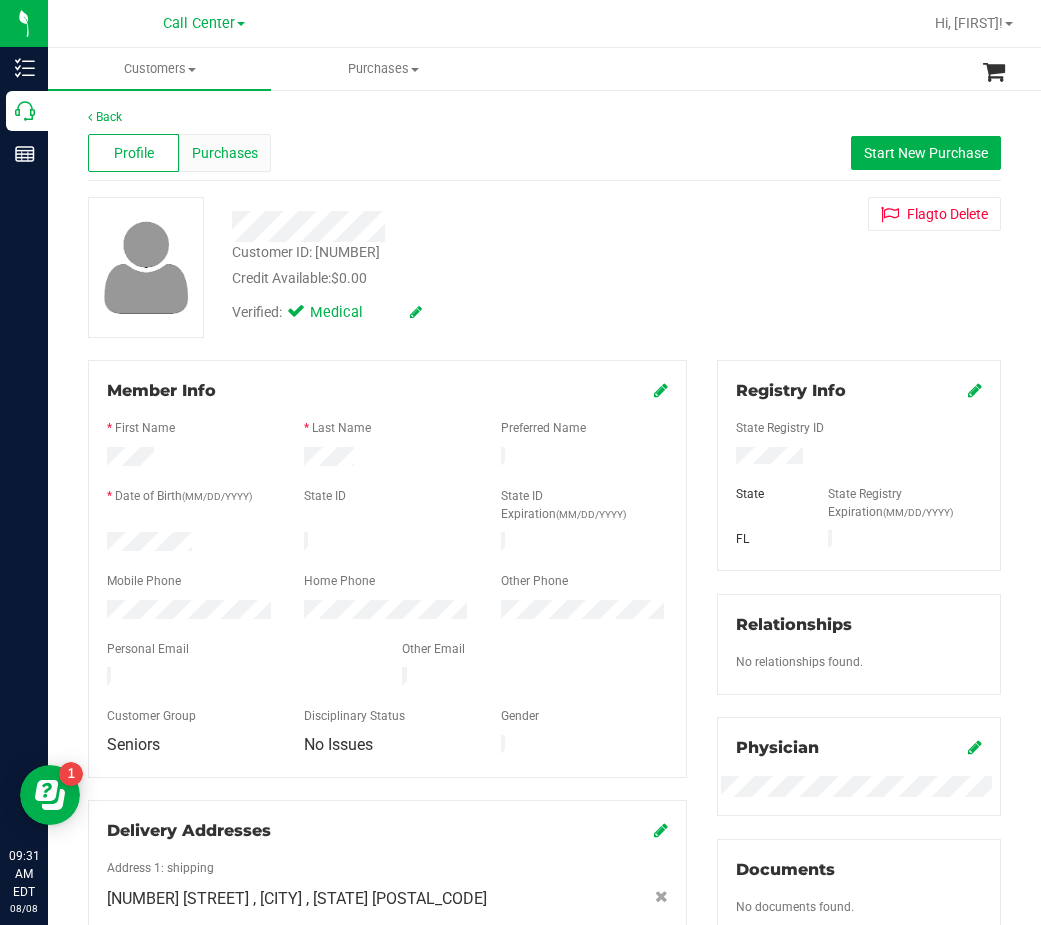click on "Purchases" at bounding box center [225, 153] 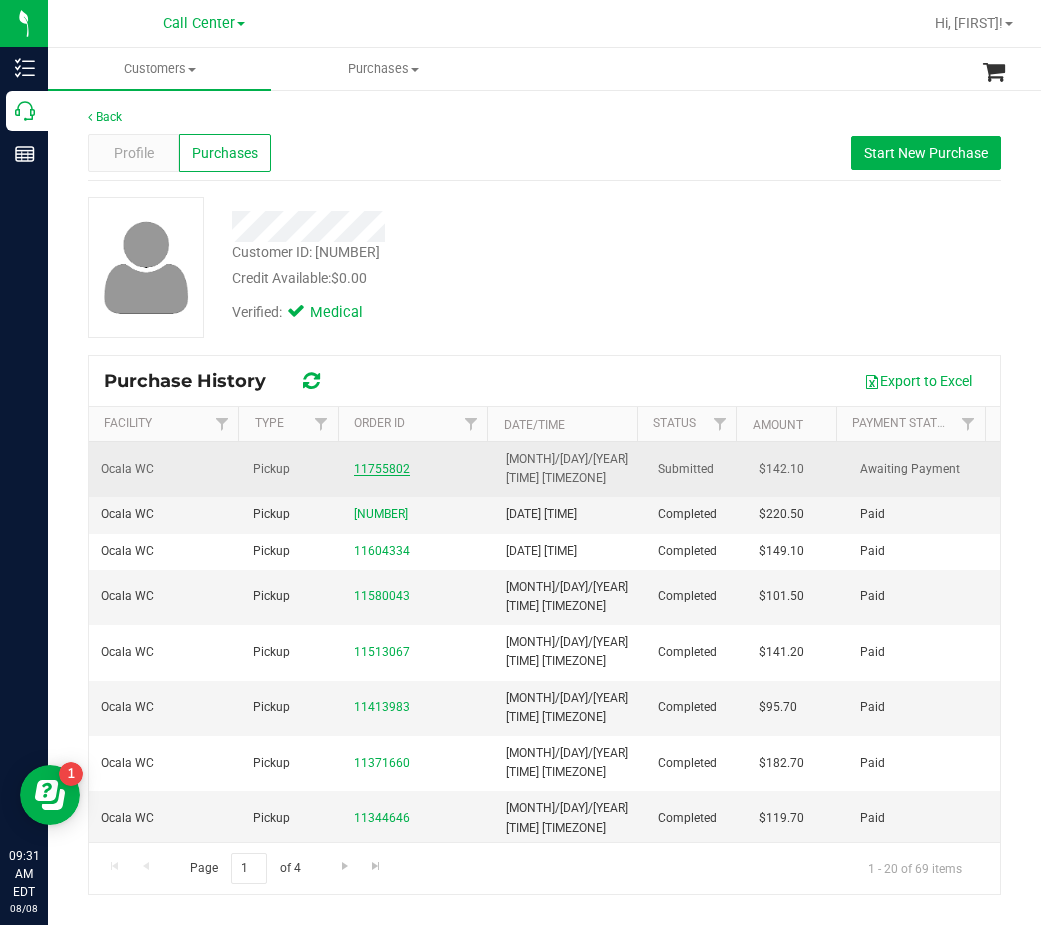 click on "11755802" at bounding box center [382, 469] 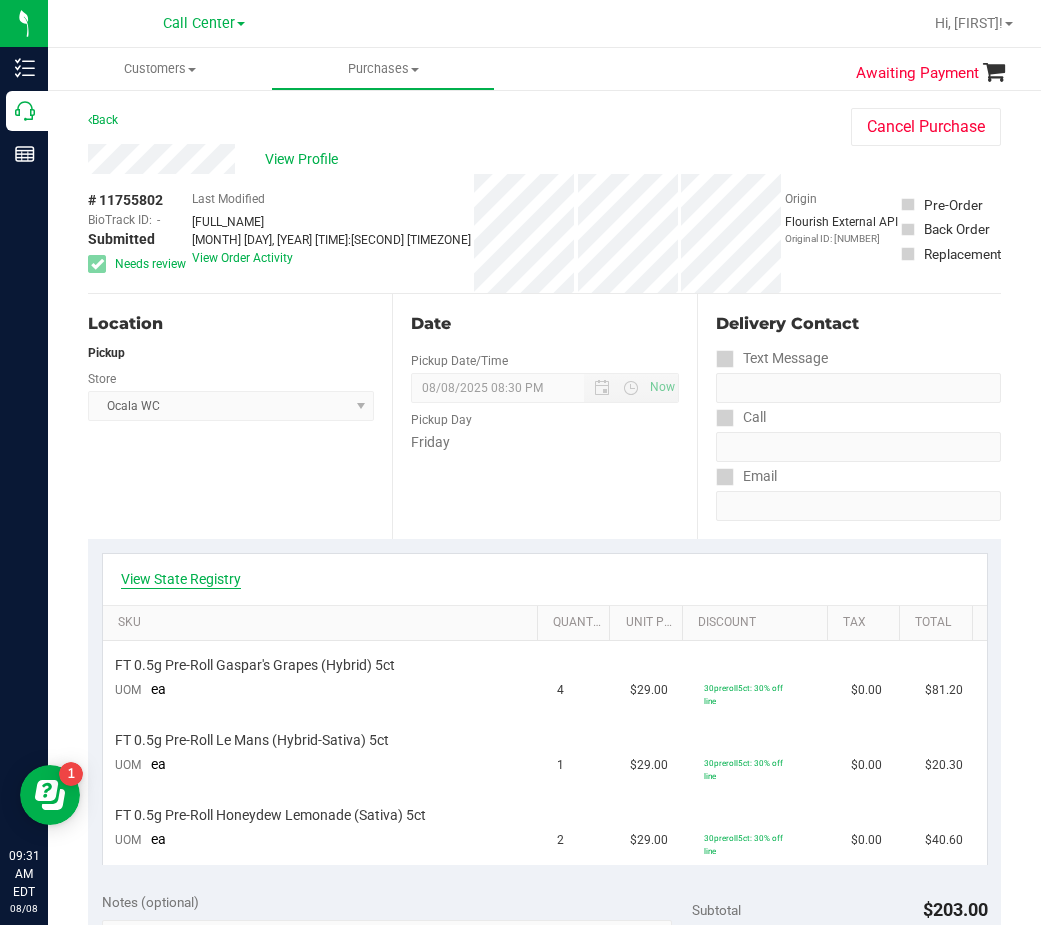 click on "View State Registry" at bounding box center (181, 579) 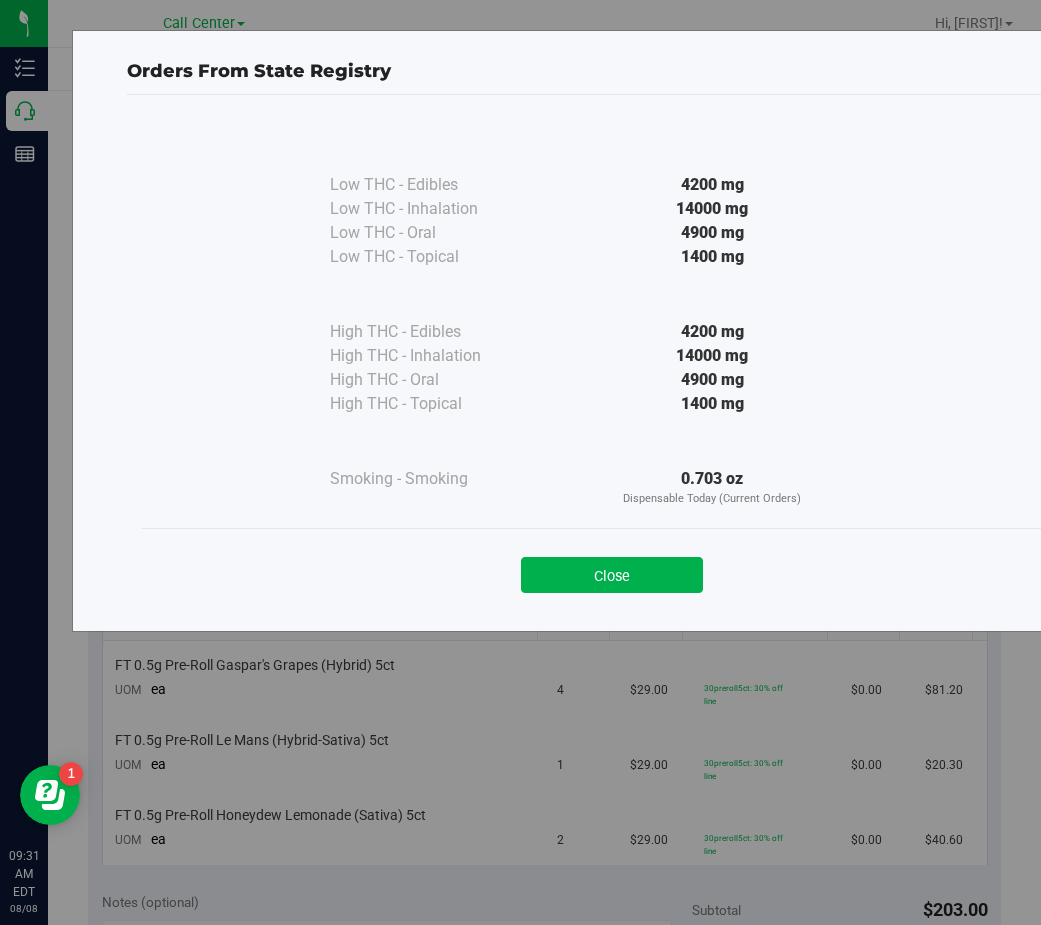 drag, startPoint x: 606, startPoint y: 544, endPoint x: 607, endPoint y: 555, distance: 11.045361 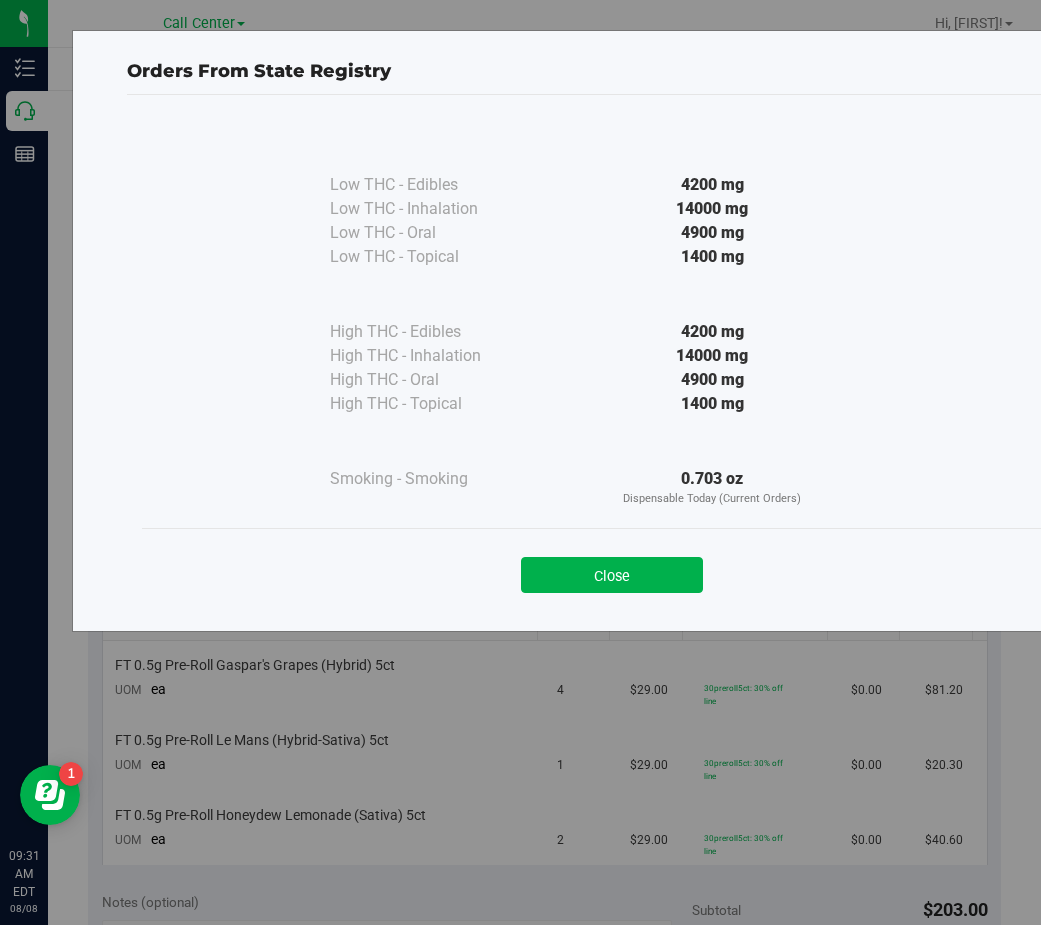 click on "Close" at bounding box center (612, 575) 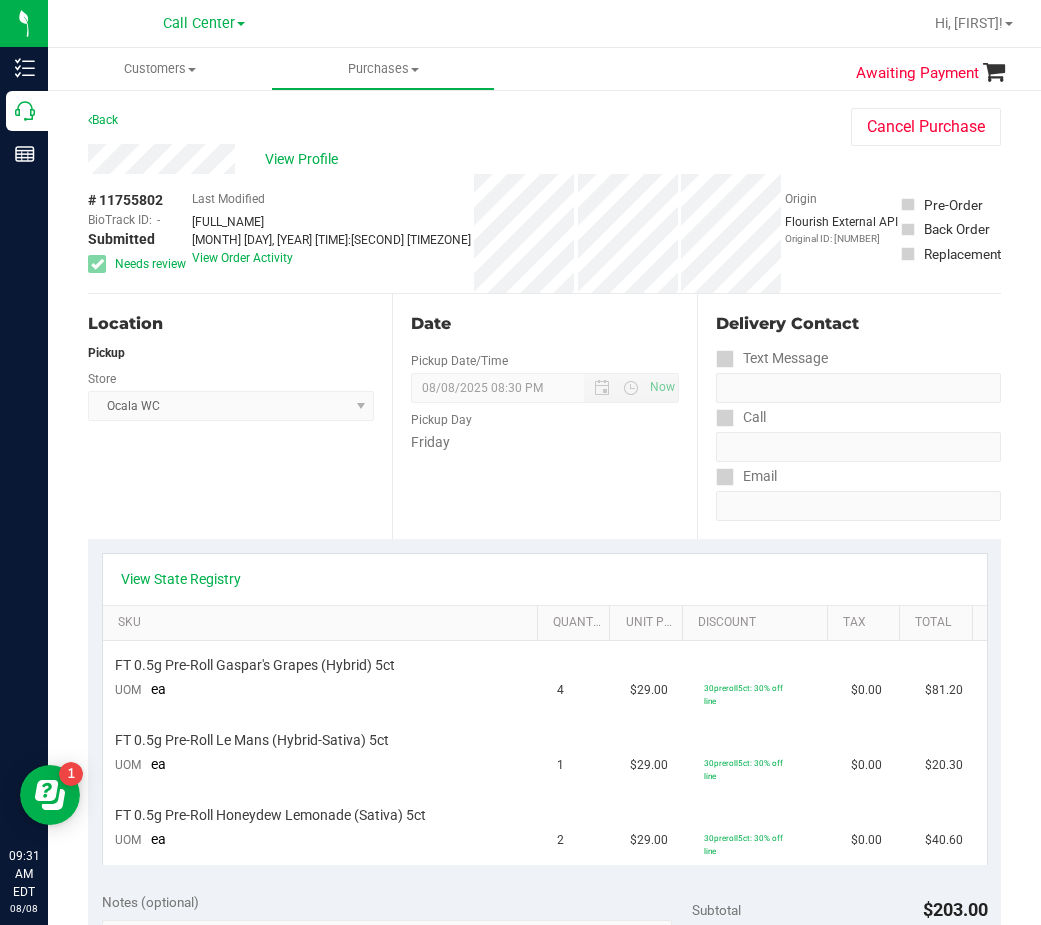 scroll, scrollTop: 100, scrollLeft: 0, axis: vertical 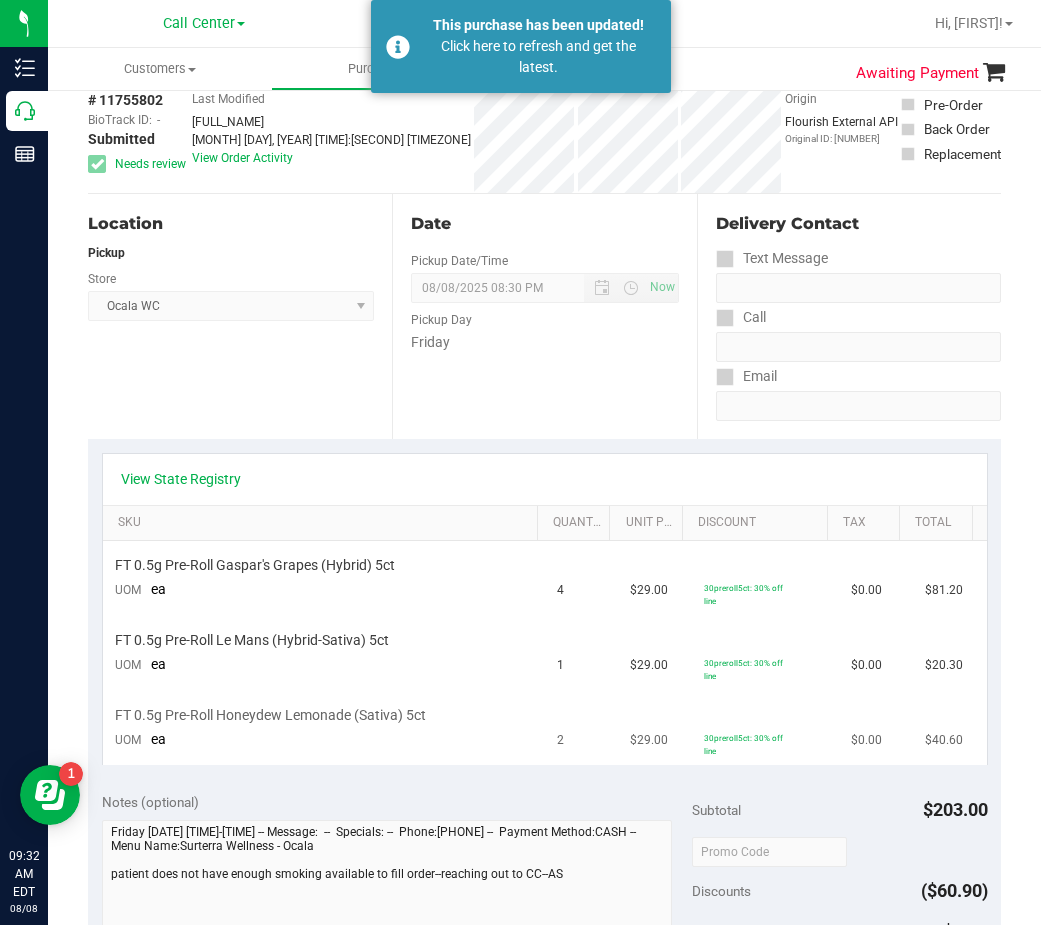 click on "FT 0.5g Pre-Roll Honeydew Lemonade (Sativa) 5ct" at bounding box center [270, 715] 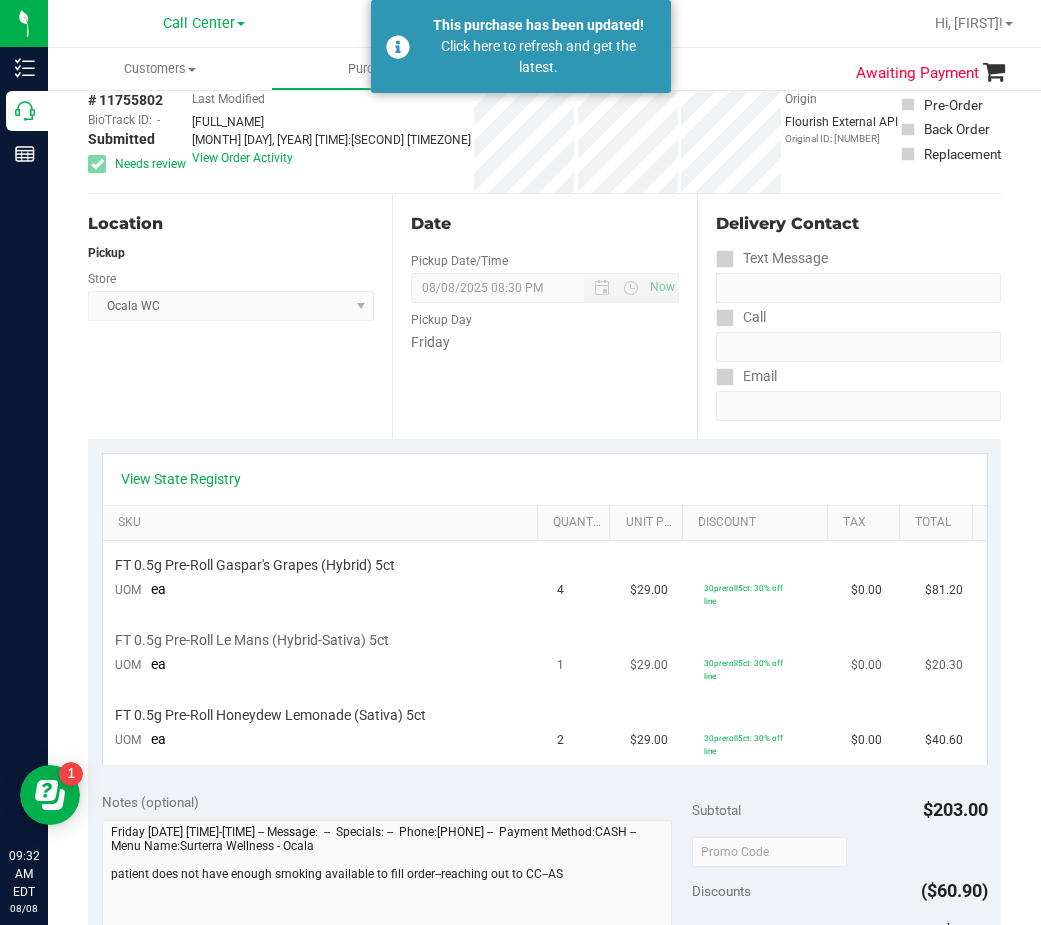 click on "FT 0.5g Pre-Roll Le Mans (Hybrid-Sativa) 5ct" at bounding box center (252, 640) 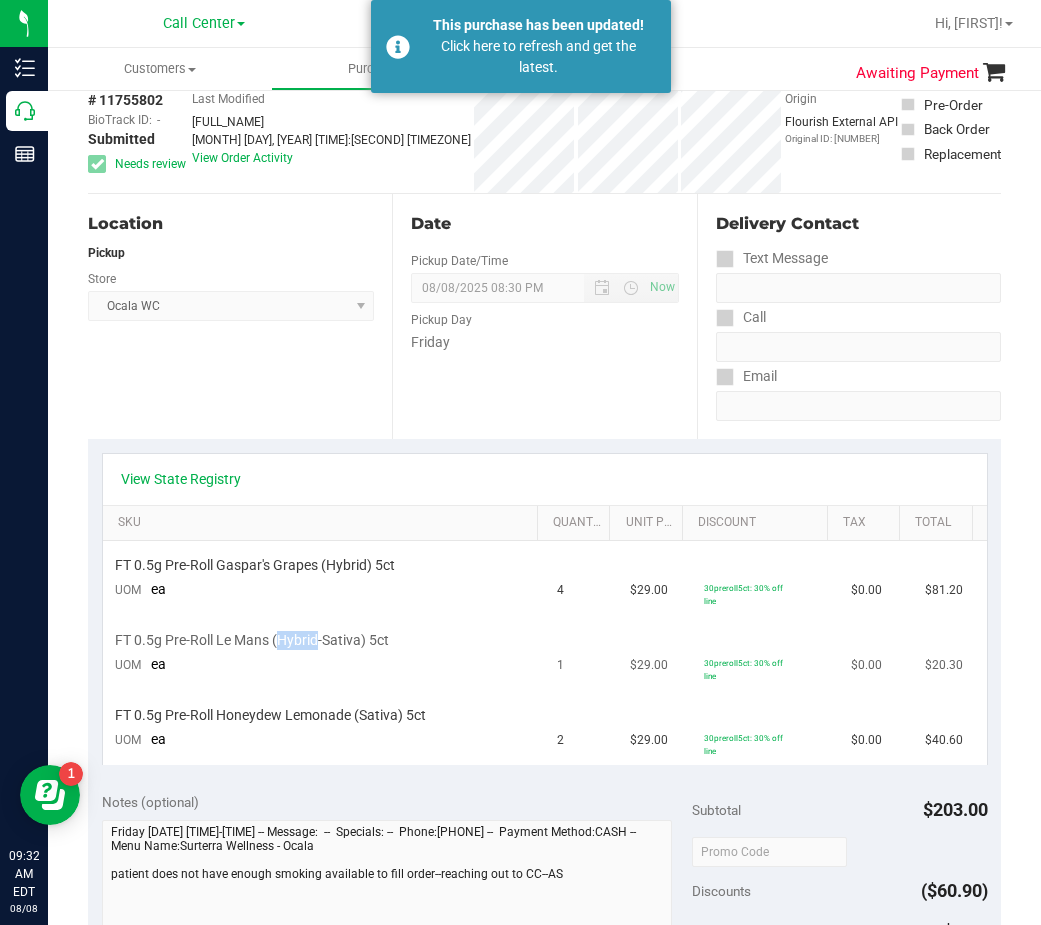 click on "FT 0.5g Pre-Roll Le Mans (Hybrid-Sativa) 5ct" at bounding box center [252, 640] 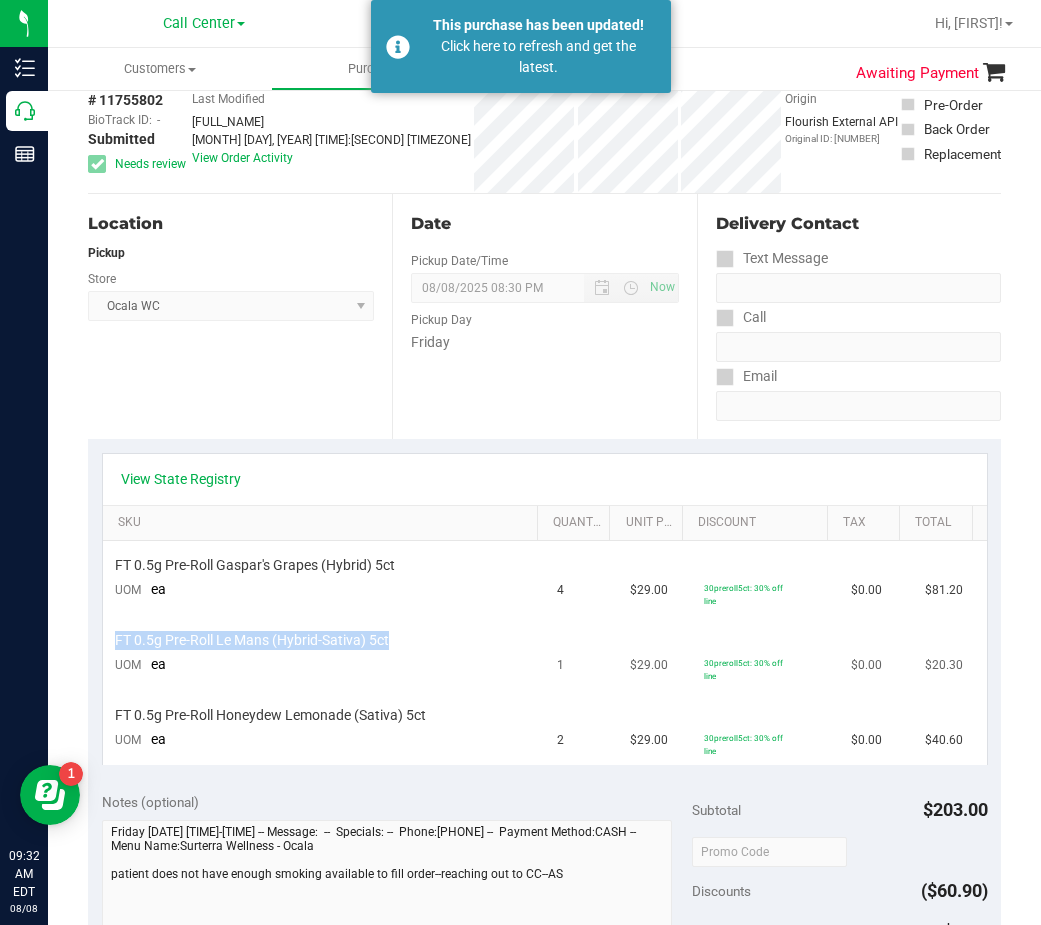 click on "FT 0.5g Pre-Roll Le Mans (Hybrid-Sativa) 5ct" at bounding box center (252, 640) 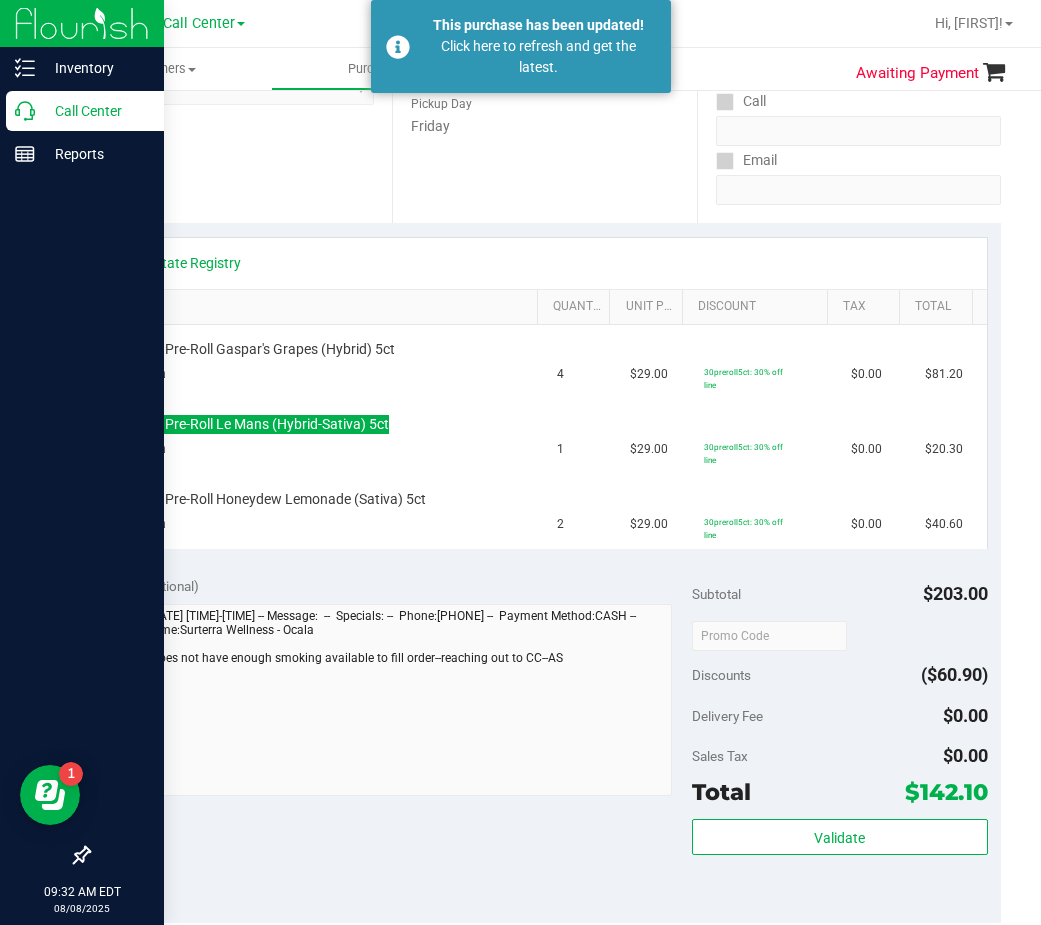 scroll, scrollTop: 200, scrollLeft: 0, axis: vertical 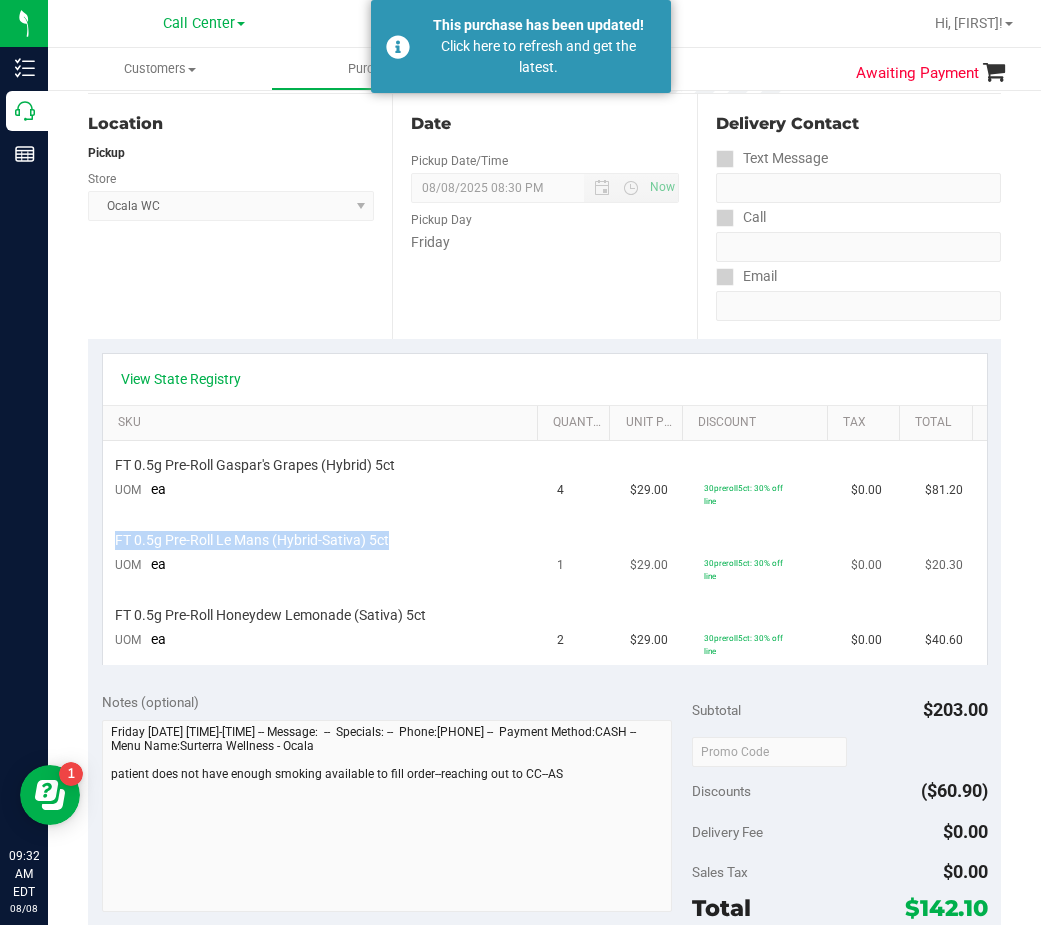 drag, startPoint x: 673, startPoint y: 685, endPoint x: 440, endPoint y: 579, distance: 255.97852 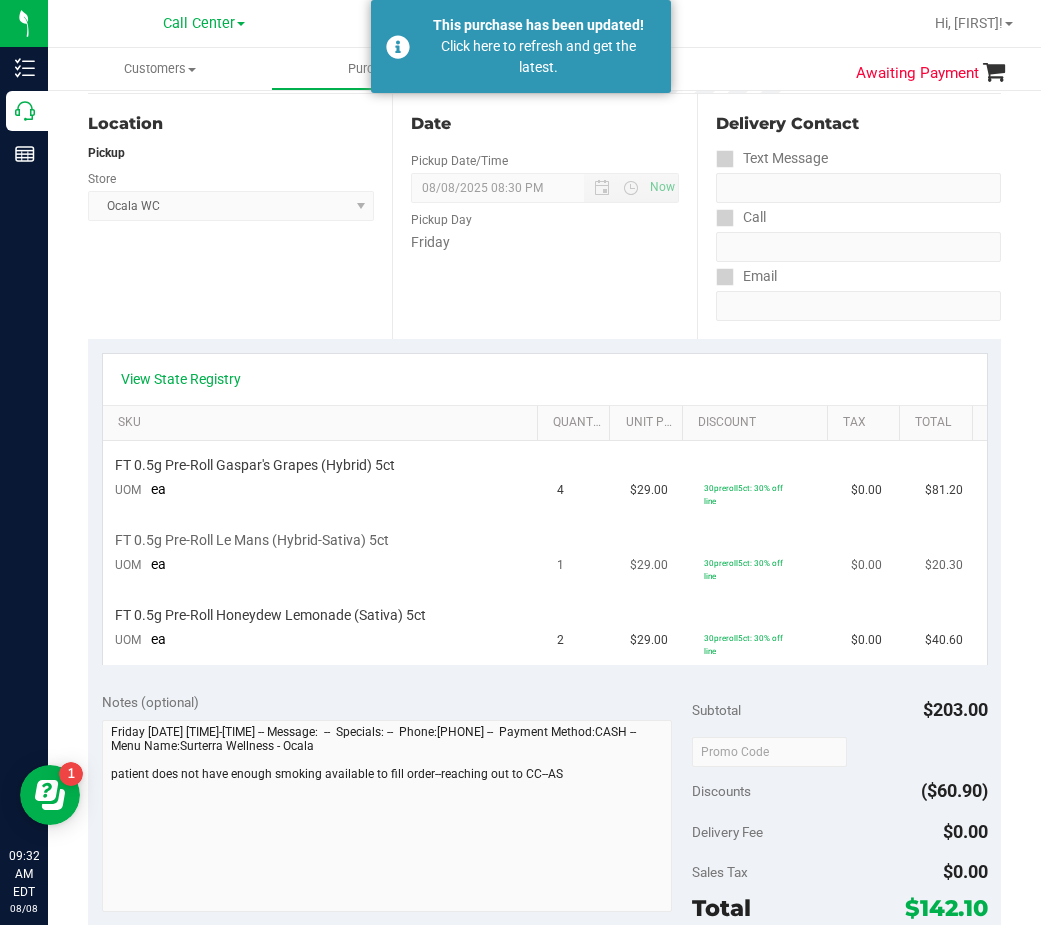 click on "FT 0.5g Pre-Roll Le Mans (Hybrid-Sativa) 5ct" at bounding box center [252, 540] 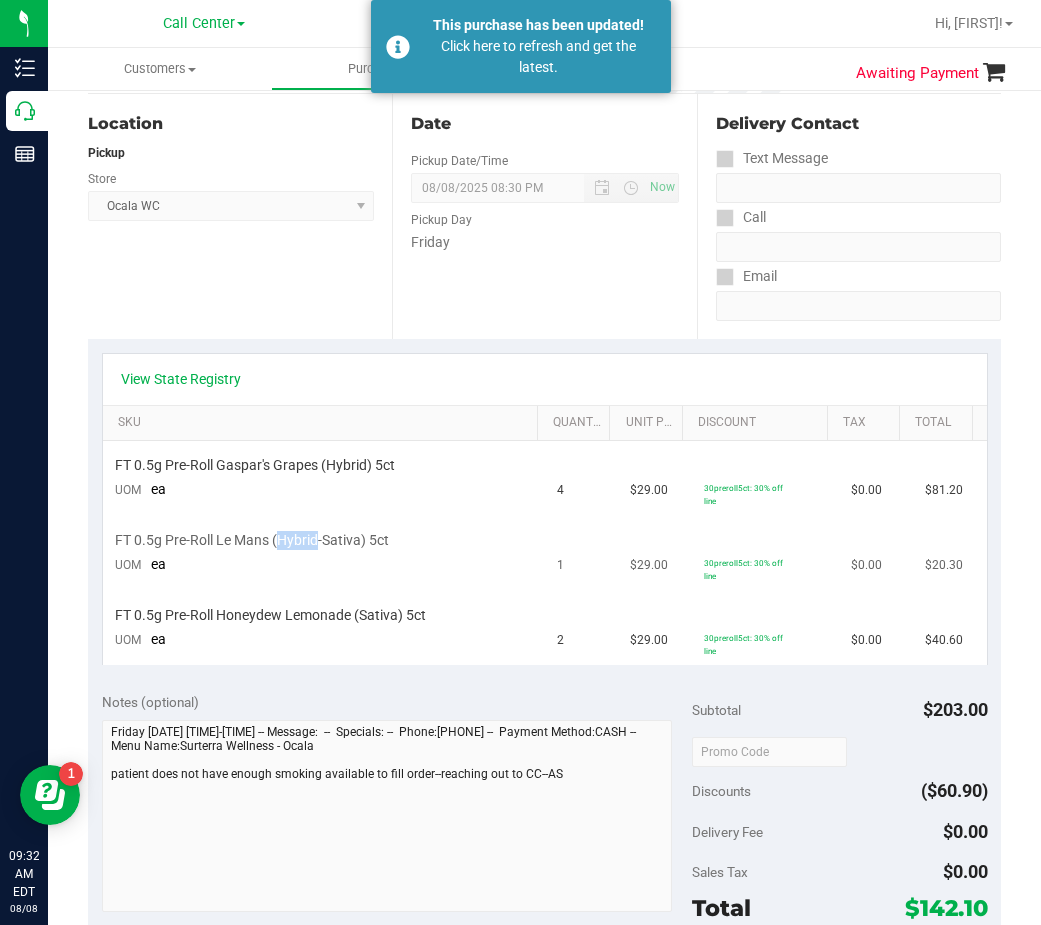 click on "FT 0.5g Pre-Roll Le Mans (Hybrid-Sativa) 5ct" at bounding box center [252, 540] 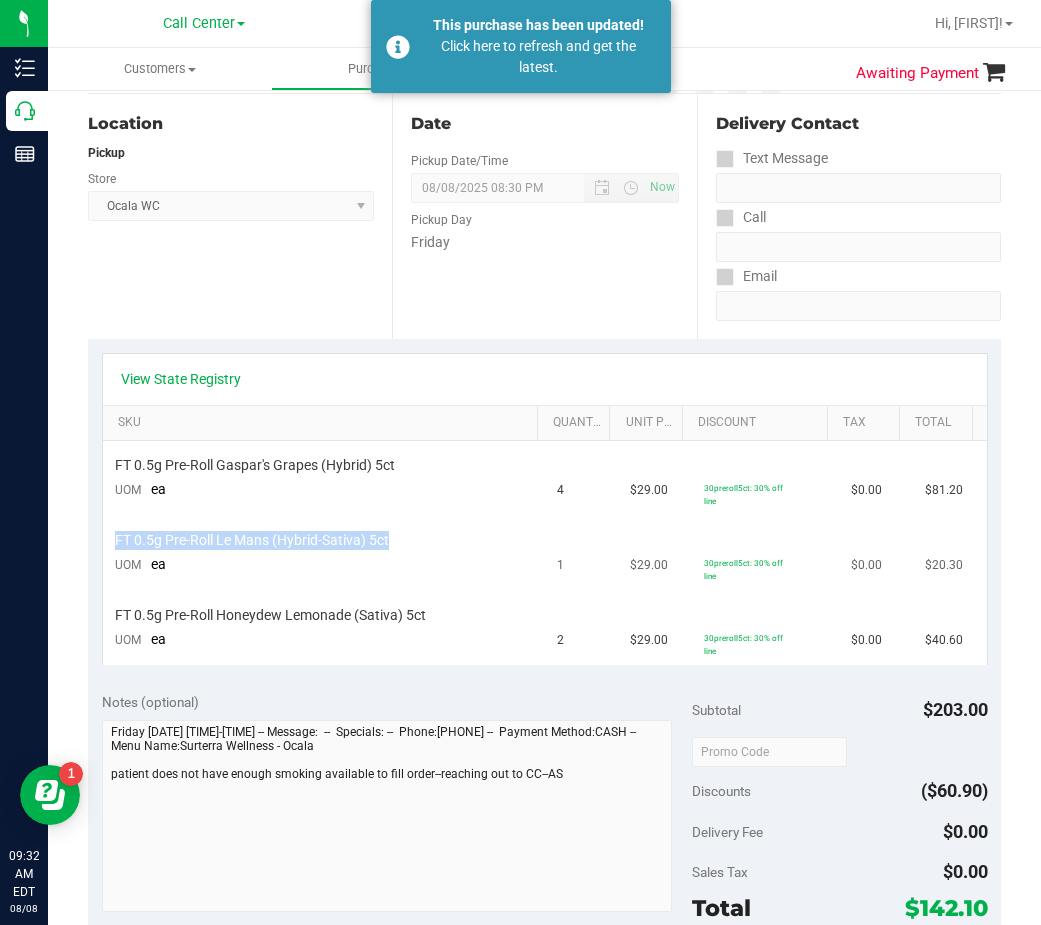click on "FT 0.5g Pre-Roll Le Mans (Hybrid-Sativa) 5ct" at bounding box center [252, 540] 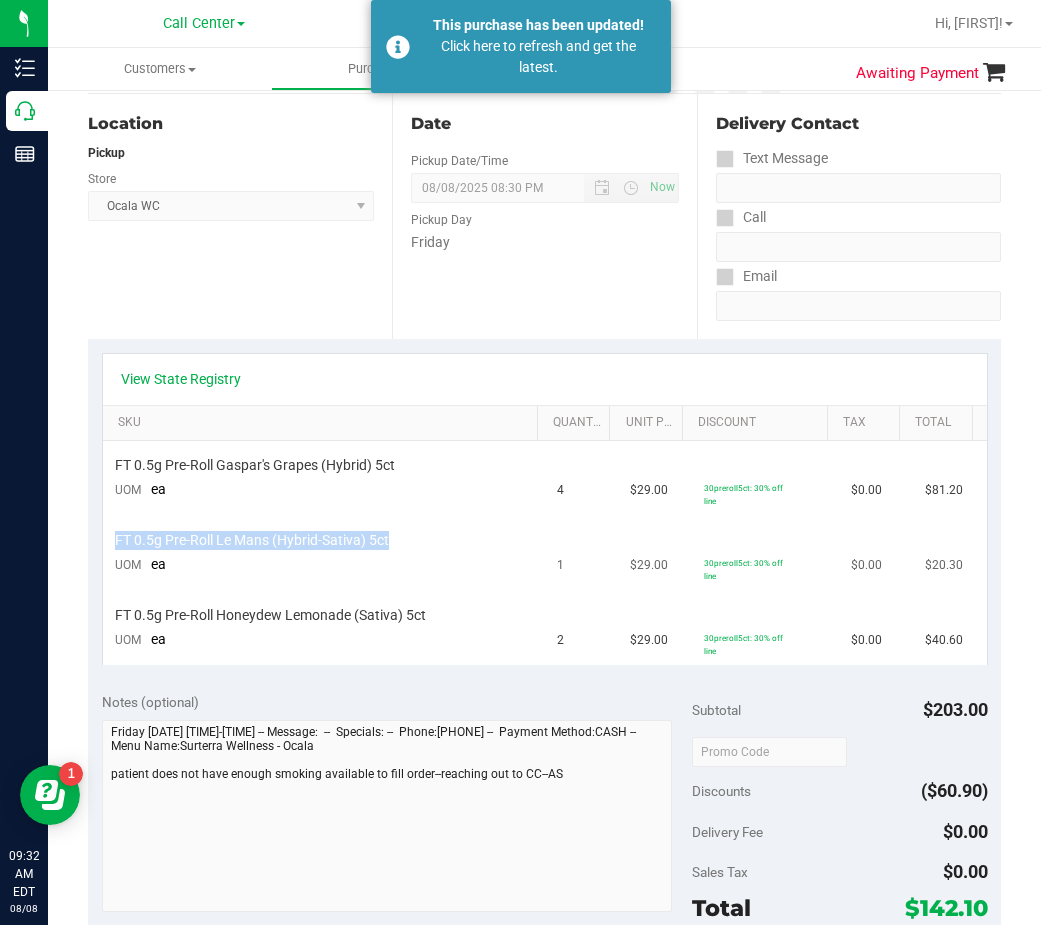 scroll, scrollTop: 300, scrollLeft: 0, axis: vertical 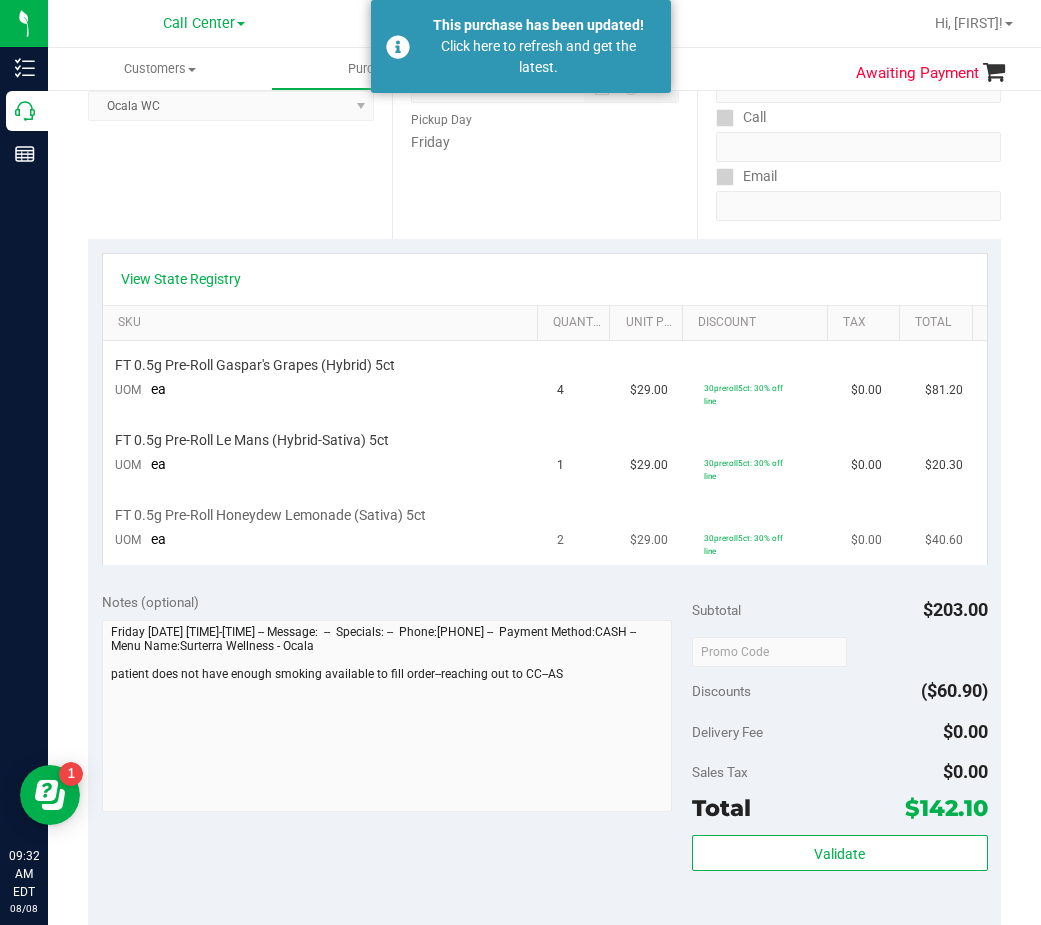 drag, startPoint x: 485, startPoint y: 549, endPoint x: 479, endPoint y: 539, distance: 11.661903 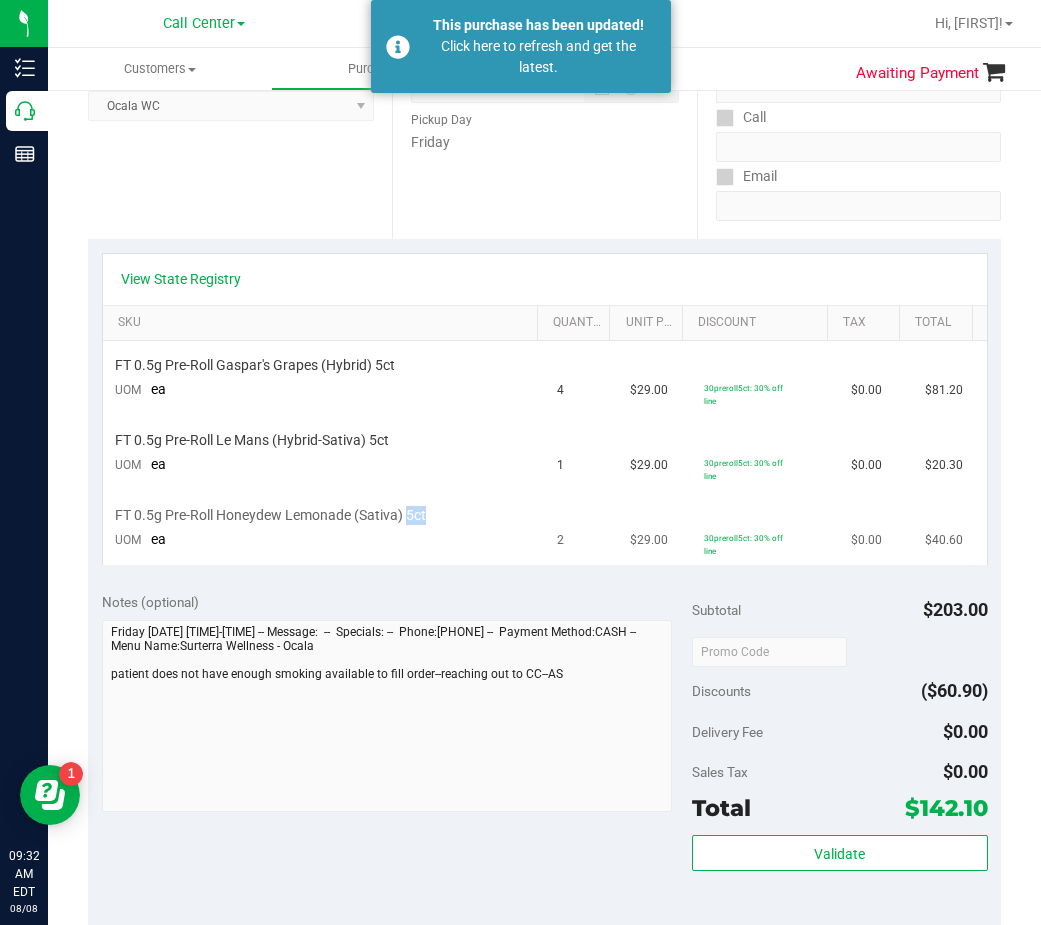click on "FT 0.5g Pre-Roll Honeydew Lemonade (Sativa) 5ct" at bounding box center (270, 515) 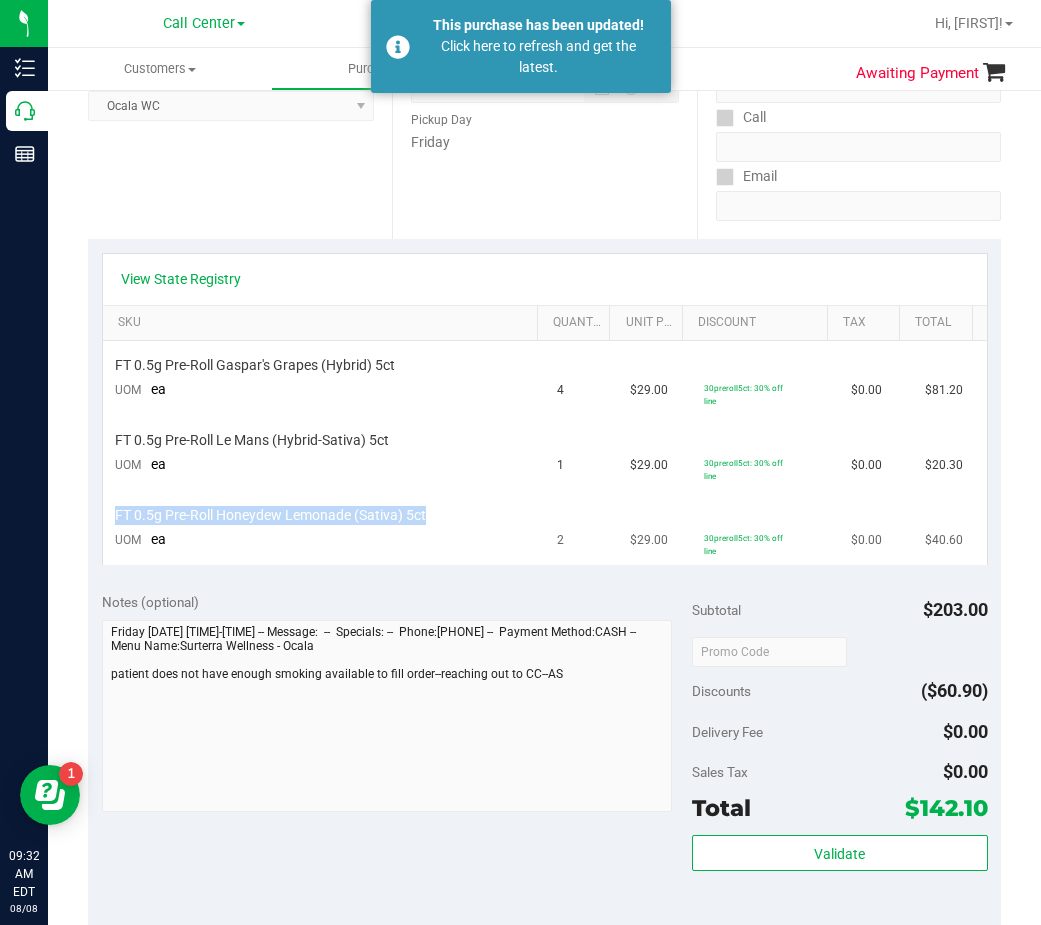 click on "FT 0.5g Pre-Roll Honeydew Lemonade (Sativa) 5ct" at bounding box center [270, 515] 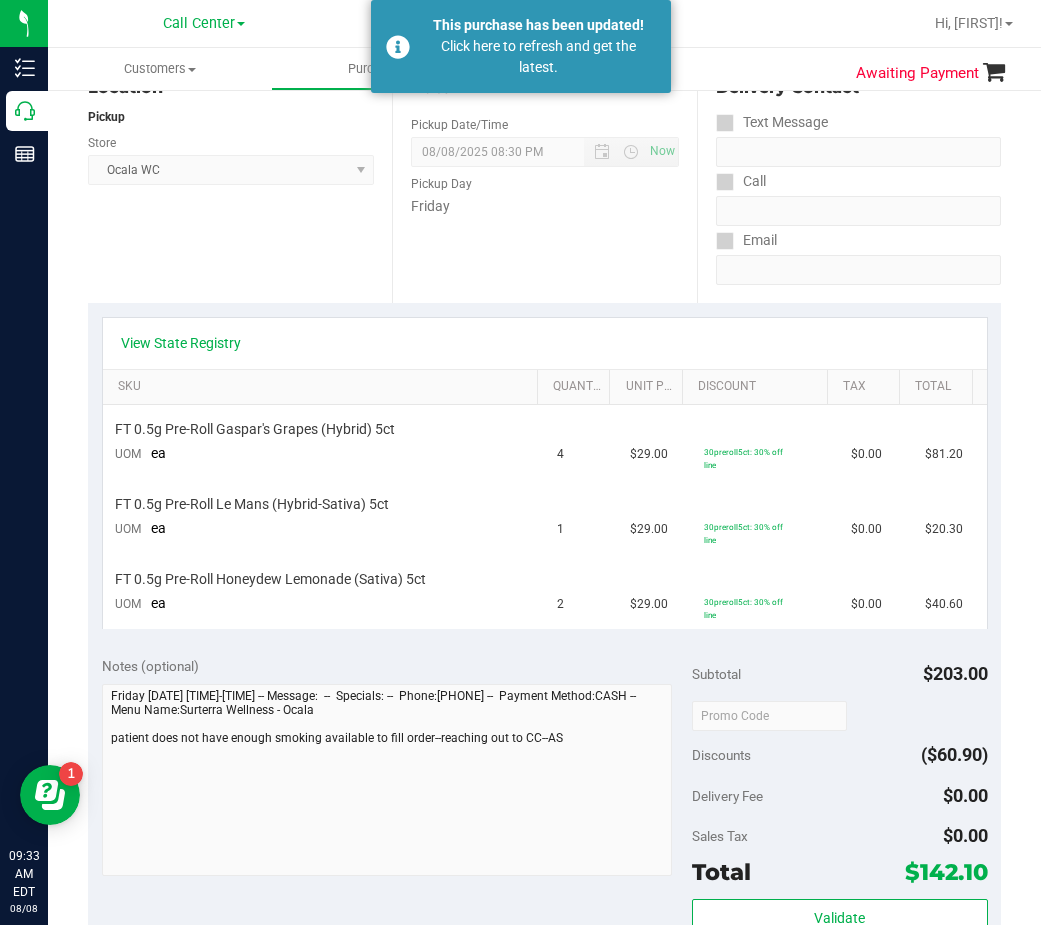 scroll, scrollTop: 200, scrollLeft: 0, axis: vertical 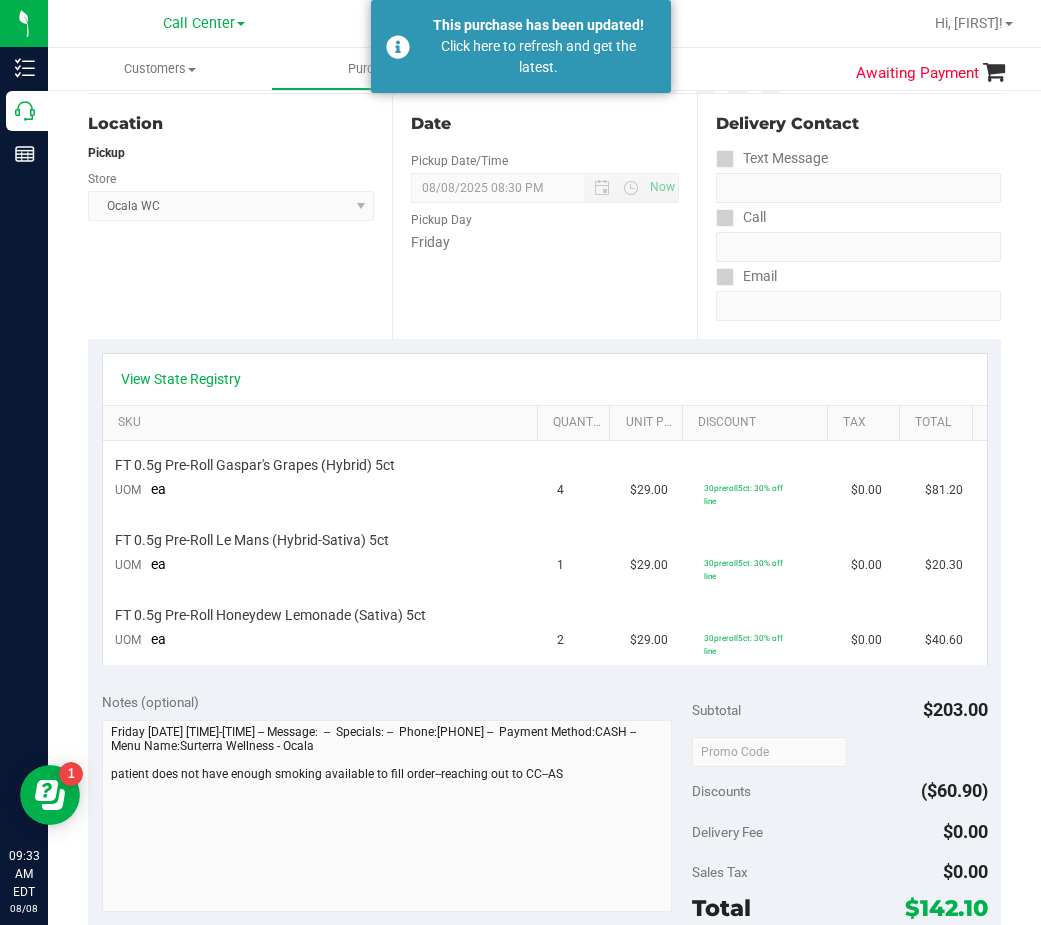 click on "Date
Pickup Date/Time
08/08/2025
Now
08/08/2025 08:30 PM
Now
Pickup Day
Friday" at bounding box center (544, 216) 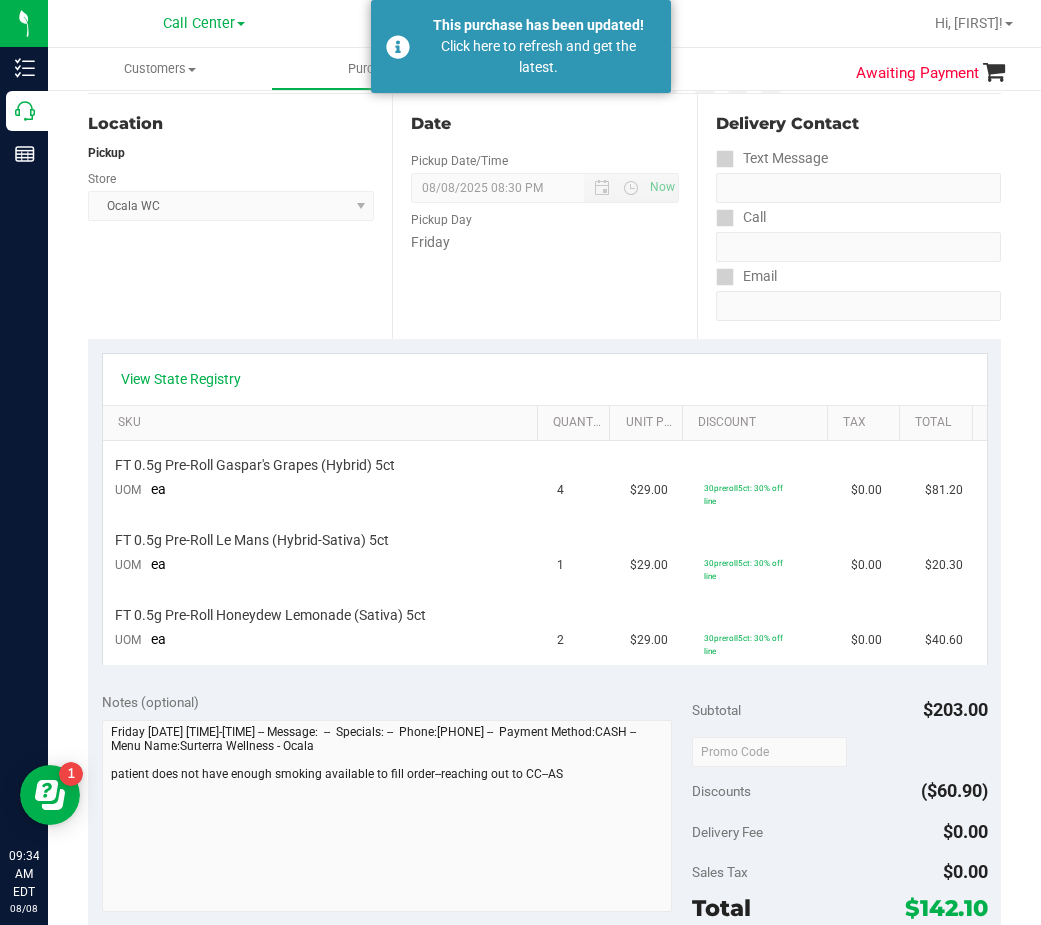 click on "Location
Pickup
Store
Ocala WC Select Store Bonita Springs WC Boynton Beach WC Bradenton WC Brandon WC Brooksville WC Call Center Clermont WC Crestview WC Deerfield Beach WC Delray Beach WC Deltona WC Ft Walton Beach WC Ft. Lauderdale WC Ft. Myers WC Gainesville WC Jax Atlantic WC JAX DC REP Jax WC Key West WC Lakeland WC Largo WC Lehigh Acres DC REP Merritt Island WC Miami 72nd WC Miami Beach WC Miami Dadeland WC Miramar DC REP New Port Richey WC North Palm Beach WC North Port WC Ocala WC Orange Park WC Orlando Colonial WC Orlando DC REP Orlando WC Oviedo WC Palm Bay WC Palm Coast WC Panama City WC Pensacola WC Port Orange WC Port St. Lucie WC Sebring WC South Tampa WC St. Pete WC Summerfield WC Tallahassee DC REP Tallahassee WC Tampa DC Testing Tampa Warehouse Tampa WC TX Austin DC TX Plano Retail Winter Haven WC" at bounding box center (240, 216) 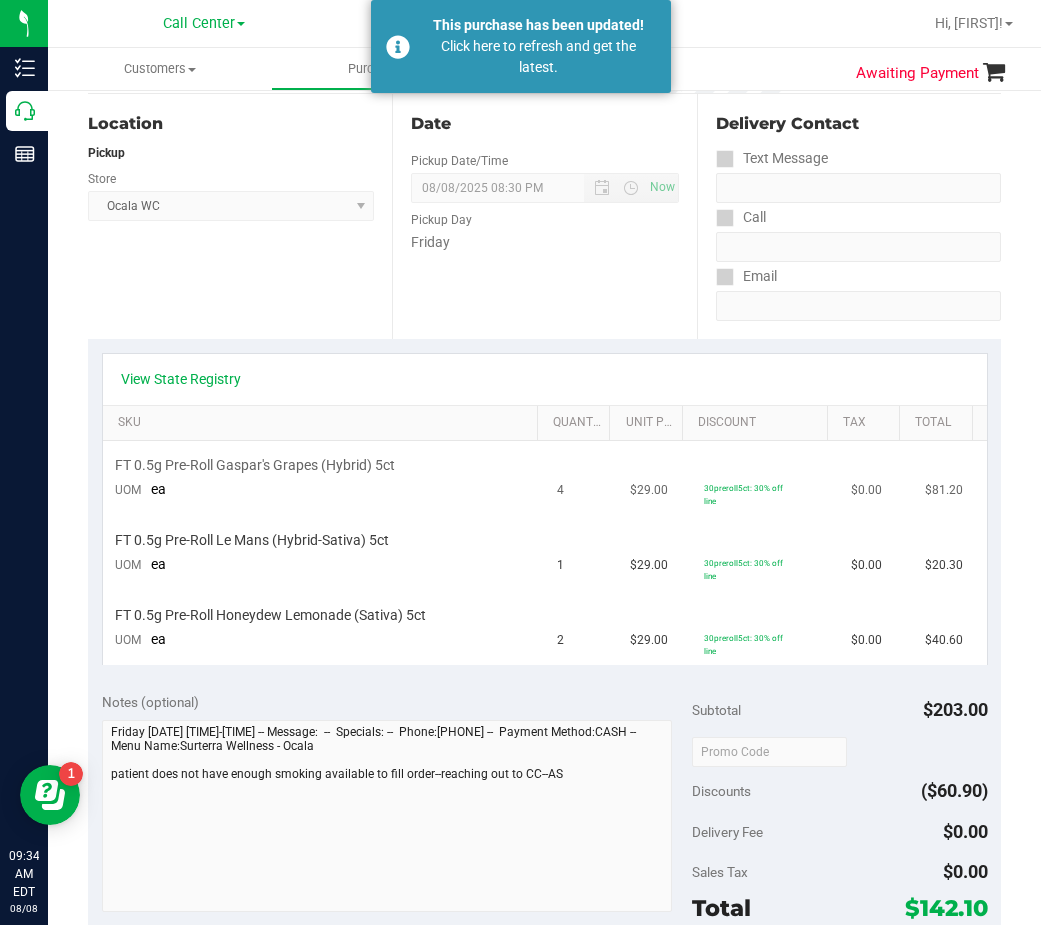 click on "30preroll5ct:
30%
off
line" at bounding box center (765, 478) 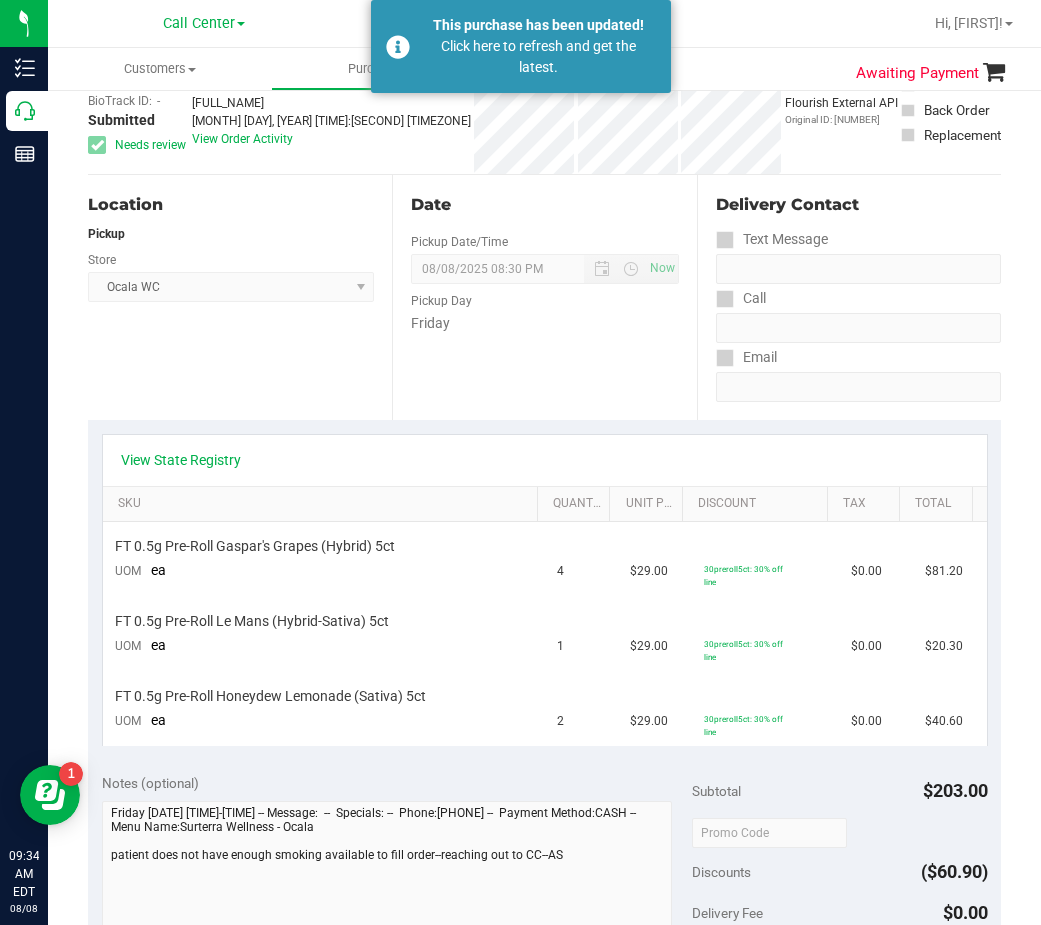 scroll, scrollTop: 0, scrollLeft: 0, axis: both 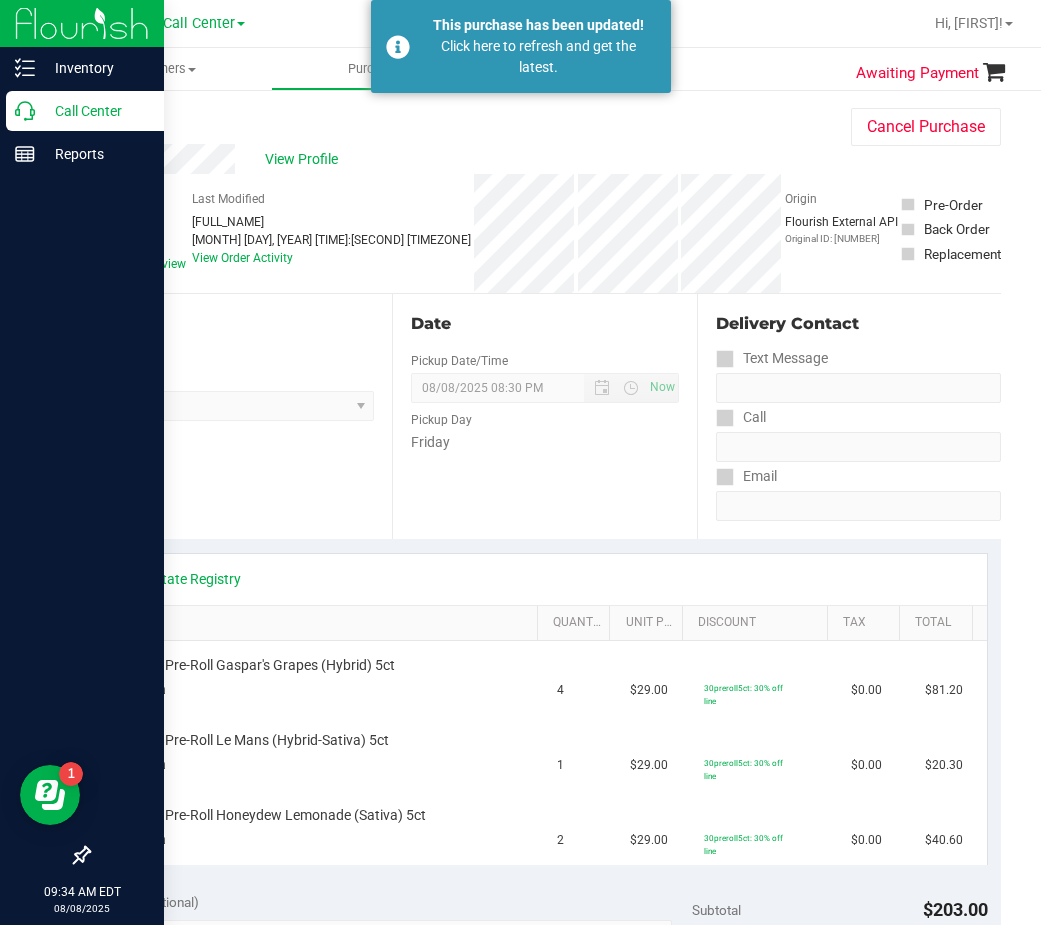 click 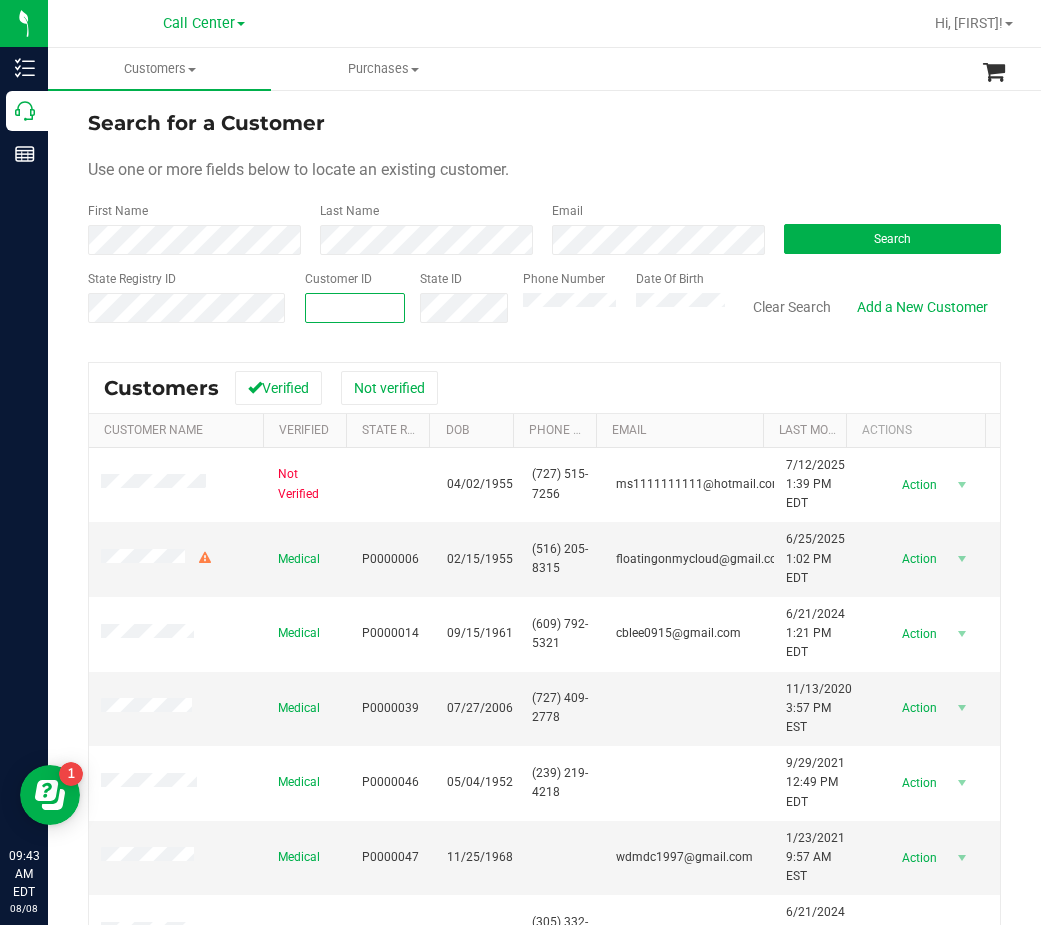 paste on "374825" 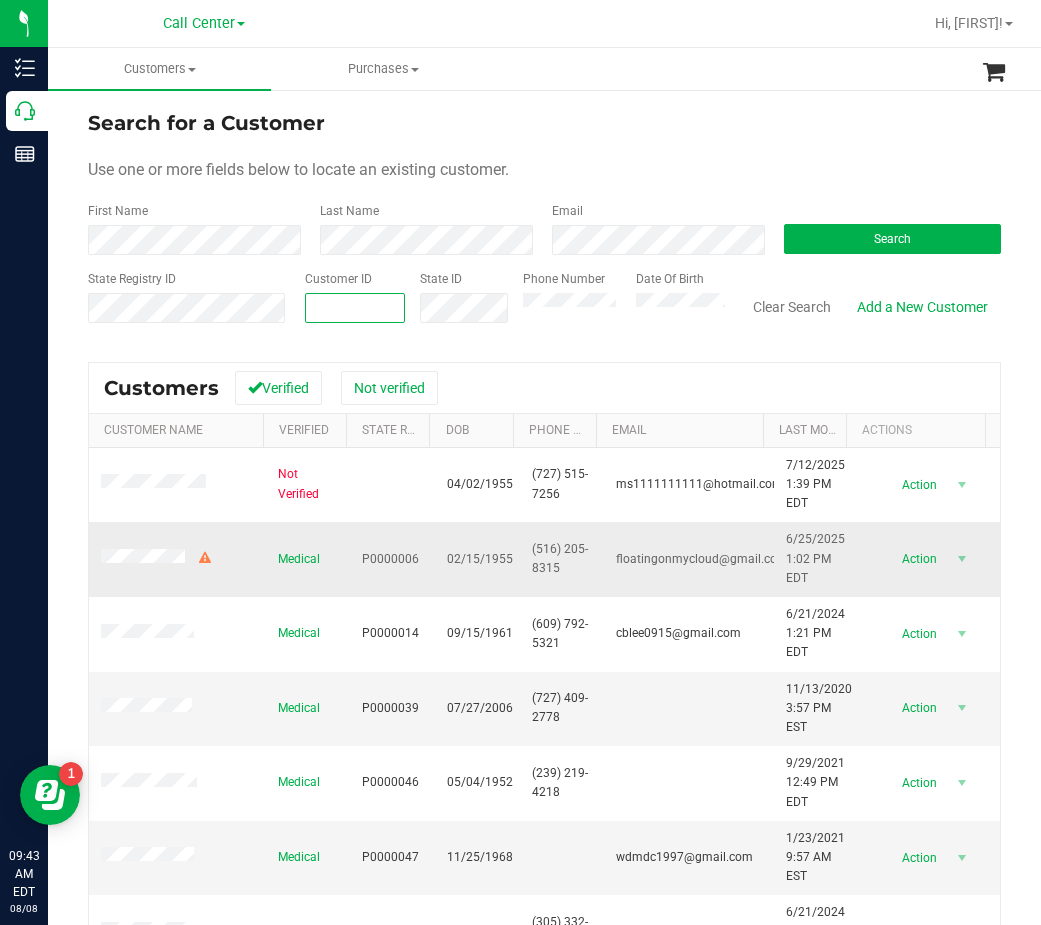 type on "374825" 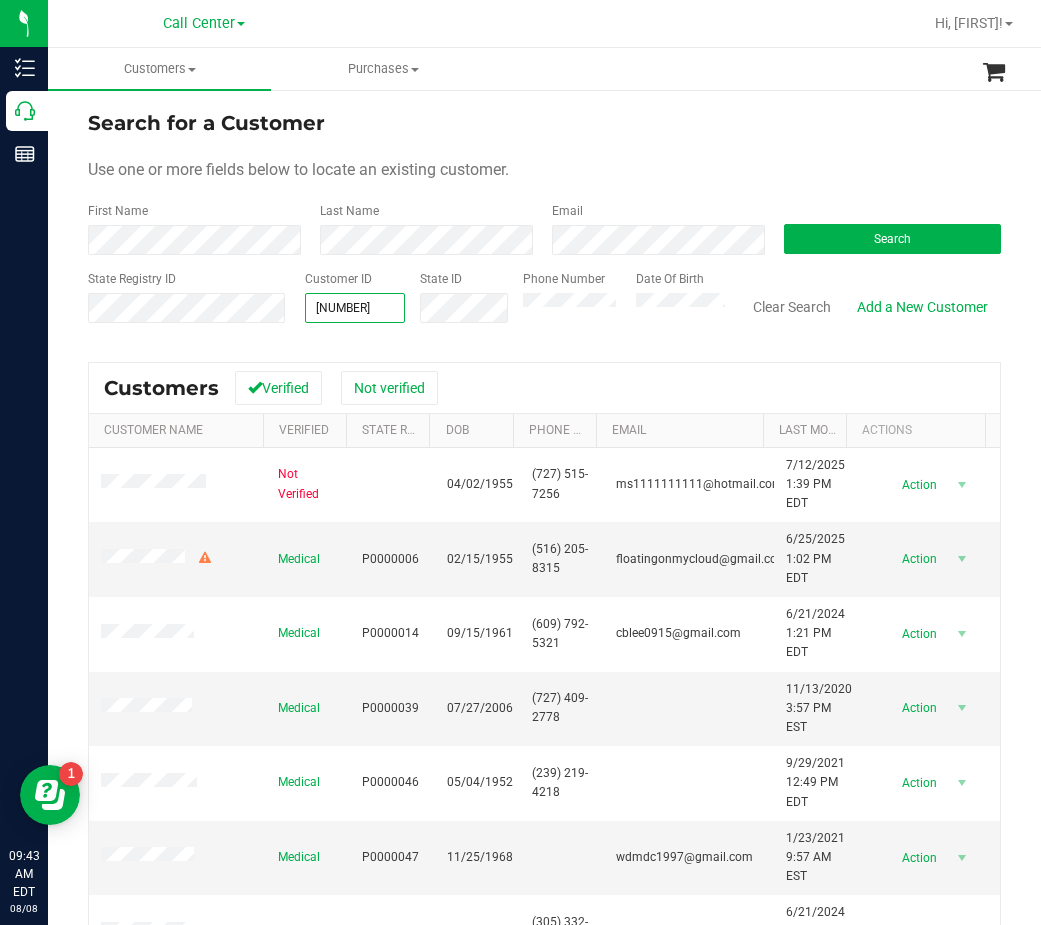 type on "374825" 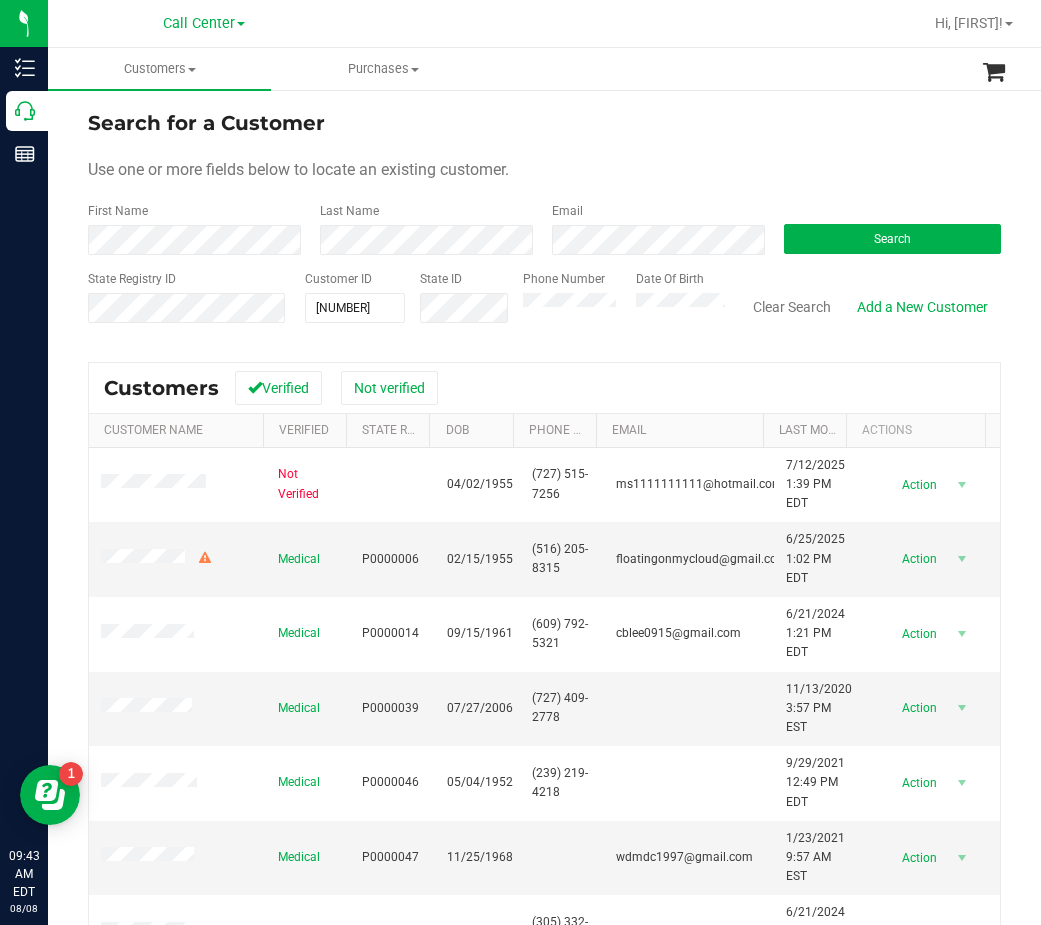 click on "Search for a Customer
Use one or more fields below to locate an existing customer.
First Name
Last Name
Email
Search
State Registry ID
Customer ID
374825 374825
State ID
Phone Number
Date Of Birth" at bounding box center (544, 224) 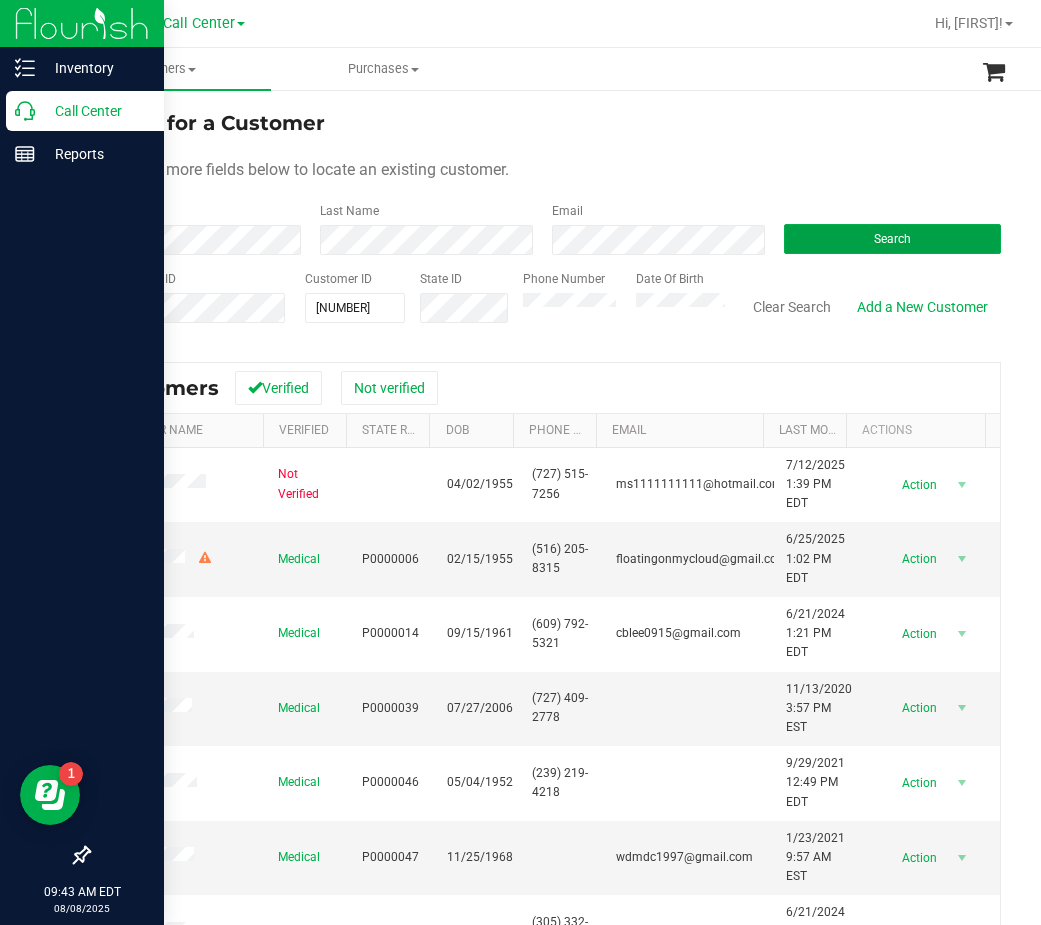 drag, startPoint x: 861, startPoint y: 249, endPoint x: 44, endPoint y: 280, distance: 817.5879 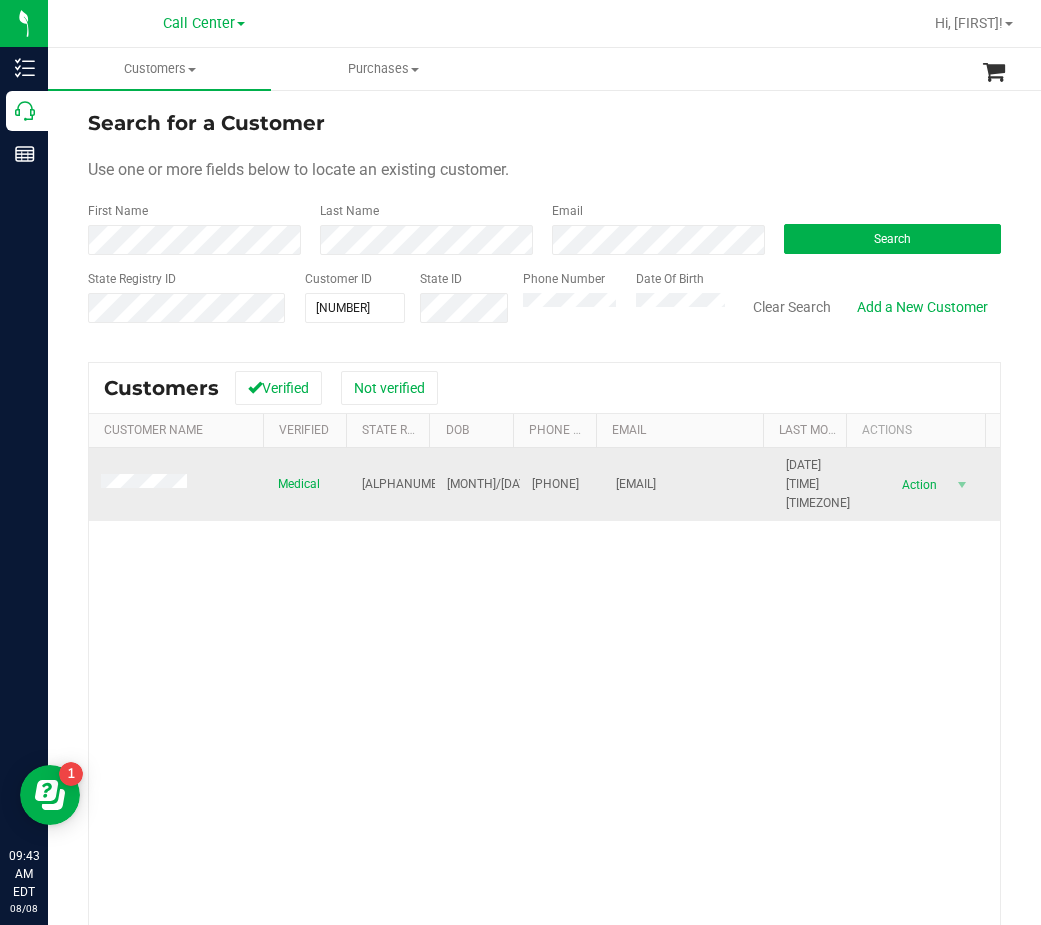 click on "P4KT6613" at bounding box center (410, 484) 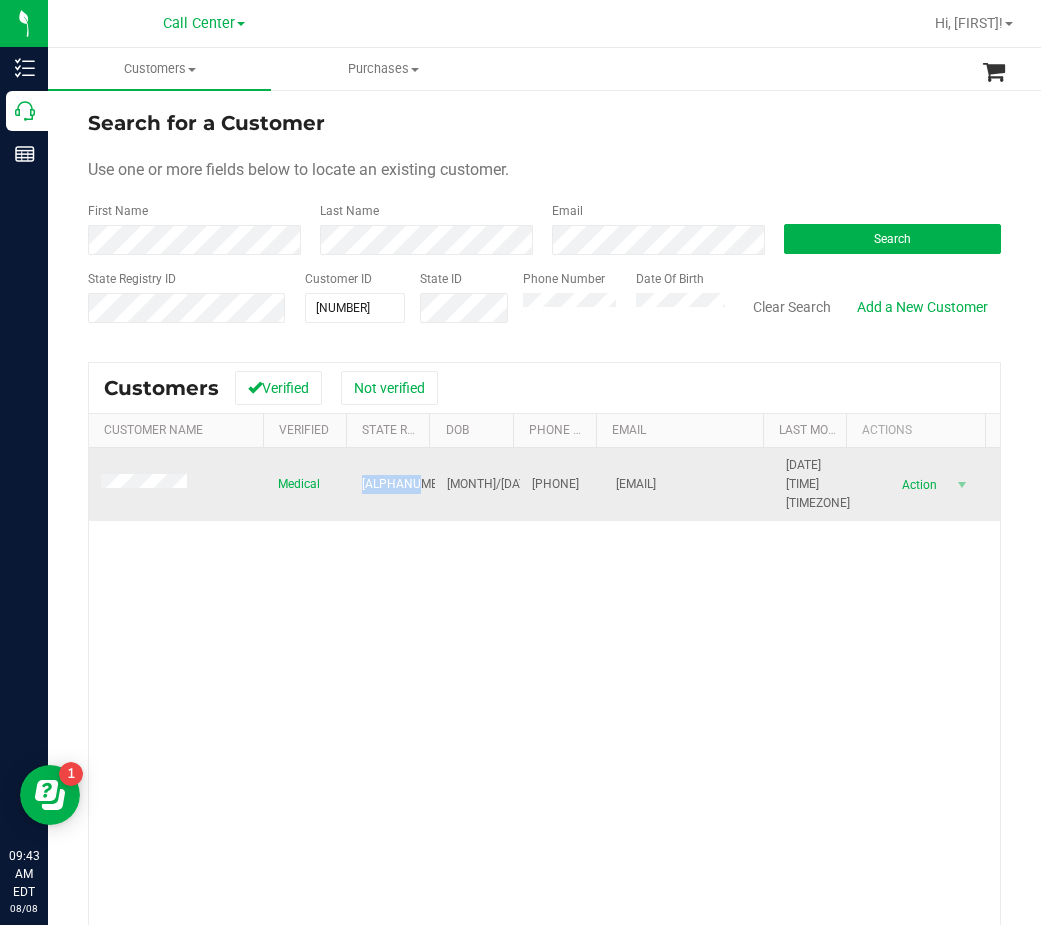 click on "P4KT6613" at bounding box center (410, 484) 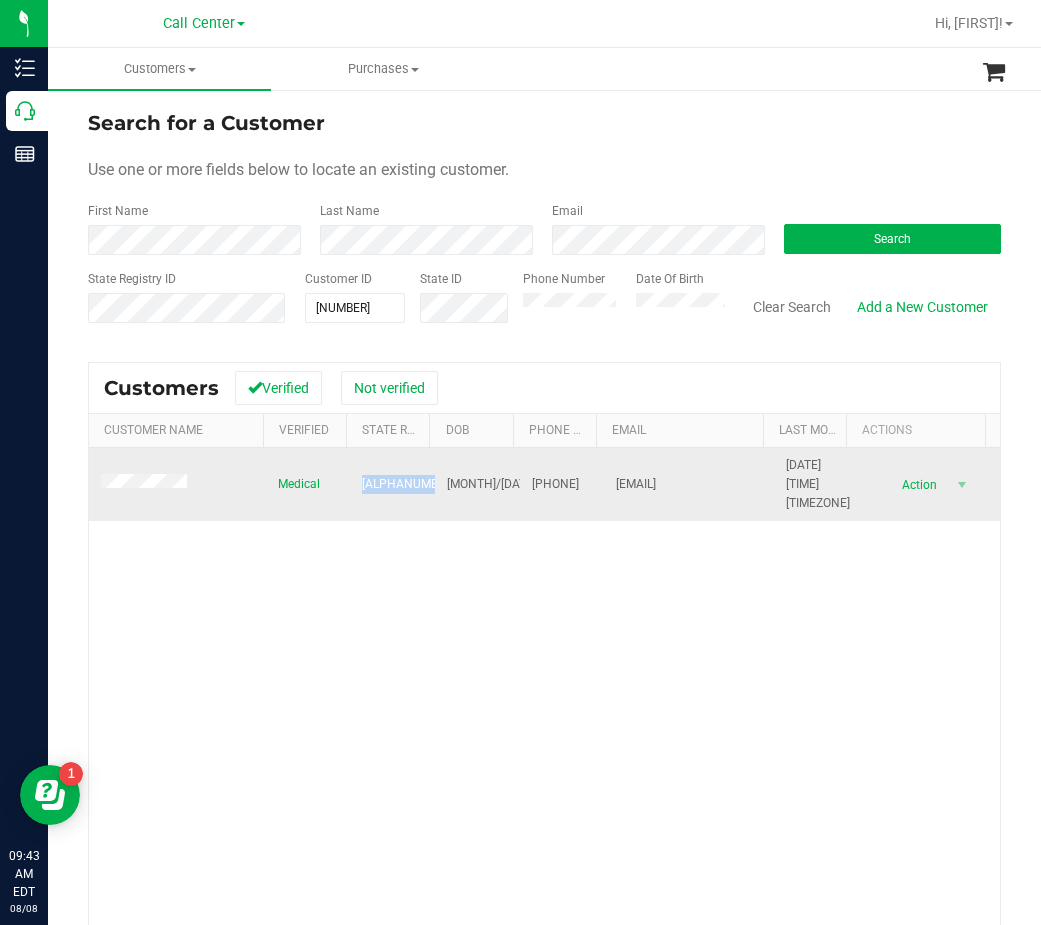 click on "P4KT6613" at bounding box center (410, 484) 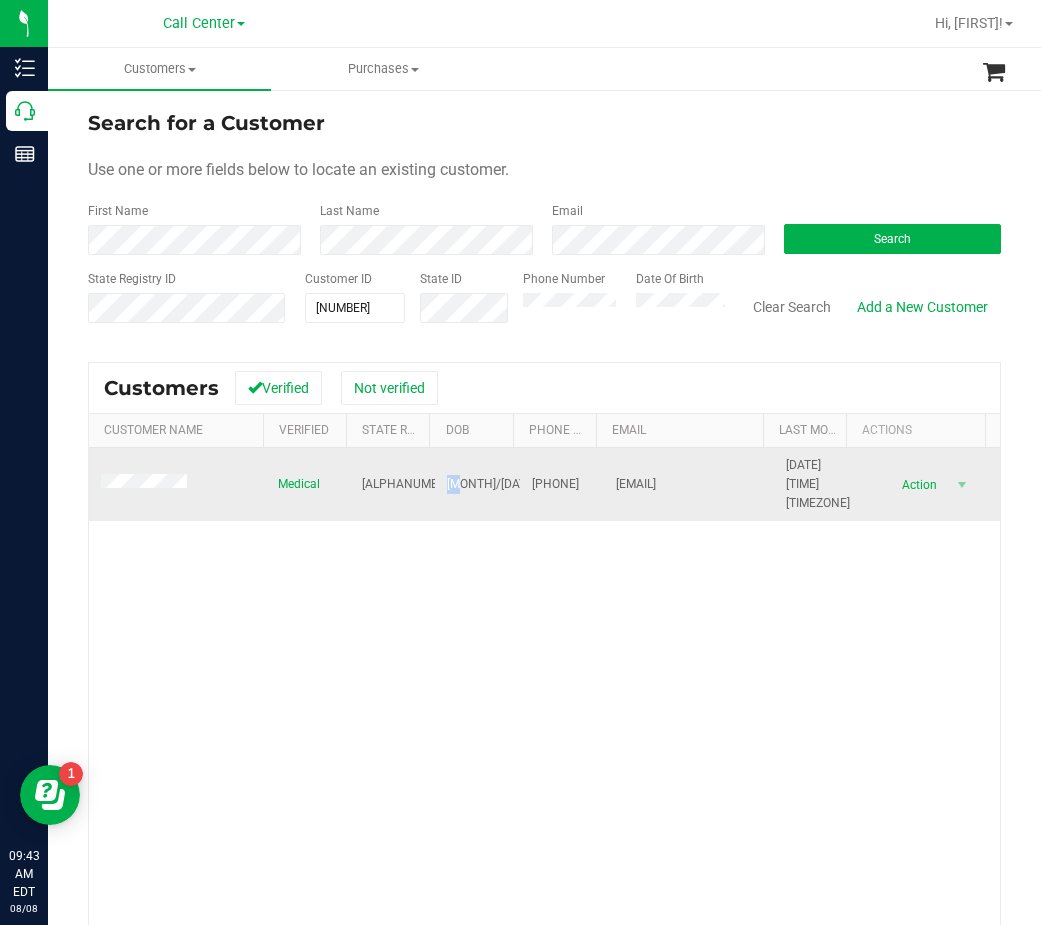 click on "01/18/1977" at bounding box center (477, 485) 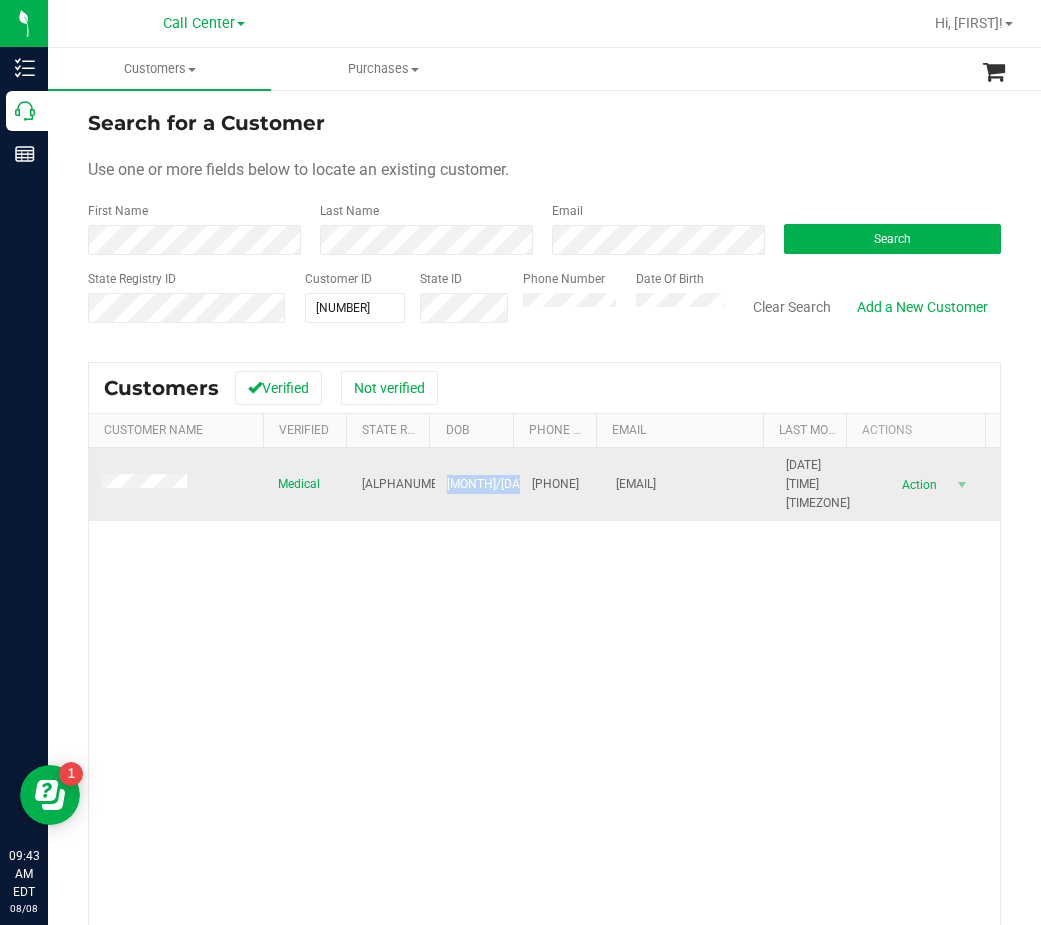 click on "01/18/1977" at bounding box center [477, 485] 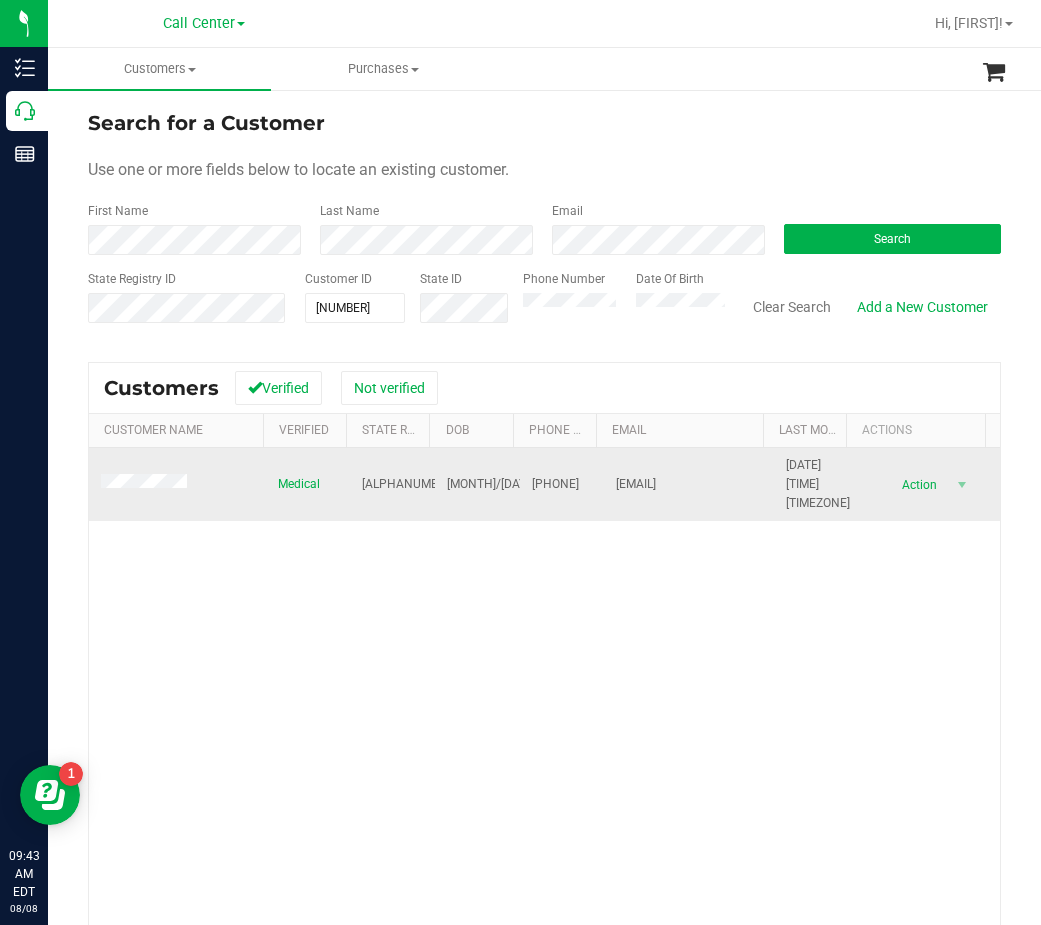 click on "(386) 547-5920" at bounding box center [555, 484] 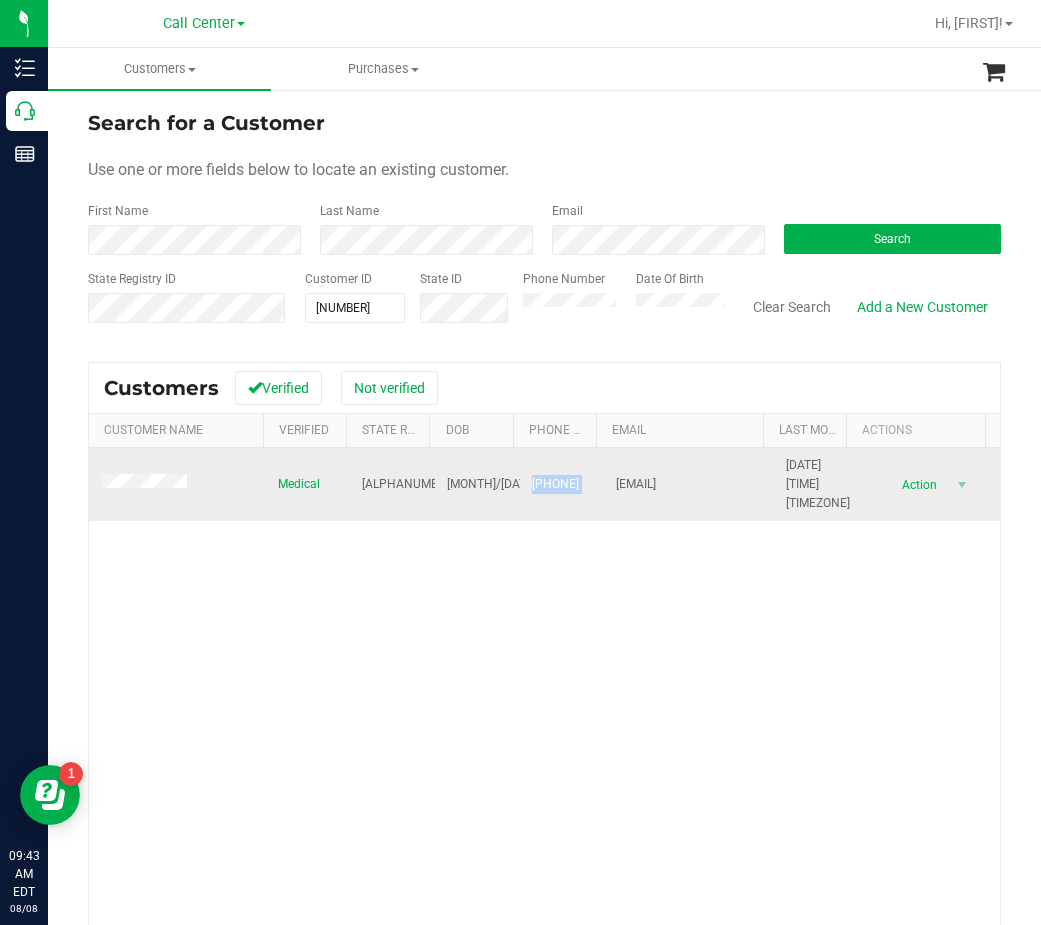 click on "(386) 547-5920" at bounding box center (555, 484) 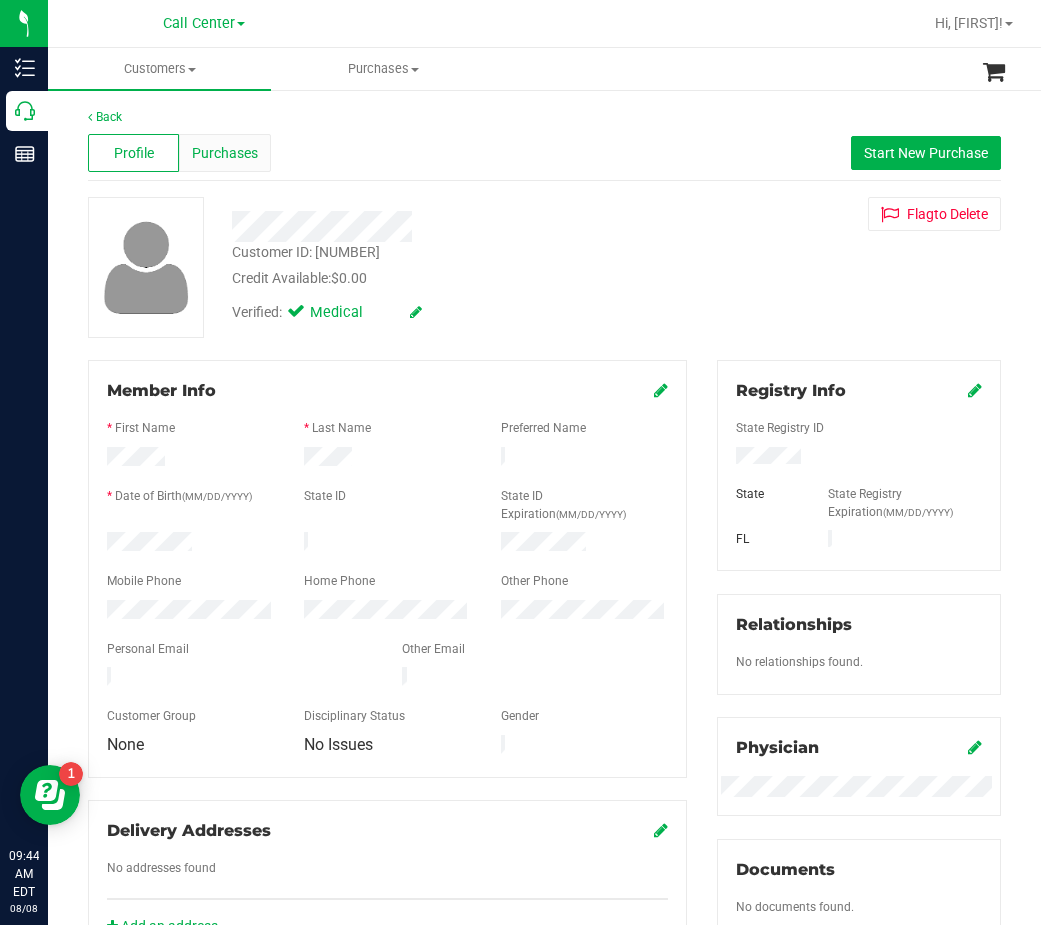 click on "Purchases" at bounding box center [224, 153] 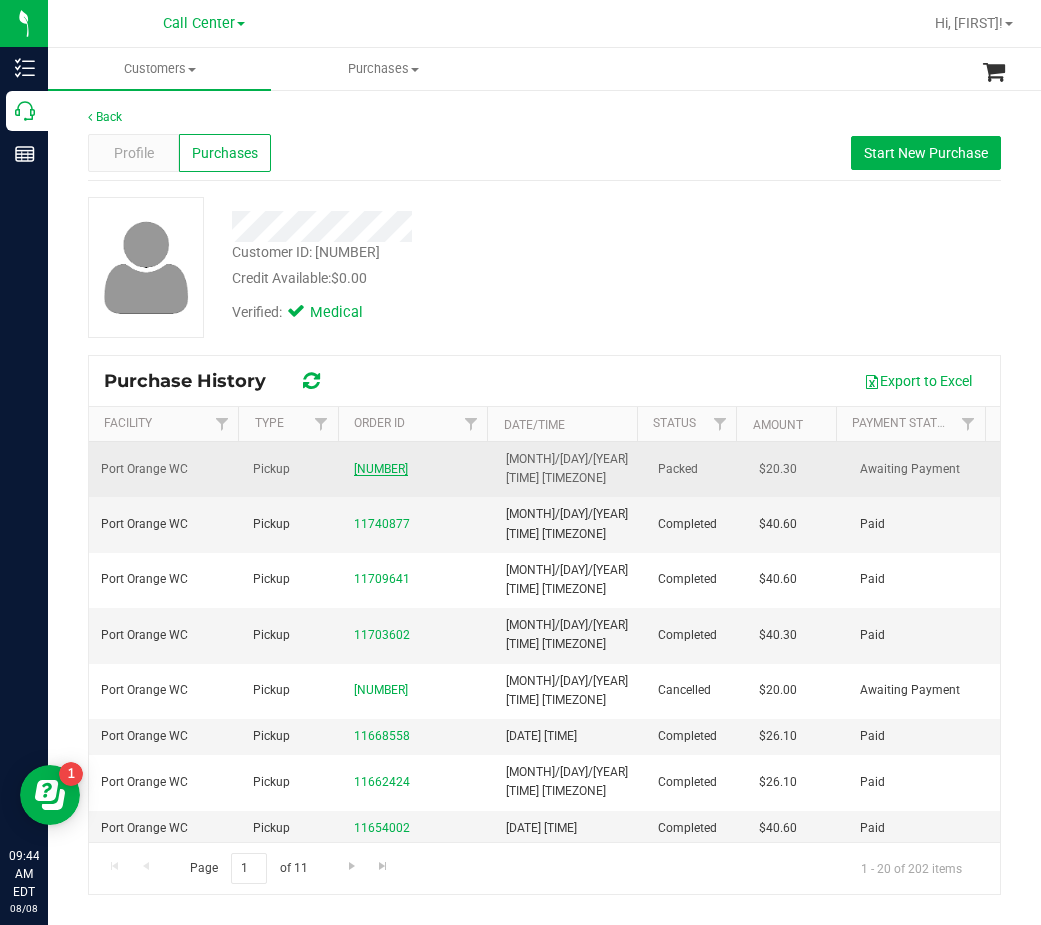 click on "11755630" at bounding box center [381, 469] 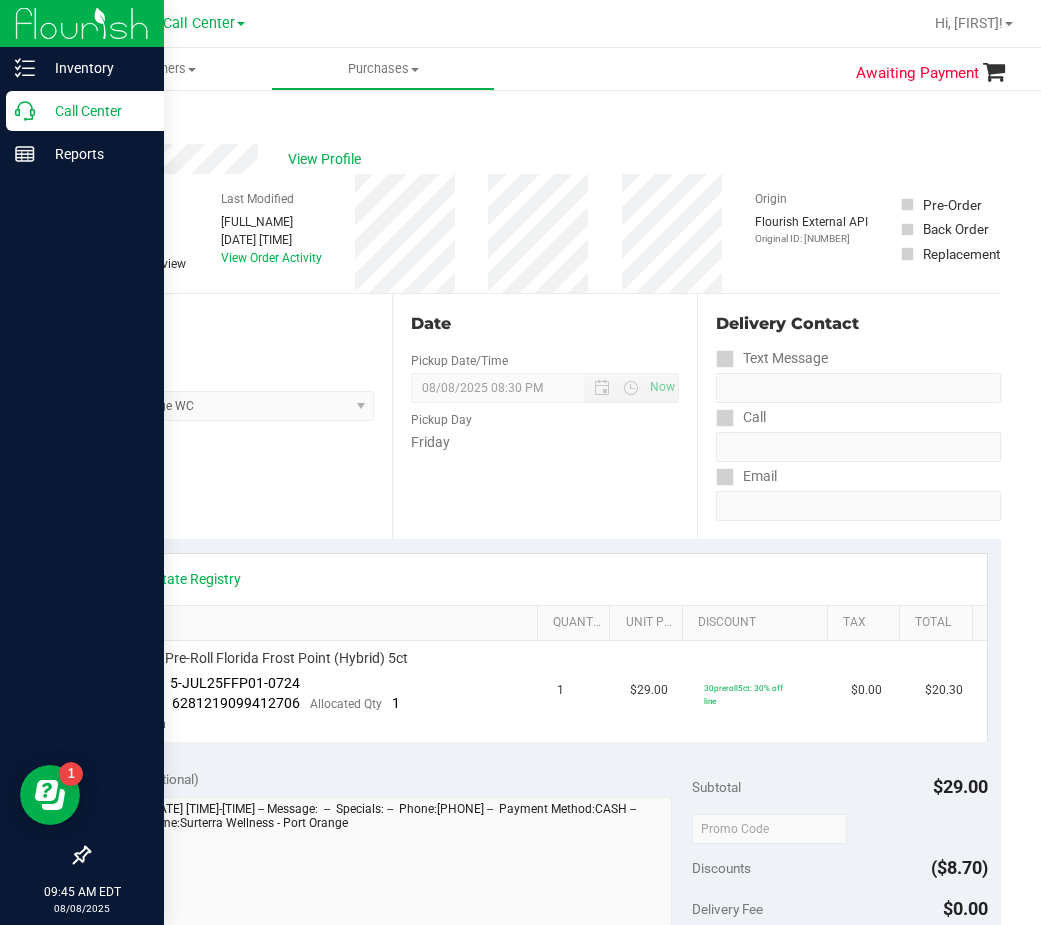 drag, startPoint x: 165, startPoint y: 278, endPoint x: 36, endPoint y: 278, distance: 129 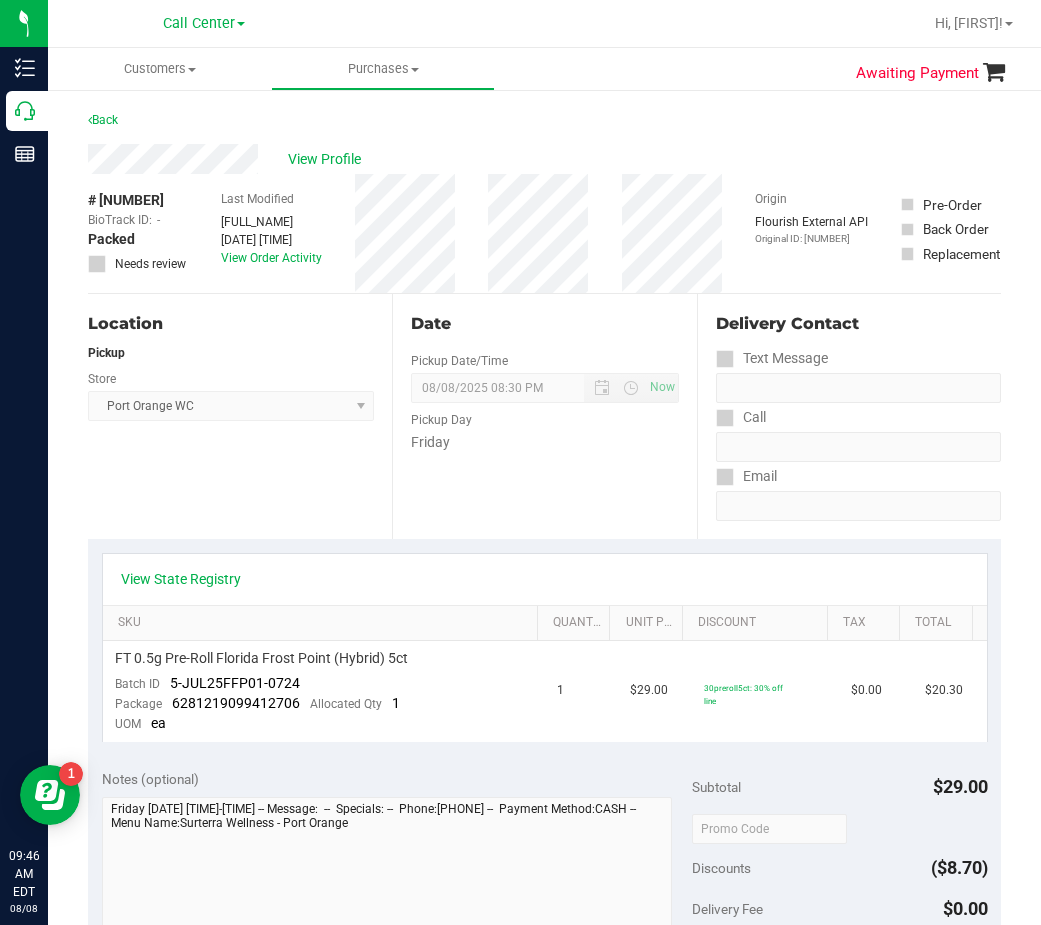 click on "View State Registry" at bounding box center (545, 579) 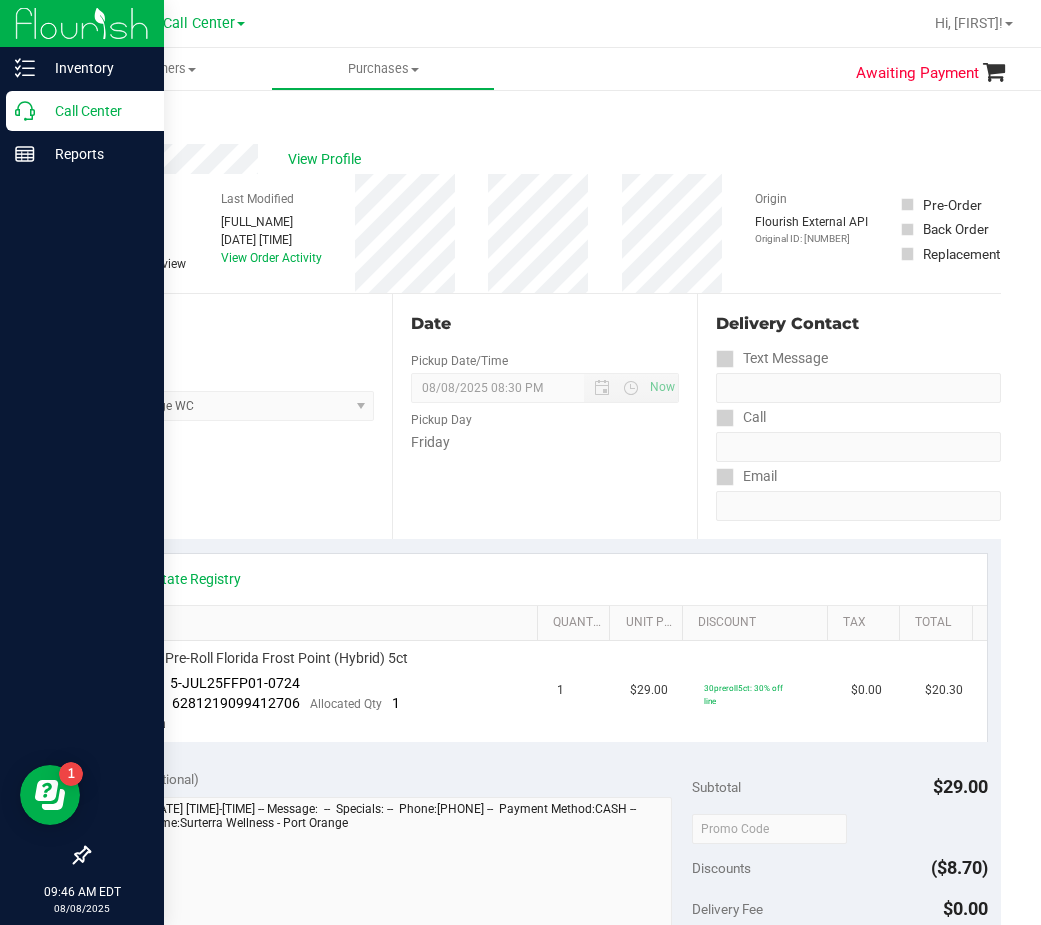 click on "Call Center" at bounding box center [85, 111] 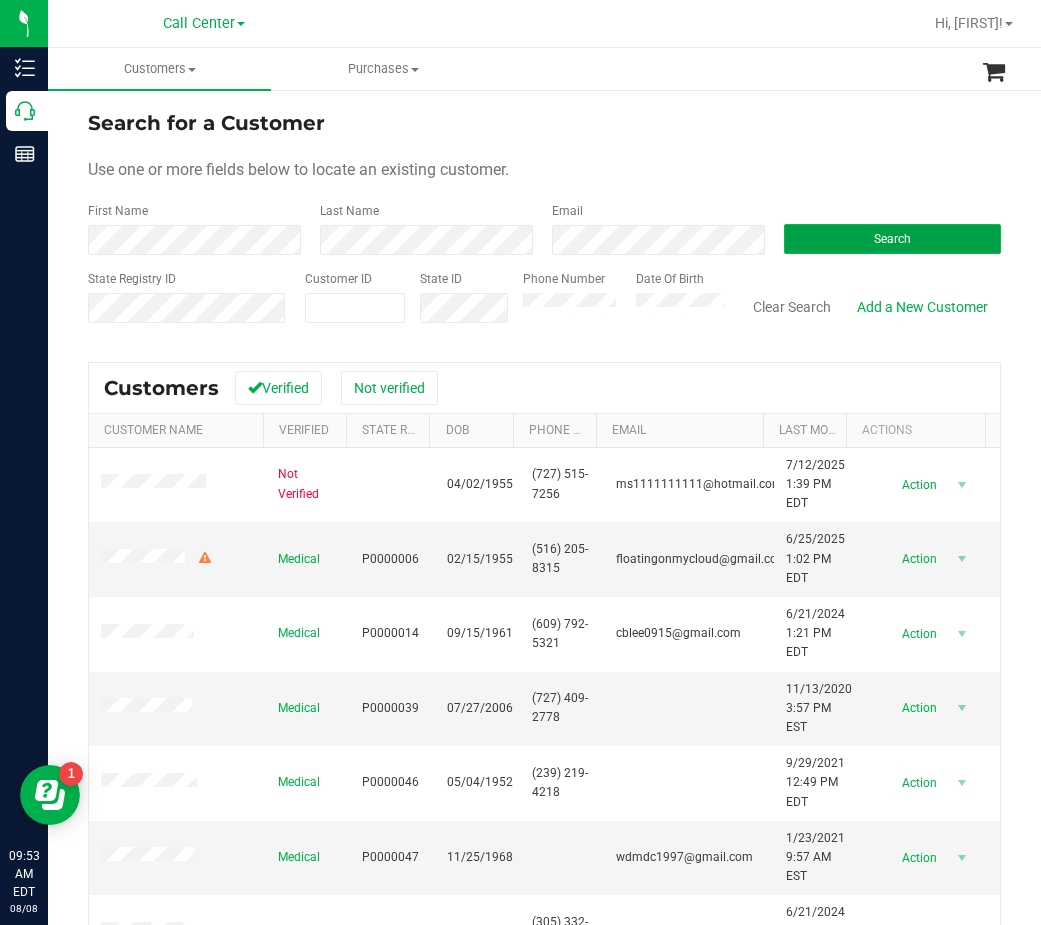 click on "Search" at bounding box center [892, 239] 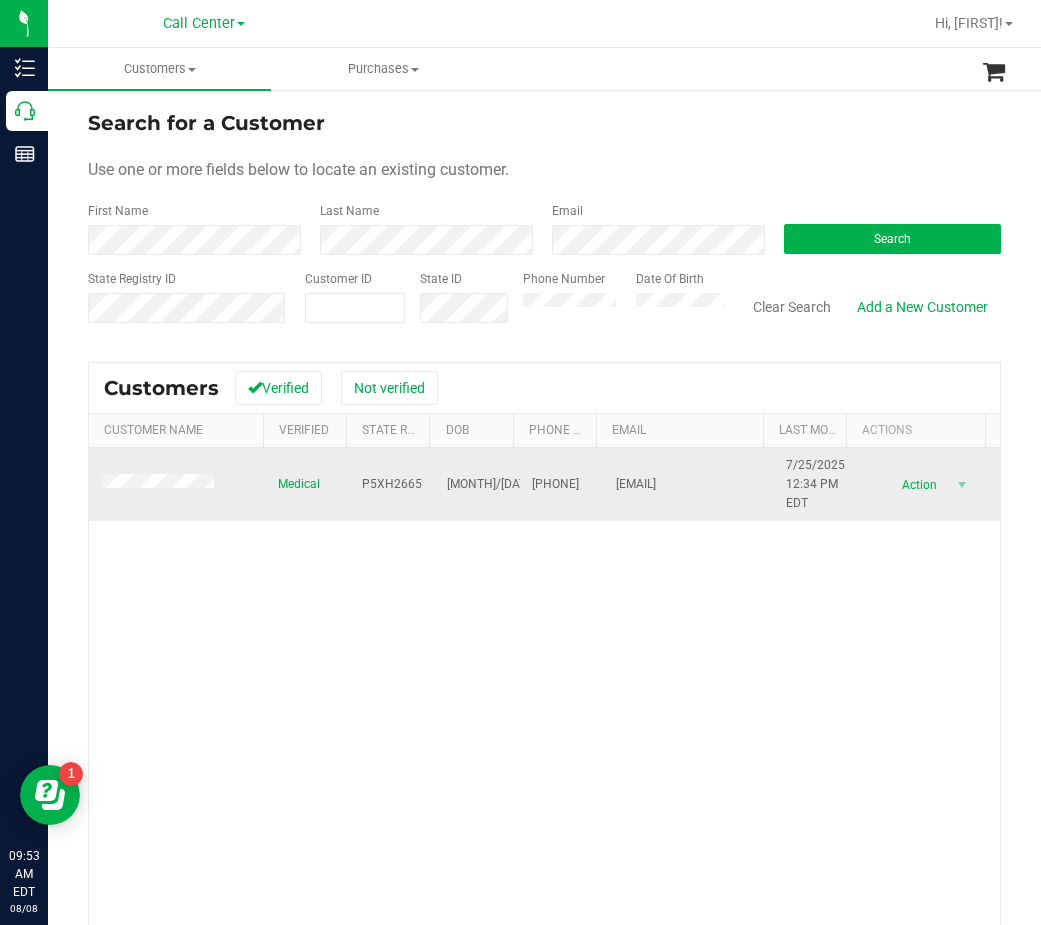 drag, startPoint x: 589, startPoint y: 569, endPoint x: 450, endPoint y: 492, distance: 158.90248 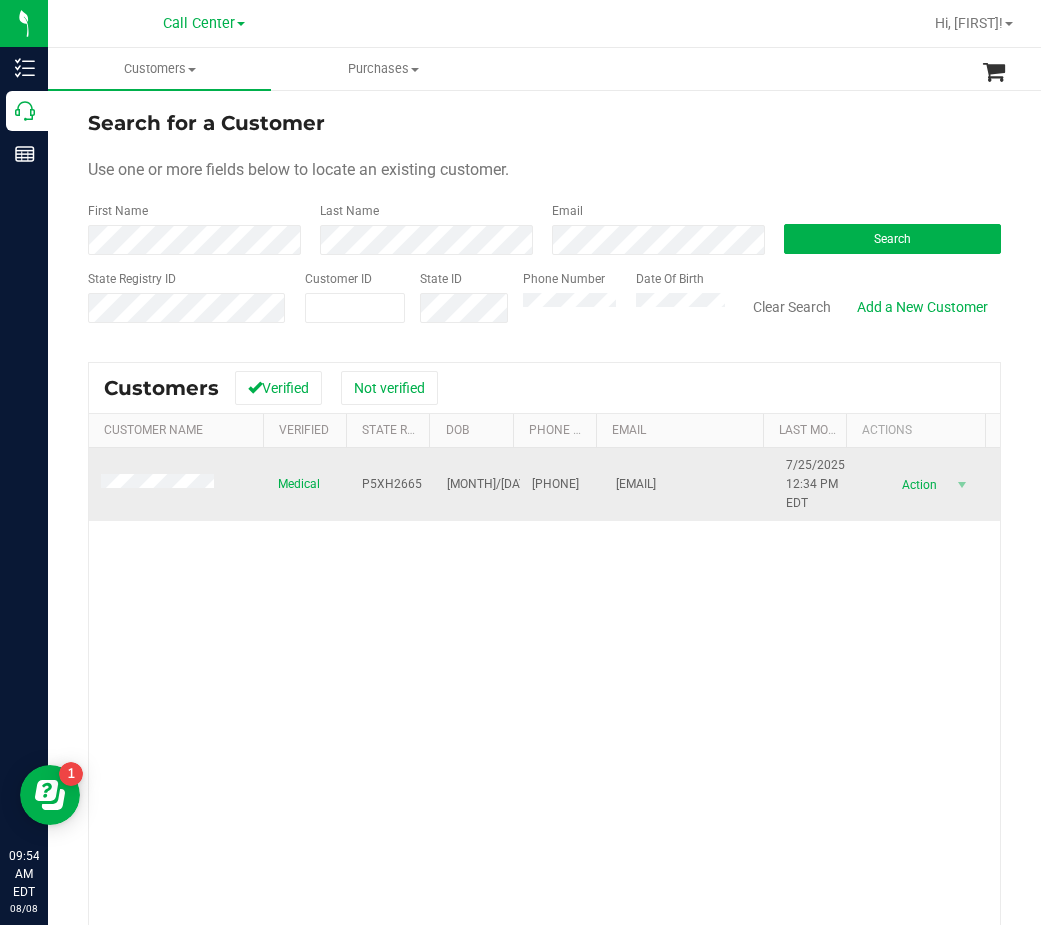 click on "P5XH2665" at bounding box center [392, 484] 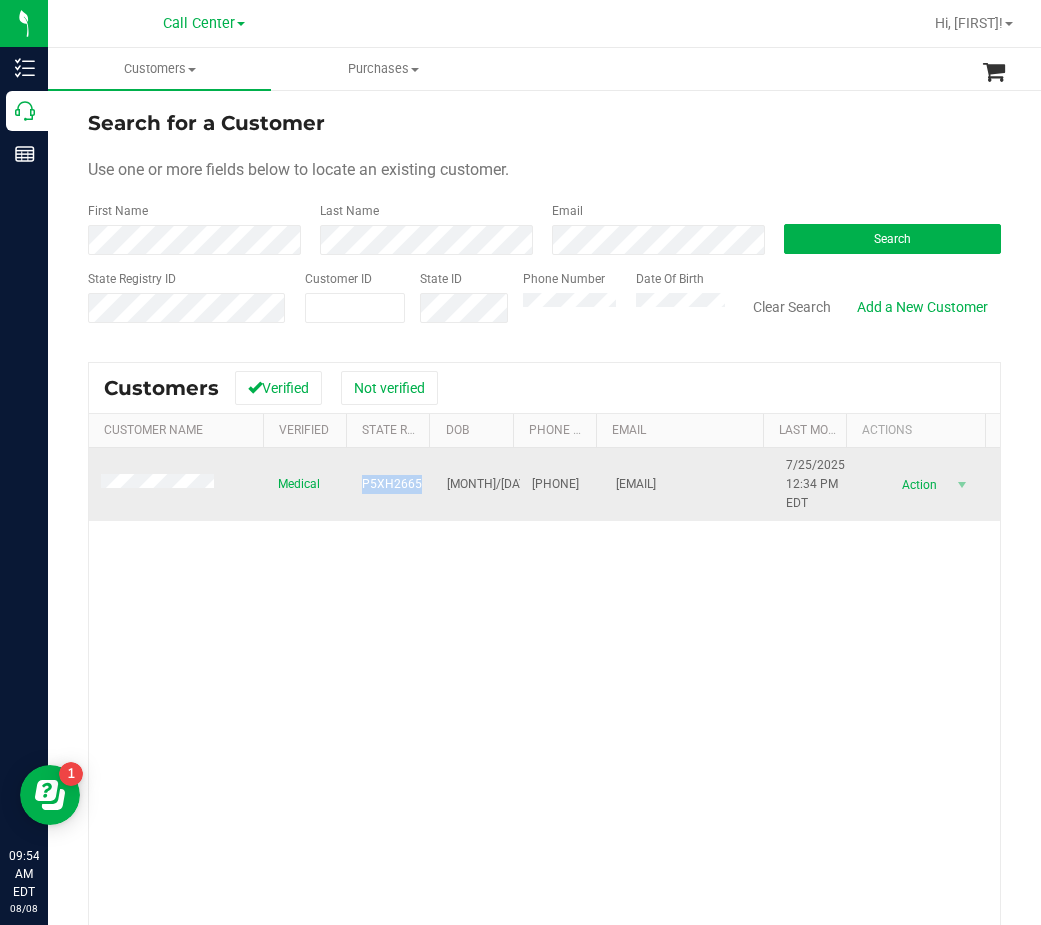 click on "P5XH2665" at bounding box center (392, 484) 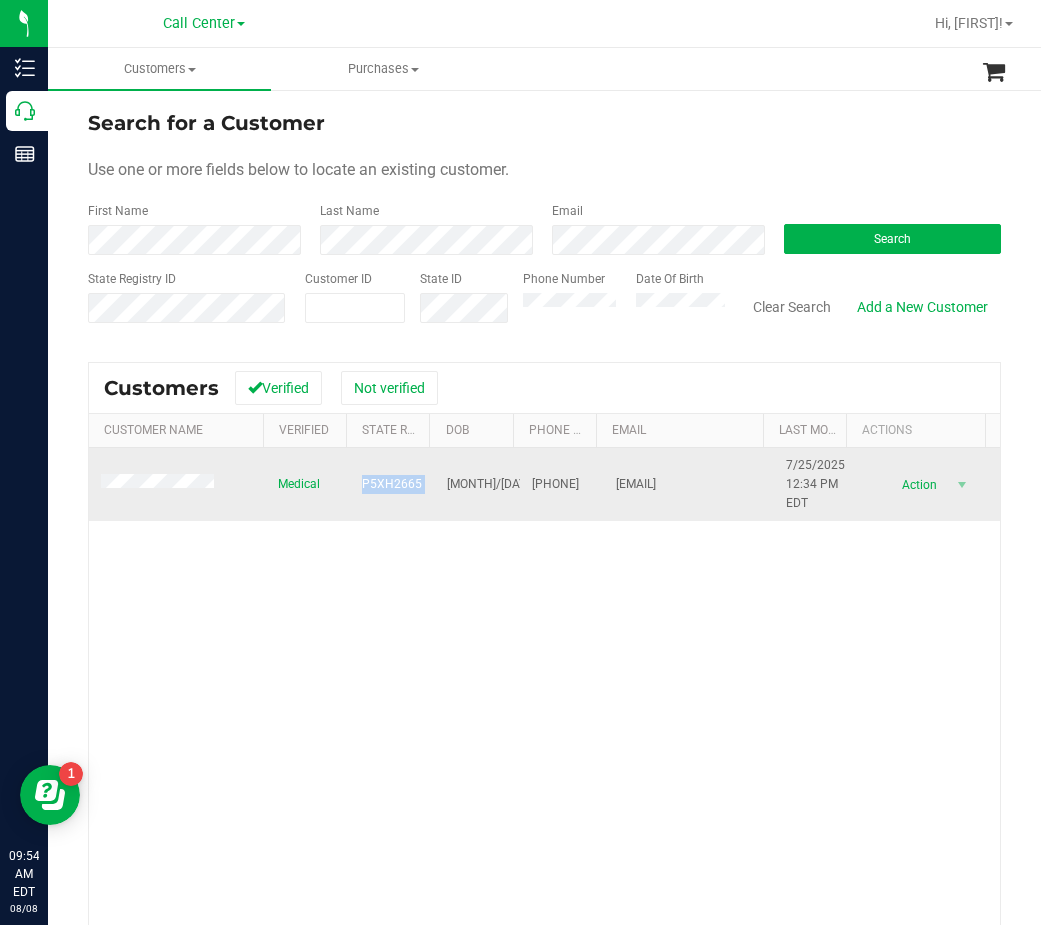 click on "P5XH2665" at bounding box center [392, 484] 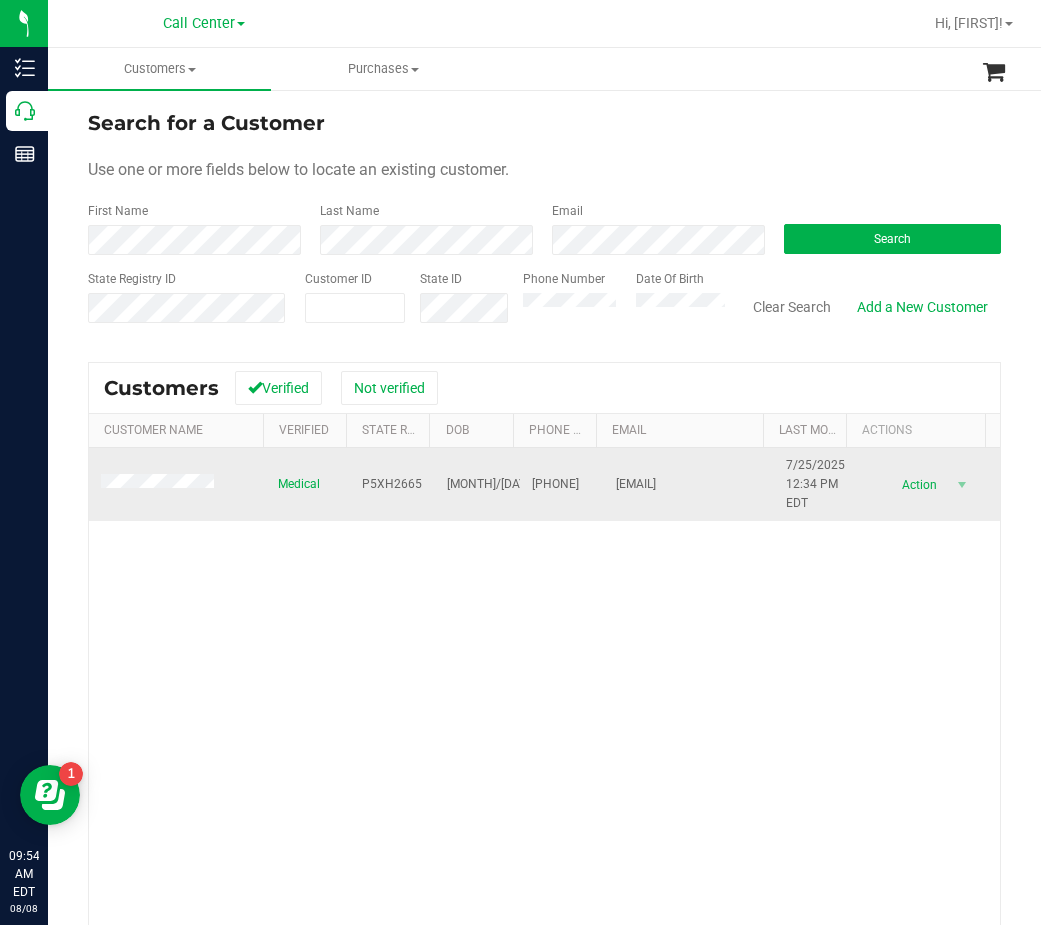 click on "05/10/1988" at bounding box center [508, 484] 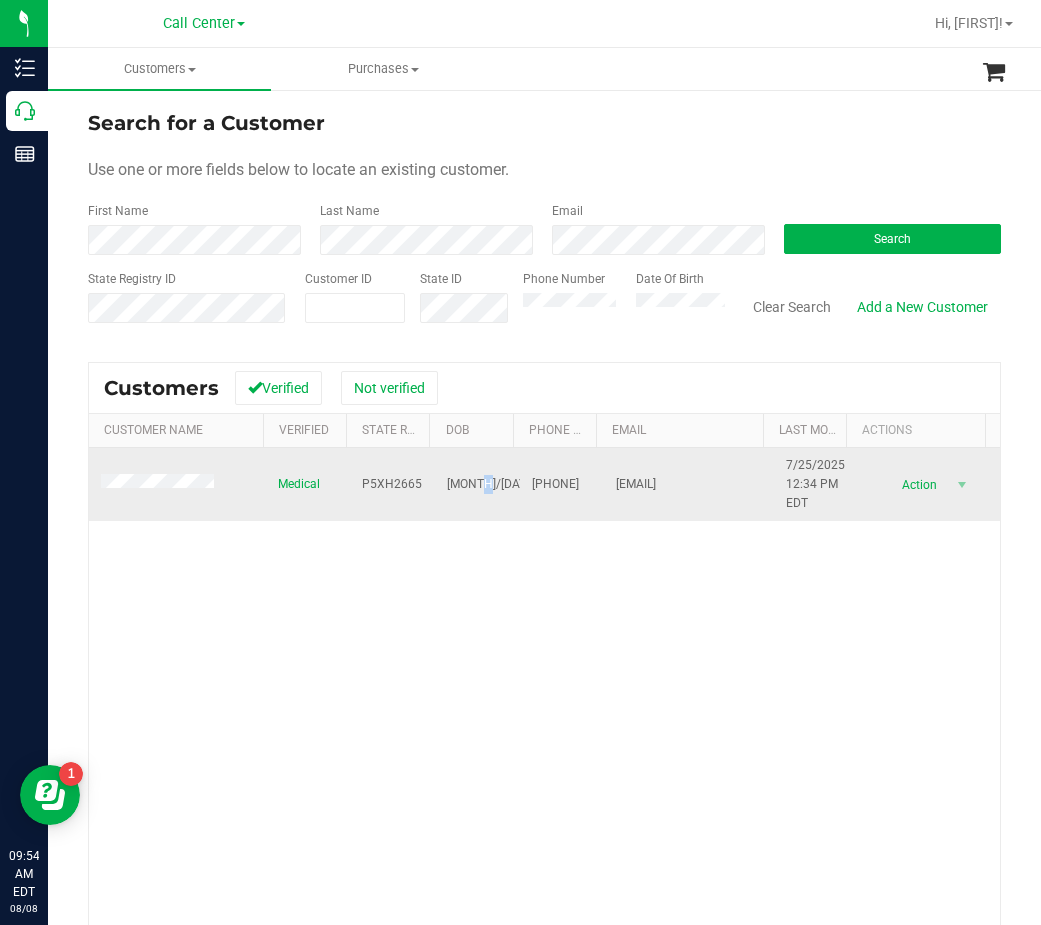 click on "05/10/1988" at bounding box center (508, 484) 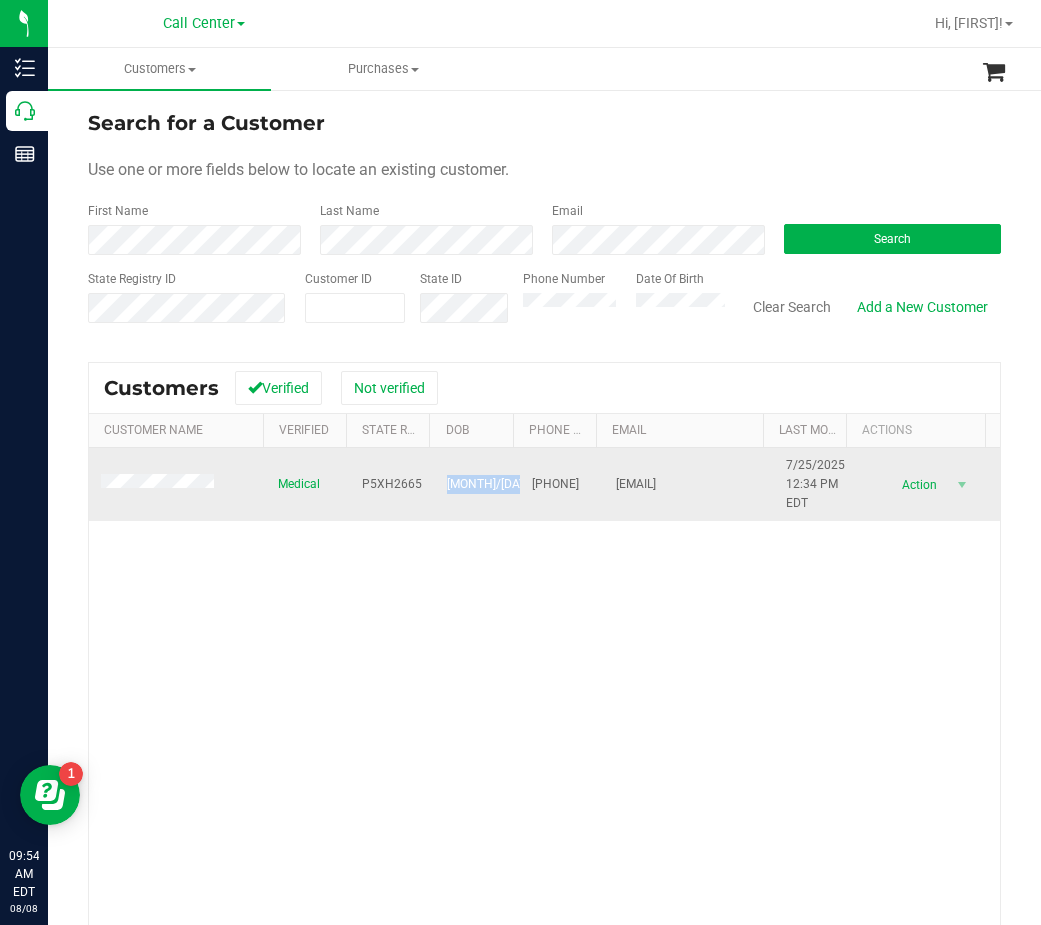 click on "05/10/1988" at bounding box center [508, 484] 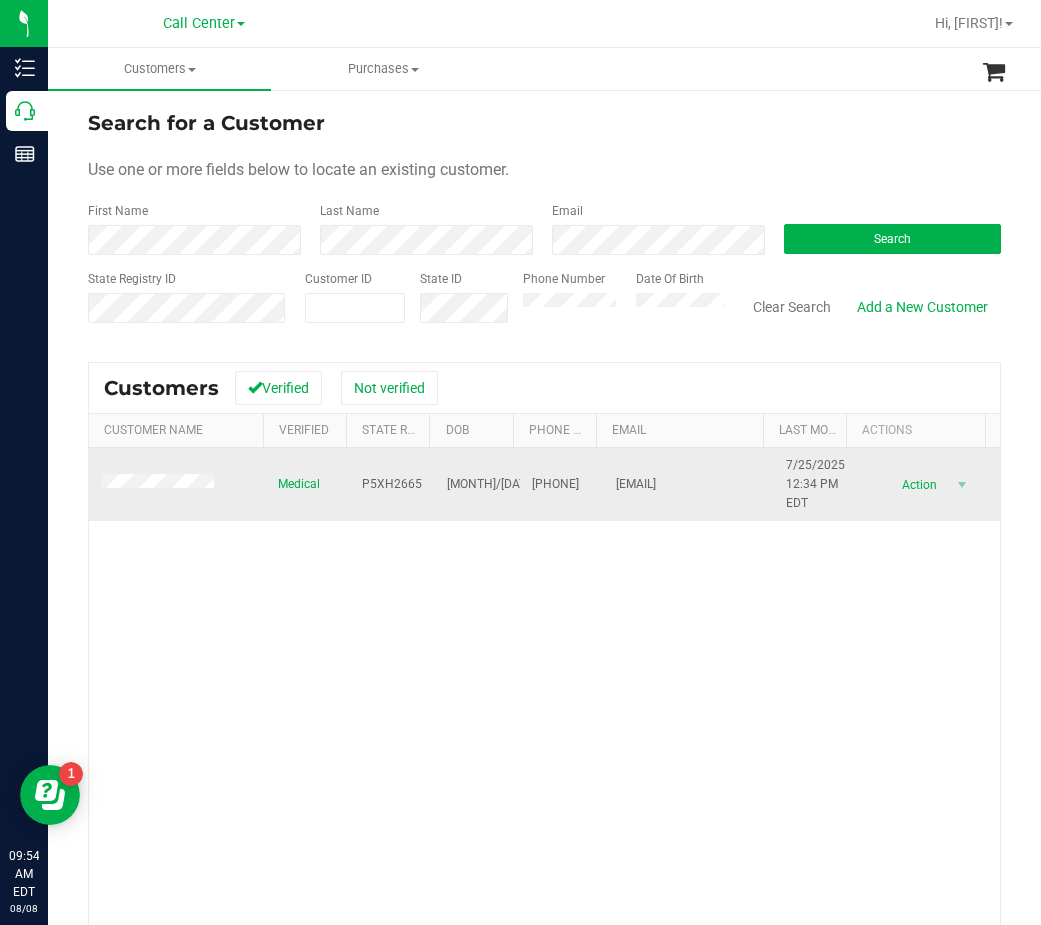 click at bounding box center (177, 485) 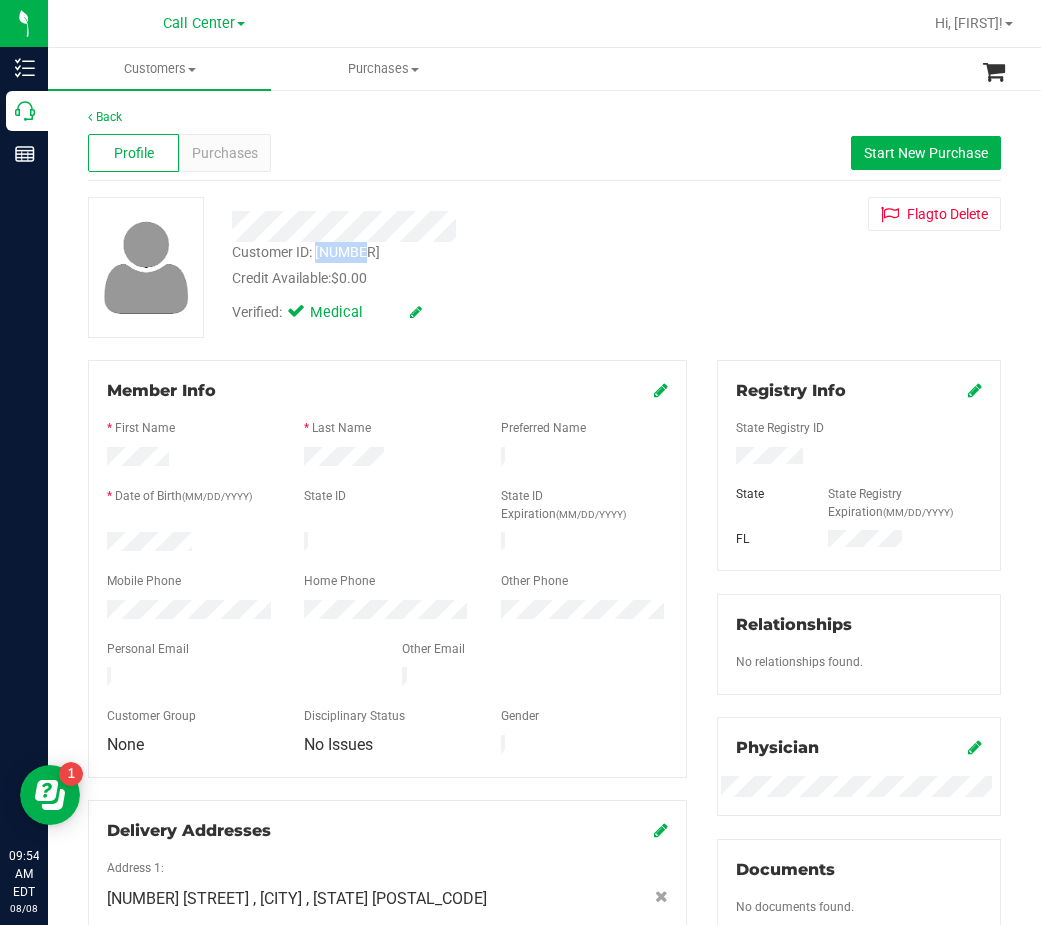 drag, startPoint x: 379, startPoint y: 254, endPoint x: 319, endPoint y: 261, distance: 60.40695 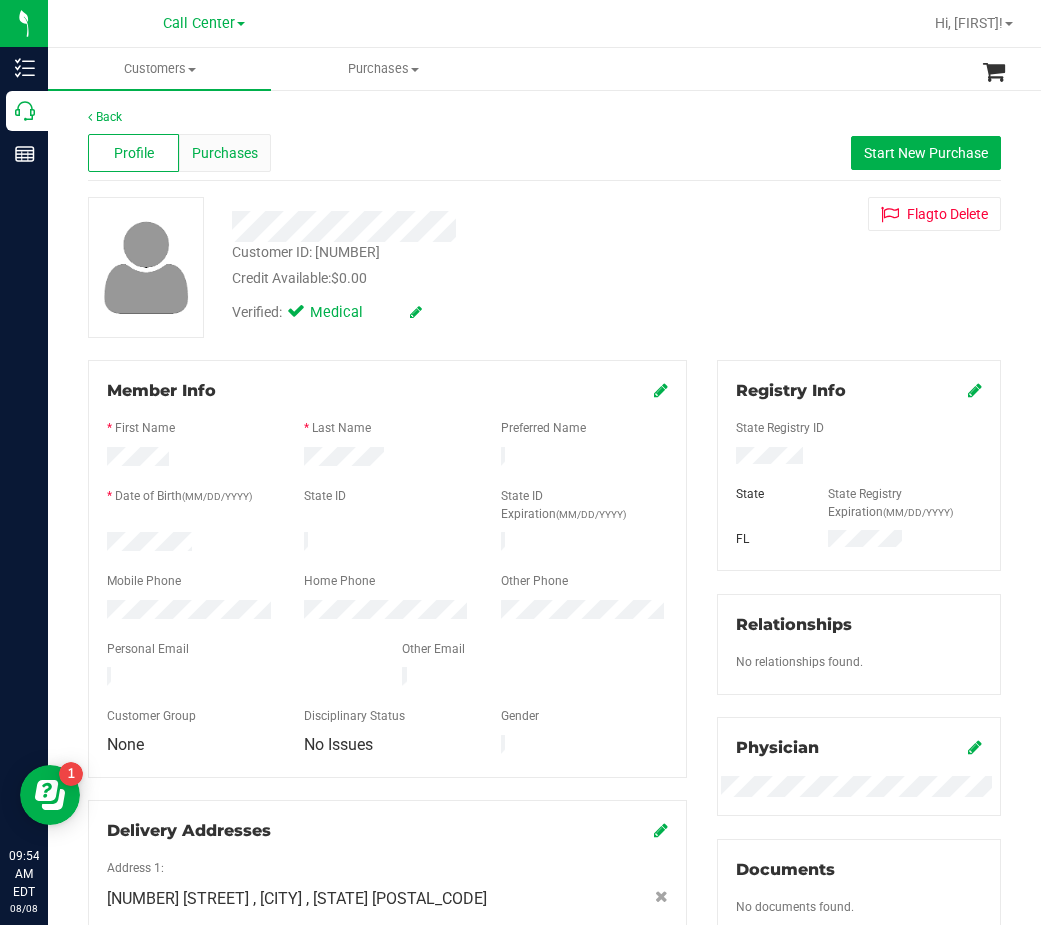 click on "Purchases" at bounding box center (225, 153) 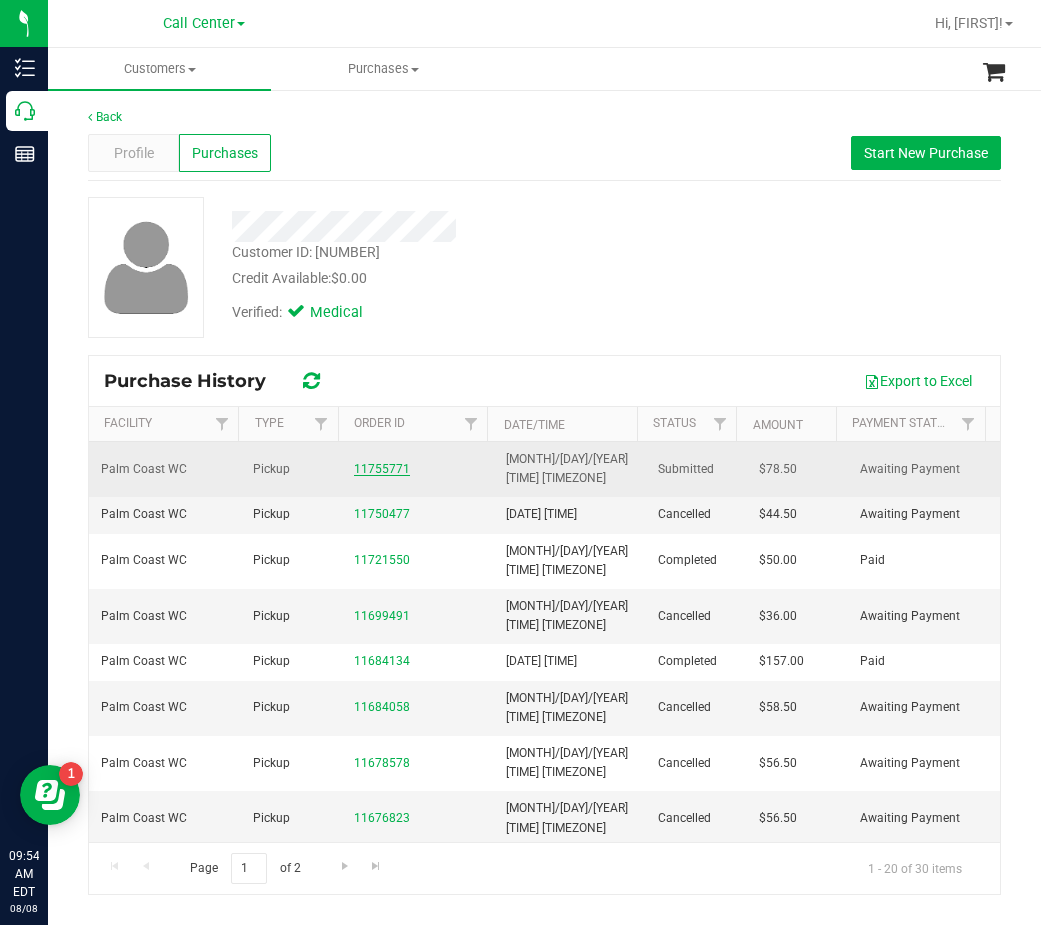 click on "11755771" at bounding box center (382, 469) 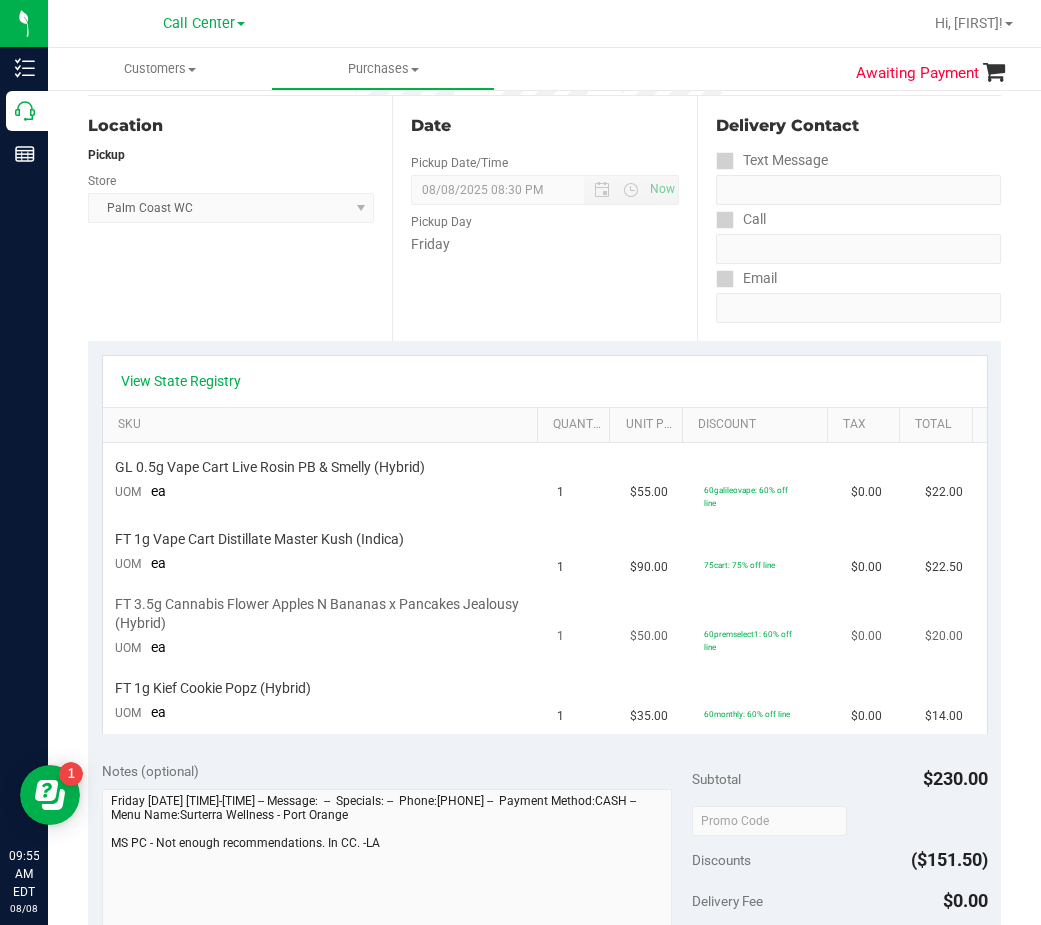 scroll, scrollTop: 200, scrollLeft: 0, axis: vertical 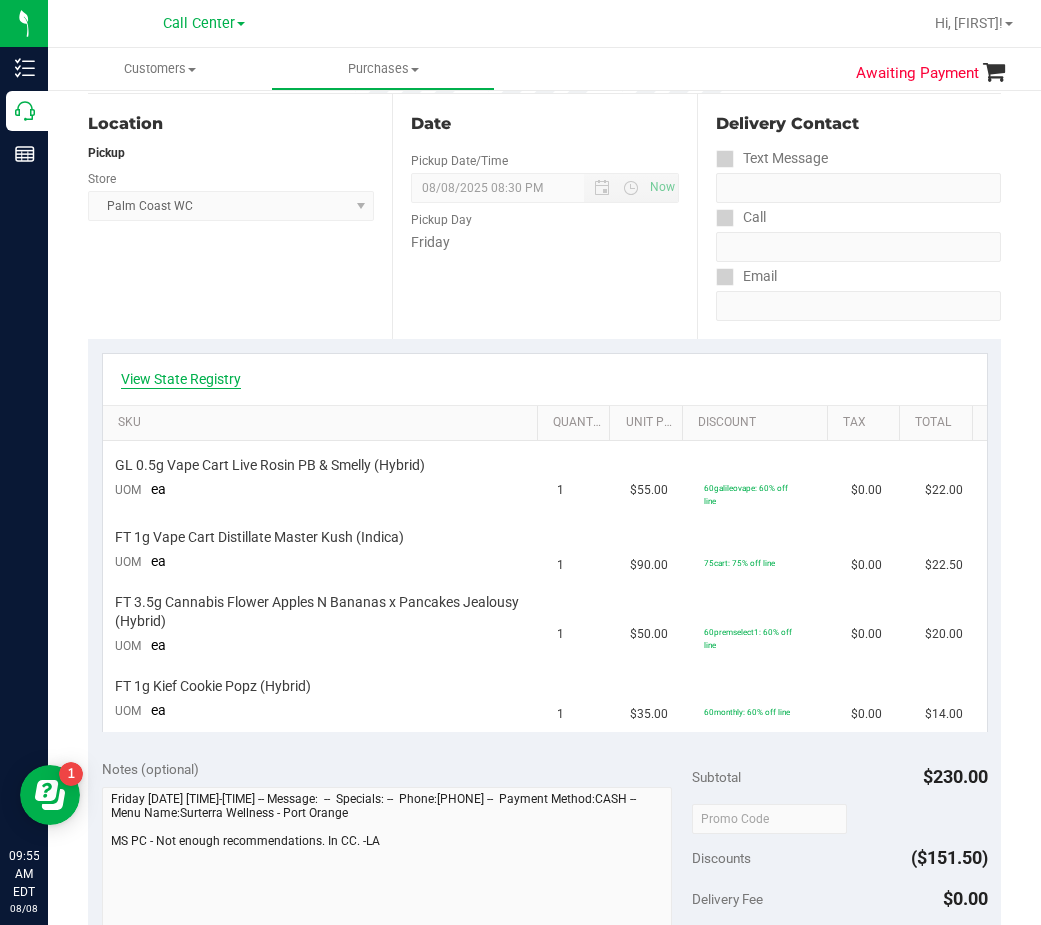 click on "View State Registry" at bounding box center [181, 379] 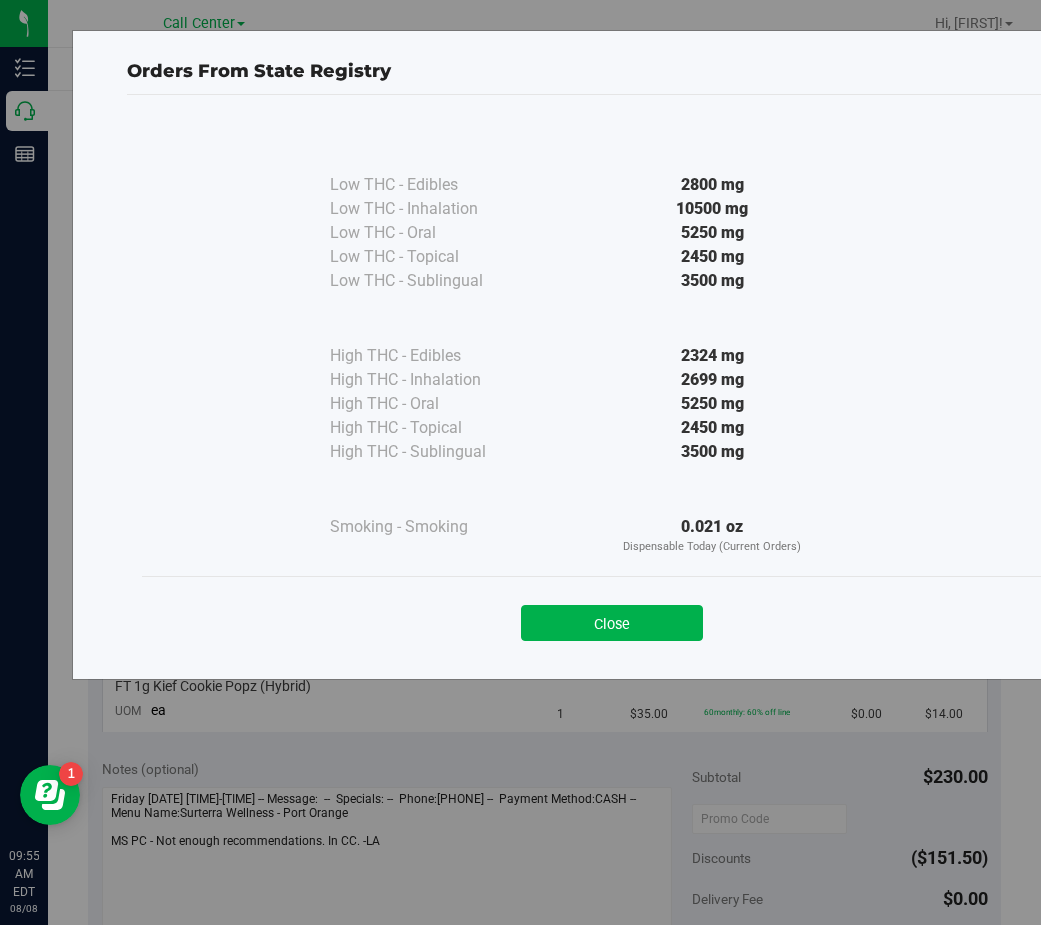 click on "Close" at bounding box center [612, 617] 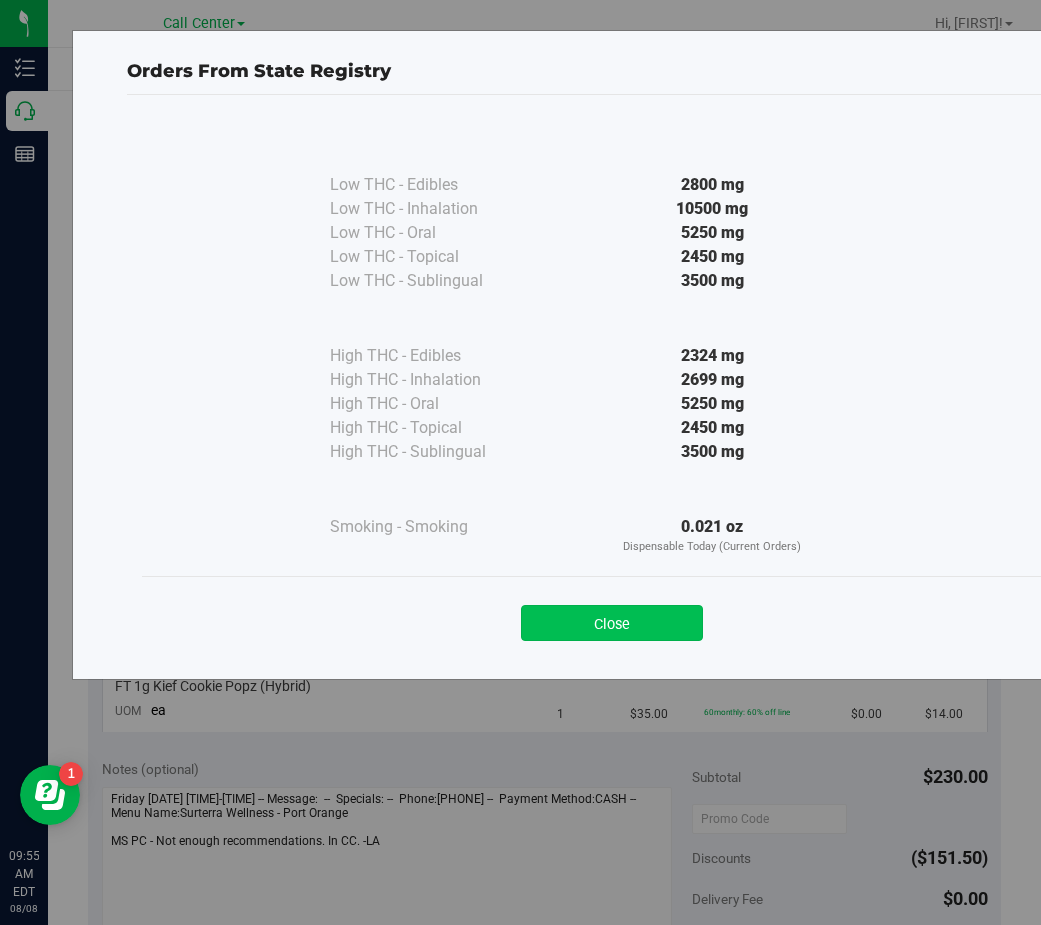 click on "Close" at bounding box center [612, 623] 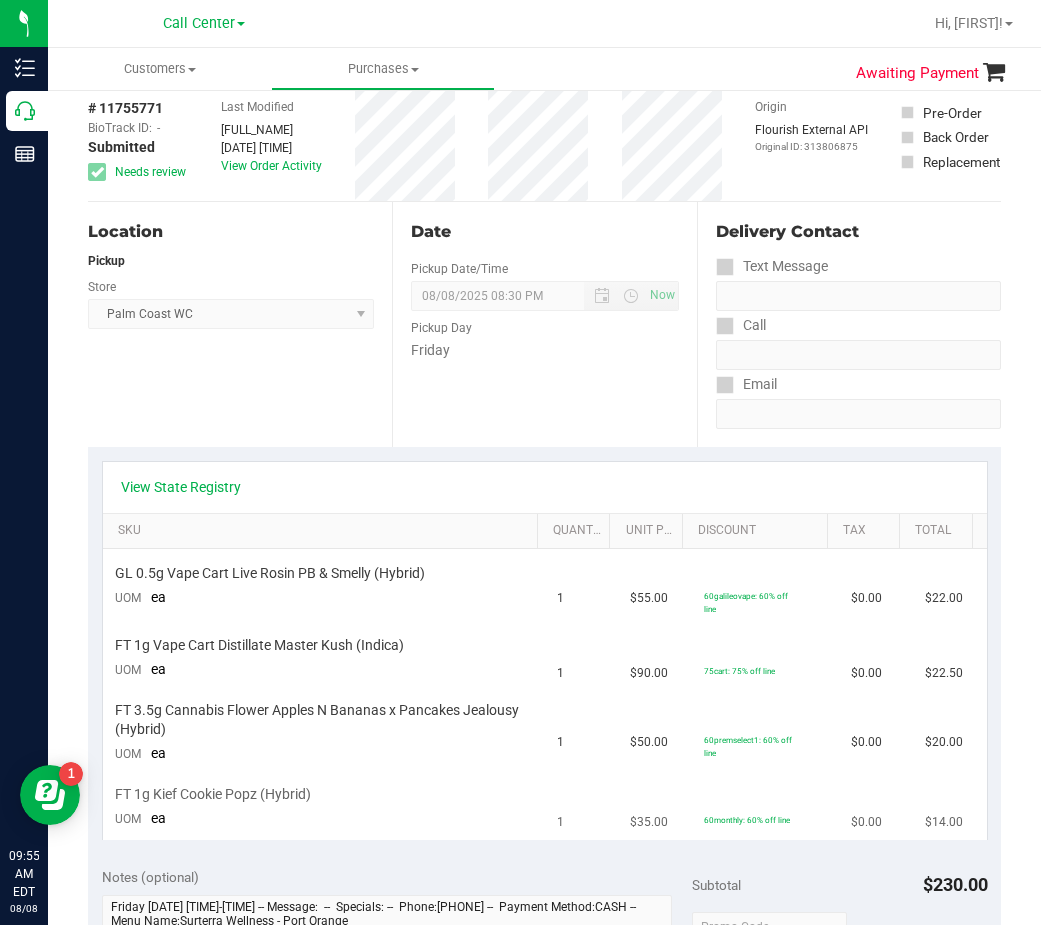 scroll, scrollTop: 0, scrollLeft: 0, axis: both 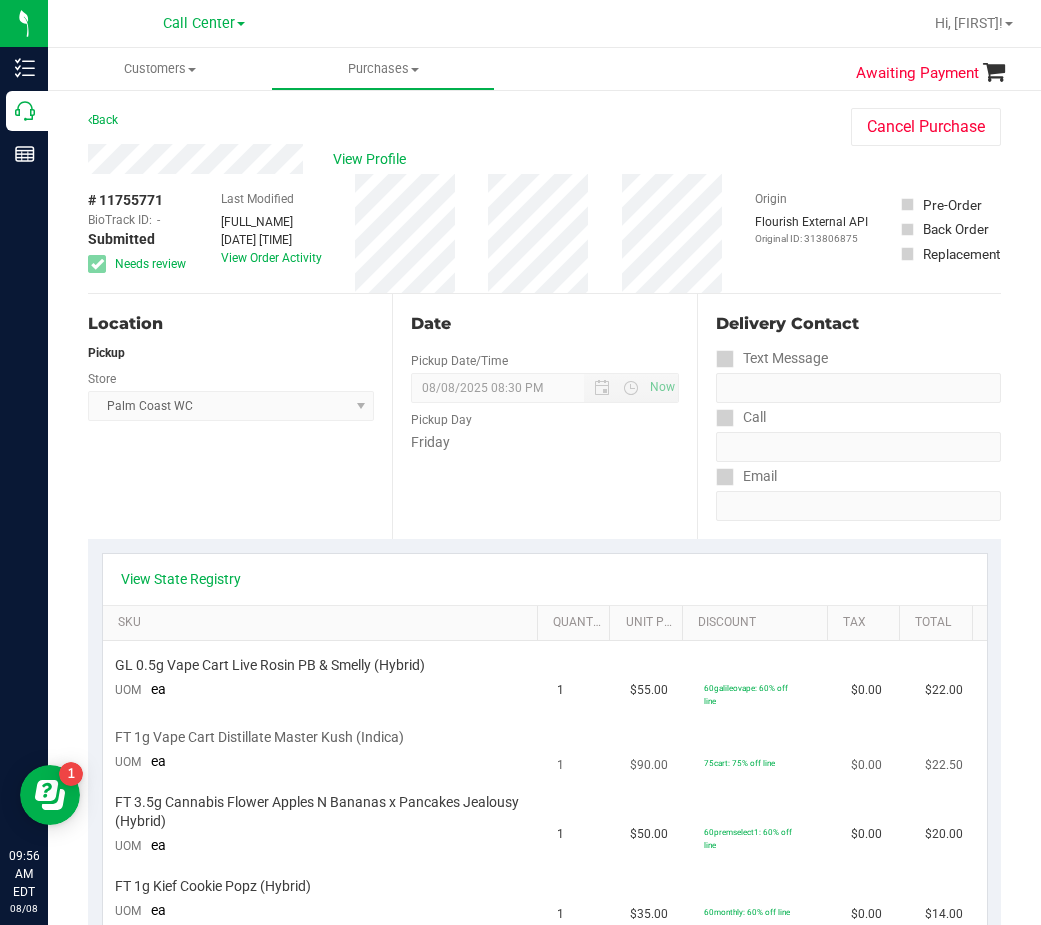 click on "75cart:
75%
off
line" at bounding box center (765, 750) 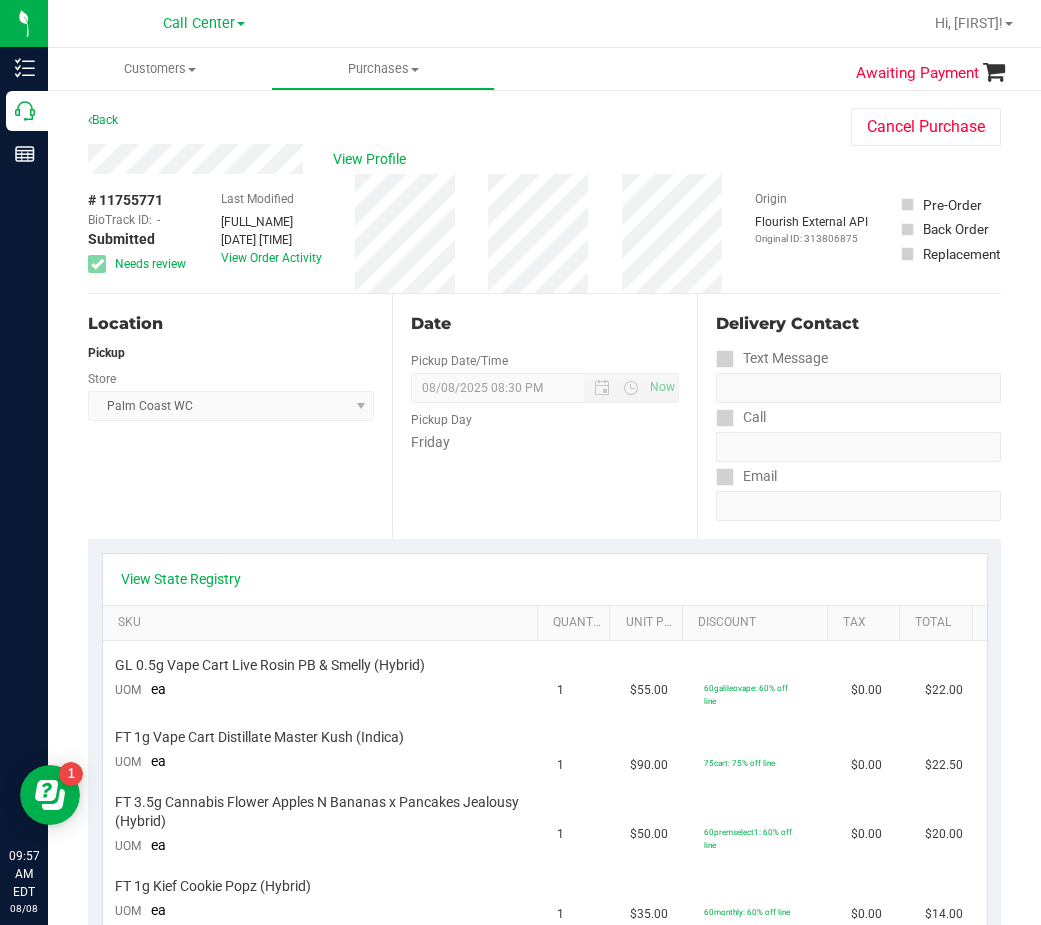 click on "Location
Pickup
Store
Palm Coast WC Select Store Bonita Springs WC Boynton Beach WC Bradenton WC Brandon WC Brooksville WC Call Center Clermont WC Crestview WC Deerfield Beach WC Delray Beach WC Deltona WC Ft Walton Beach WC Ft. Lauderdale WC Ft. Myers WC Gainesville WC Jax Atlantic WC JAX DC REP Jax WC Key West WC Lakeland WC Largo WC Lehigh Acres DC REP Merritt Island WC Miami 72nd WC Miami Beach WC Miami Dadeland WC Miramar DC REP New Port Richey WC North Palm Beach WC North Port WC Ocala WC Orange Park WC Orlando Colonial WC Orlando DC REP Orlando WC Oviedo WC Palm Bay WC Palm Coast WC Panama City WC Pensacola WC Port Orange WC Port St. Lucie WC Sebring WC South Tampa WC St. Pete WC Summerfield WC Tallahassee DC REP Tallahassee WC Tampa DC Testing Tampa Warehouse Tampa WC TX Austin DC TX Plano Retail WPB DC" at bounding box center [240, 416] 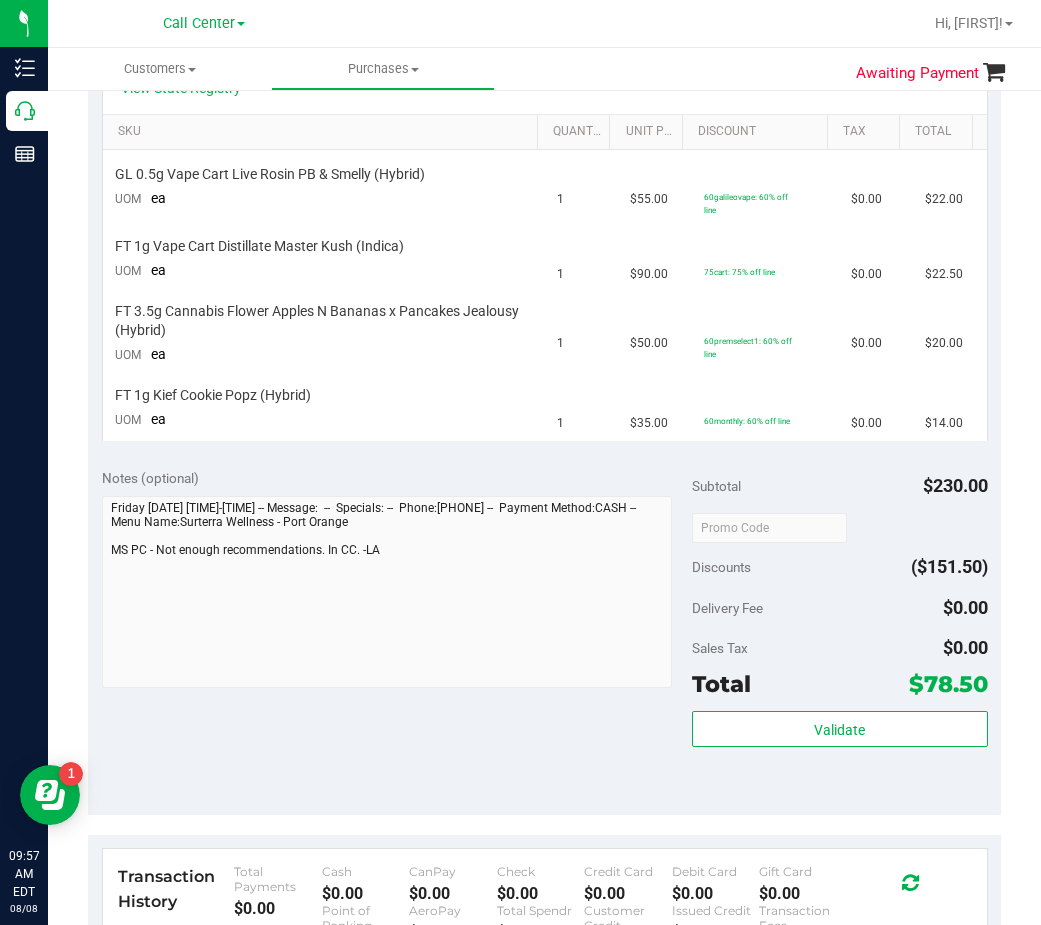 scroll, scrollTop: 500, scrollLeft: 0, axis: vertical 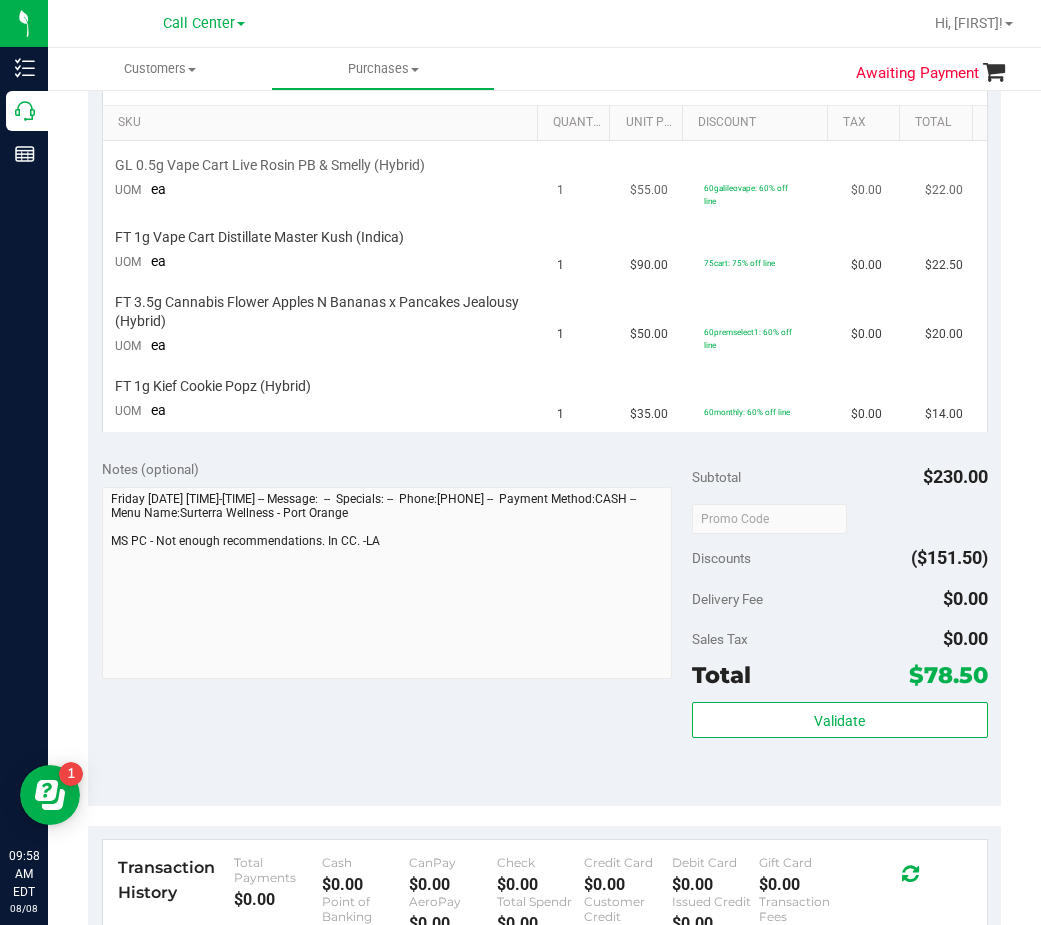 click on "GL 0.5g Vape Cart Live Rosin PB & Smelly (Hybrid)" at bounding box center (270, 165) 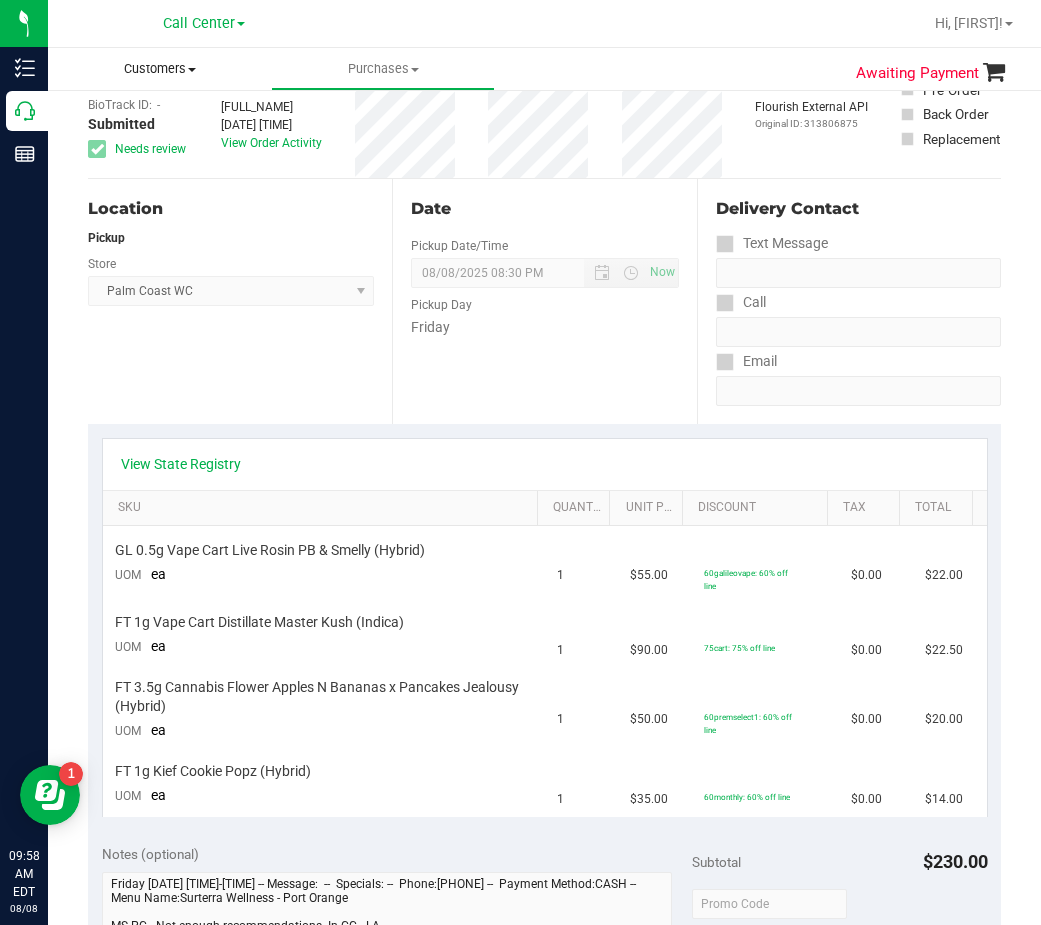 scroll, scrollTop: 0, scrollLeft: 0, axis: both 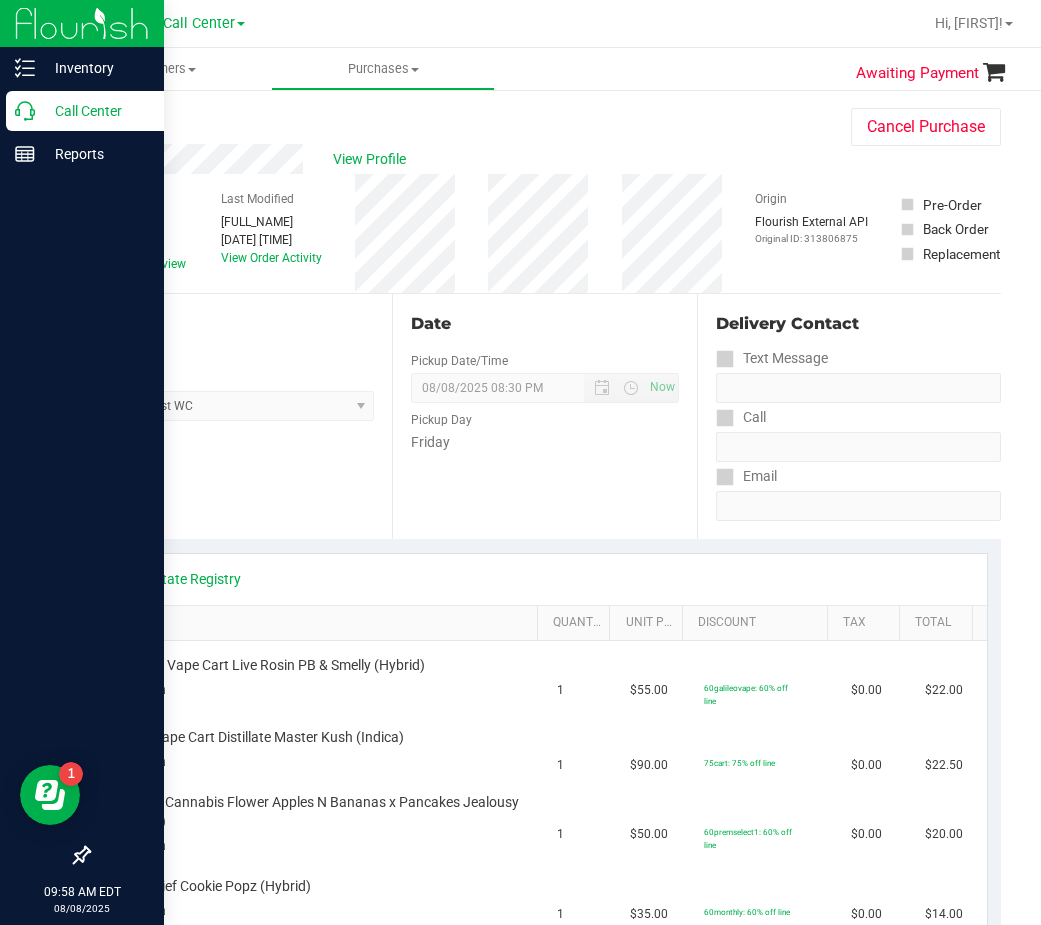 click on "Call Center" at bounding box center [95, 111] 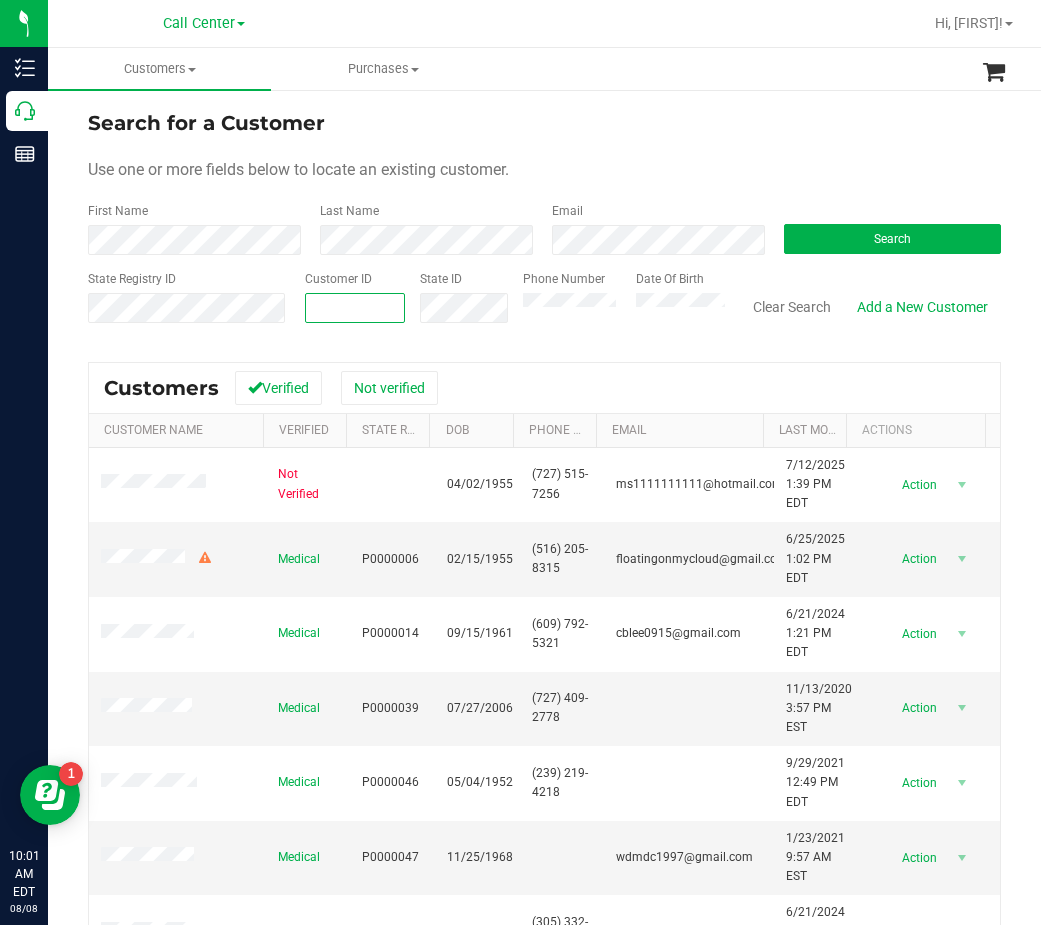 paste on "345981" 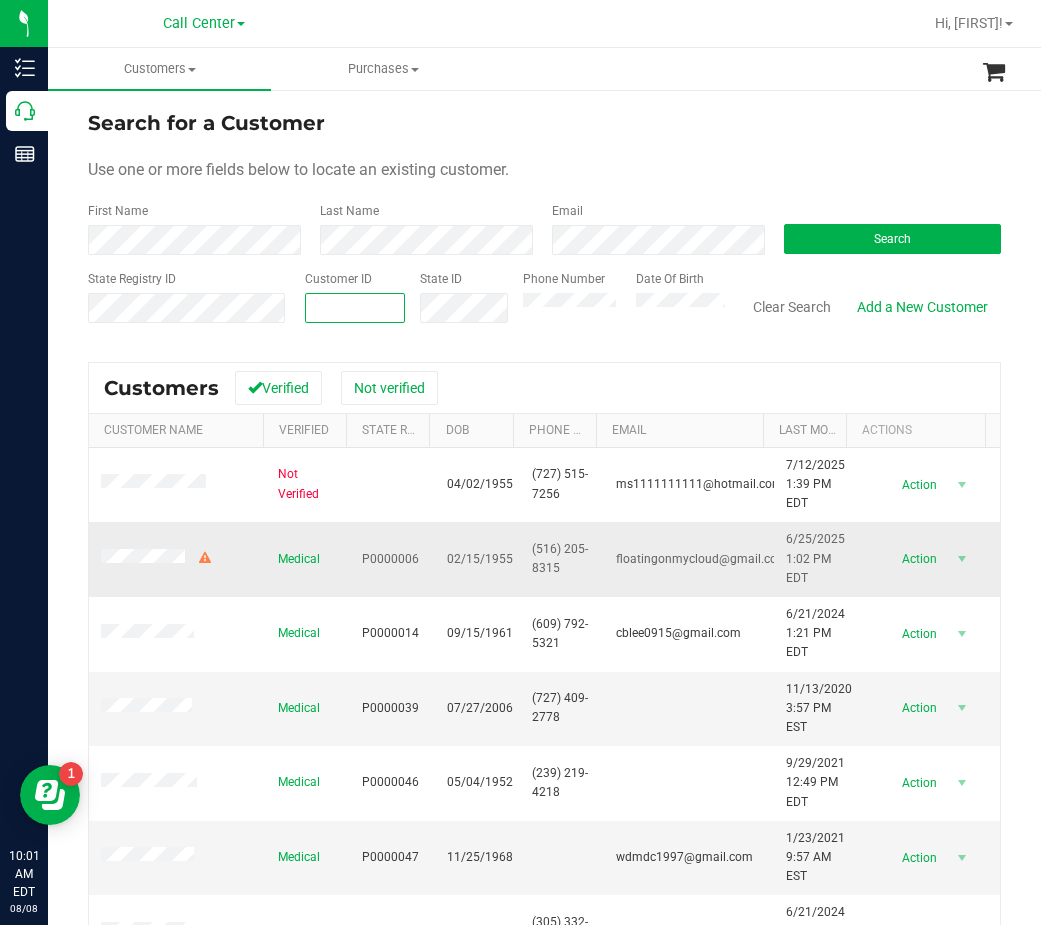 type on "345981" 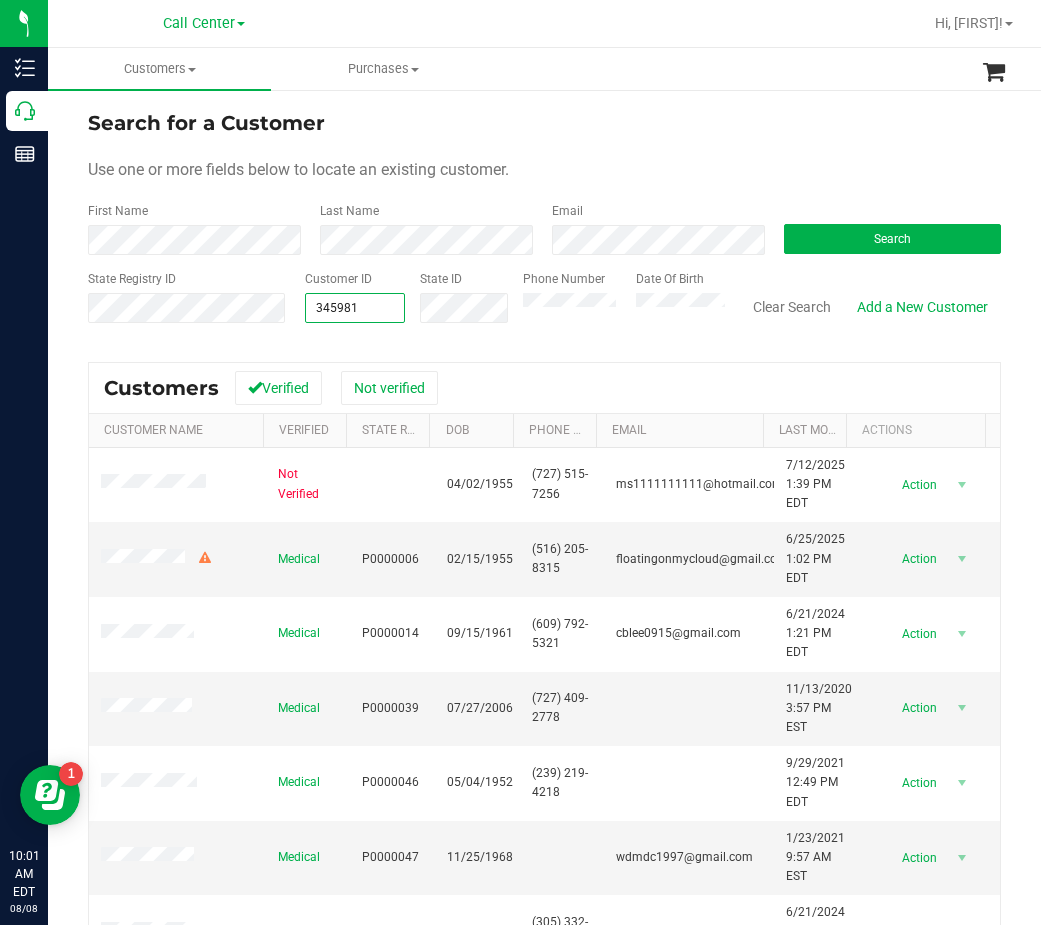 type on "345981" 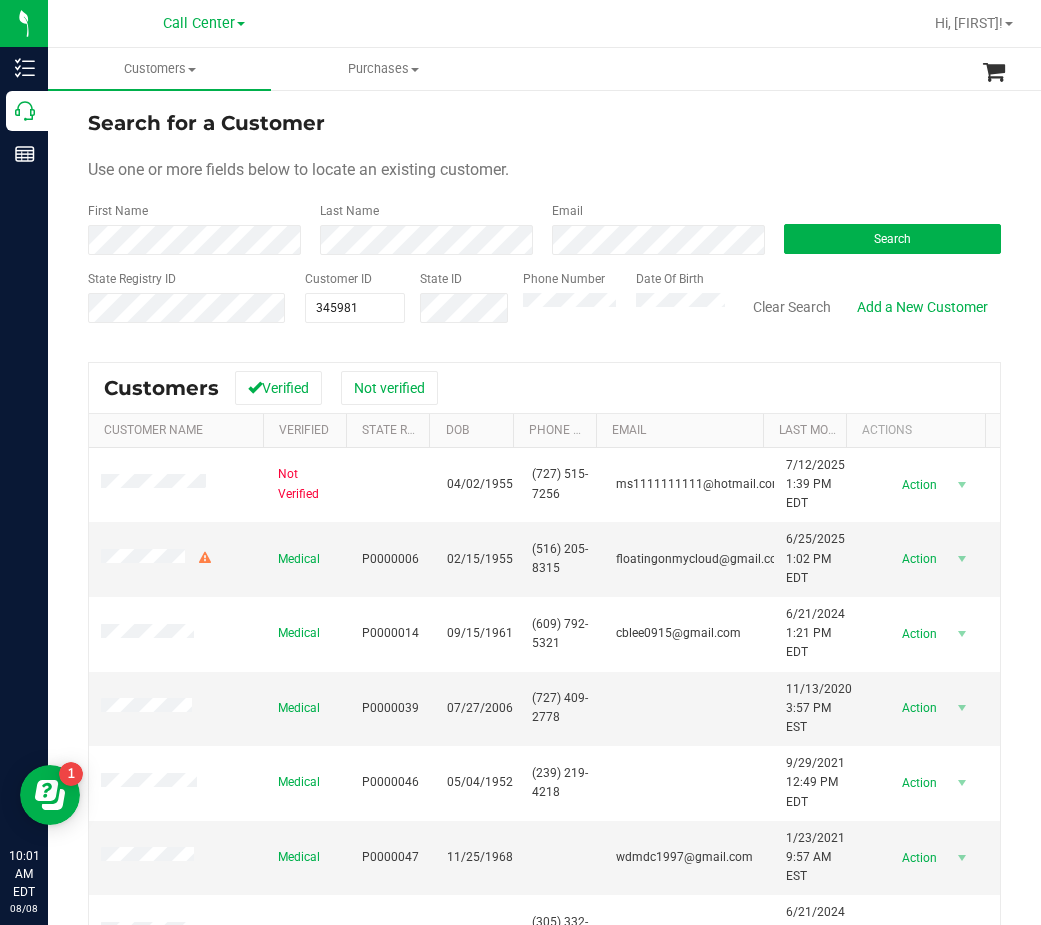 click on "Search" at bounding box center (885, 228) 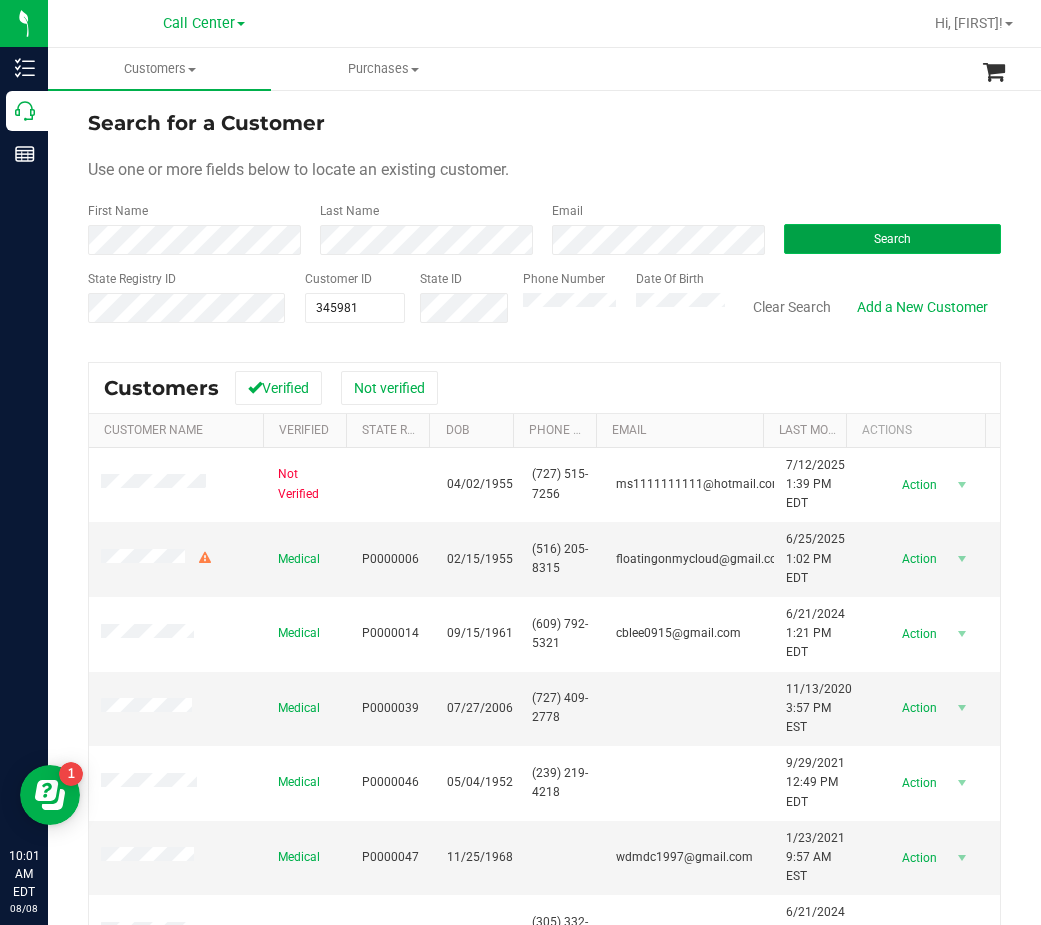 click on "Search" at bounding box center [892, 239] 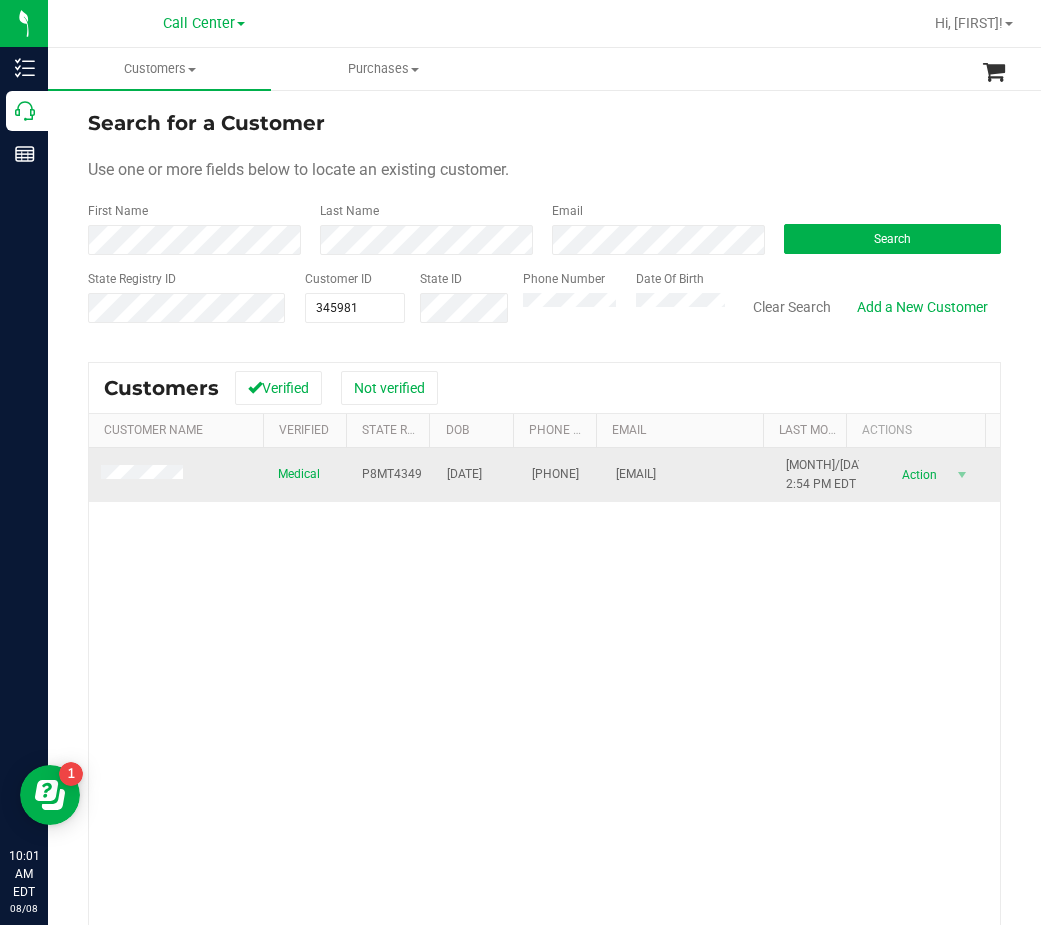 click on "P8MT4349" at bounding box center [392, 474] 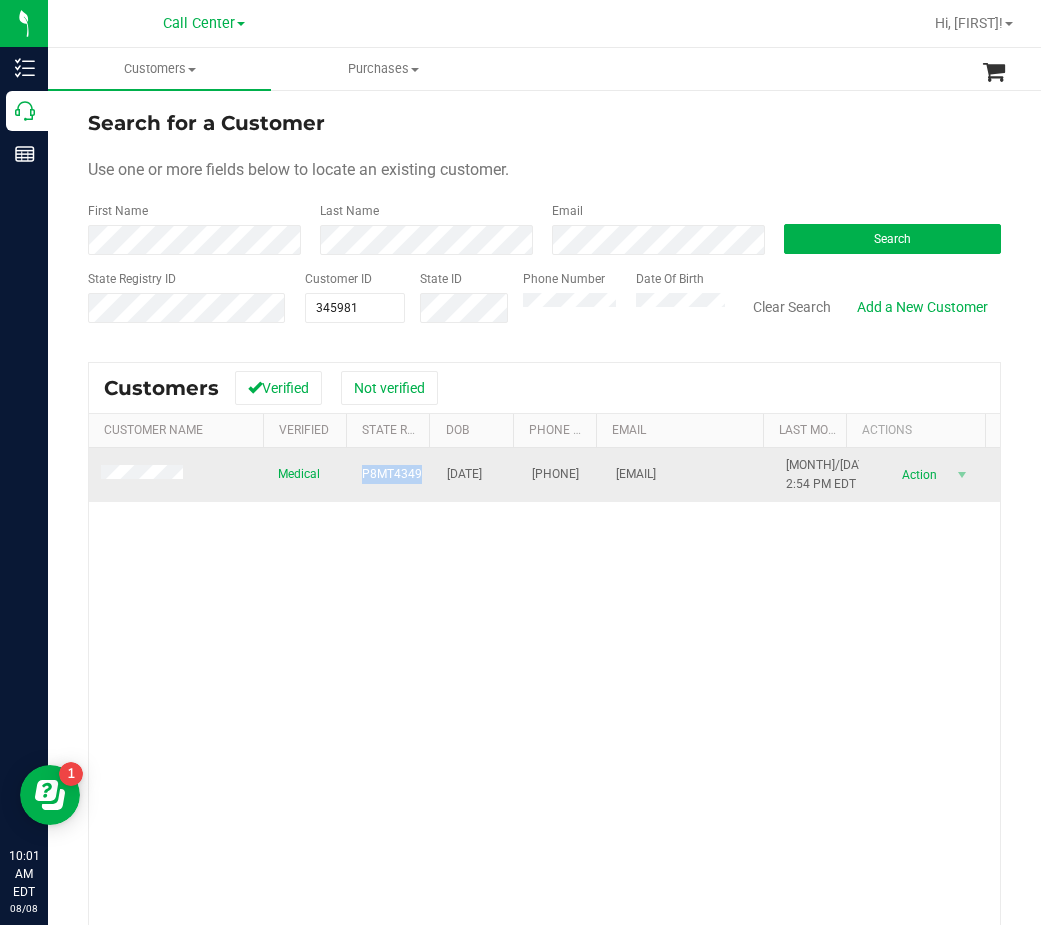 click on "P8MT4349" at bounding box center (392, 474) 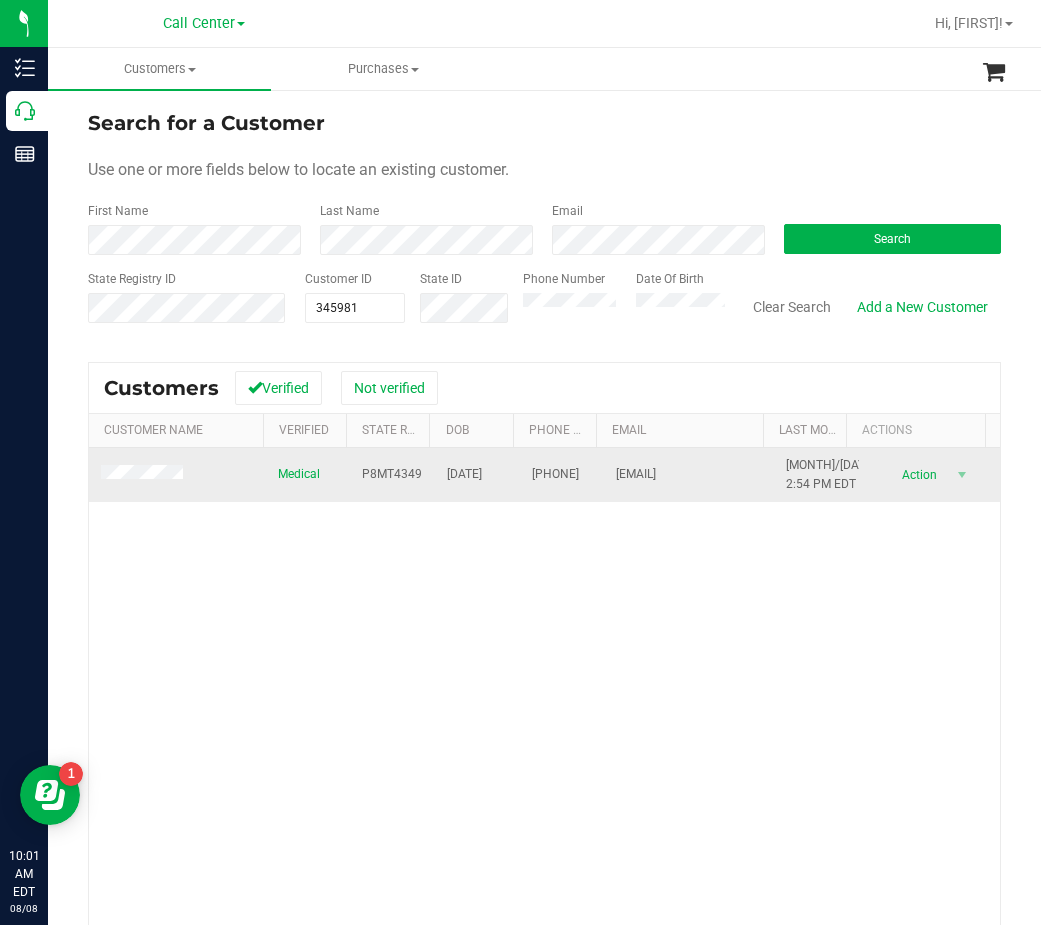 click on "05/11/1984" at bounding box center (464, 474) 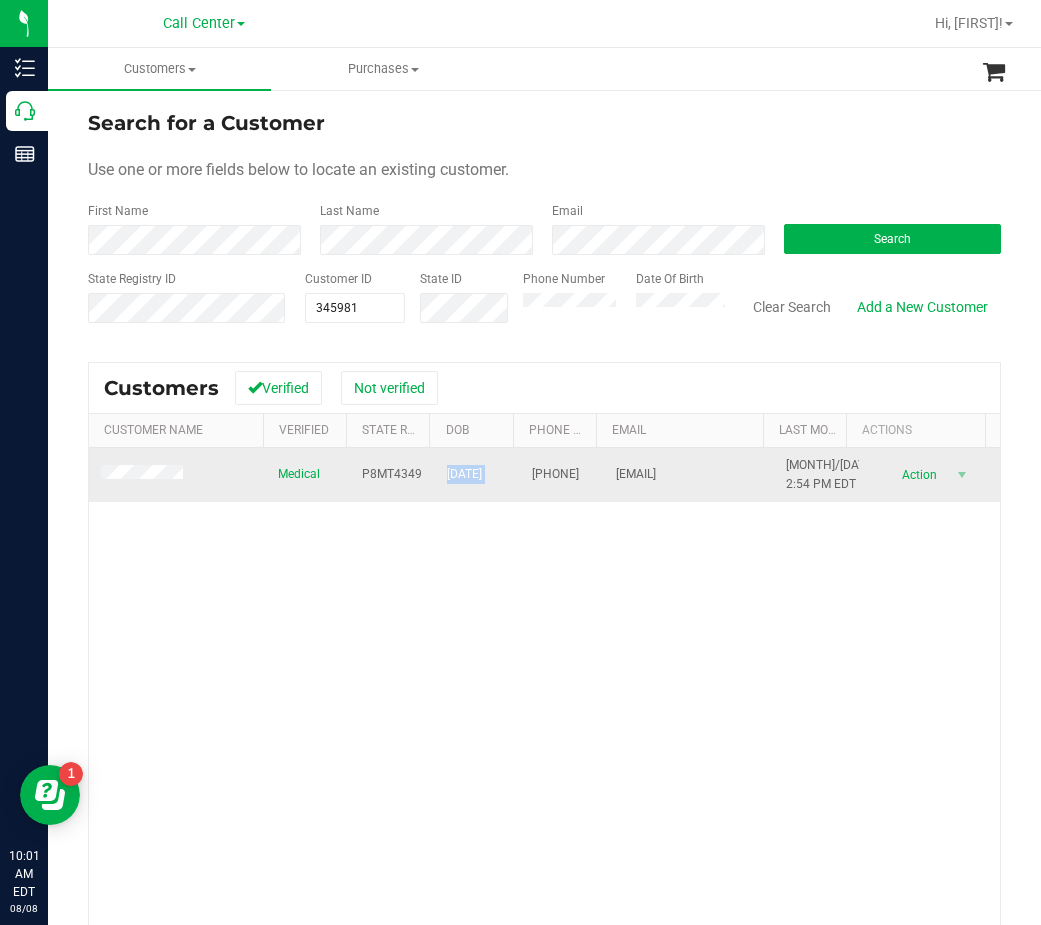 click on "05/11/1984" at bounding box center (464, 474) 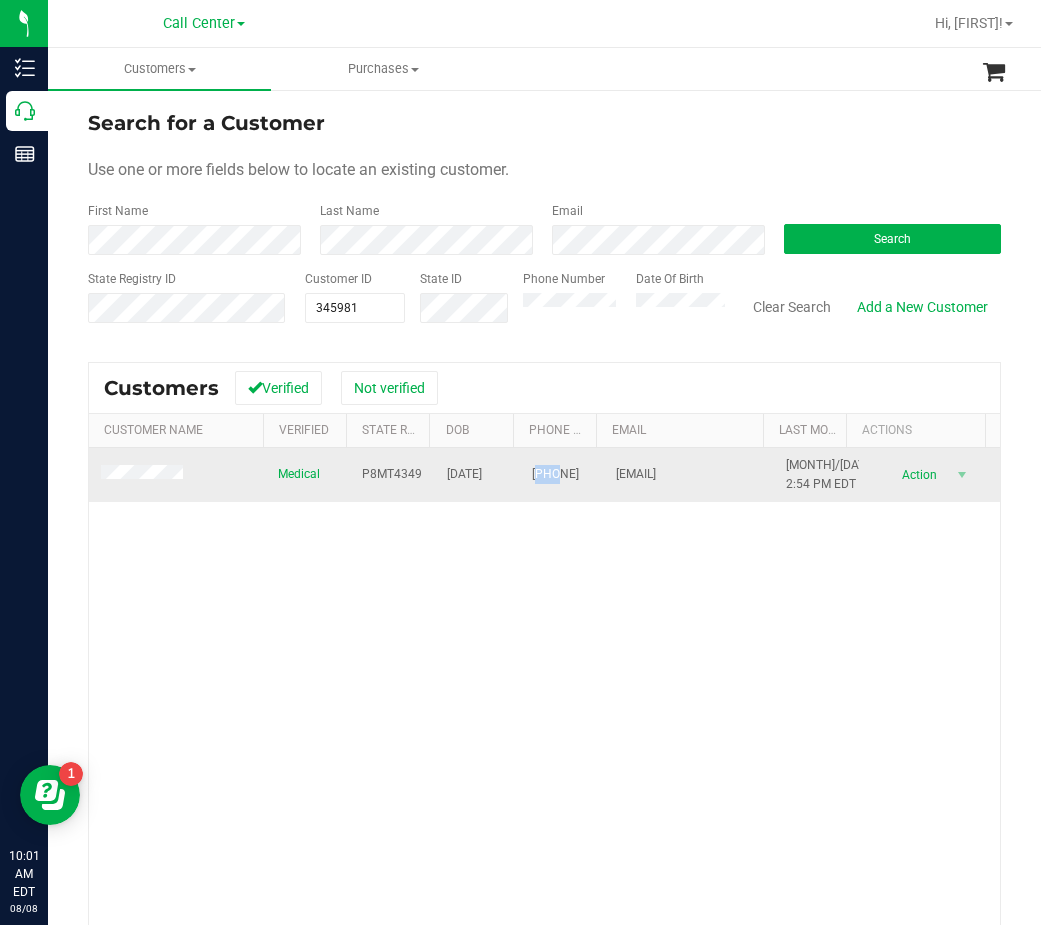 click on "(407) 728-1570" at bounding box center (555, 474) 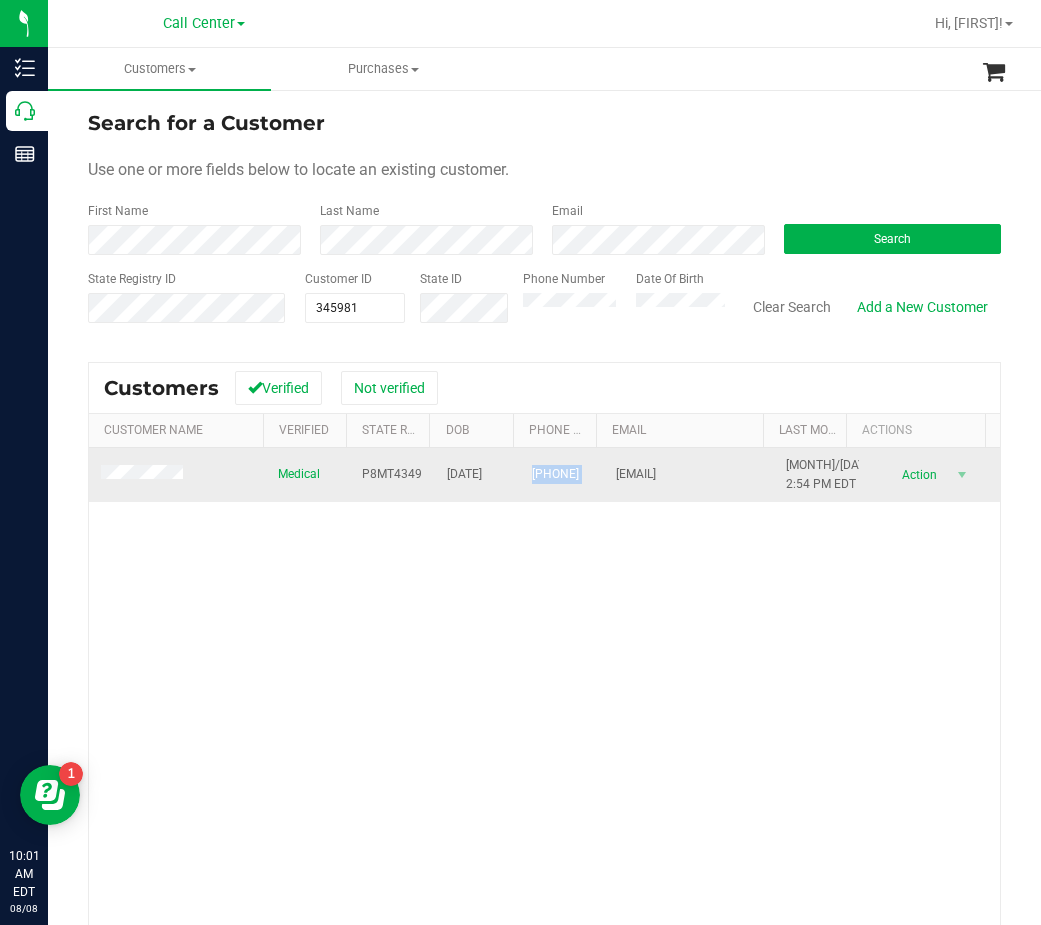 click on "(407) 728-1570" at bounding box center (555, 474) 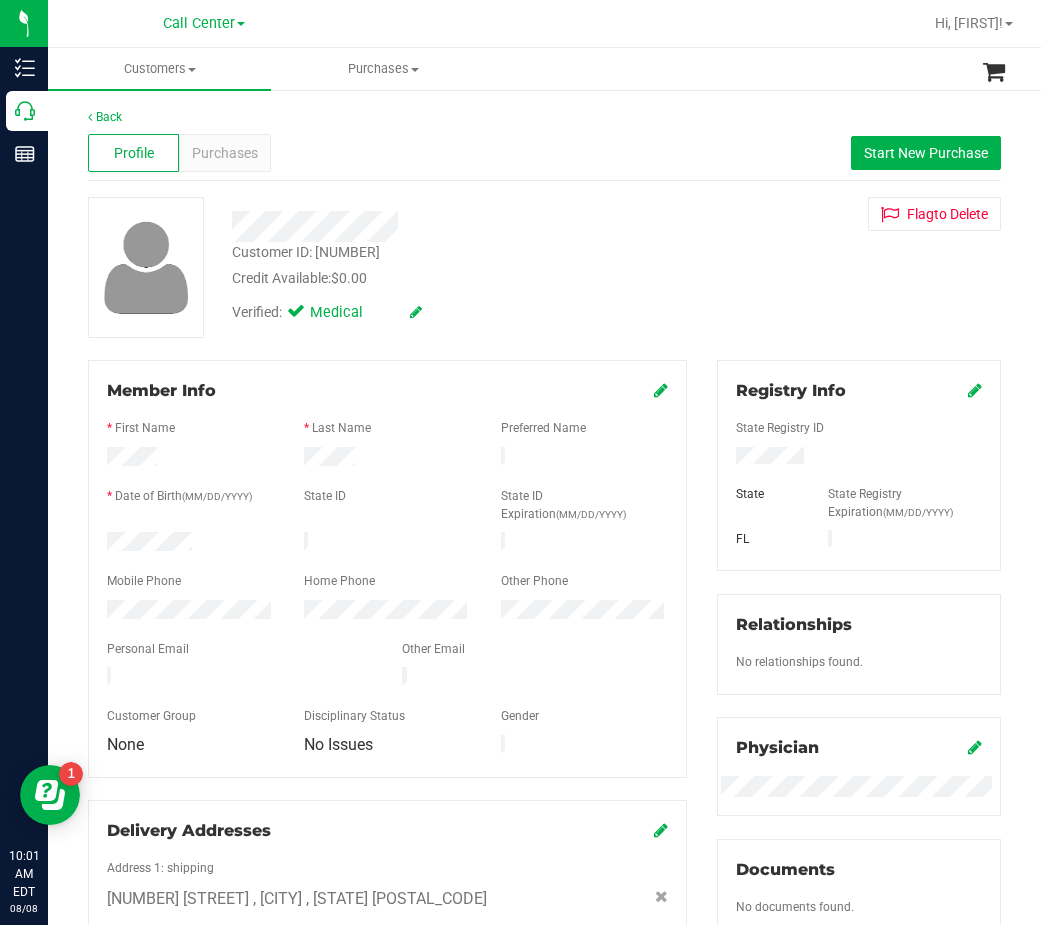 click on "Member Info" at bounding box center [387, 391] 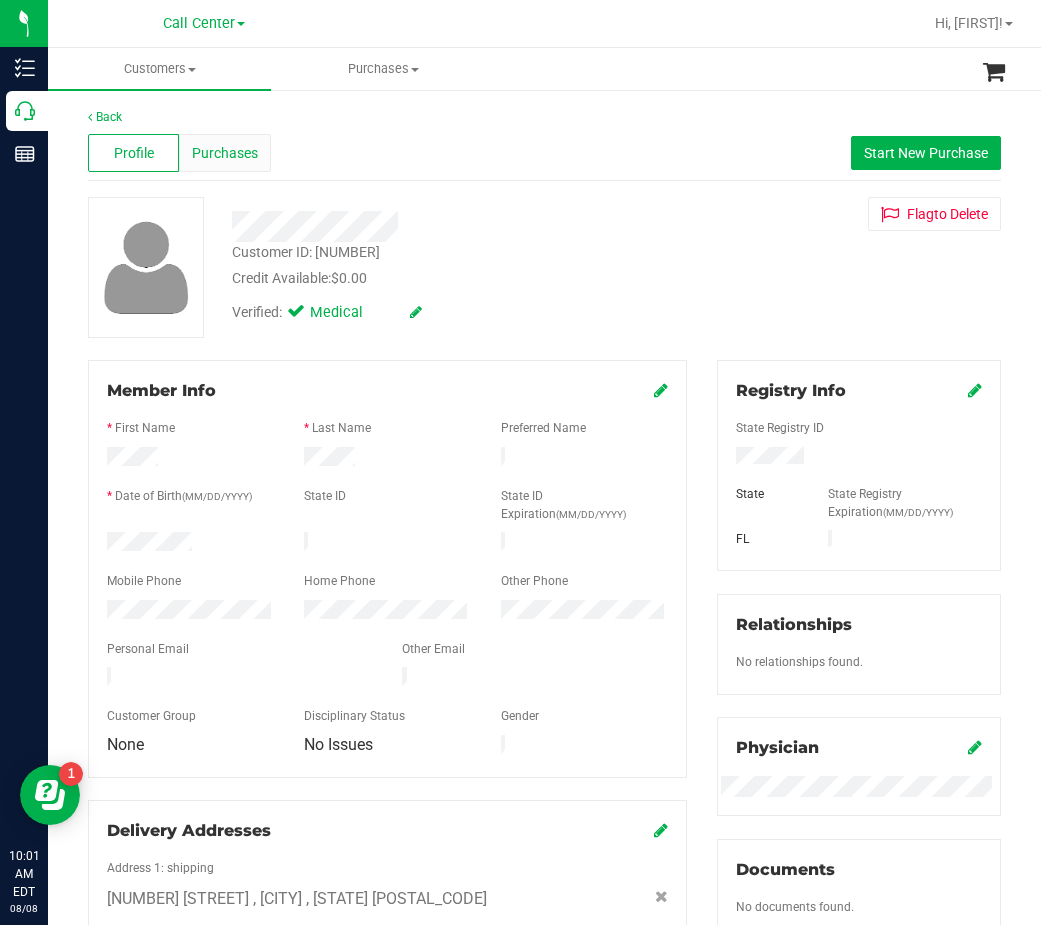 click on "Purchases" at bounding box center [225, 153] 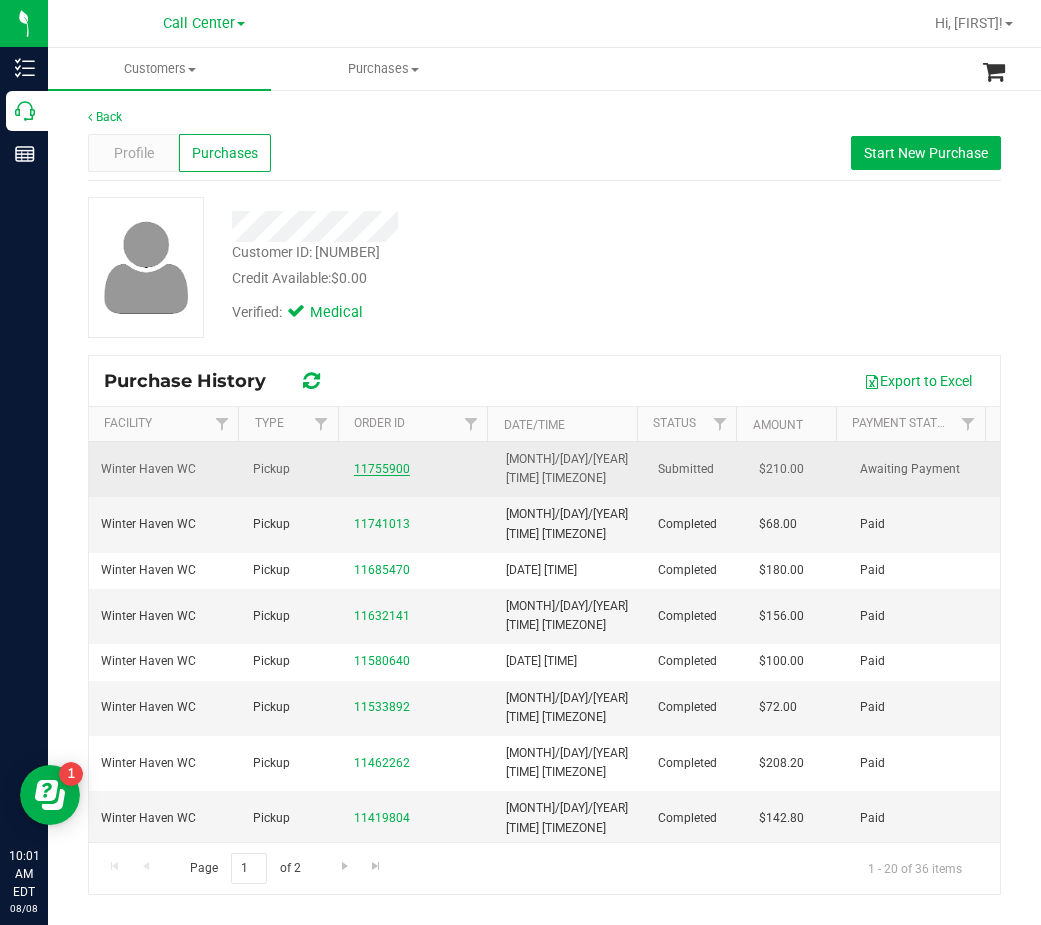 click on "11755900" at bounding box center [382, 469] 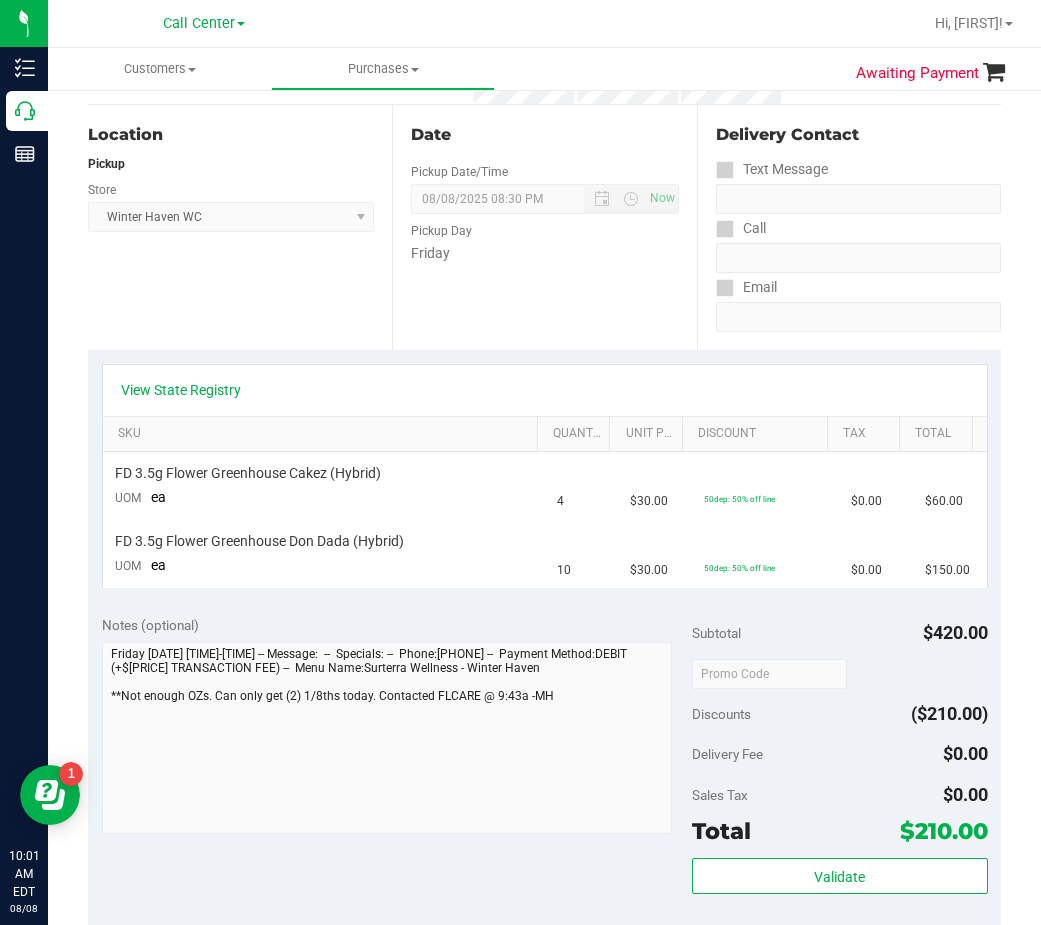 scroll, scrollTop: 200, scrollLeft: 0, axis: vertical 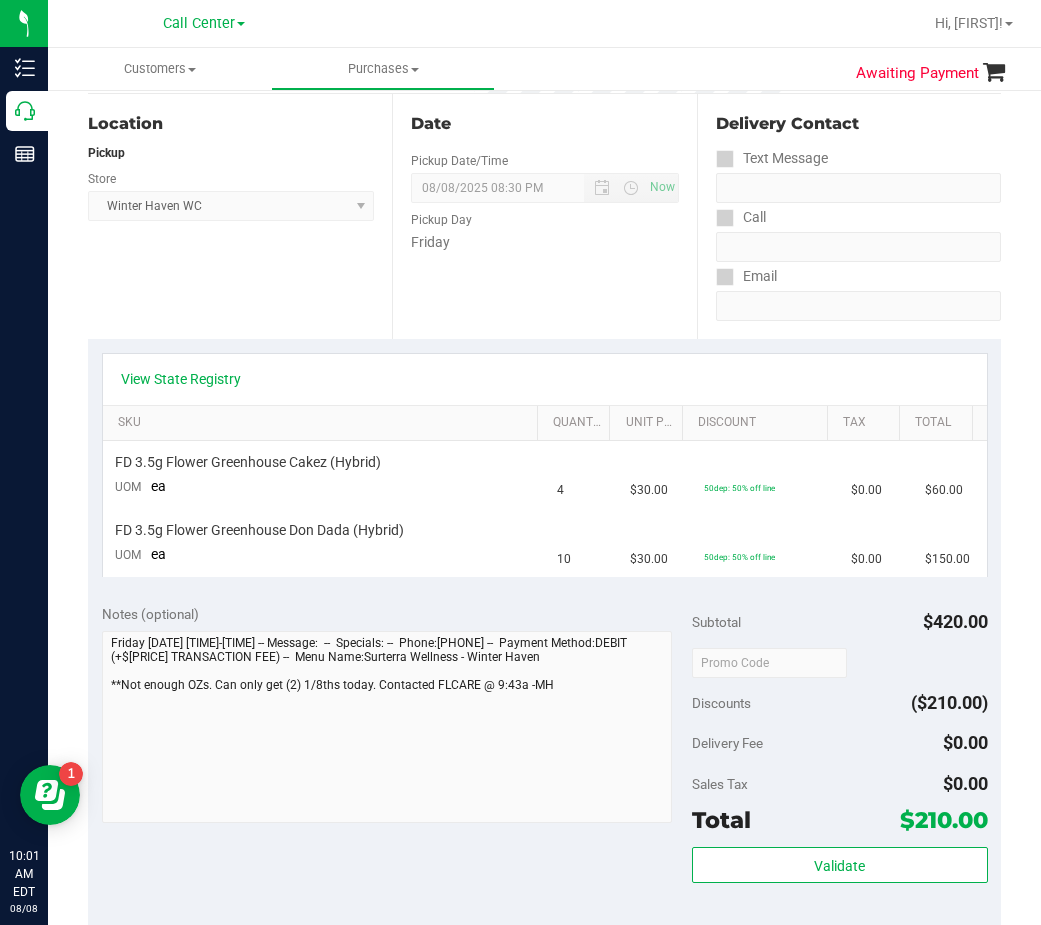 click on "View State Registry" at bounding box center [545, 379] 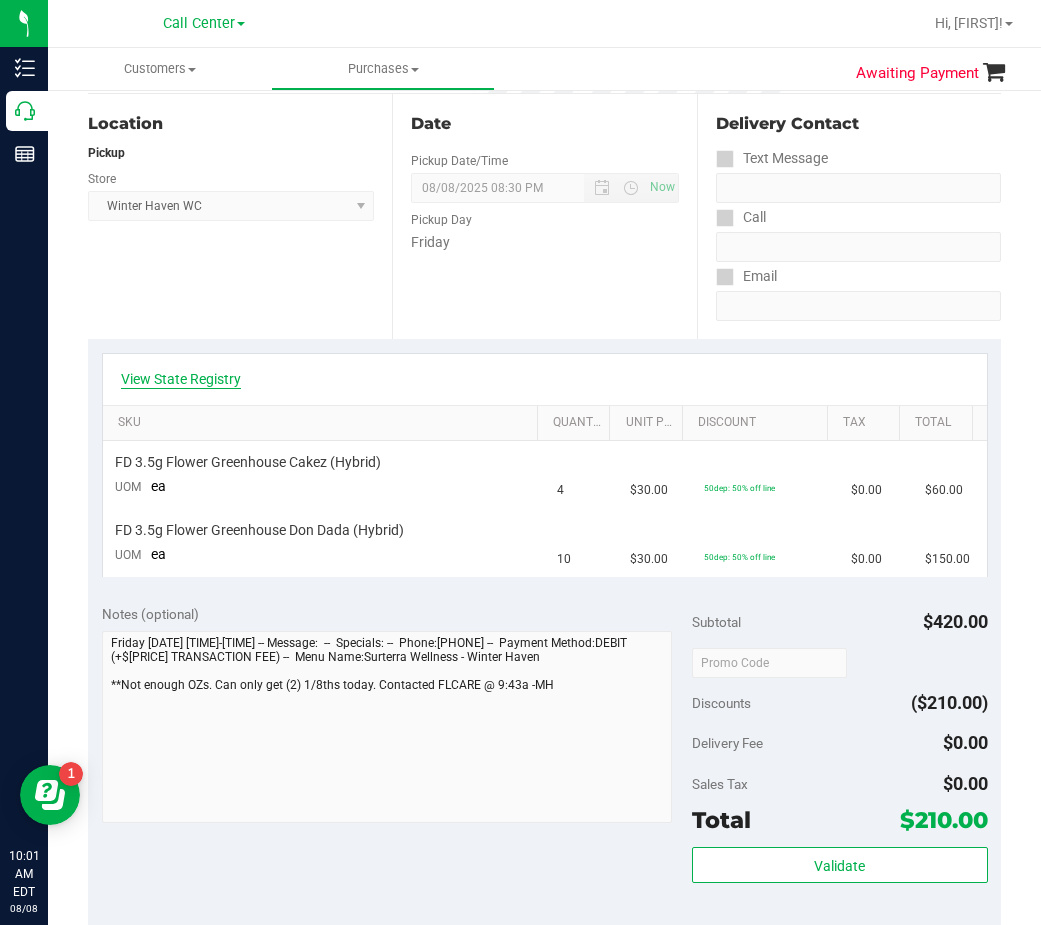 click on "View State Registry" at bounding box center [181, 379] 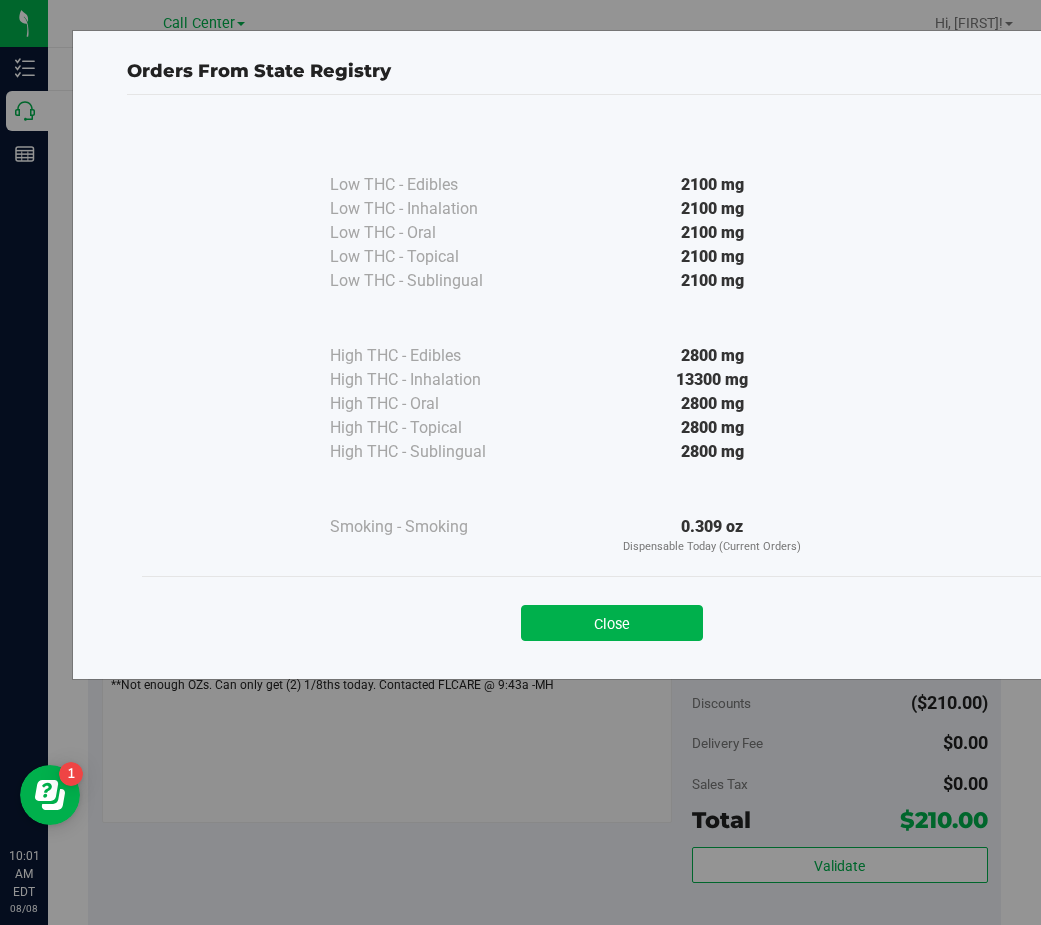 click on "Close" at bounding box center (612, 623) 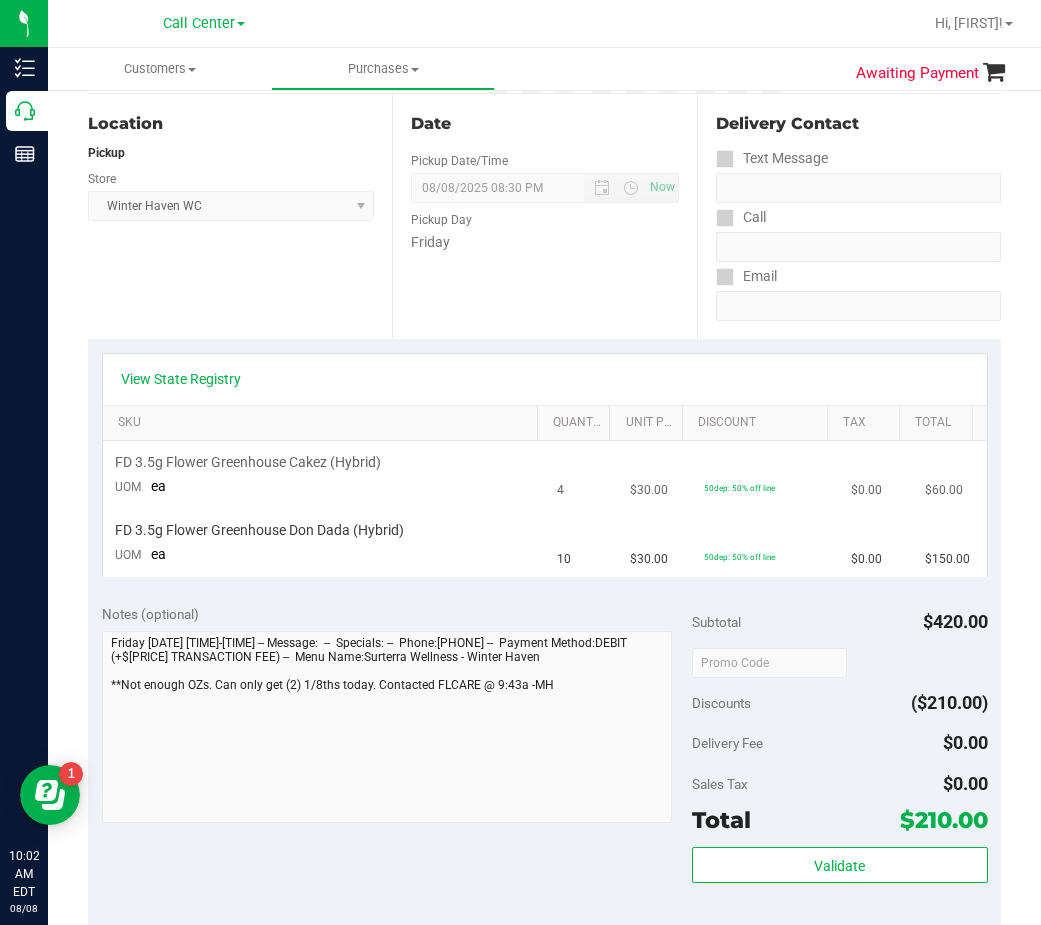 click on "FD 3.5g Flower Greenhouse Cakez (Hybrid)
UOM
ea" at bounding box center [324, 475] 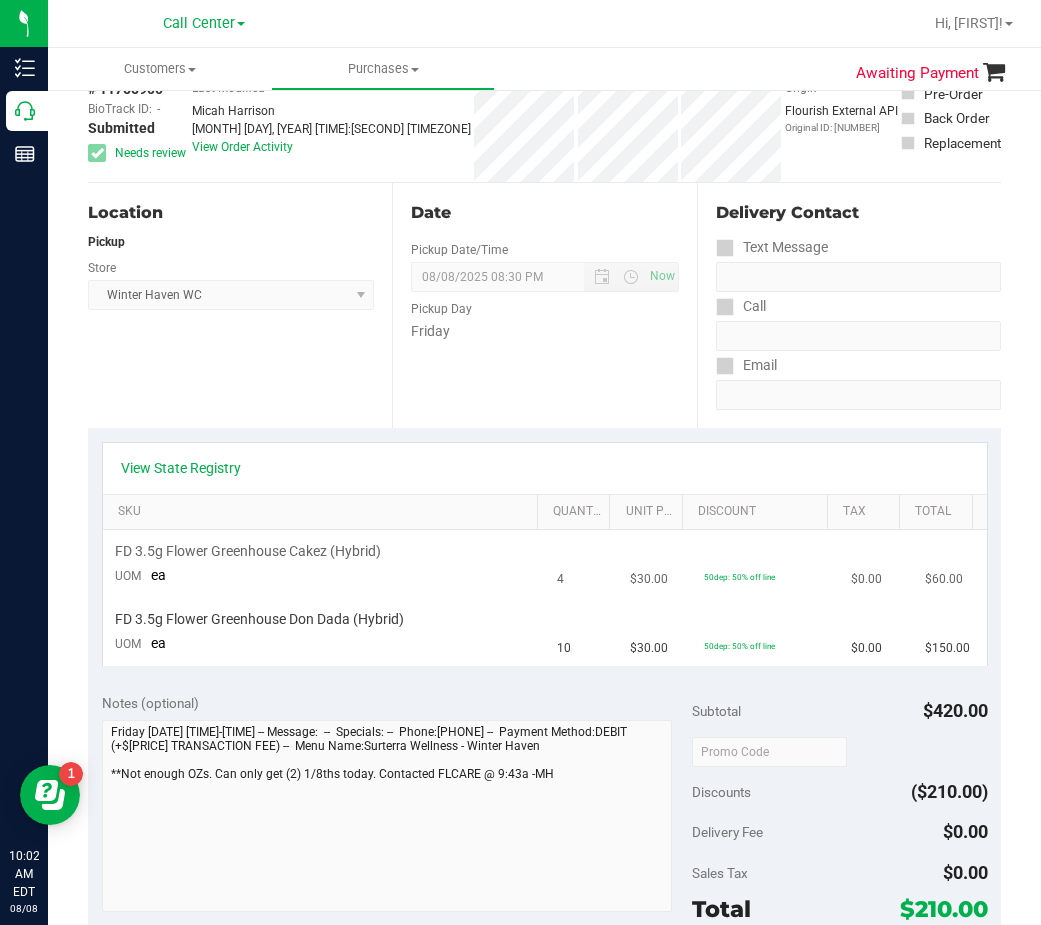 scroll, scrollTop: 0, scrollLeft: 0, axis: both 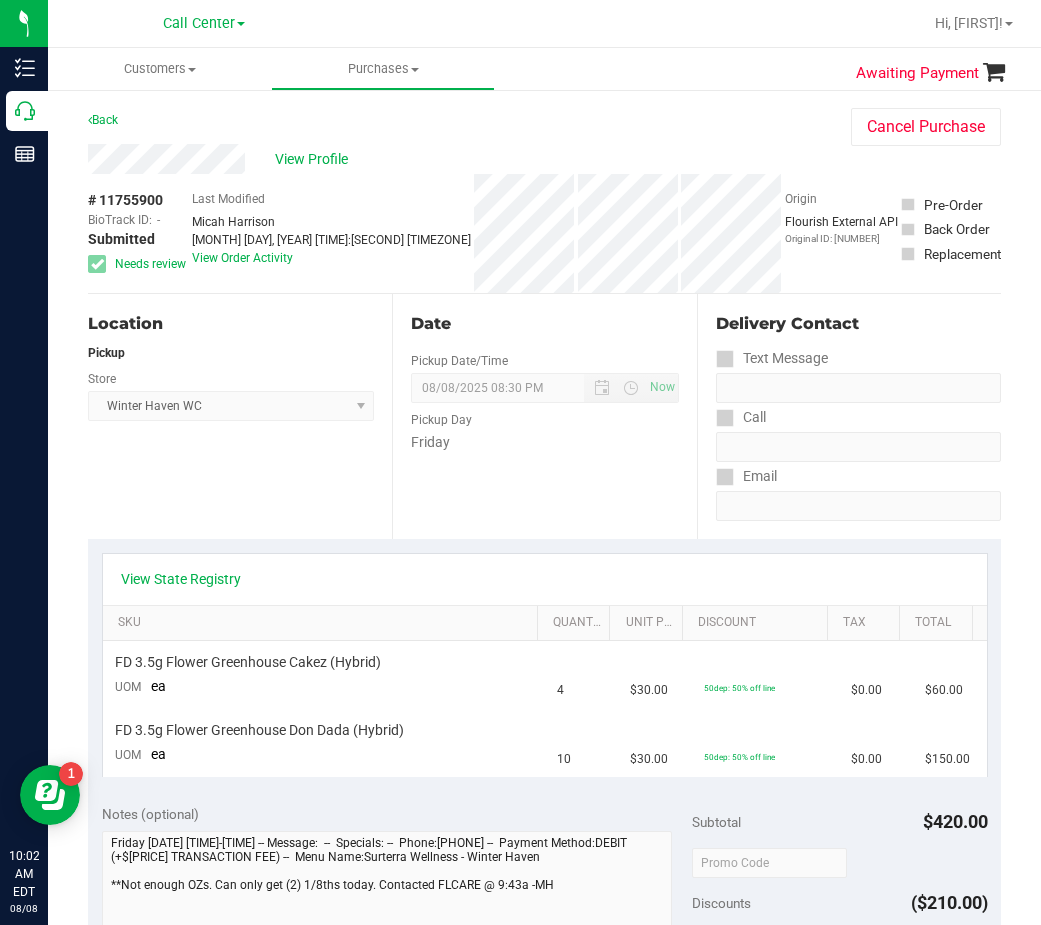 click on "Date
Pickup Date/Time
08/08/2025
Now
08/08/2025 08:30 PM
Now
Pickup Day
Friday" at bounding box center [544, 416] 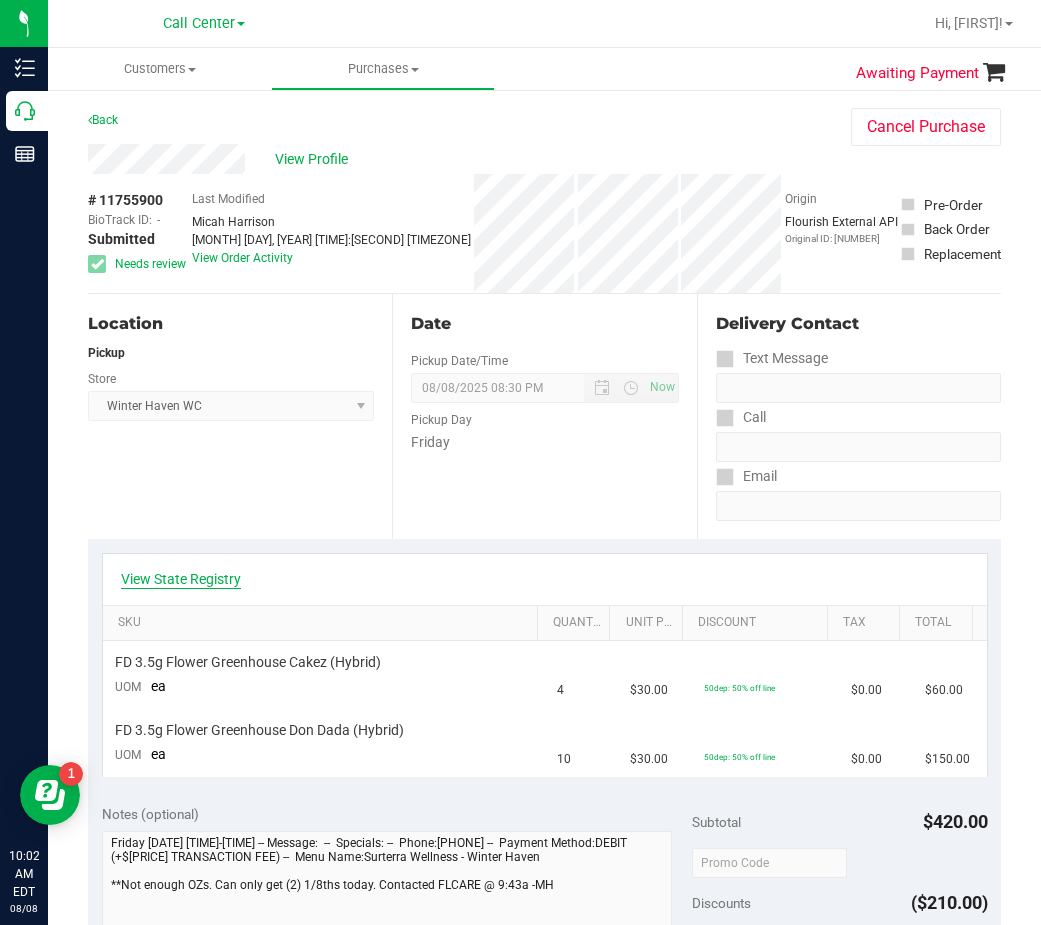 click on "View State Registry" at bounding box center (181, 579) 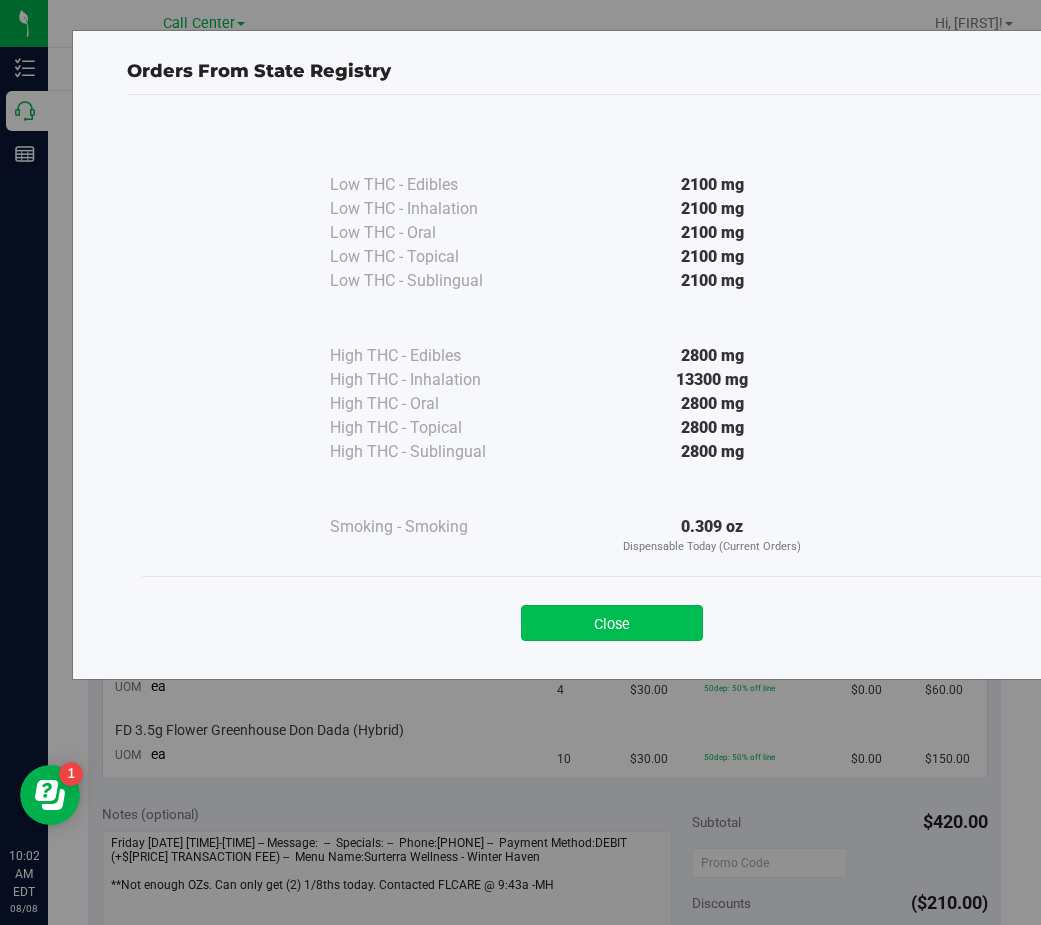 click on "Close" at bounding box center (612, 623) 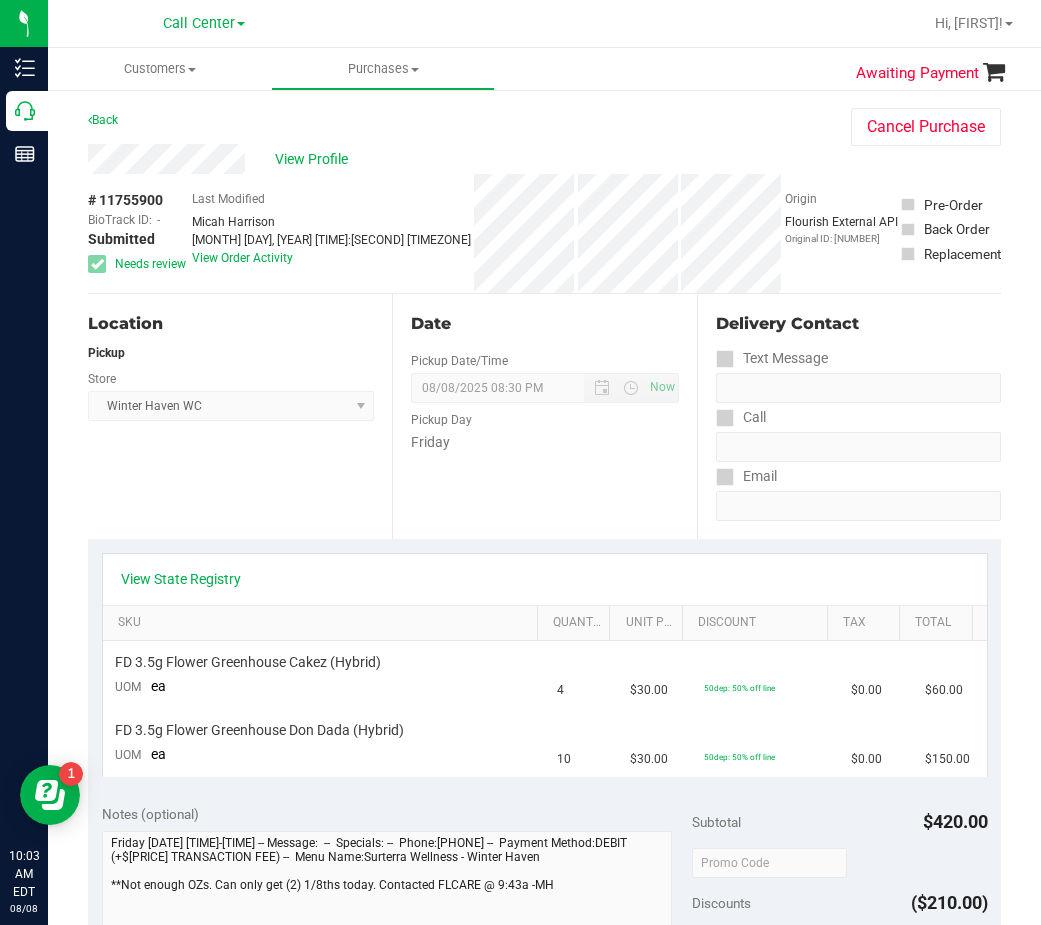 click on "Date
Pickup Date/Time
08/08/2025
Now
08/08/2025 08:30 PM
Now
Pickup Day
Friday" at bounding box center (544, 416) 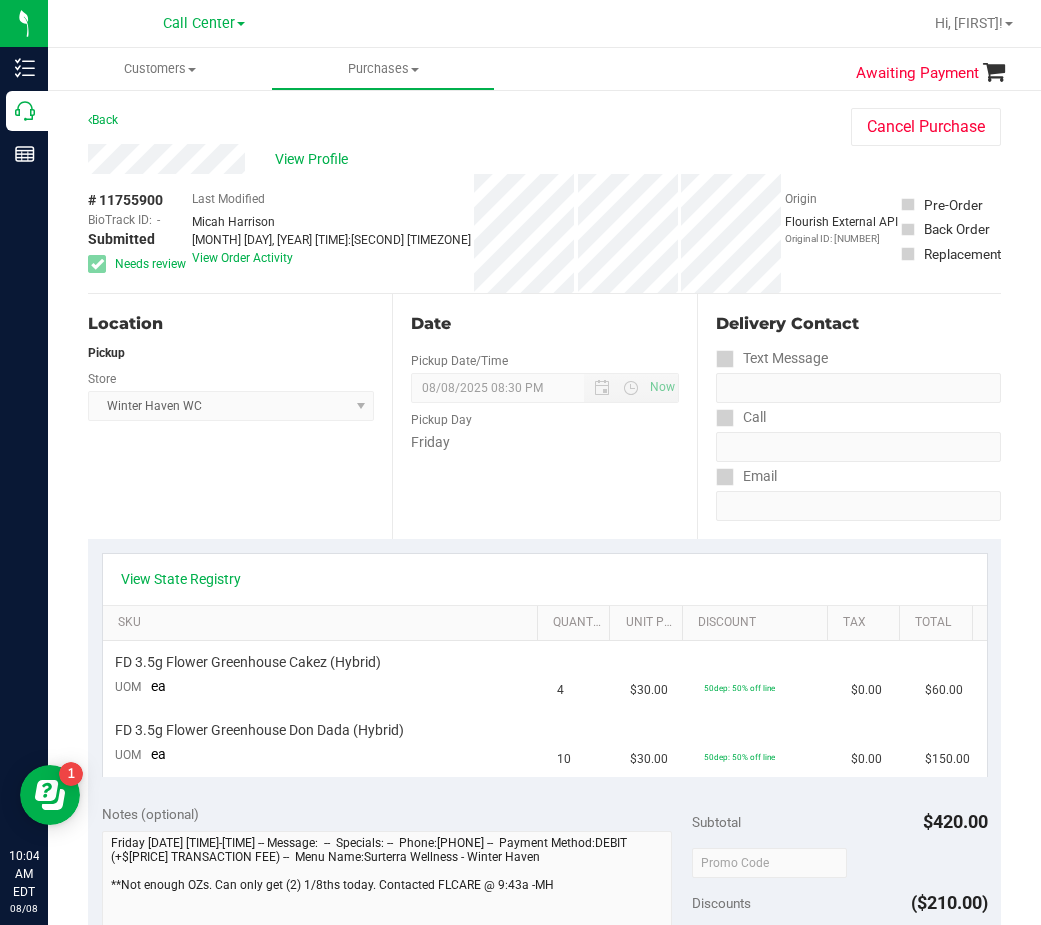 drag, startPoint x: 819, startPoint y: 249, endPoint x: 808, endPoint y: 249, distance: 11 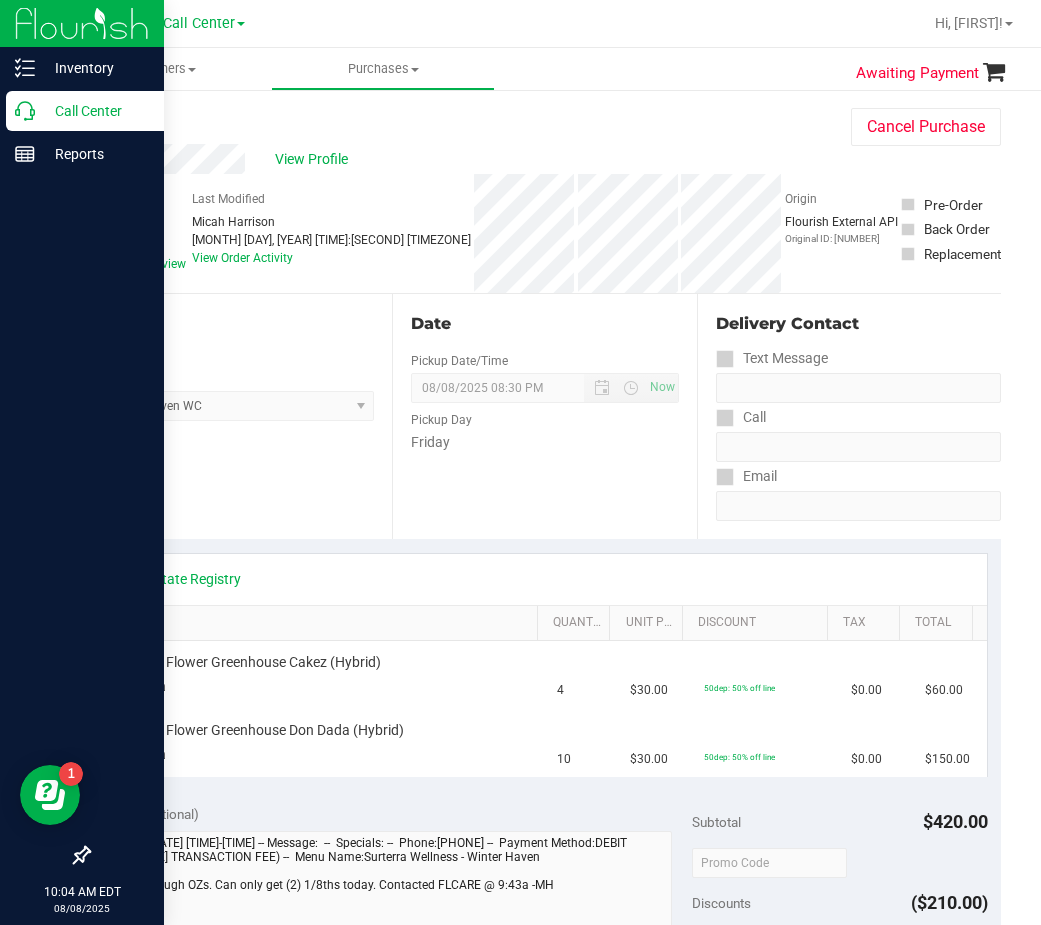 click 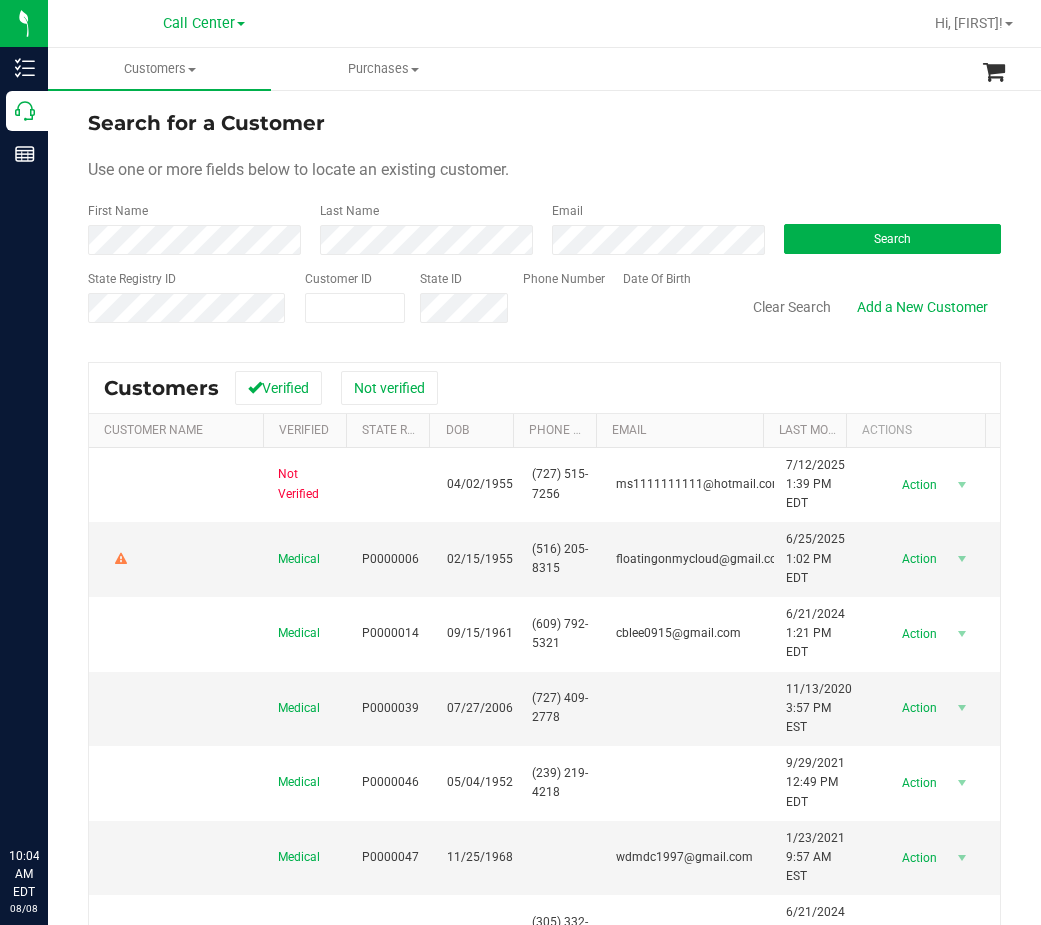scroll, scrollTop: 0, scrollLeft: 0, axis: both 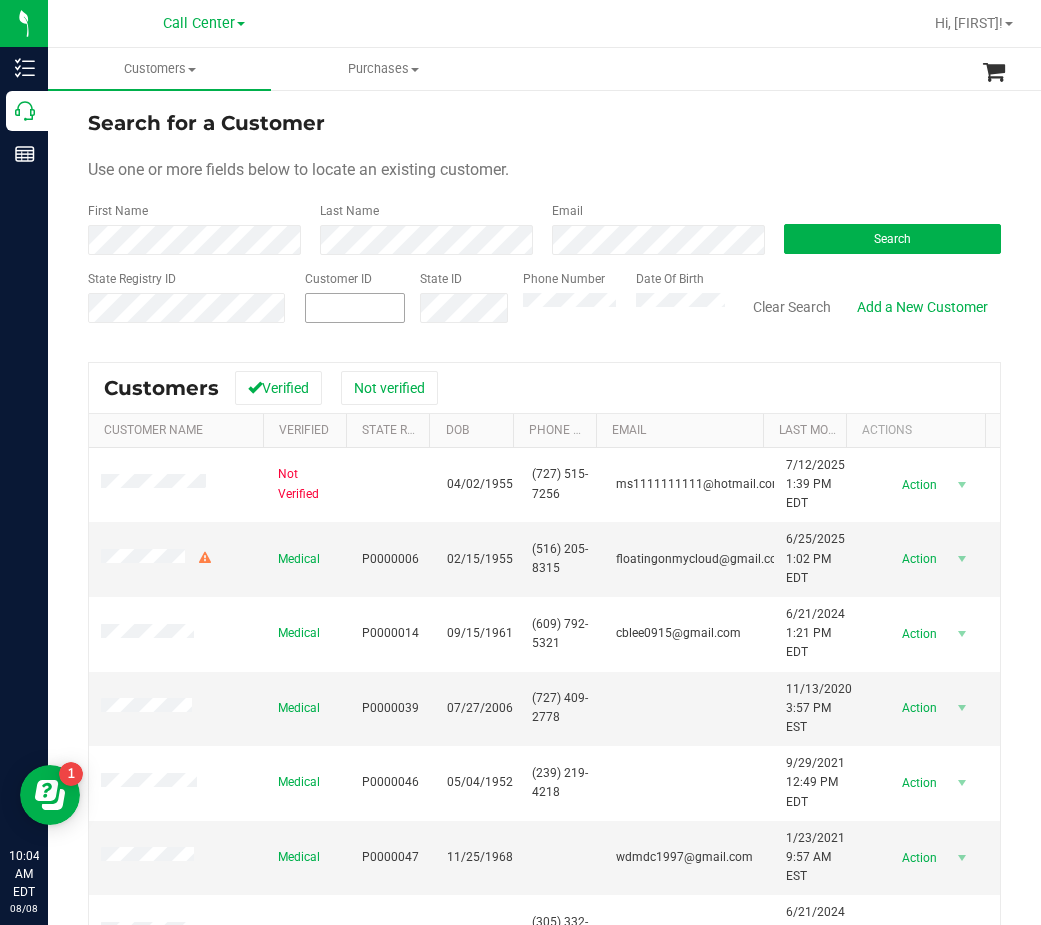 click at bounding box center [355, 308] 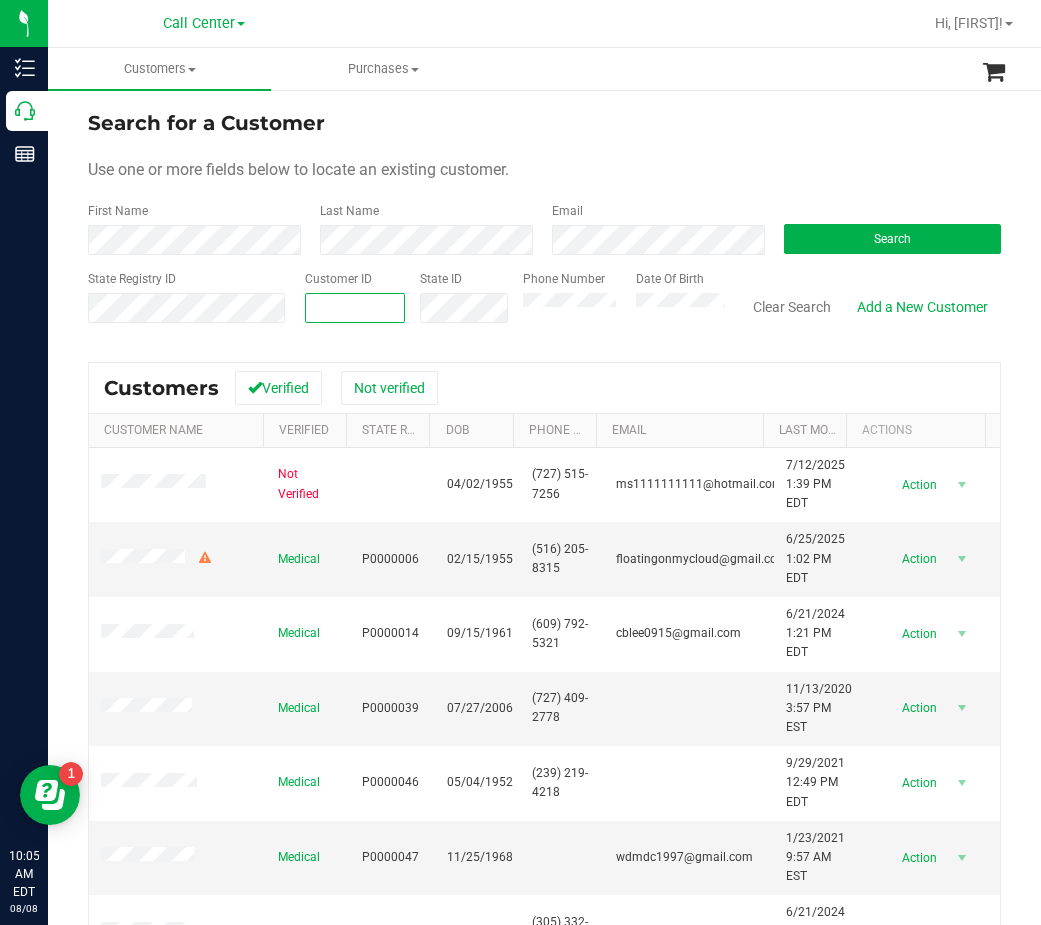 paste on "1410198" 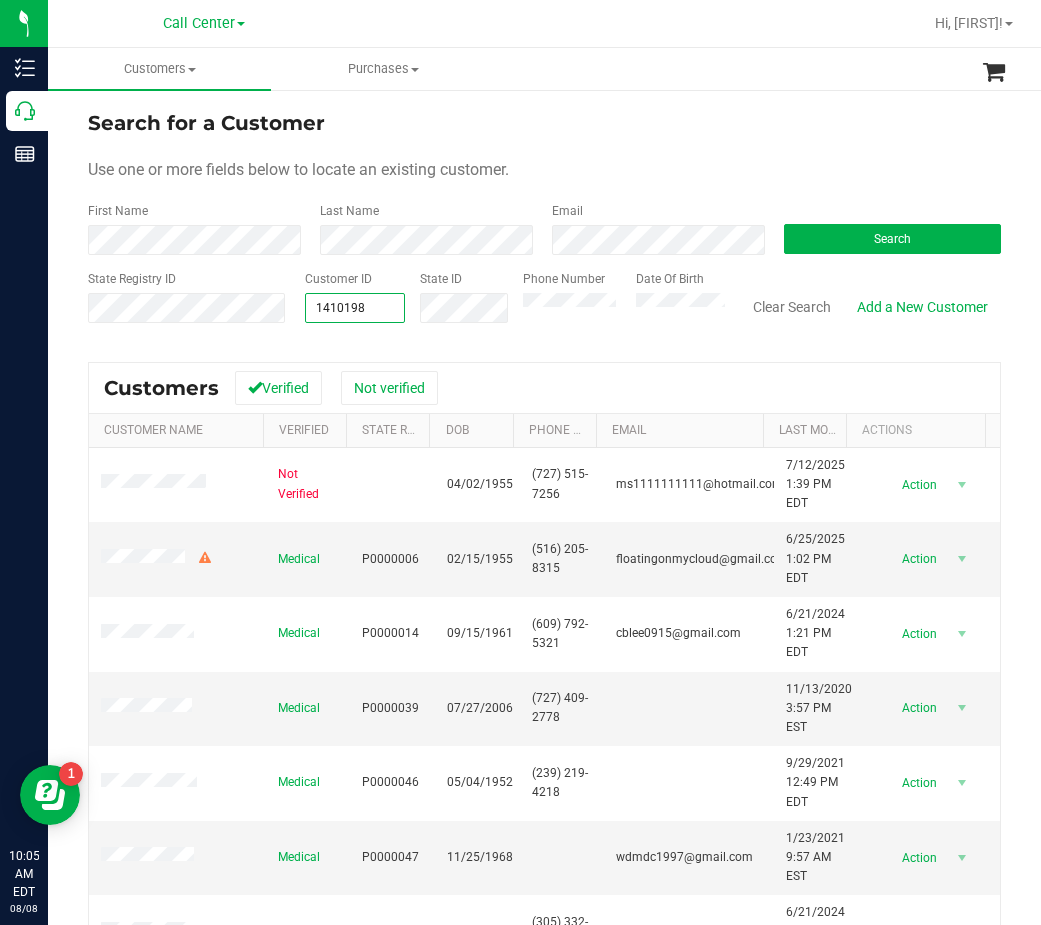 type on "1410198" 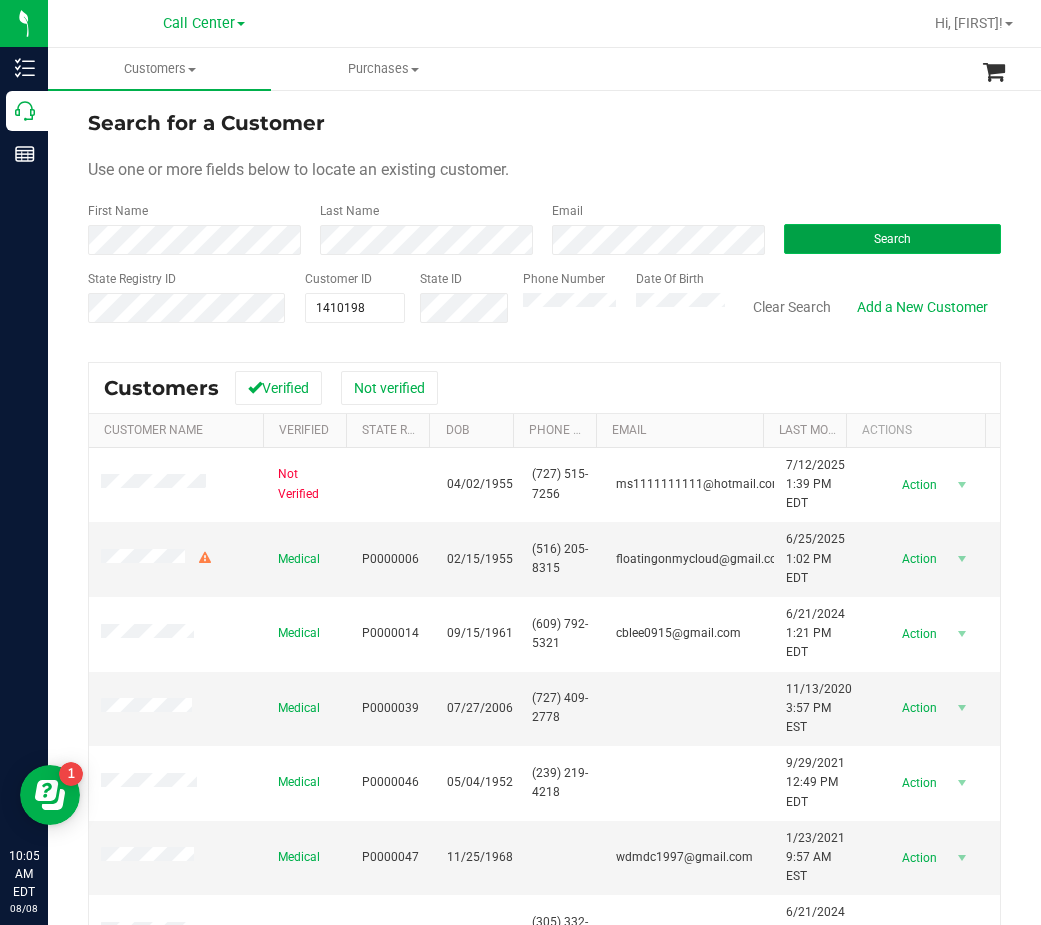 click on "Search" at bounding box center (892, 239) 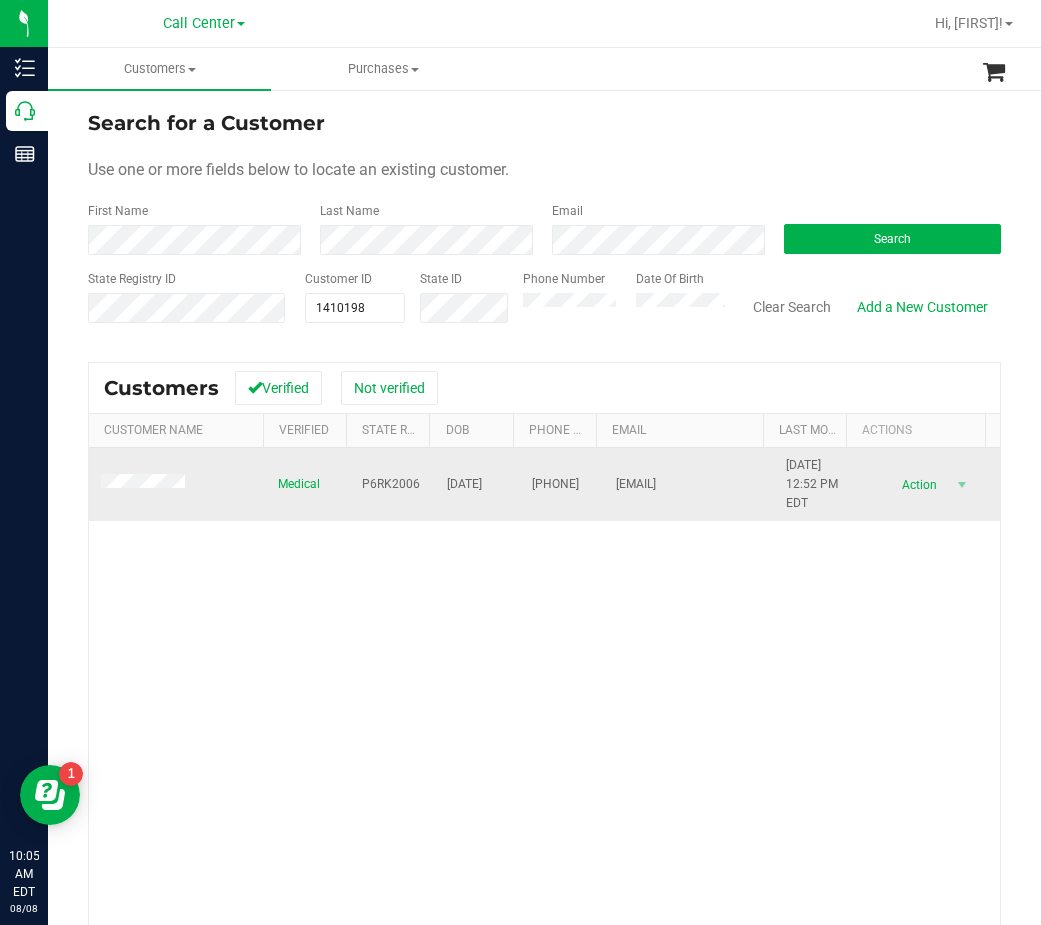 click on "P6RK2006" at bounding box center [391, 484] 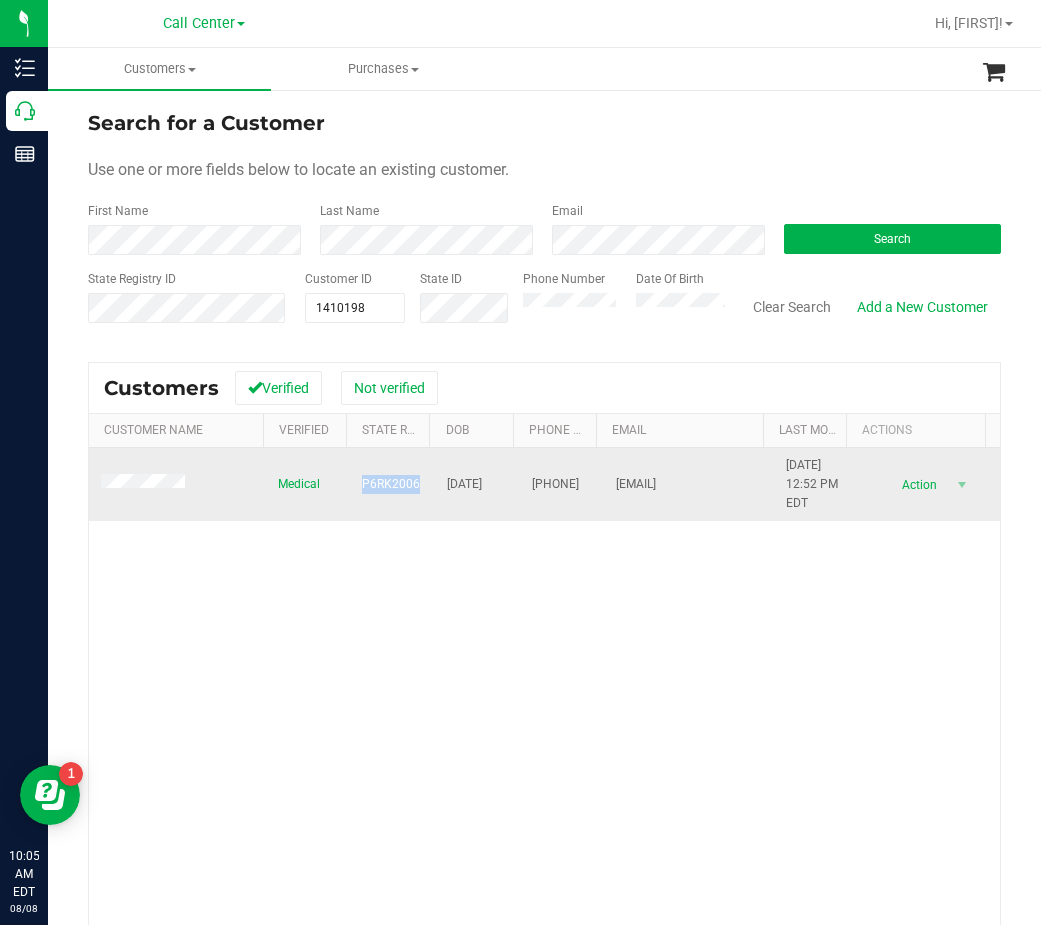 click on "P6RK2006" at bounding box center [391, 484] 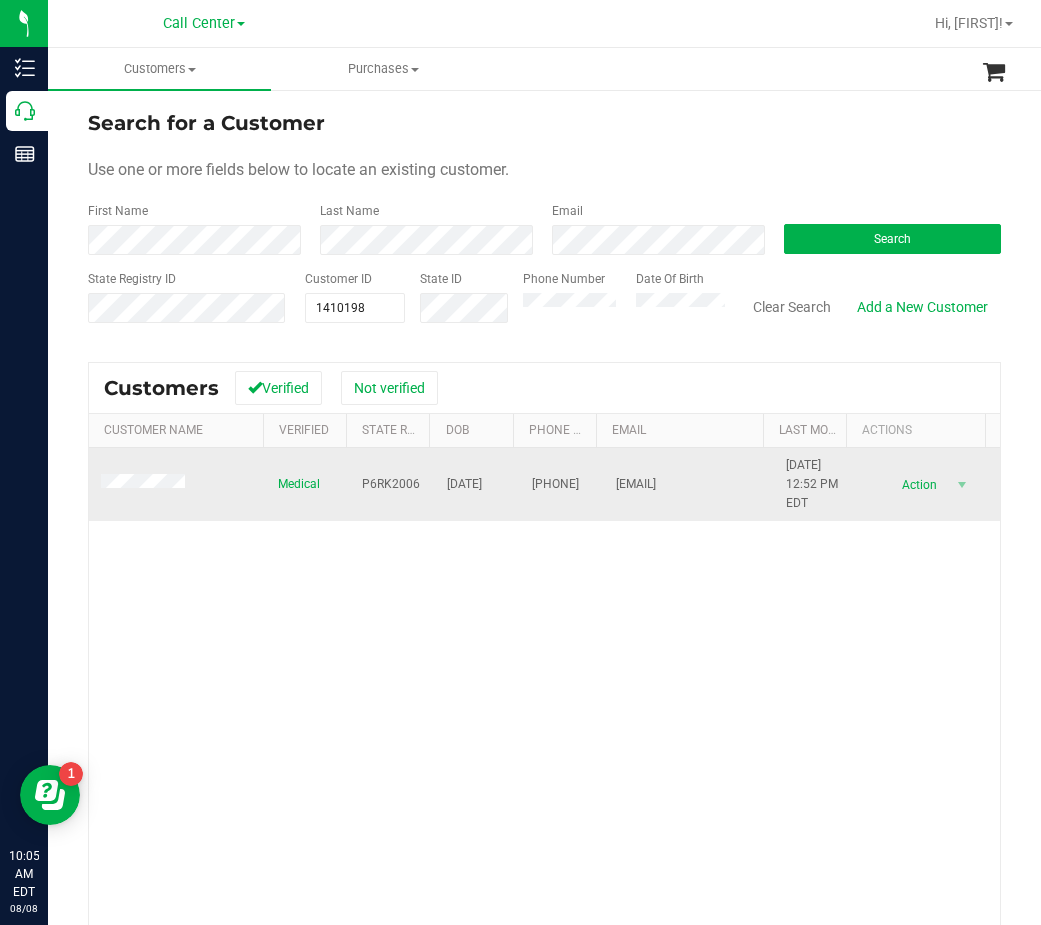 click on "[DATE]" at bounding box center [464, 484] 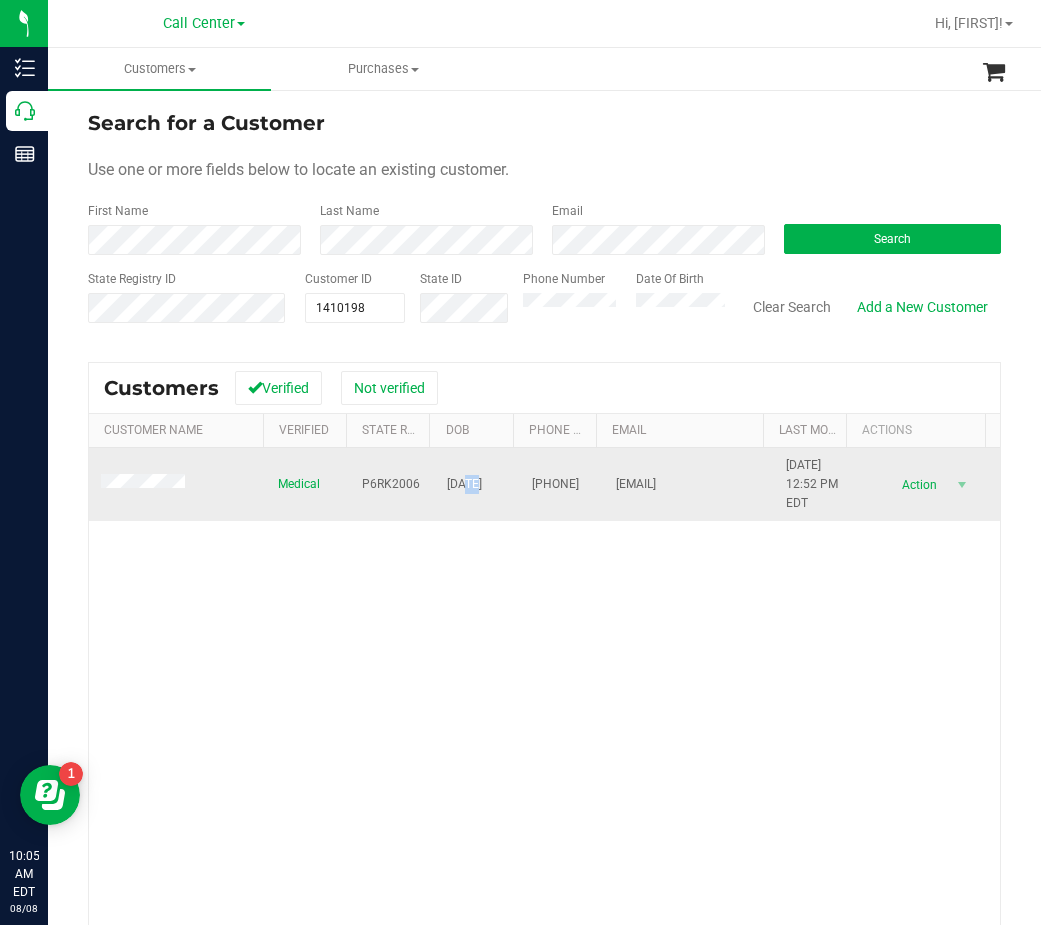 click on "[DATE]" at bounding box center (464, 484) 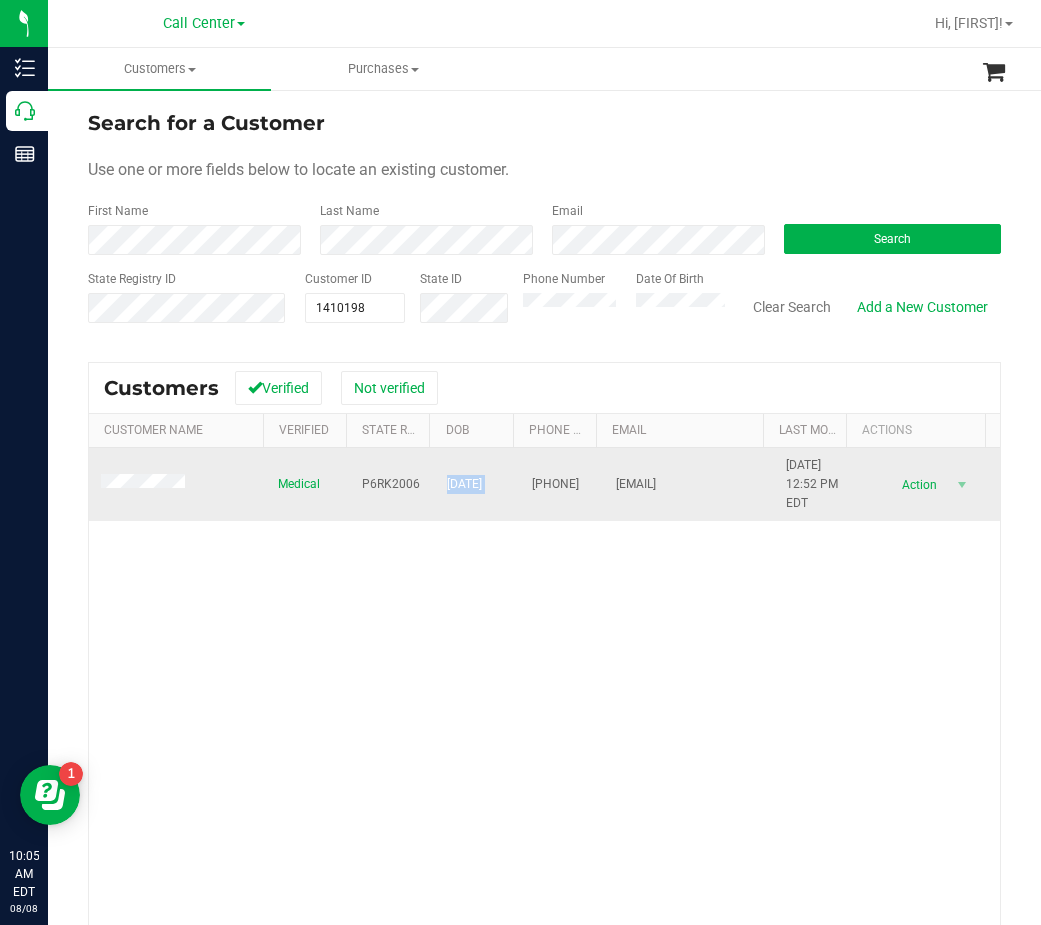 click on "[DATE]" at bounding box center [464, 484] 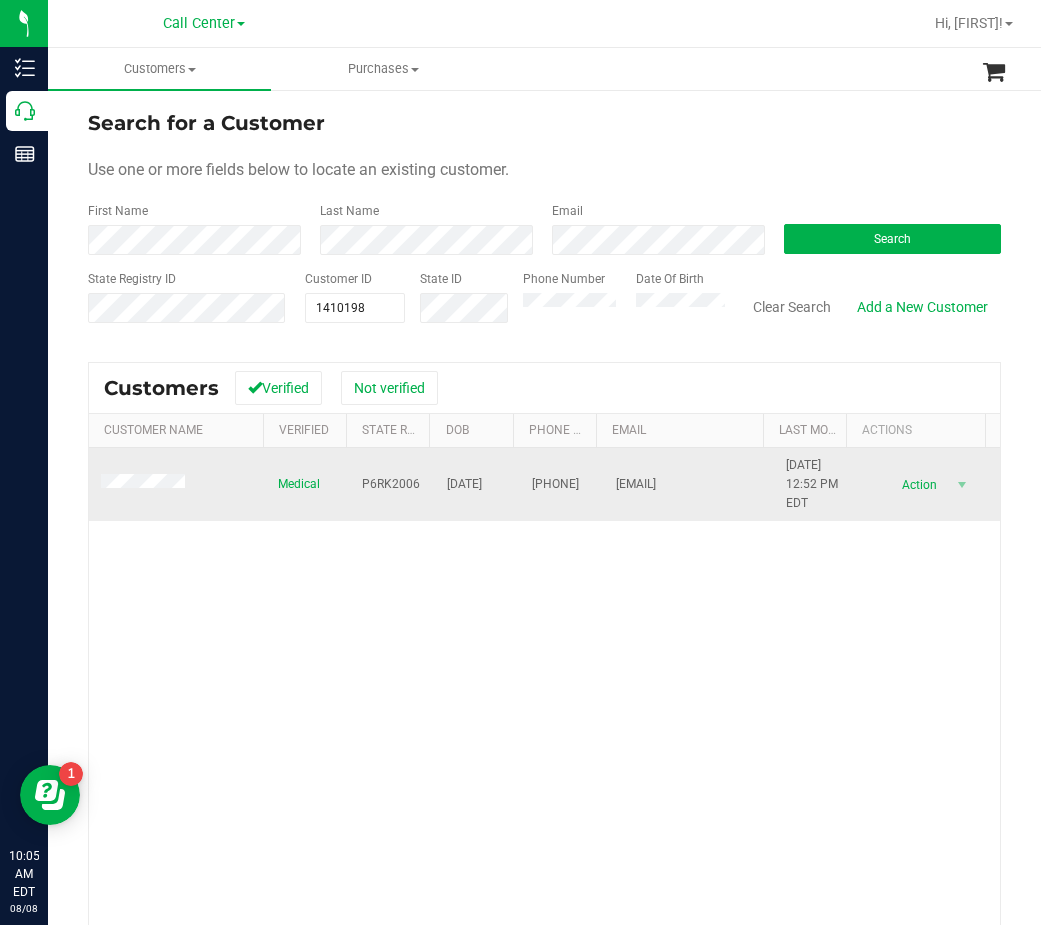 click on "[PHONE]" at bounding box center (555, 484) 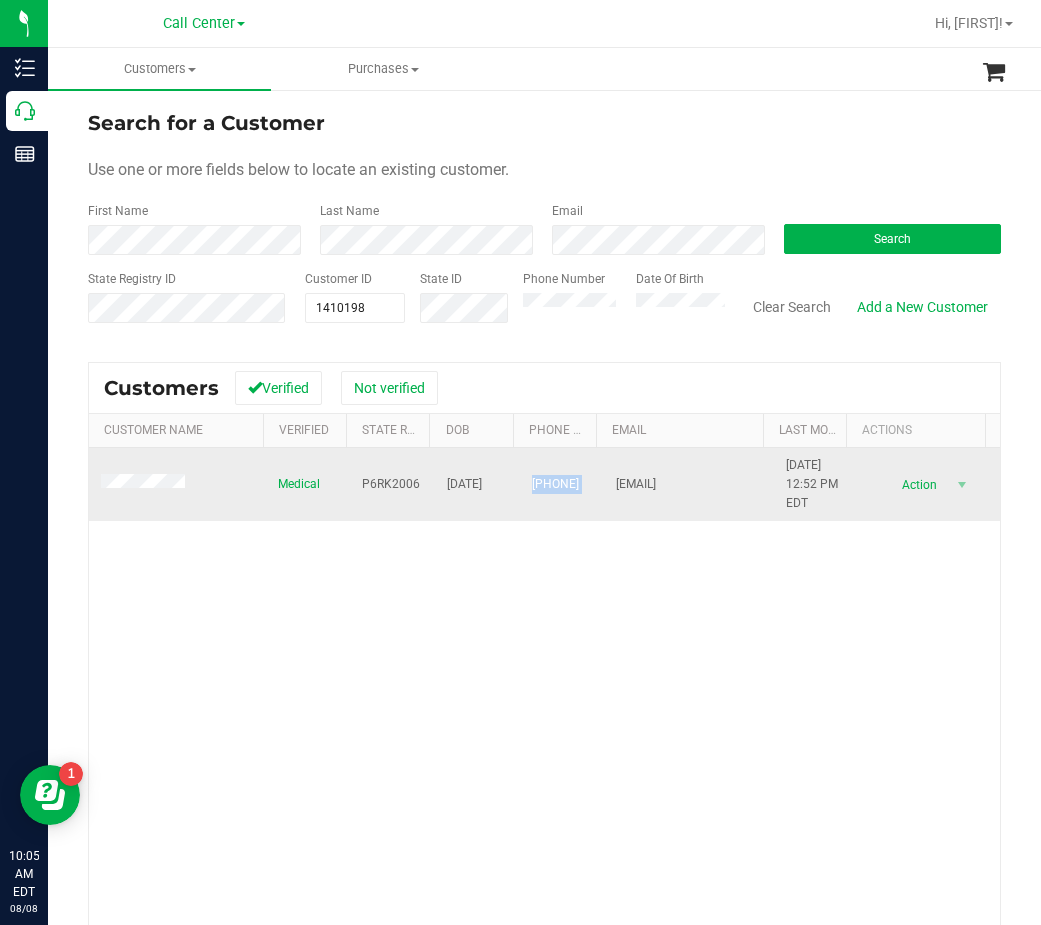 click on "[PHONE]" at bounding box center [555, 484] 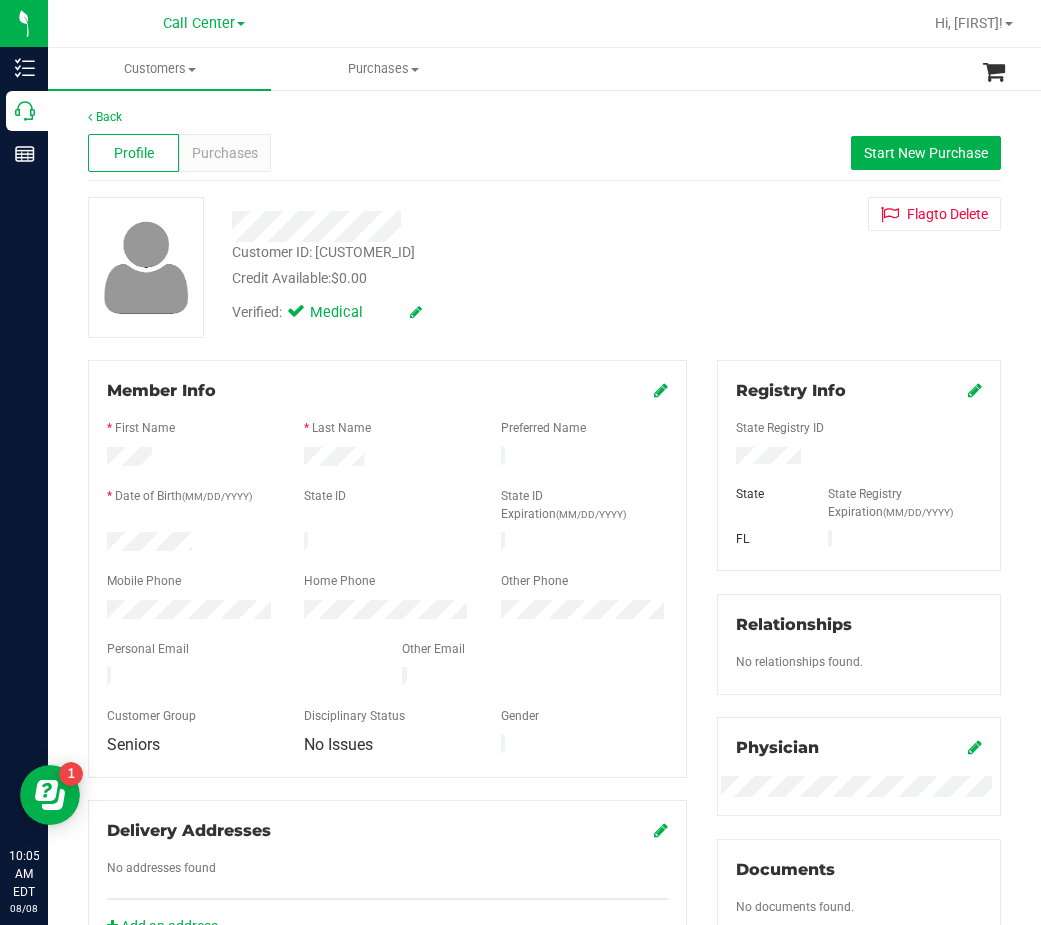 click on "Credit Available:
$0.00" at bounding box center [453, 278] 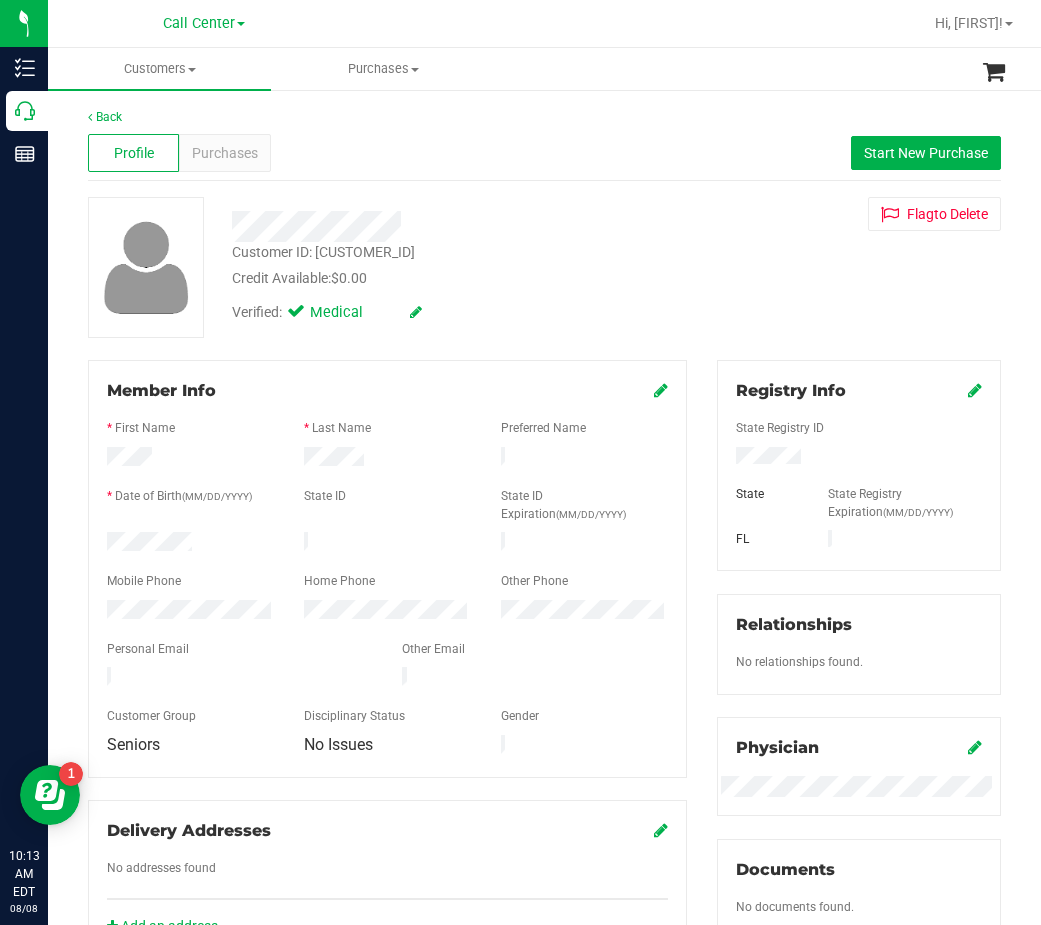 drag, startPoint x: 681, startPoint y: 199, endPoint x: 641, endPoint y: 199, distance: 40 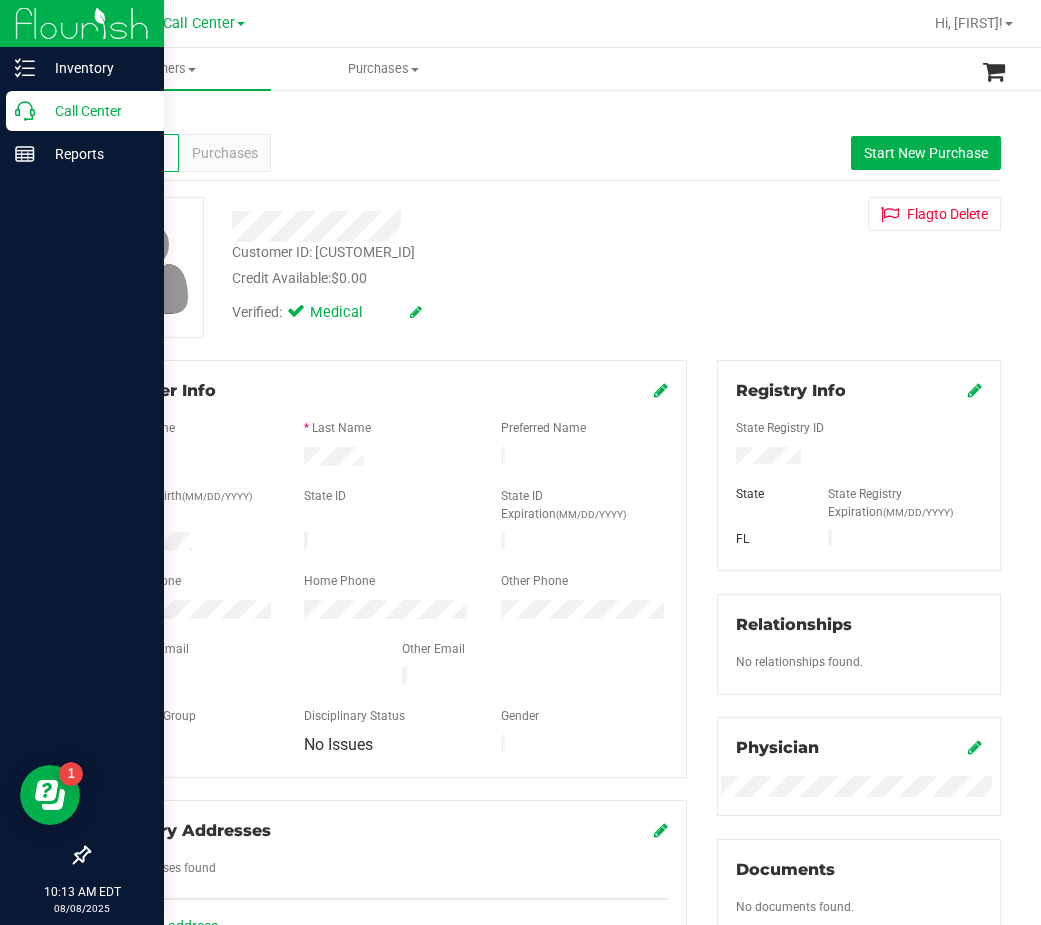 click 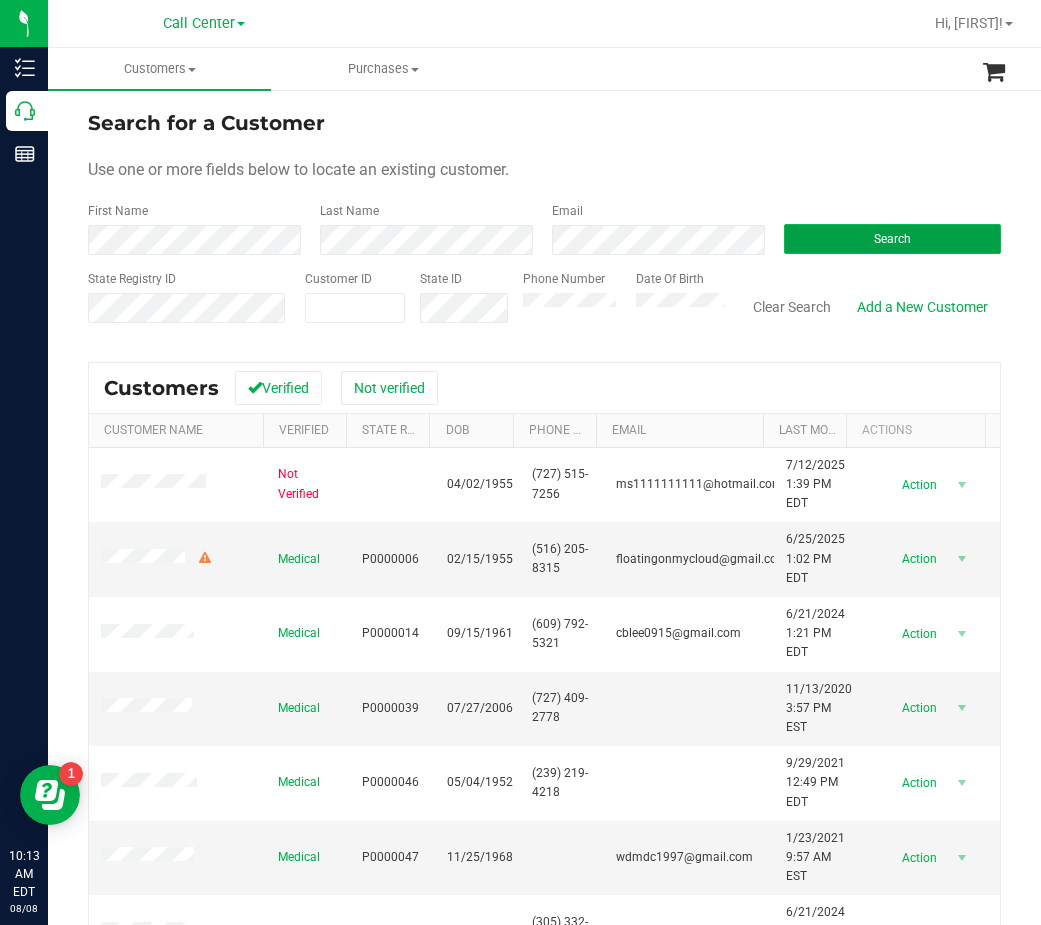 click on "Search" at bounding box center [892, 239] 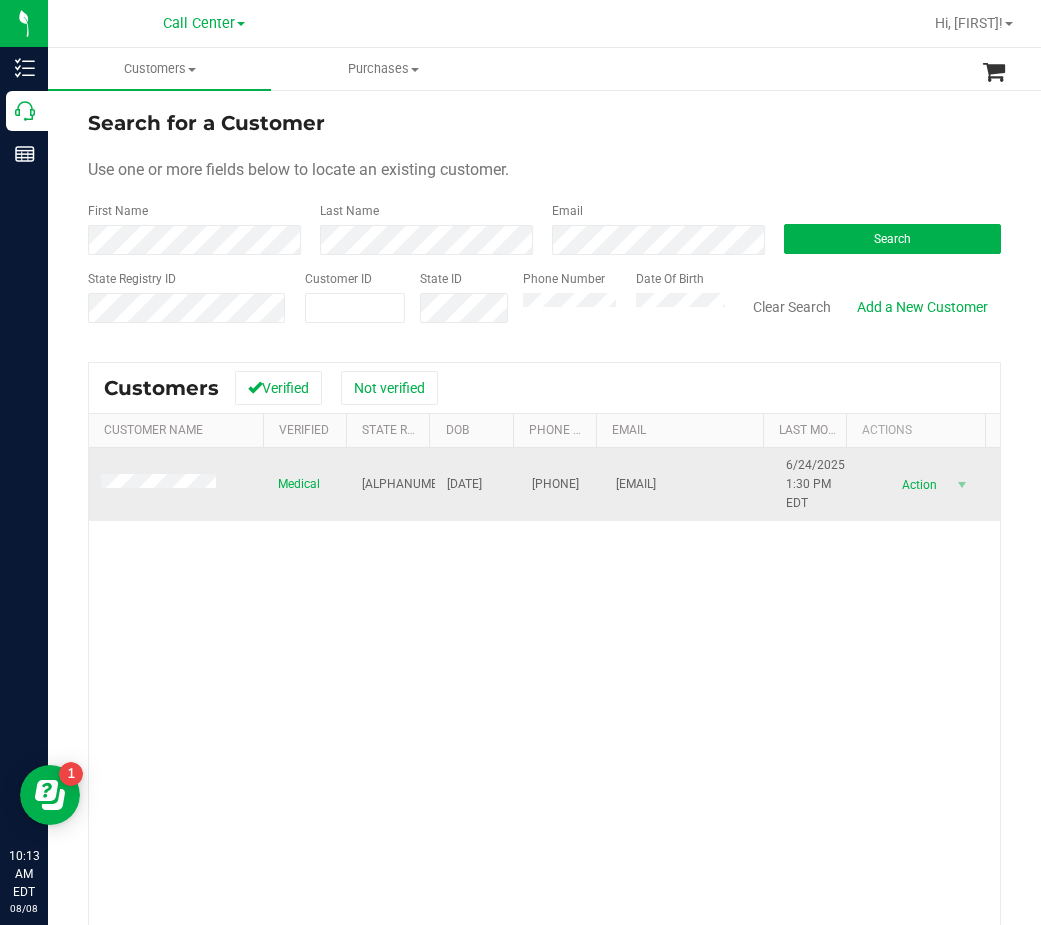 click on "[ALPHANUMERIC_ID]" at bounding box center (418, 484) 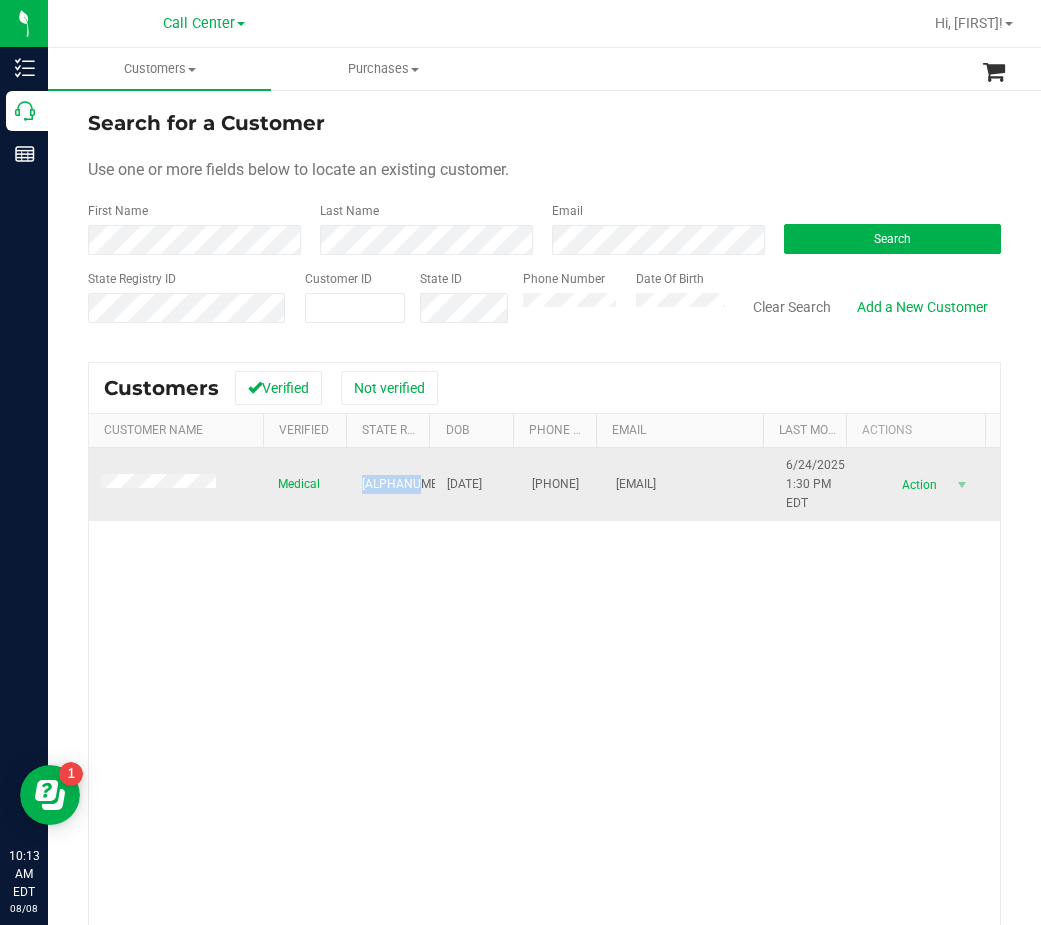 click on "[ALPHANUMERIC_ID]" at bounding box center [418, 484] 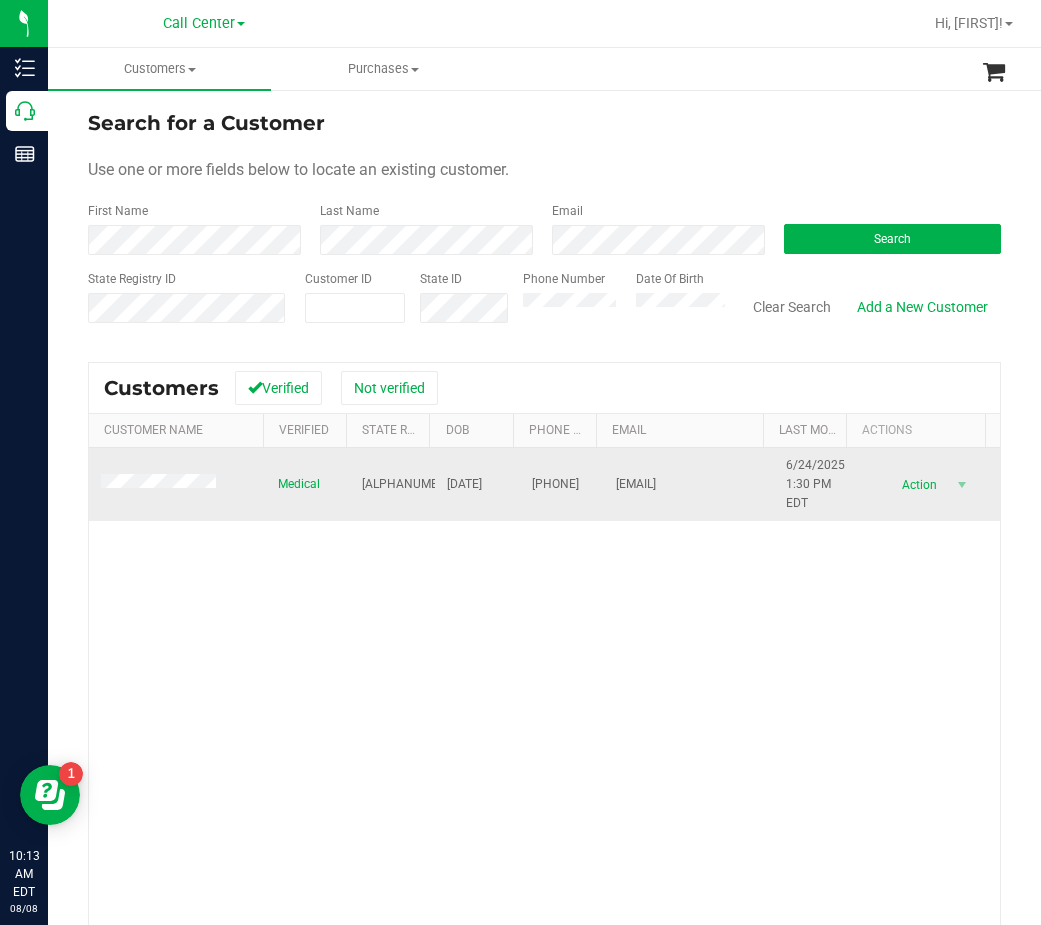 click on "[DATE]" at bounding box center (464, 484) 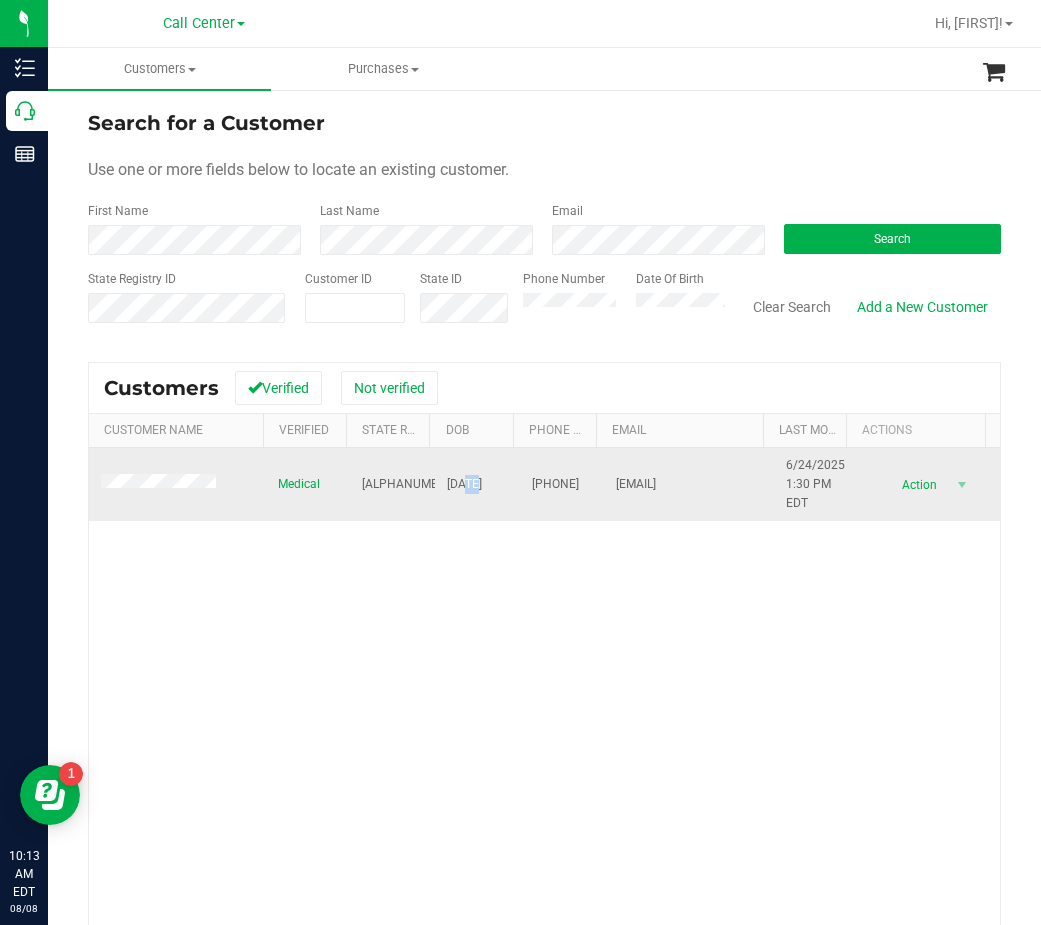 click on "[DATE]" at bounding box center [464, 484] 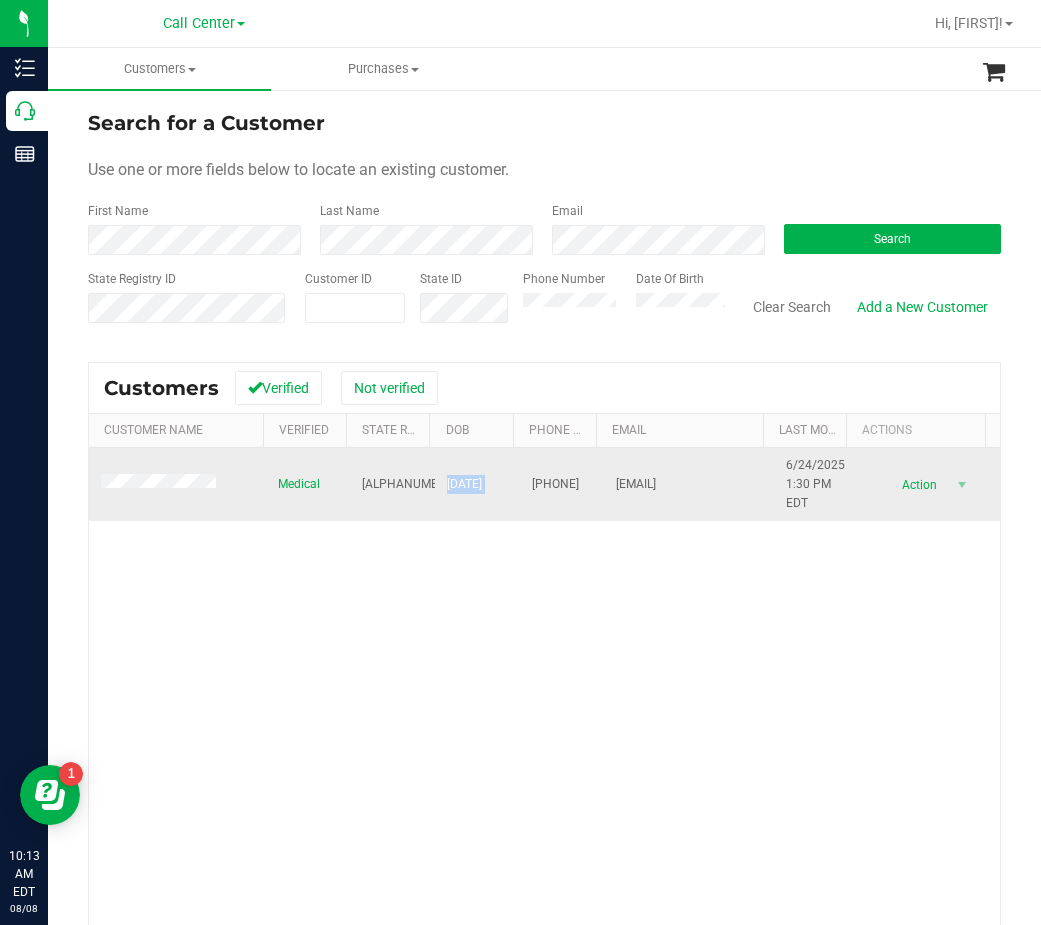 click on "[DATE]" at bounding box center (464, 484) 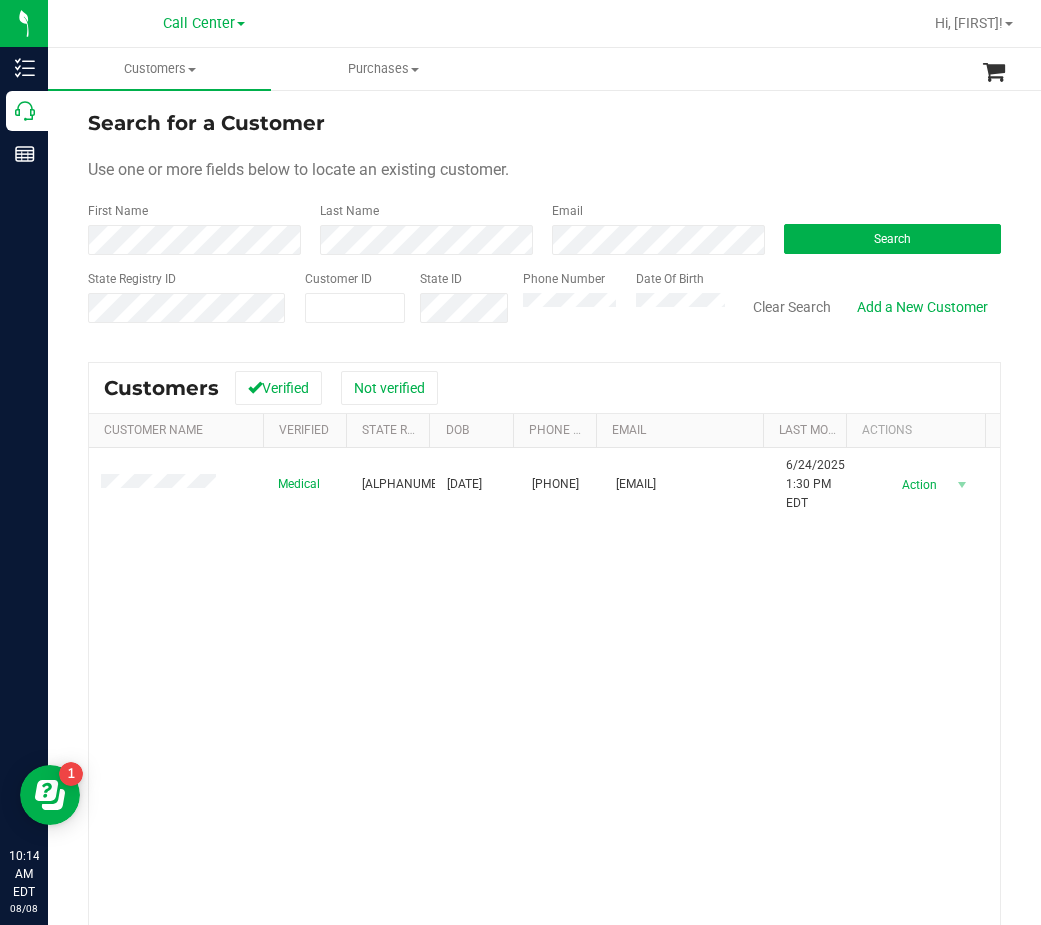 click on "[MEDICAL_INFO] [PRODUCT_CODE] [DATE] [PHONE] [EMAIL] [DATE] [TIME] [TIMEZONE]" at bounding box center [544, 739] 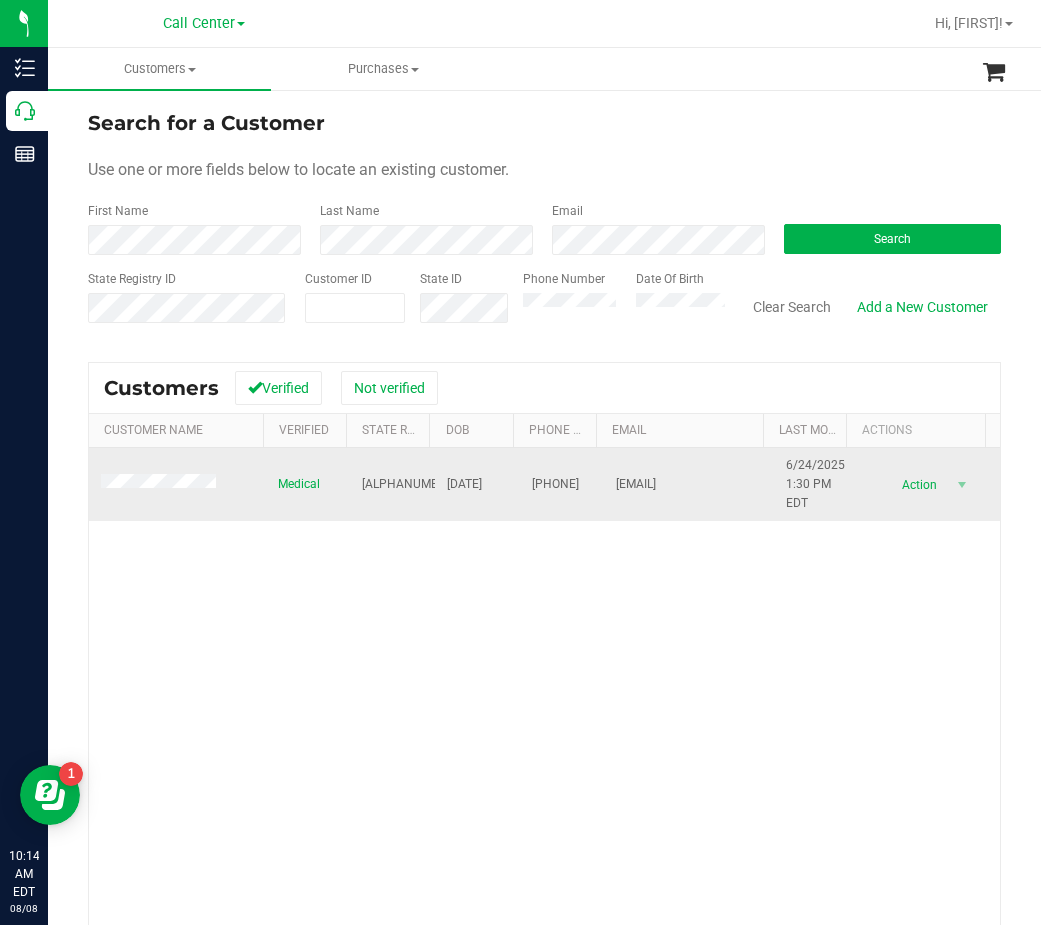 drag, startPoint x: 499, startPoint y: 500, endPoint x: 574, endPoint y: 456, distance: 86.95401 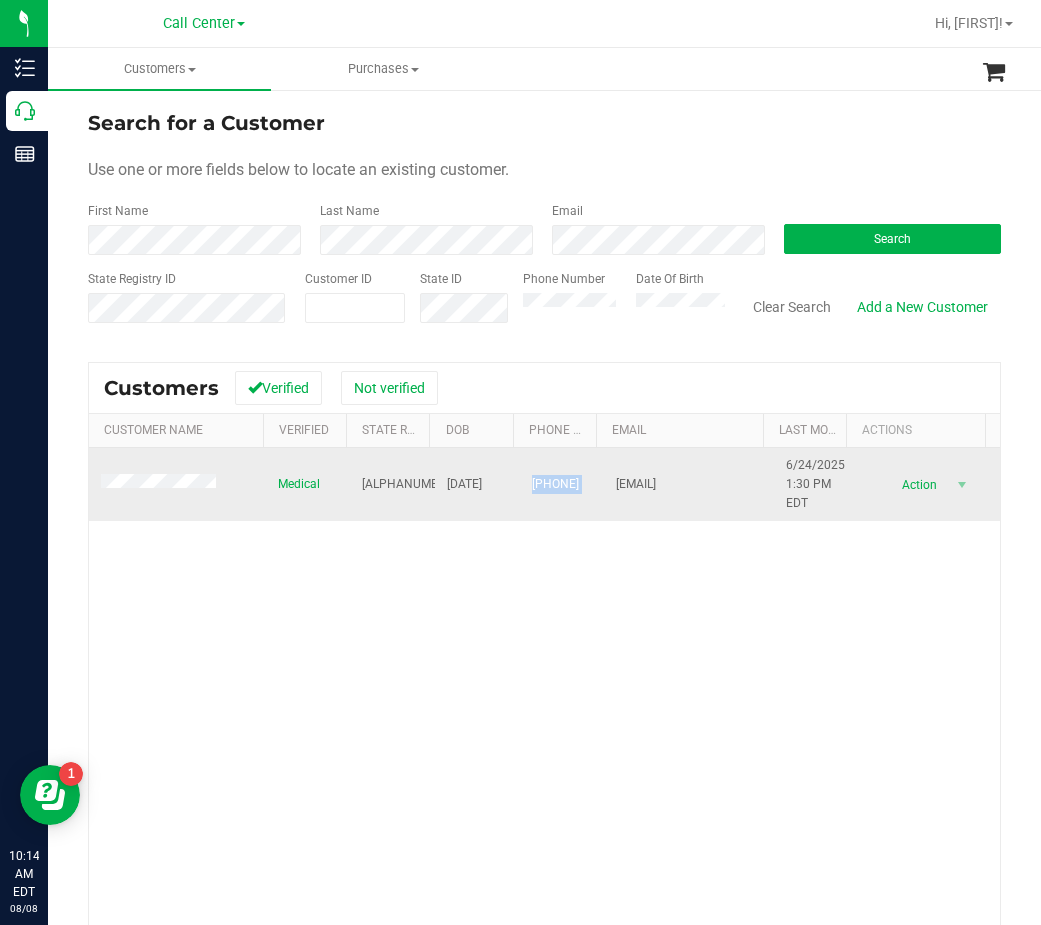 click on "[PHONE]" at bounding box center (555, 484) 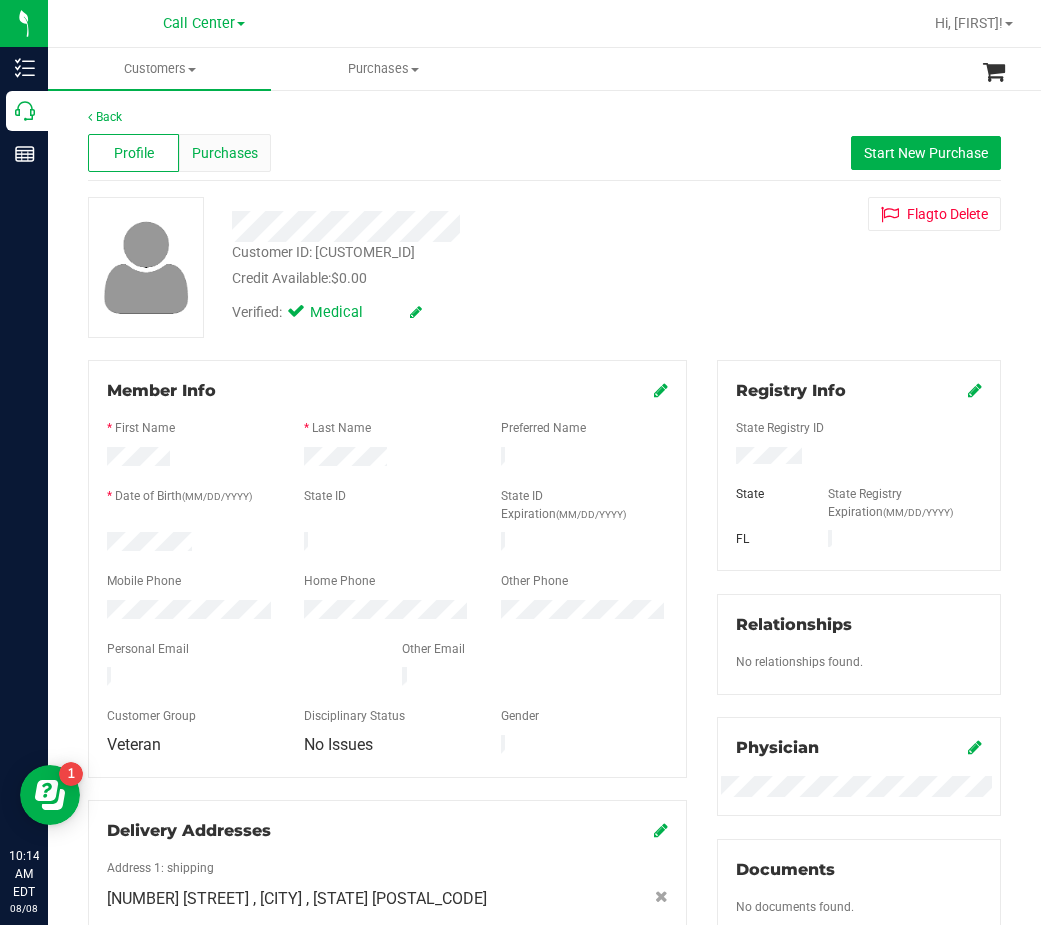 drag, startPoint x: 239, startPoint y: 133, endPoint x: 232, endPoint y: 153, distance: 21.189621 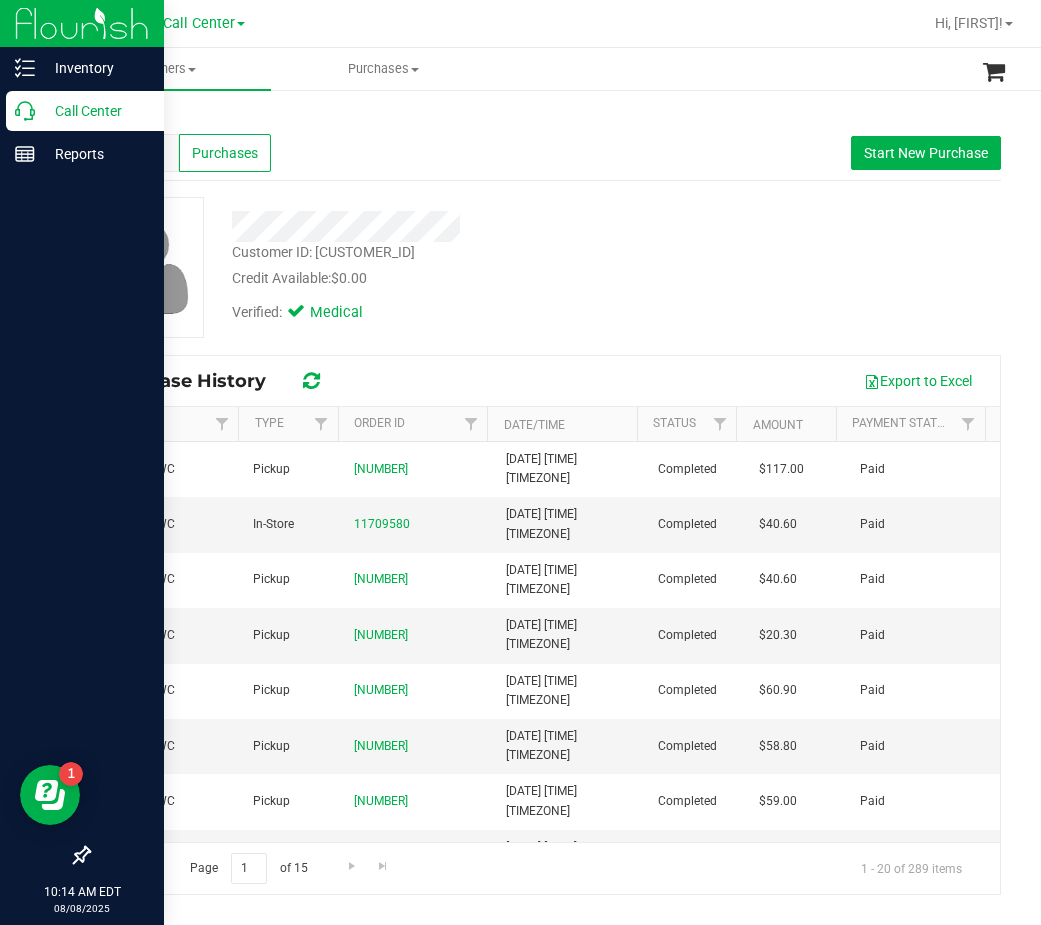 click on "Call Center" at bounding box center [95, 111] 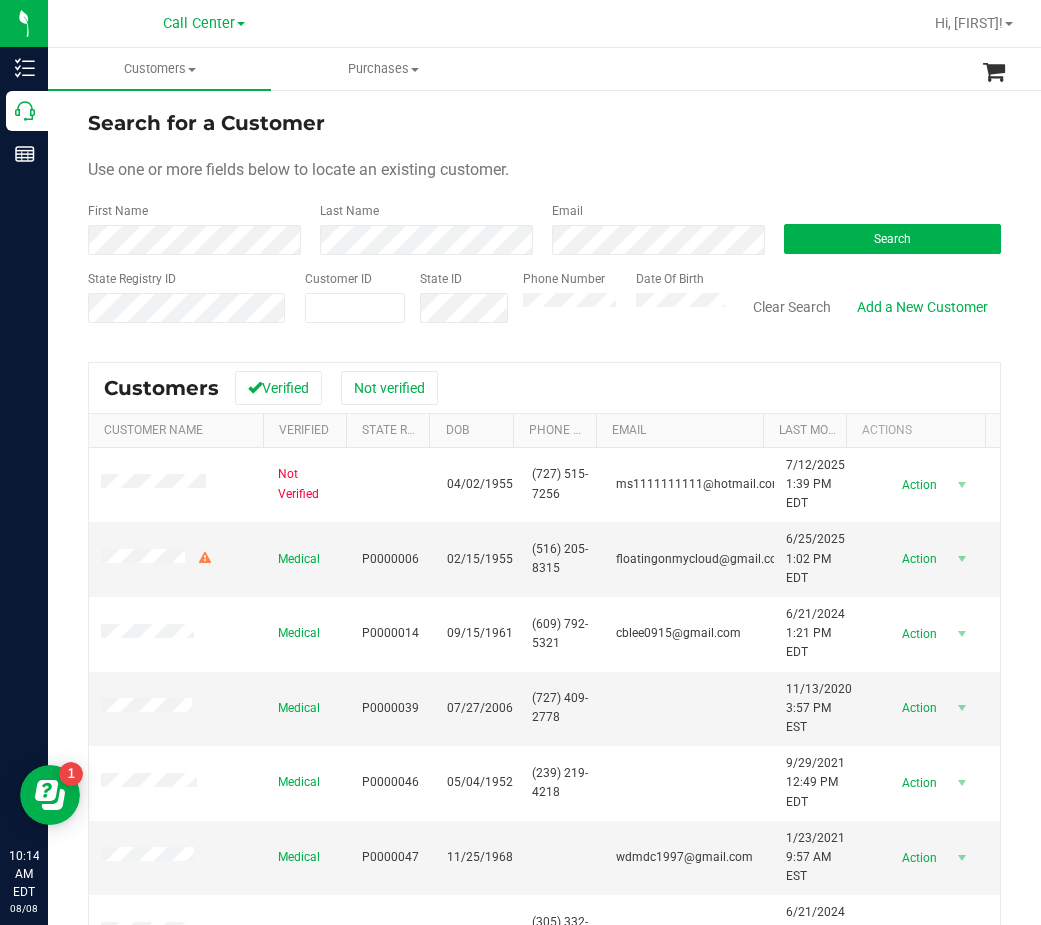 click on "Search for a Customer
Use one or more fields below to locate an existing customer.
First Name
Last Name
Email
Search
State Registry ID
Customer ID
State ID
Phone Number
Date Of Birth" at bounding box center (544, 224) 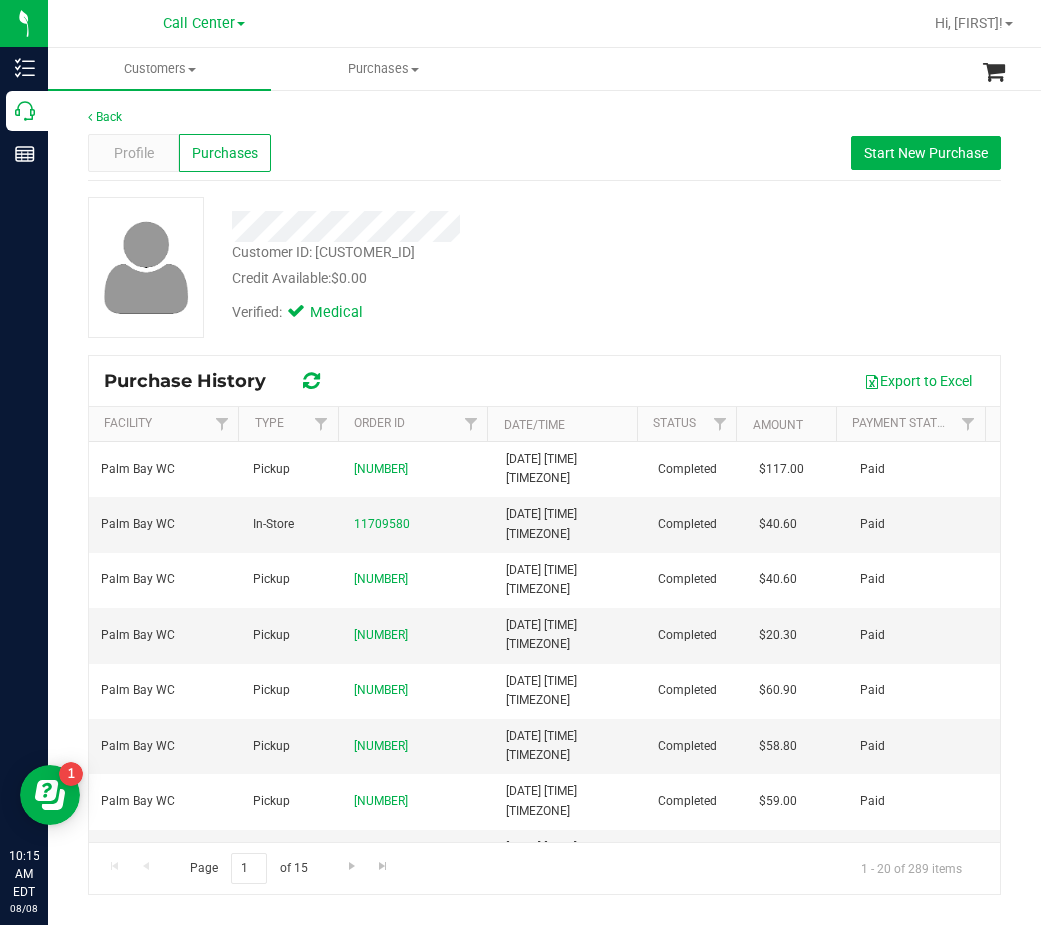 click on "Verified:
Medical" at bounding box center (453, 311) 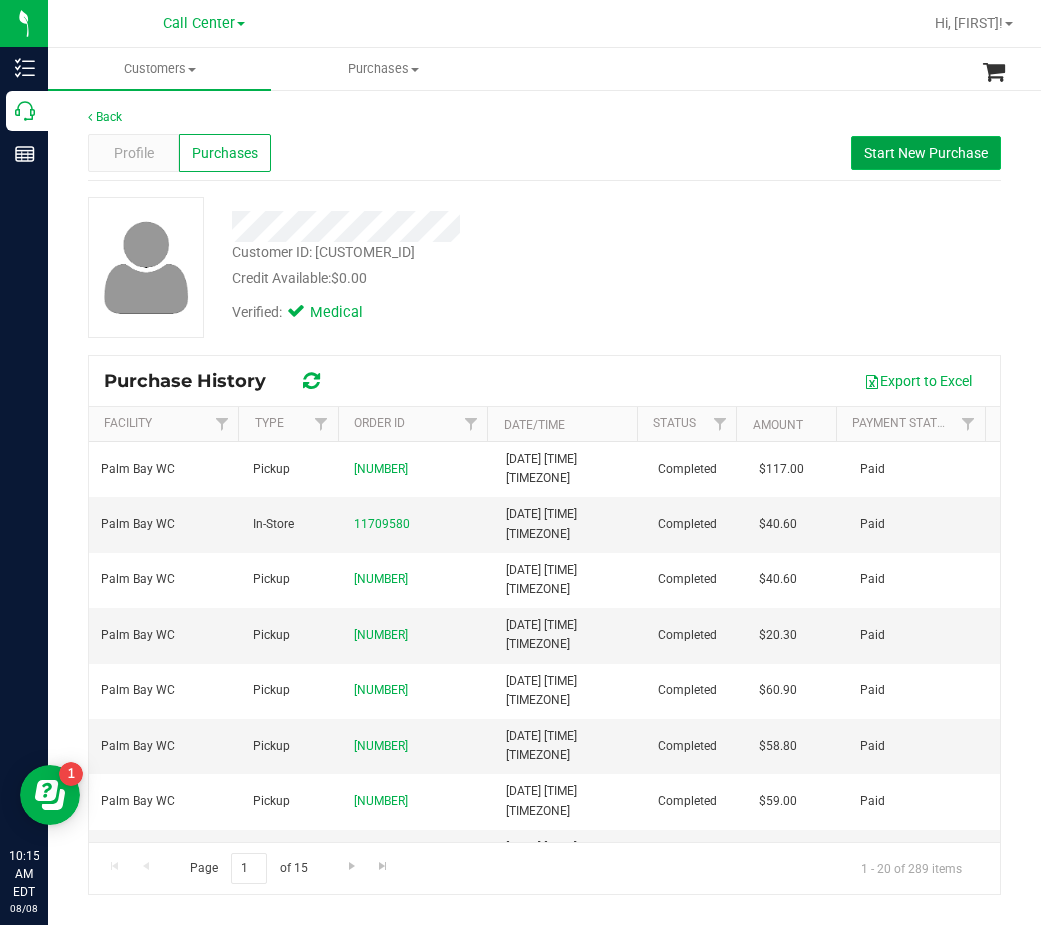 click on "Start New Purchase" at bounding box center (926, 153) 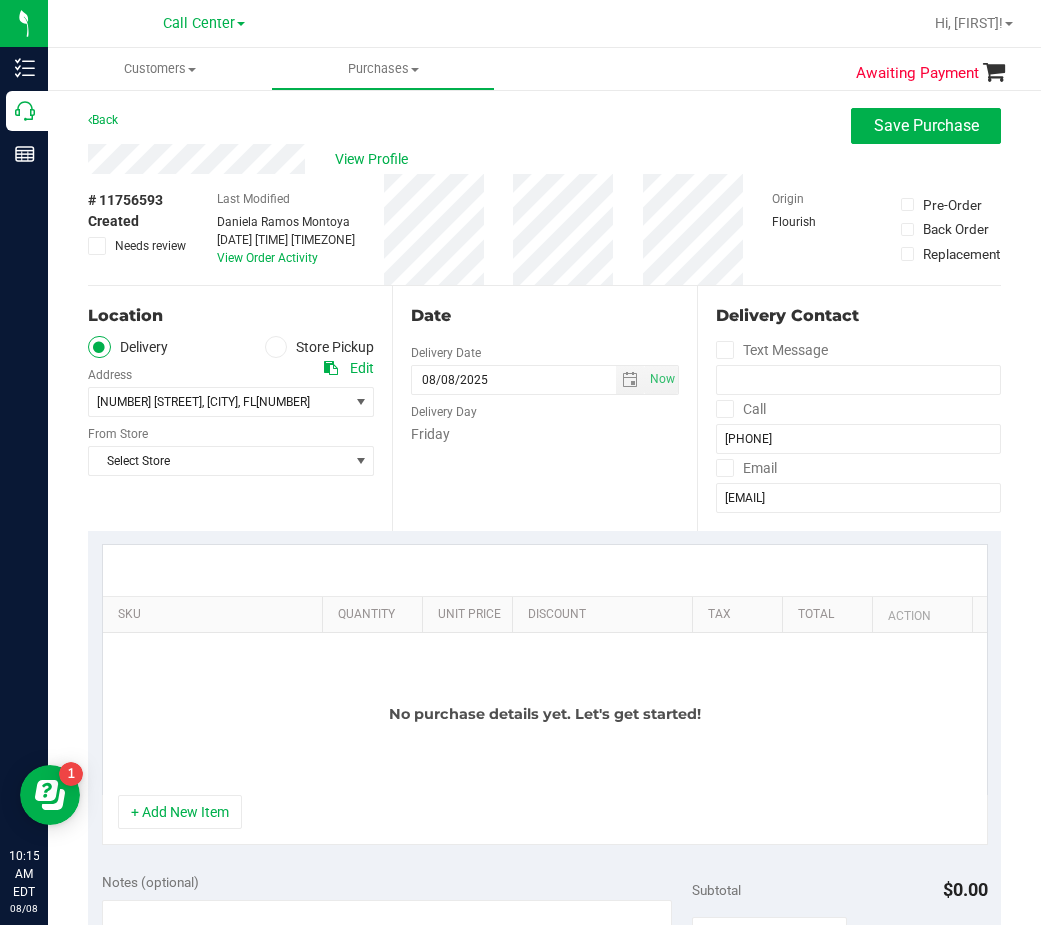 click on "Store Pickup" at bounding box center [320, 347] 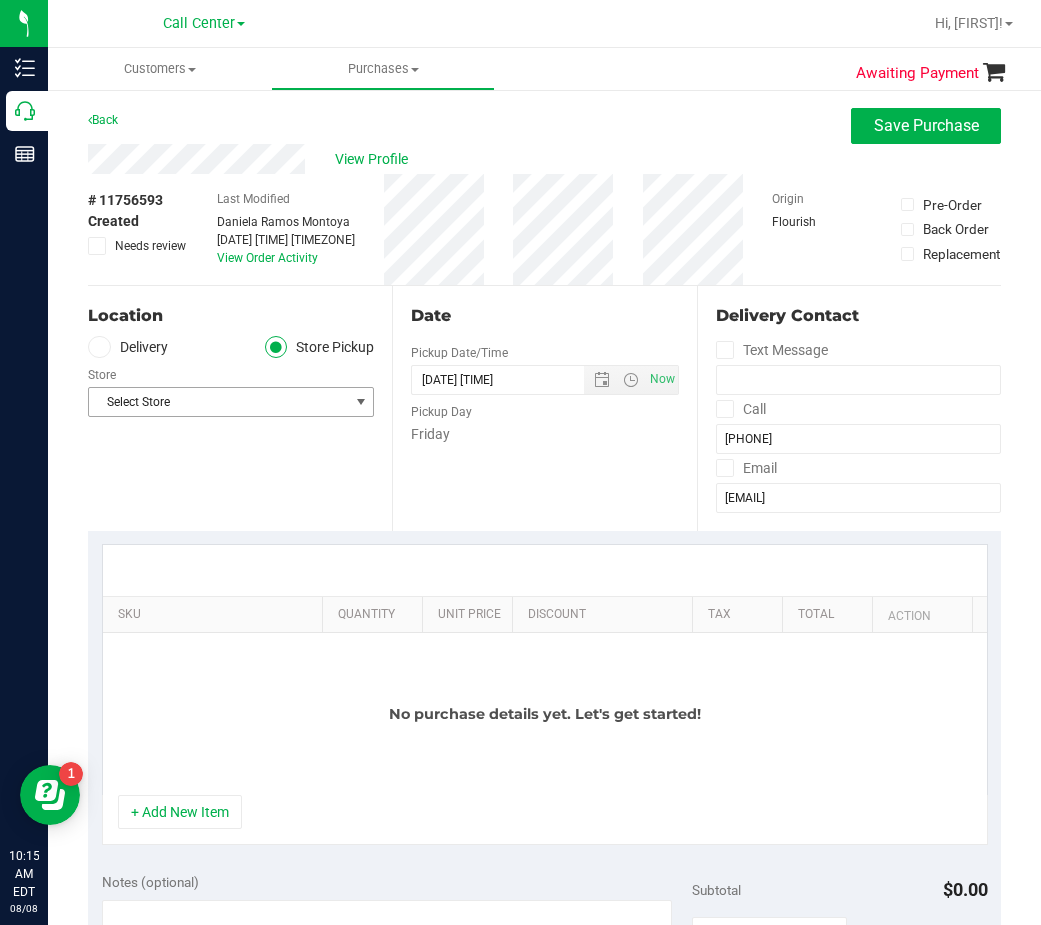 click on "Select Store" at bounding box center (218, 402) 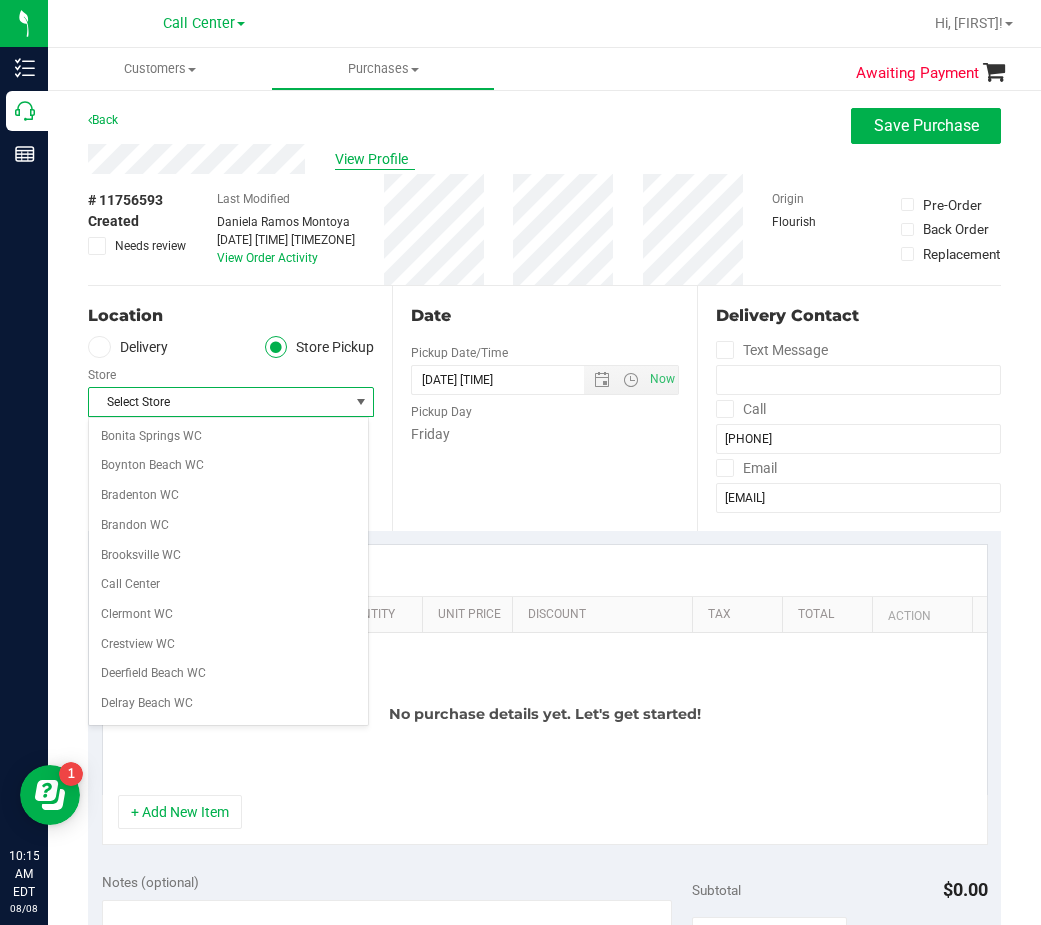 click on "View Profile" at bounding box center [375, 159] 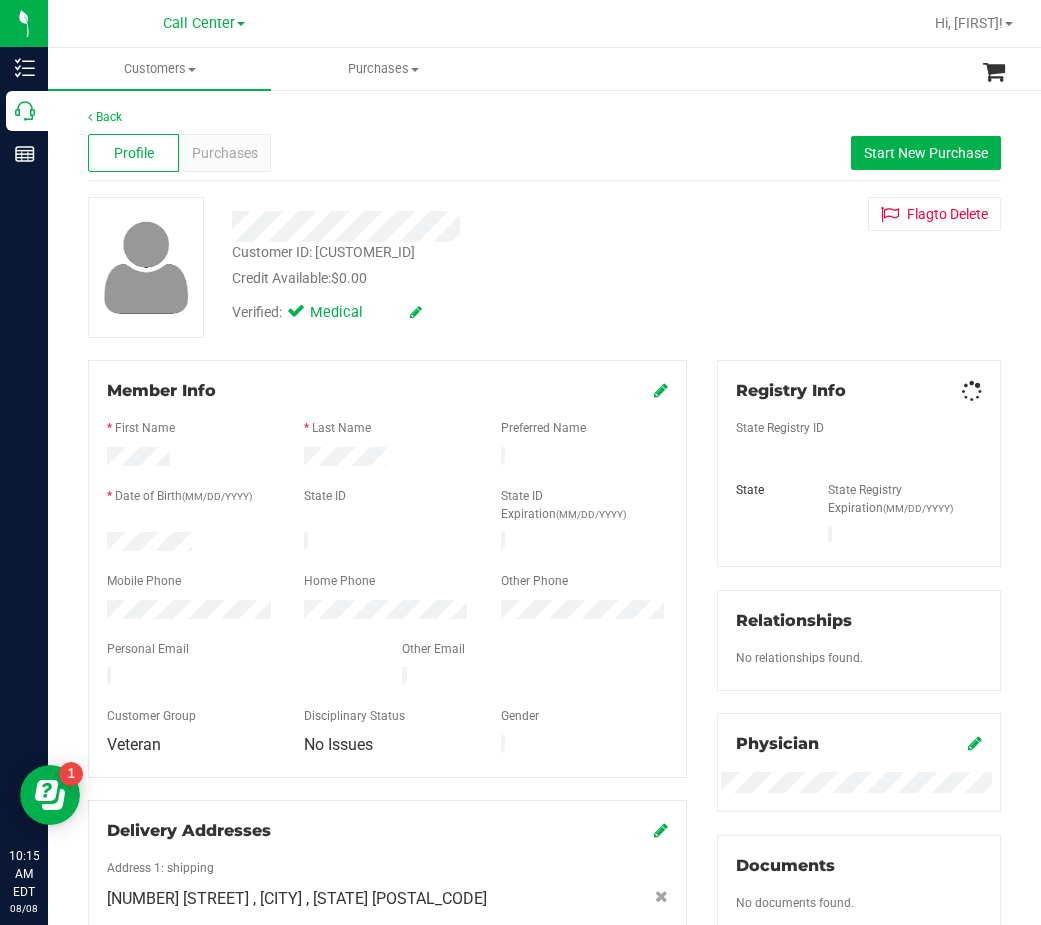 click on "Purchases" at bounding box center [225, 153] 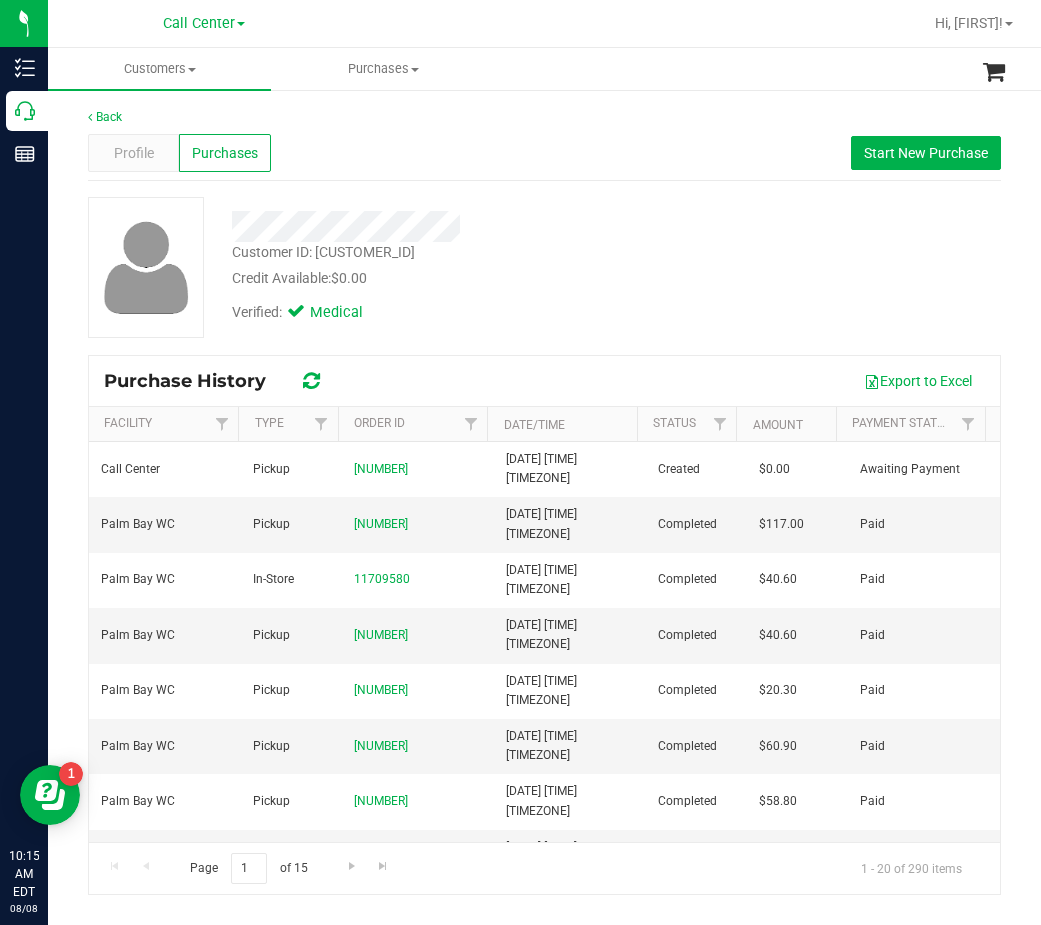 click on "Verified:
Medical" at bounding box center (453, 311) 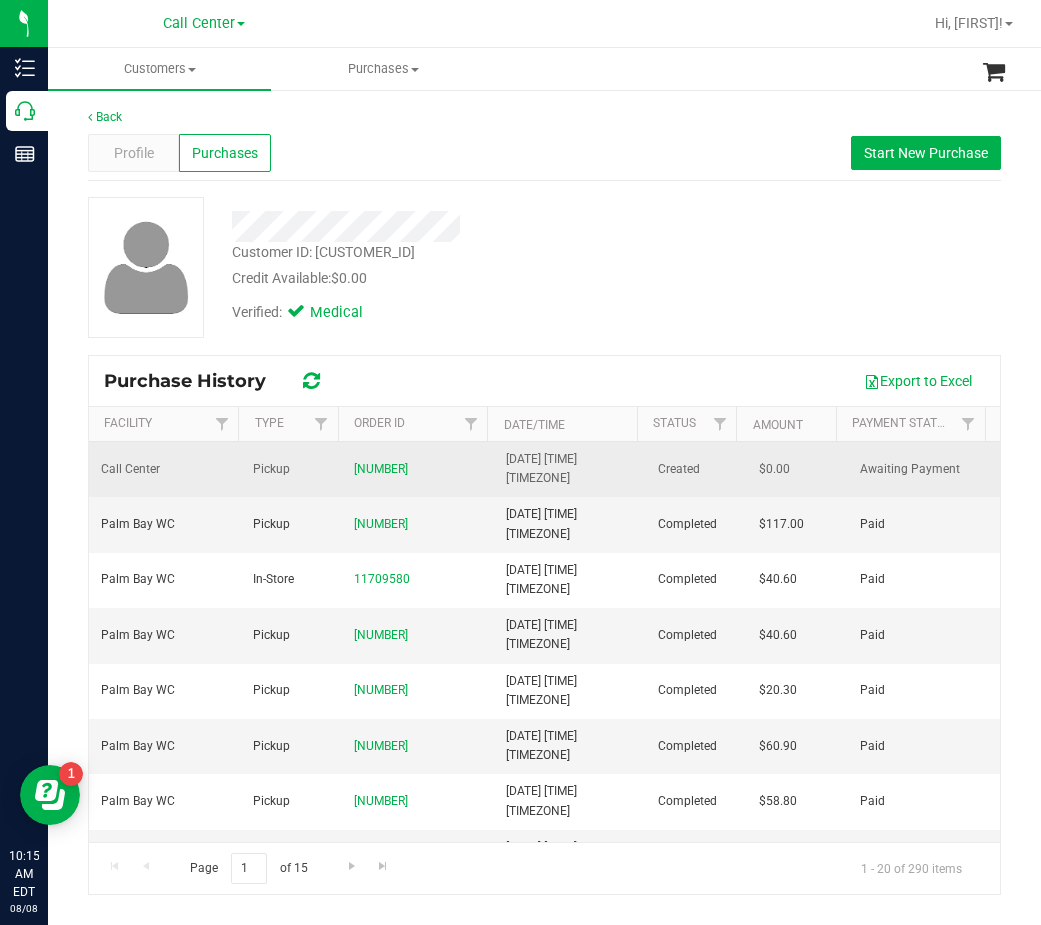 click on "[NUMBER]" at bounding box center (418, 469) 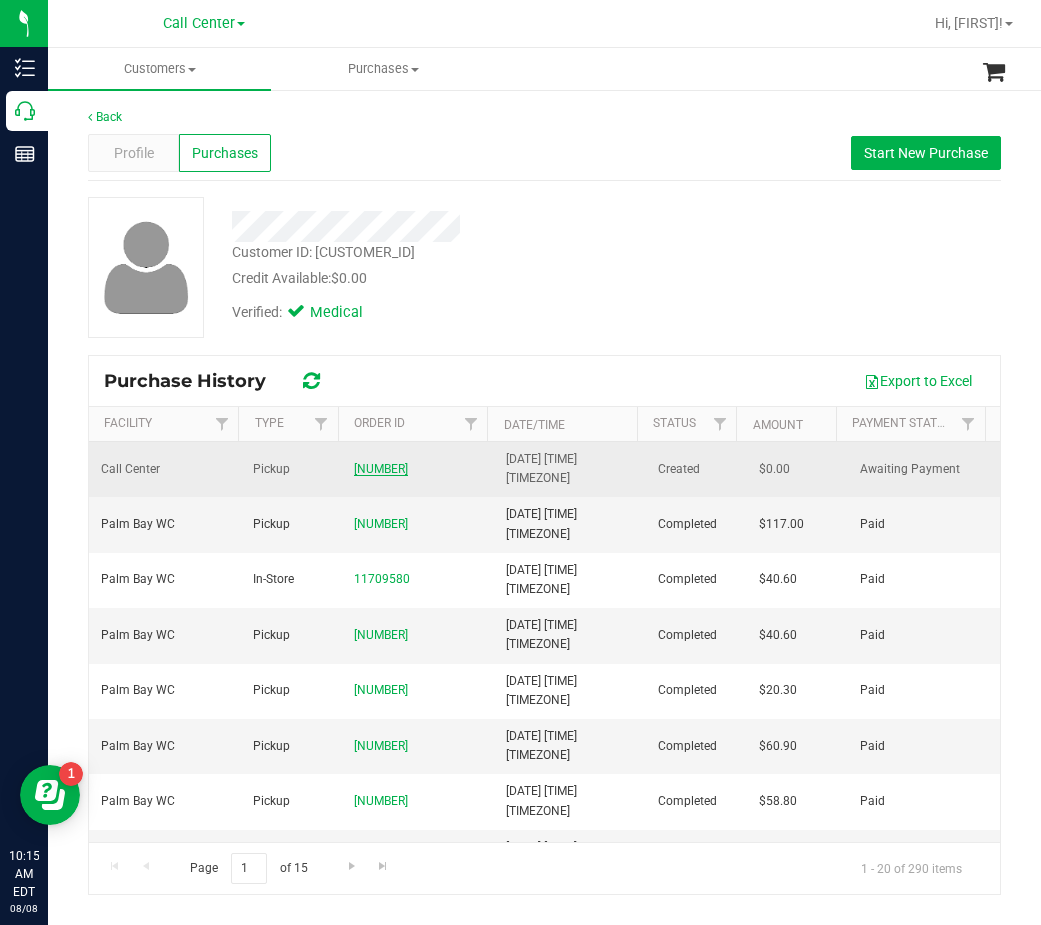 click on "[NUMBER]" at bounding box center [381, 469] 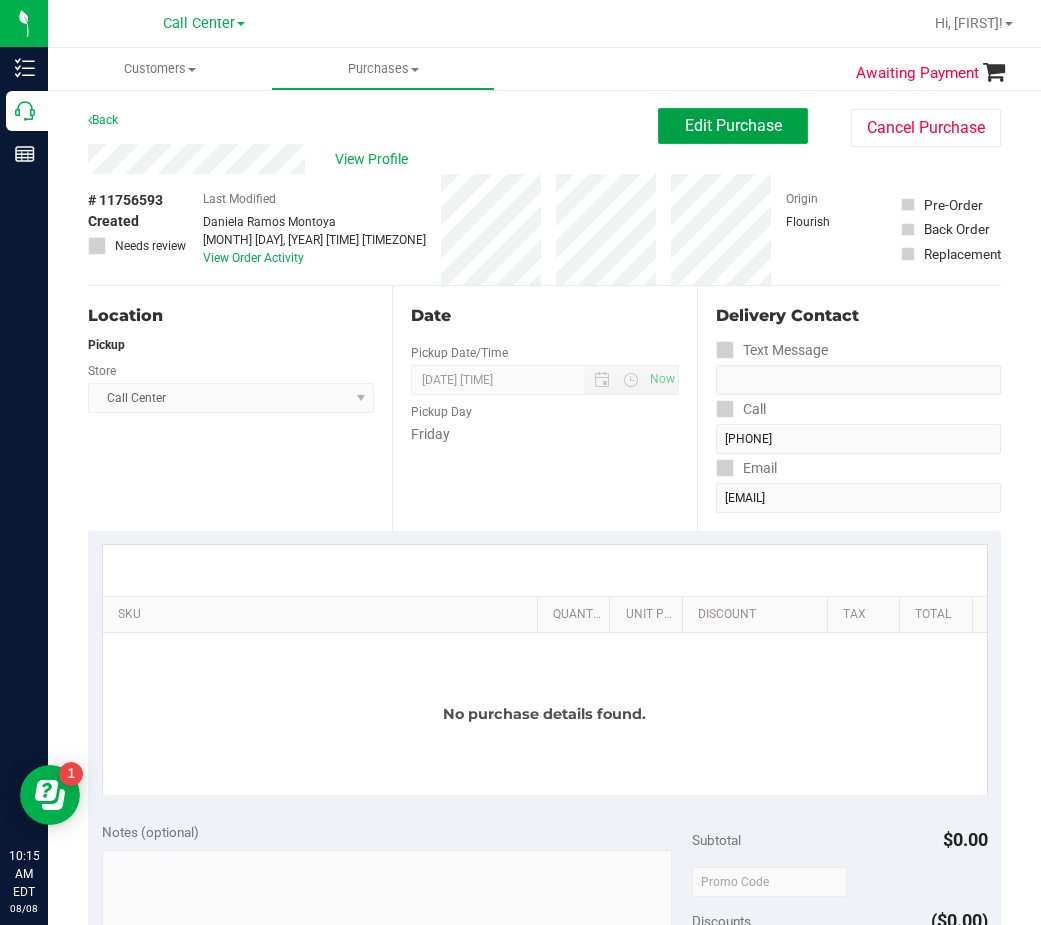 click on "Edit Purchase" at bounding box center (733, 125) 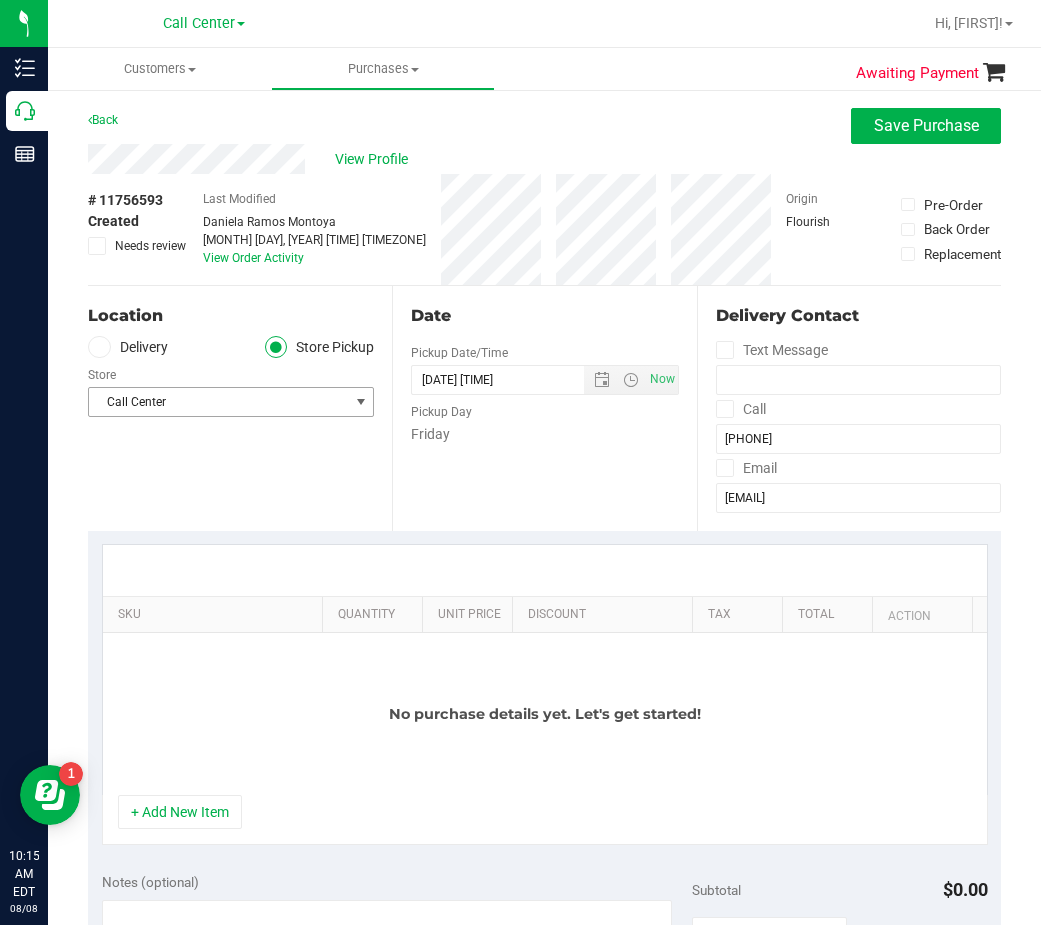 click on "Call Center" at bounding box center [218, 402] 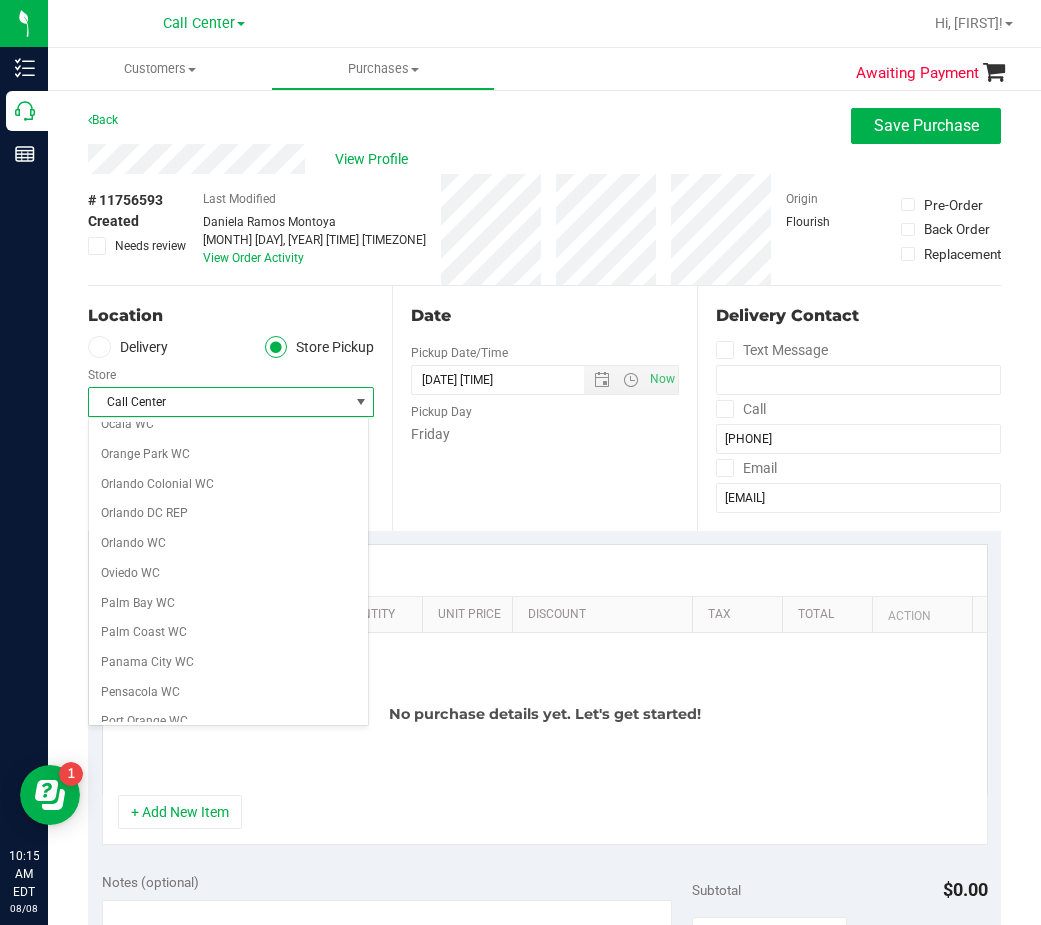 scroll, scrollTop: 1000, scrollLeft: 0, axis: vertical 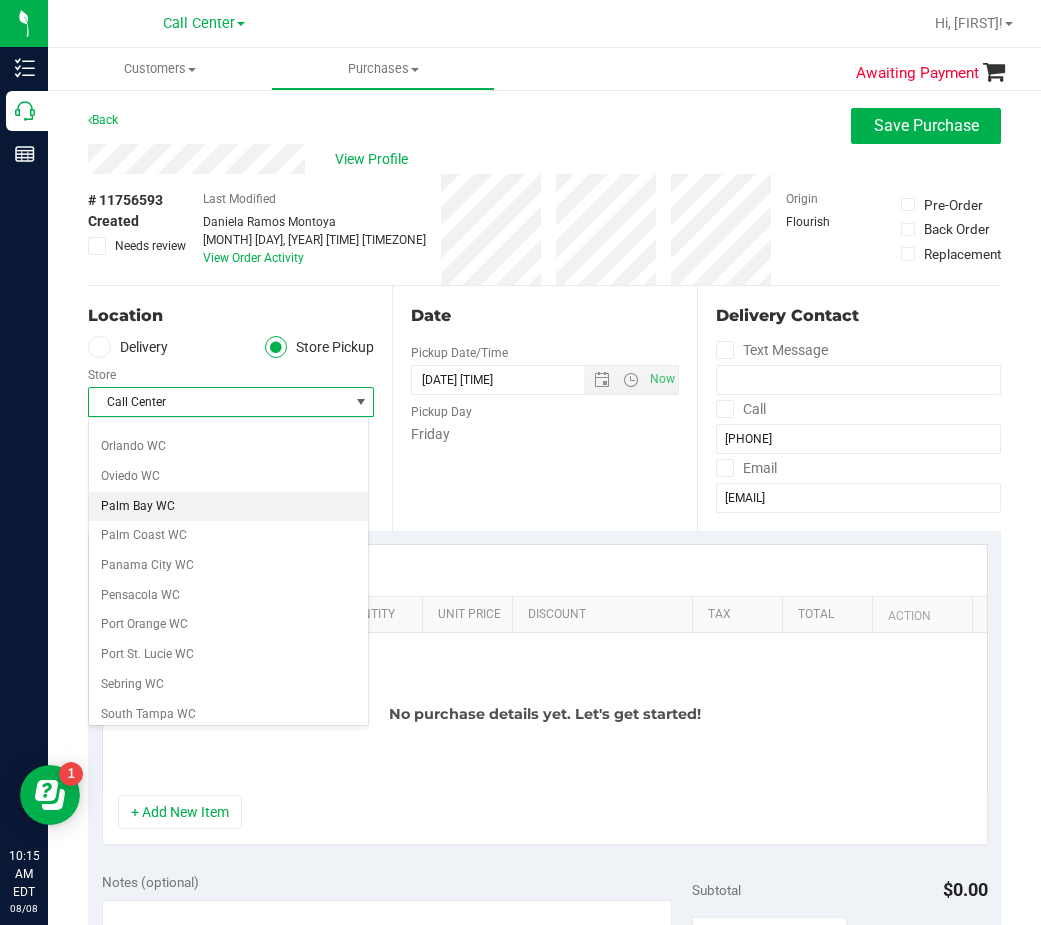 click on "Palm Bay WC" at bounding box center (228, 507) 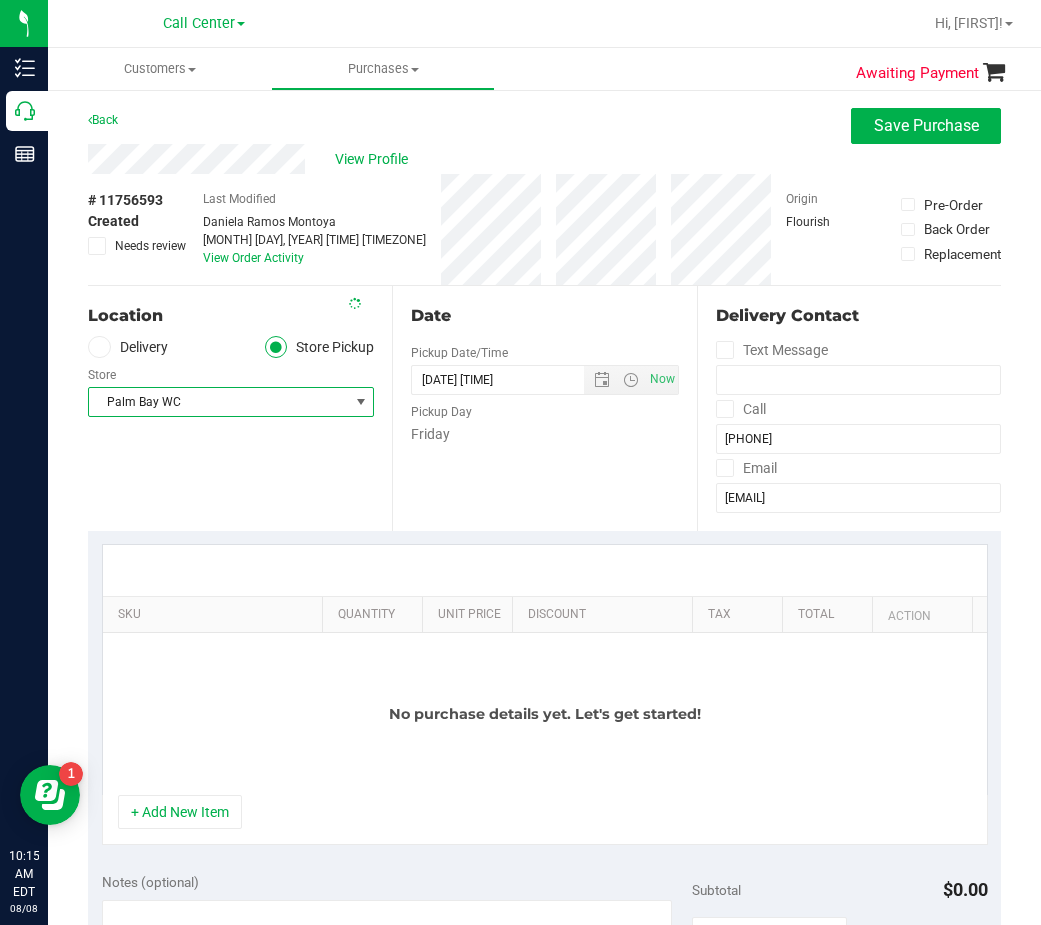 scroll, scrollTop: 200, scrollLeft: 0, axis: vertical 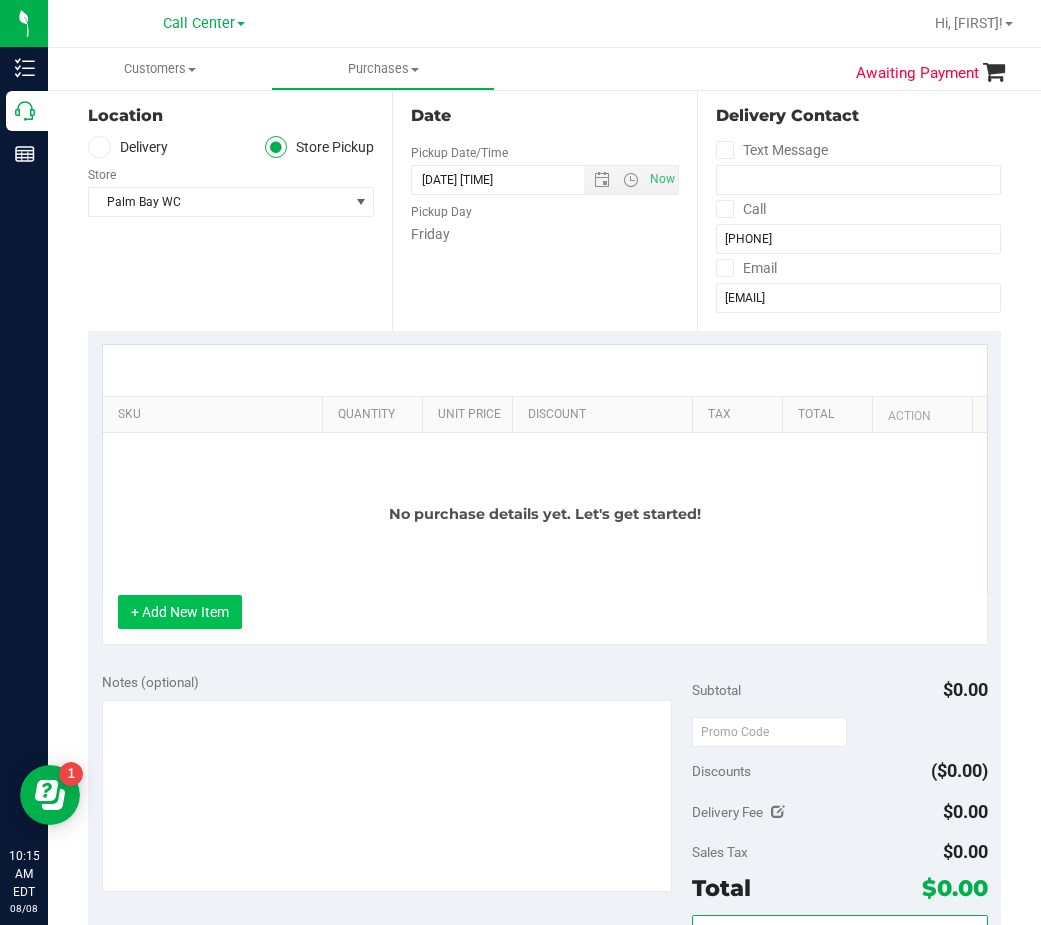 click on "+ Add New Item" at bounding box center (180, 612) 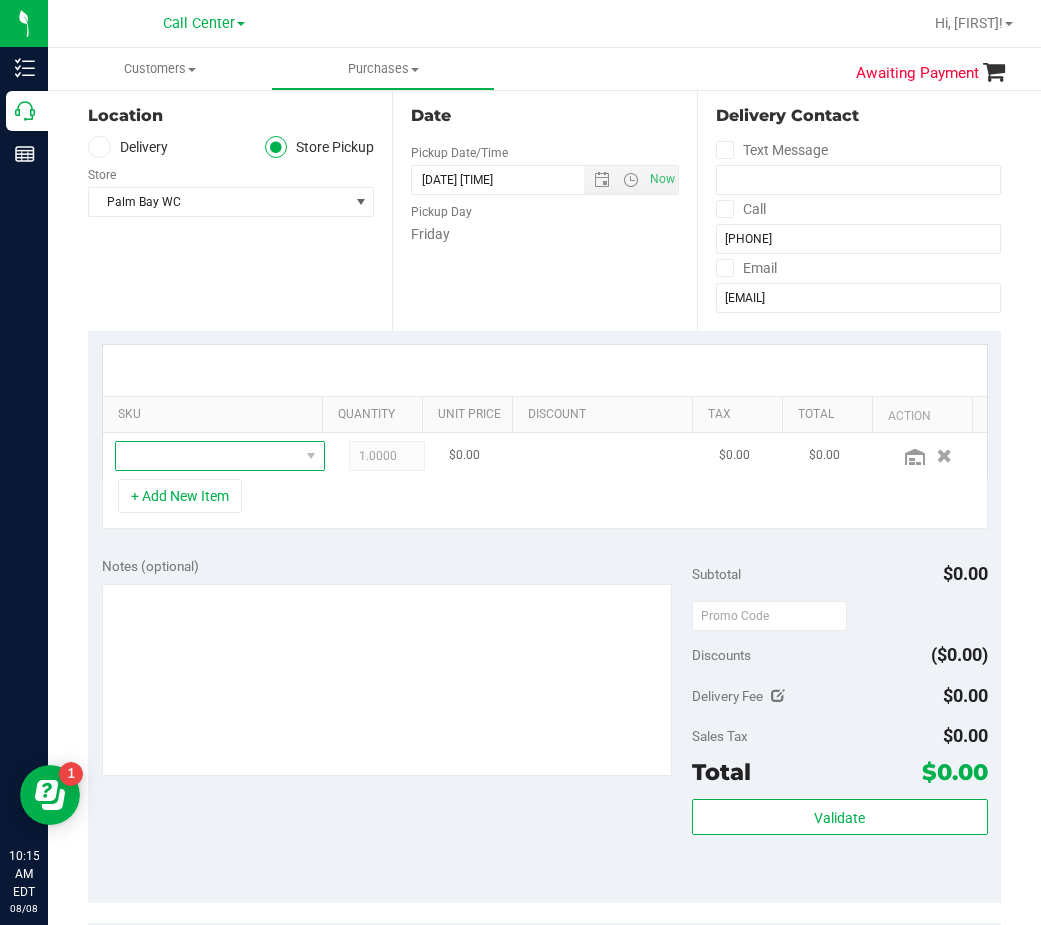 click at bounding box center (207, 456) 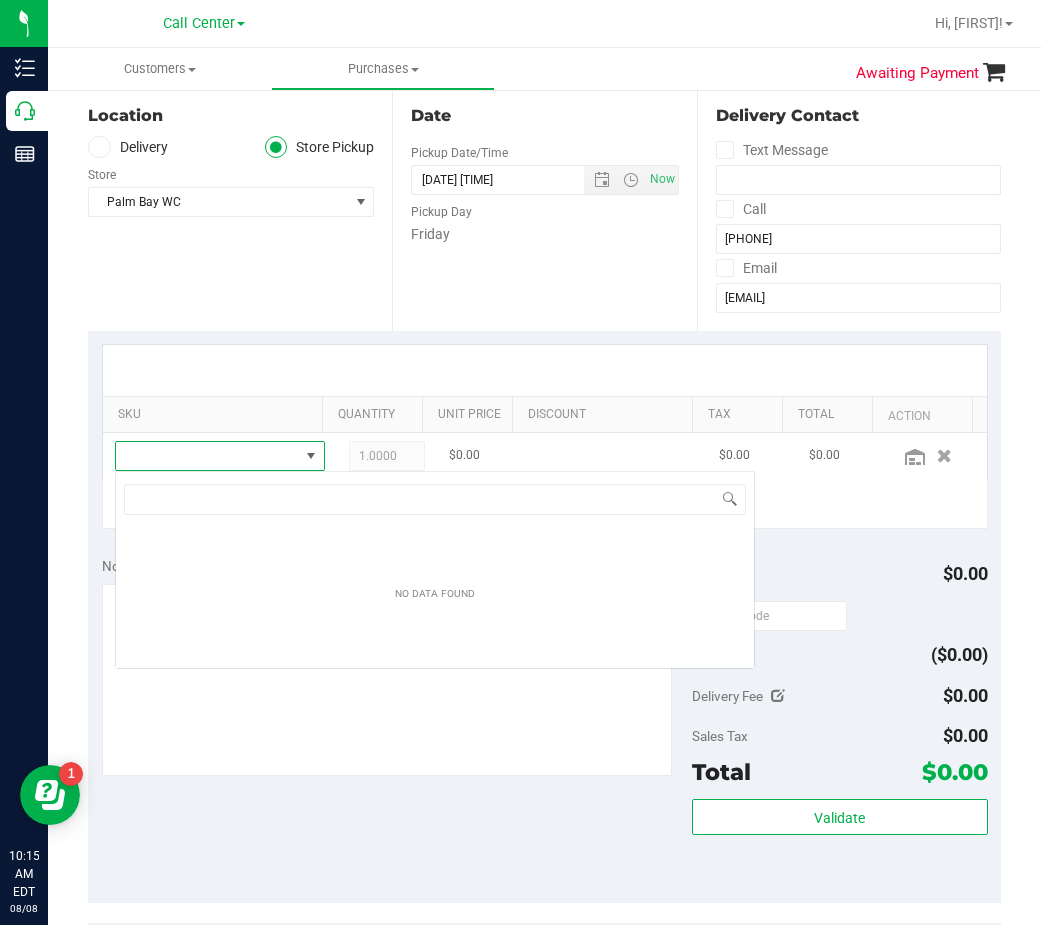 scroll, scrollTop: 99970, scrollLeft: 99820, axis: both 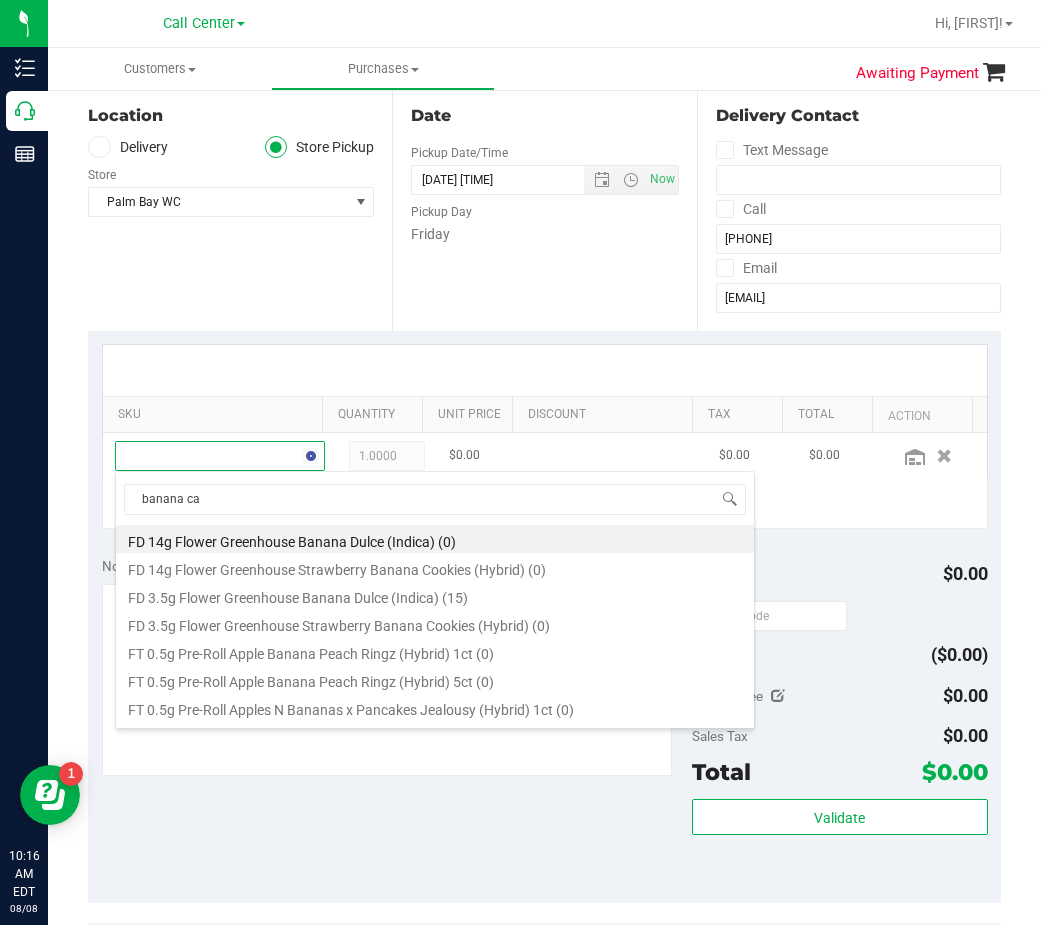 type on "banana cak" 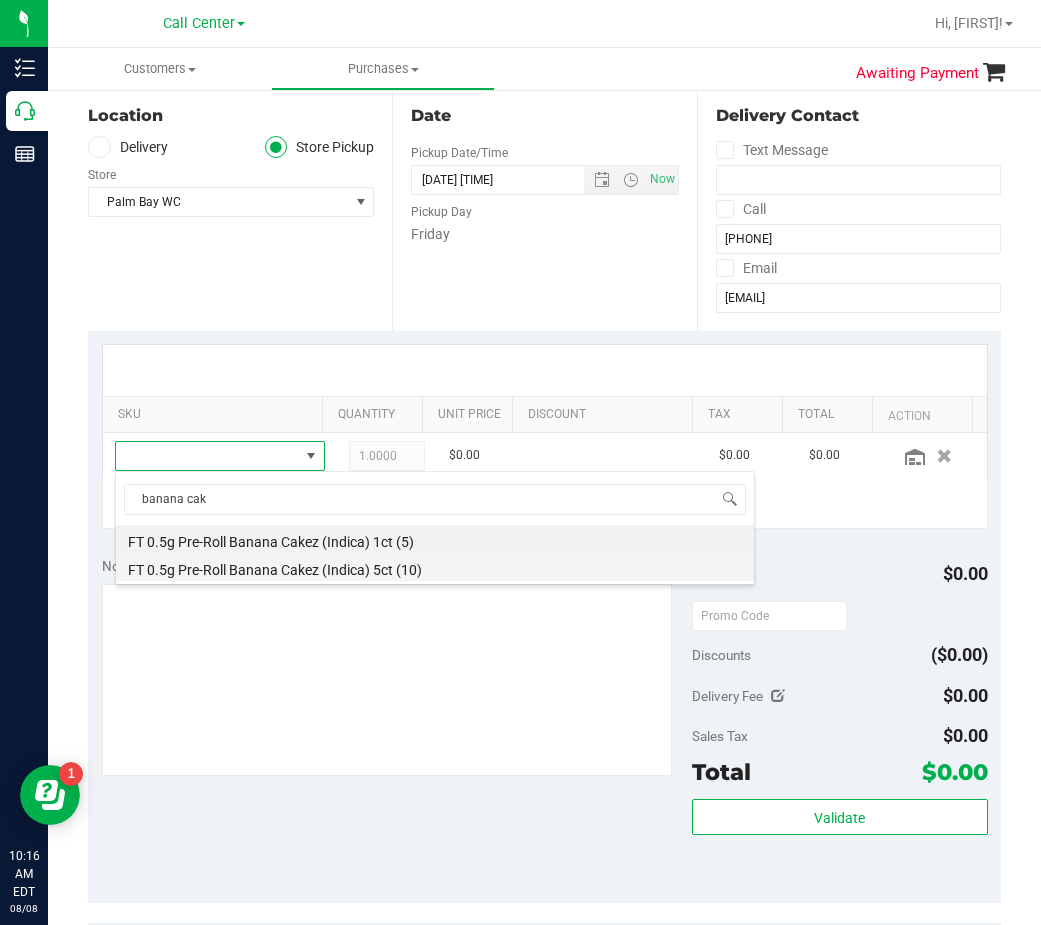 click on "FT 0.5g Pre-Roll Banana Cakez (Indica) 5ct (10)" at bounding box center [435, 567] 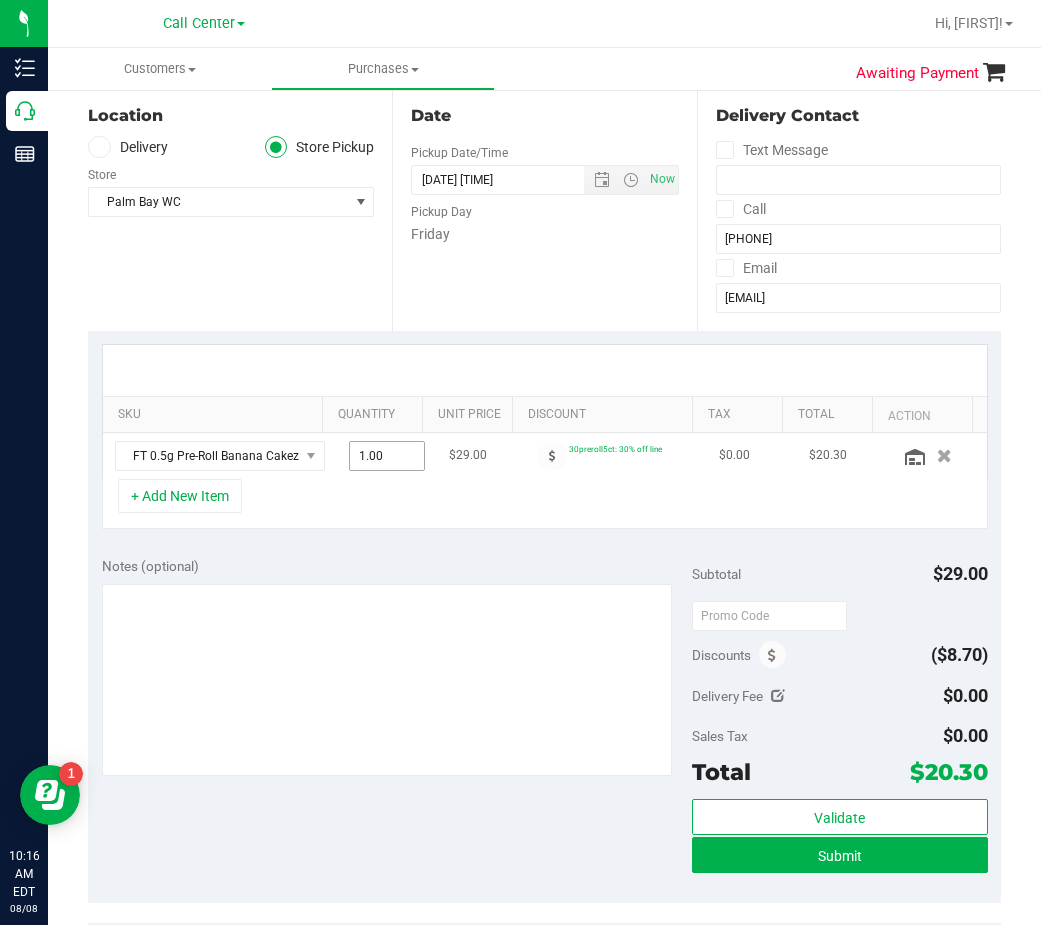 click on "1.00 1" at bounding box center (387, 456) 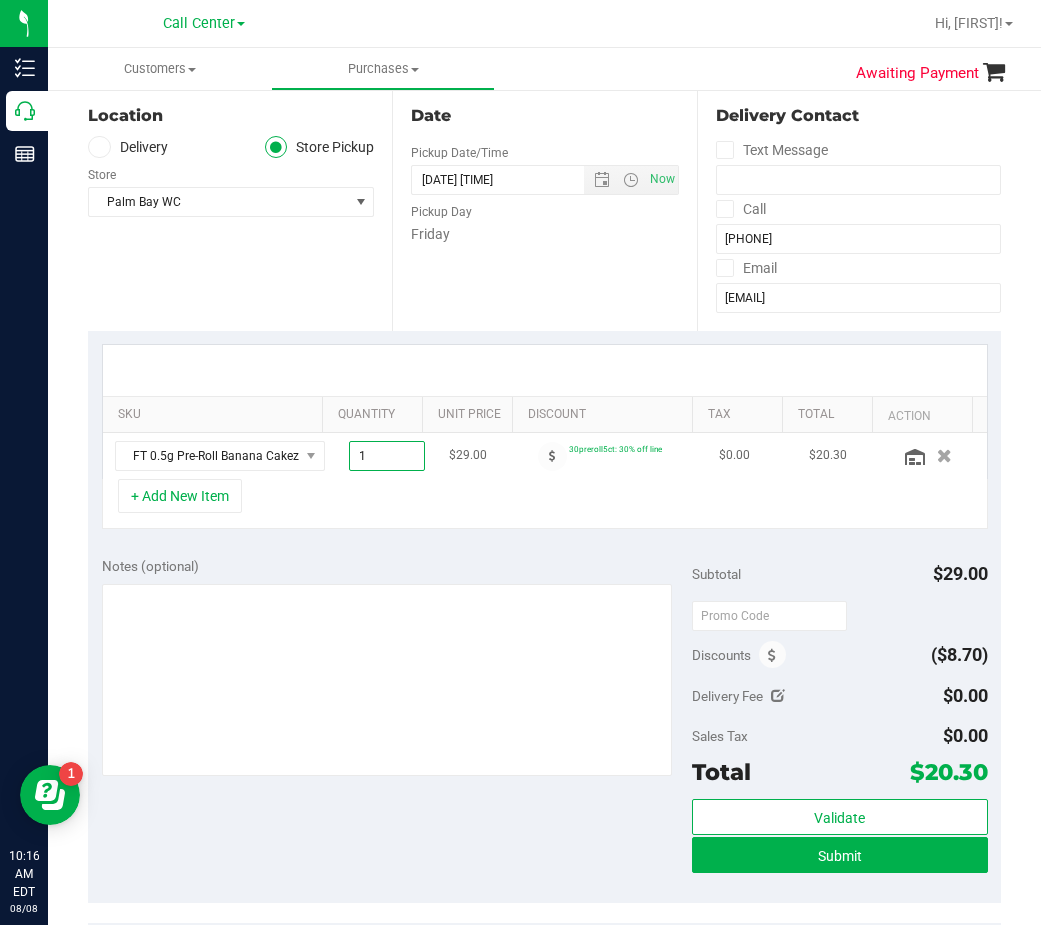 click on "1" at bounding box center [387, 456] 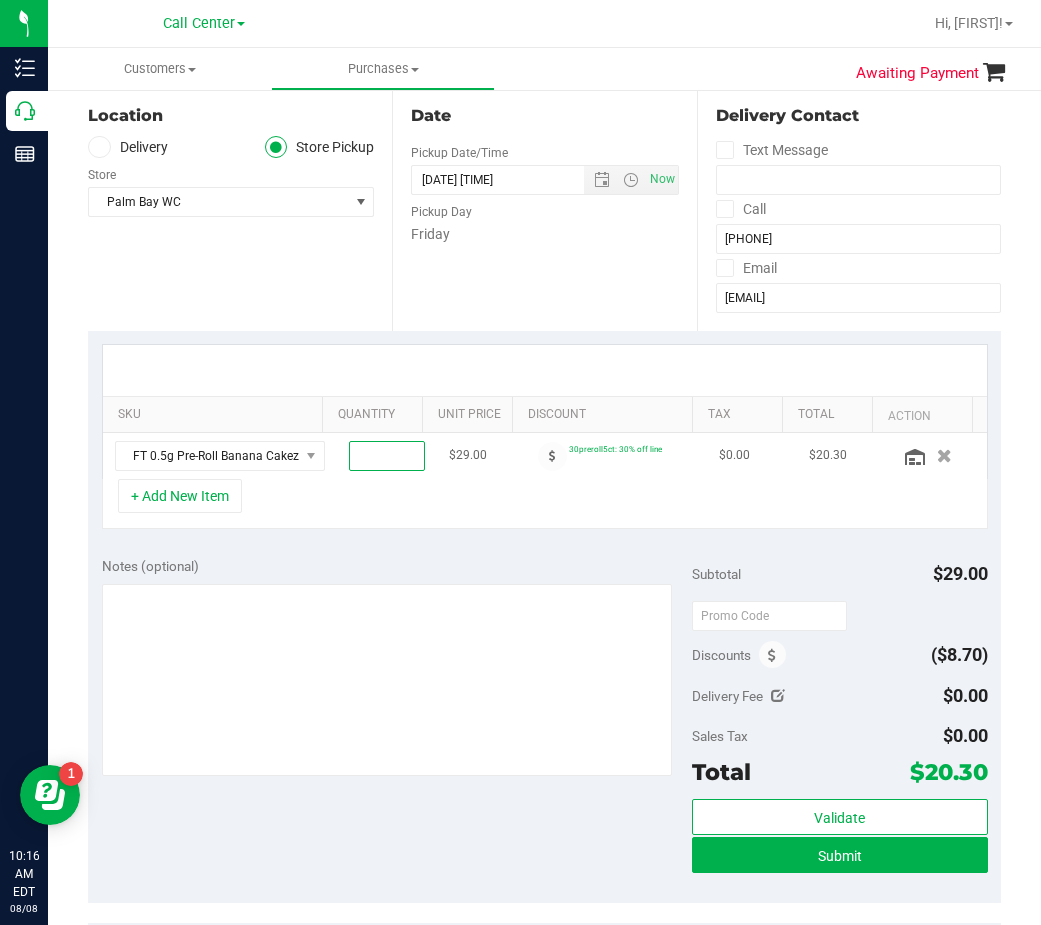 type on "3" 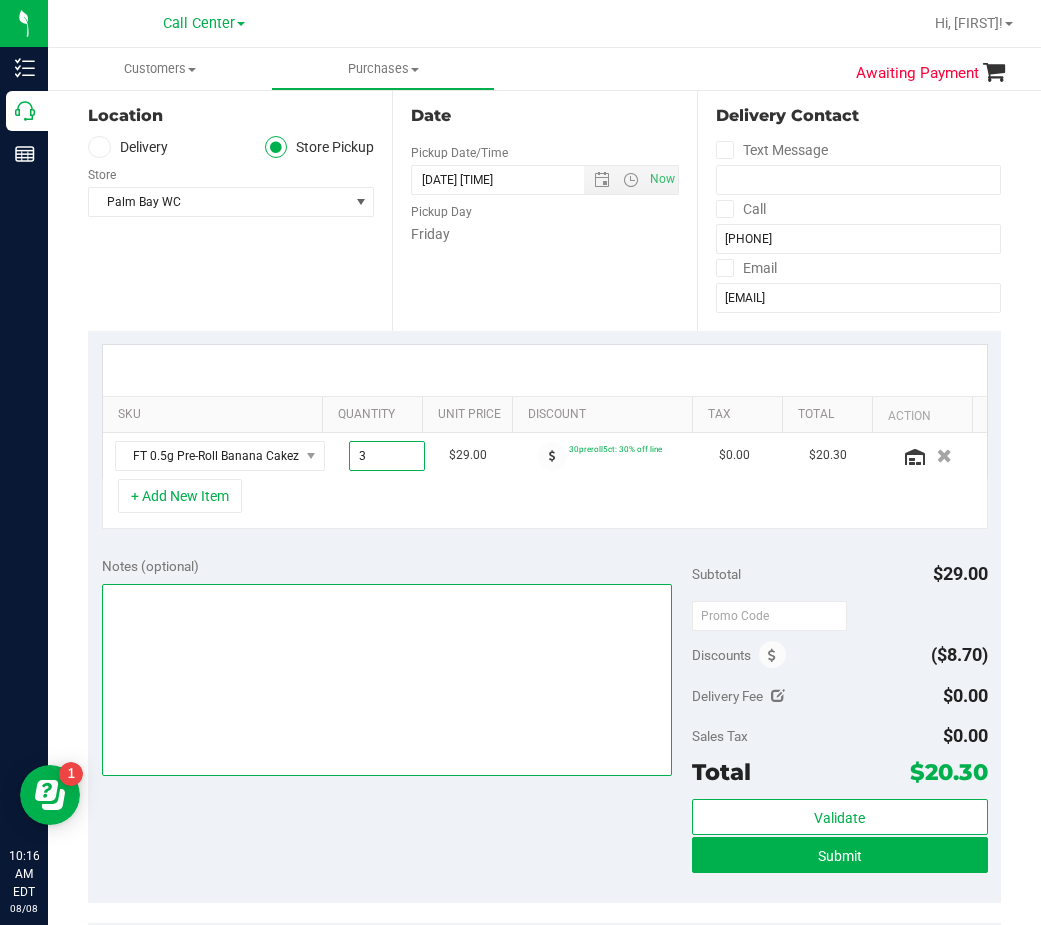 type on "3.00" 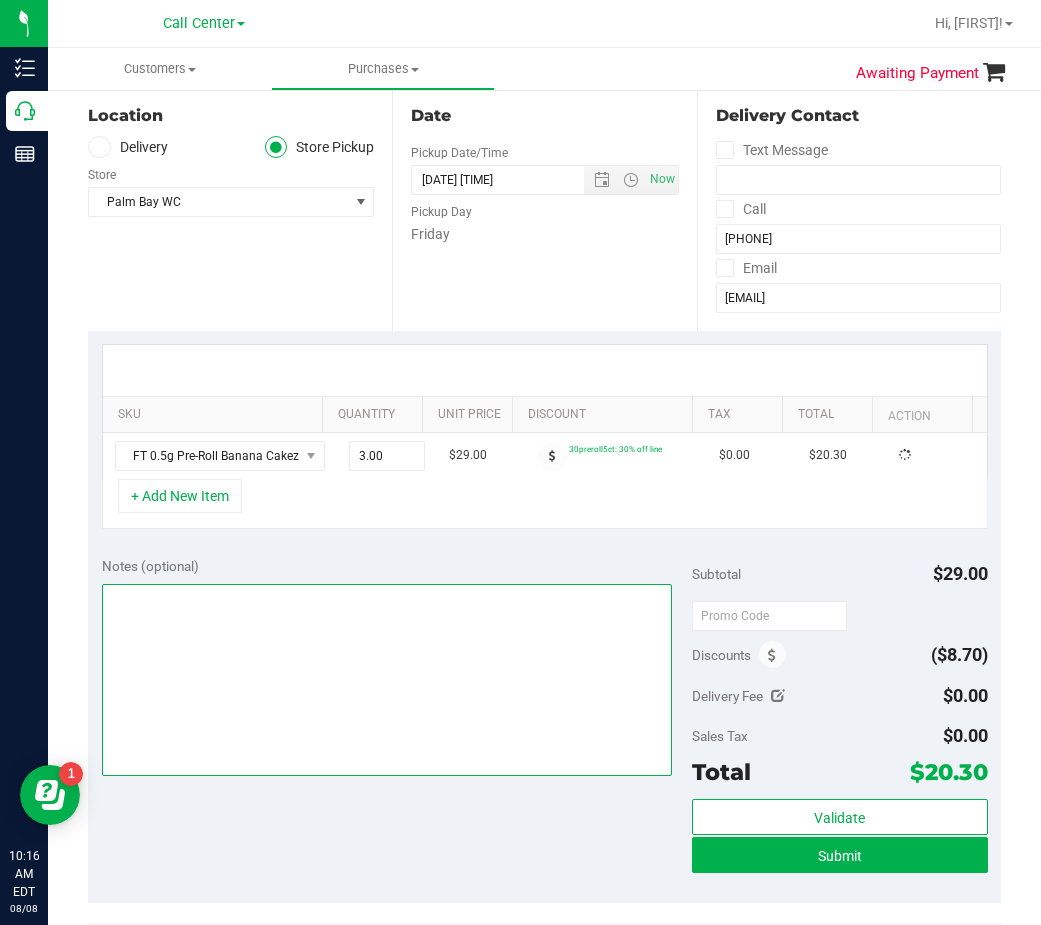 click at bounding box center (387, 680) 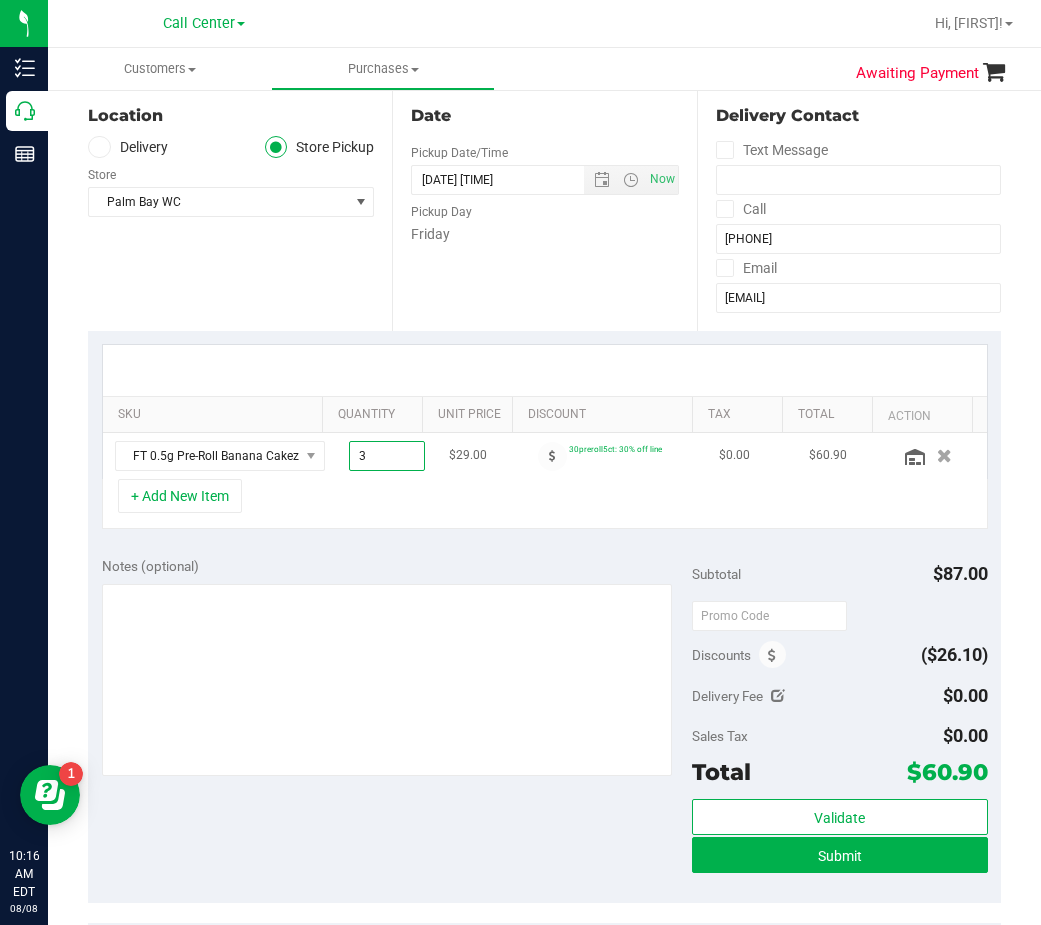 click on "3.00 3" at bounding box center (387, 456) 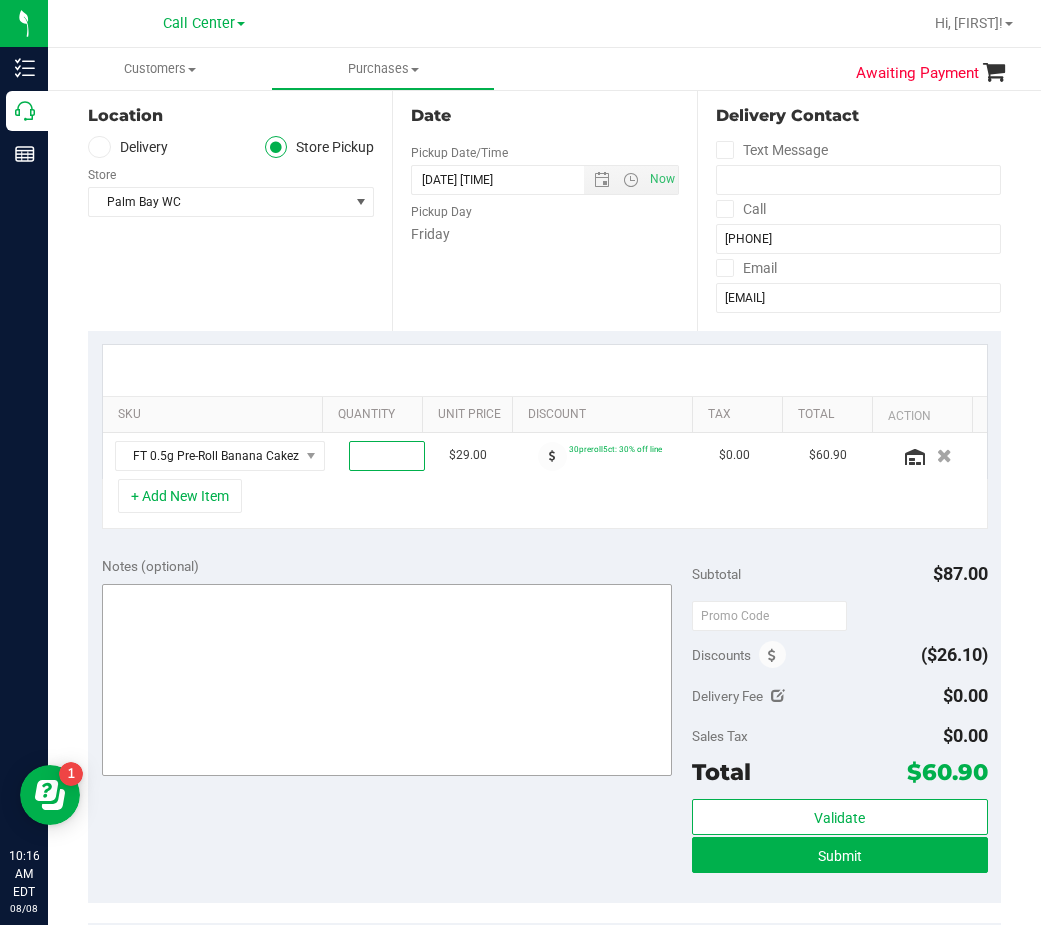 type on "2" 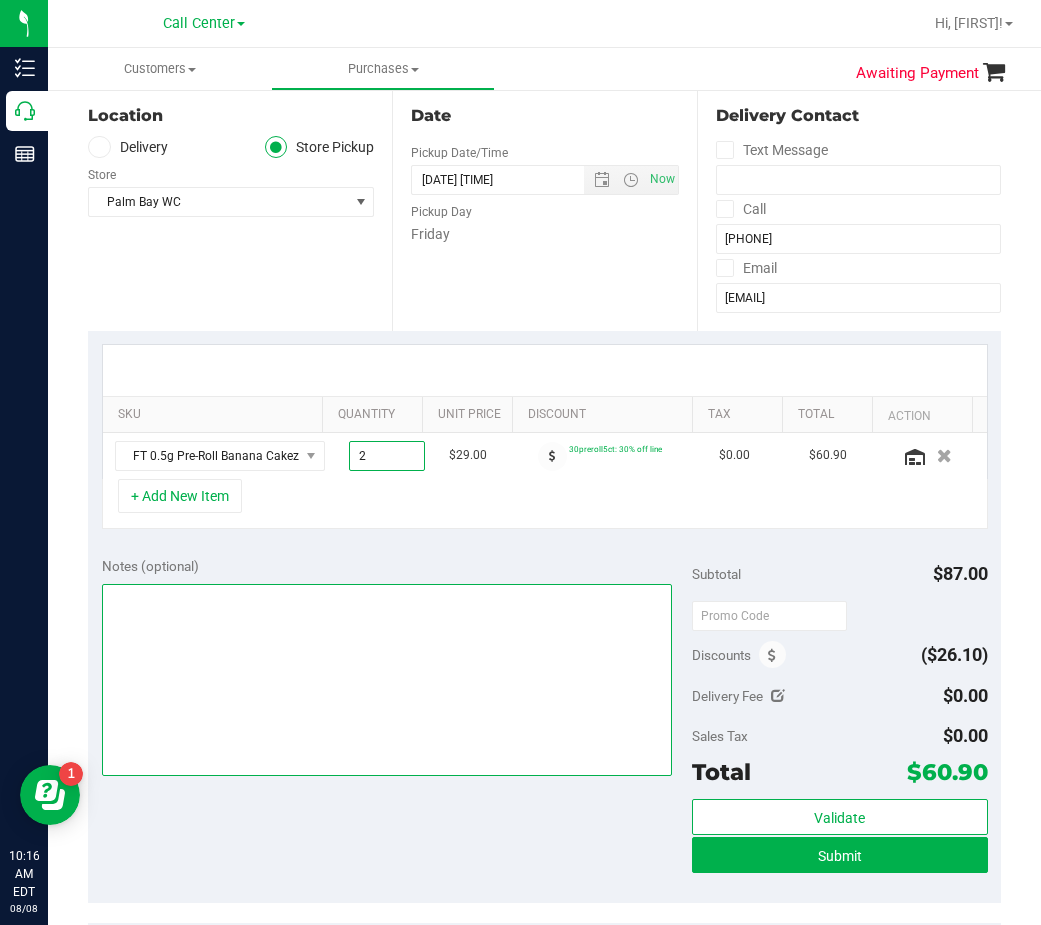 type on "2.00" 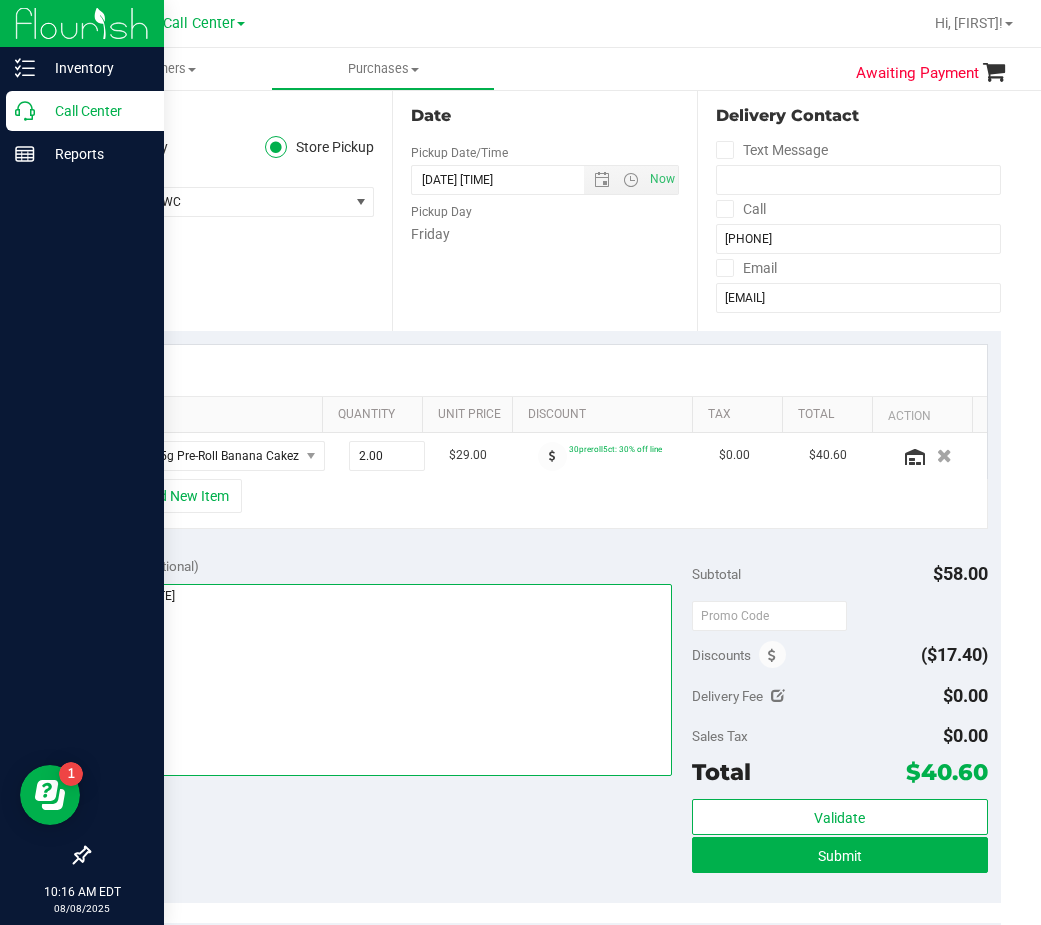 type on "cc dr [DATE]" 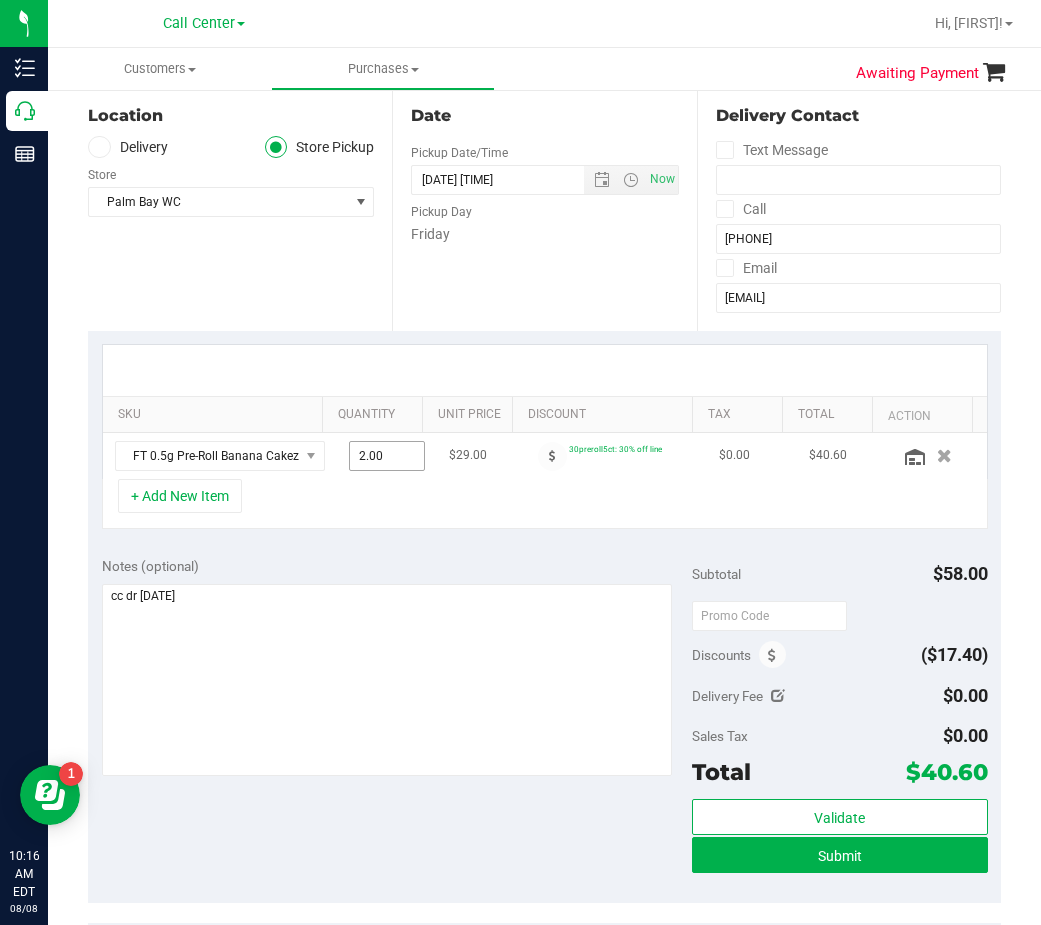 click on "2.00 2" at bounding box center [387, 456] 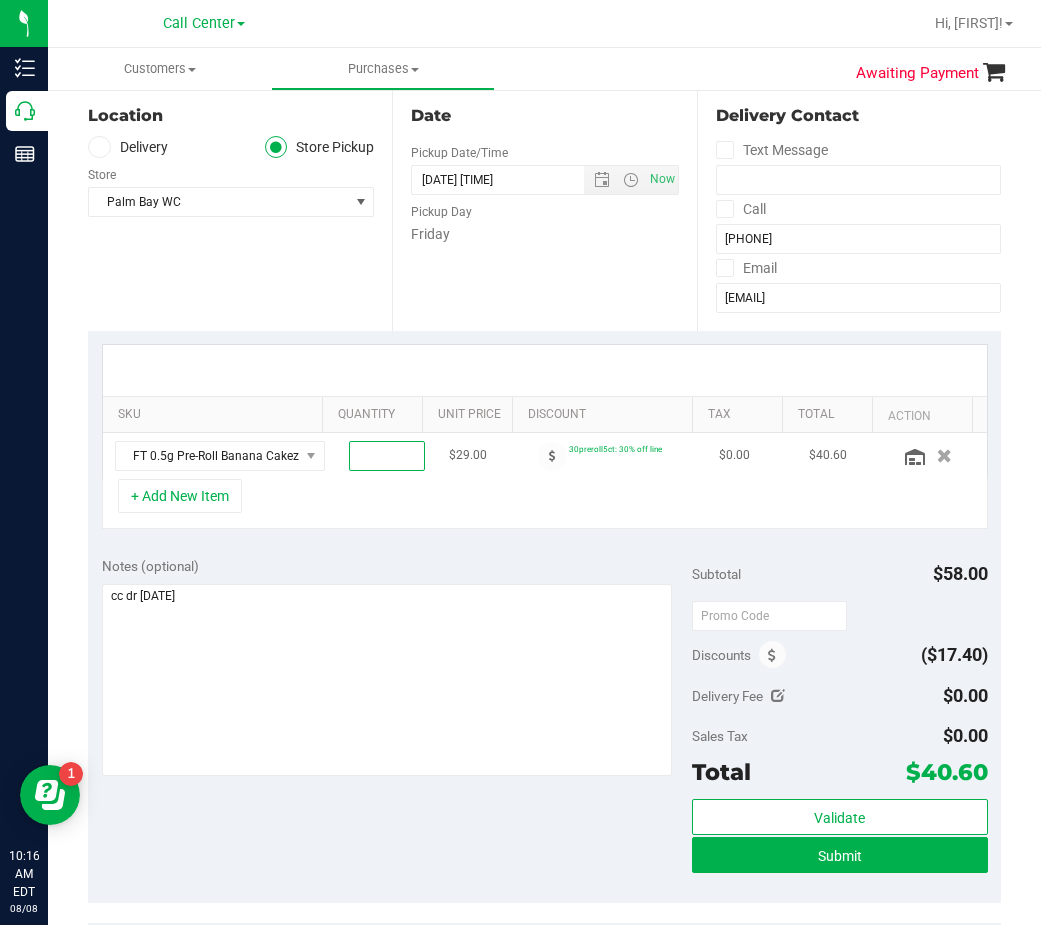 type on "3" 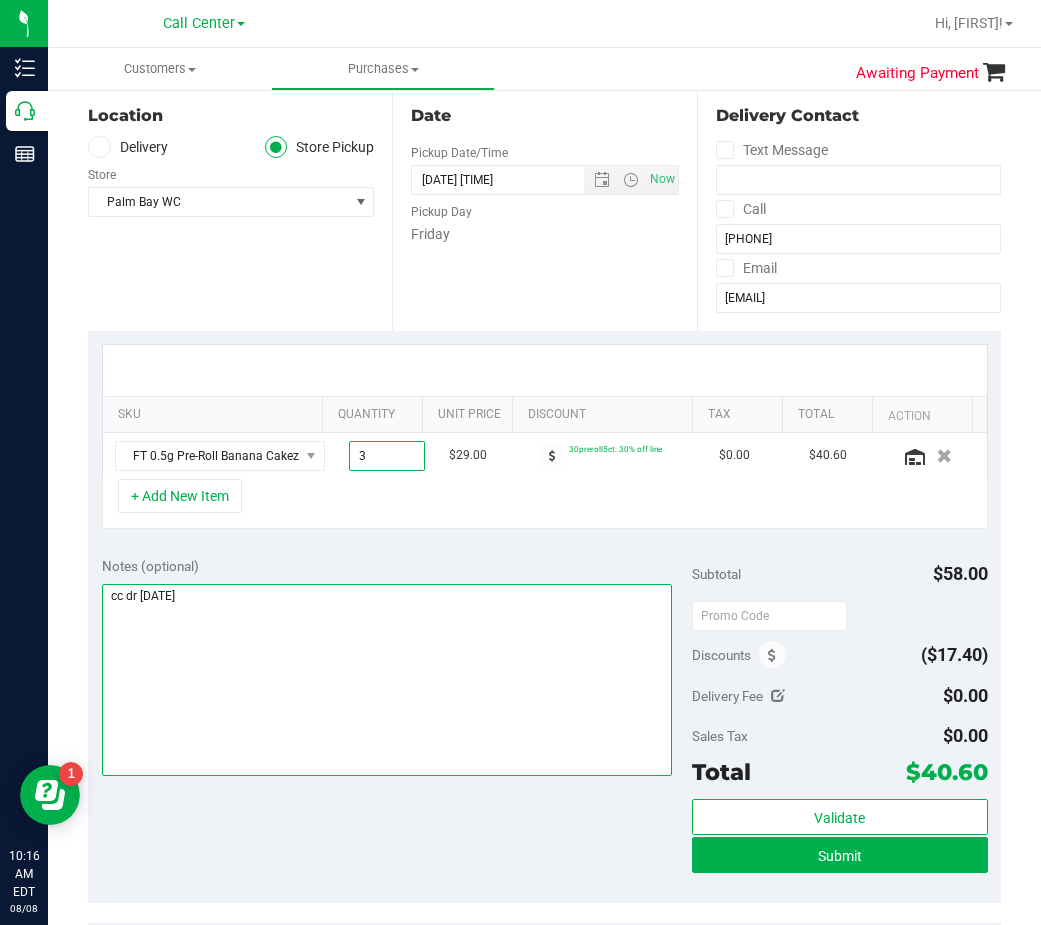 type on "3.00" 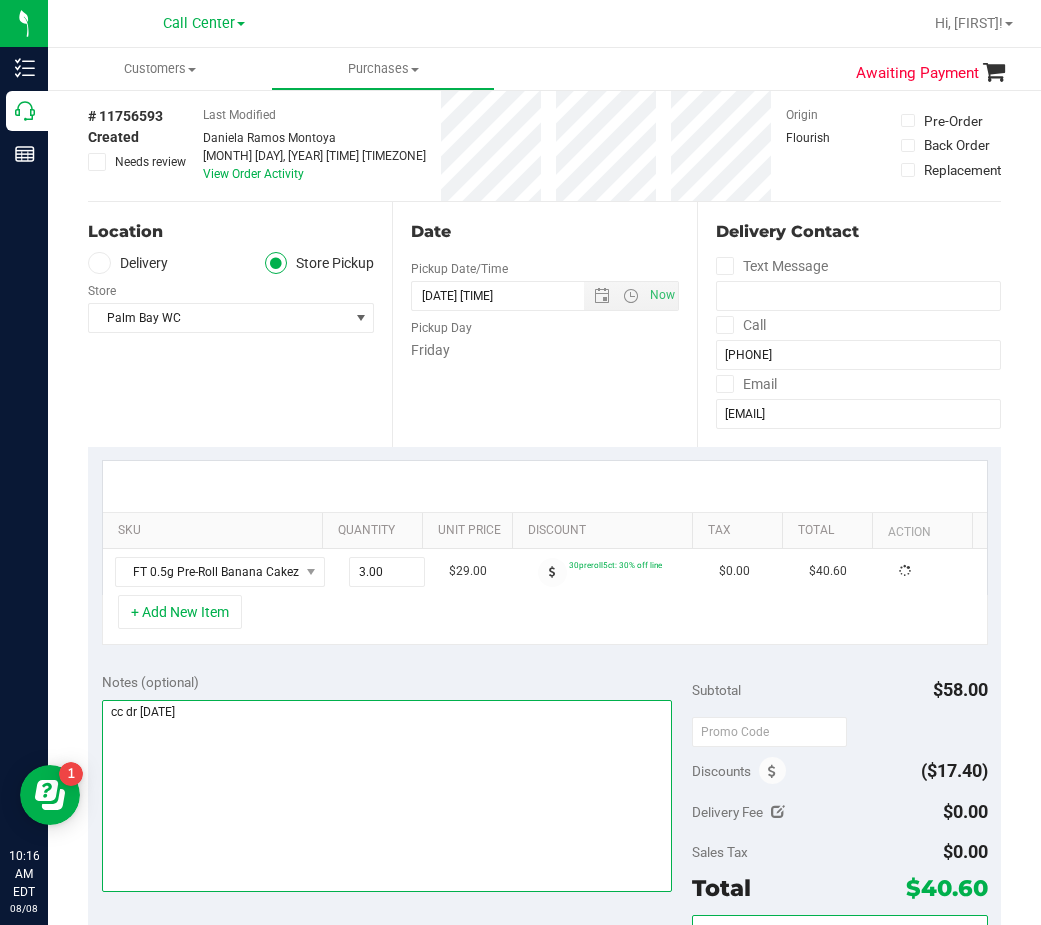 scroll, scrollTop: 0, scrollLeft: 0, axis: both 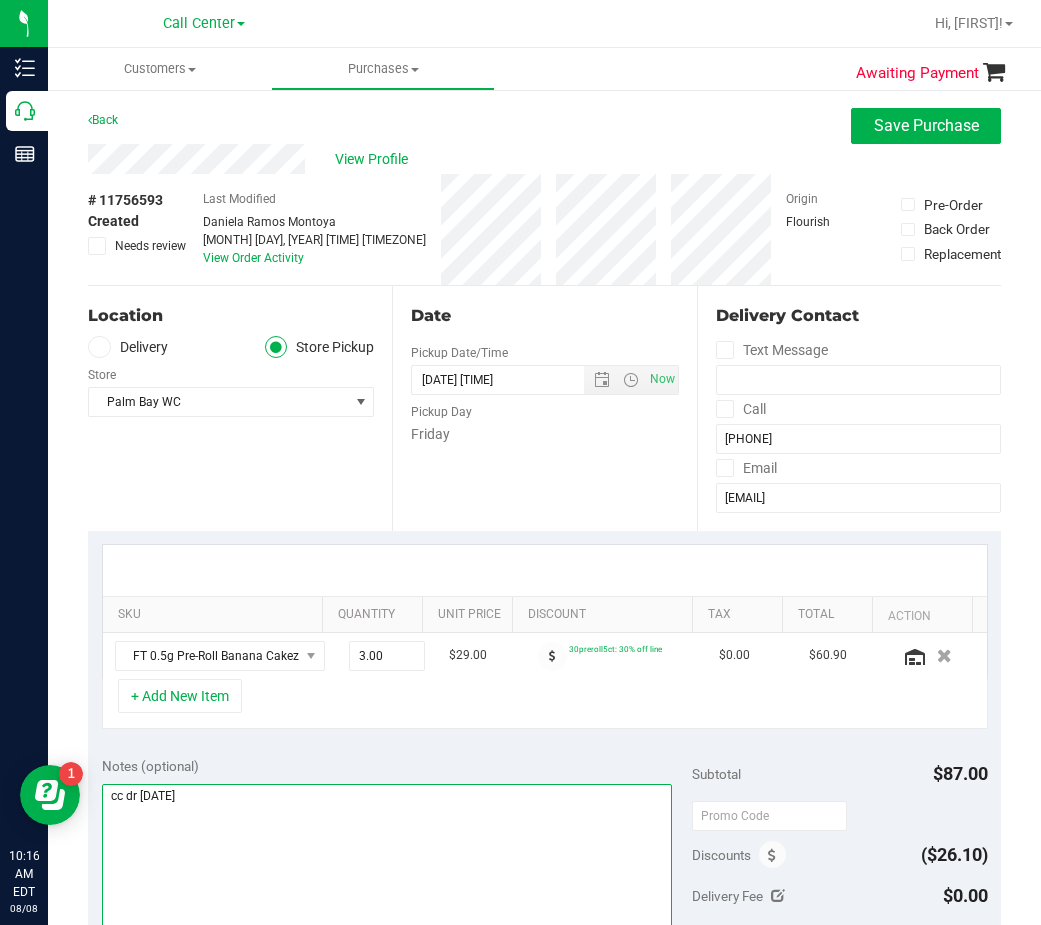 click at bounding box center (387, 880) 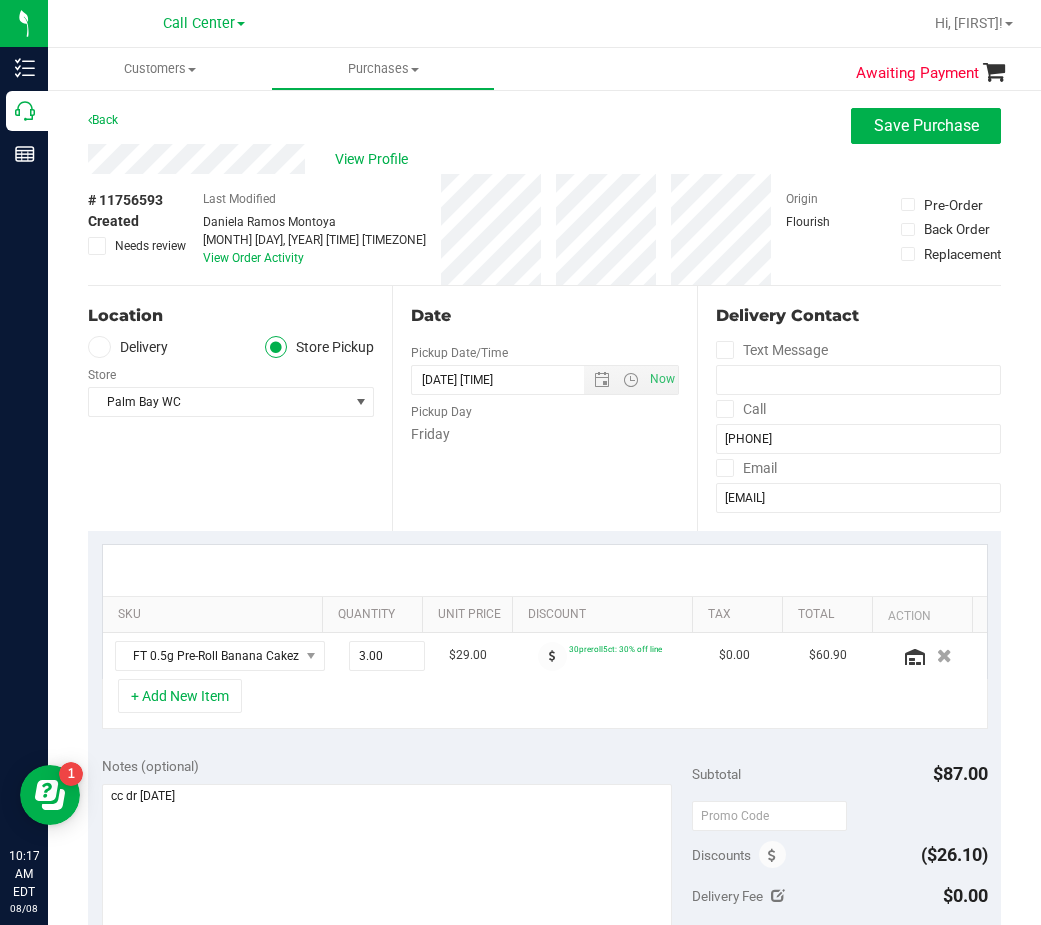 scroll, scrollTop: 200, scrollLeft: 0, axis: vertical 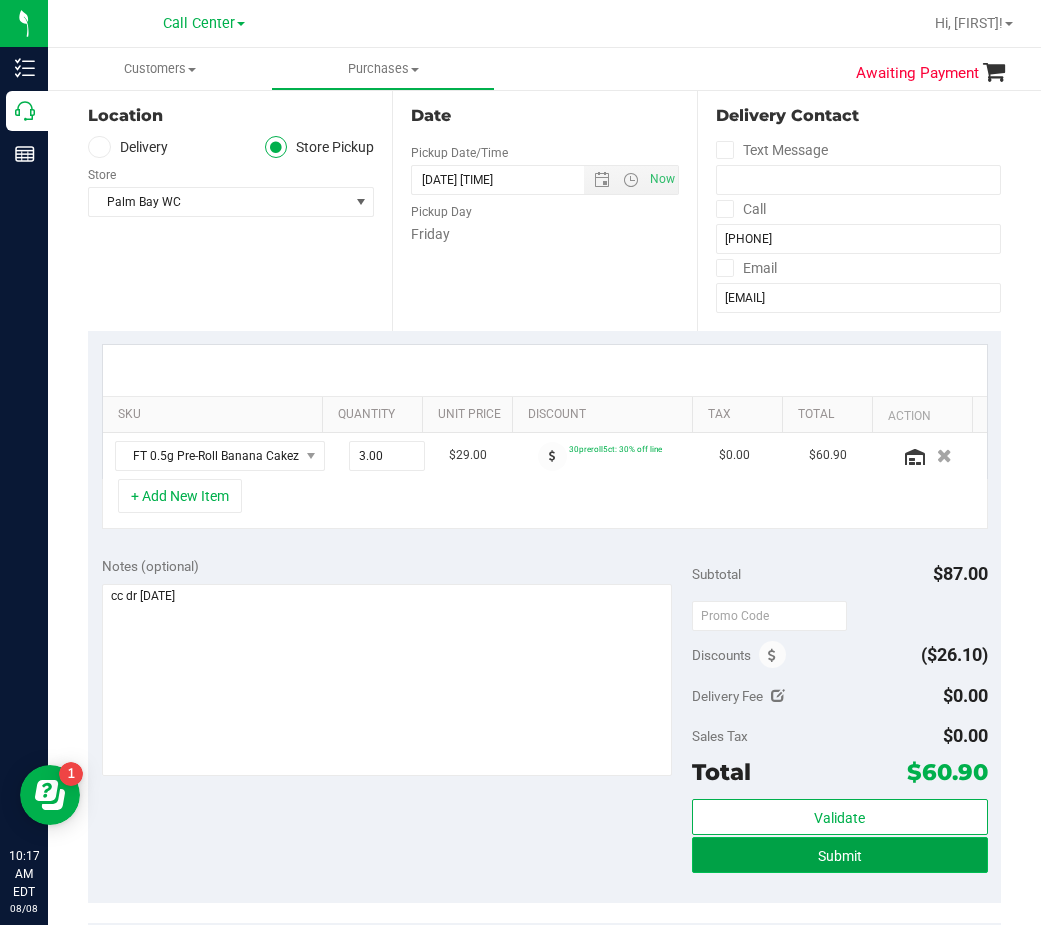 click on "Submit" at bounding box center [839, 855] 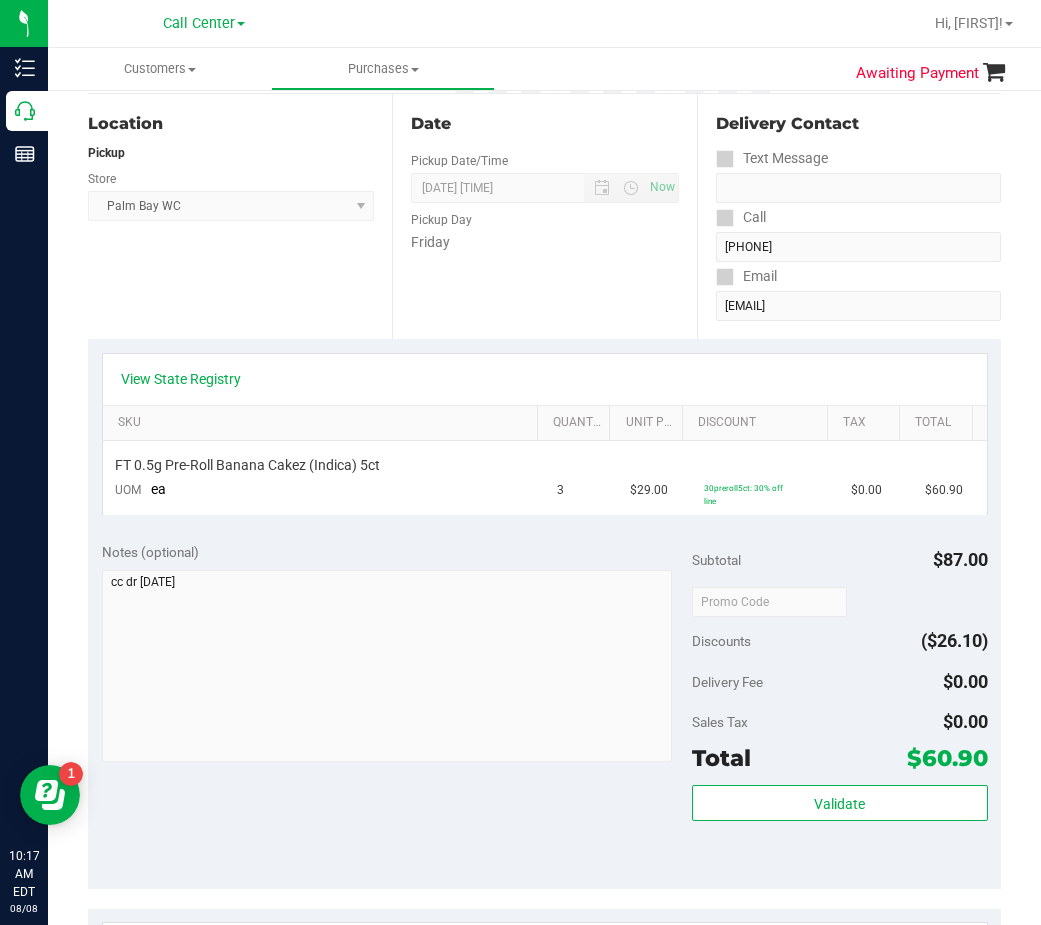 click on "Date
Pickup Date/Time
[DATE]
Now
[DATE] [TIME]
Now
Pickup Day
Friday" at bounding box center [544, 216] 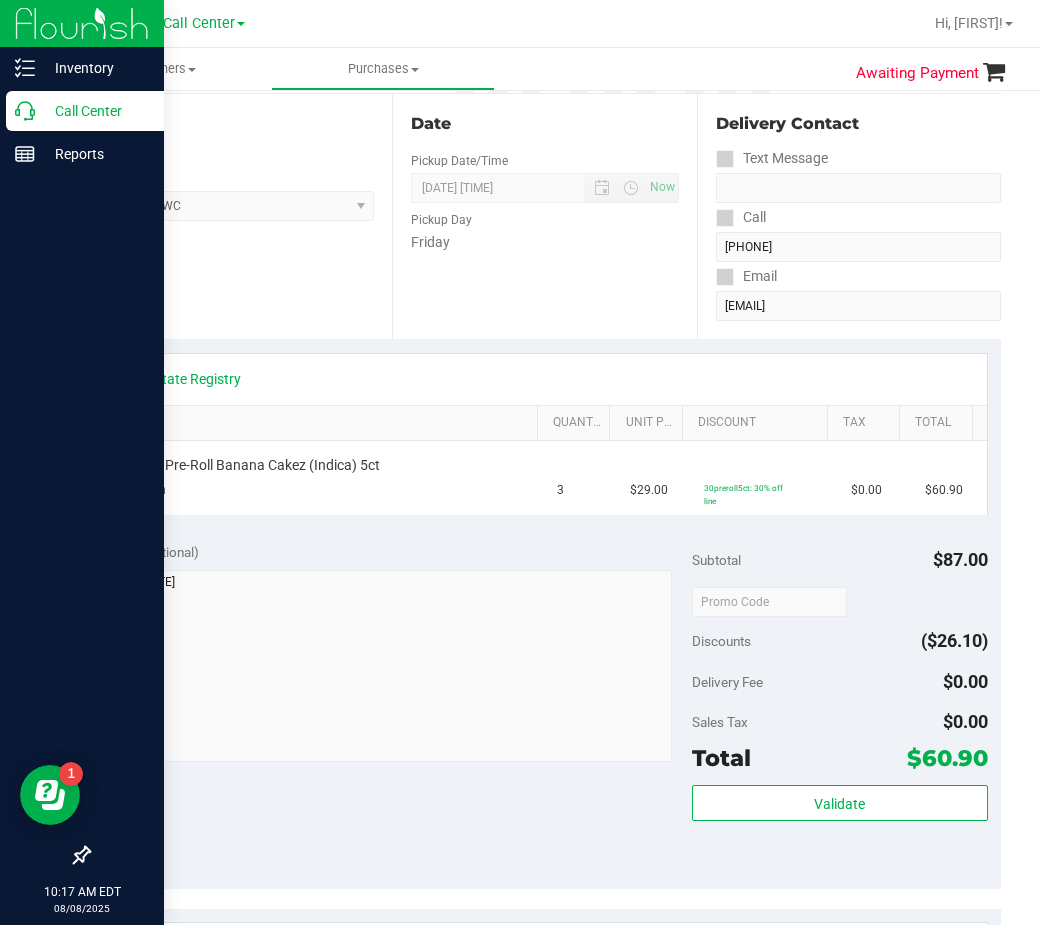 click 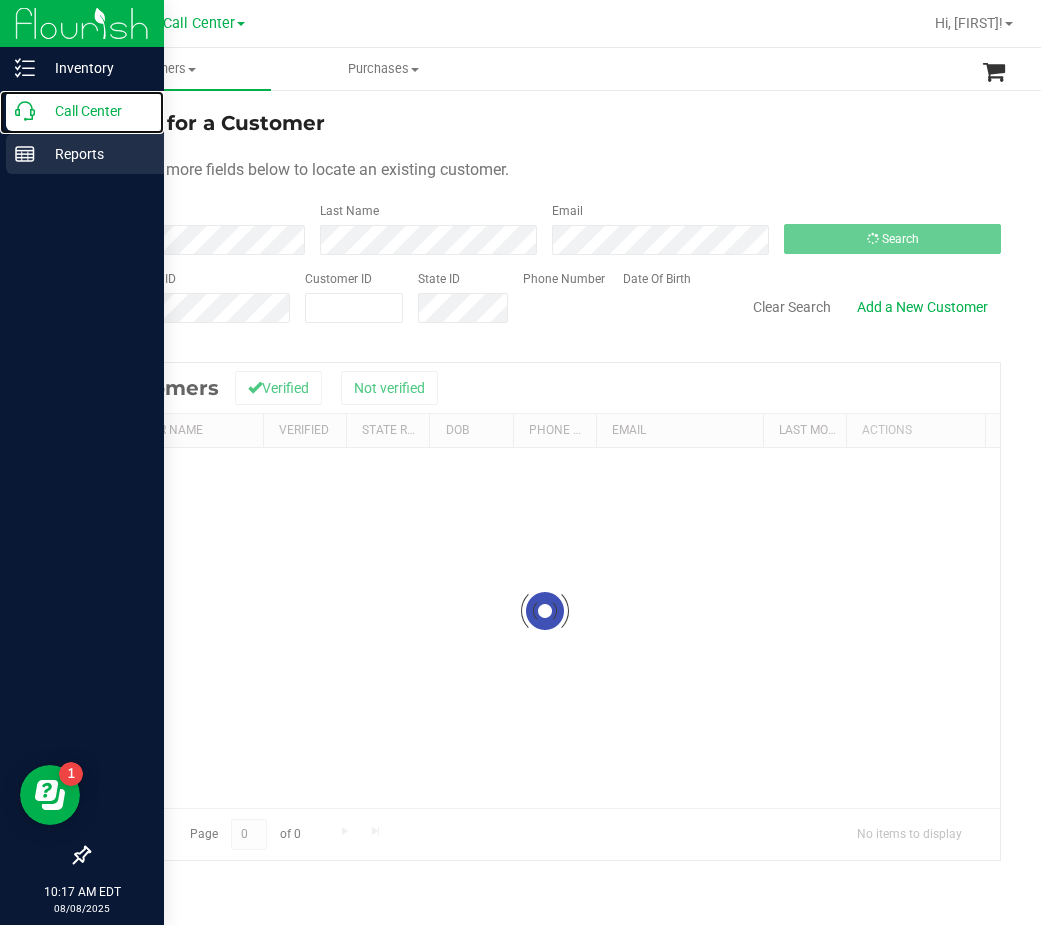 scroll, scrollTop: 0, scrollLeft: 0, axis: both 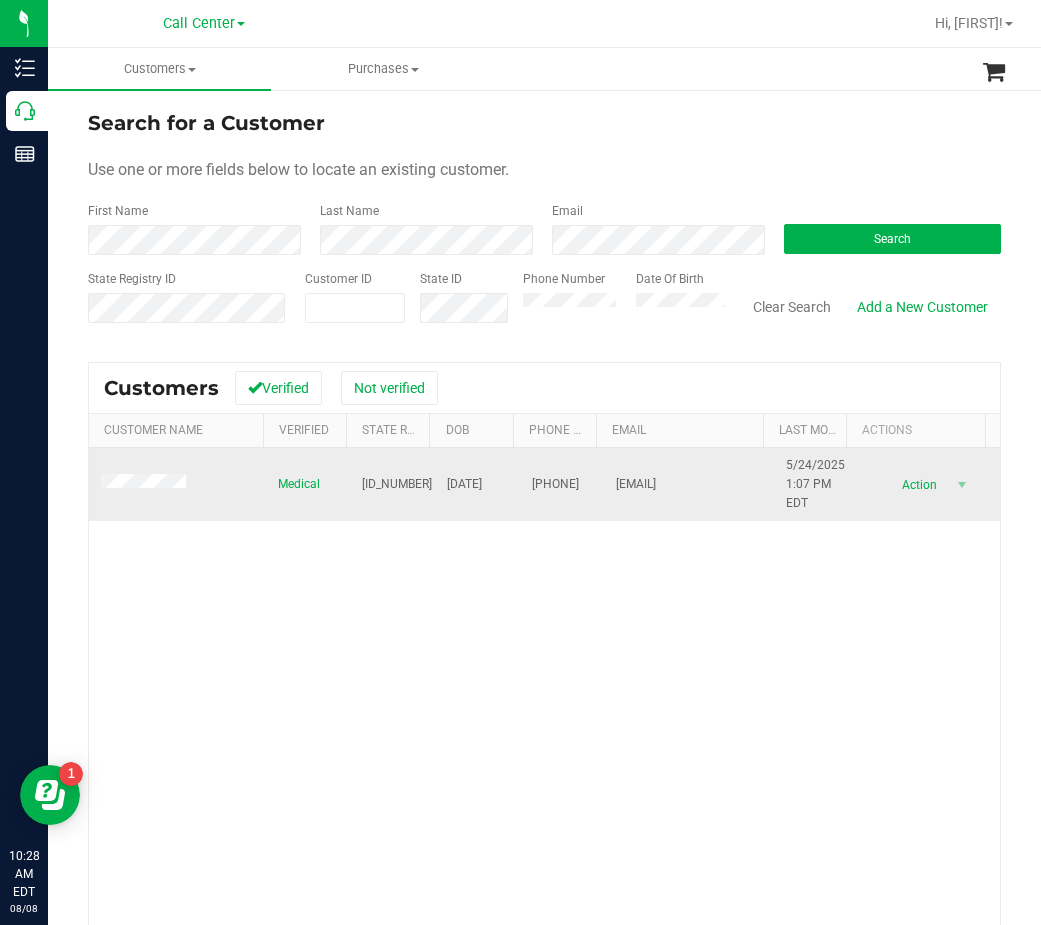 click on "[ID_NUMBER]" at bounding box center [397, 484] 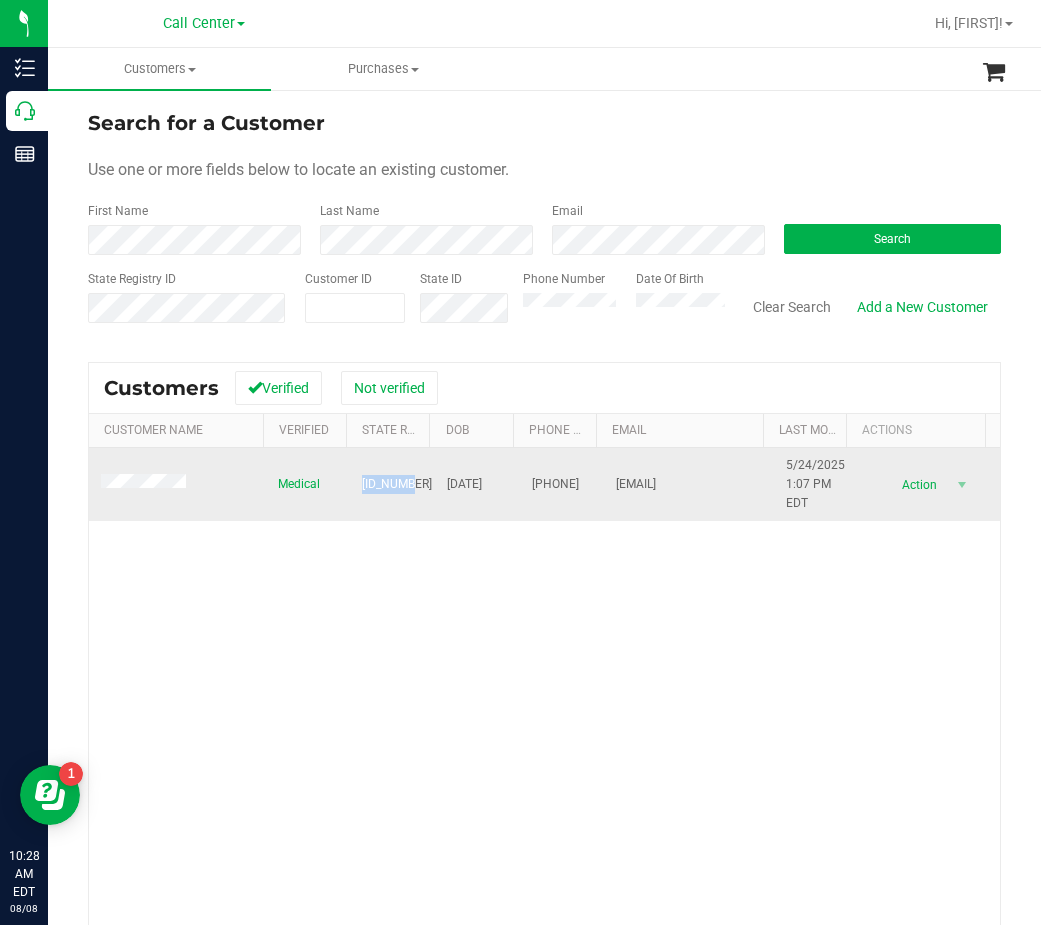 click on "[ID_NUMBER]" at bounding box center [397, 484] 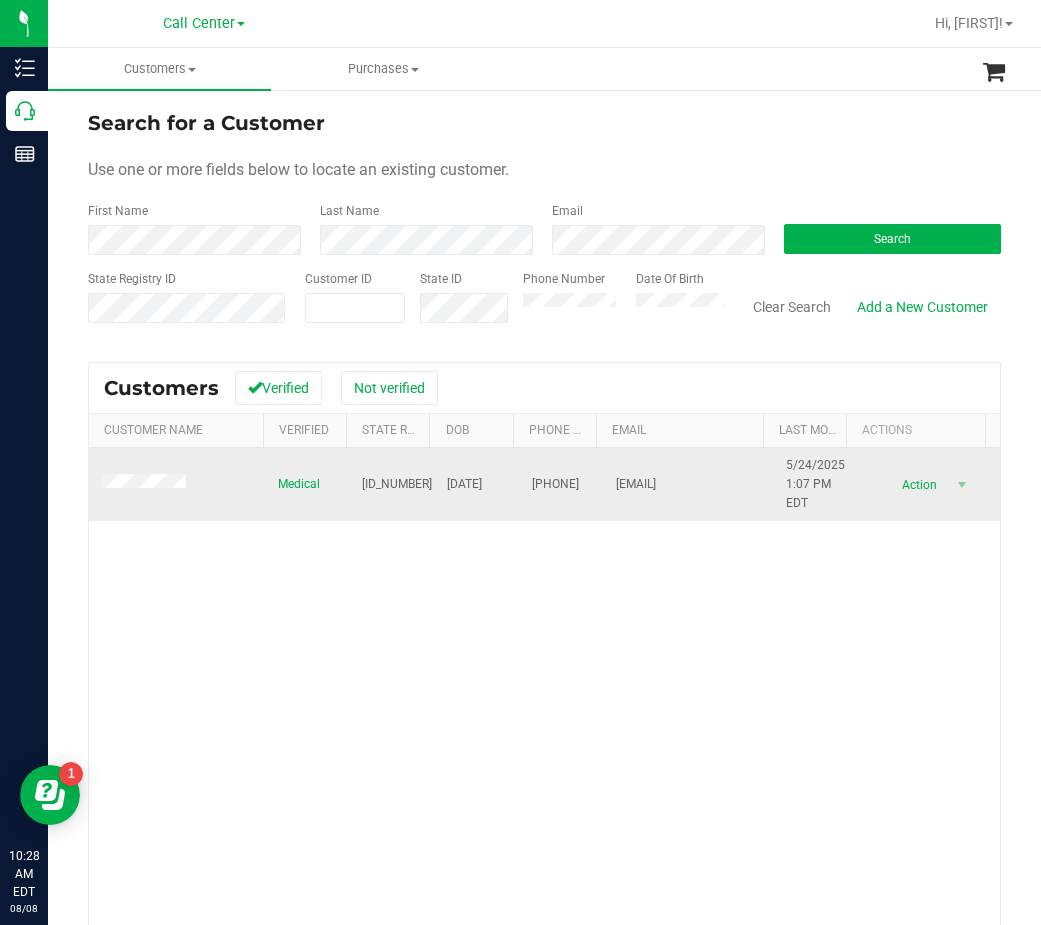 drag, startPoint x: 400, startPoint y: 486, endPoint x: 426, endPoint y: 495, distance: 27.513634 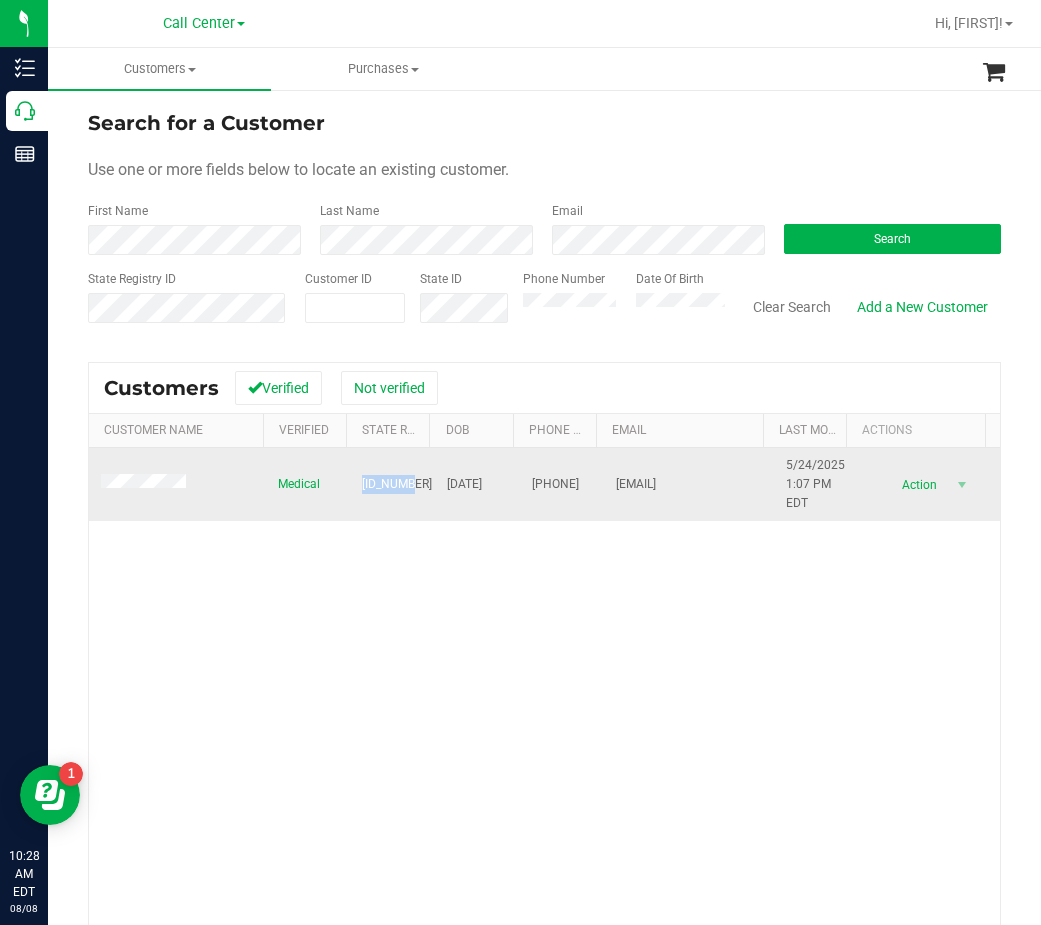 click on "[ID_NUMBER]" at bounding box center [397, 484] 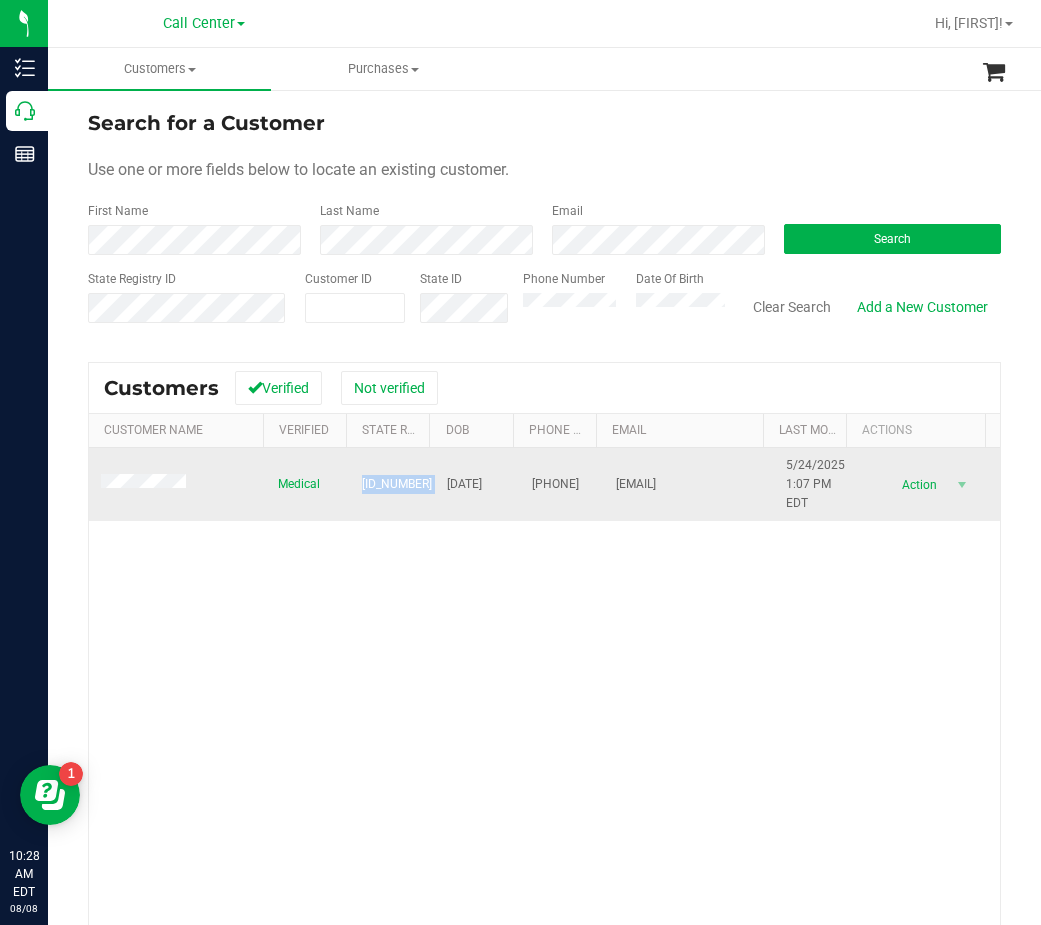 click on "[ID_NUMBER]" at bounding box center (397, 484) 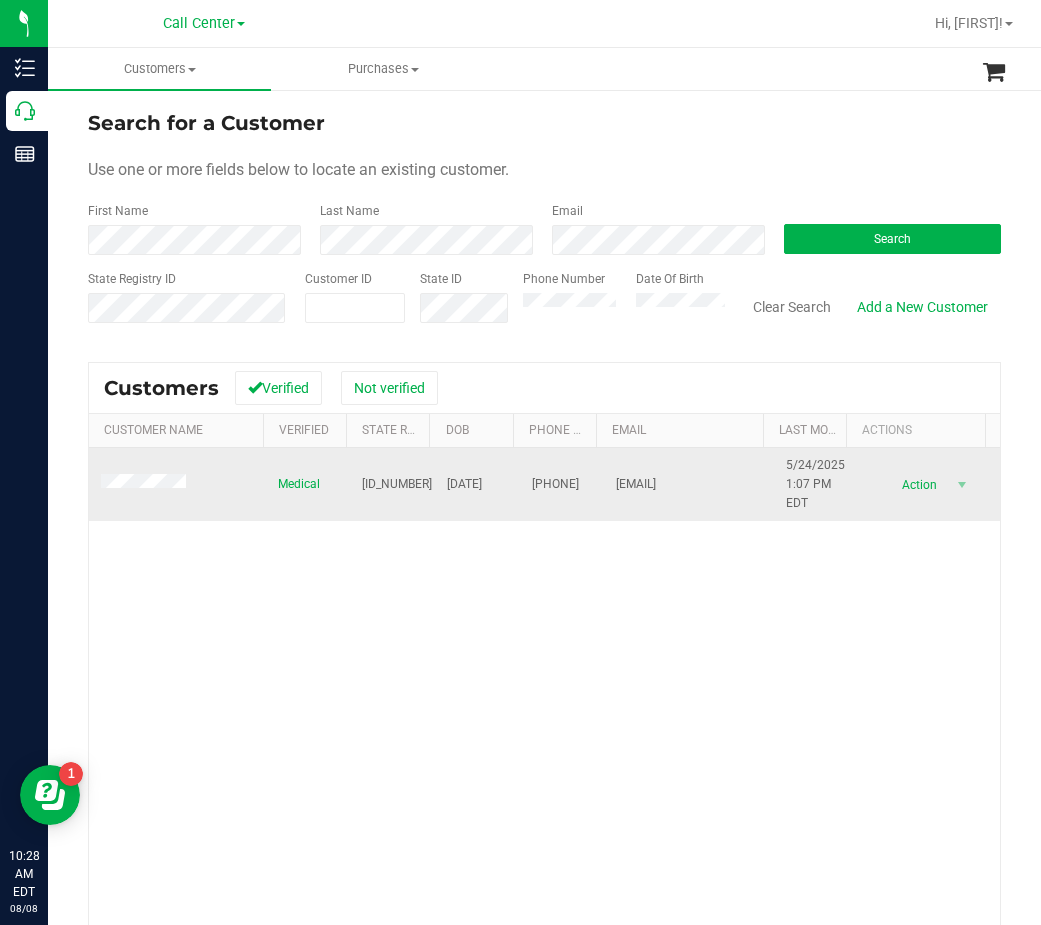 drag, startPoint x: 468, startPoint y: 500, endPoint x: 471, endPoint y: 489, distance: 11.401754 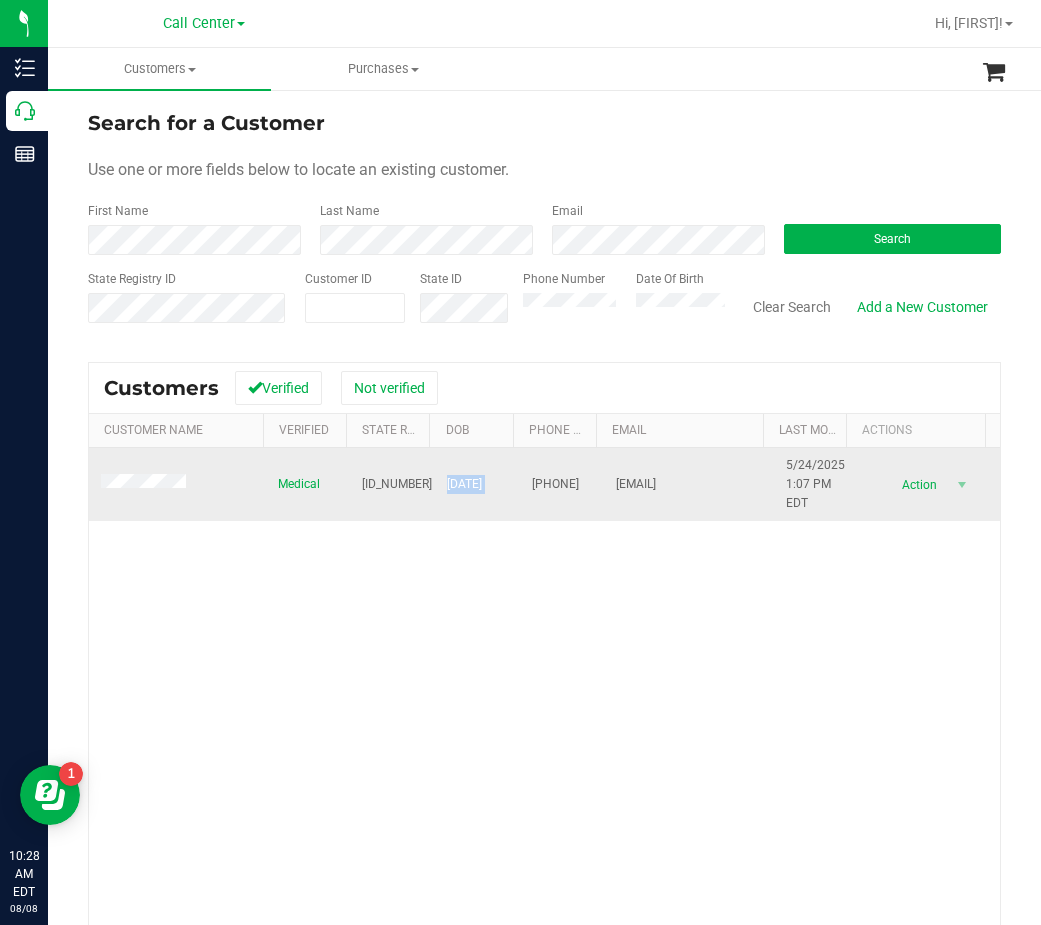 click on "[DATE]" at bounding box center (464, 484) 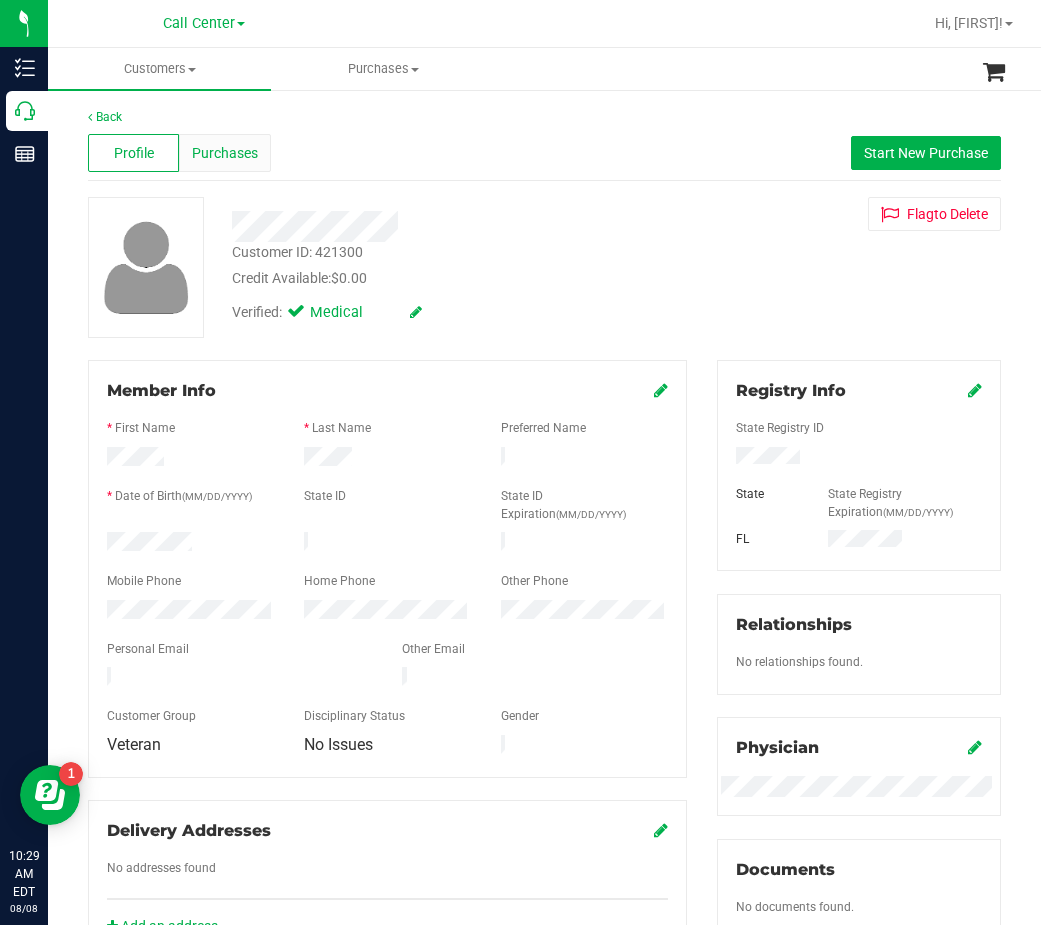 click on "Purchases" at bounding box center (224, 153) 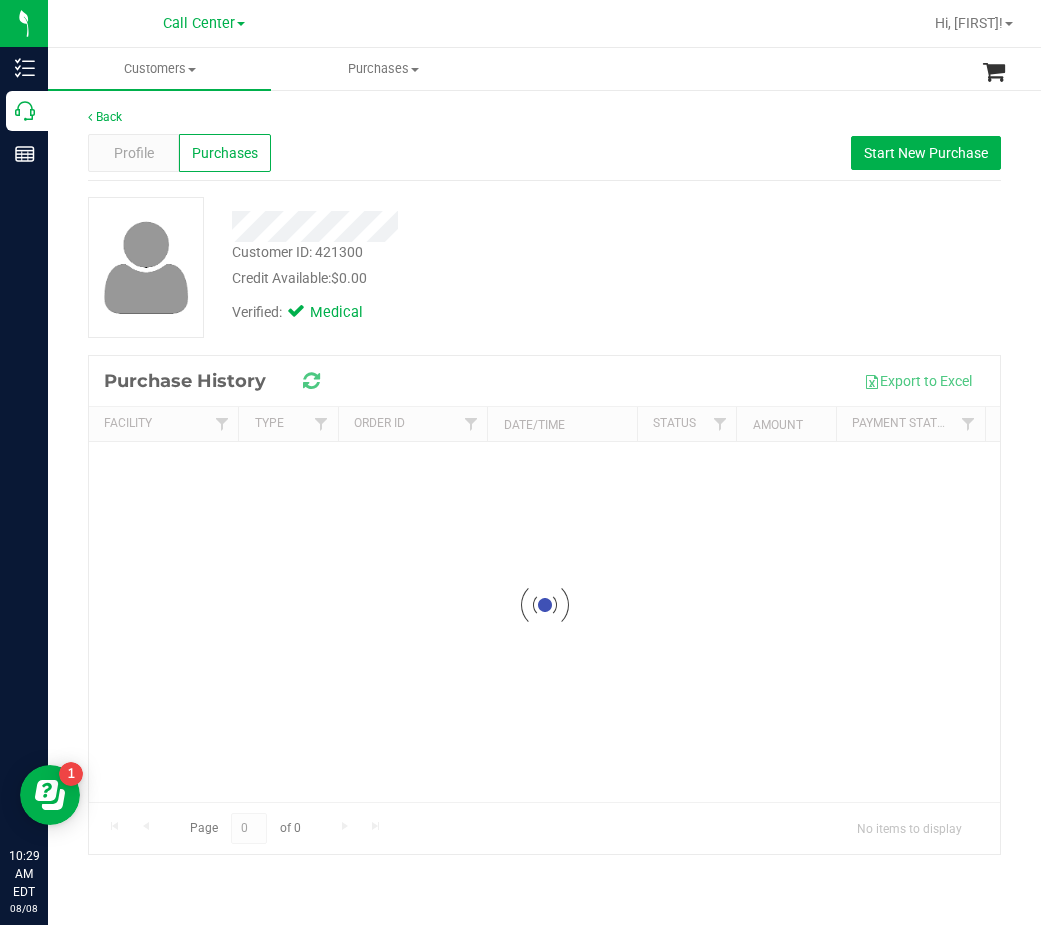 click on "Customer ID: [NUMBER]
Credit Available:
$0.00
Verified:
Medical
Loading..." at bounding box center (544, 481) 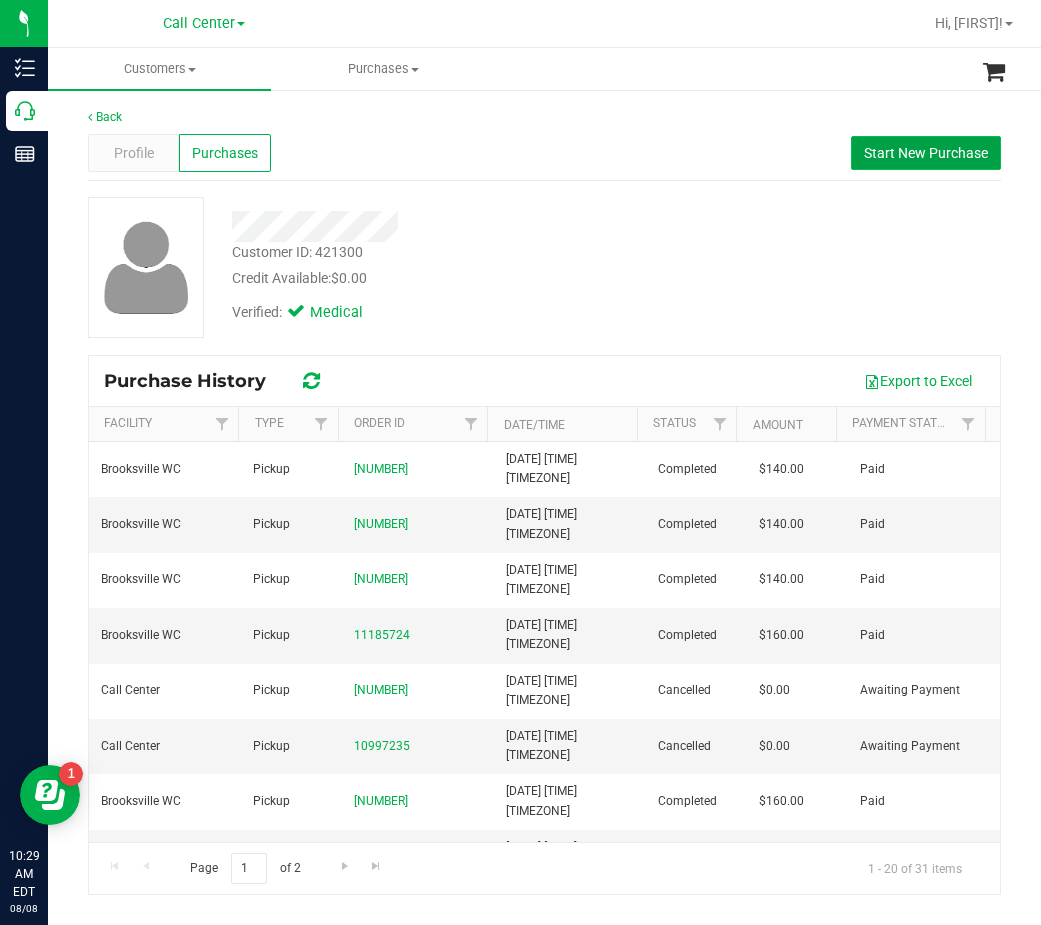 click on "Start New Purchase" at bounding box center [926, 153] 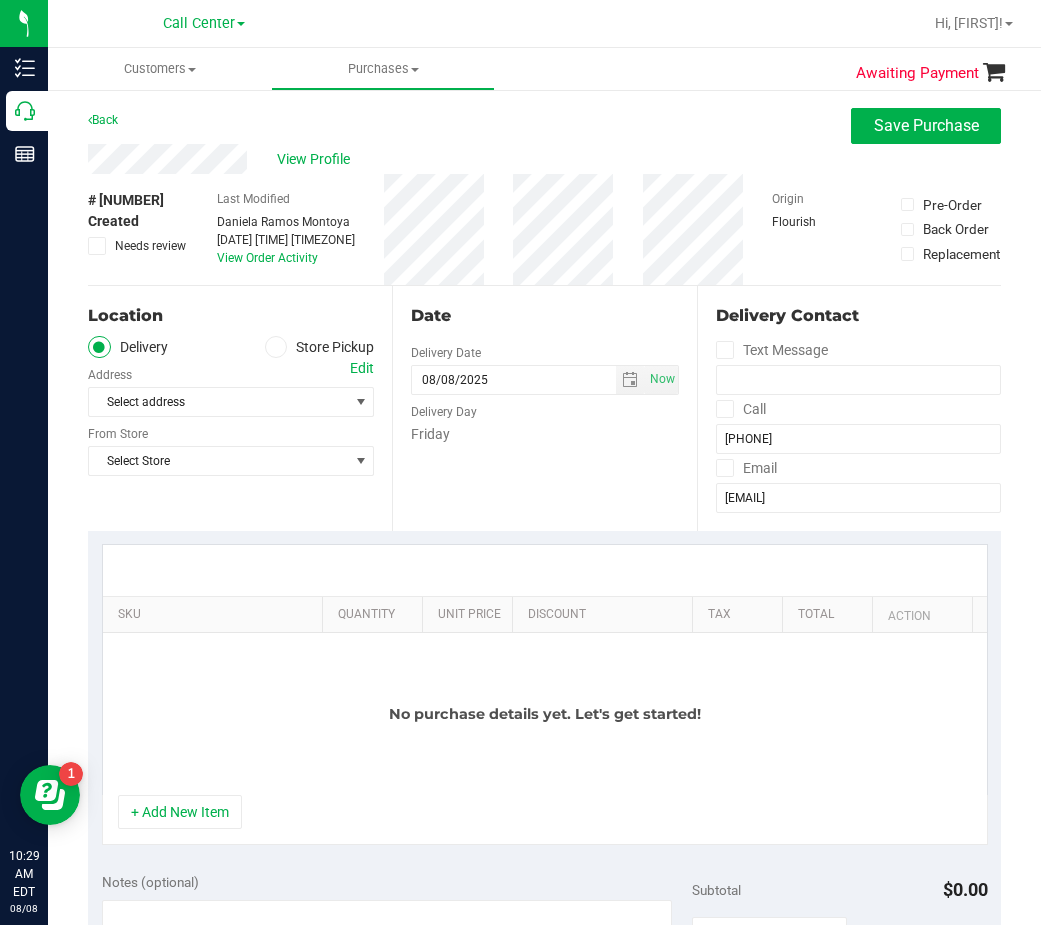drag, startPoint x: 239, startPoint y: 340, endPoint x: 260, endPoint y: 350, distance: 23.259407 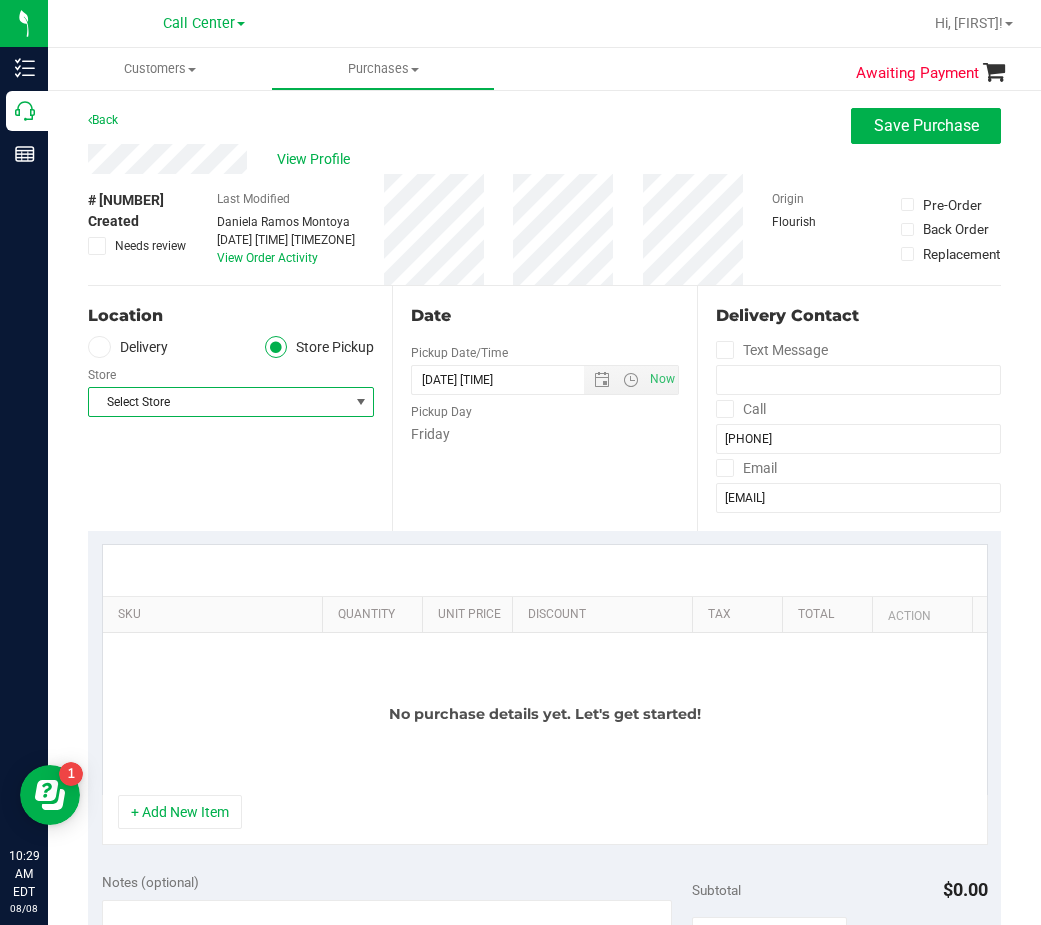 click on "Select Store" at bounding box center [218, 402] 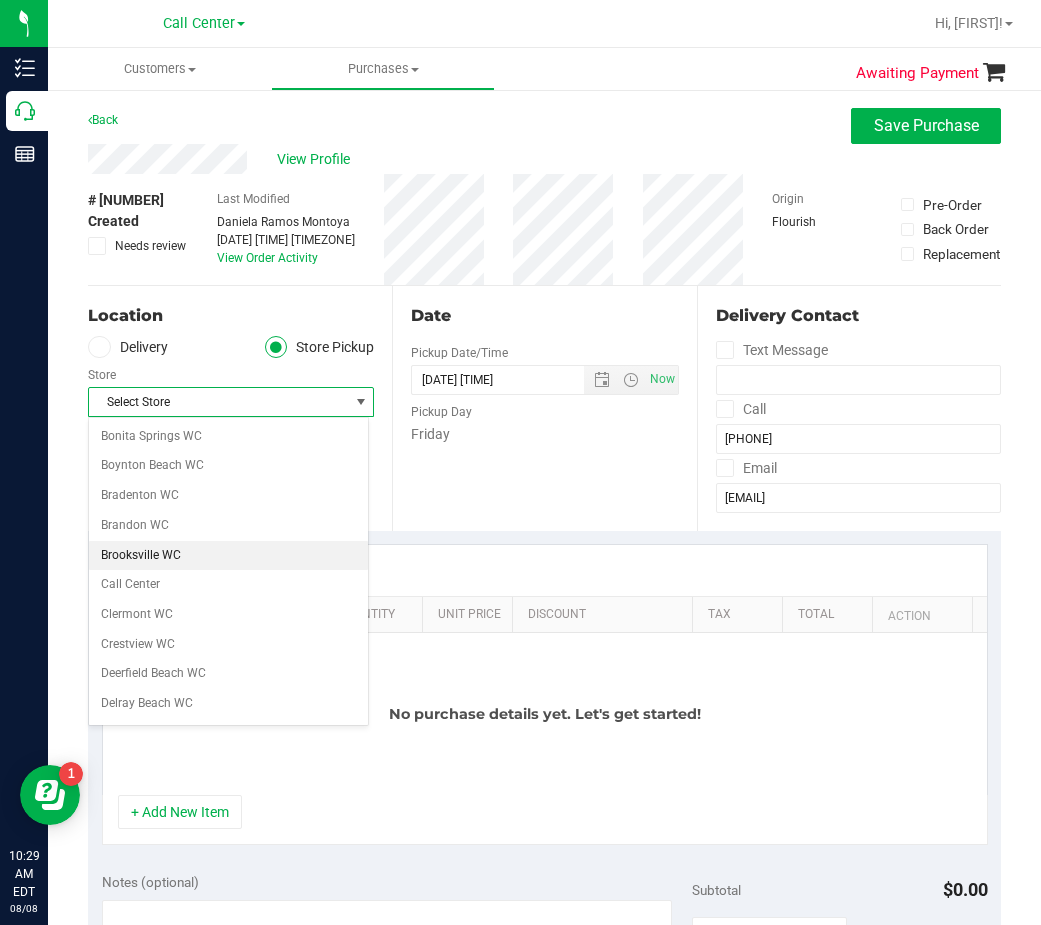 click on "Brooksville WC" at bounding box center [228, 556] 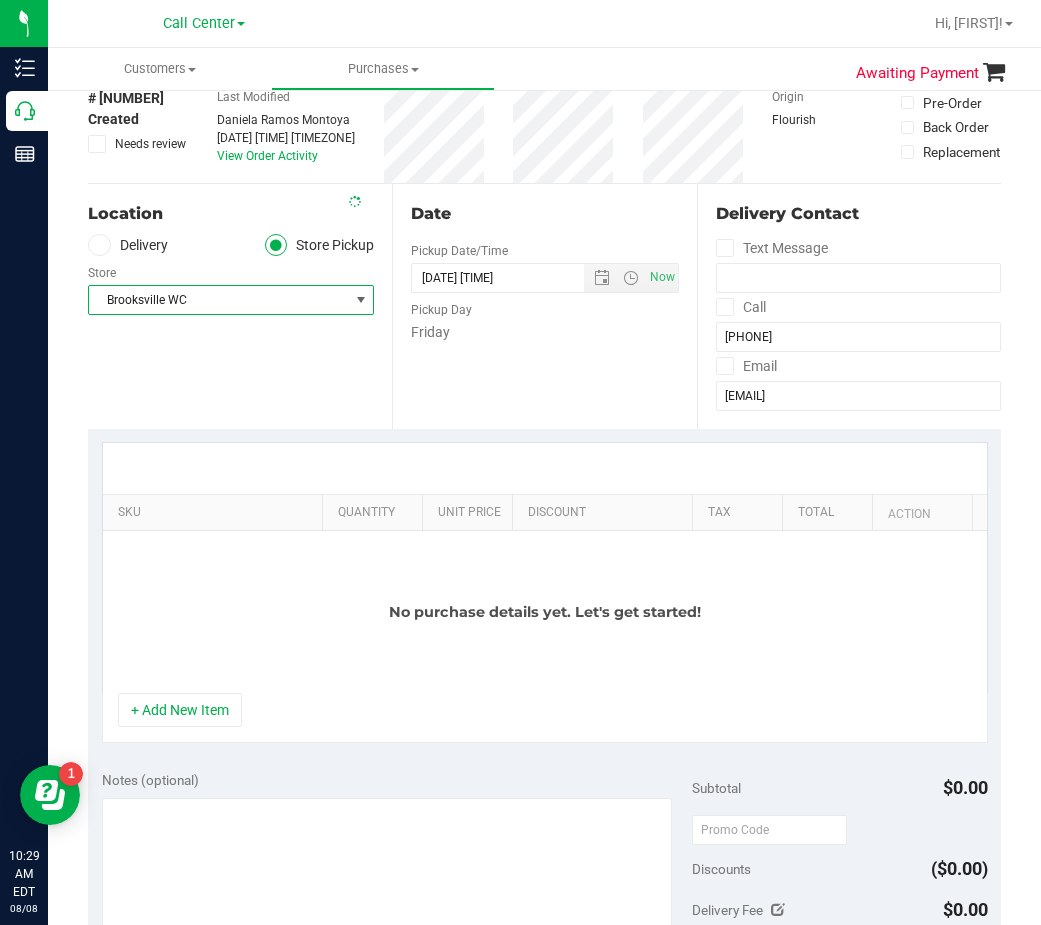 scroll, scrollTop: 200, scrollLeft: 0, axis: vertical 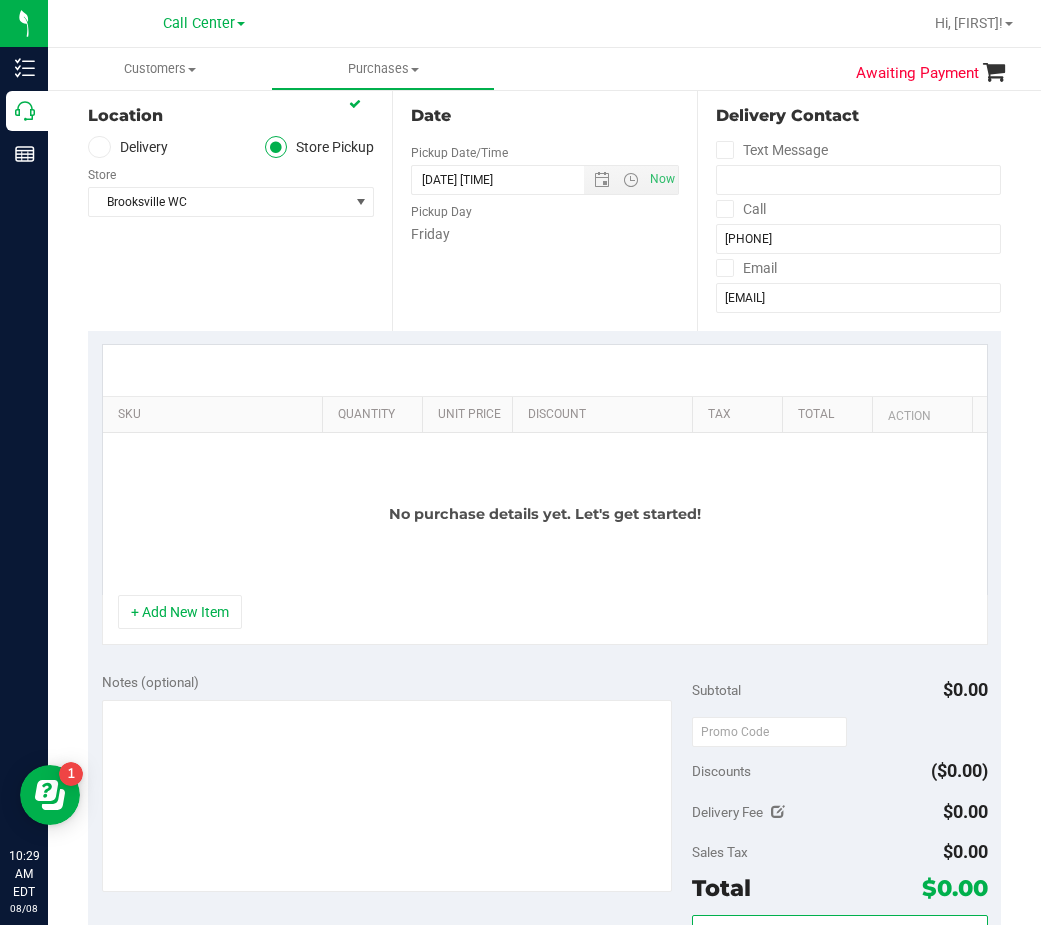 click on "No purchase details yet. Let's get started!" at bounding box center (545, 514) 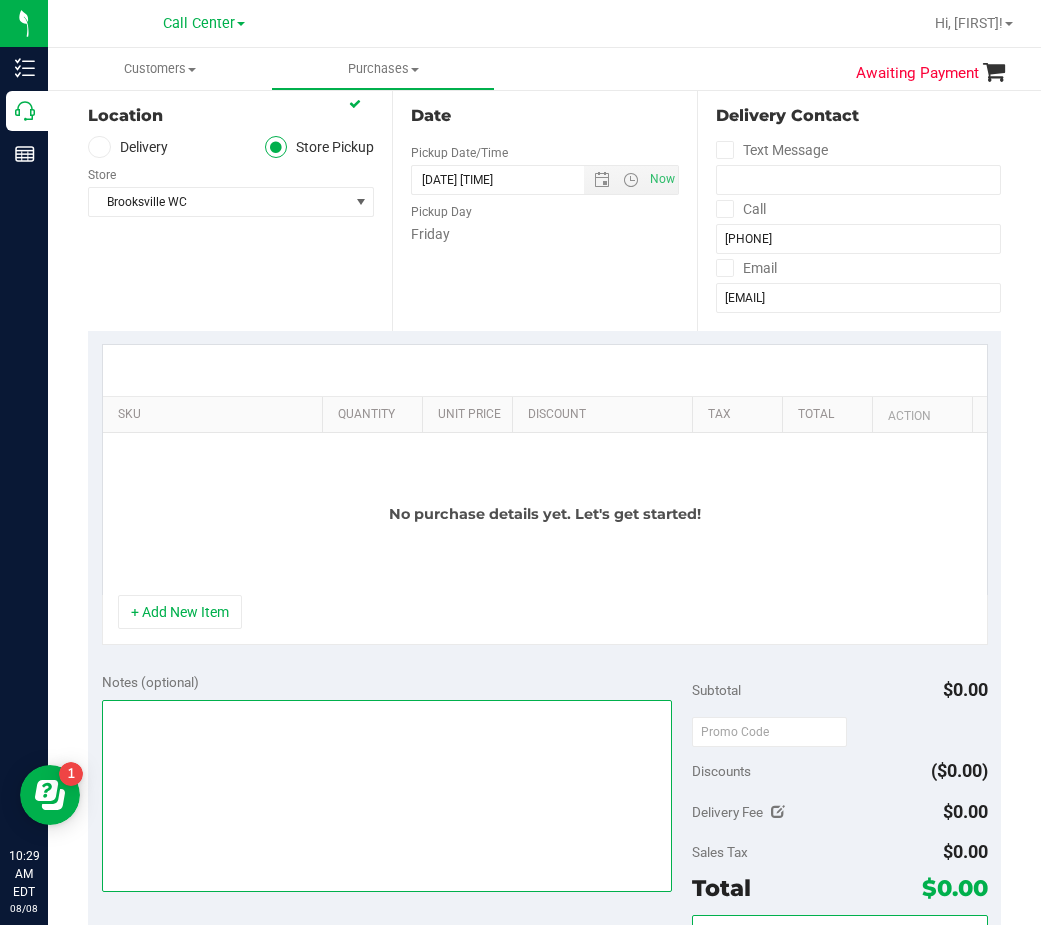 click at bounding box center [387, 796] 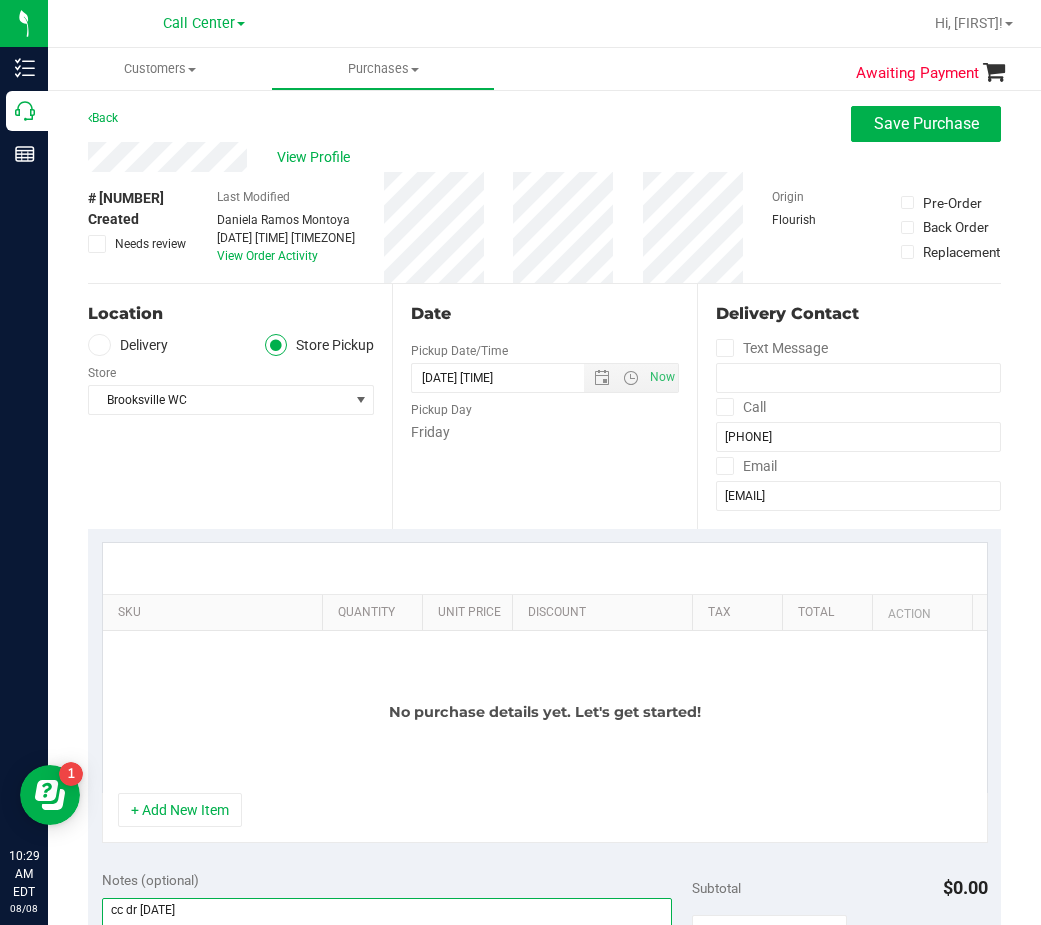 scroll, scrollTop: 0, scrollLeft: 0, axis: both 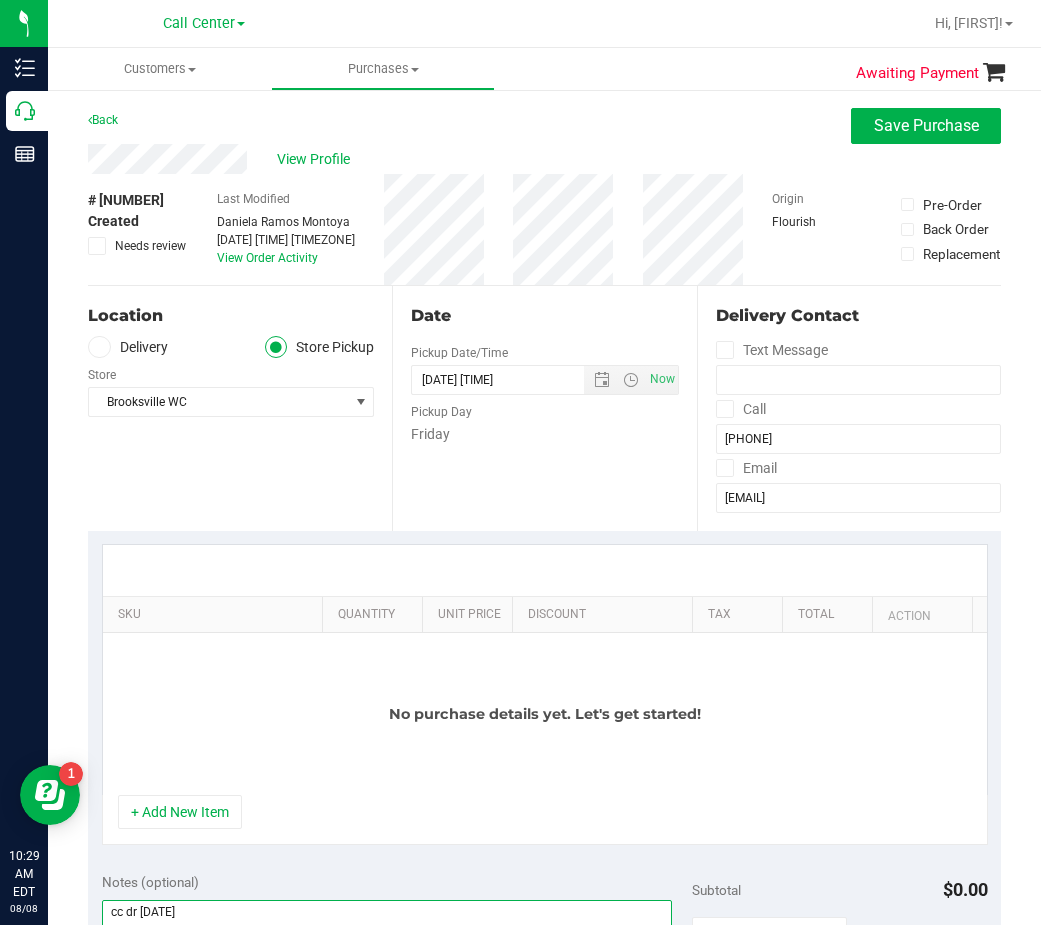 type on "cc dr [DATE]" 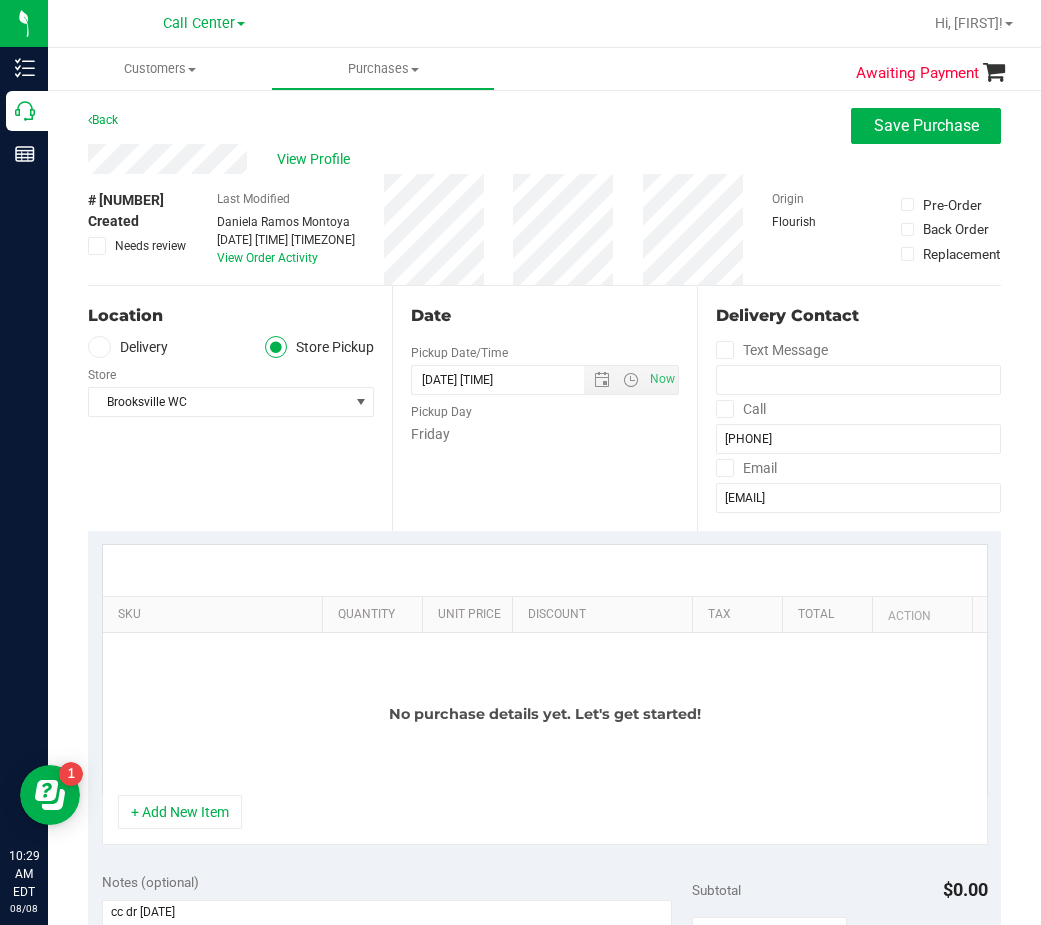 click on "No purchase details yet. Let's get started!" at bounding box center (545, 714) 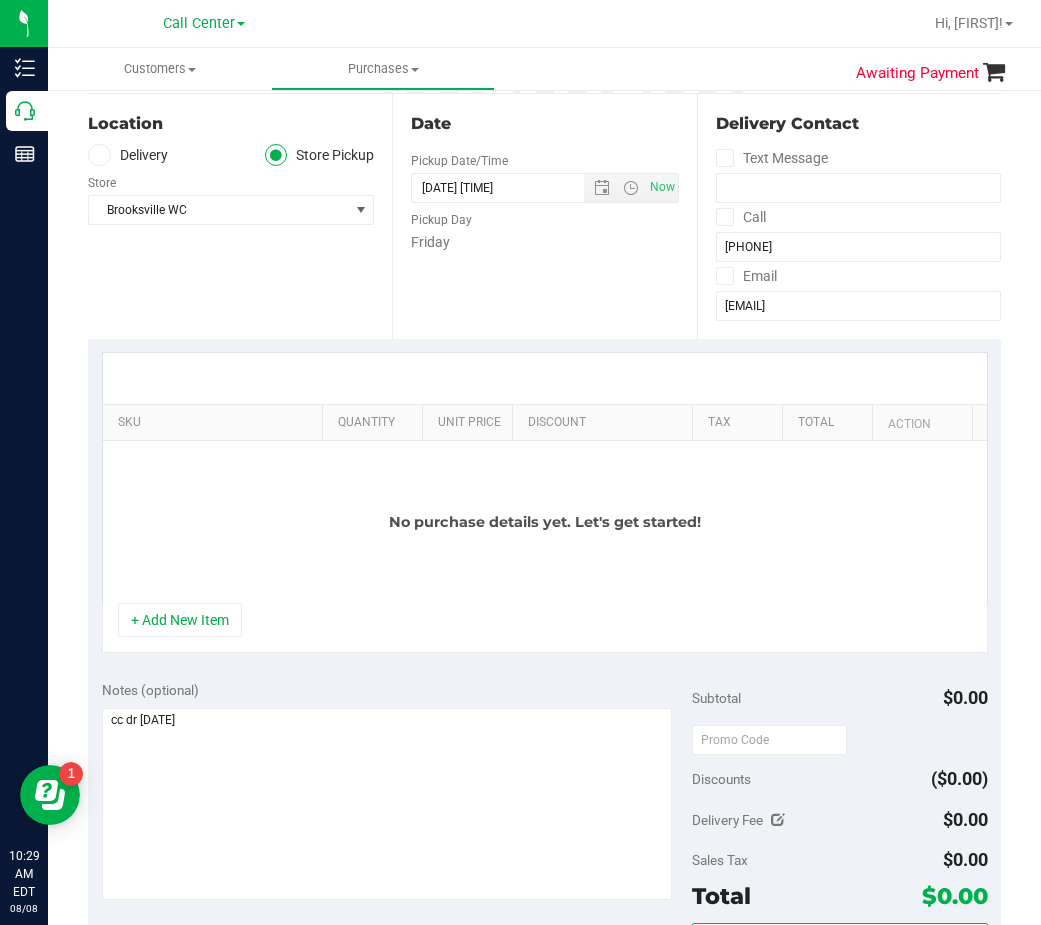 scroll, scrollTop: 200, scrollLeft: 0, axis: vertical 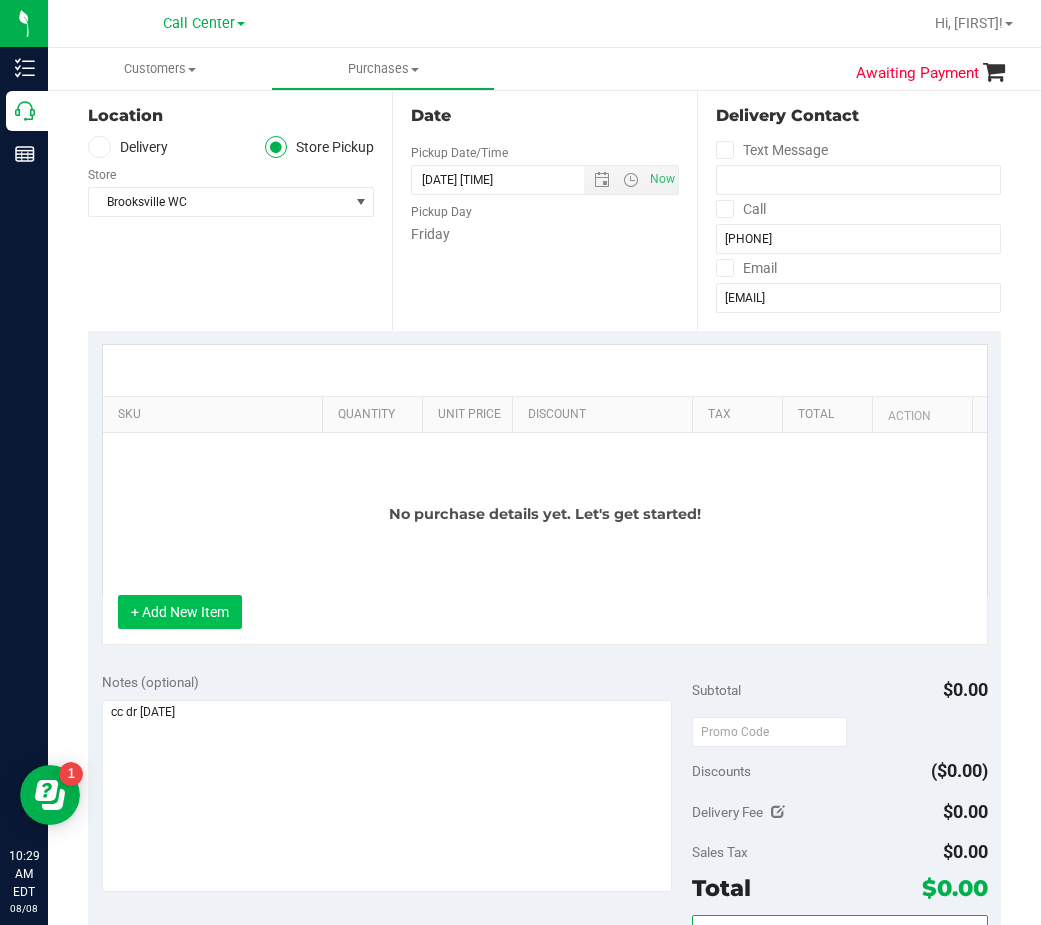 drag, startPoint x: 202, startPoint y: 637, endPoint x: 203, endPoint y: 616, distance: 21.023796 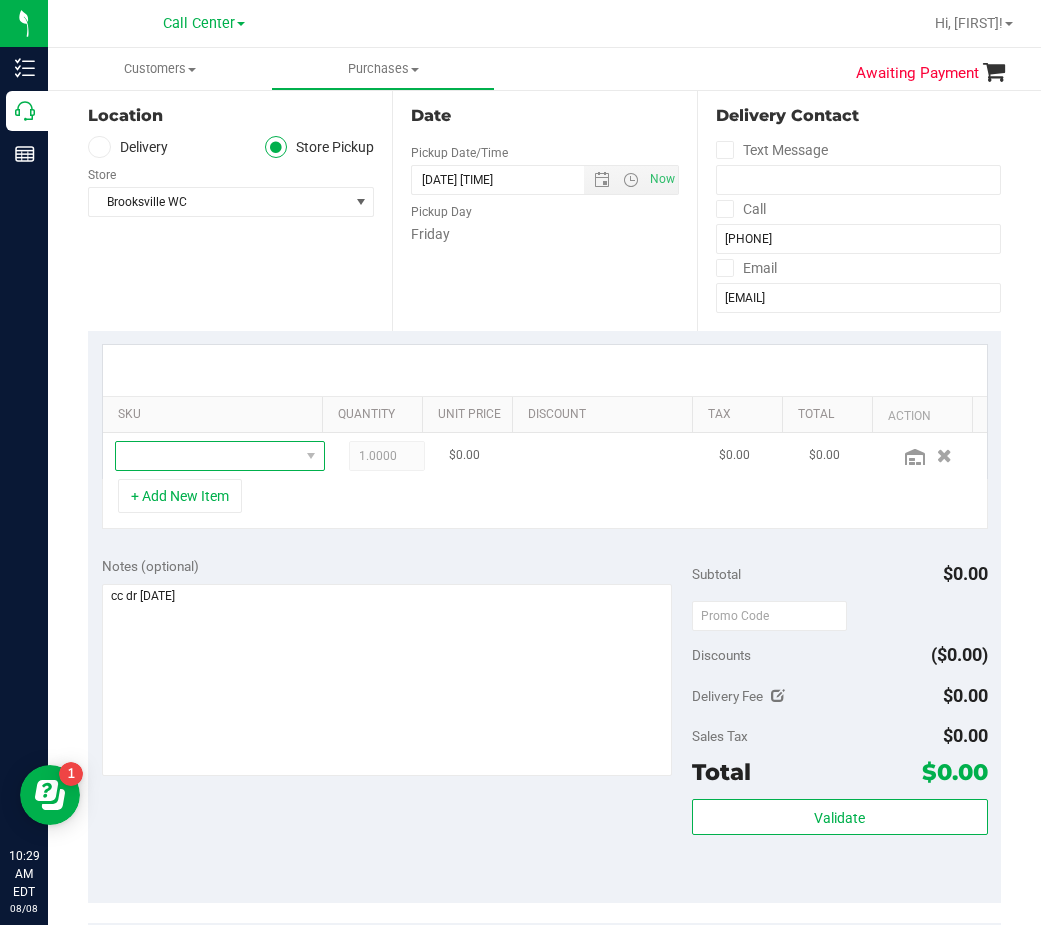 click at bounding box center (207, 456) 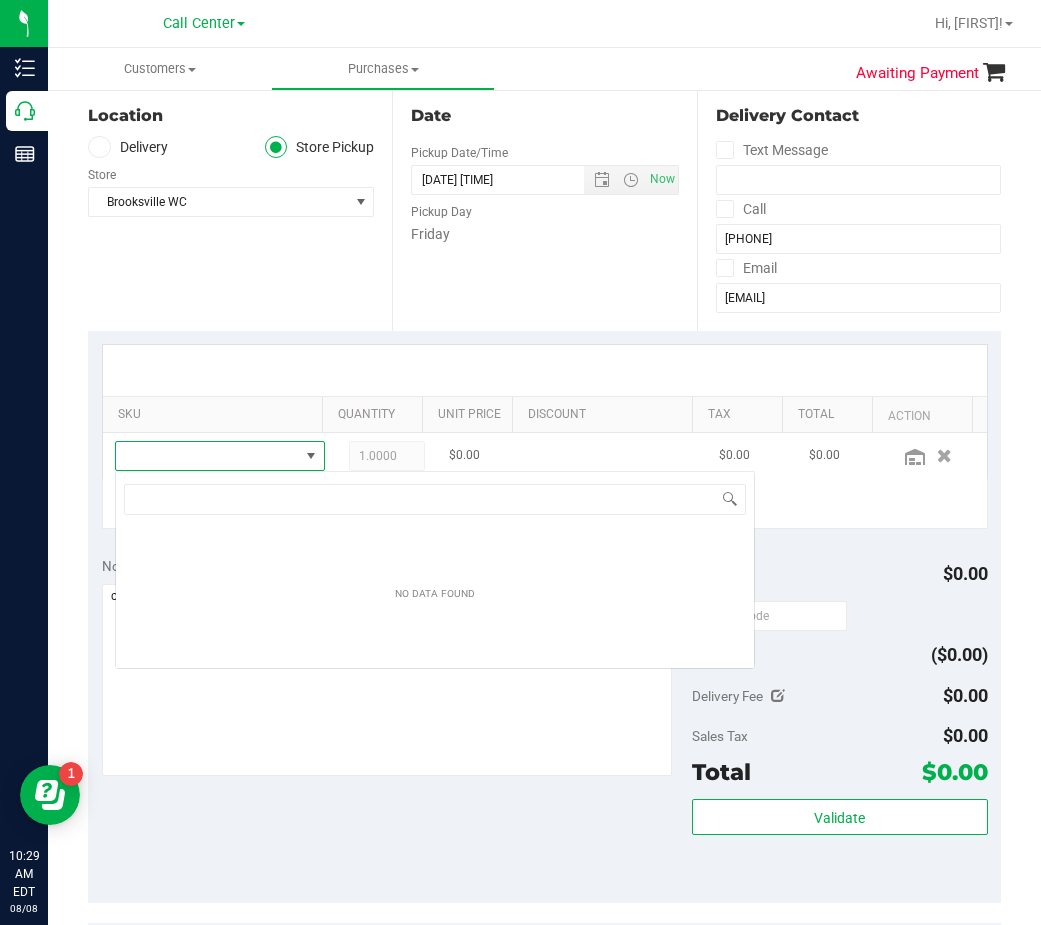 scroll, scrollTop: 99970, scrollLeft: 99820, axis: both 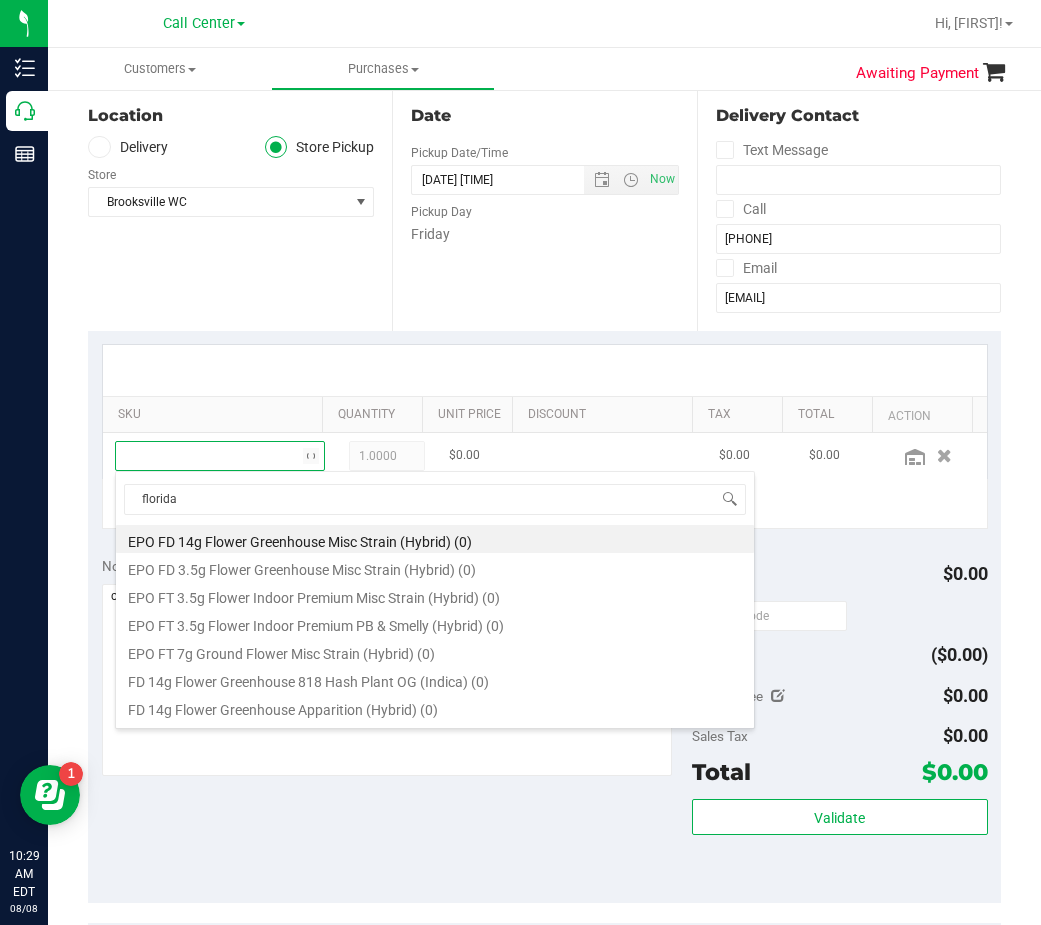 type on "florida" 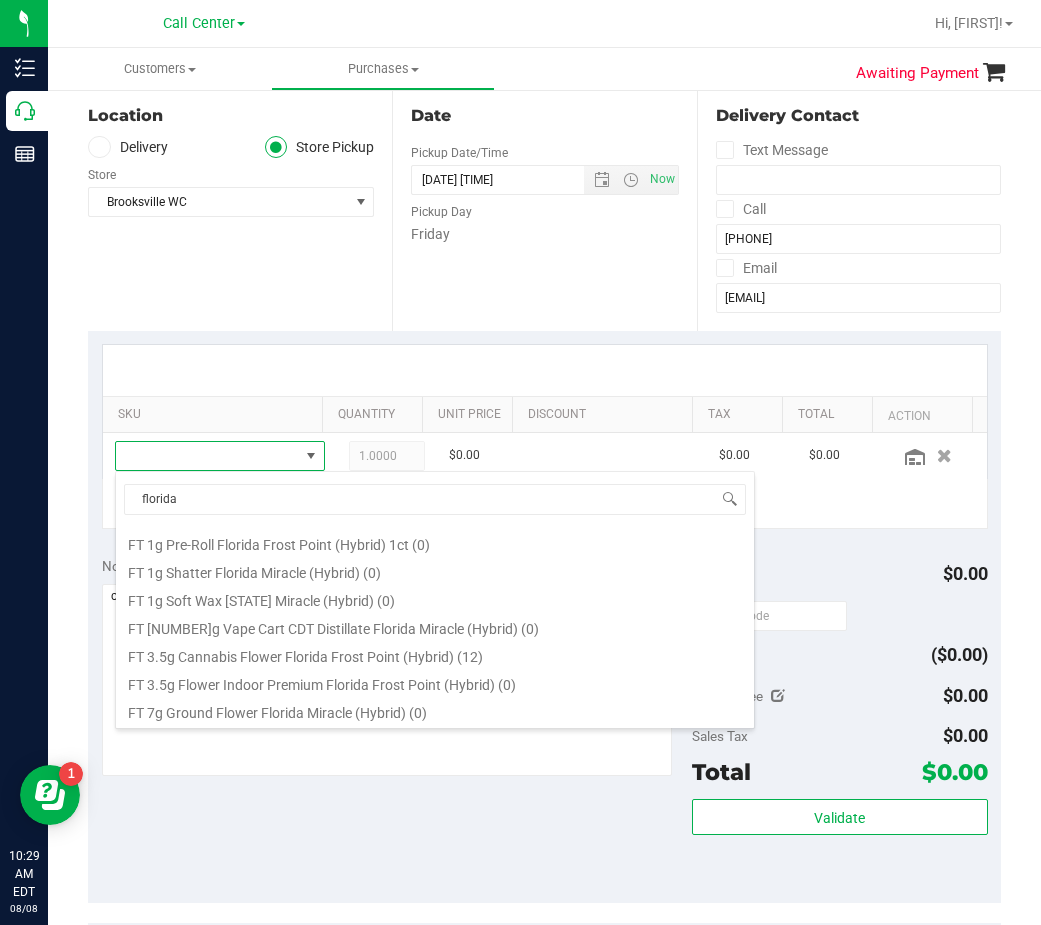 scroll, scrollTop: 276, scrollLeft: 0, axis: vertical 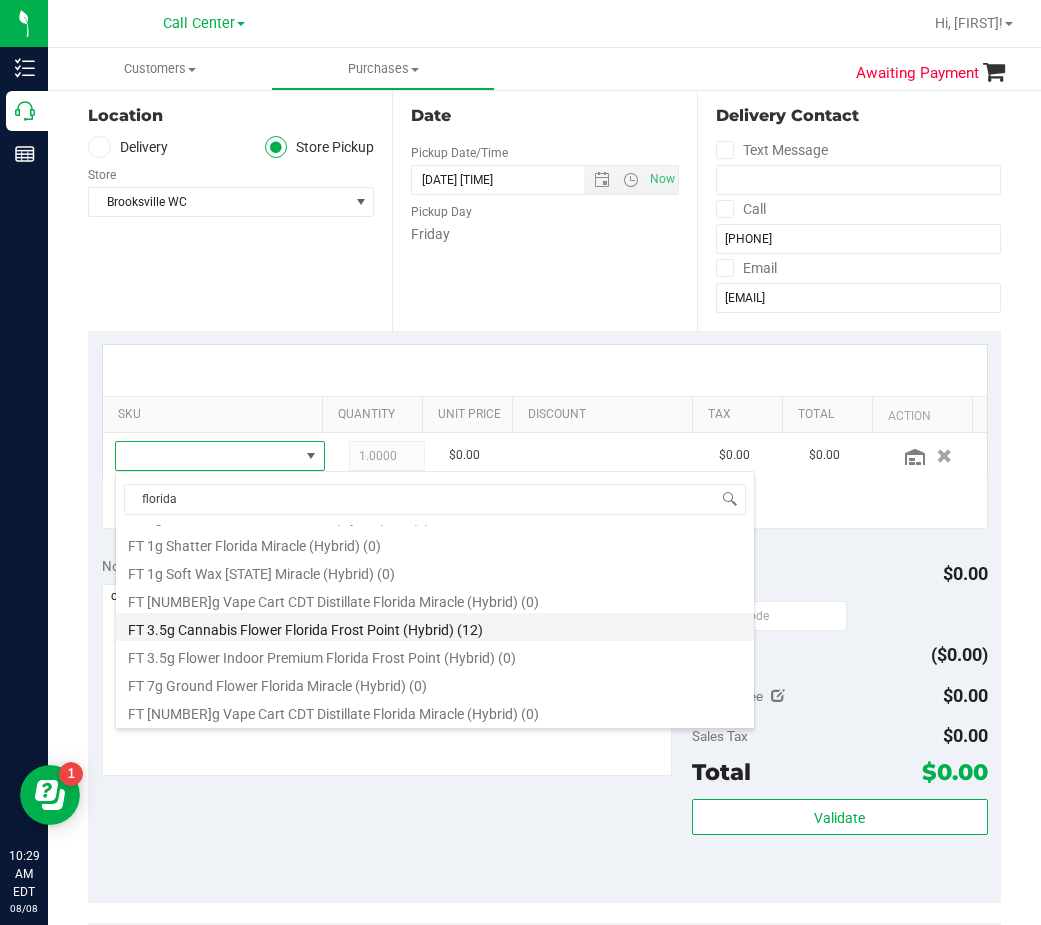 click on "FT 3.5g Cannabis Flower Florida Frost Point (Hybrid) (12)" at bounding box center [435, 627] 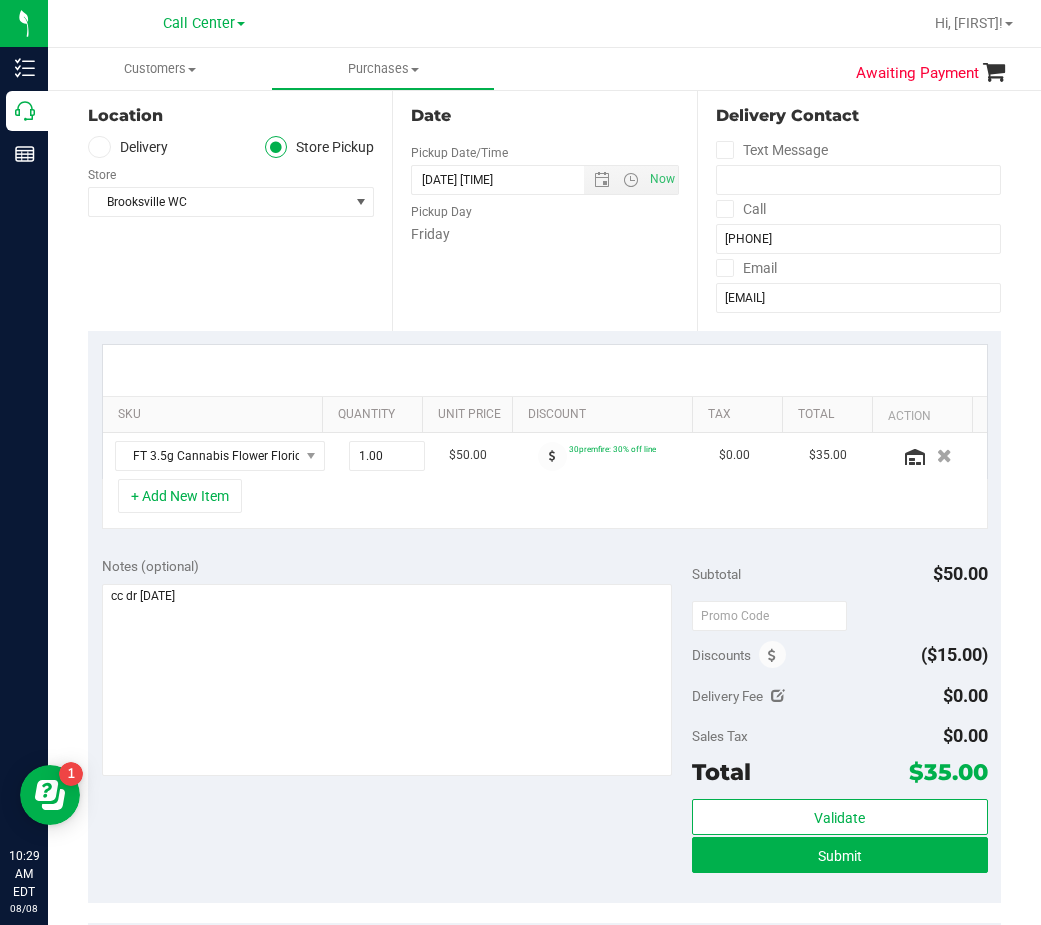 click on "Notes (optional)" at bounding box center (397, 566) 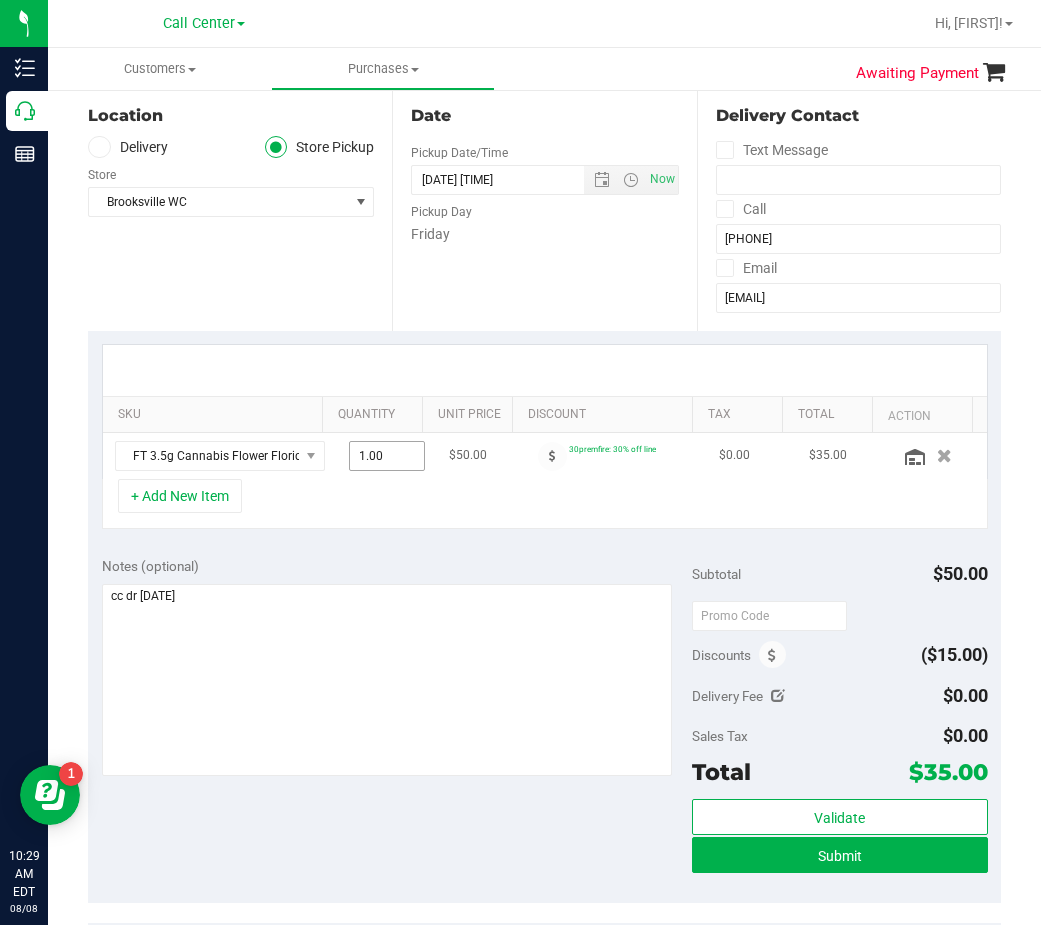 click on "1.00 1" at bounding box center (387, 456) 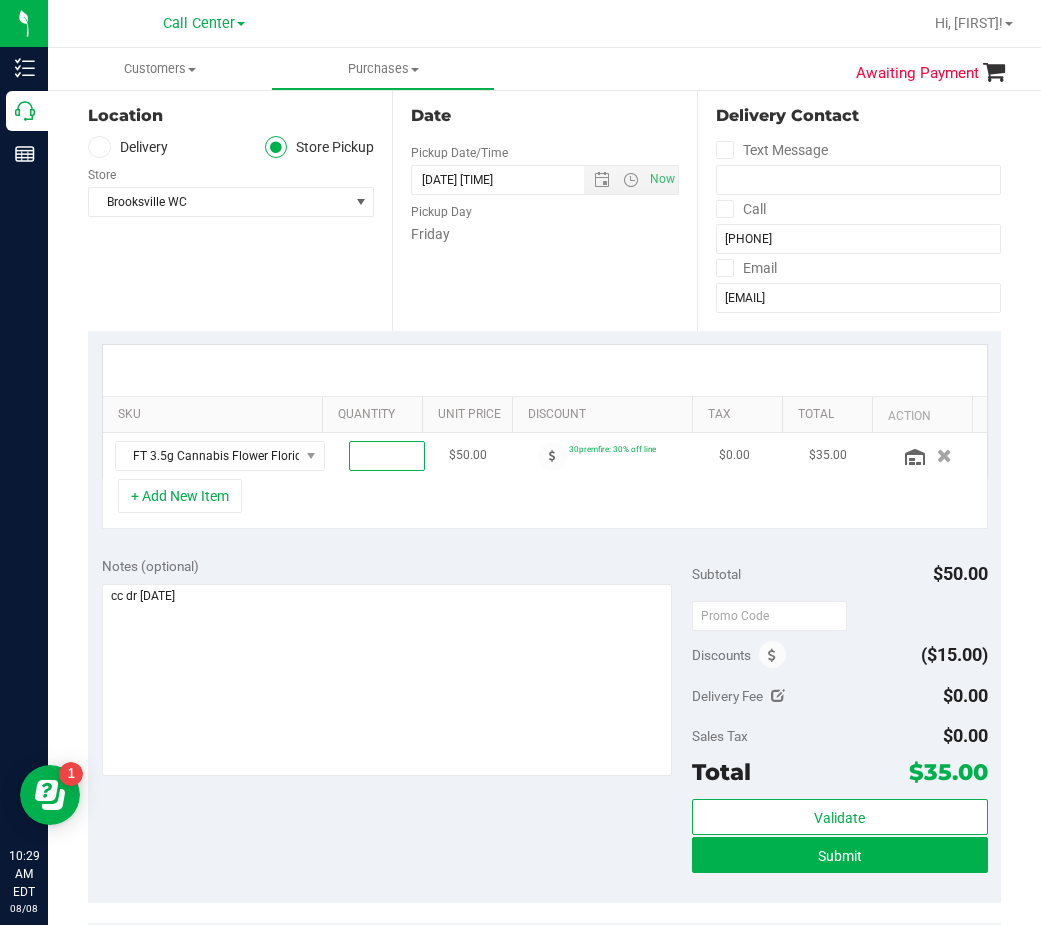 type on "4" 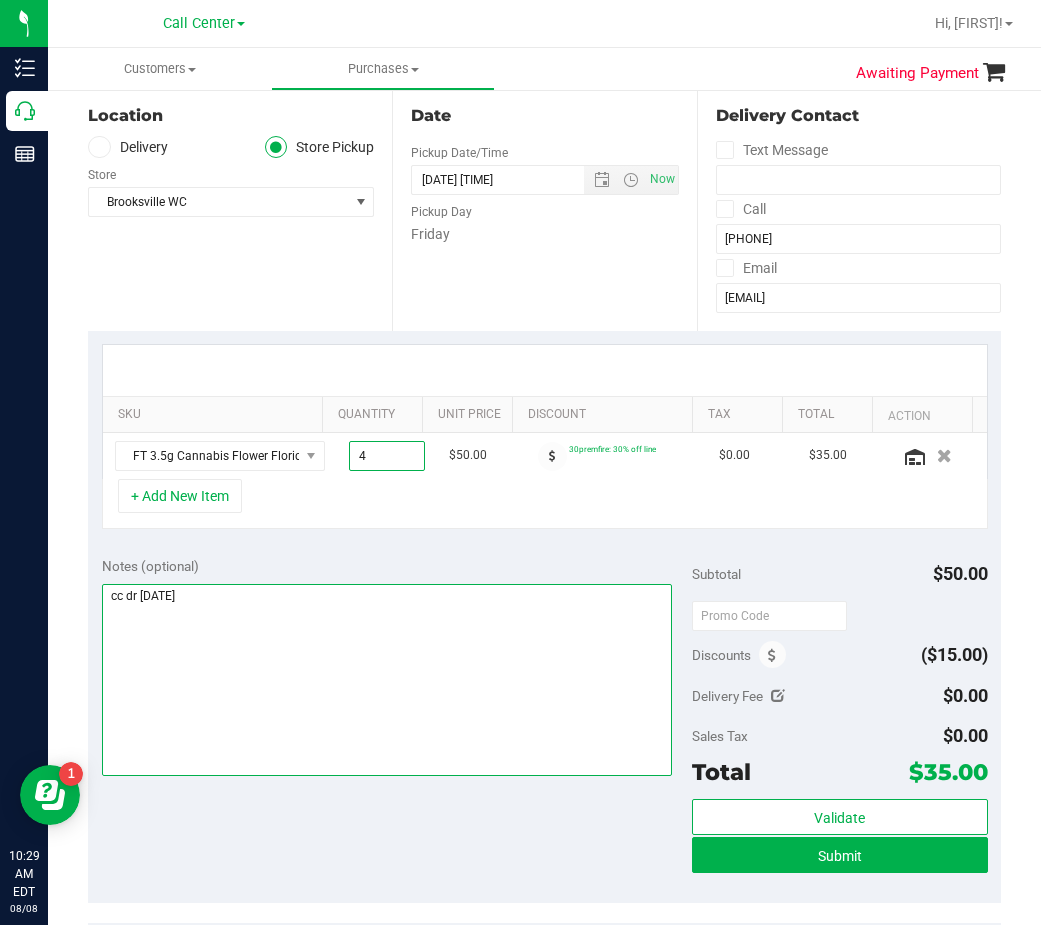 type on "4.00" 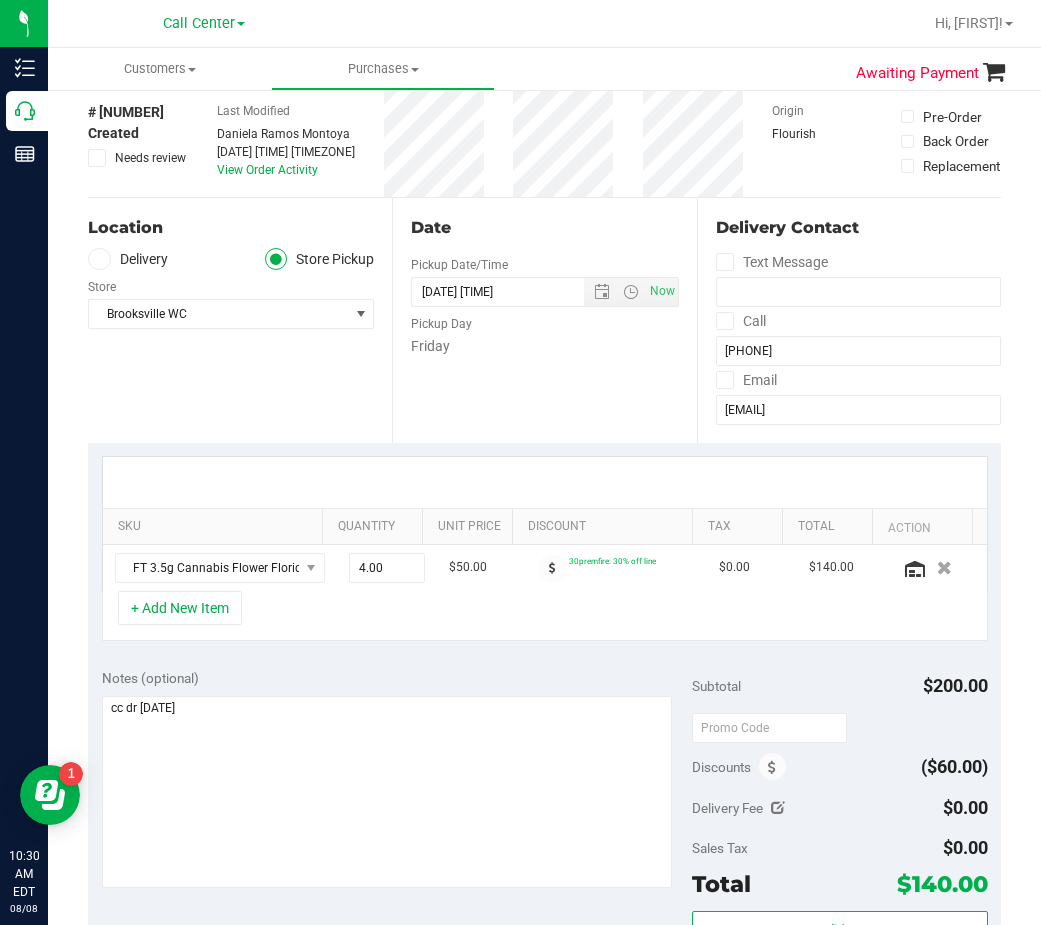 scroll, scrollTop: 200, scrollLeft: 0, axis: vertical 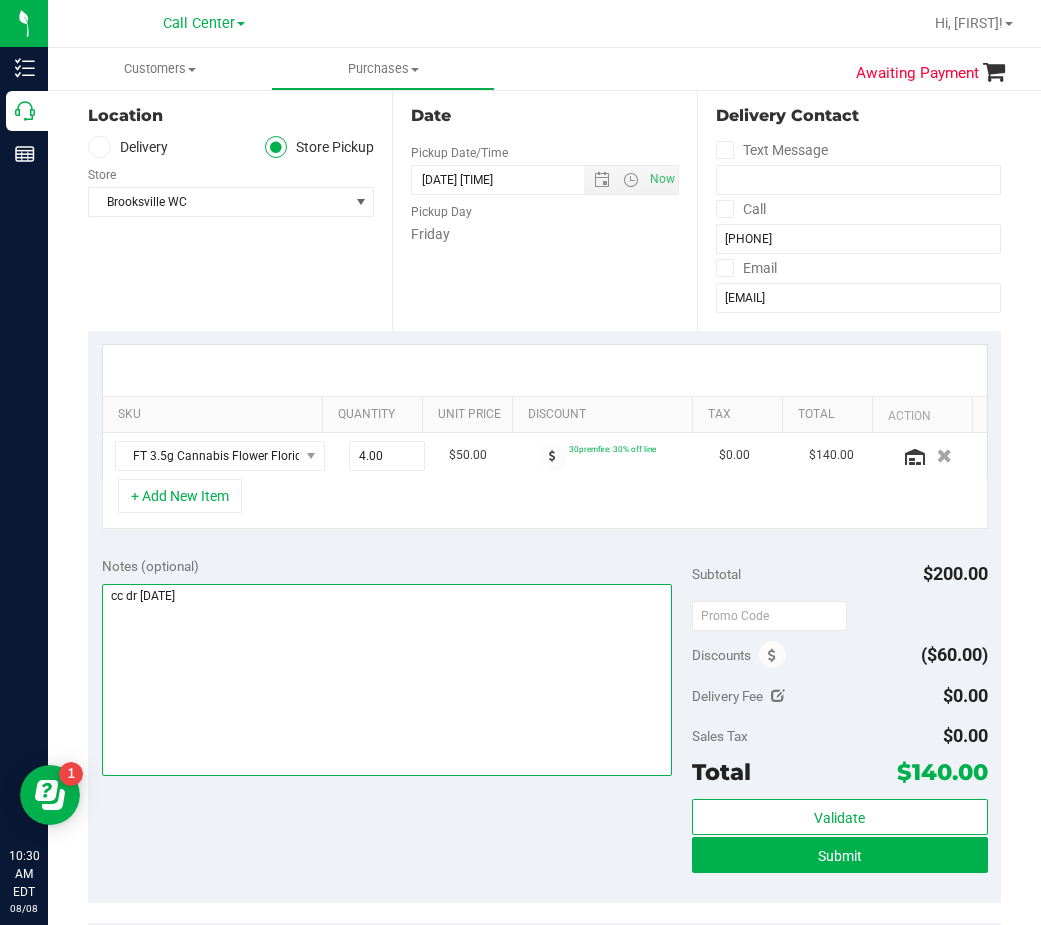click at bounding box center [387, 680] 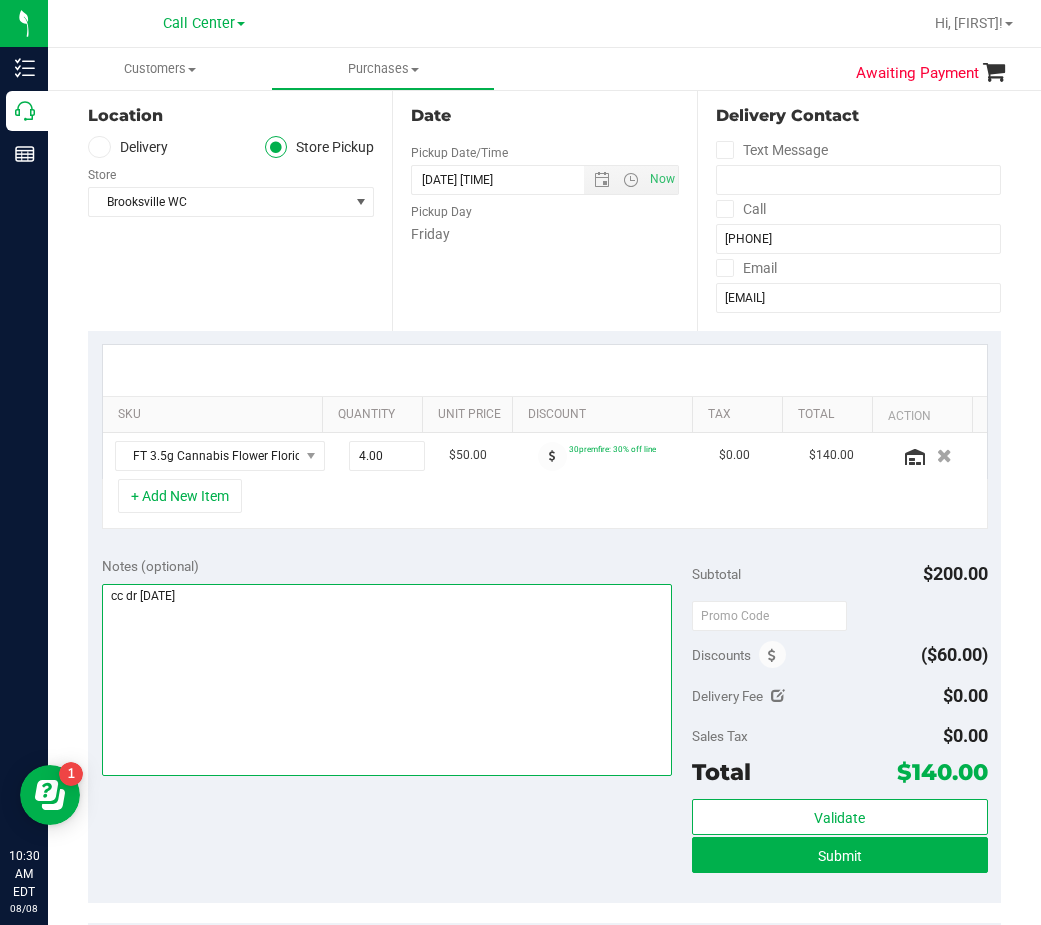 scroll, scrollTop: 400, scrollLeft: 0, axis: vertical 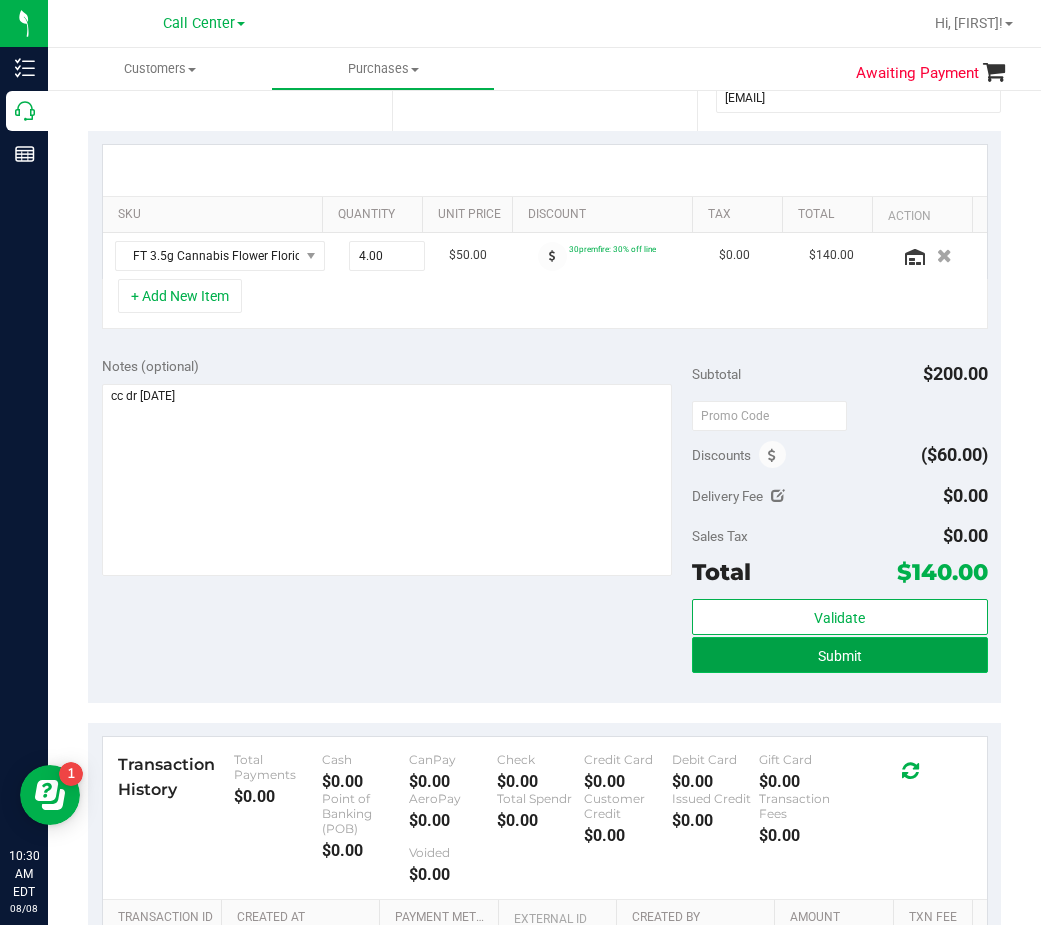 click on "Submit" at bounding box center (839, 655) 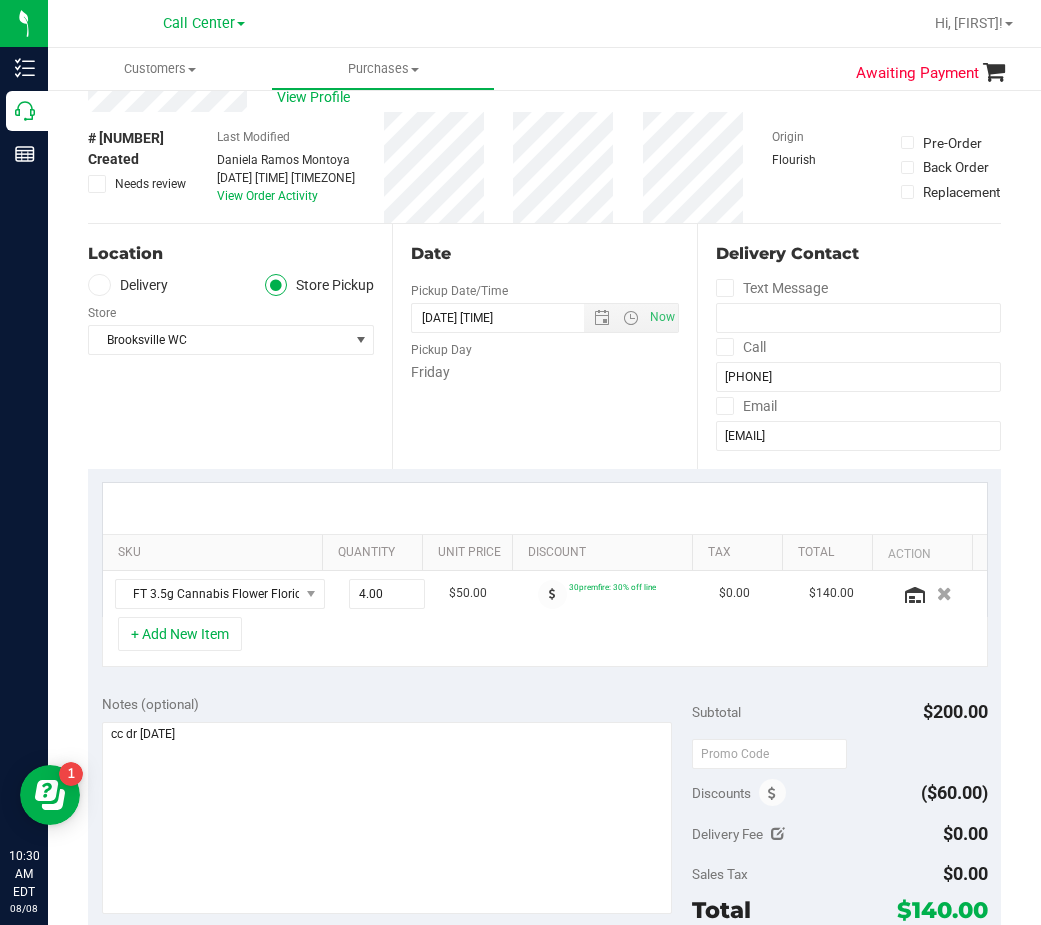 scroll, scrollTop: 0, scrollLeft: 0, axis: both 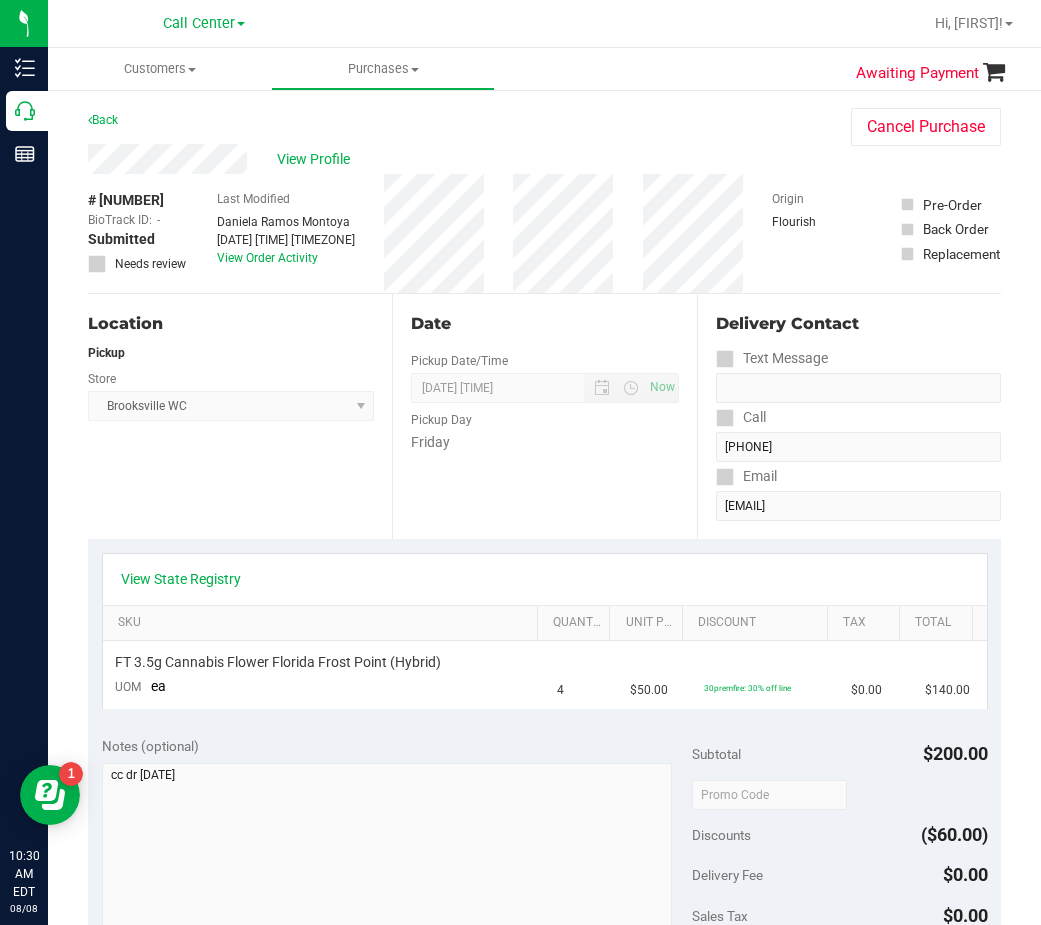 drag, startPoint x: 630, startPoint y: 423, endPoint x: 557, endPoint y: 312, distance: 132.8533 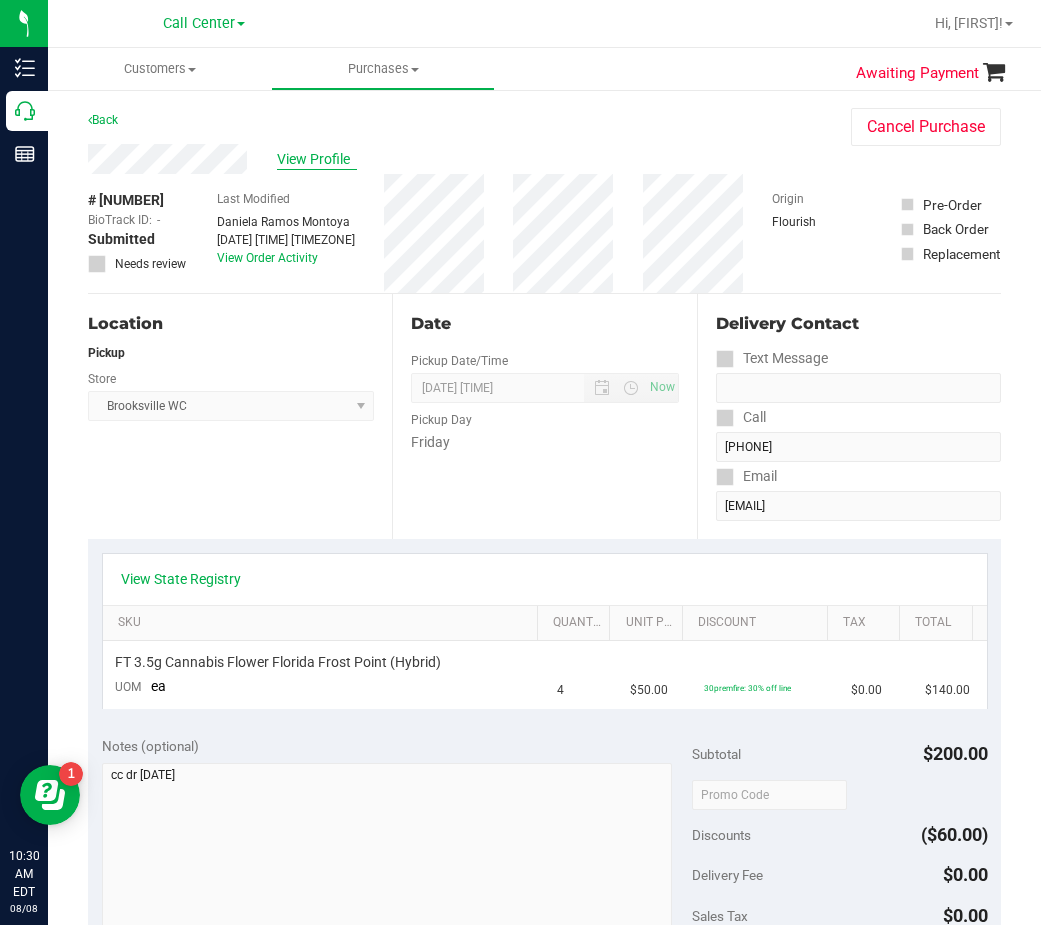 click on "View Profile" at bounding box center (317, 159) 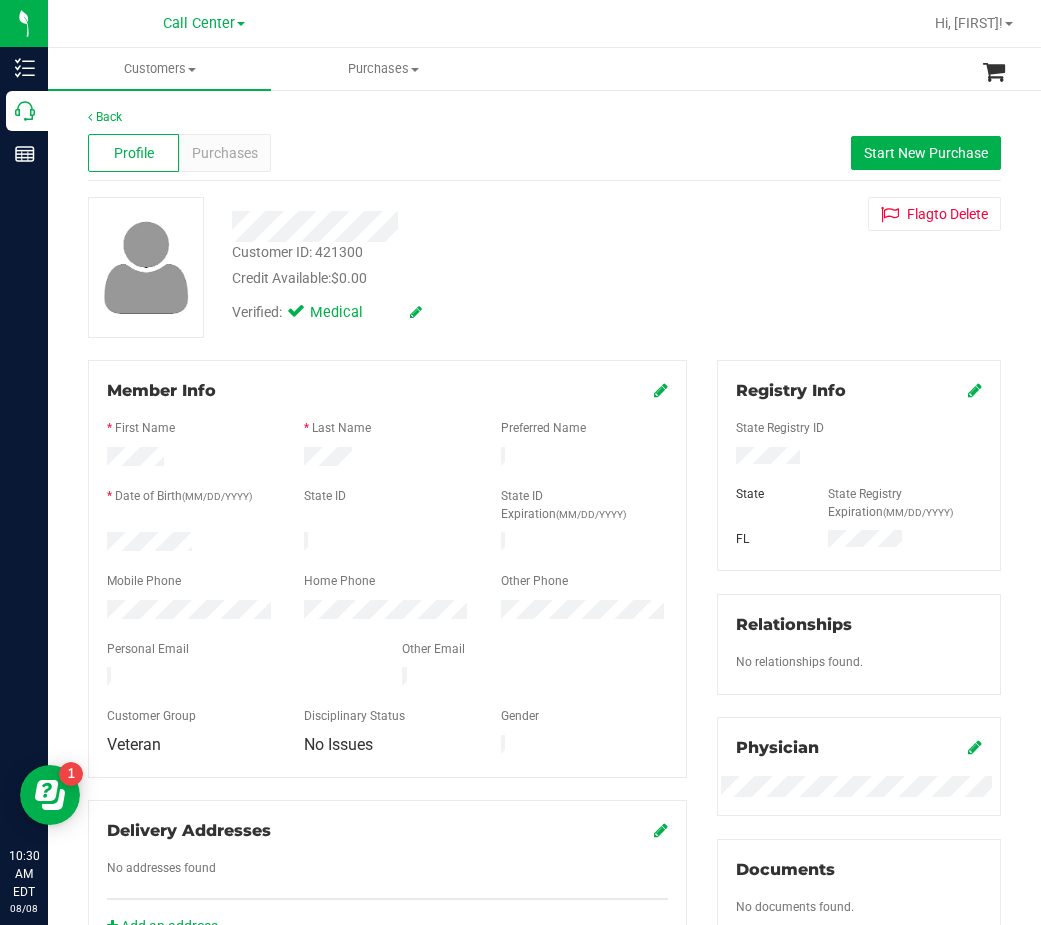 click at bounding box center (387, 459) 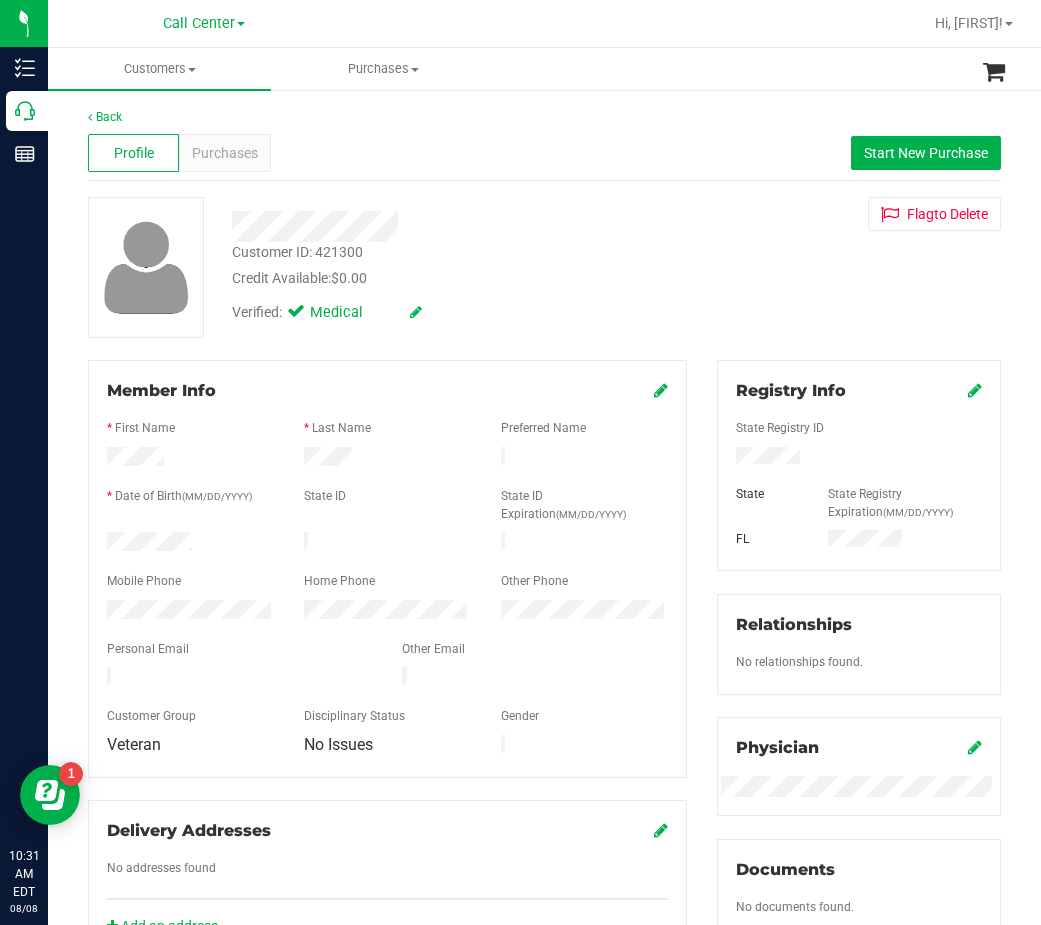 drag, startPoint x: 103, startPoint y: 618, endPoint x: 119, endPoint y: 617, distance: 16.03122 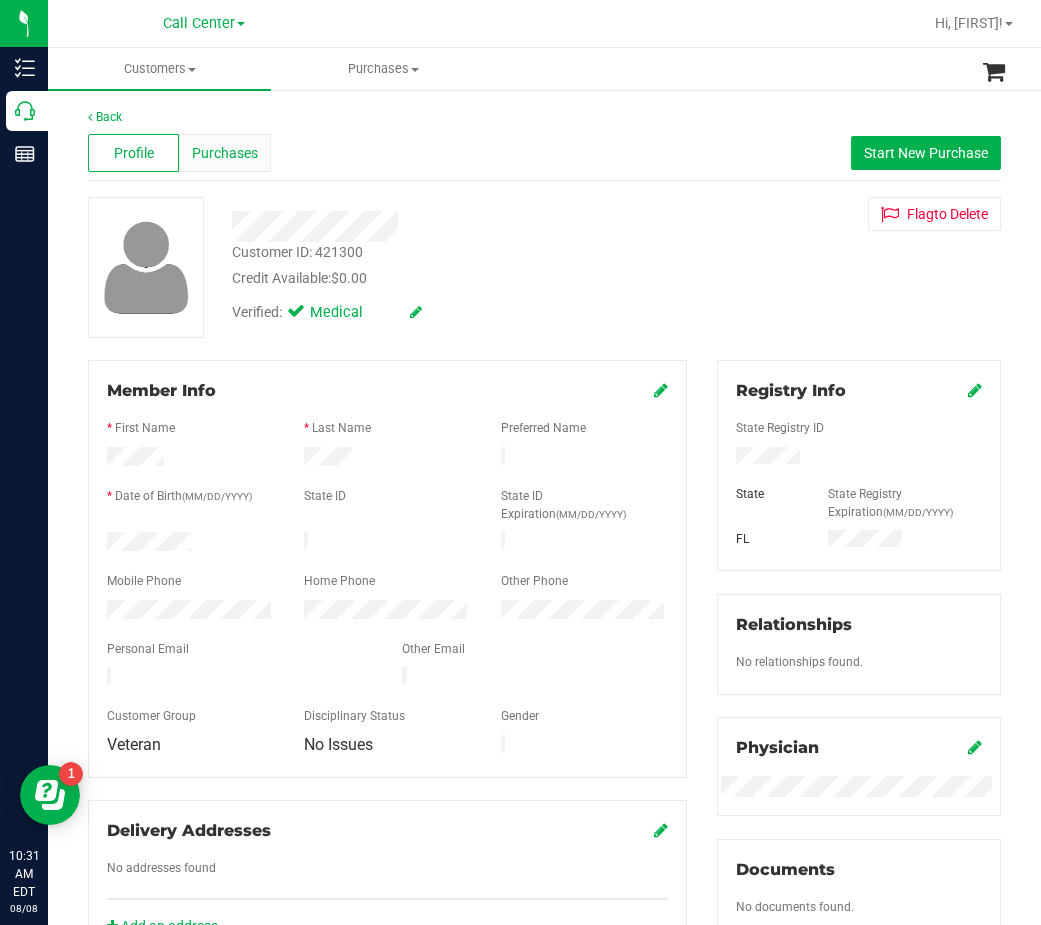 click on "Purchases" at bounding box center [224, 153] 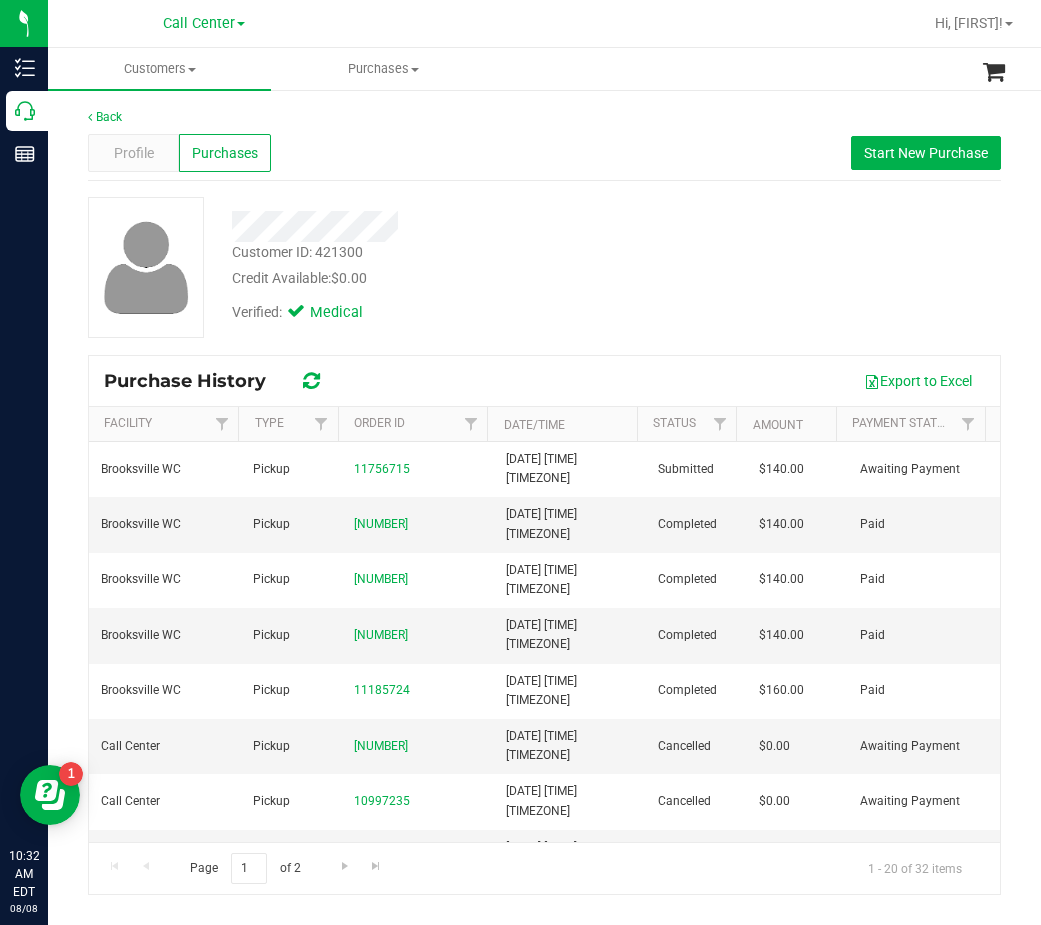 click on "Export to Excel" at bounding box center [663, 381] 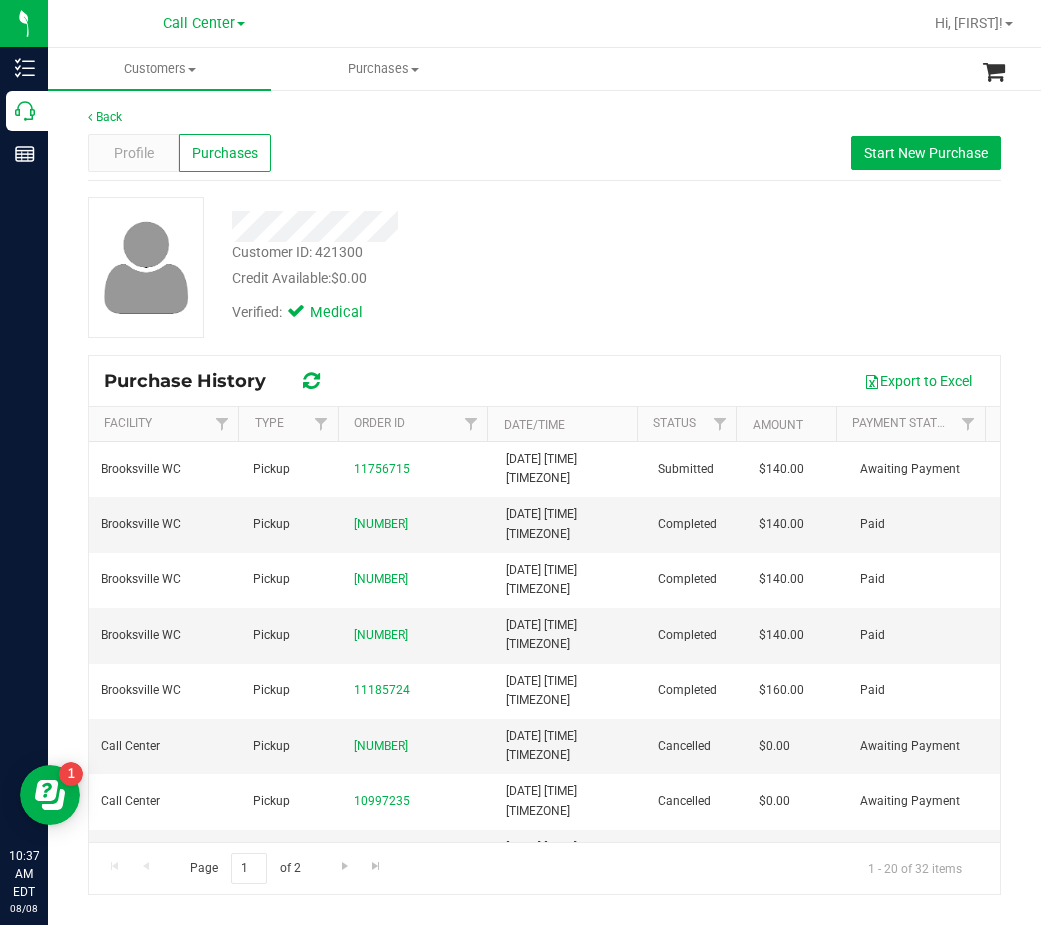 click on "Customer ID: [CUSTOMER_ID]
Credit Available:
$0.00" at bounding box center (453, 265) 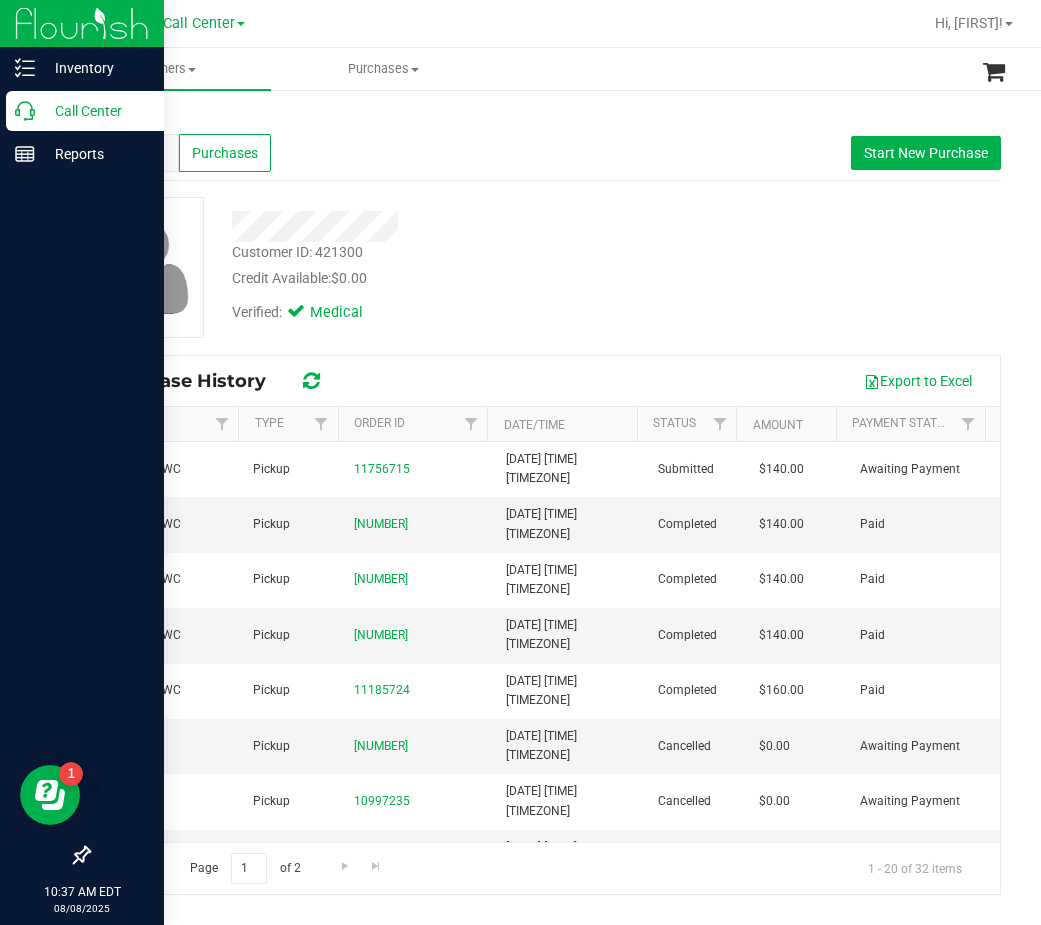 click 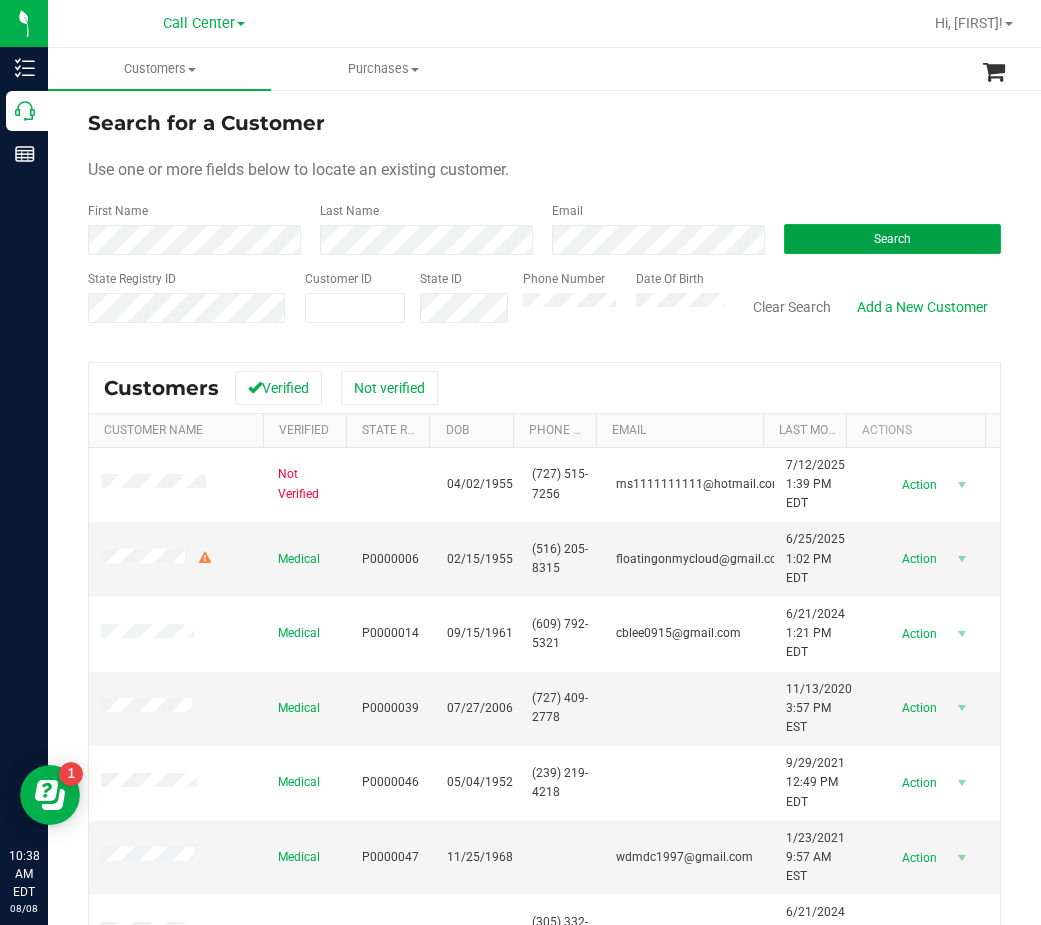 click on "Search" at bounding box center [892, 239] 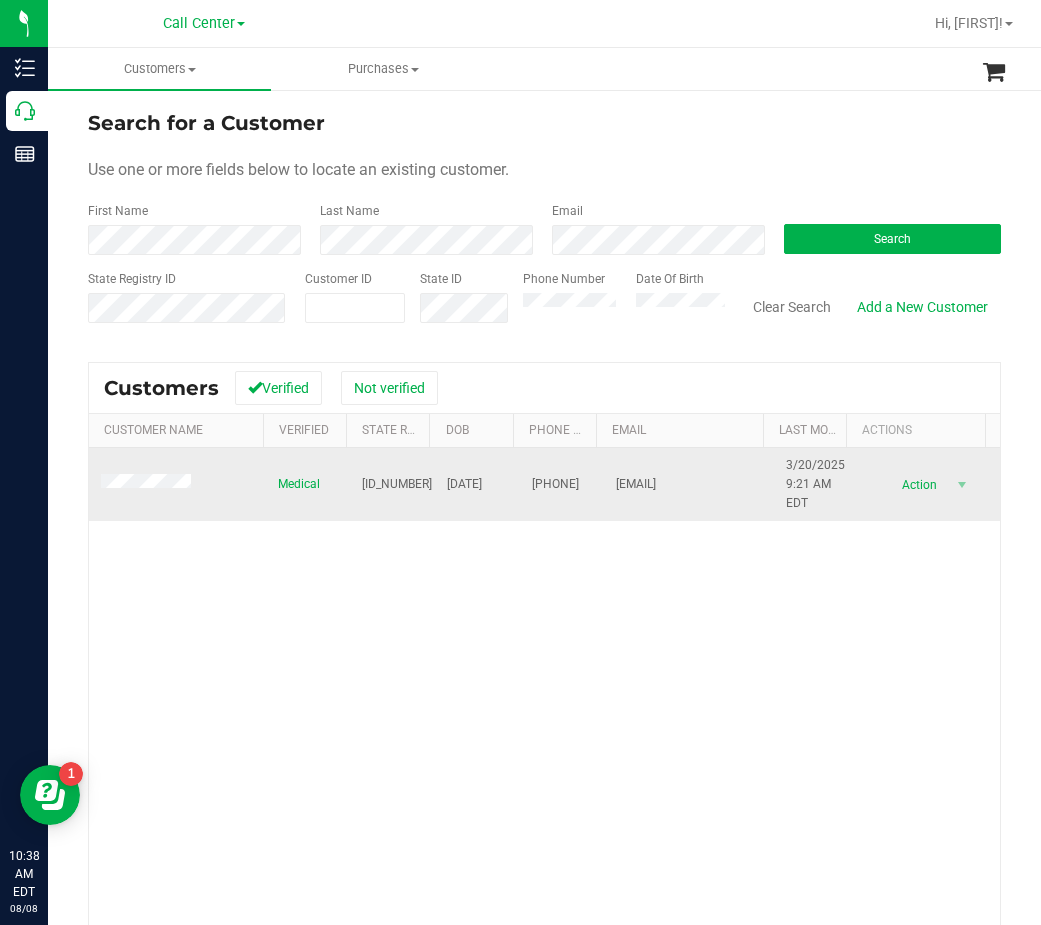 click on "[ID_NUMBER]" at bounding box center (397, 484) 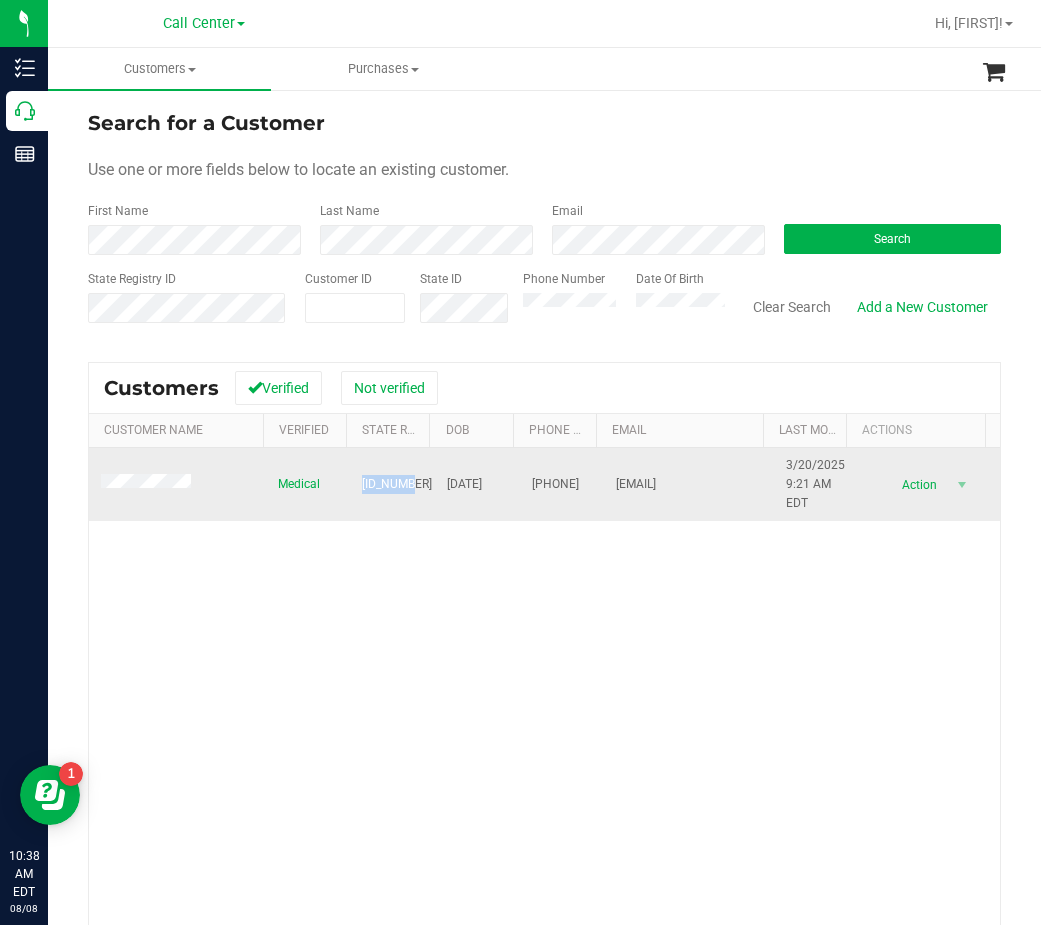 click on "[ID_NUMBER]" at bounding box center (397, 484) 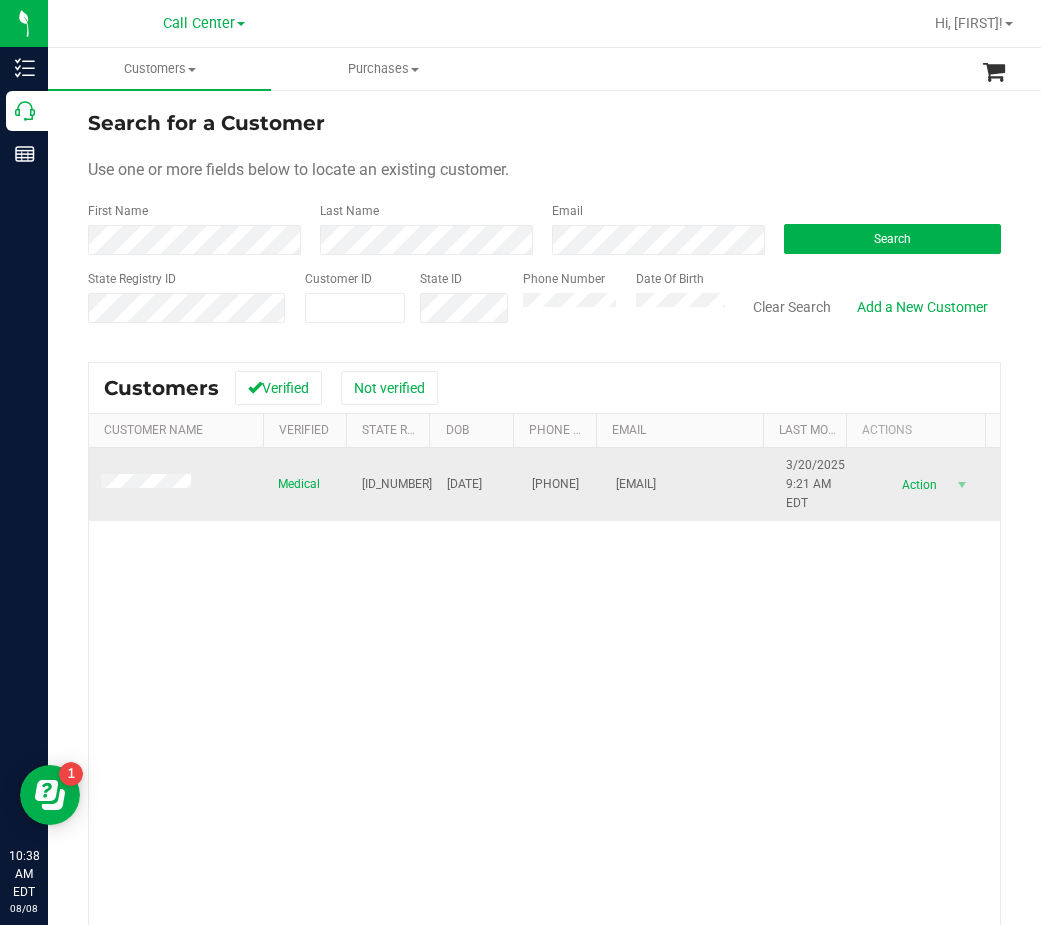 drag, startPoint x: 388, startPoint y: 496, endPoint x: 390, endPoint y: 485, distance: 11.18034 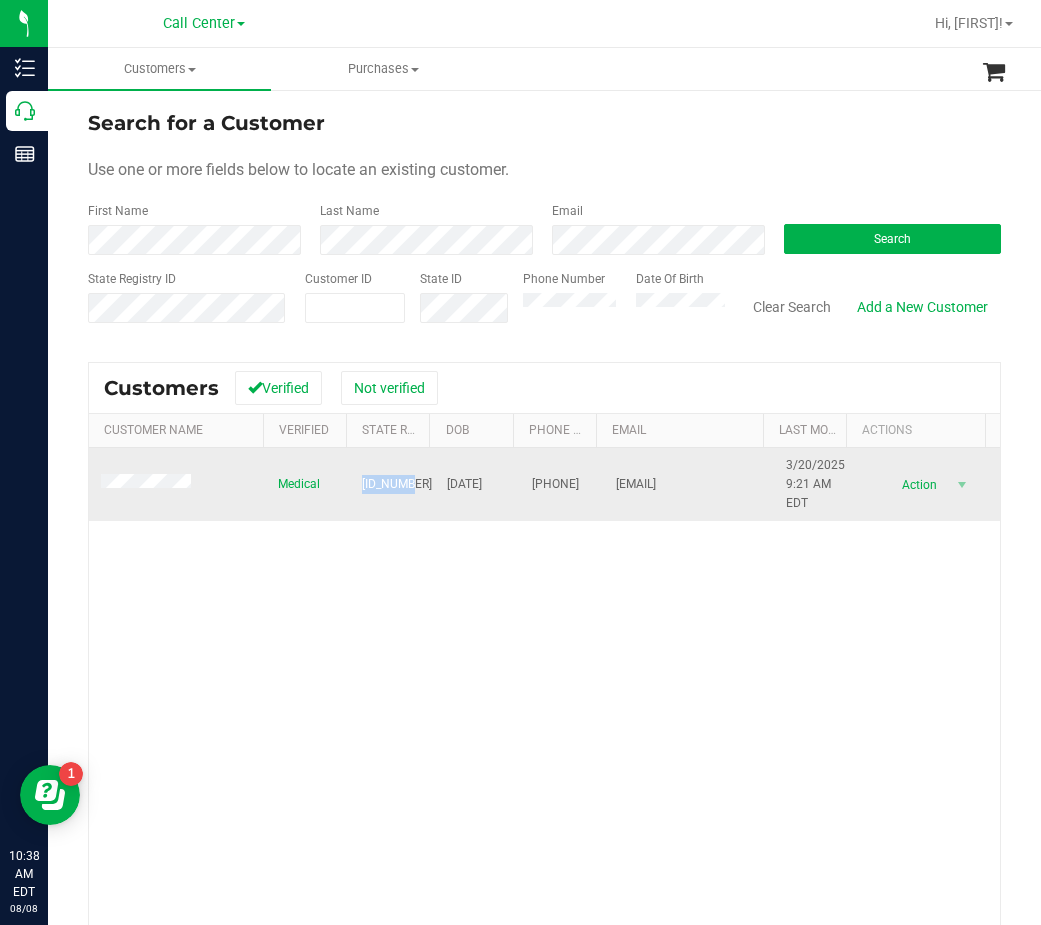 click on "[ID_NUMBER]" at bounding box center [397, 484] 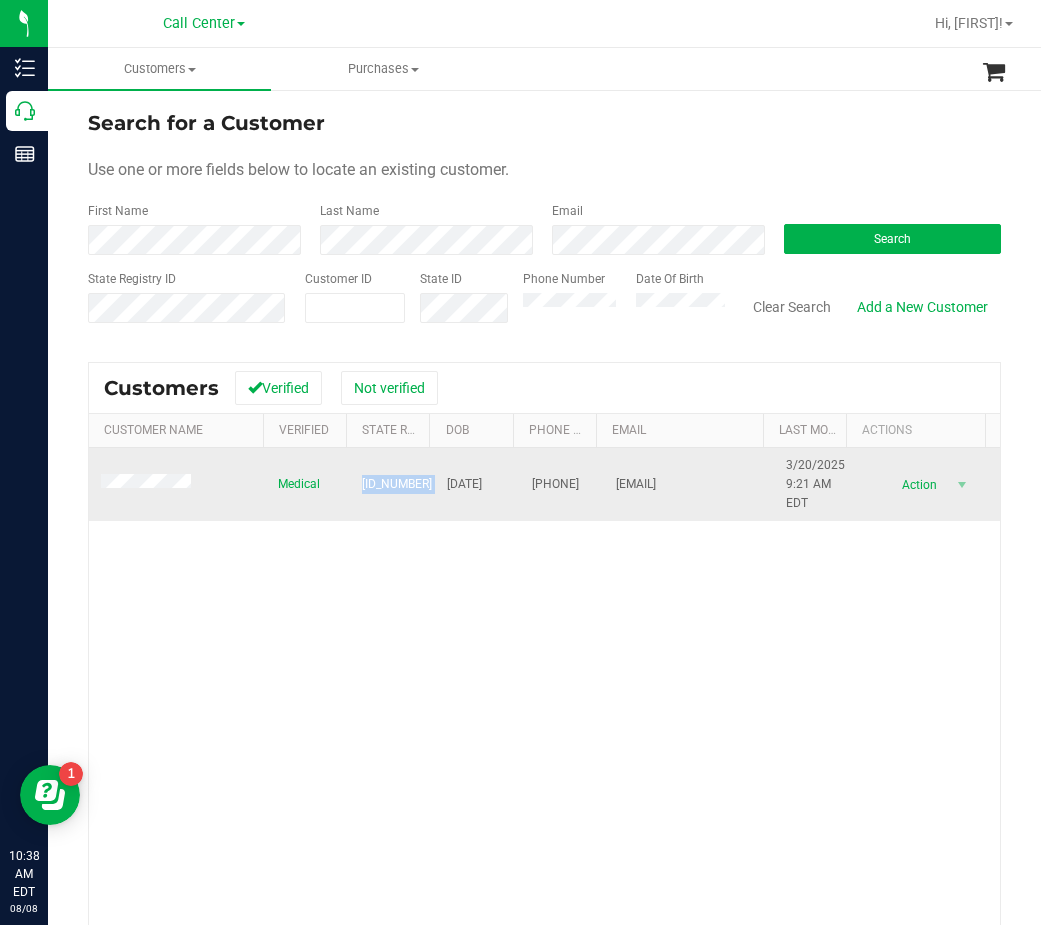 click on "[ID_NUMBER]" at bounding box center (397, 484) 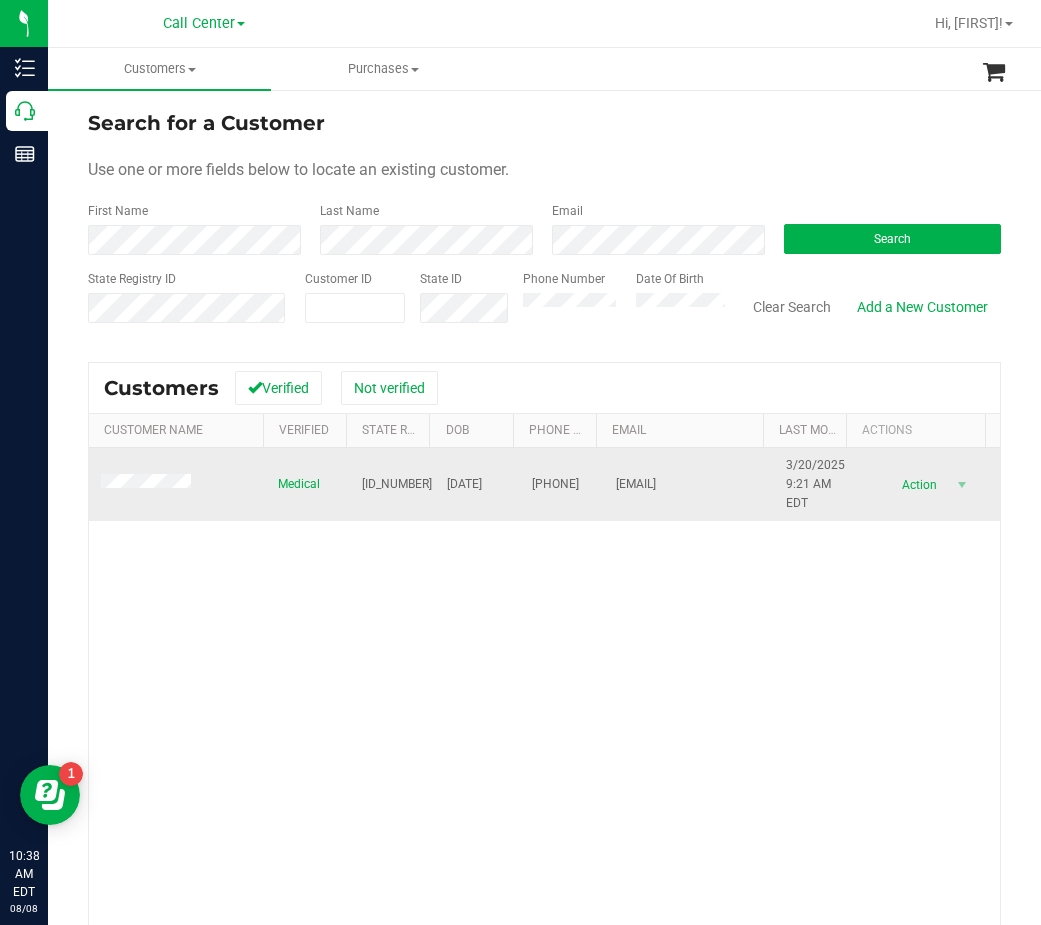 click on "[DATE]" at bounding box center [464, 484] 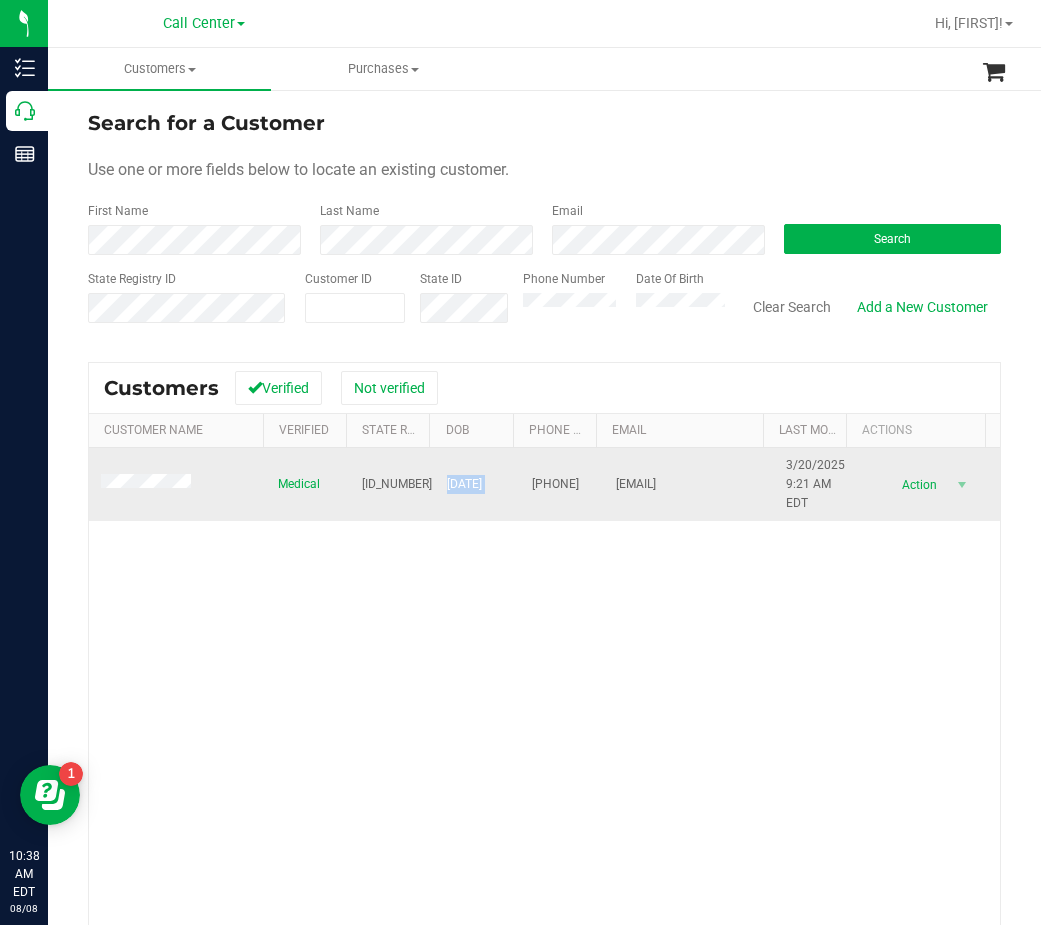 click on "[DATE]" at bounding box center (464, 484) 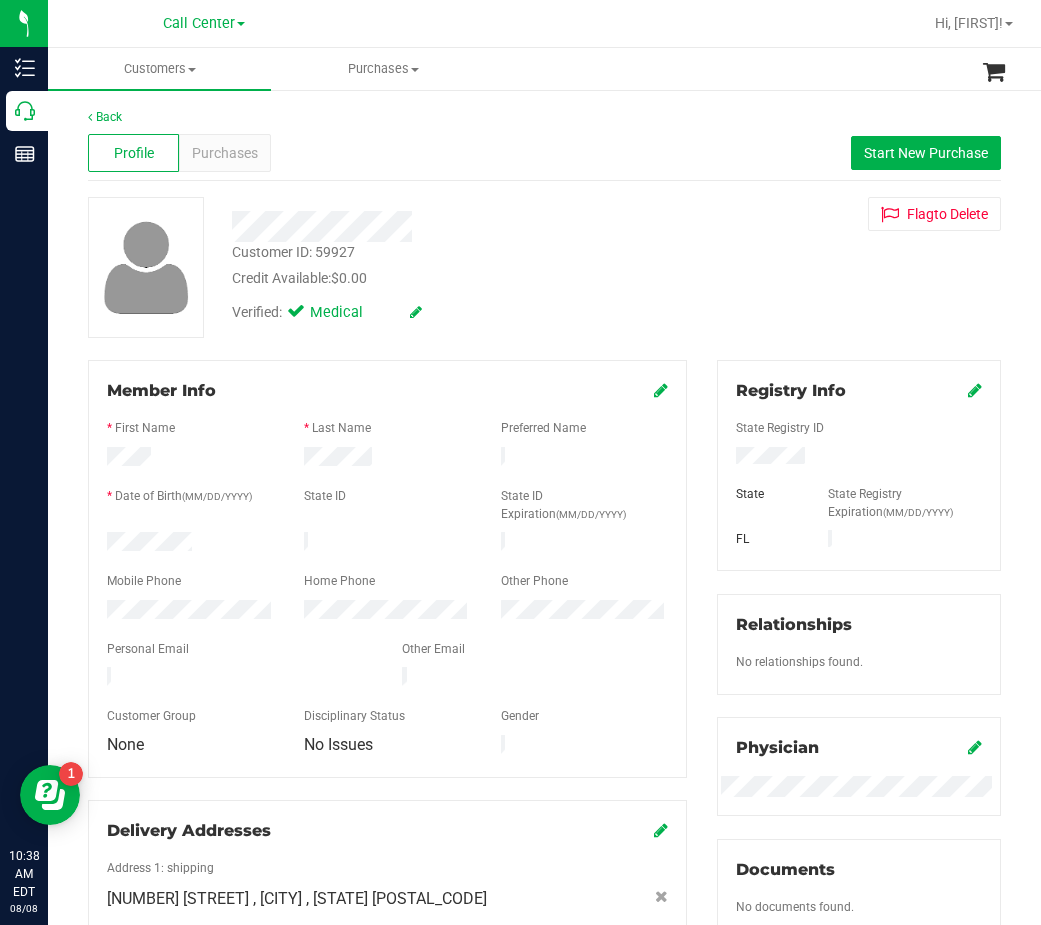 click on "Profile
Purchases
Start New Purchase" at bounding box center (544, 153) 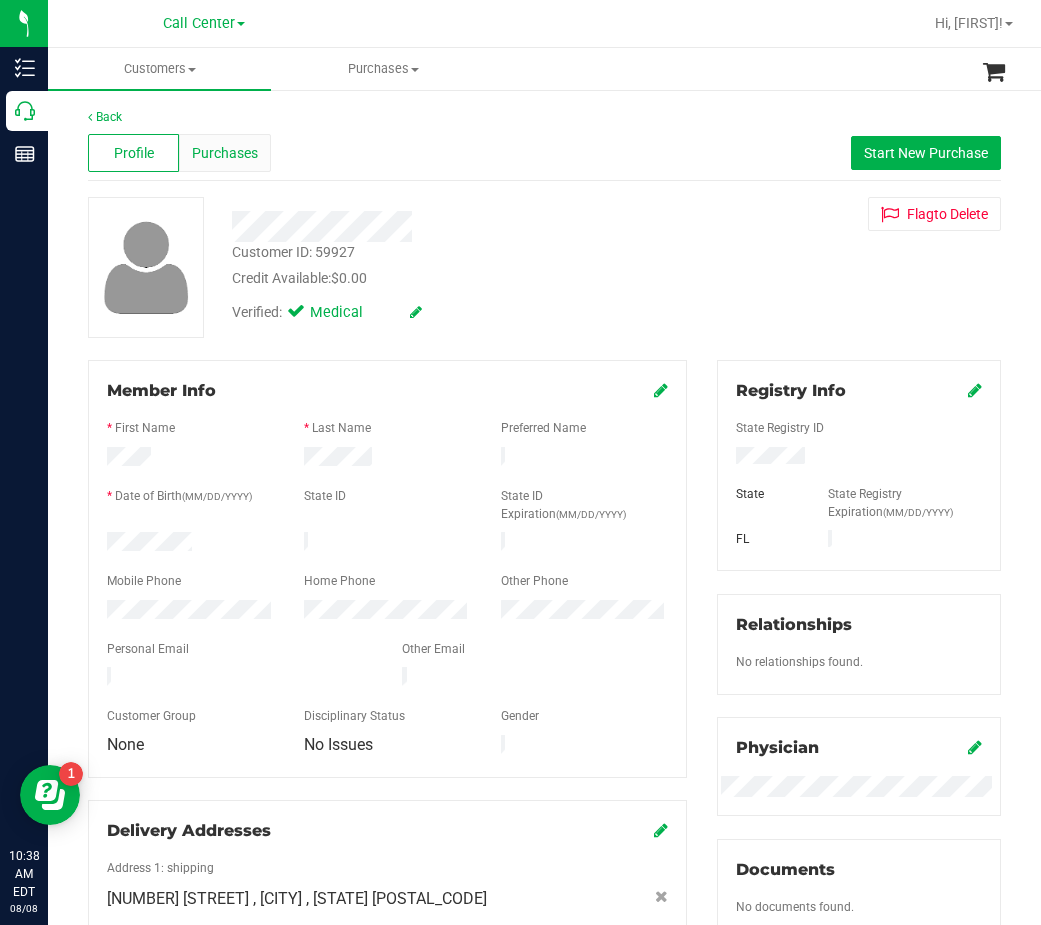 click on "Purchases" at bounding box center (224, 153) 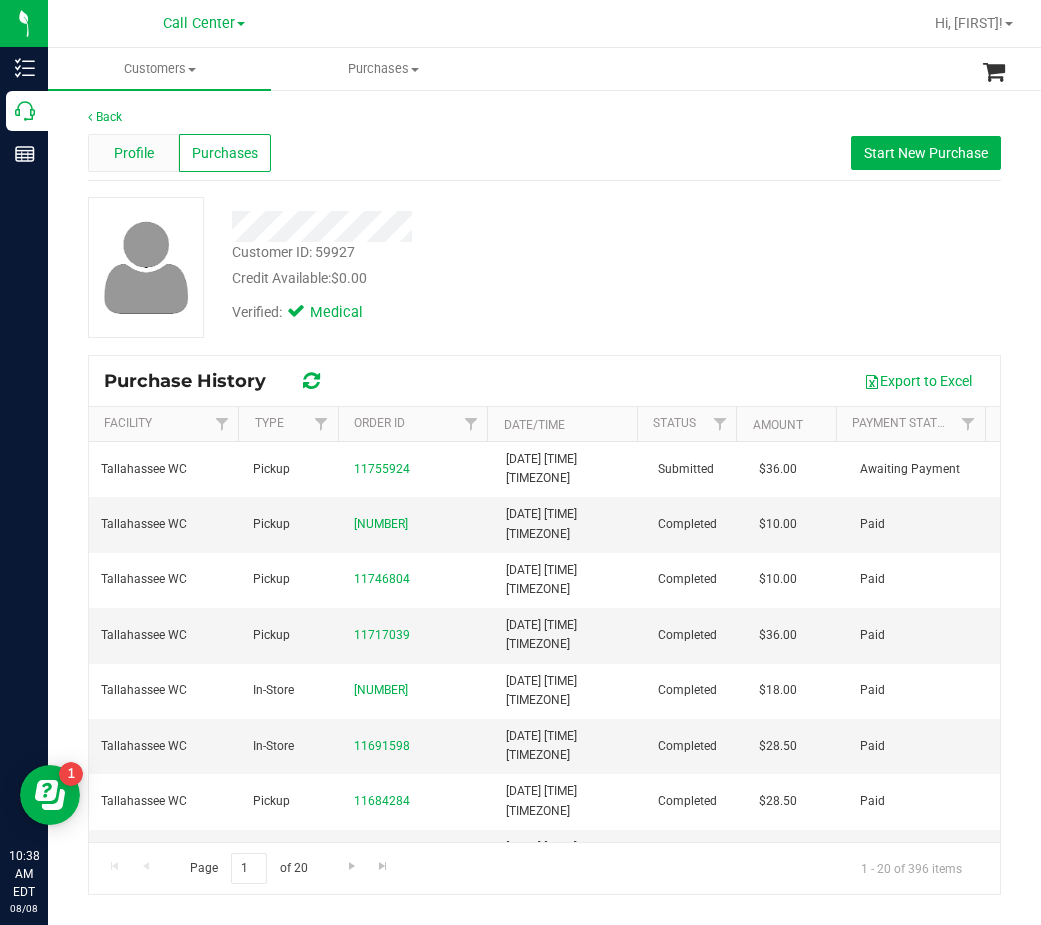 click on "Profile" at bounding box center (133, 153) 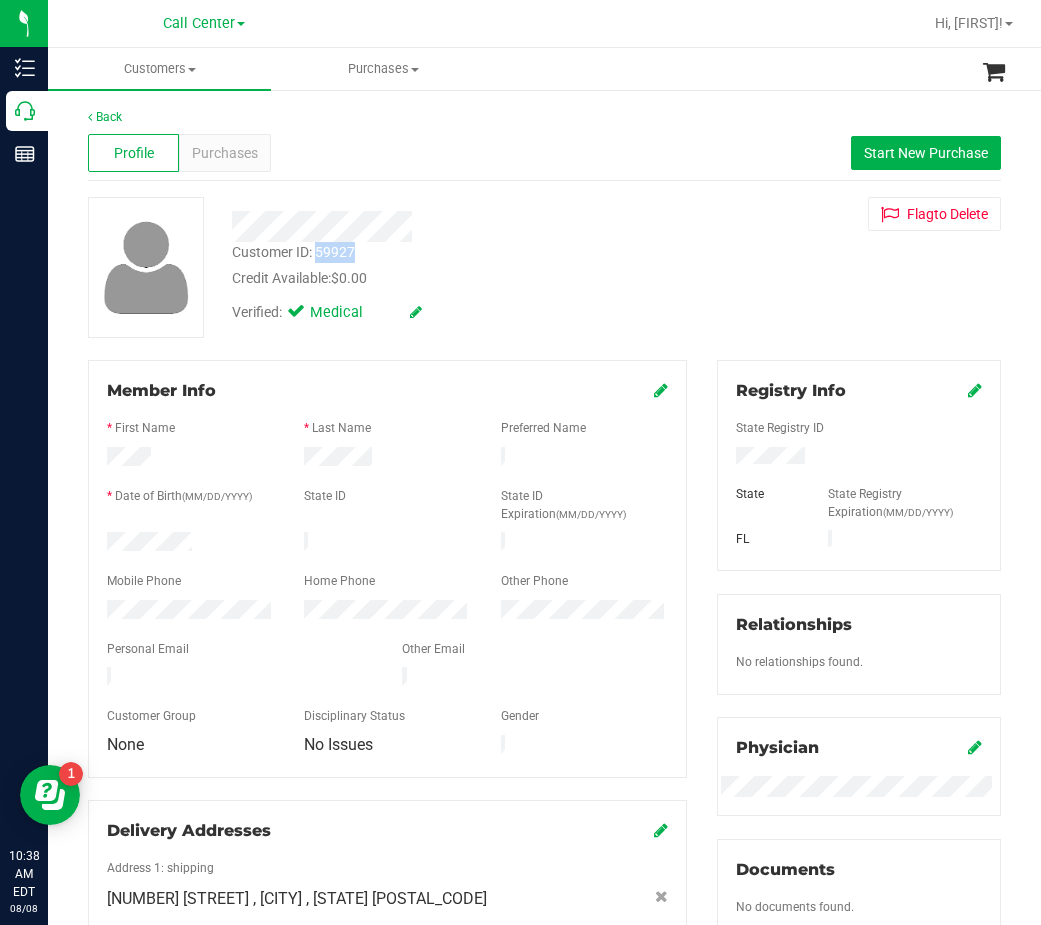 drag, startPoint x: 356, startPoint y: 249, endPoint x: 316, endPoint y: 249, distance: 40 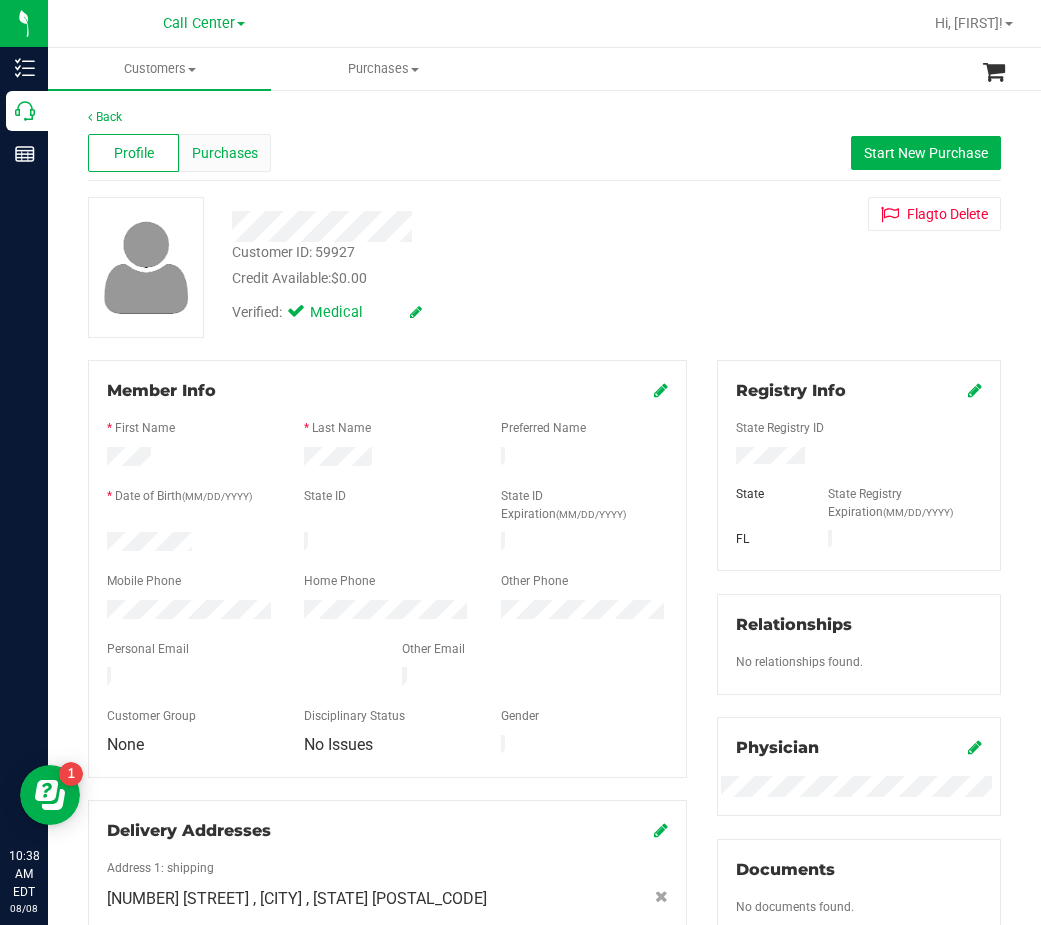 click on "Purchases" at bounding box center [225, 153] 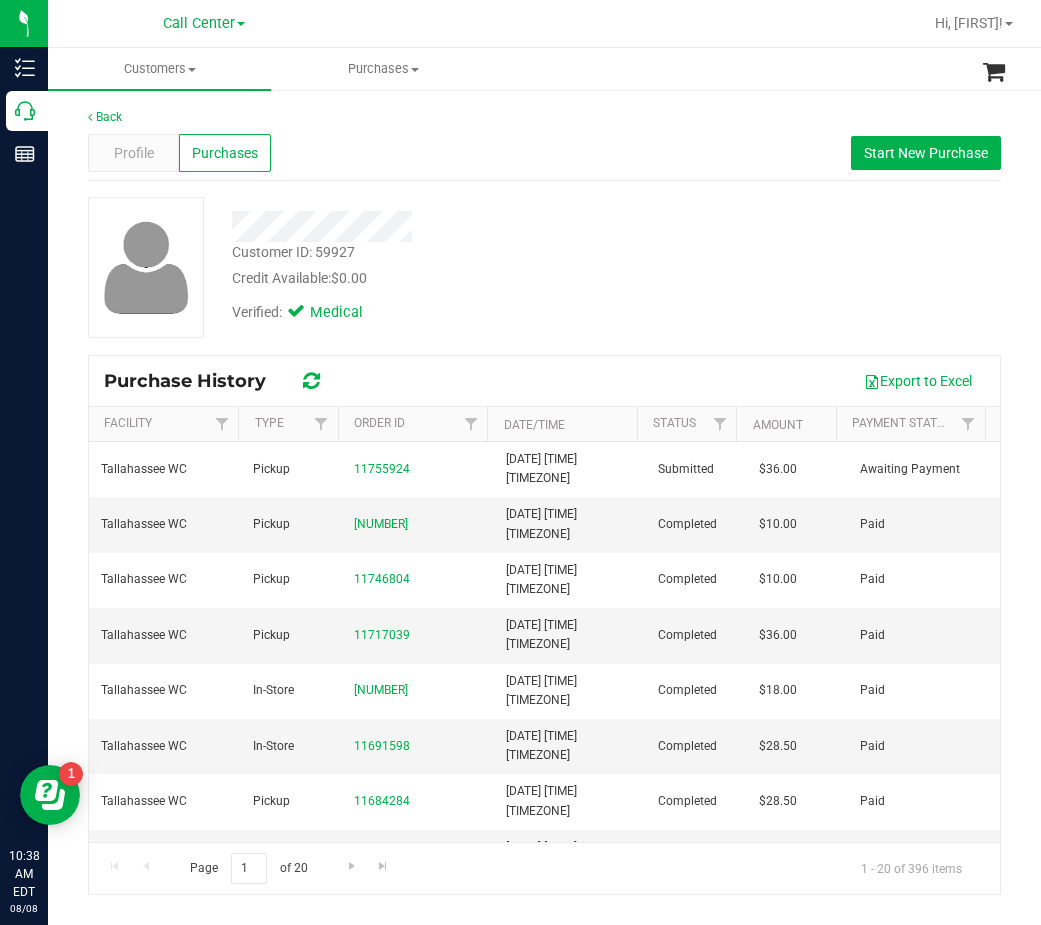 click on "Customer ID: [CUSTOMER_ID]
Credit Available:
$0.00" at bounding box center (453, 265) 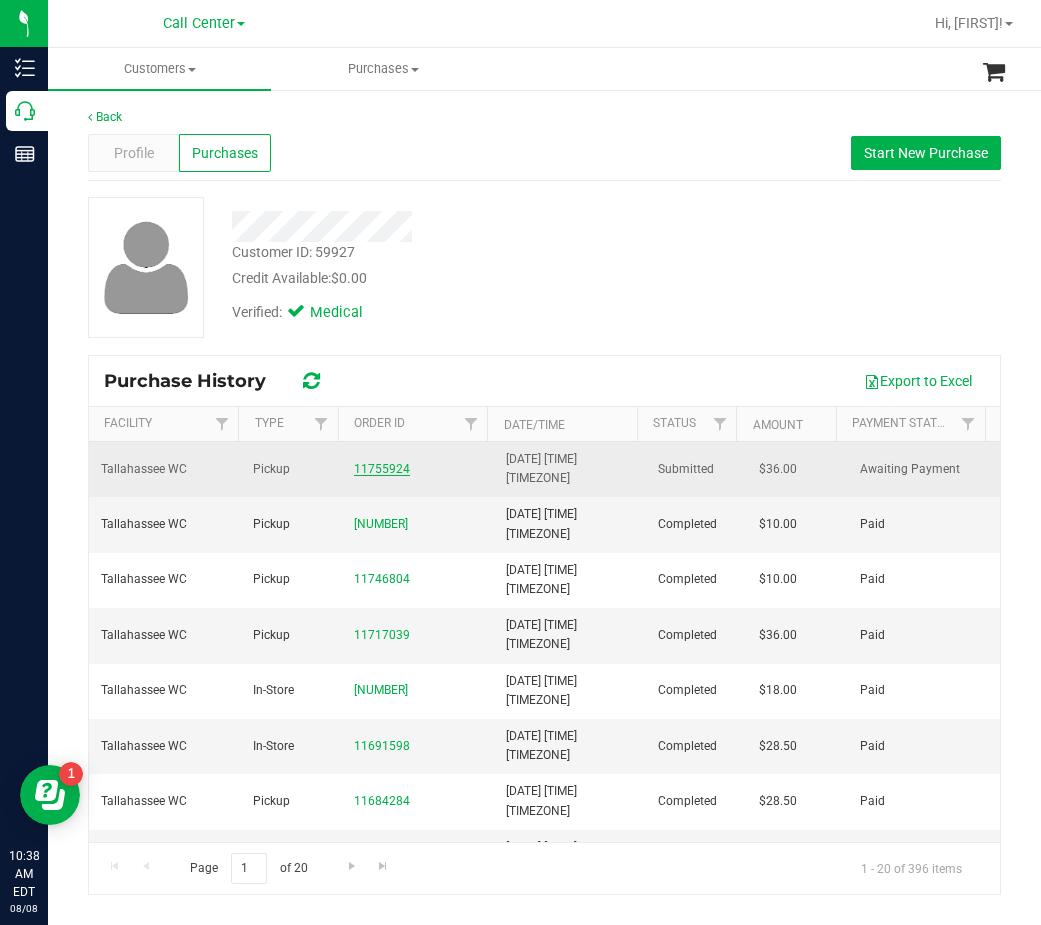 click on "11755924" at bounding box center [382, 469] 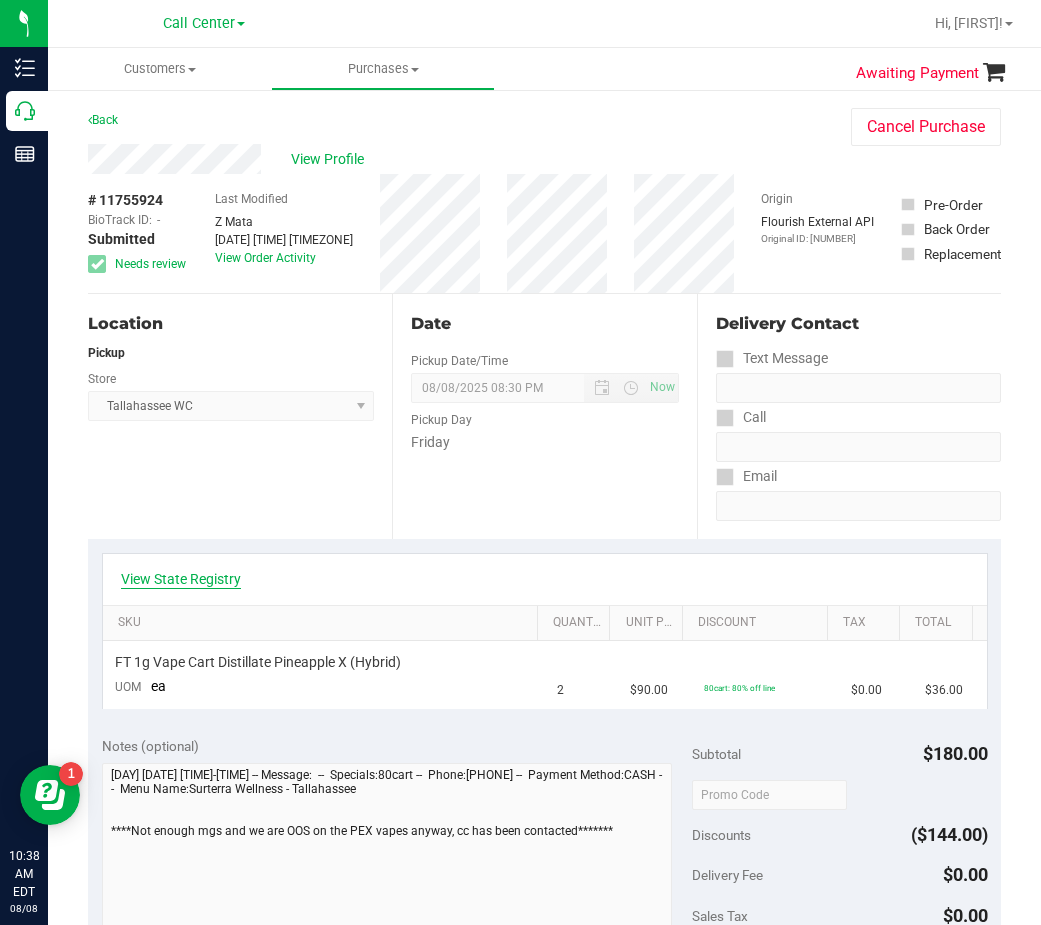 click on "View State Registry" at bounding box center (181, 579) 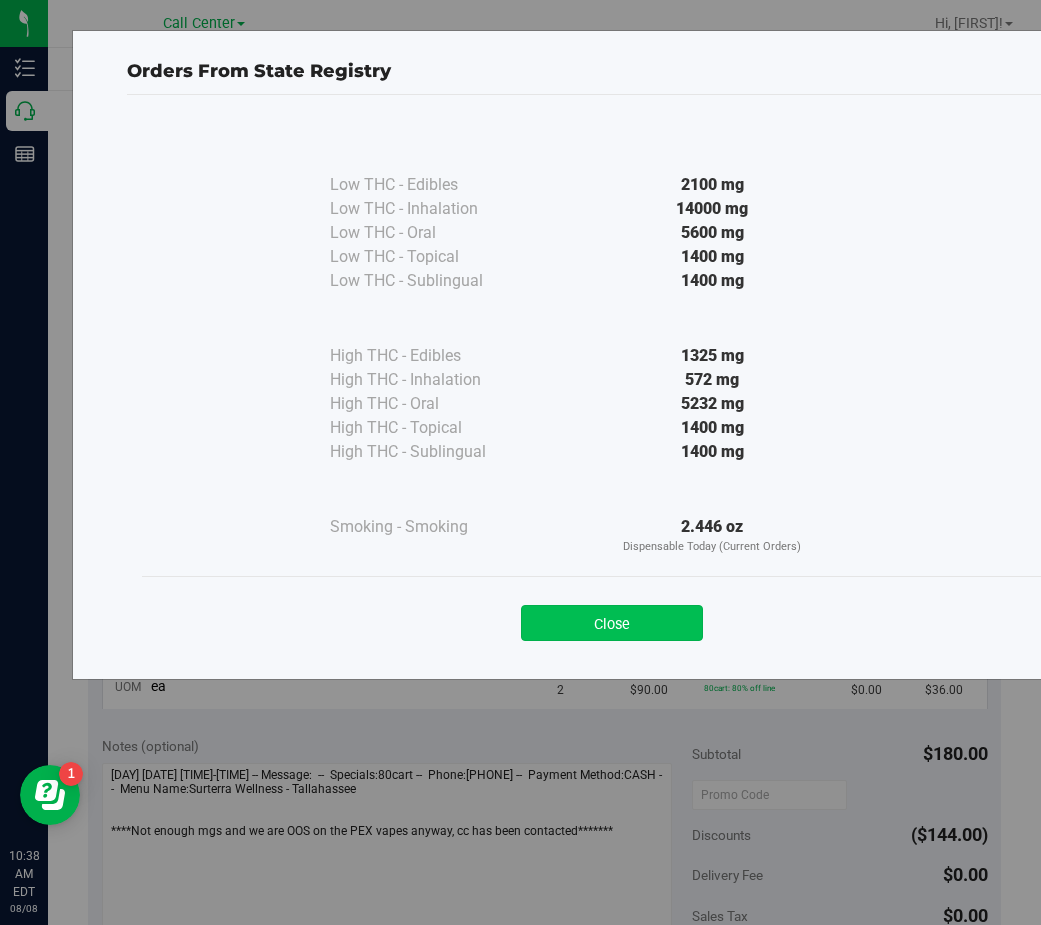 click on "Close" at bounding box center [612, 623] 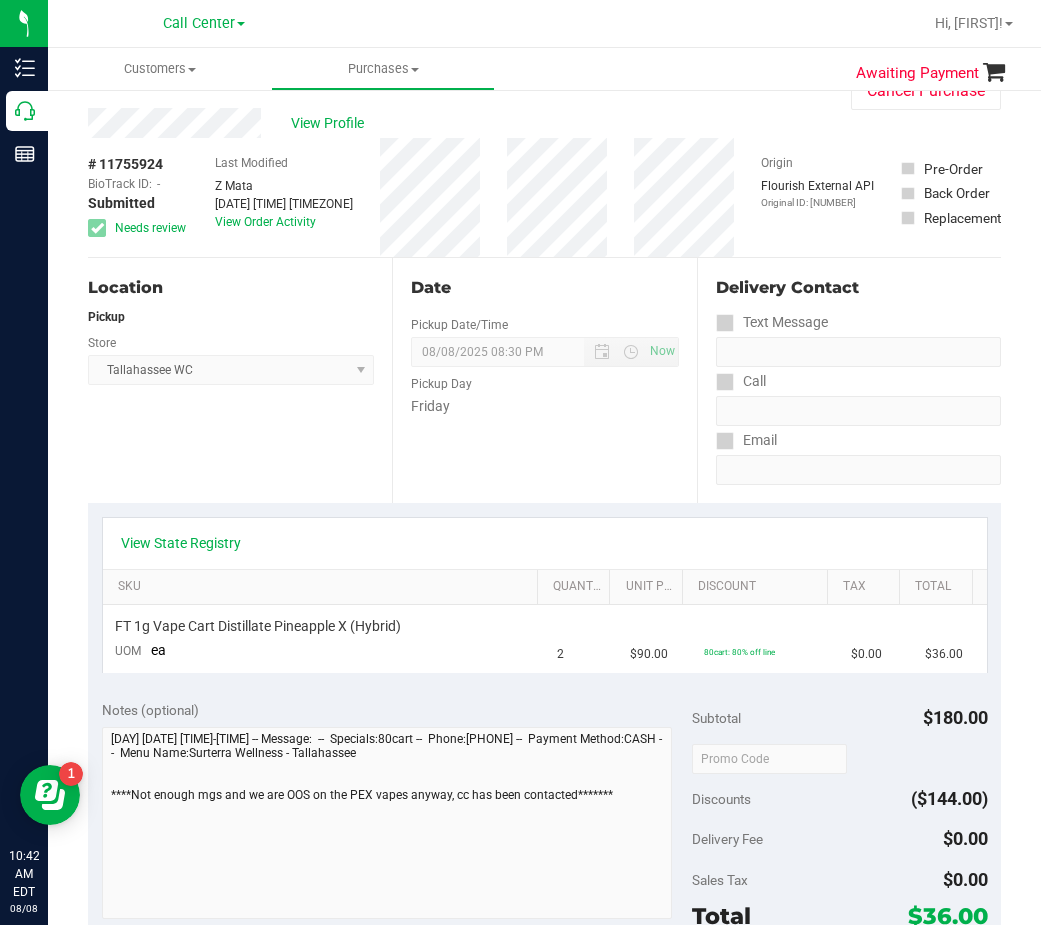 scroll, scrollTop: 0, scrollLeft: 0, axis: both 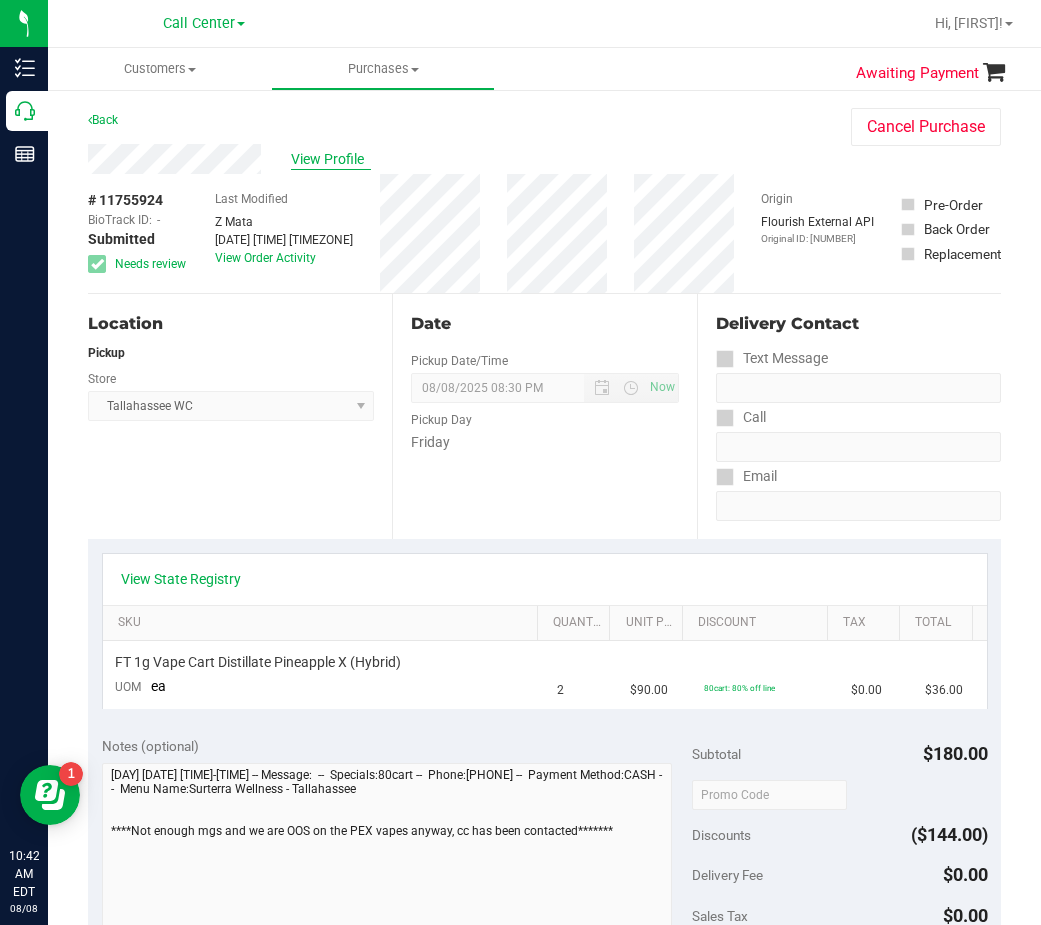 click on "View Profile" at bounding box center (331, 159) 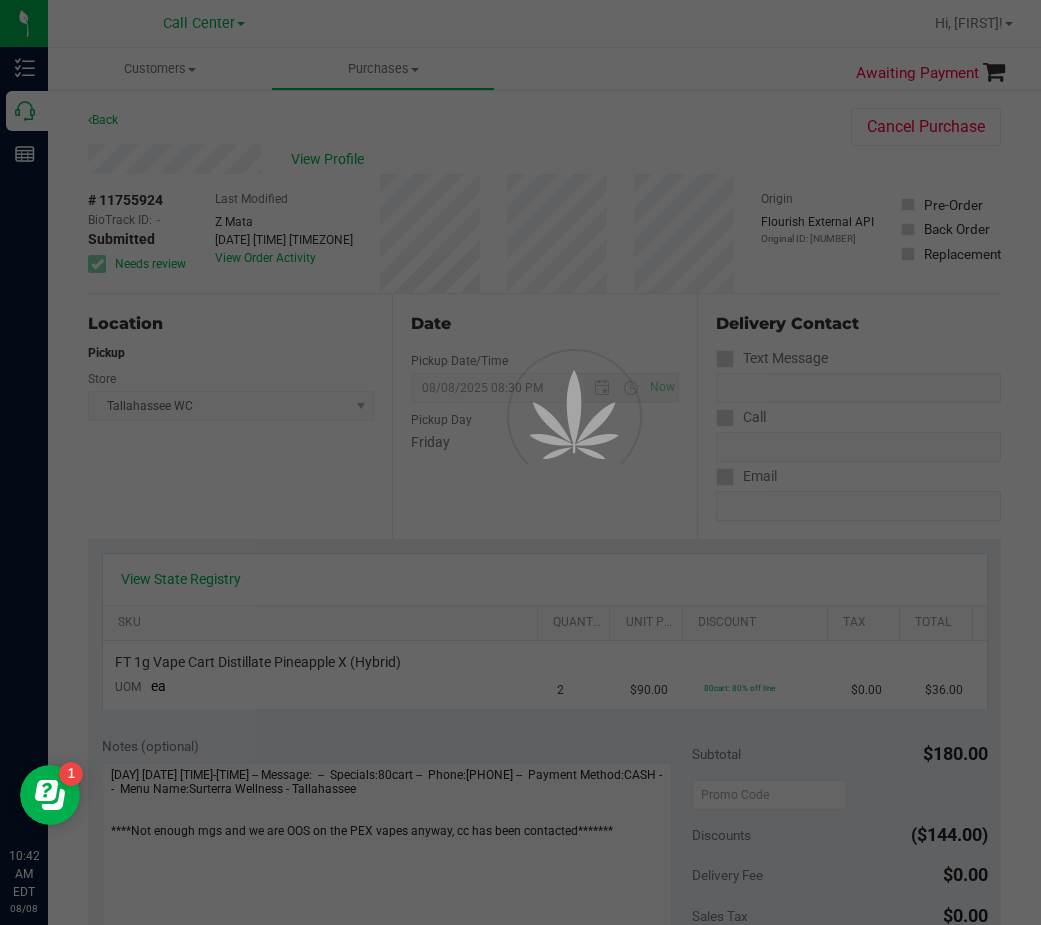 click at bounding box center (520, 462) 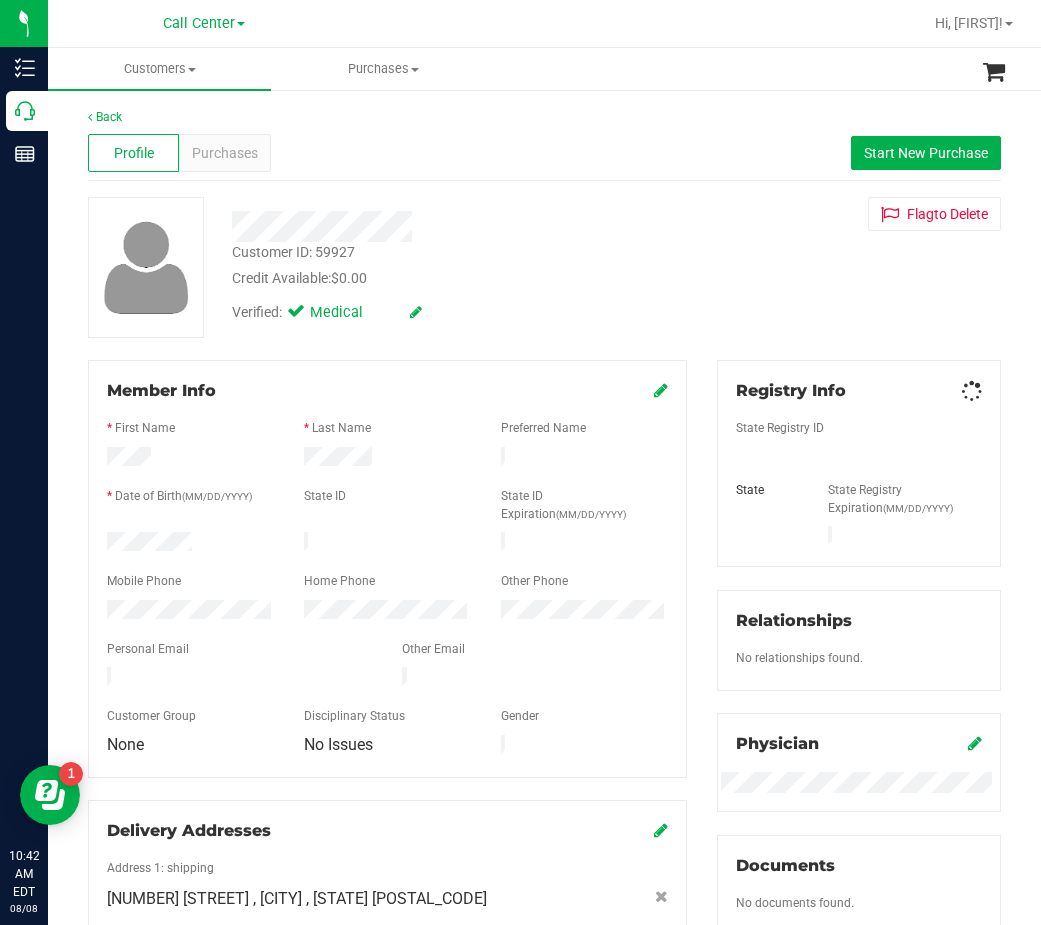 click on "Purchases" at bounding box center [225, 153] 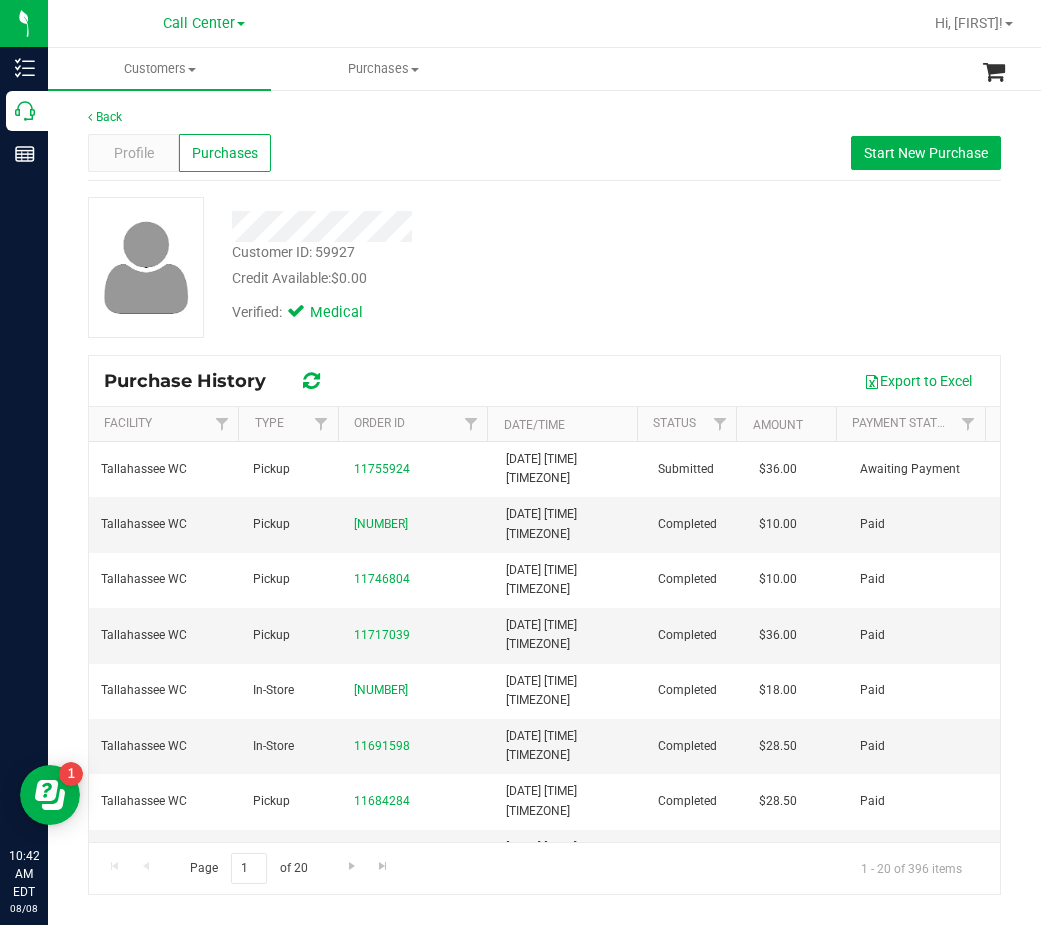 drag, startPoint x: 501, startPoint y: 176, endPoint x: 525, endPoint y: 173, distance: 24.186773 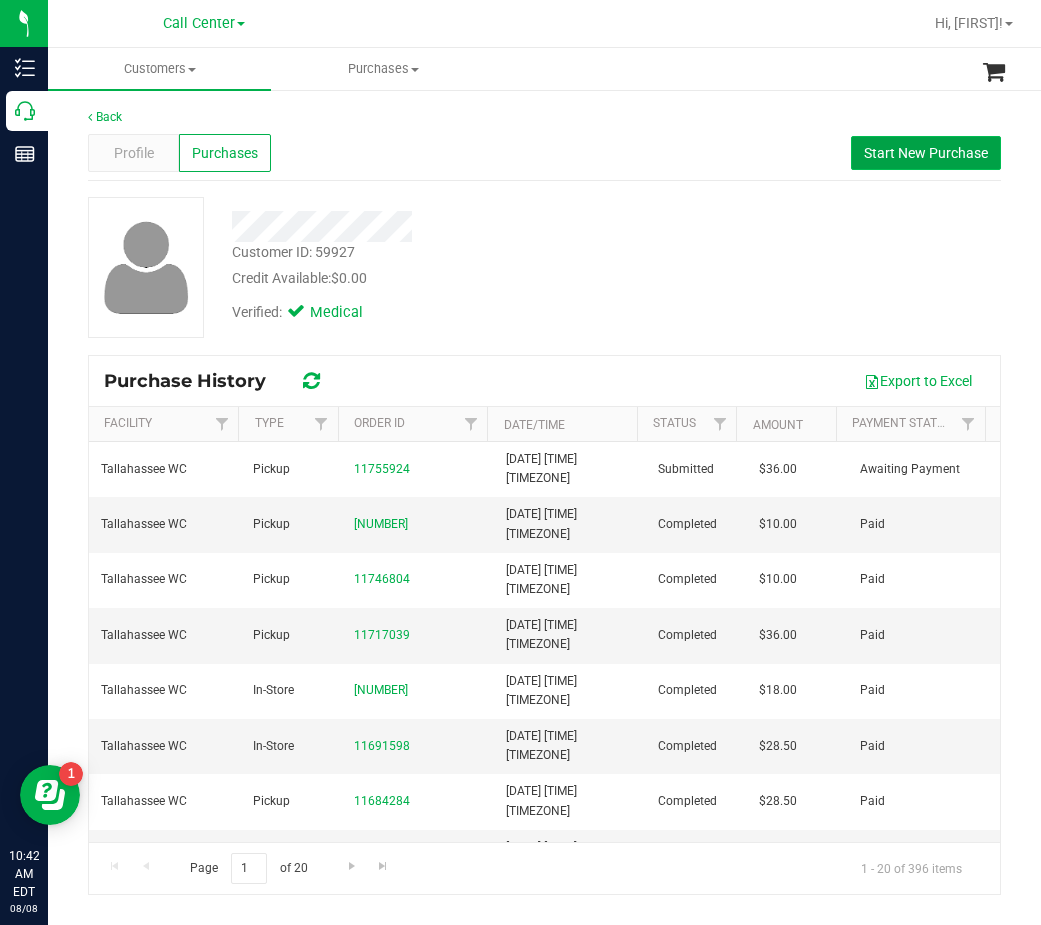 click on "Start New Purchase" at bounding box center [926, 153] 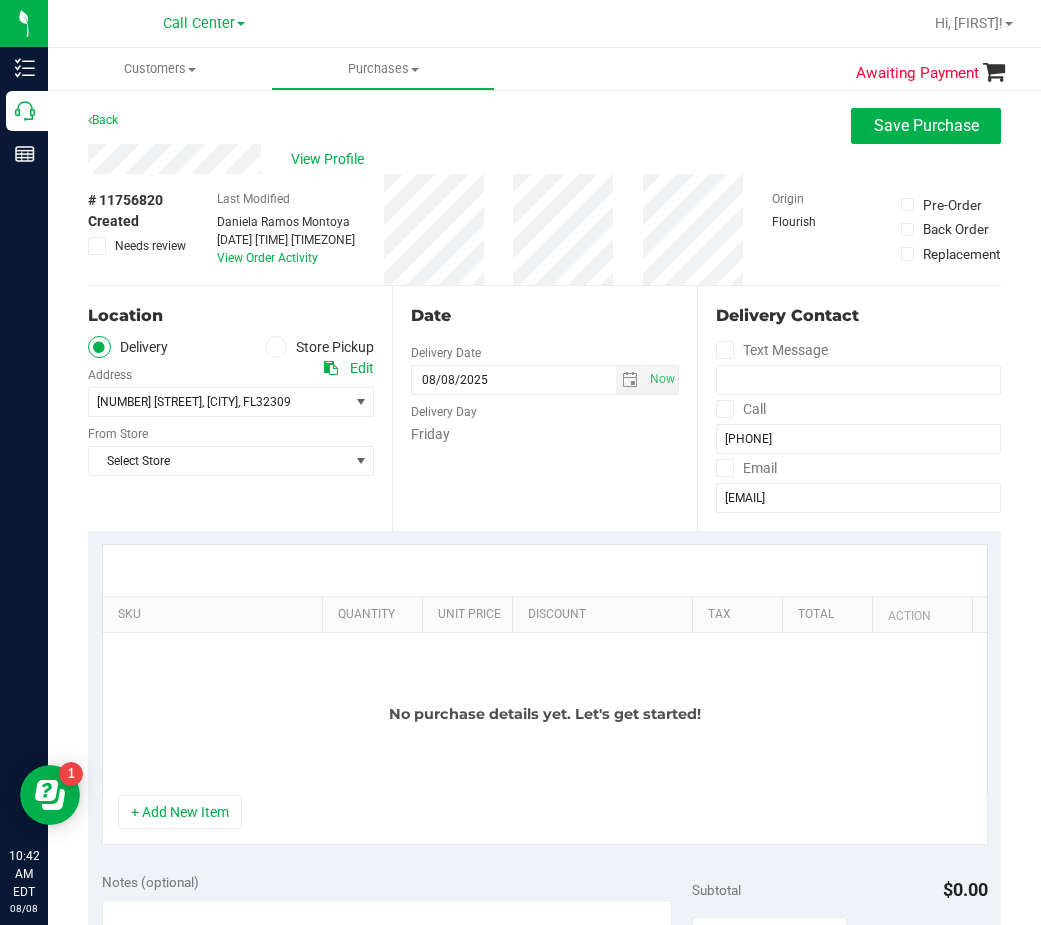 click on "Store Pickup" at bounding box center [320, 347] 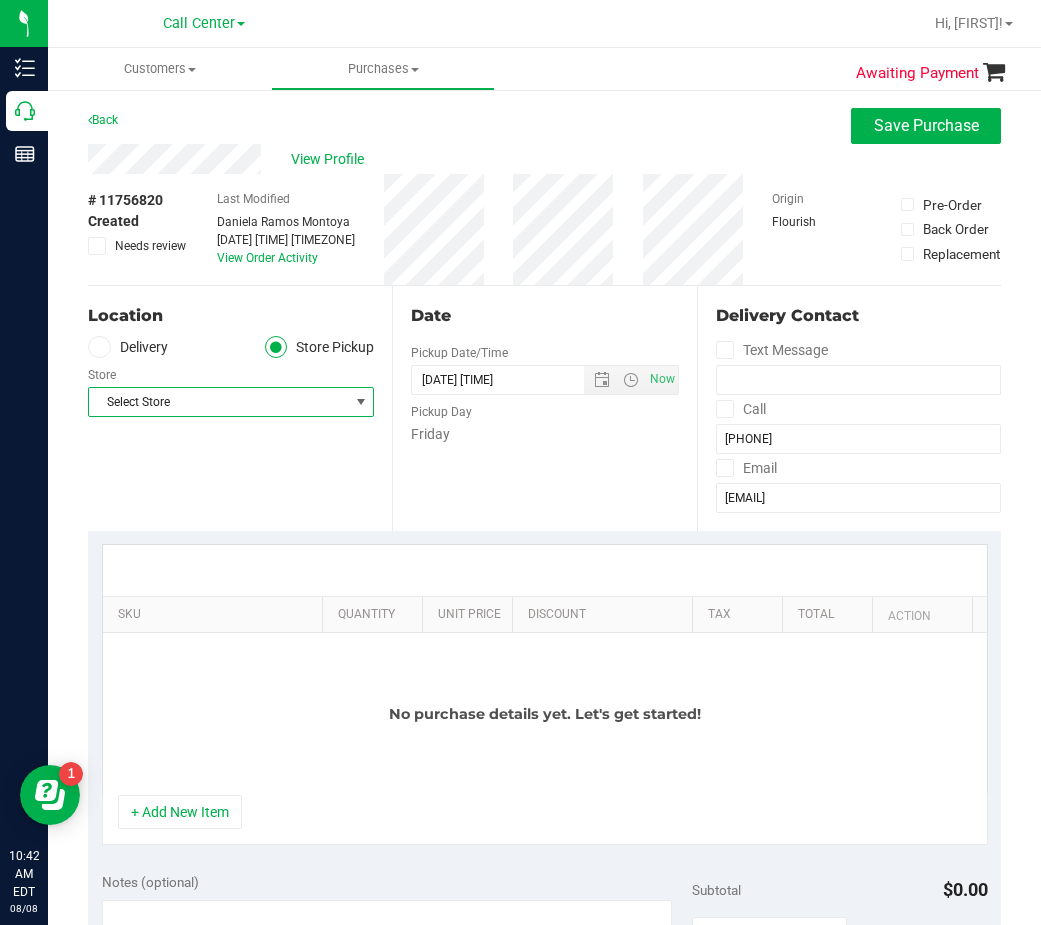 click on "Select Store" at bounding box center [218, 402] 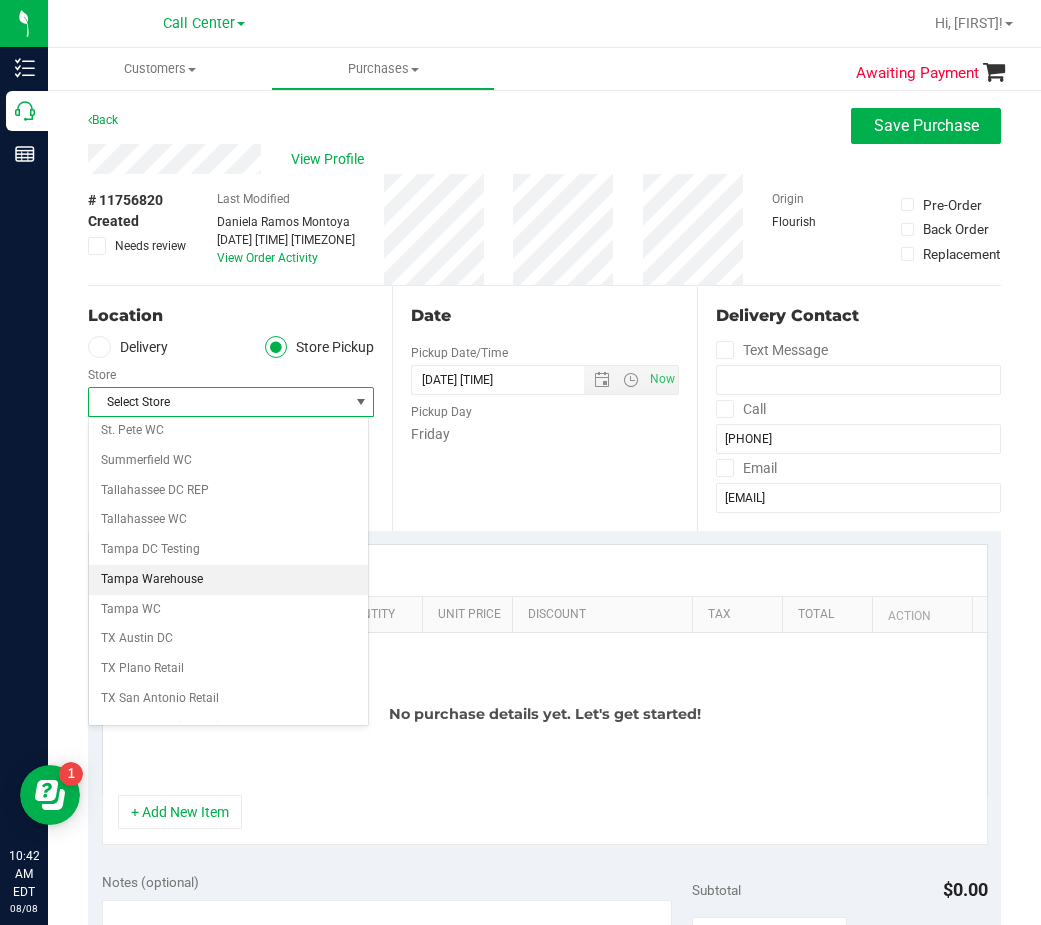 scroll, scrollTop: 1400, scrollLeft: 0, axis: vertical 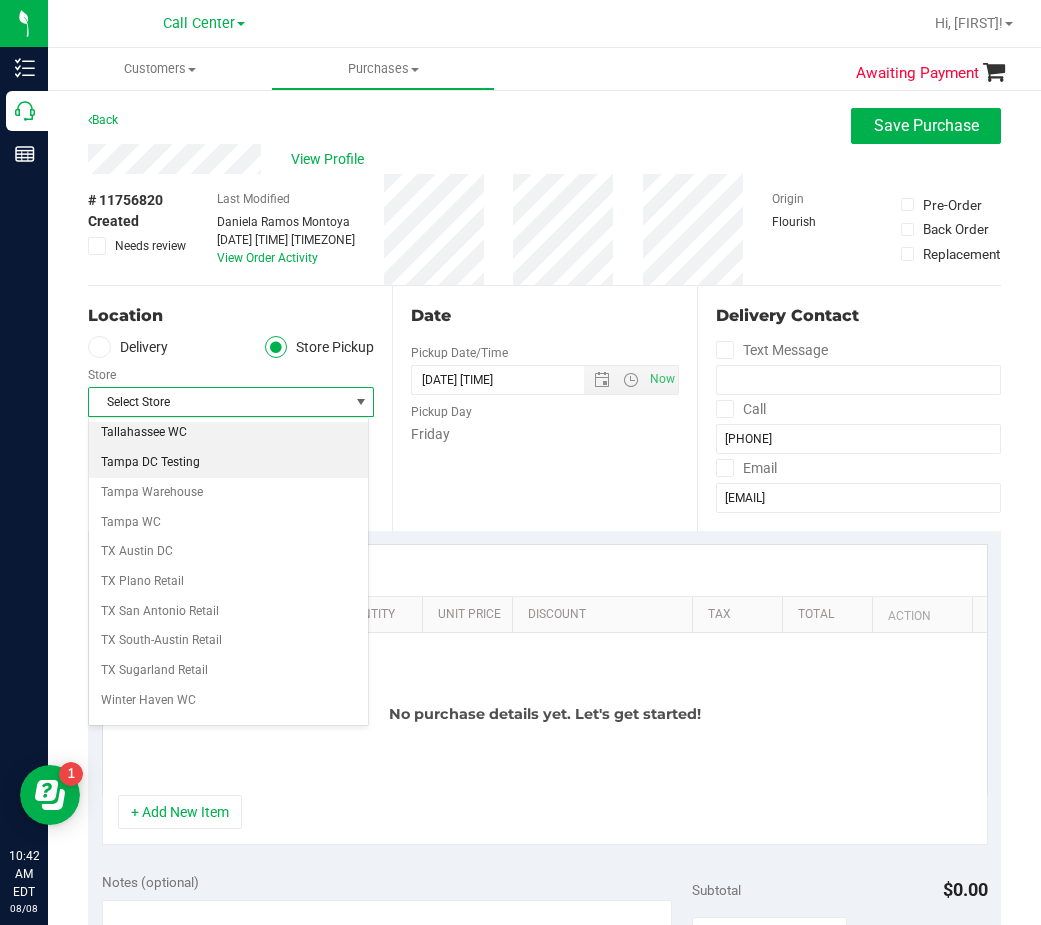 click on "Tallahassee WC" at bounding box center [228, 433] 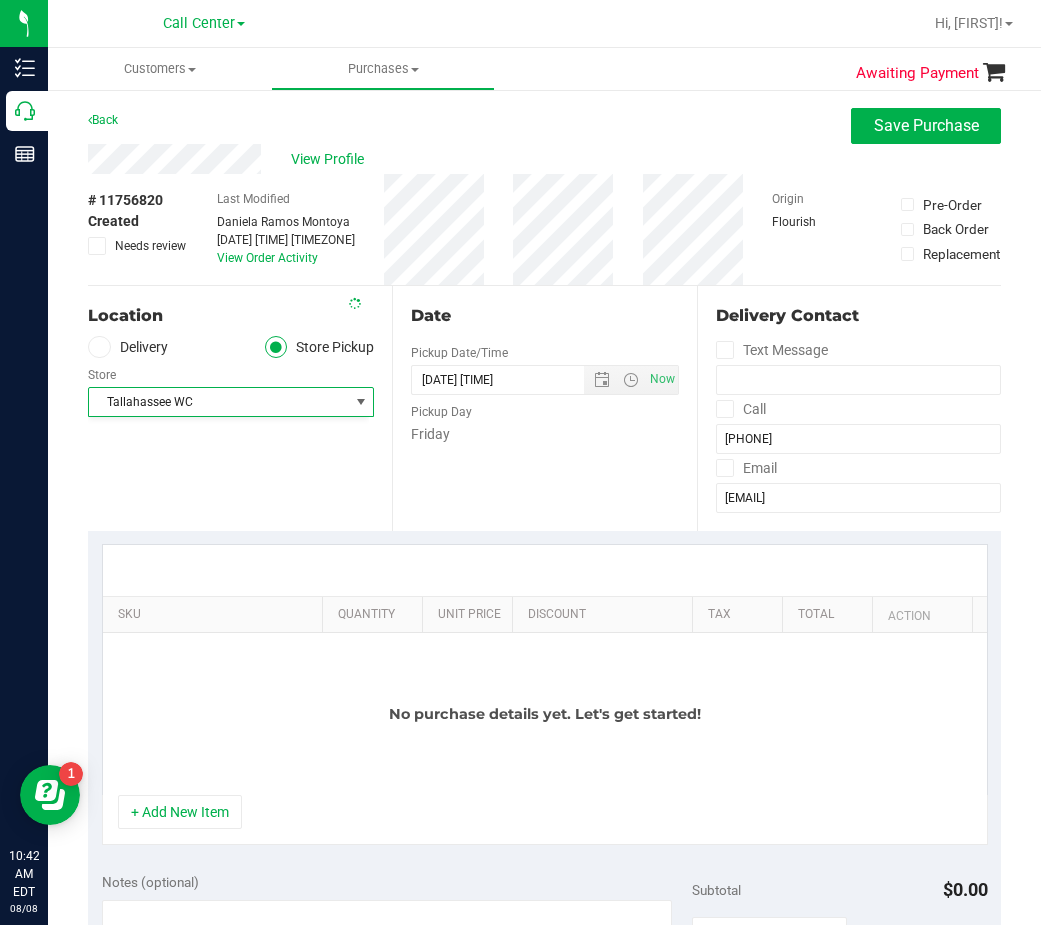 scroll, scrollTop: 0, scrollLeft: 0, axis: both 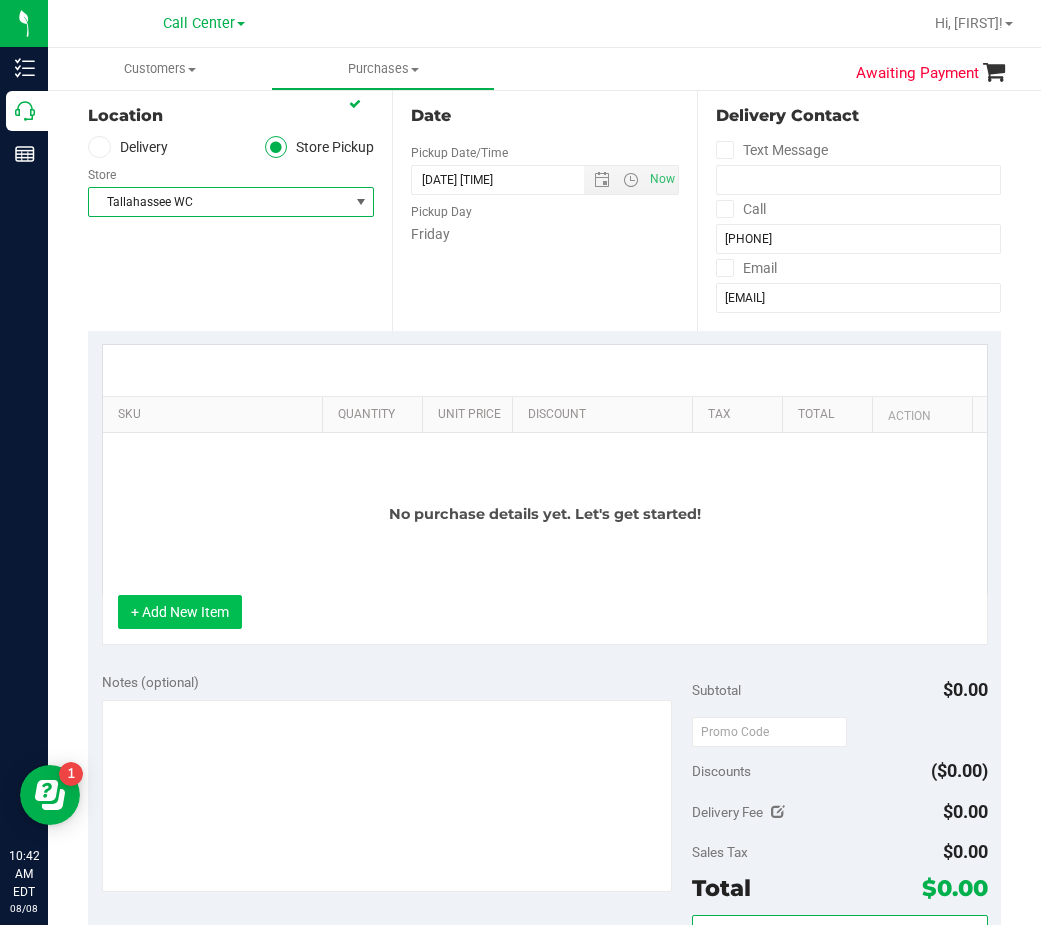 click on "+ Add New Item" at bounding box center [180, 612] 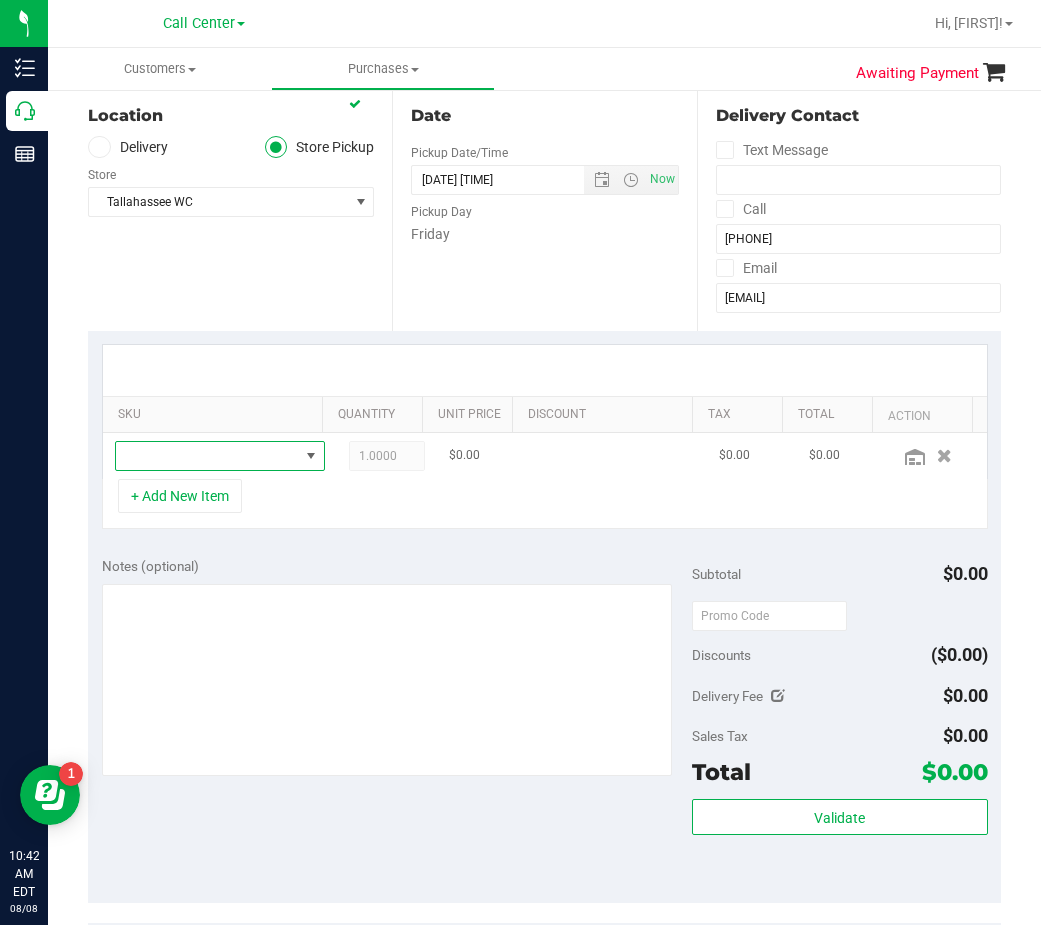 click at bounding box center (207, 456) 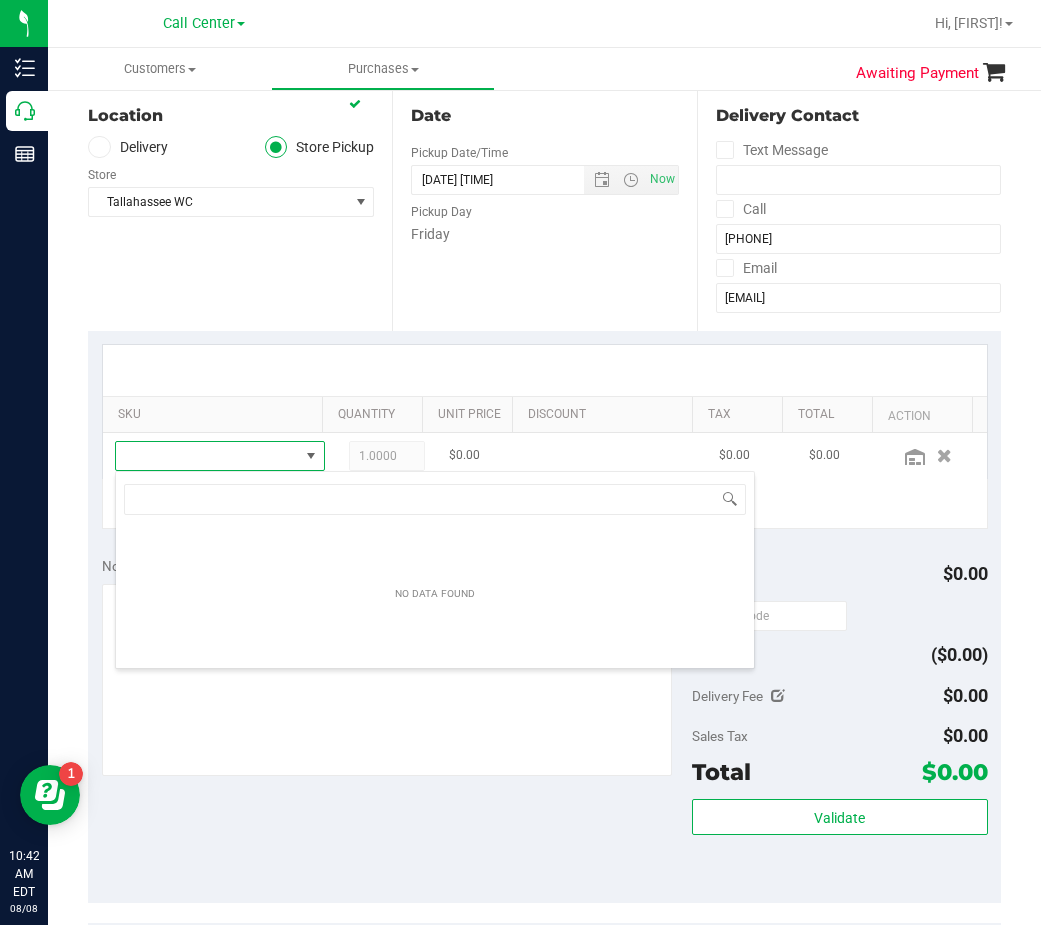scroll, scrollTop: 99970, scrollLeft: 99820, axis: both 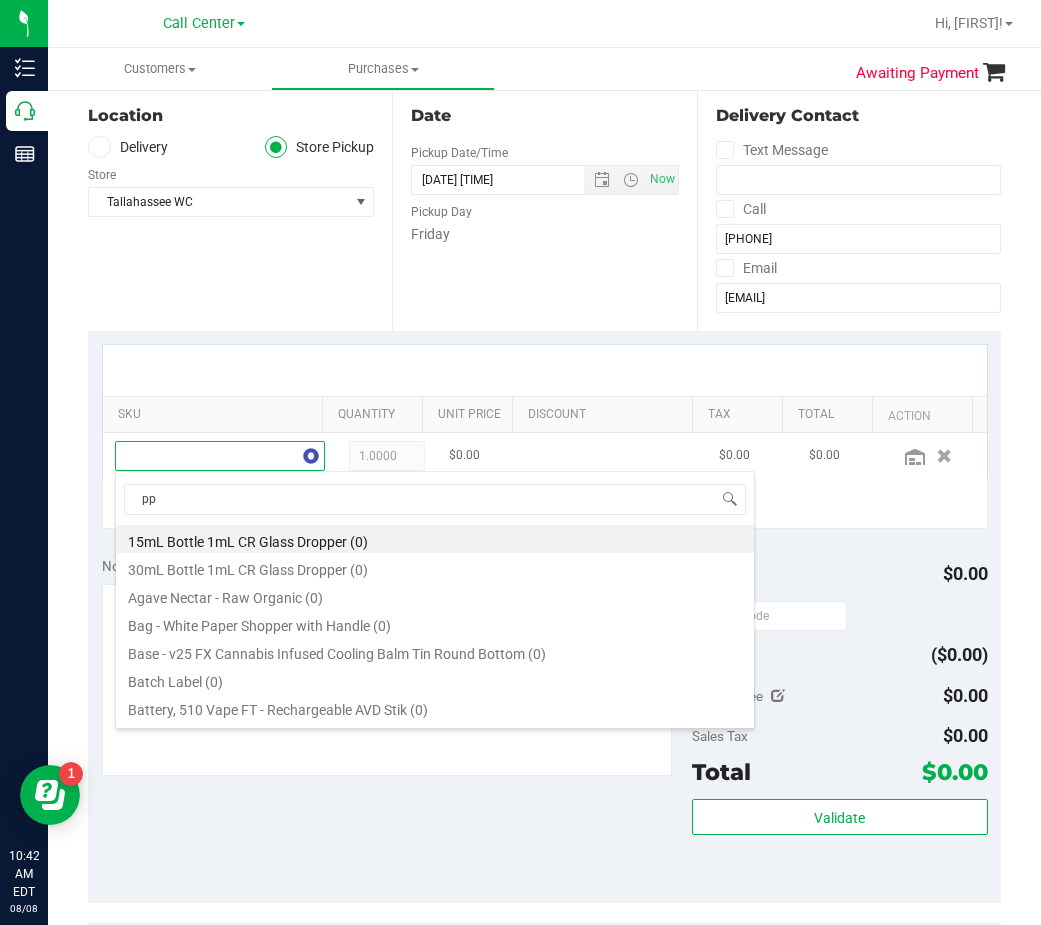 type on "ppu" 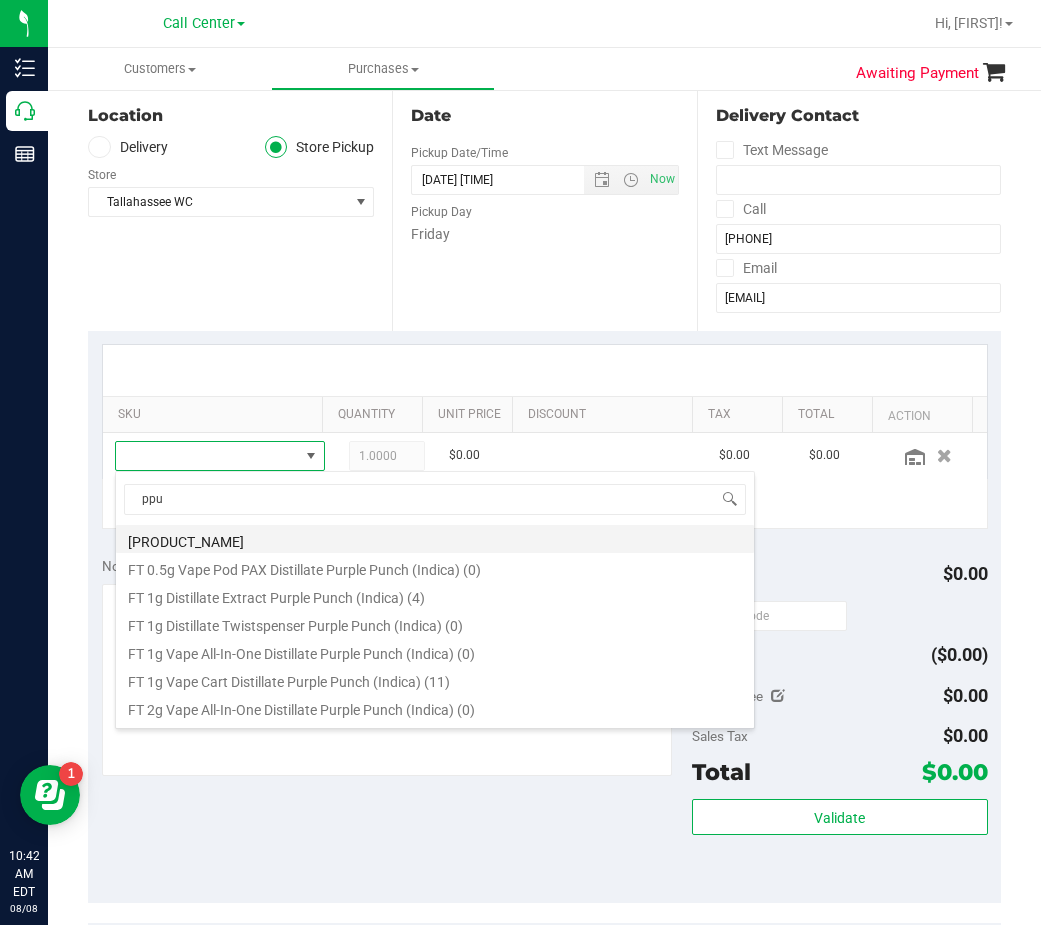 click on "[PRODUCT_NAME]" at bounding box center [435, 539] 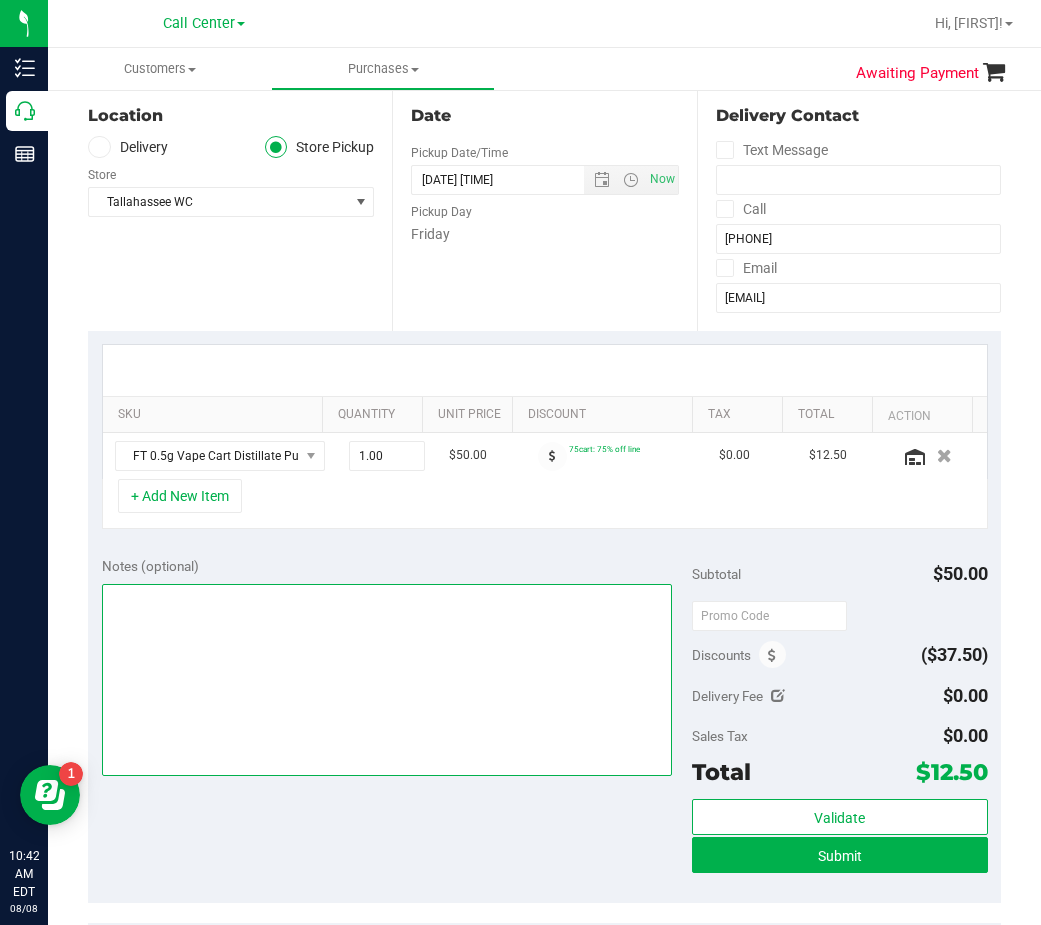 click at bounding box center [387, 680] 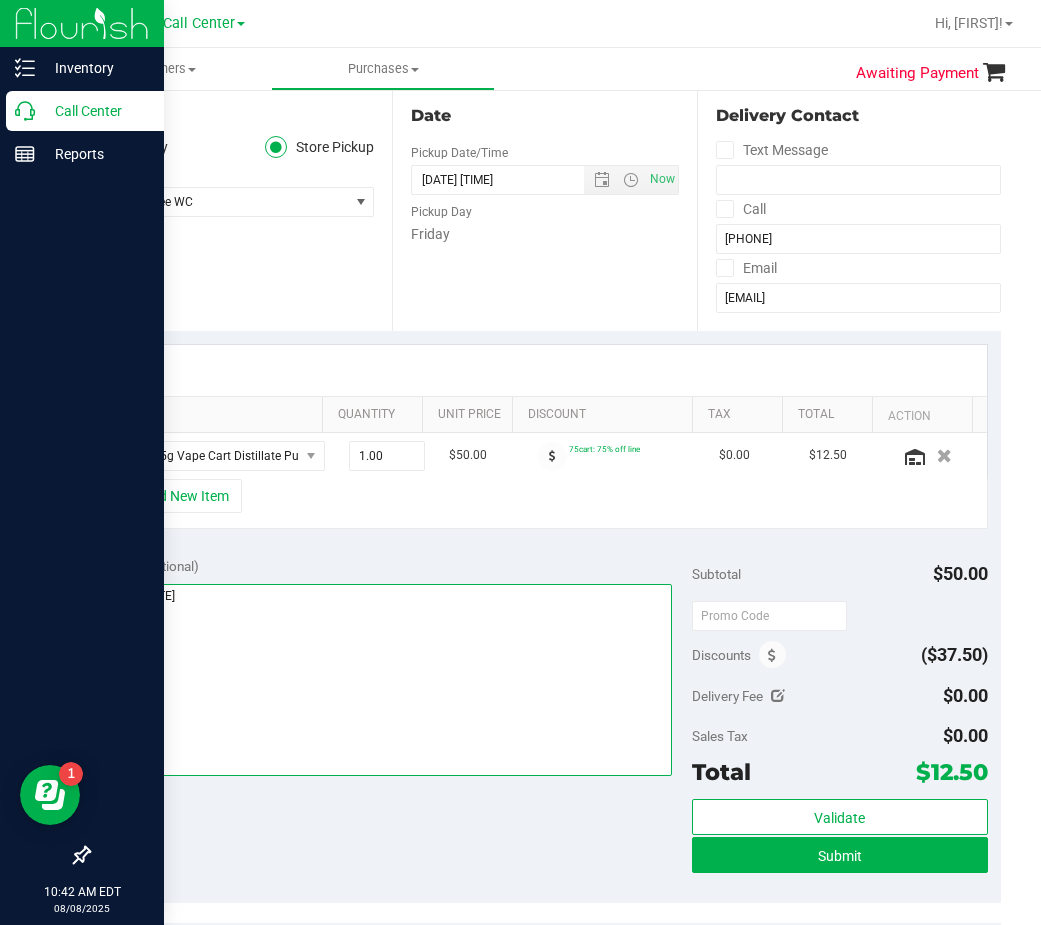 type on "cc dr [DATE]" 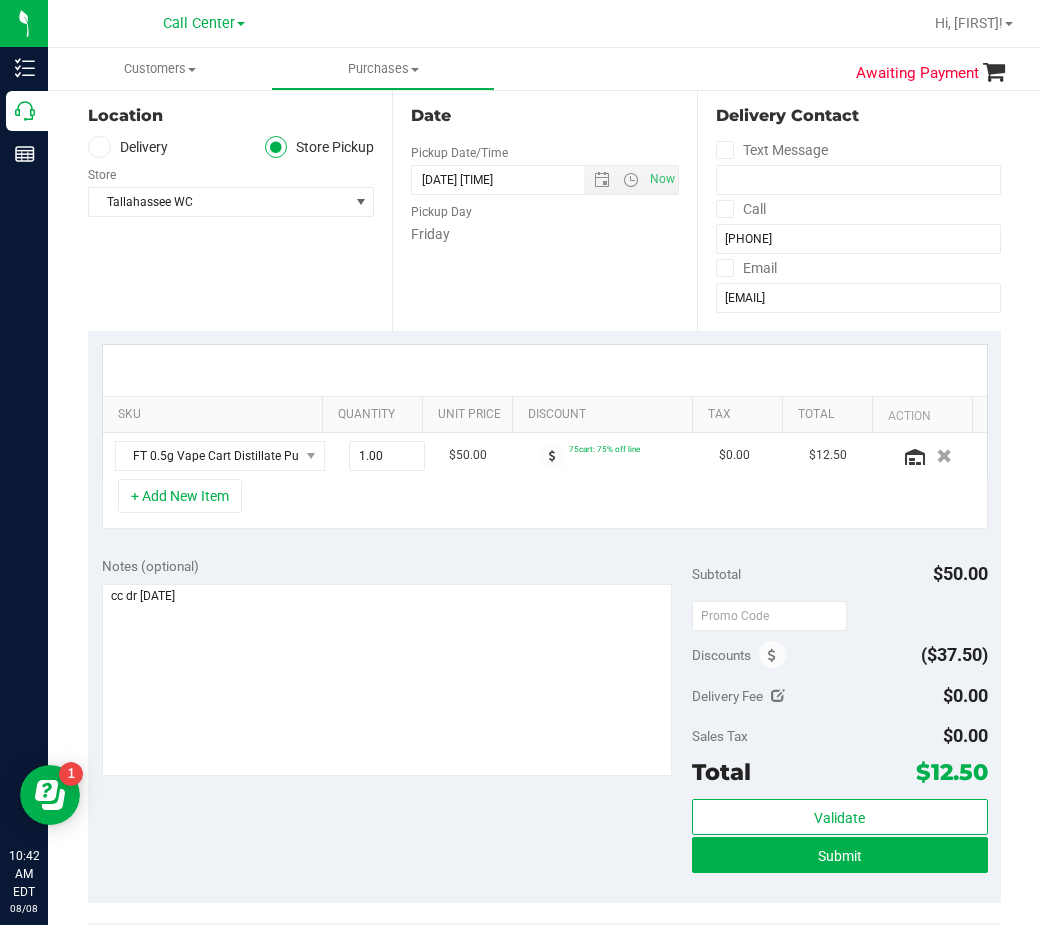 click on "Location
Delivery
Store Pickup
Store
Tallahassee WC Select Store Bonita Springs WC Boynton Beach WC Bradenton WC Brandon WC Brooksville WC Call Center Clermont WC Crestview WC Deerfield Beach WC Delray Beach WC Deltona WC Ft Walton Beach WC Ft. Lauderdale WC Ft. Myers WC Gainesville WC Jax Atlantic WC JAX DC REP Jax WC Key West WC Lakeland WC Largo WC Lehigh Acres DC REP Merritt Island WC Miami 72nd WC Miami Beach WC Miami Dadeland WC Miramar DC REP New Port Richey WC North Palm Beach WC North Port WC Ocala WC Orange Park WC Orlando Colonial WC Orlando DC REP Orlando WC Oviedo WC Palm Bay WC Palm Coast WC Panama City WC Pensacola WC Sebring WC" at bounding box center (240, 208) 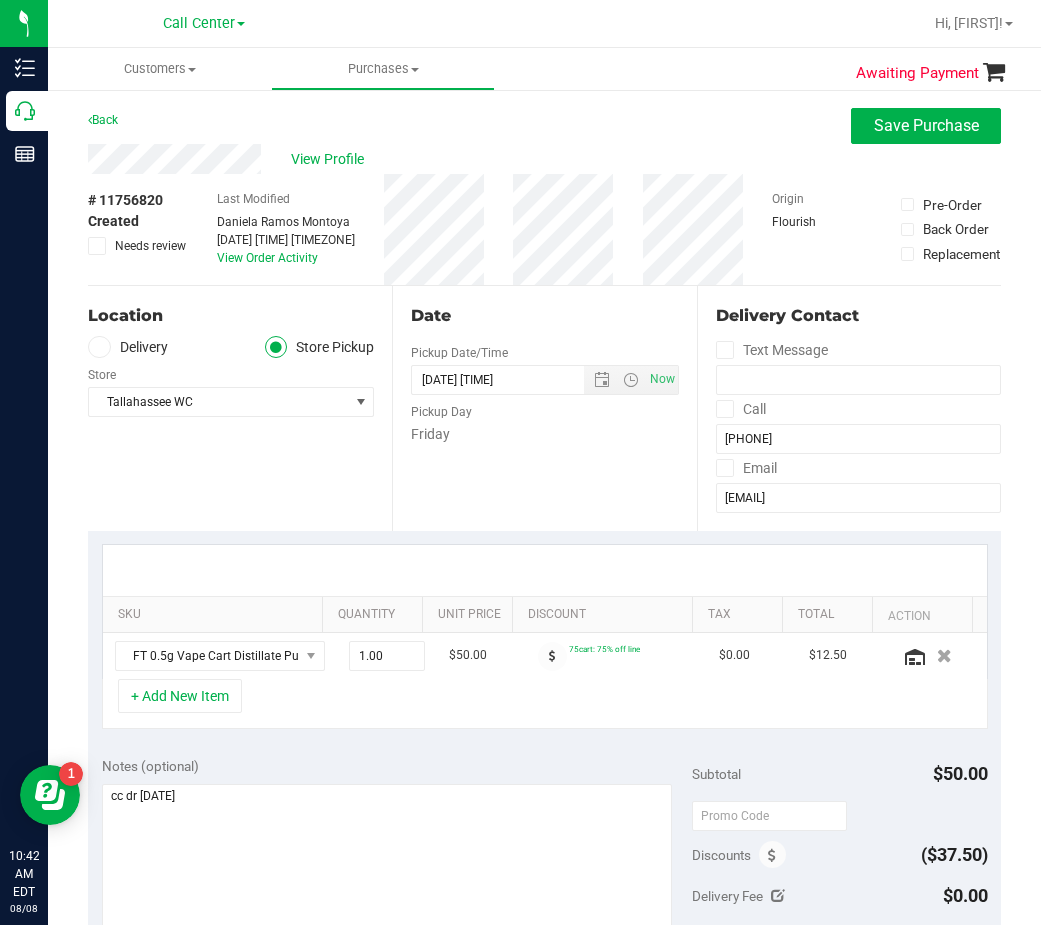 scroll, scrollTop: 200, scrollLeft: 0, axis: vertical 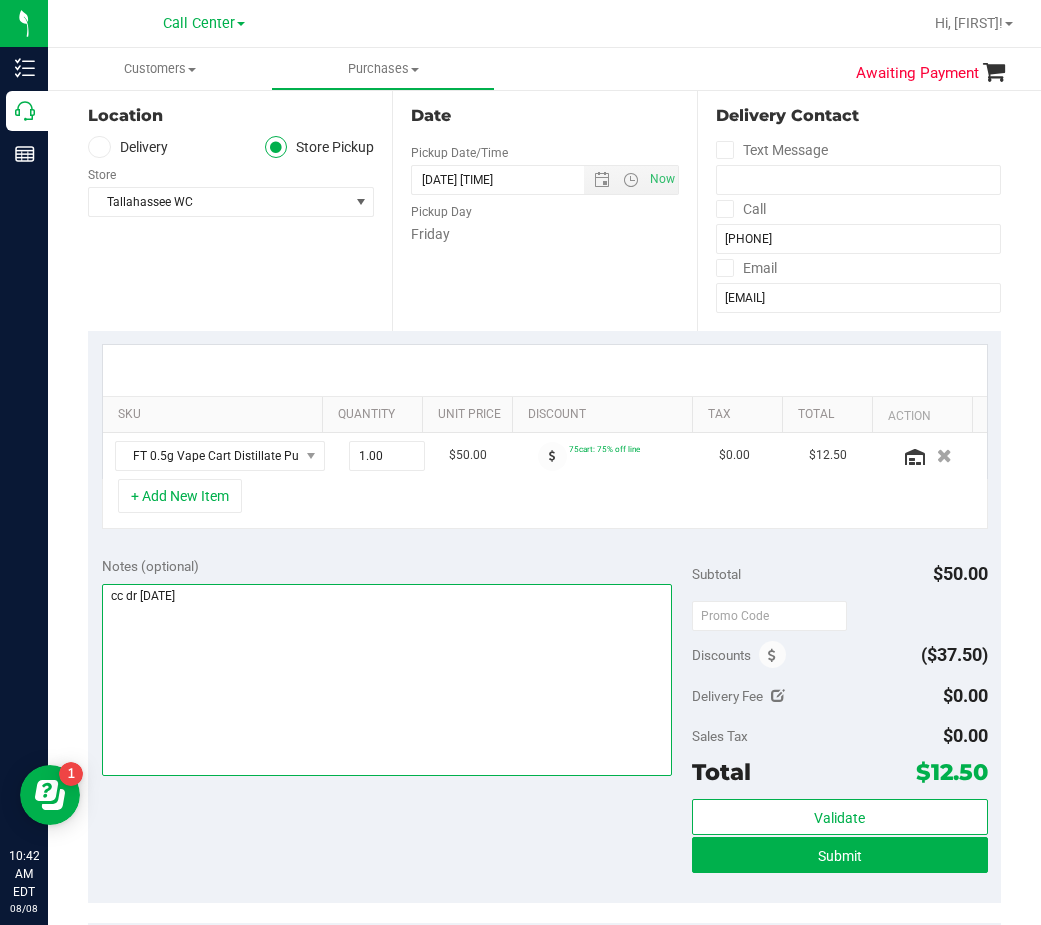 click at bounding box center [387, 680] 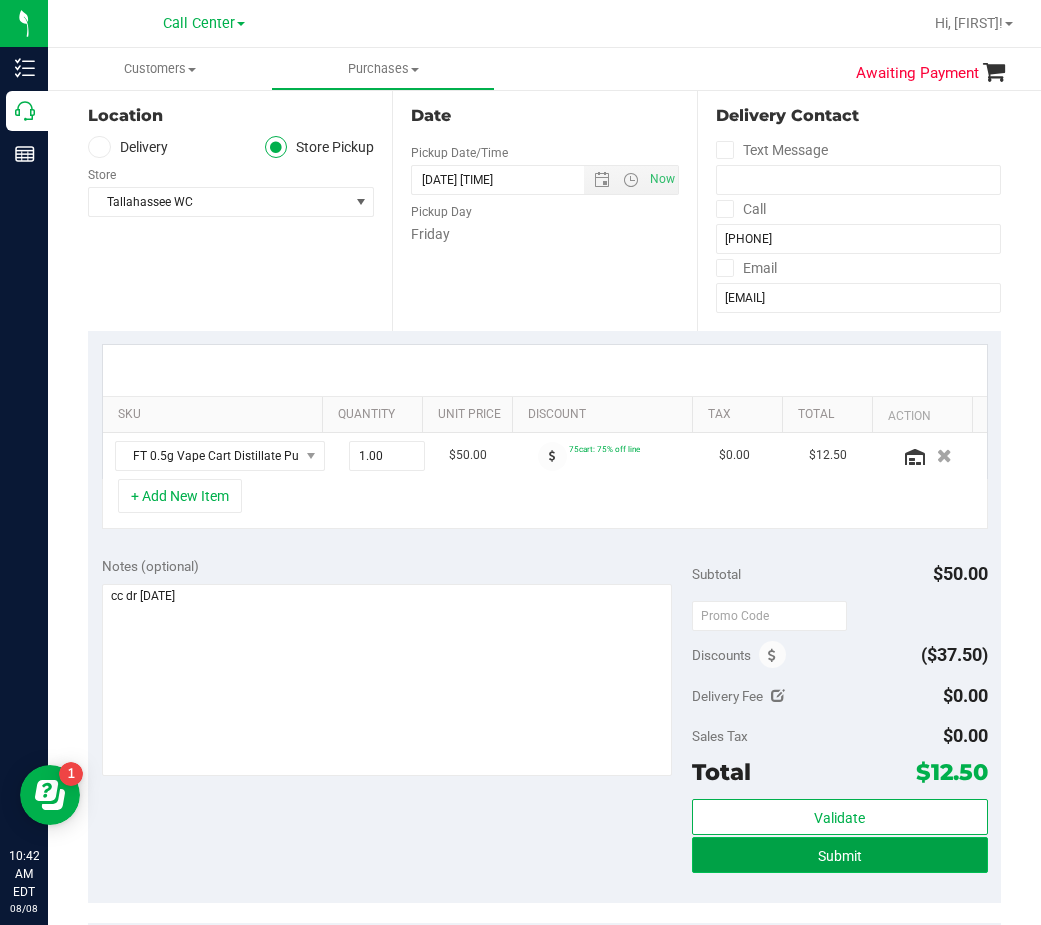 click on "Submit" at bounding box center (840, 856) 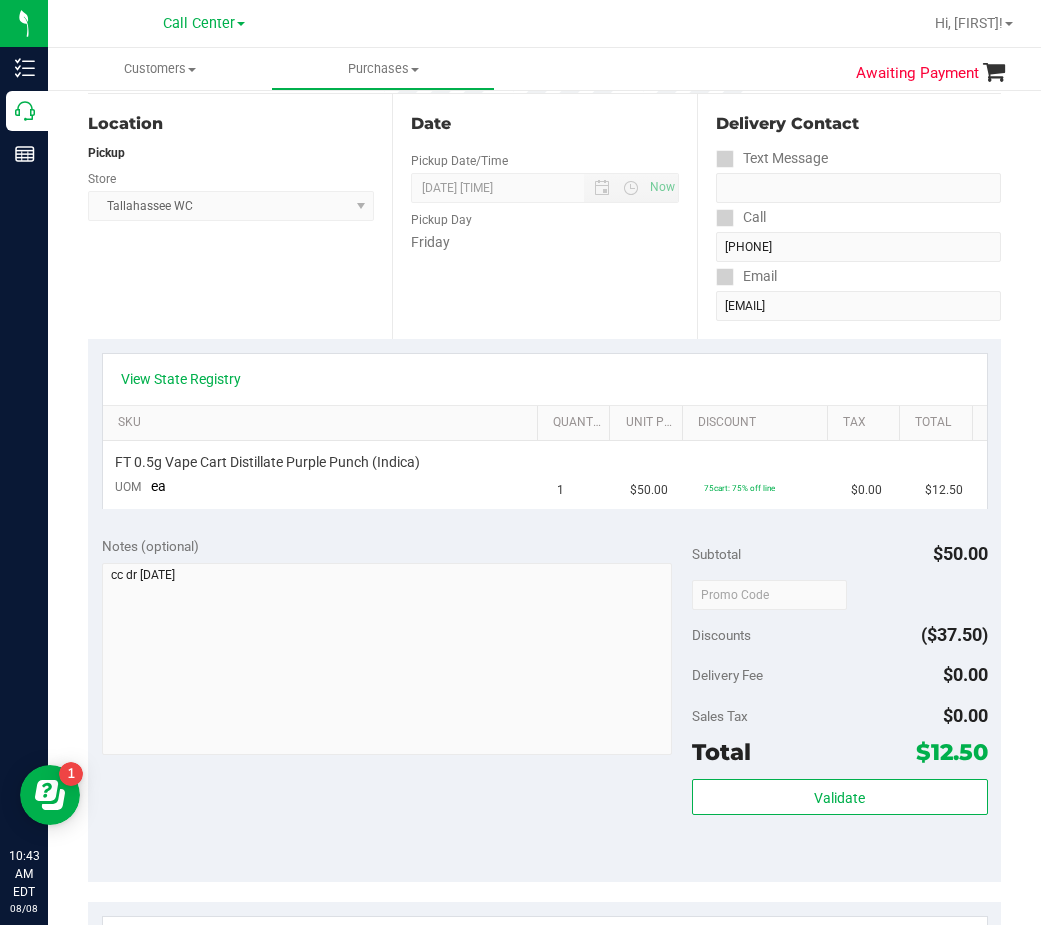 drag, startPoint x: 274, startPoint y: 558, endPoint x: 251, endPoint y: 559, distance: 23.021729 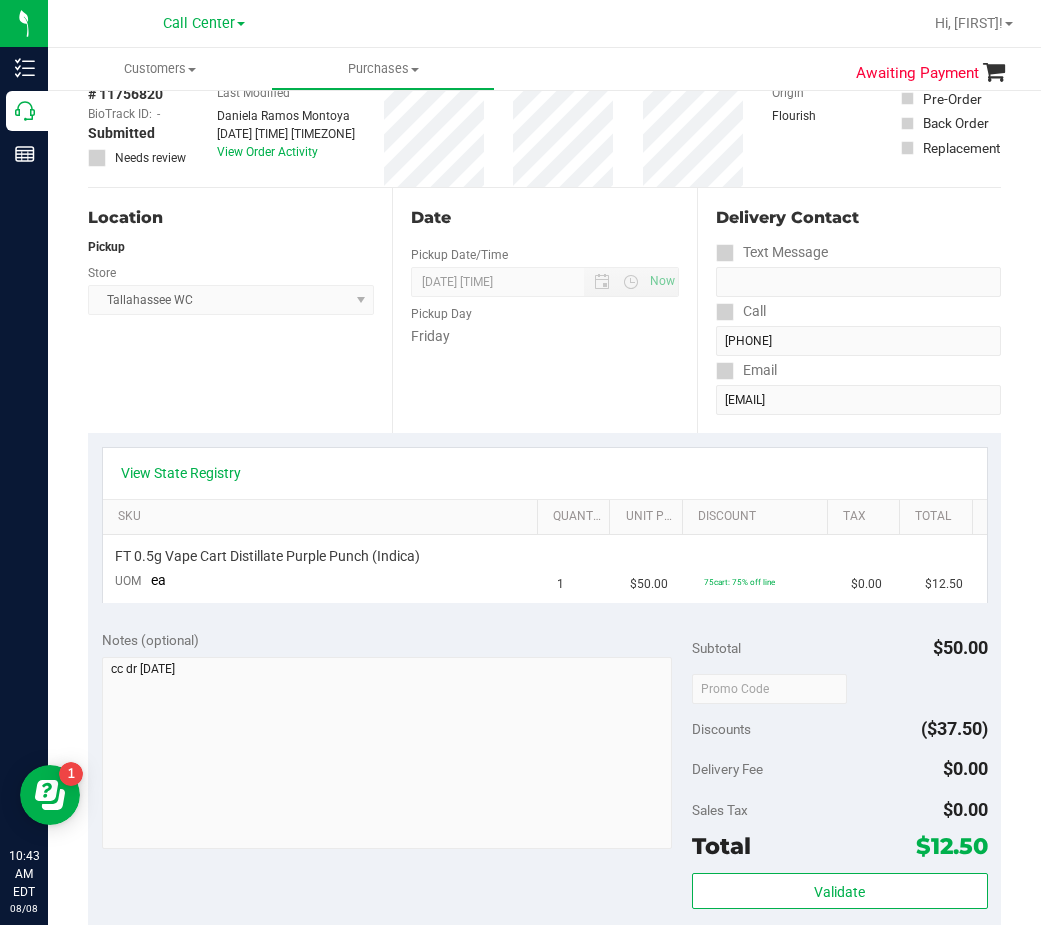 scroll, scrollTop: 0, scrollLeft: 0, axis: both 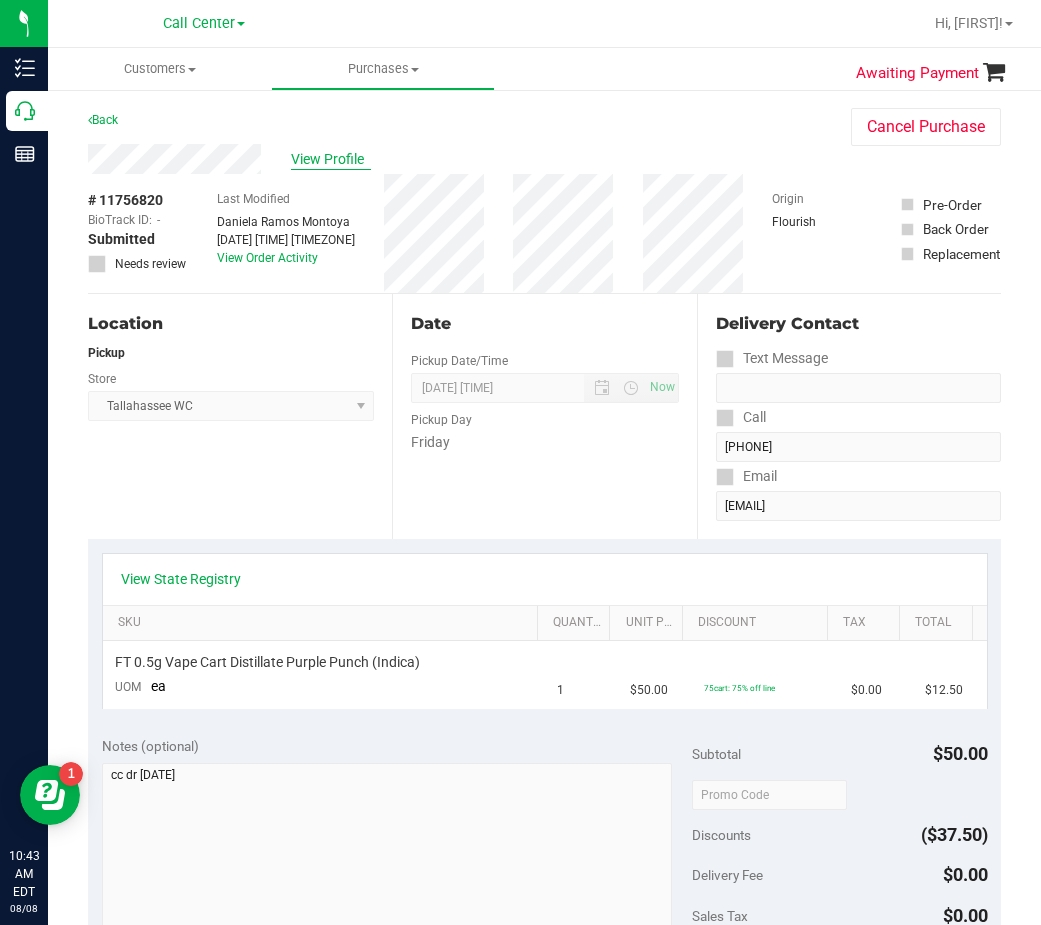 click on "View Profile" at bounding box center [331, 159] 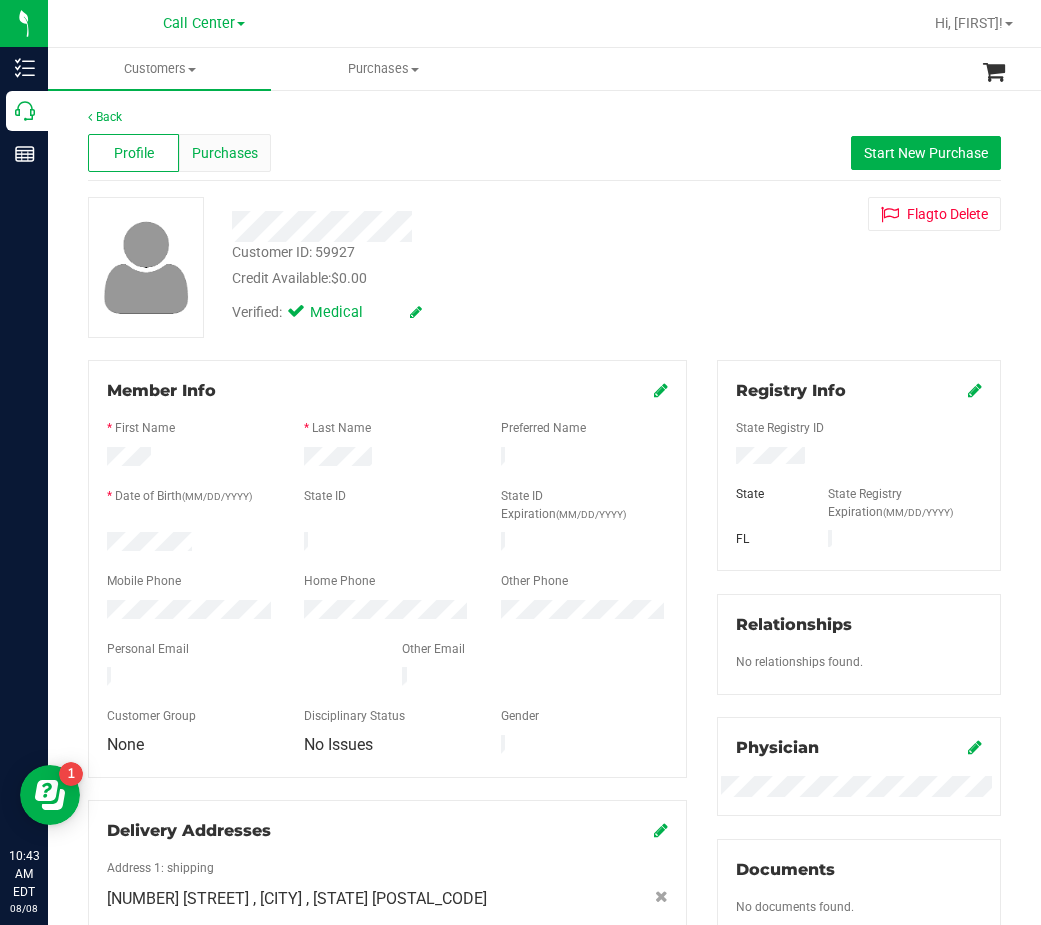 click on "Purchases" at bounding box center [225, 153] 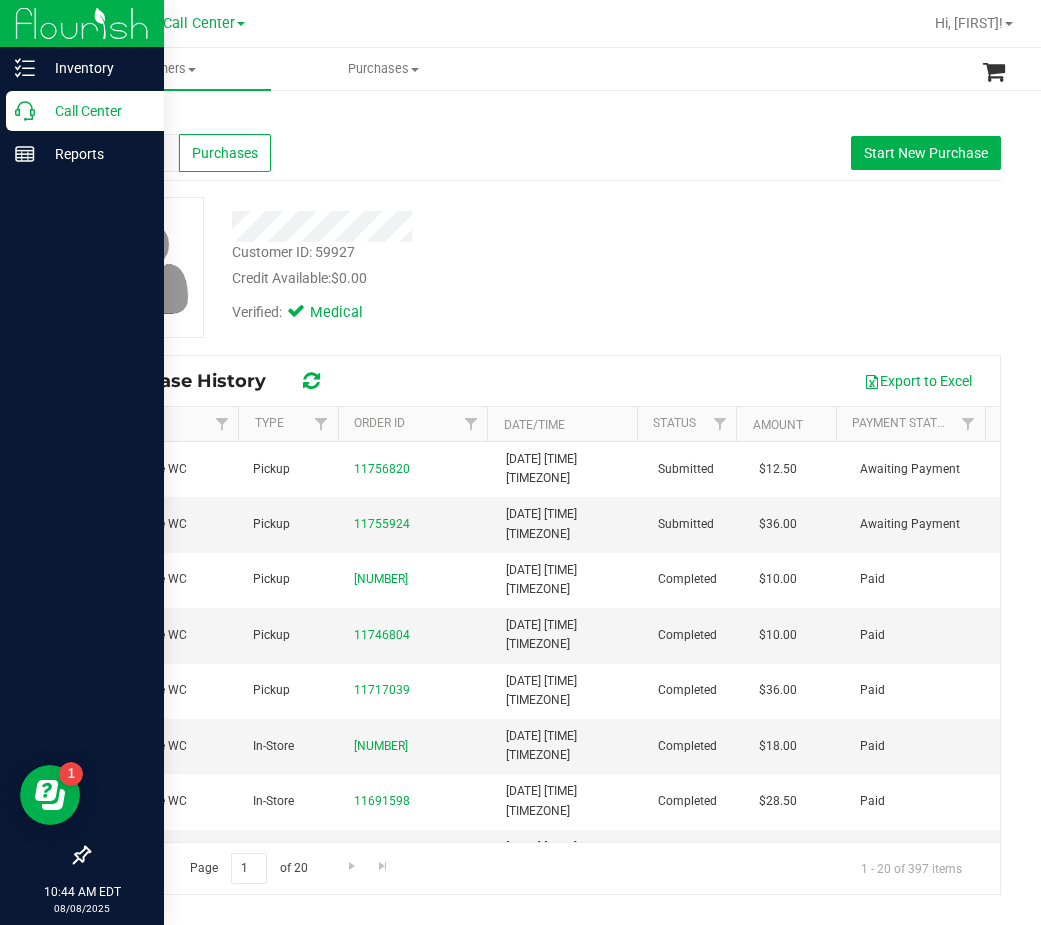 click on "Call Center" at bounding box center [95, 111] 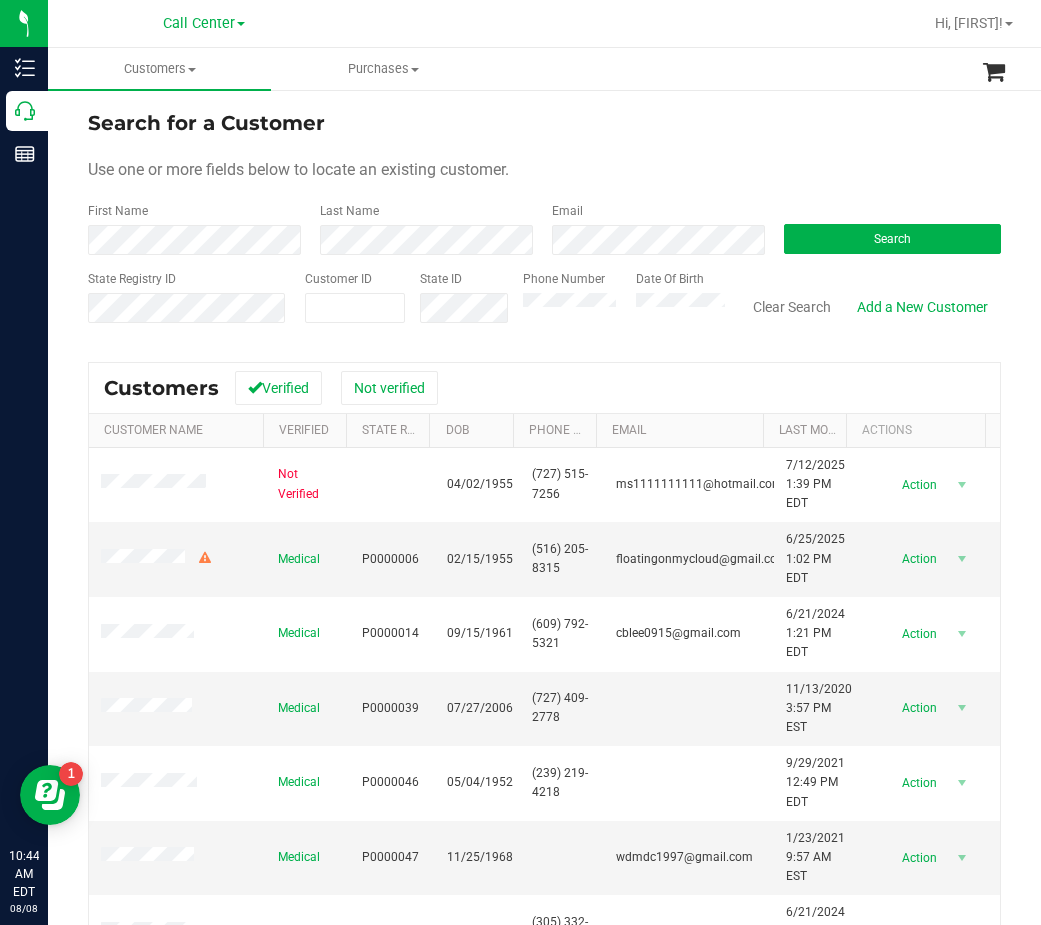 click on "Clear Search
Add a New Customer" at bounding box center (863, 305) 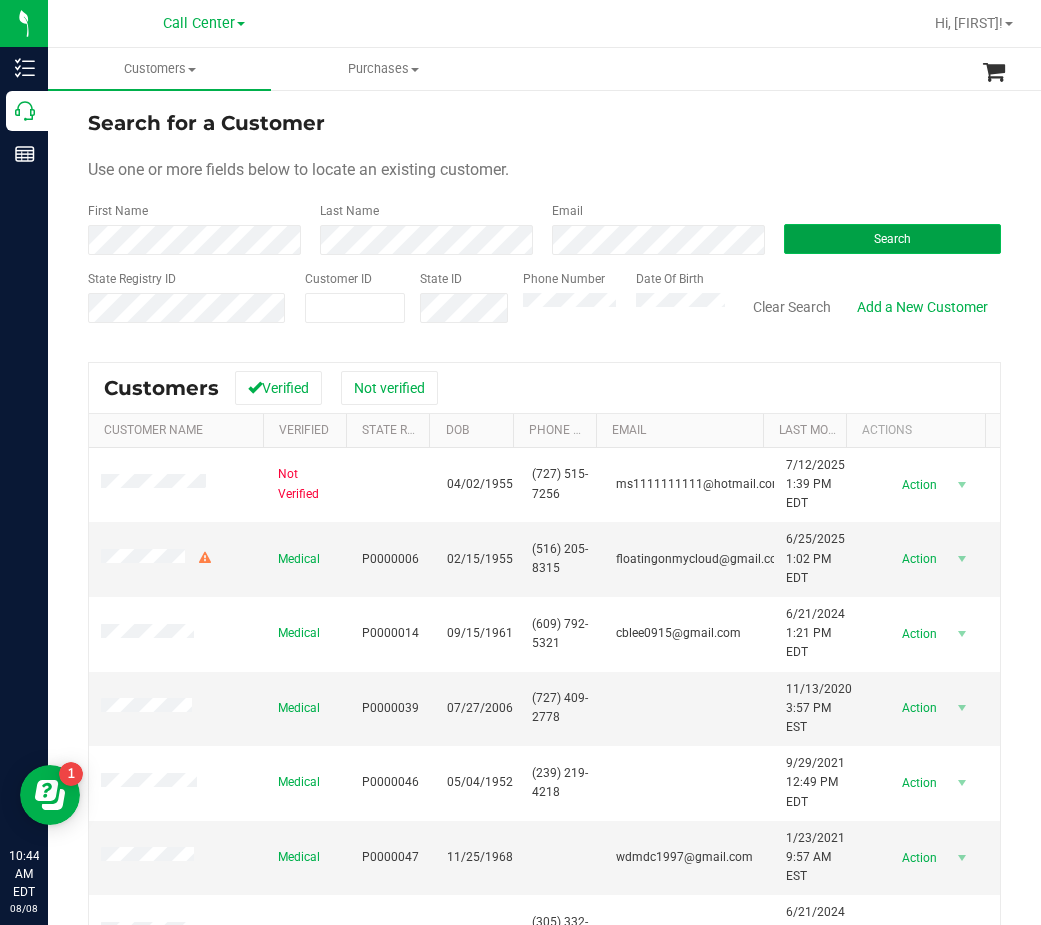 click on "Search" at bounding box center (892, 239) 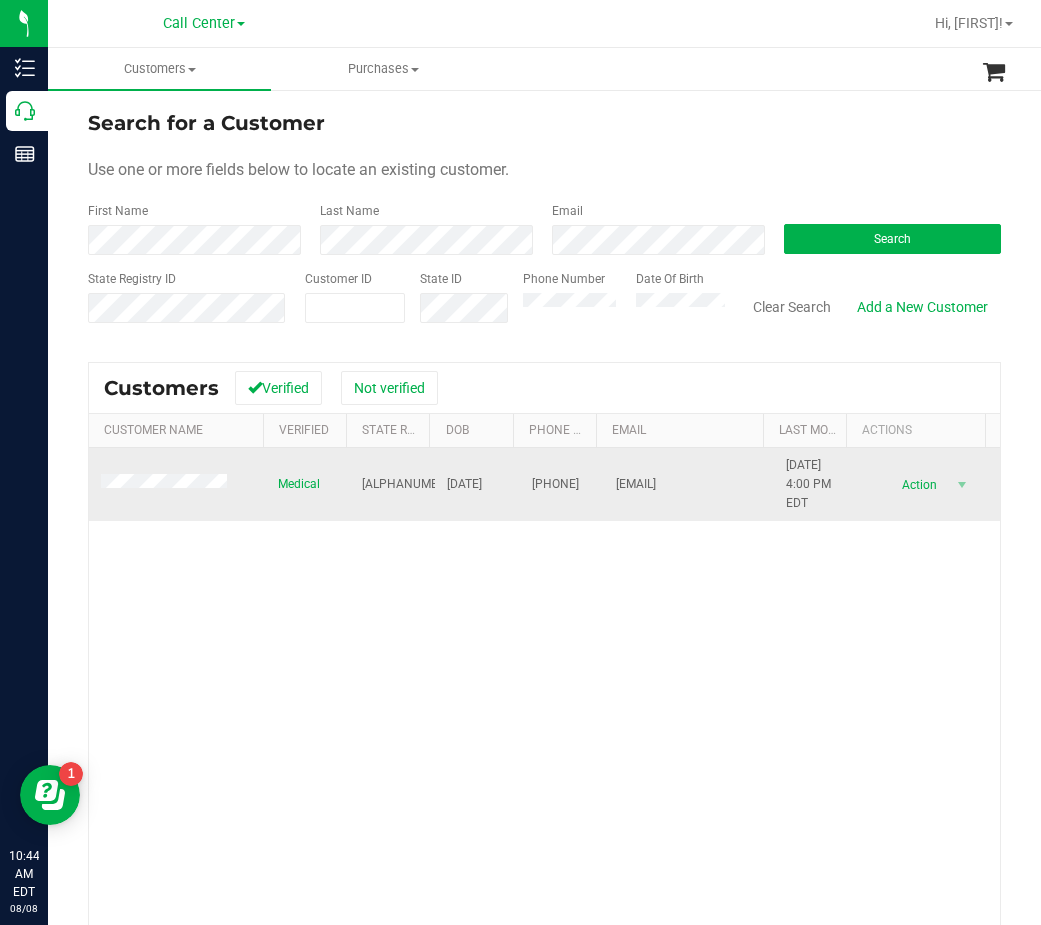 click on "[ALPHANUMERIC_ID]" at bounding box center [418, 484] 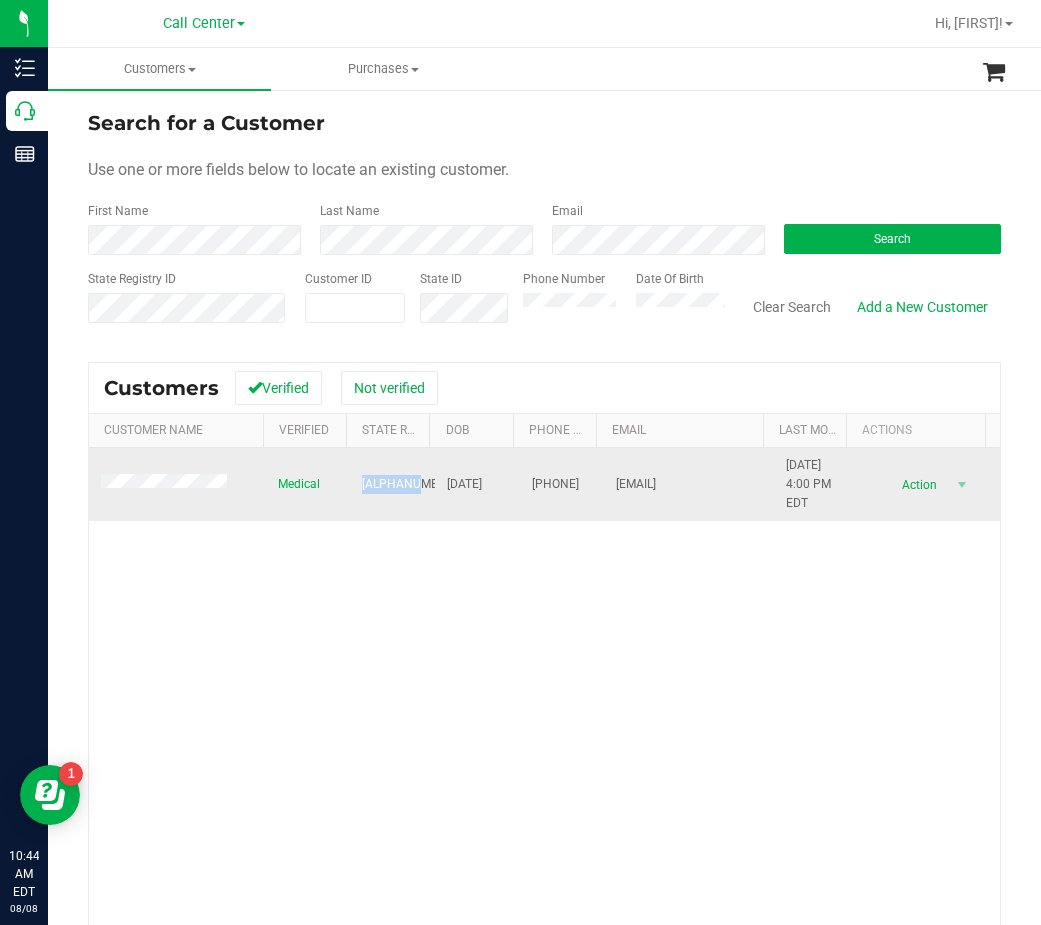 click on "[ALPHANUMERIC_ID]" at bounding box center (418, 484) 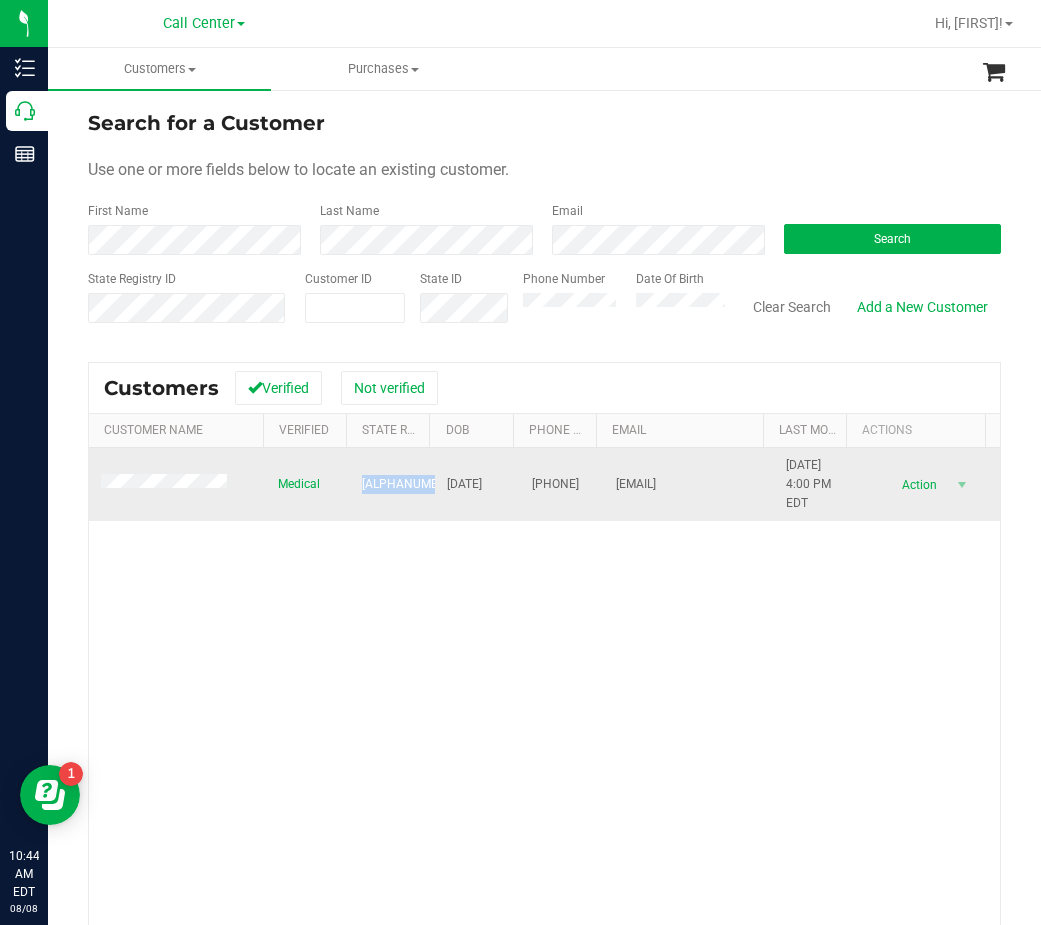 click on "[ALPHANUMERIC_ID]" at bounding box center (418, 484) 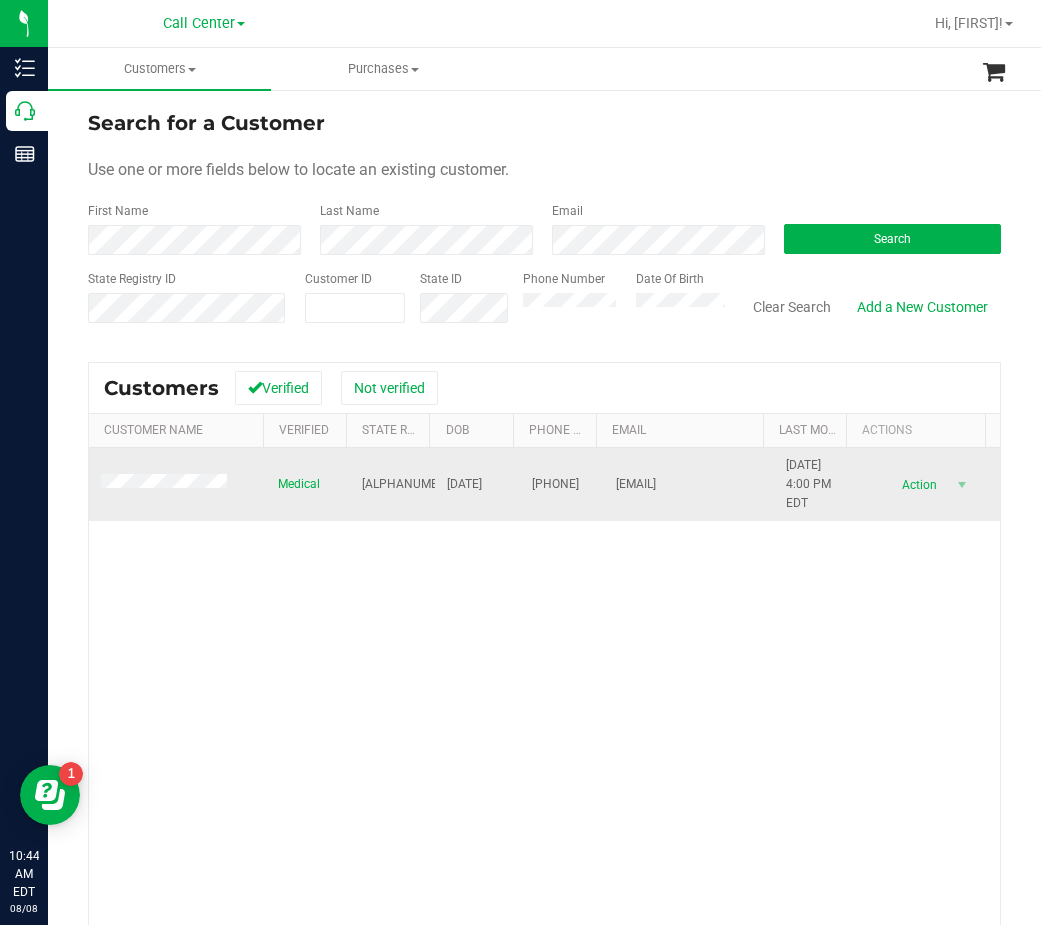 click on "[DATE]" at bounding box center (464, 484) 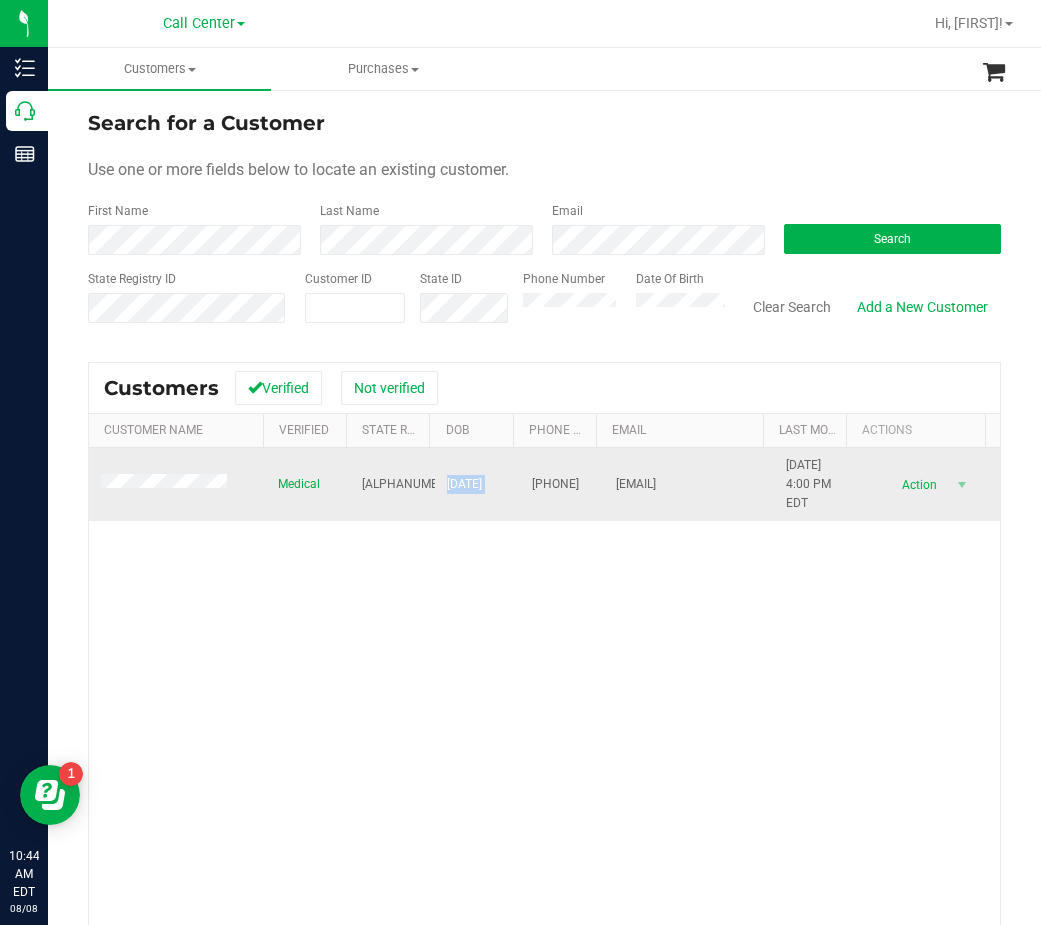 click on "[DATE]" at bounding box center [464, 484] 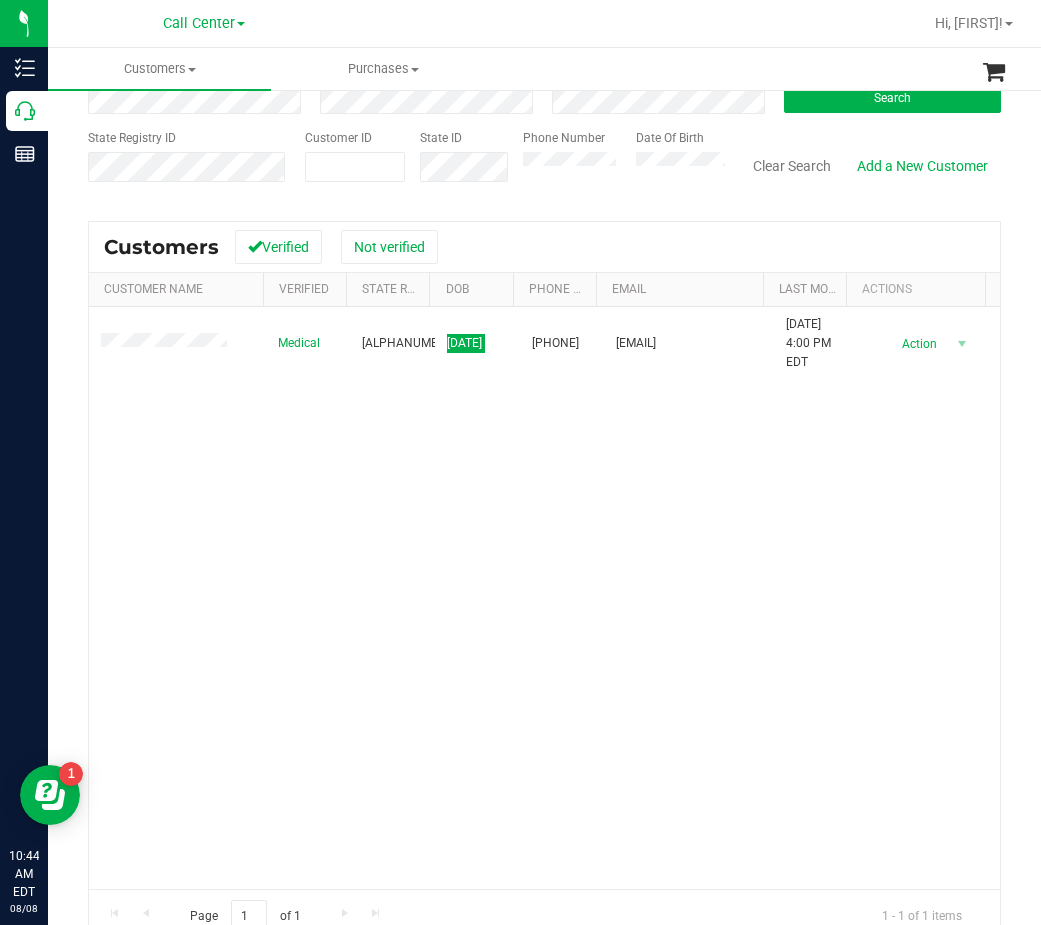 scroll, scrollTop: 178, scrollLeft: 0, axis: vertical 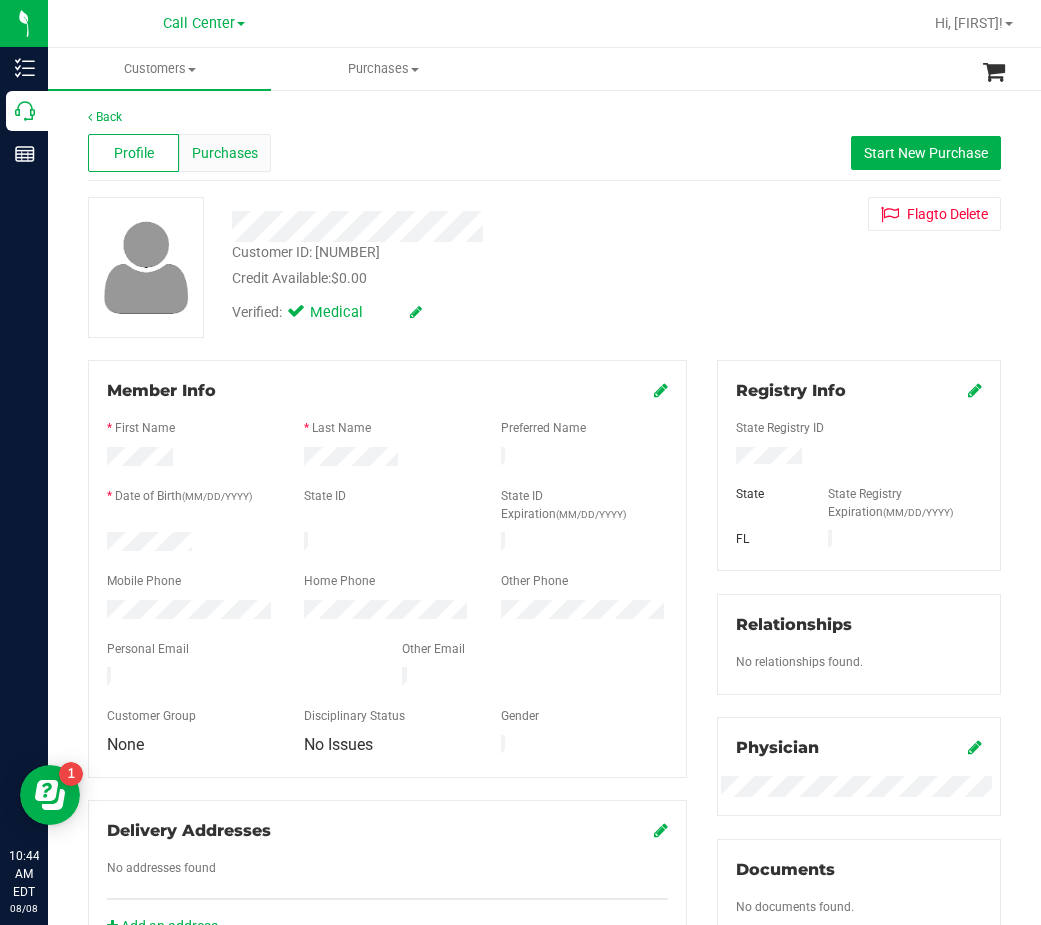 click on "Purchases" at bounding box center [225, 153] 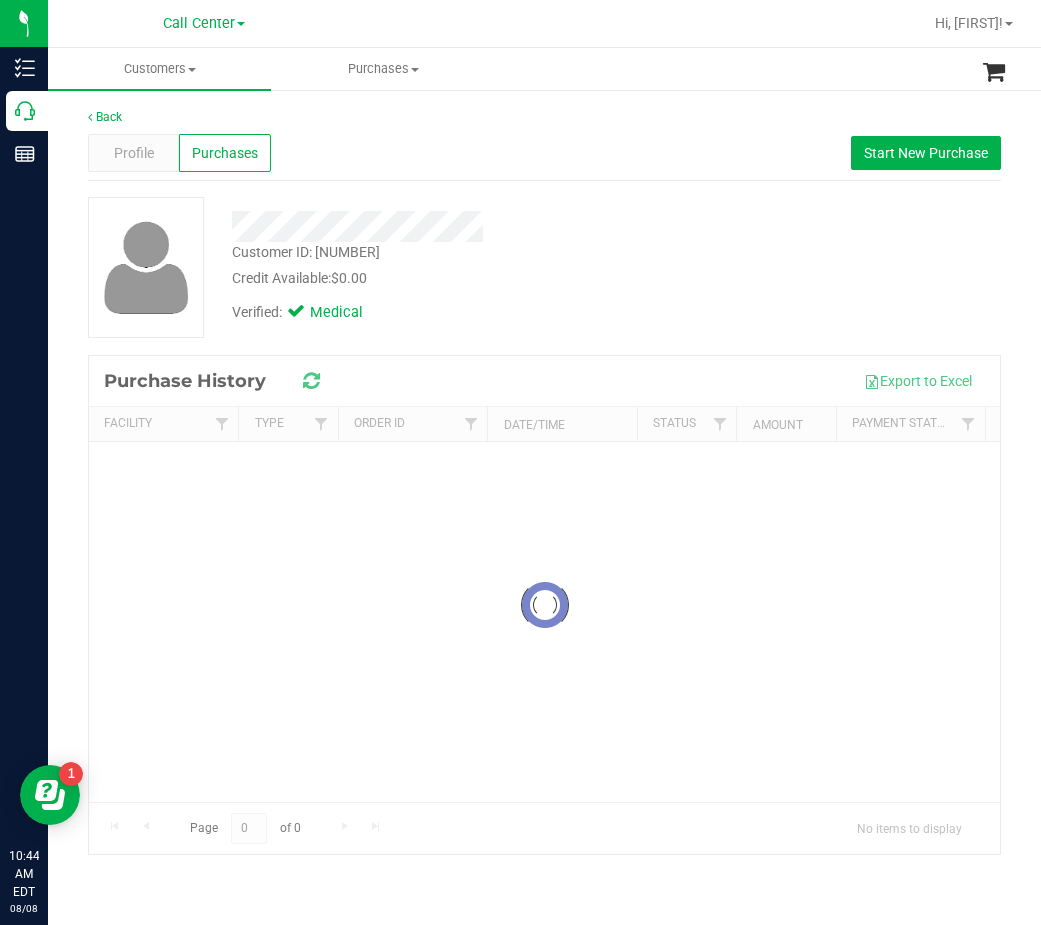 click at bounding box center [453, 219] 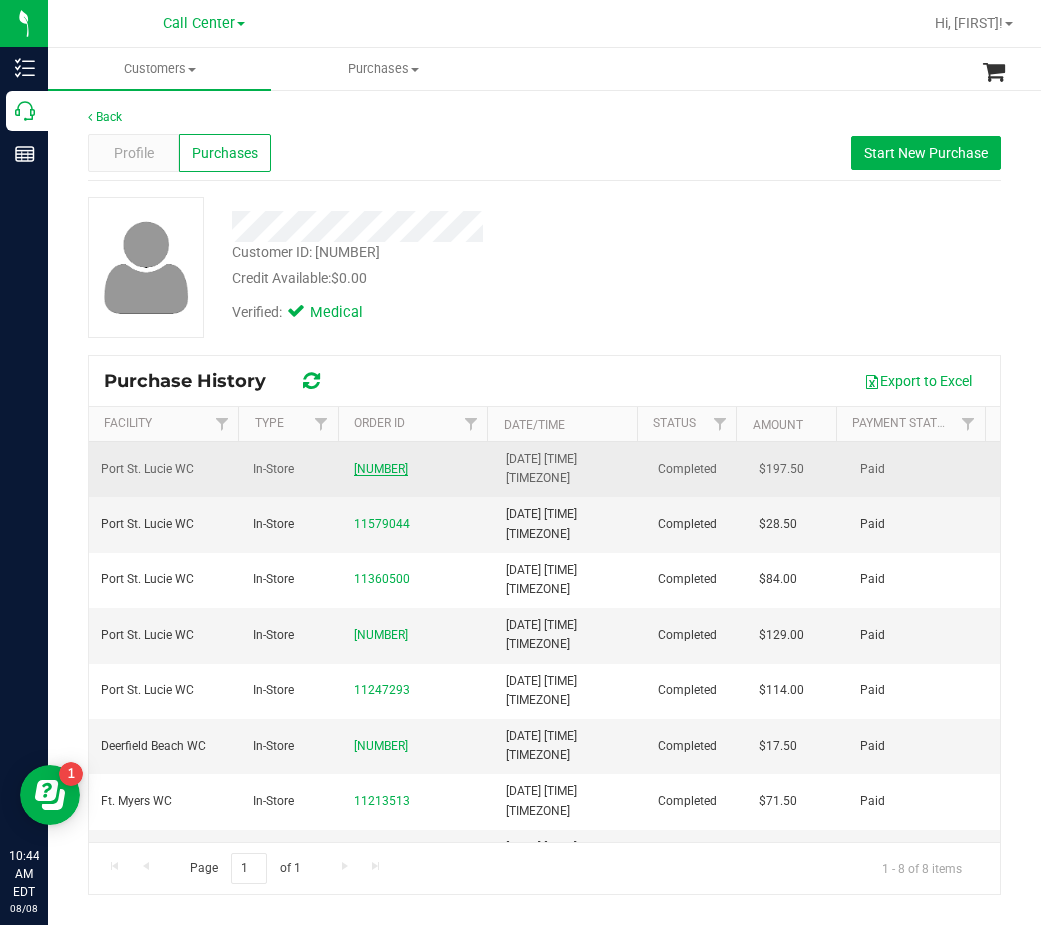 click on "[NUMBER]" at bounding box center [381, 469] 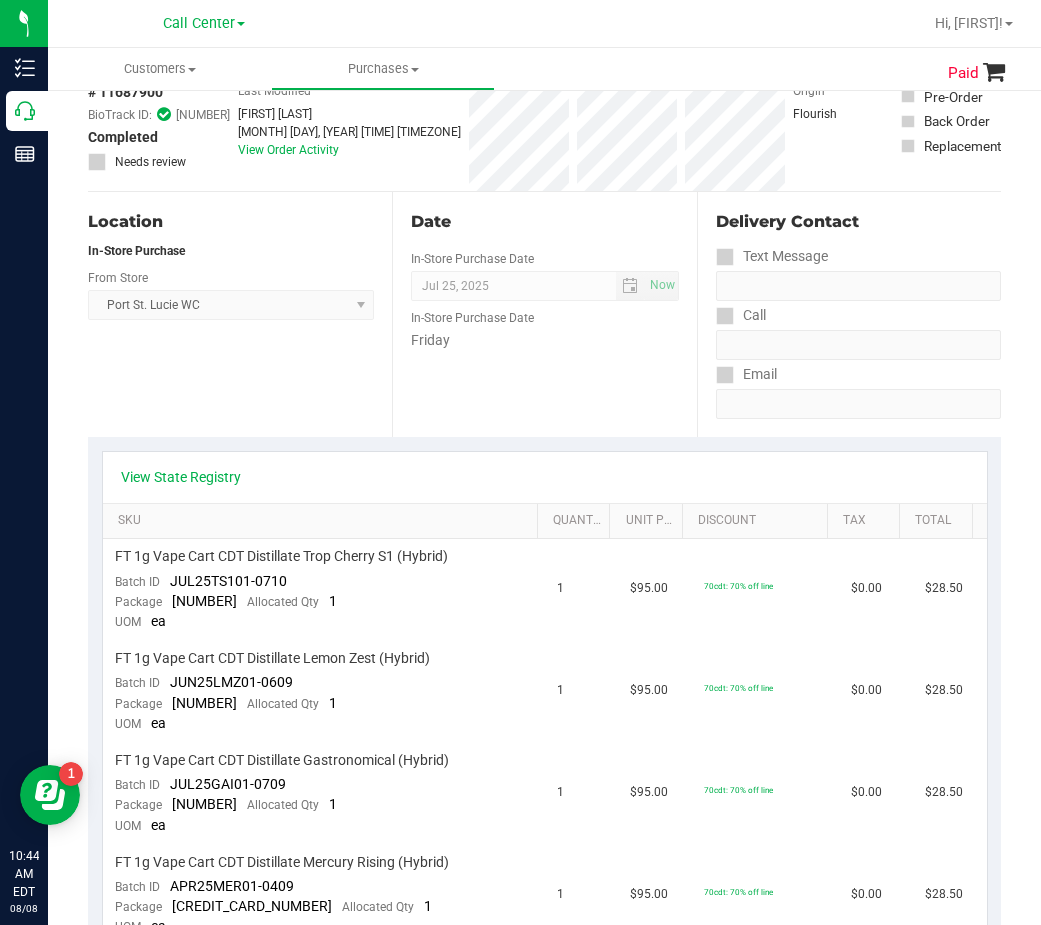 scroll, scrollTop: 200, scrollLeft: 0, axis: vertical 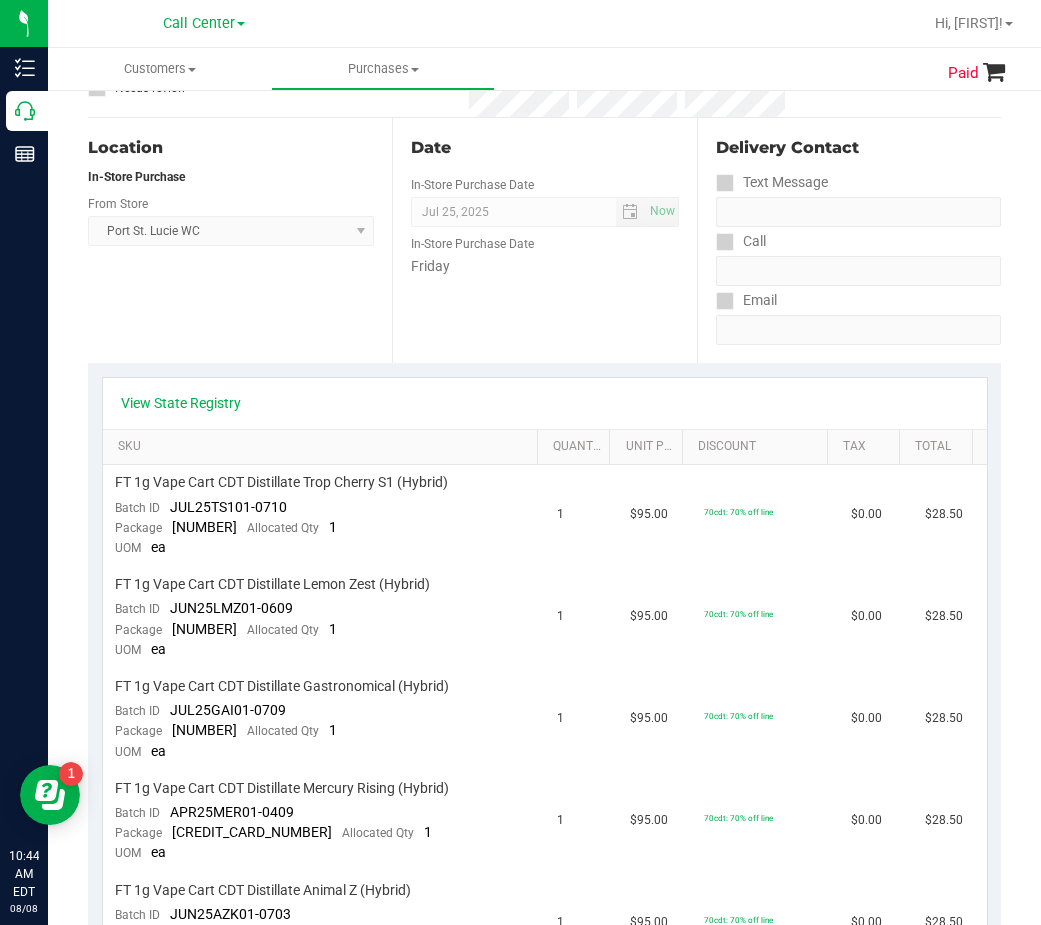 click on "View State Registry" at bounding box center (545, 403) 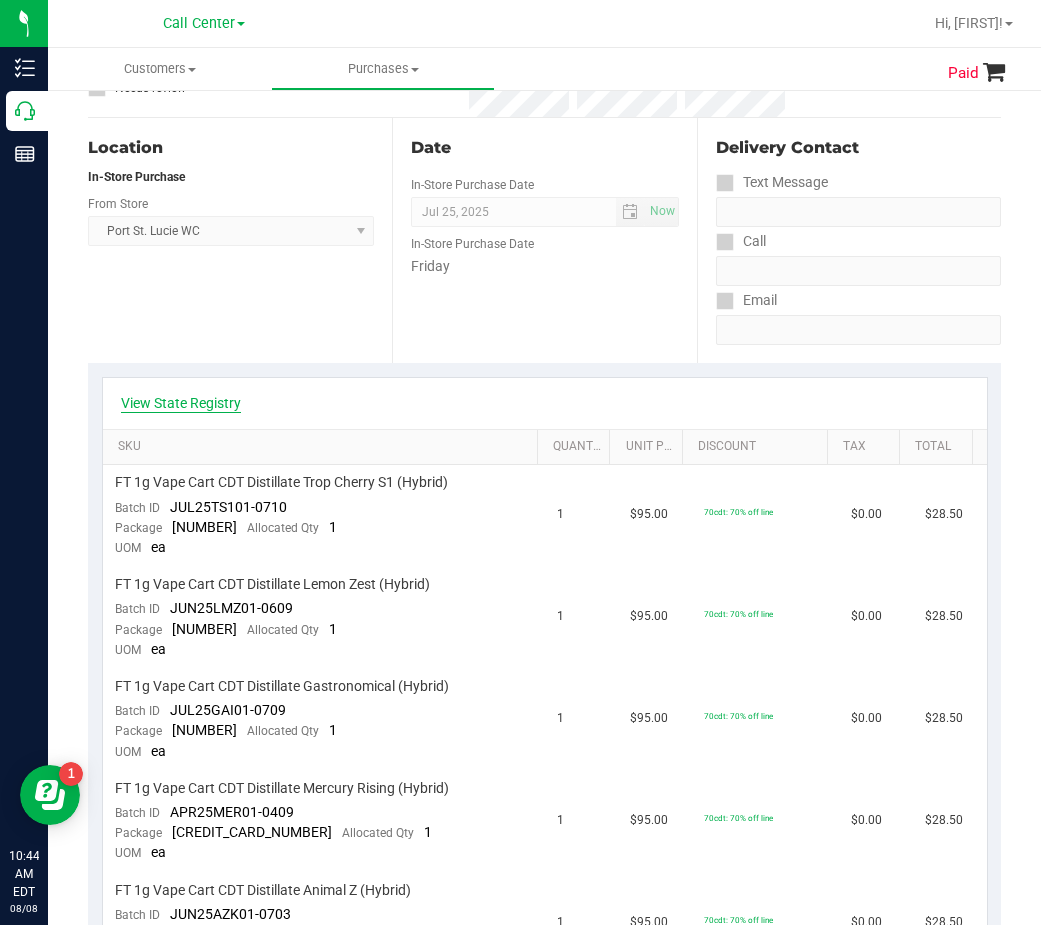 click on "View State Registry" at bounding box center [181, 403] 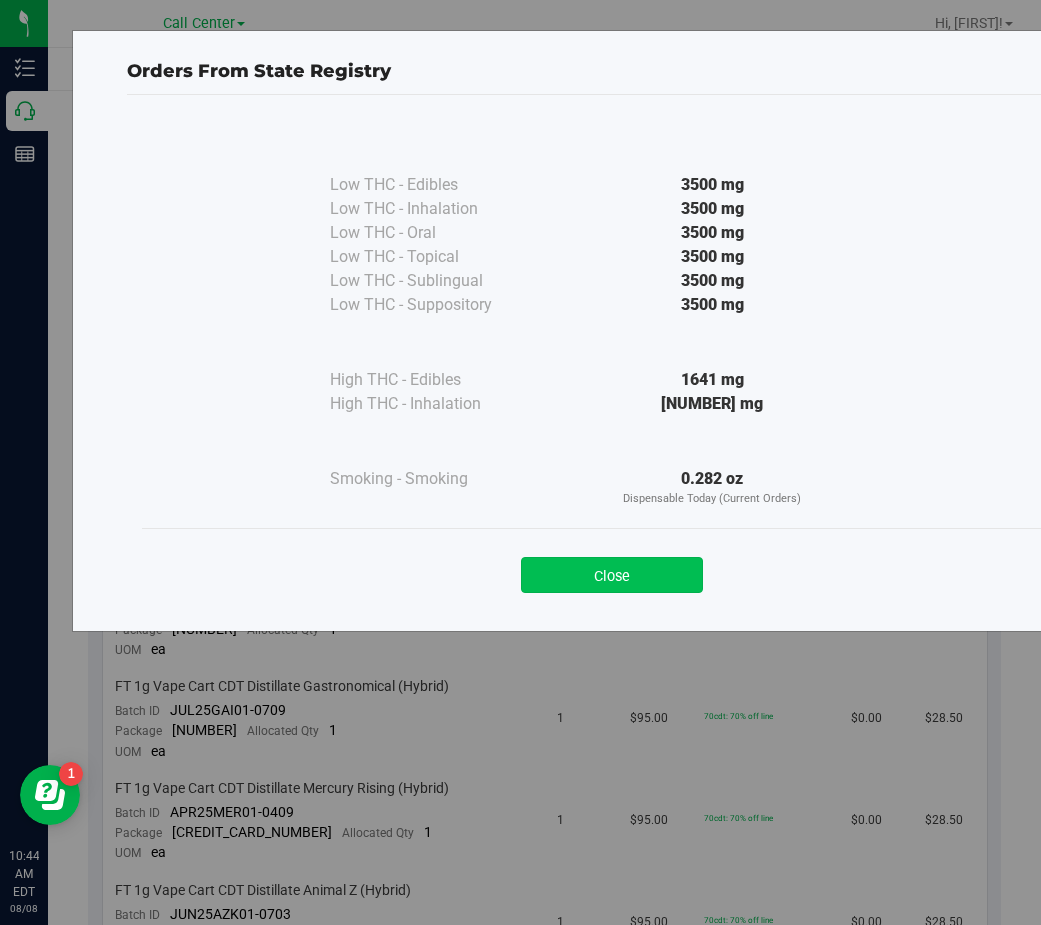 click on "Close" at bounding box center [612, 575] 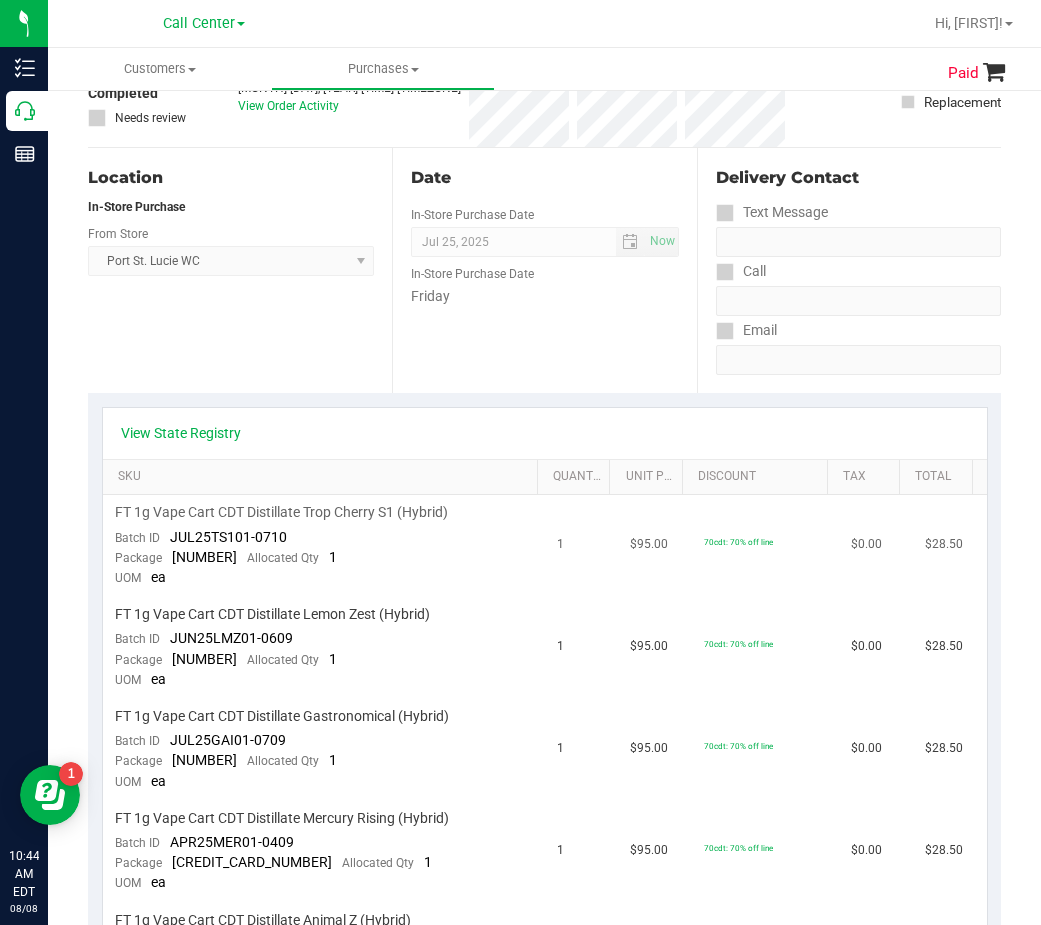 scroll, scrollTop: 0, scrollLeft: 0, axis: both 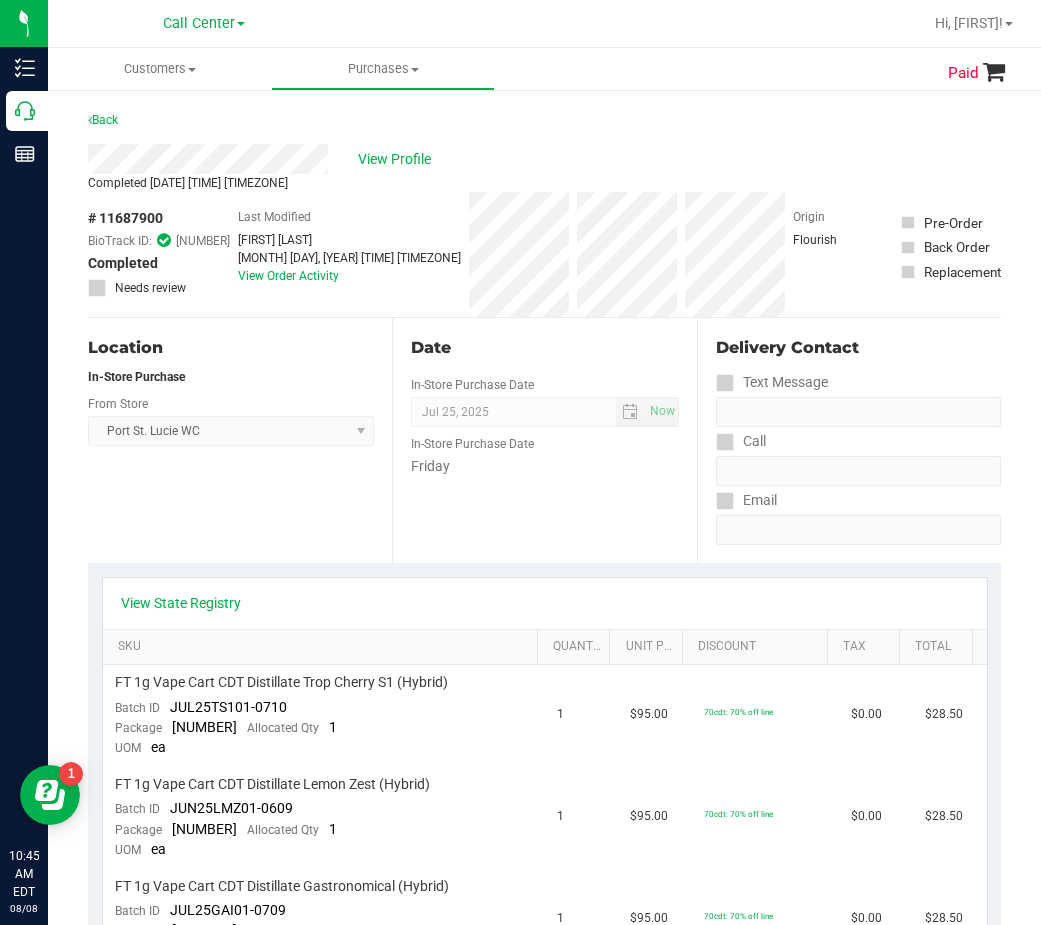 click on "View State Registry
SKU Quantity Unit Price Discount Tax Total
[PRODUCT_NAME]
Batch ID
[BATCH_ID]
Package
[CREDIT_CARD_NUMBER]
Allocated Qty
1
UOM
ea
1
[PRICE]
[PERCENTAGE] [PRODUCT_TYPE]:
[PERCENTAGE]%
off
line
[PRICE]
[PRICE]
Batch ID [BATCH_ID]" at bounding box center [544, 1027] 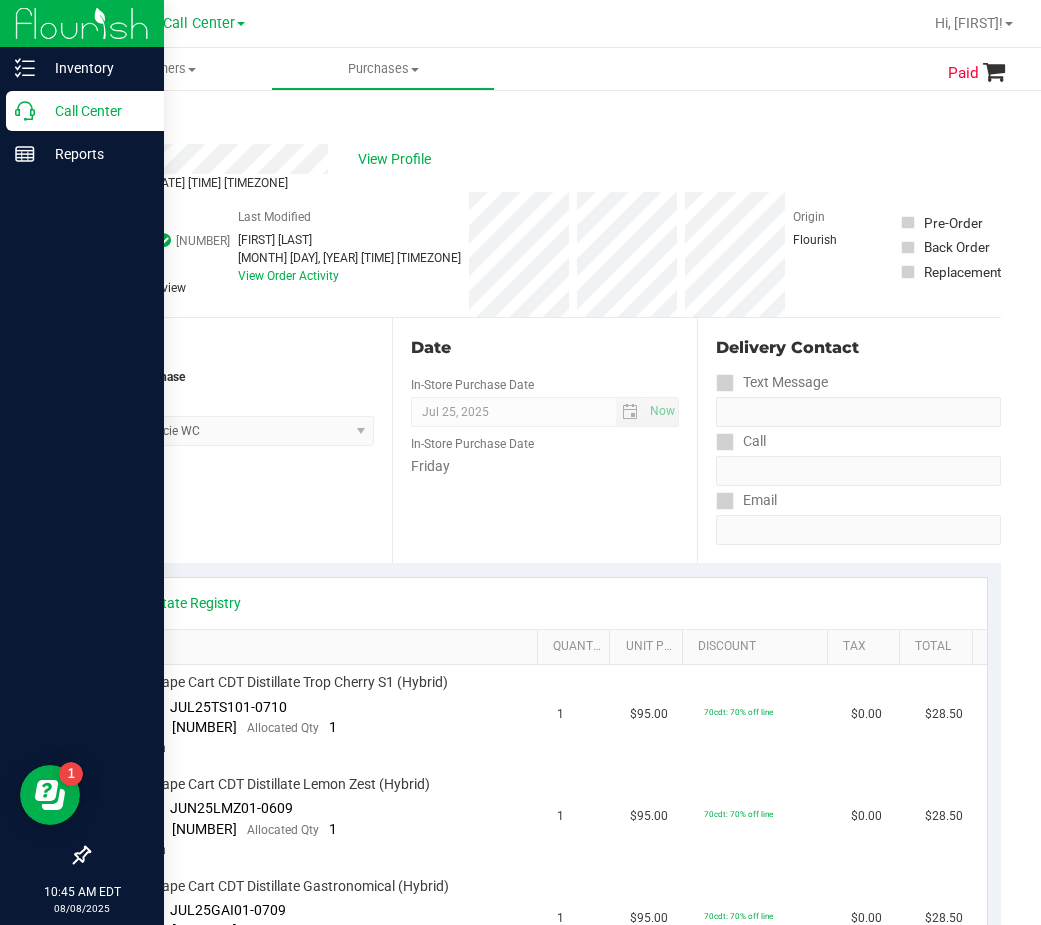 click on "Call Center" at bounding box center (95, 111) 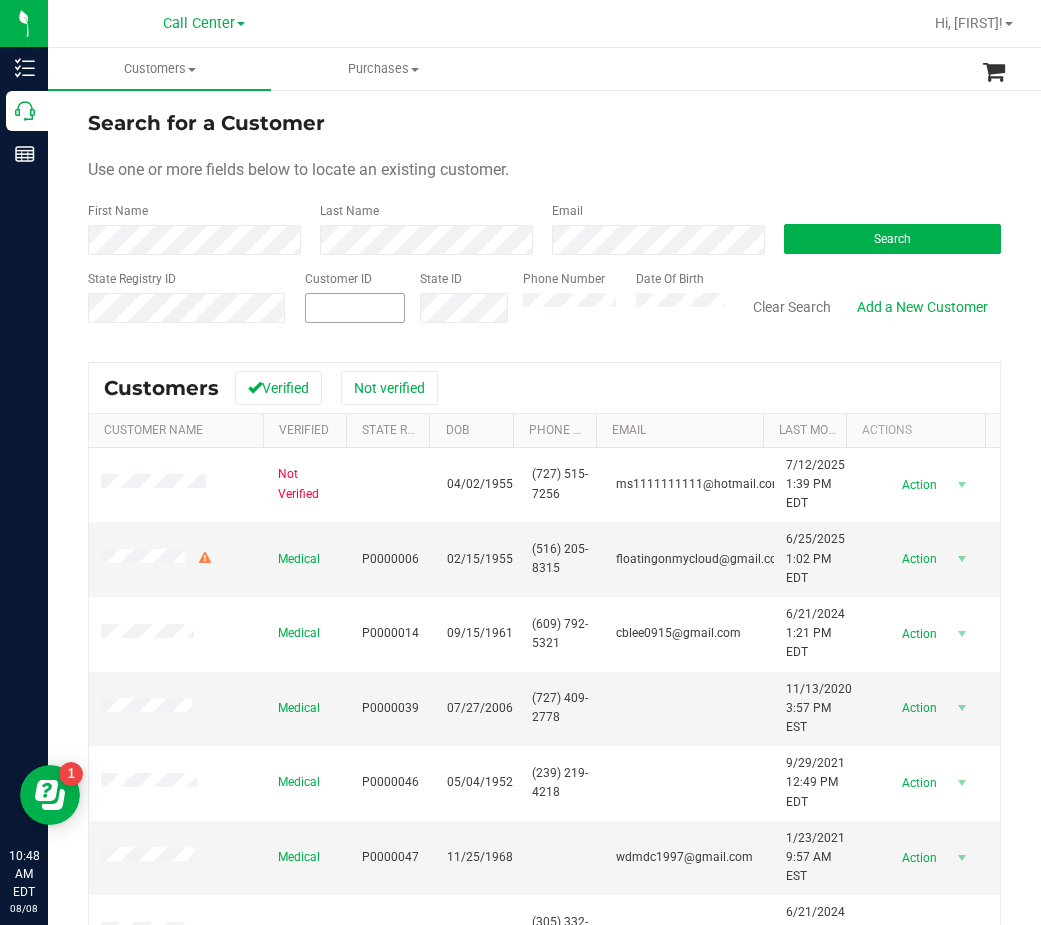 drag, startPoint x: 396, startPoint y: 304, endPoint x: 357, endPoint y: 305, distance: 39.012817 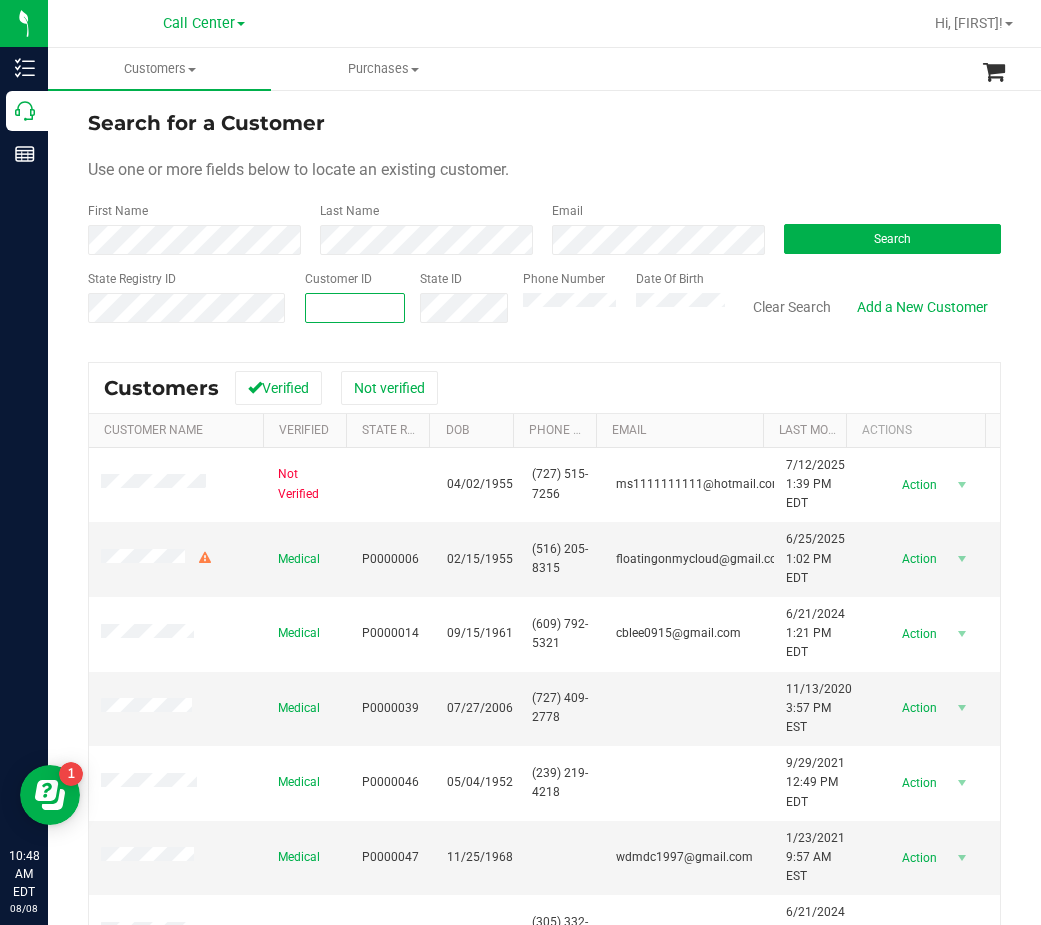 paste on "[NUMBER]" 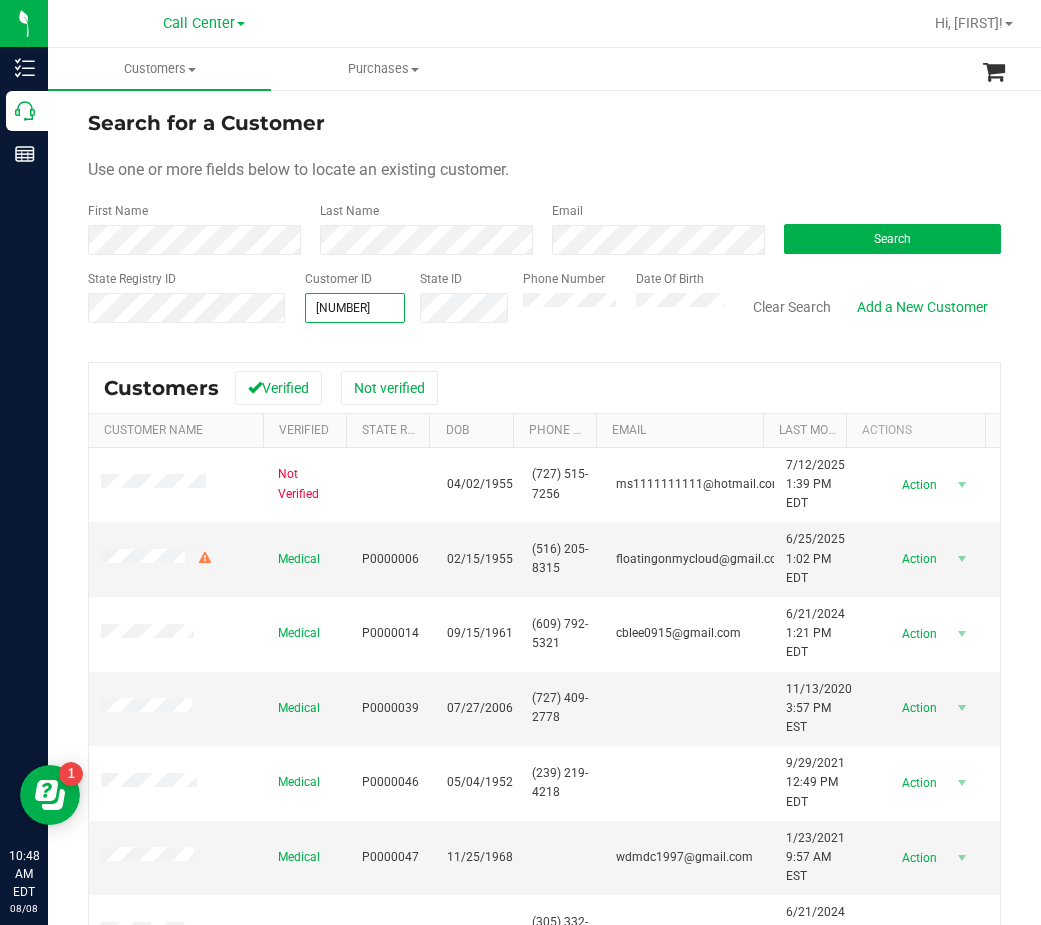 scroll, scrollTop: 5, scrollLeft: 0, axis: vertical 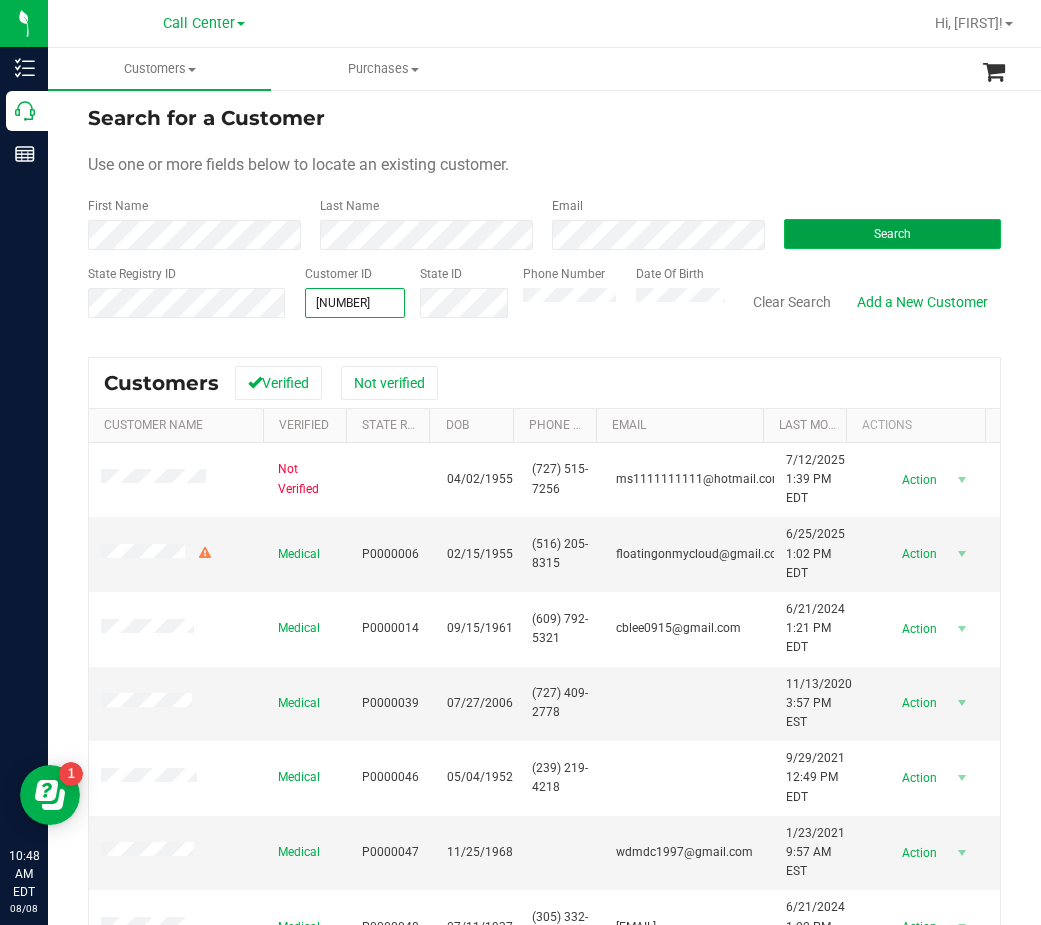 type on "[NUMBER]" 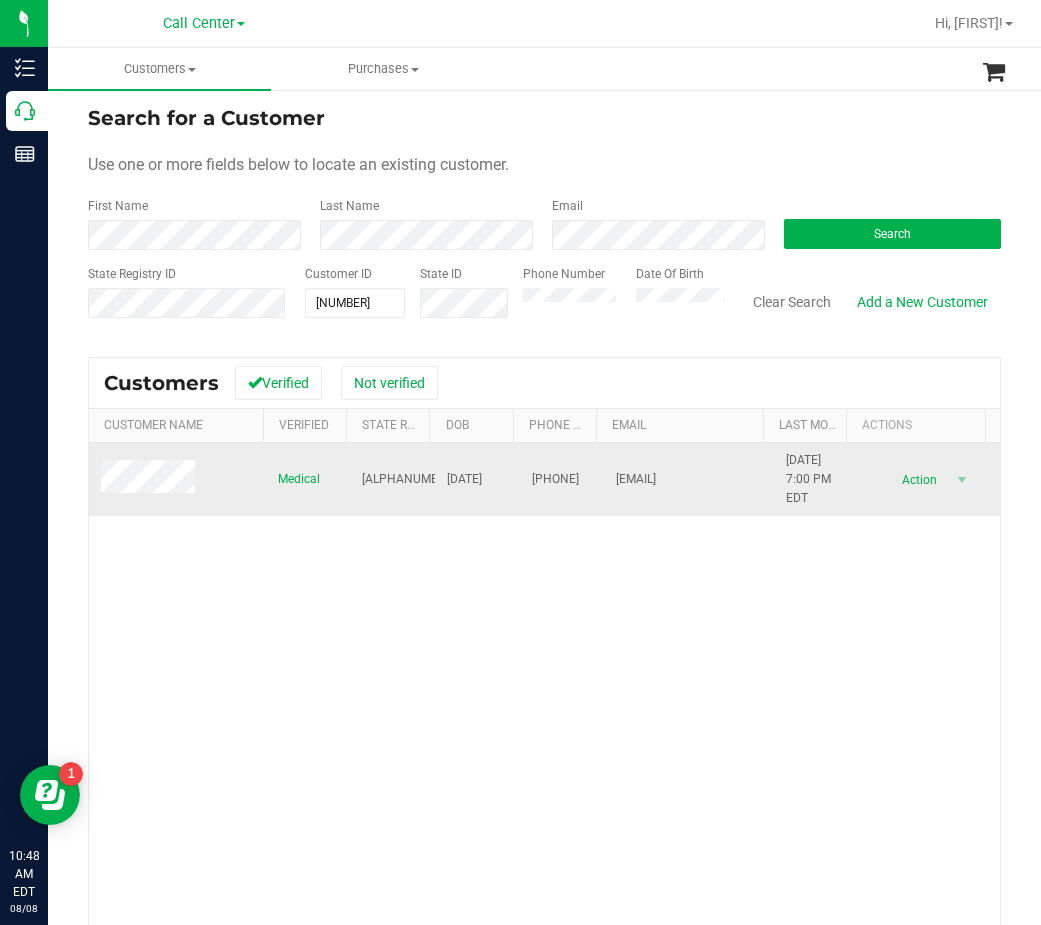 click at bounding box center (151, 479) 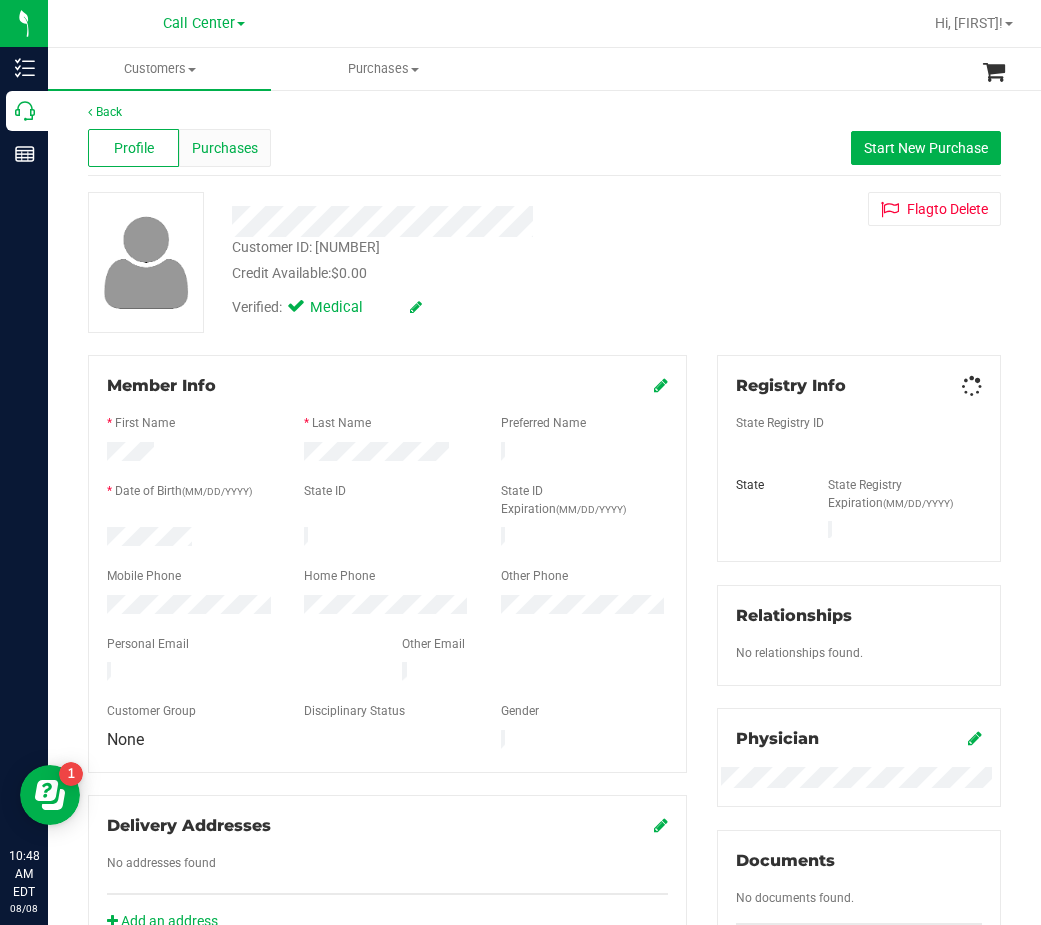click on "Purchases" at bounding box center [225, 148] 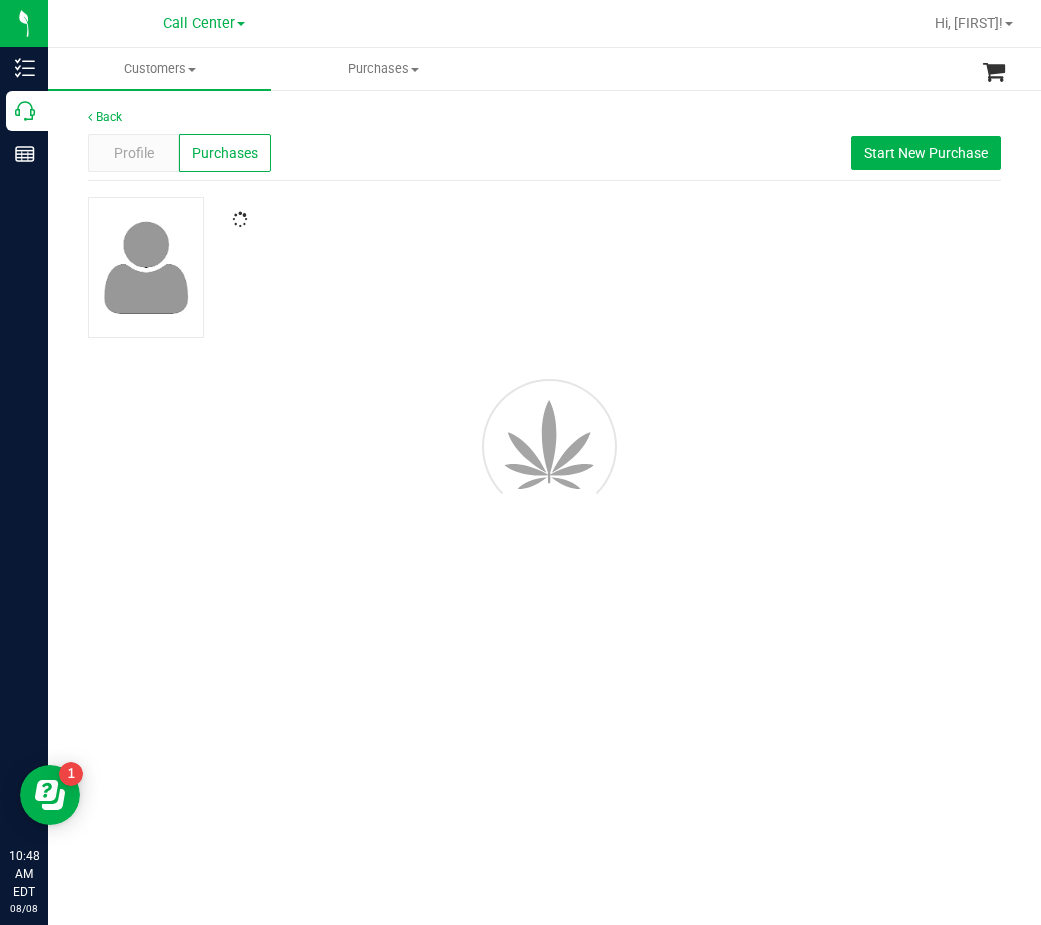 scroll, scrollTop: 0, scrollLeft: 0, axis: both 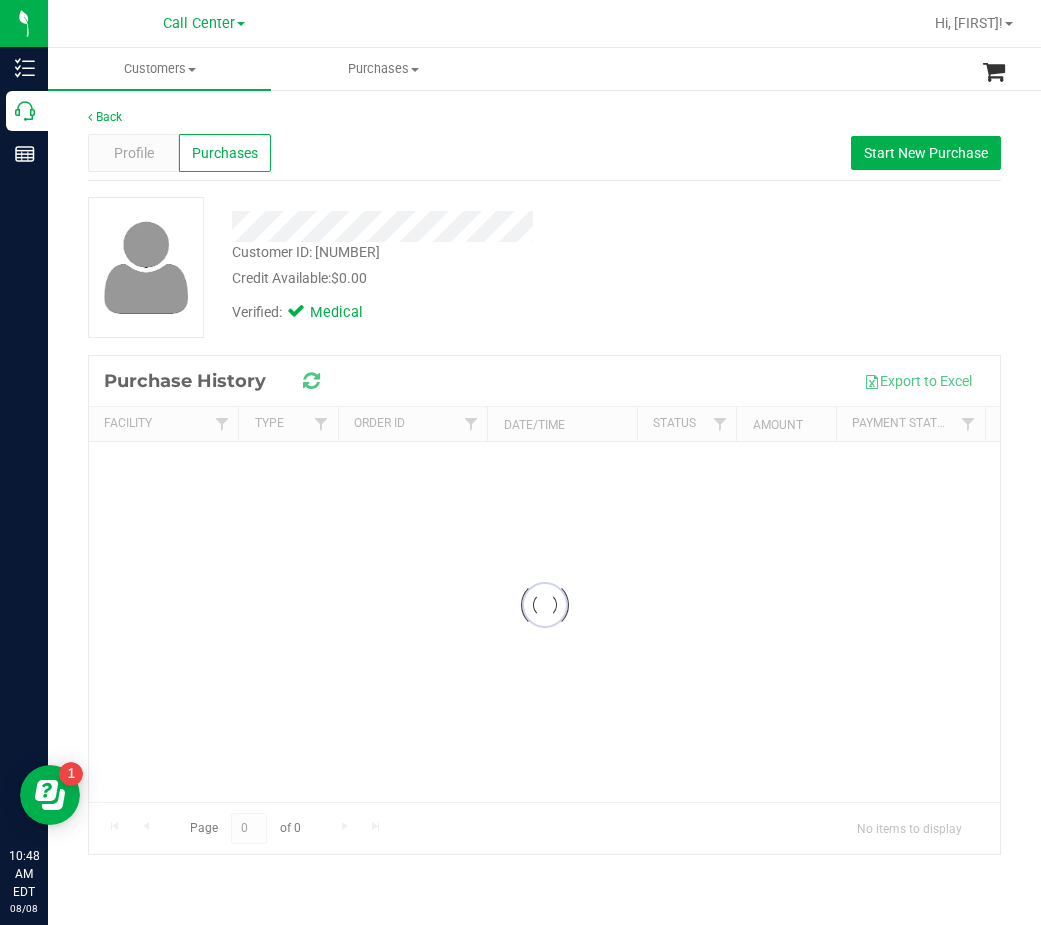 click on "Customer ID: [CUSTOMER_ID]
Credit Available:
$0.00" at bounding box center [453, 265] 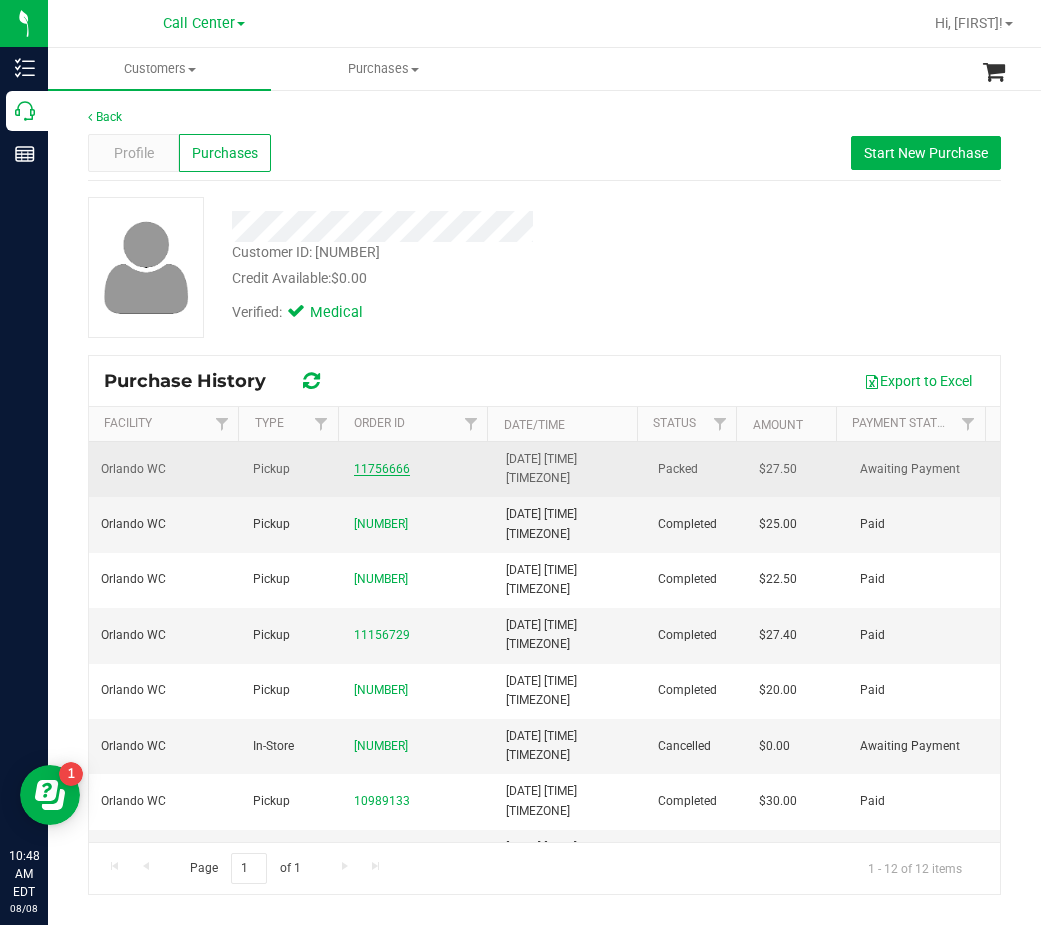 click on "11756666" at bounding box center (382, 469) 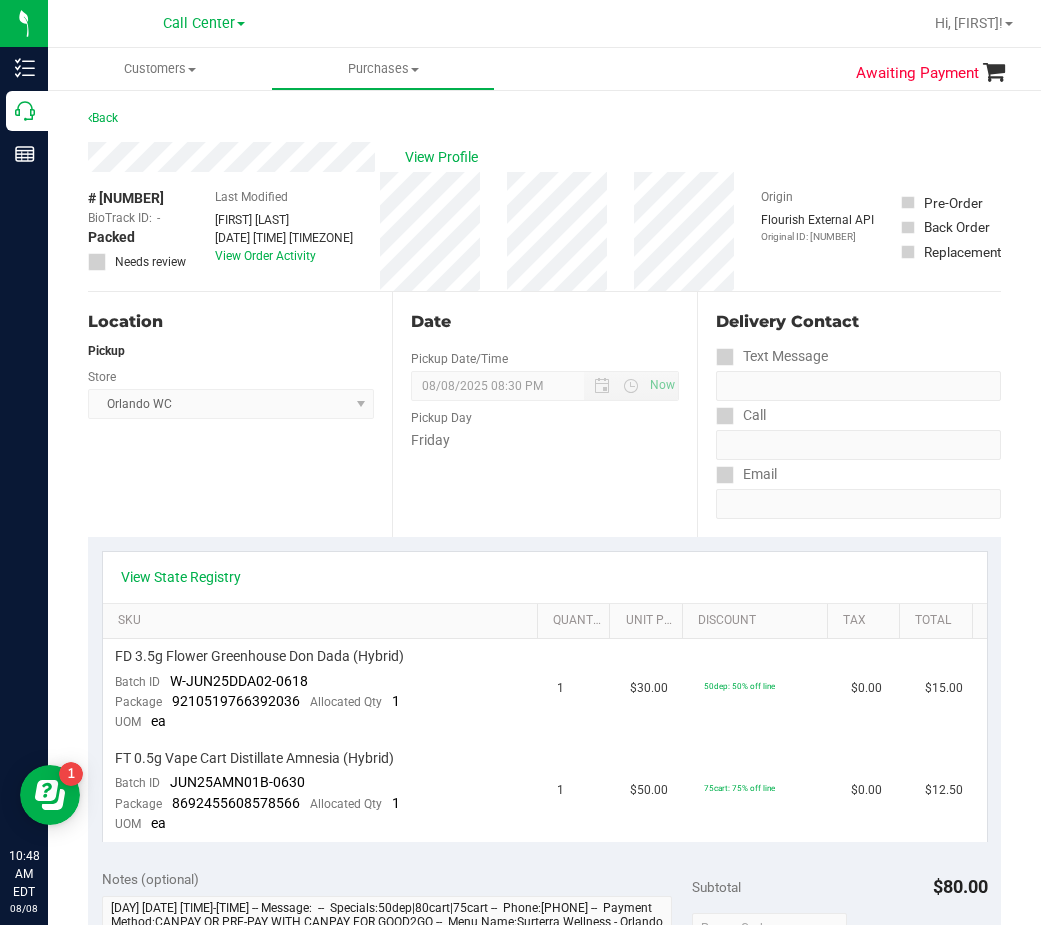scroll, scrollTop: 0, scrollLeft: 0, axis: both 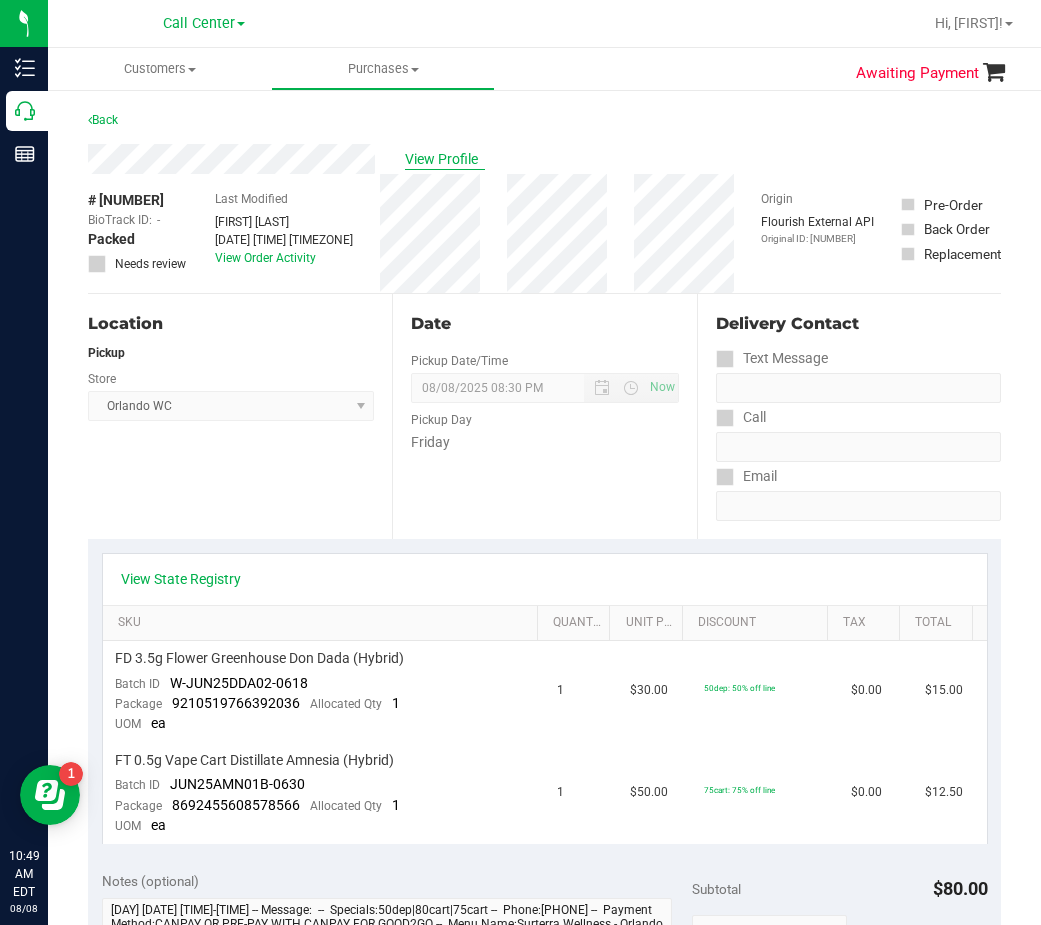 click on "View Profile" at bounding box center [445, 159] 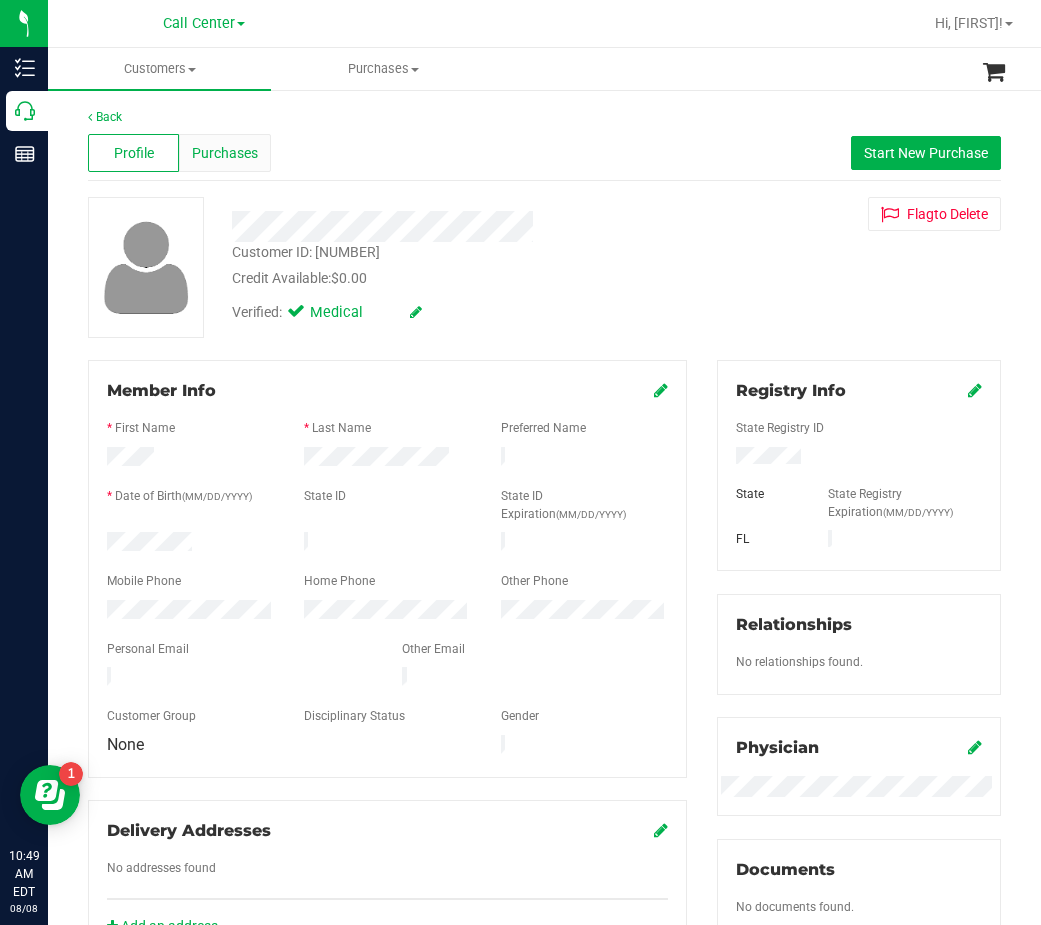 click on "Profile
Purchases
Start New Purchase" at bounding box center (544, 153) 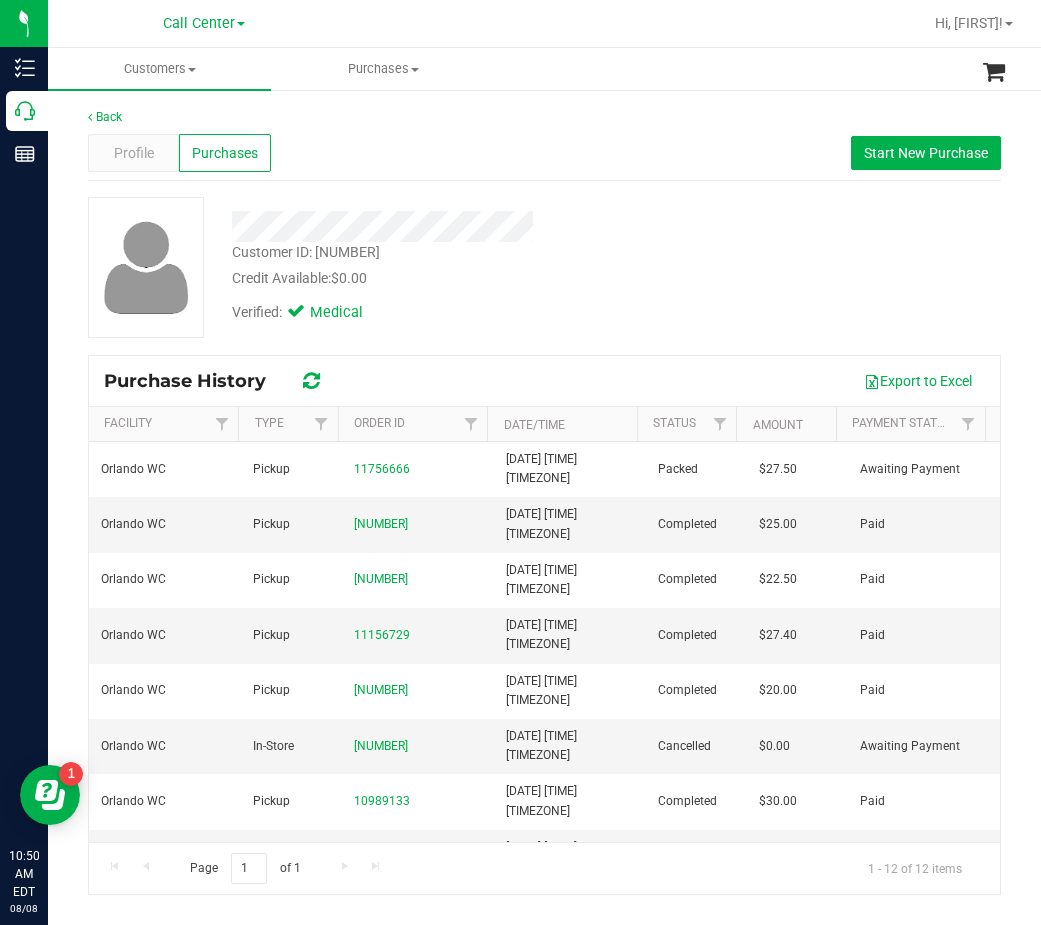 drag, startPoint x: 413, startPoint y: 91, endPoint x: 367, endPoint y: 102, distance: 47.296936 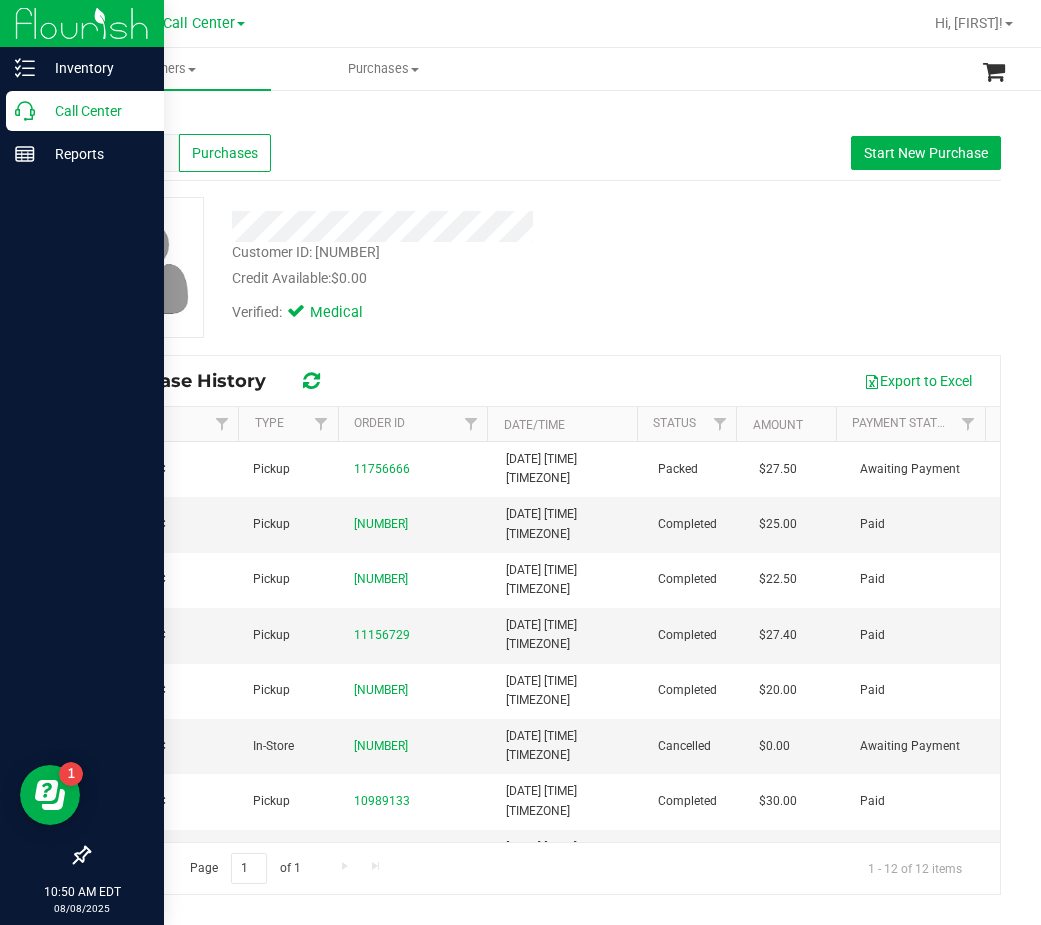 click 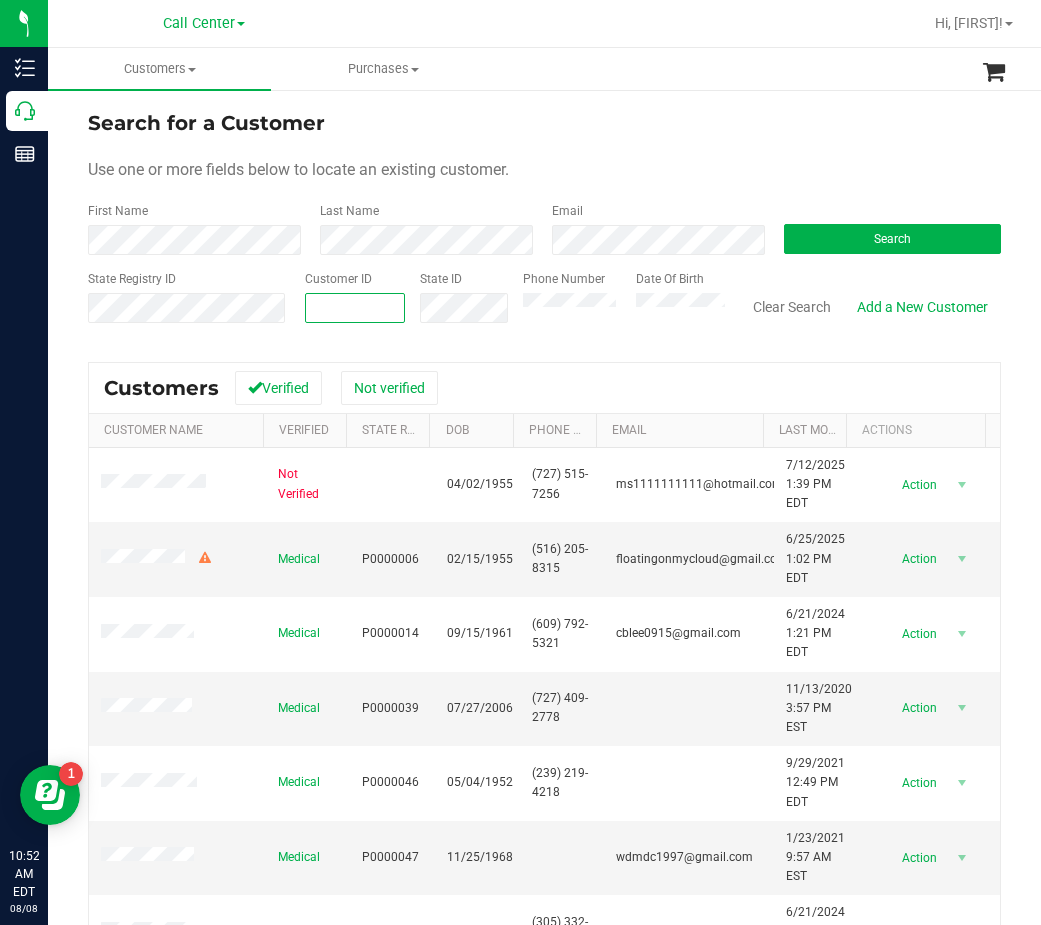 drag, startPoint x: 353, startPoint y: 325, endPoint x: 350, endPoint y: 312, distance: 13.341664 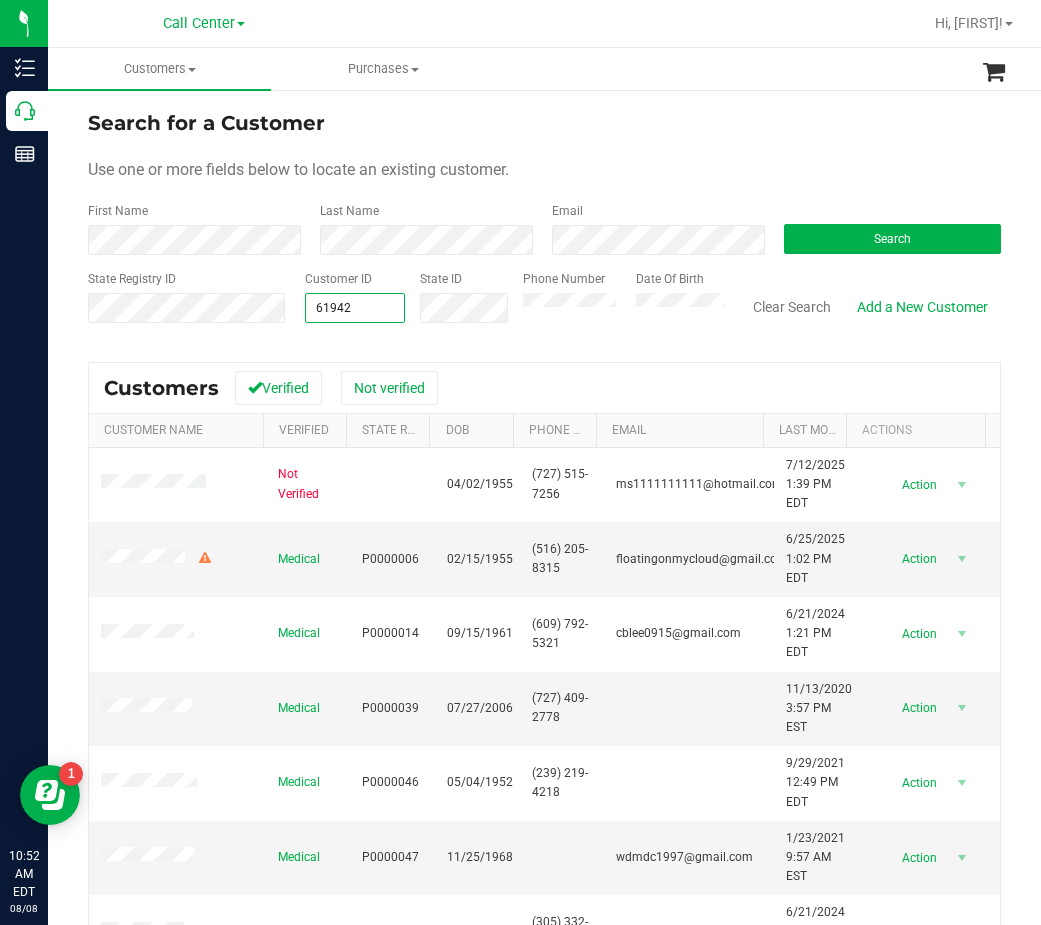 type on "61942" 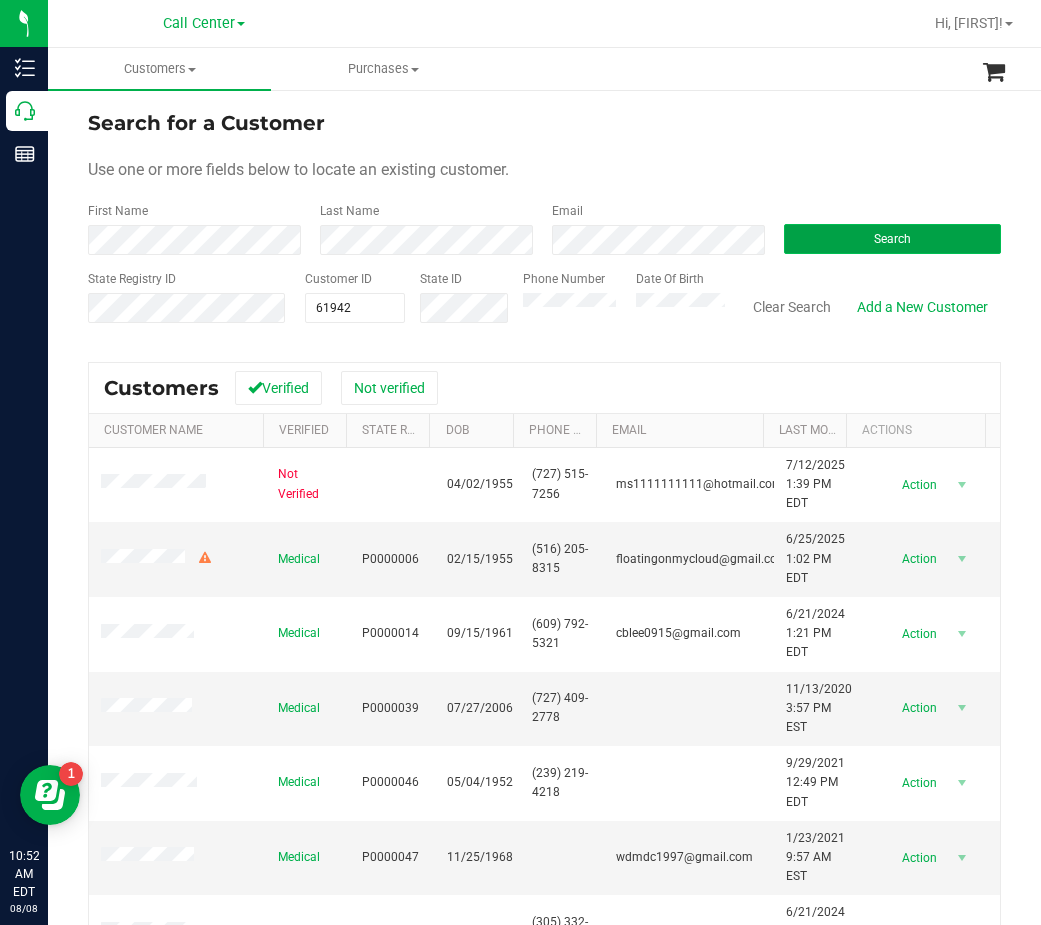 click on "Search" at bounding box center (892, 239) 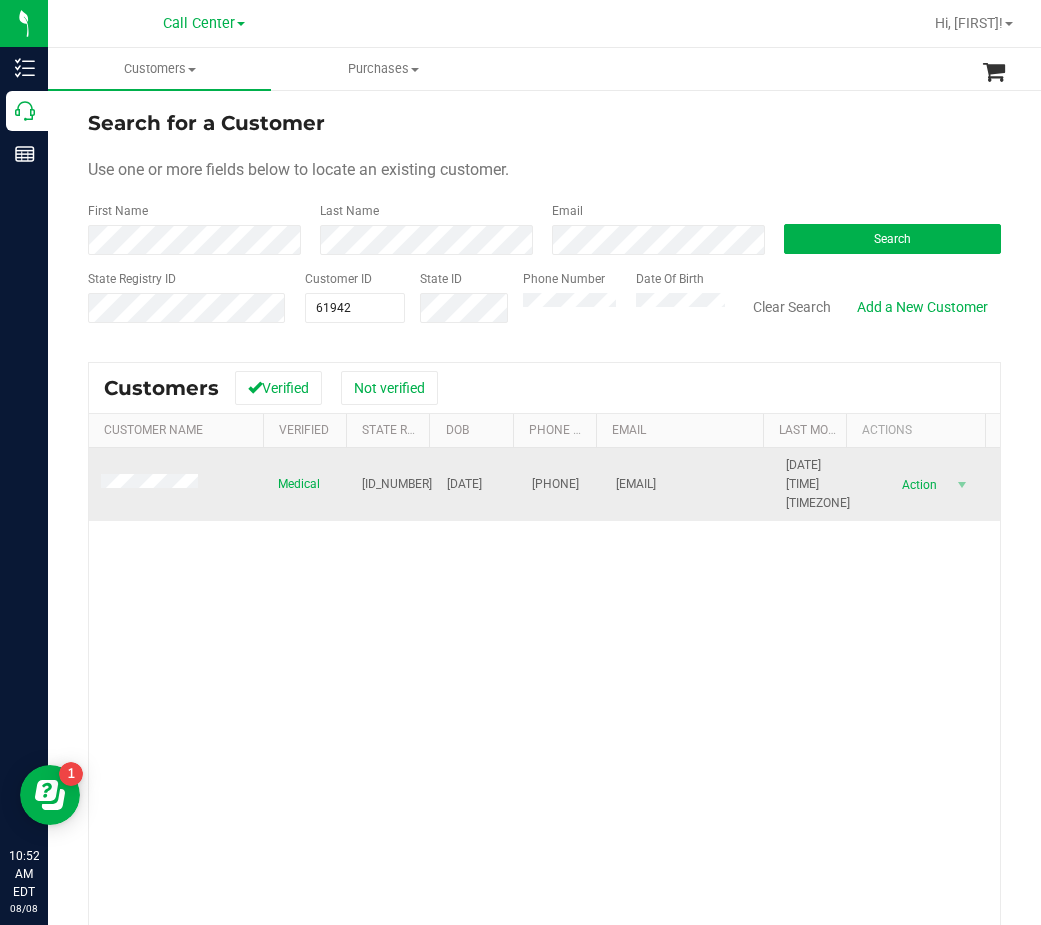 click on "[ID_NUMBER]" at bounding box center [397, 484] 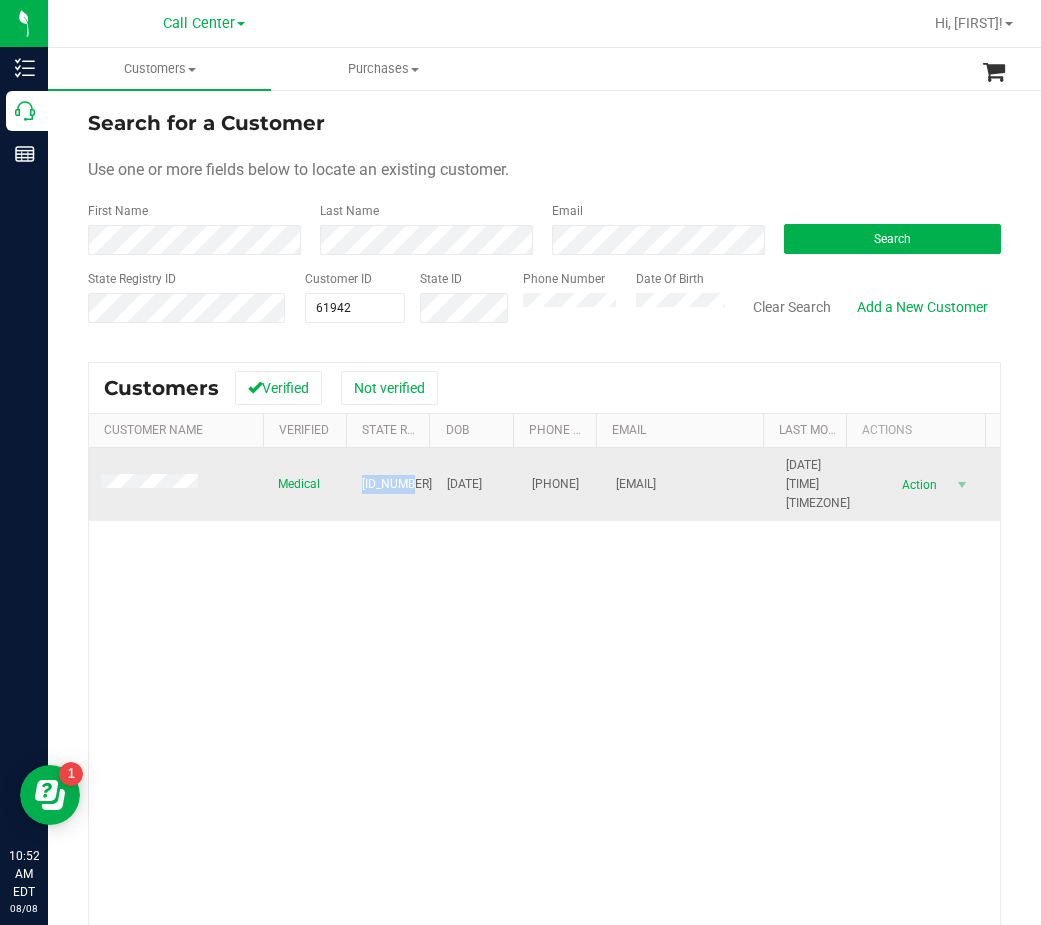 click on "[ID_NUMBER]" at bounding box center [397, 484] 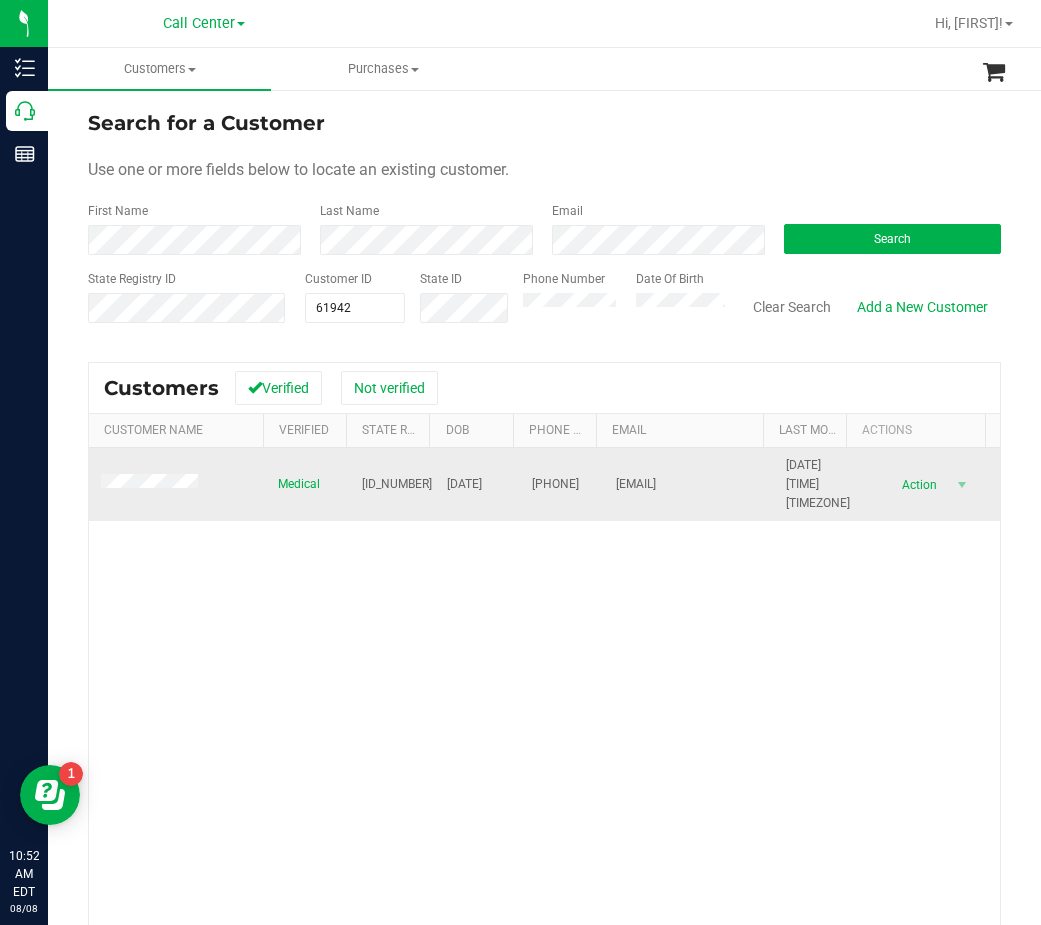 click on "[DATE]" at bounding box center [464, 484] 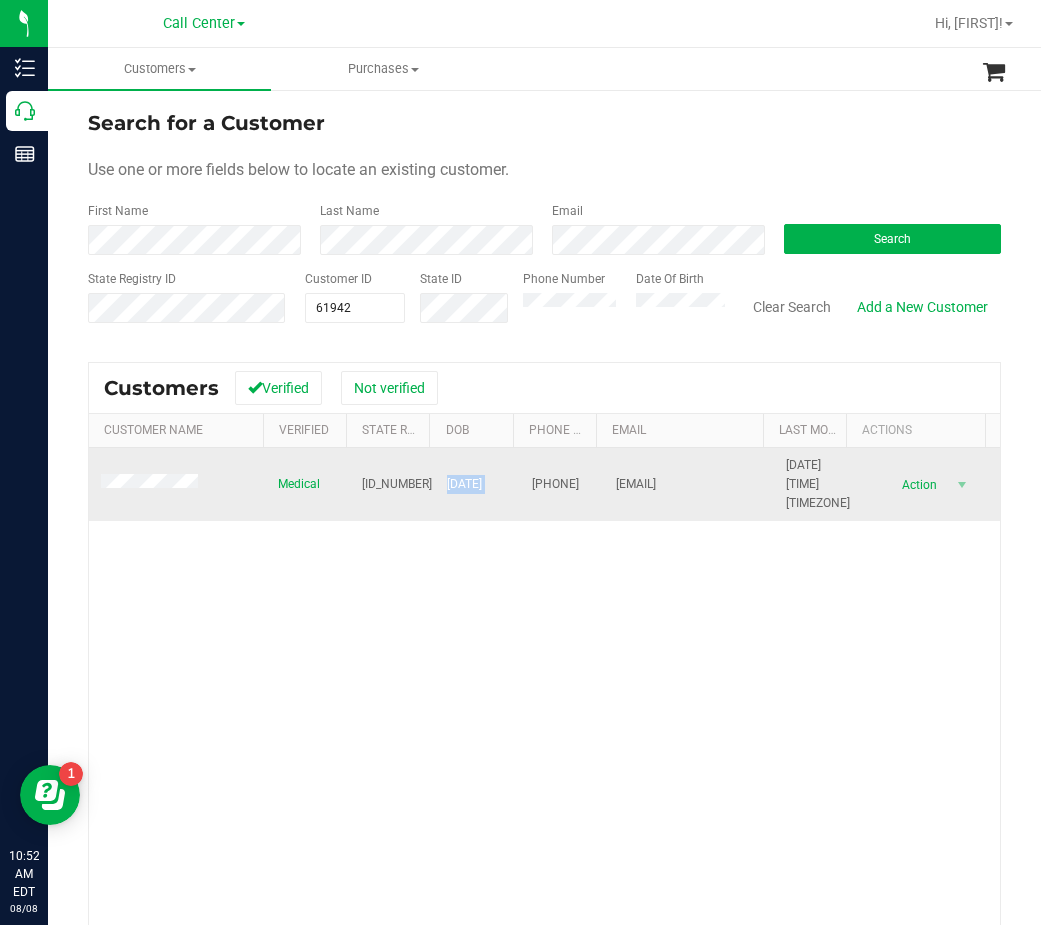click on "[DATE]" at bounding box center (464, 484) 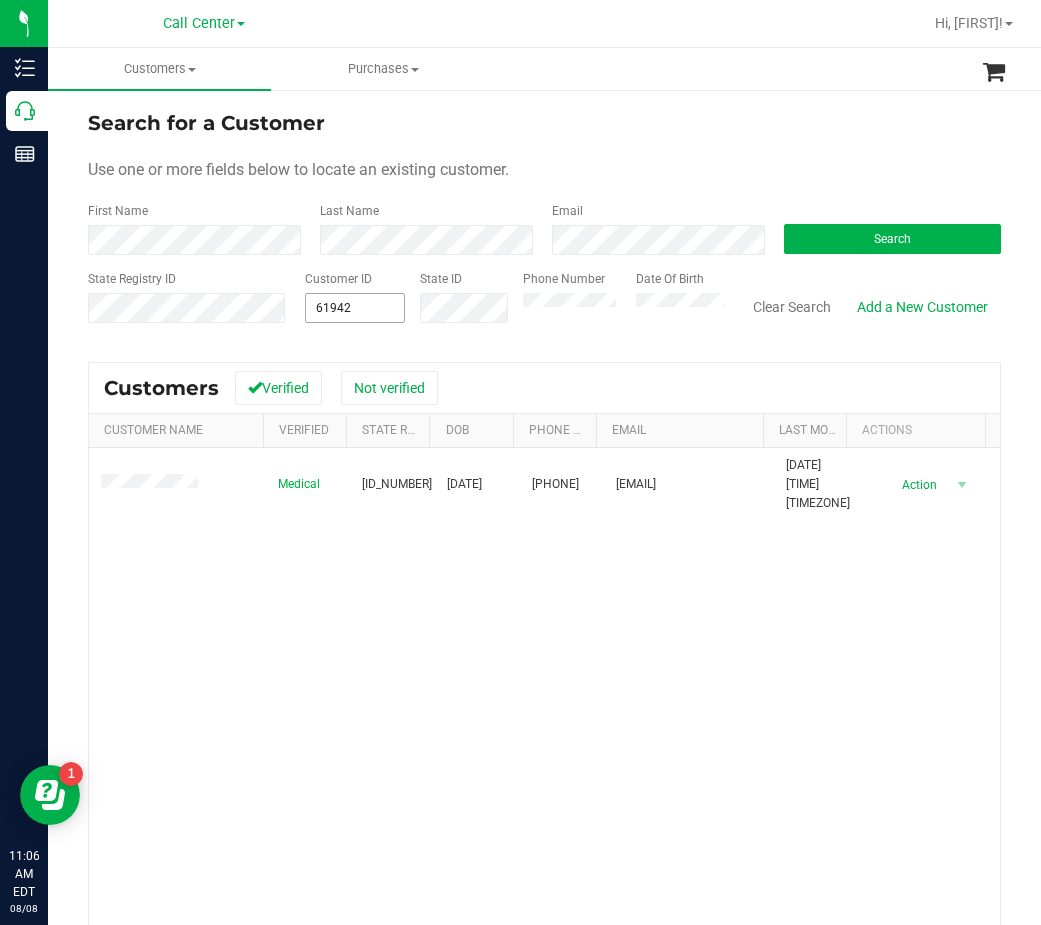 click on "[NUMBER] [NUMBER]" at bounding box center [355, 308] 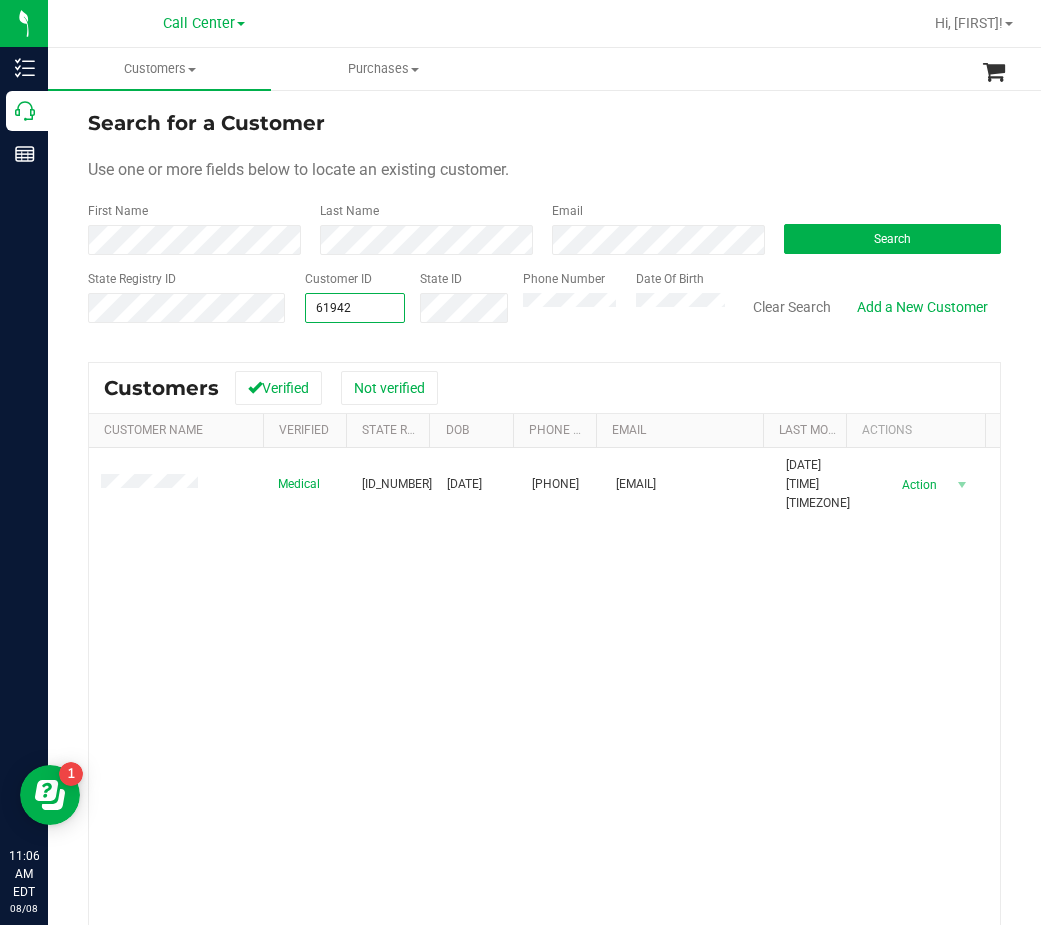 click on "61942" at bounding box center [355, 308] 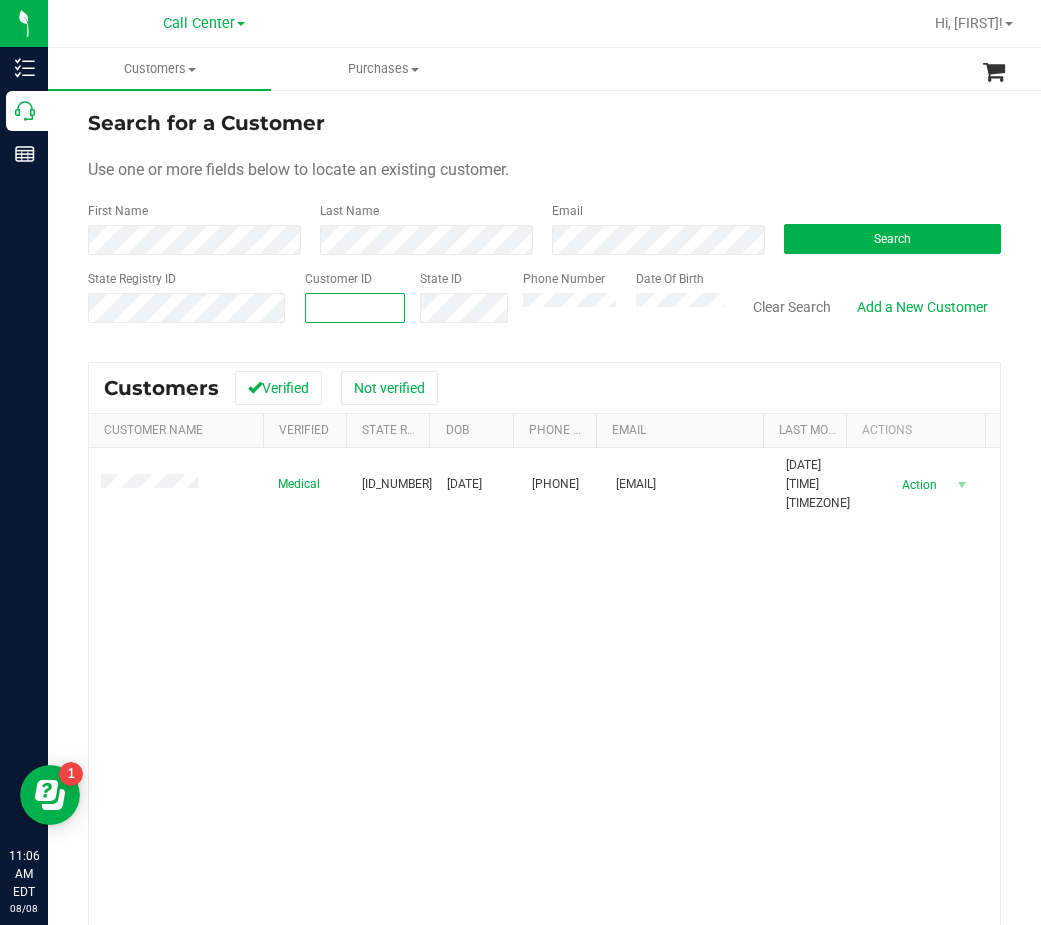 type 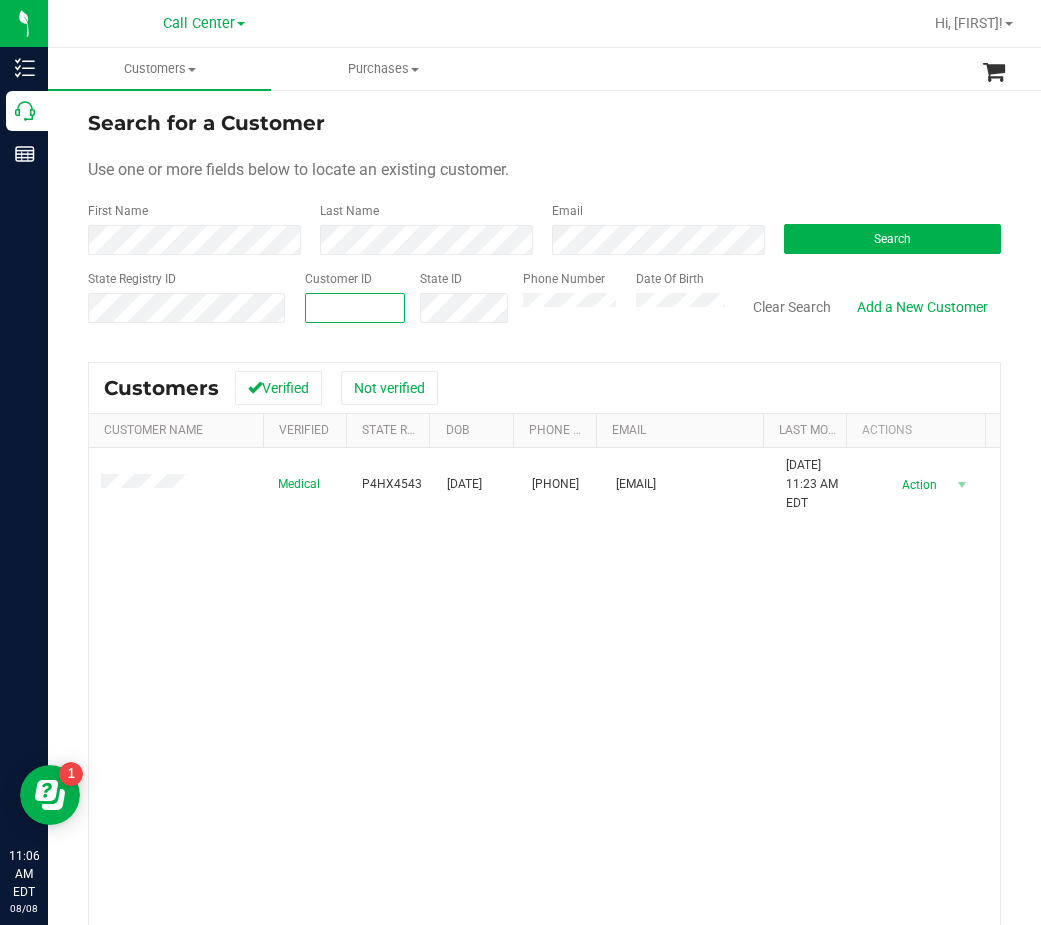 click on "P4HX4543" at bounding box center (392, 484) 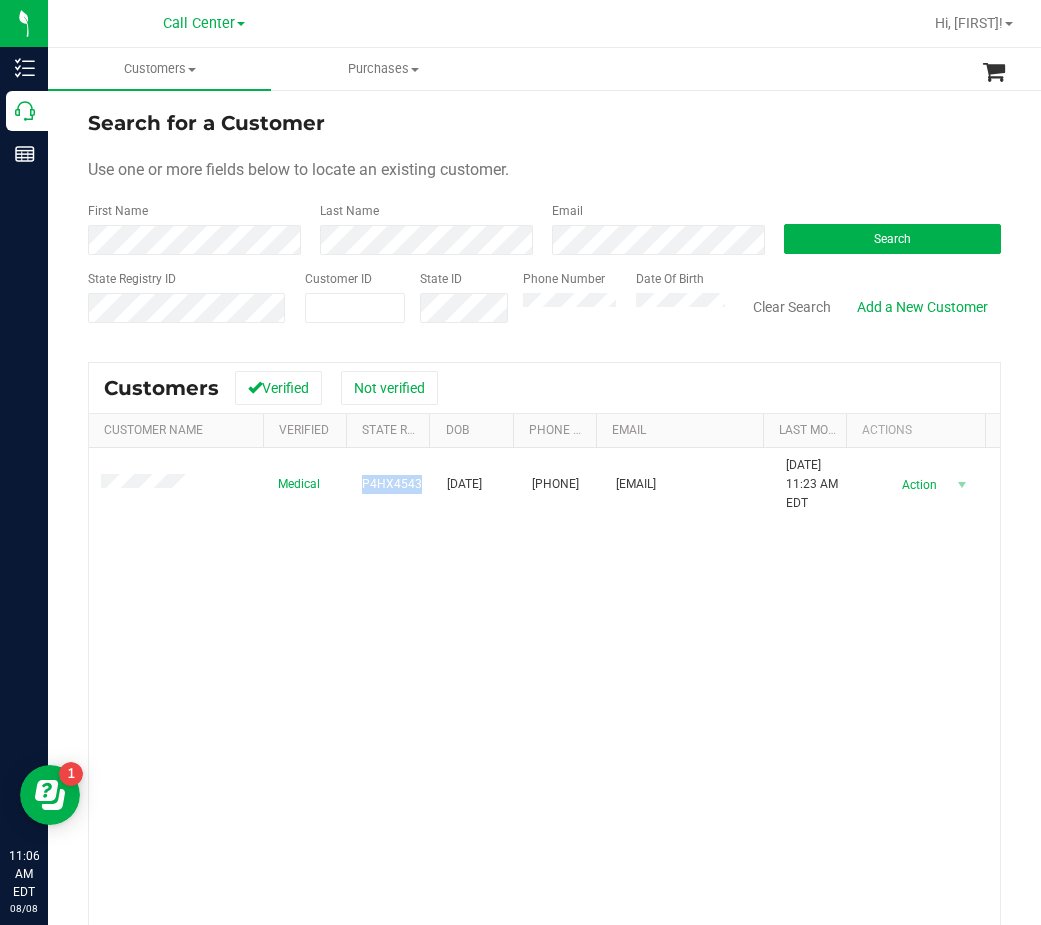 click on "P4HX4543" at bounding box center [392, 484] 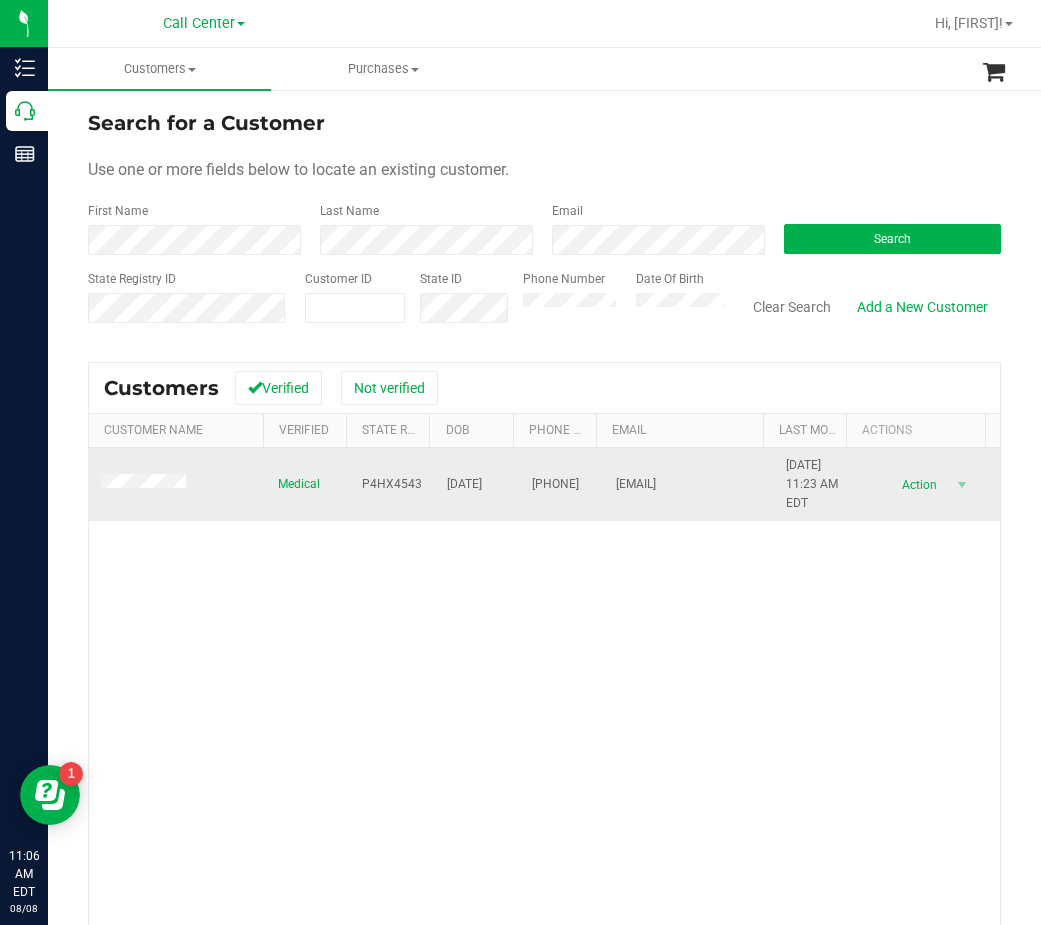 click on "[DATE]" at bounding box center [464, 484] 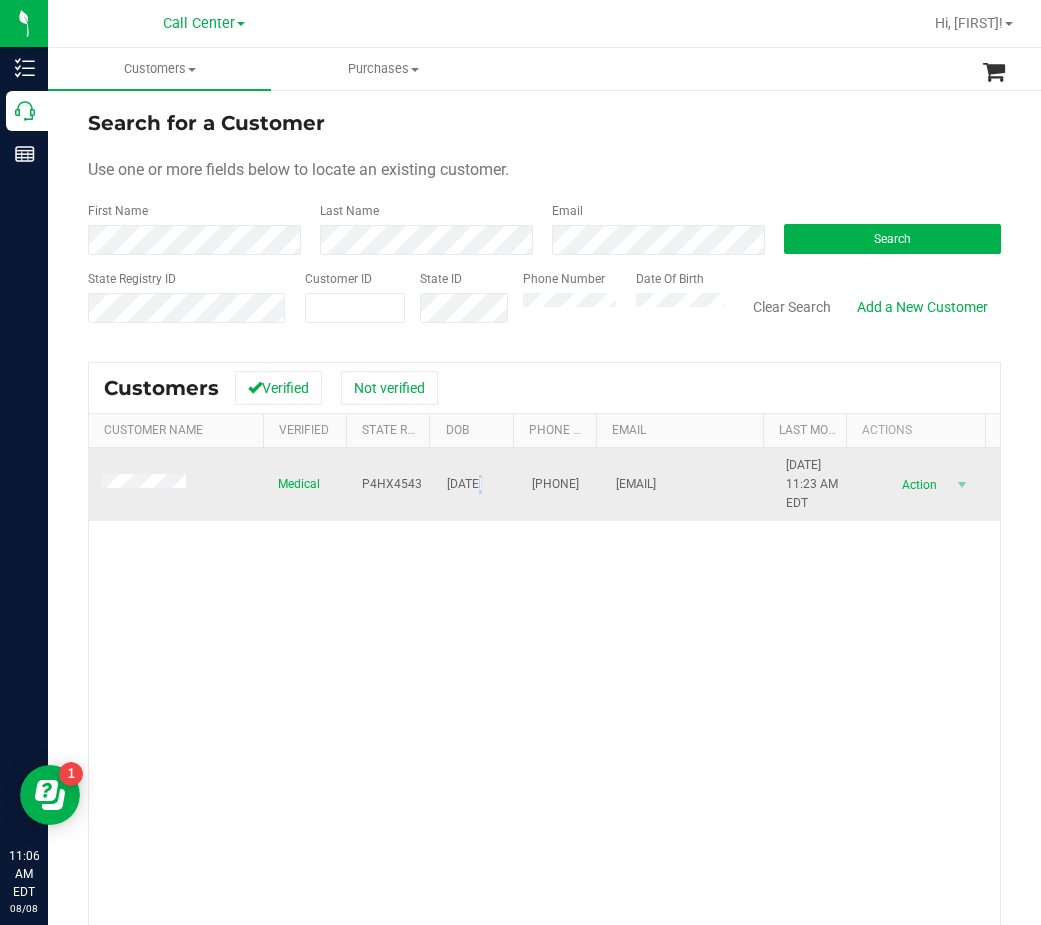 click on "[DATE]" at bounding box center (464, 484) 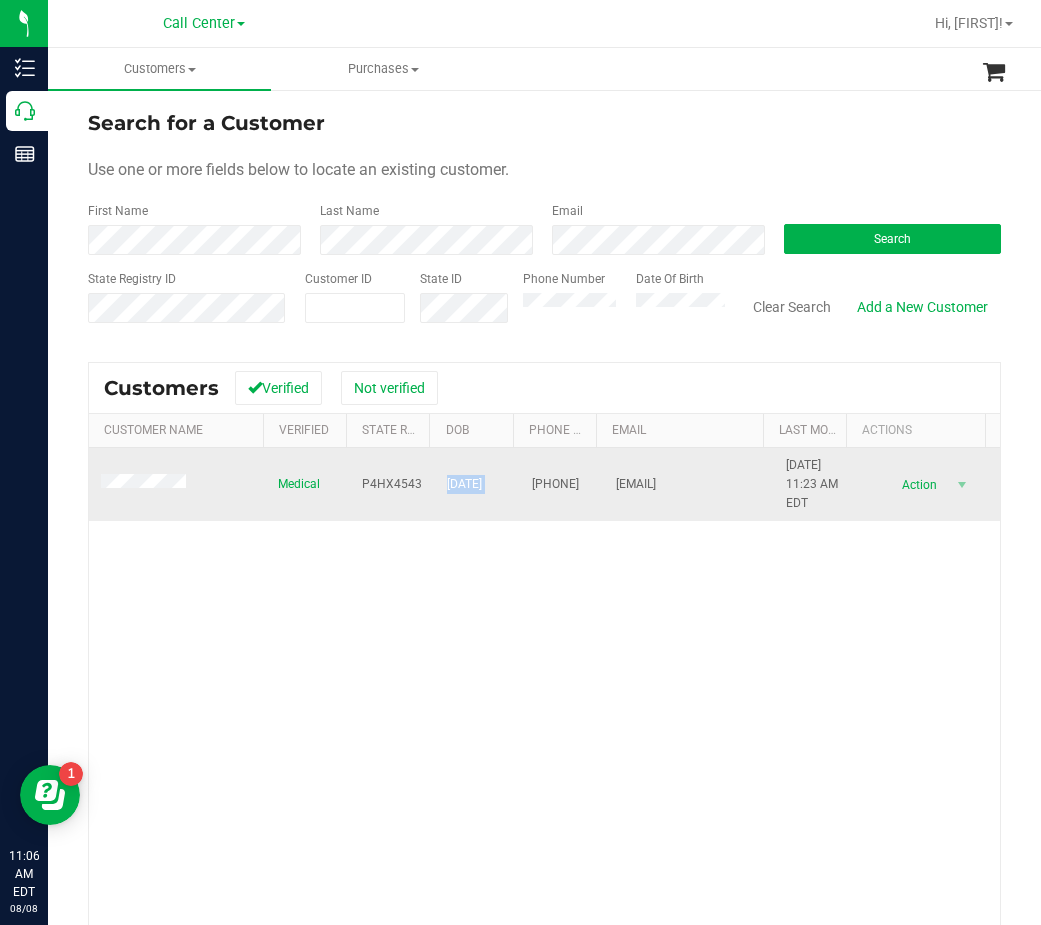 click on "[DATE]" at bounding box center [464, 484] 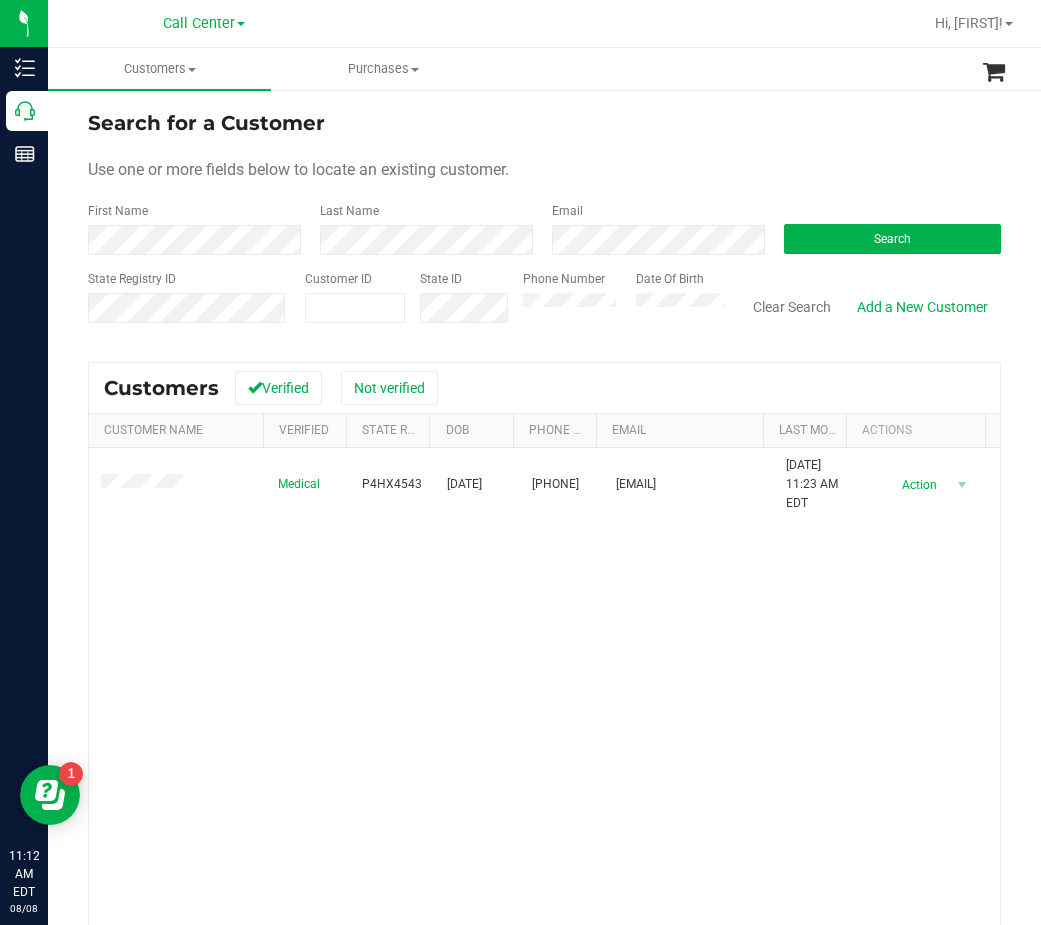 click on "Phone Number" at bounding box center (572, 305) 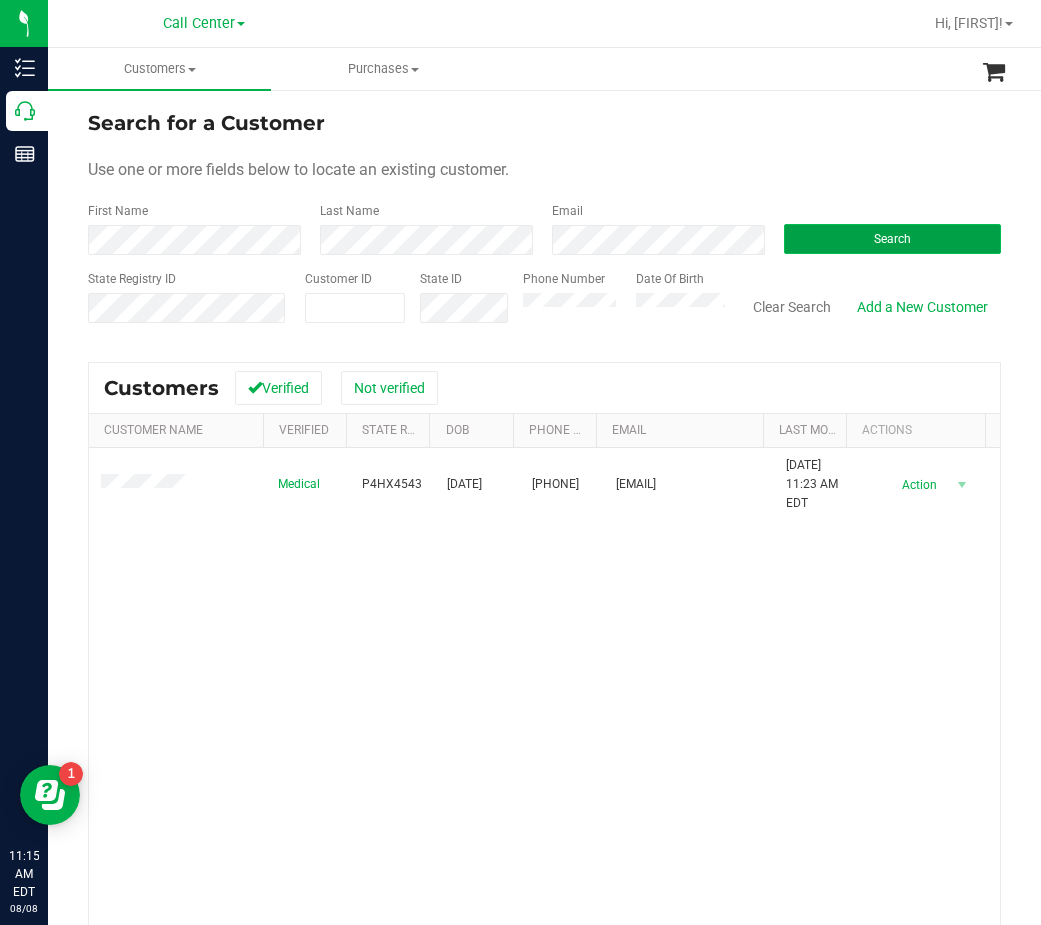 click on "Search" at bounding box center (892, 239) 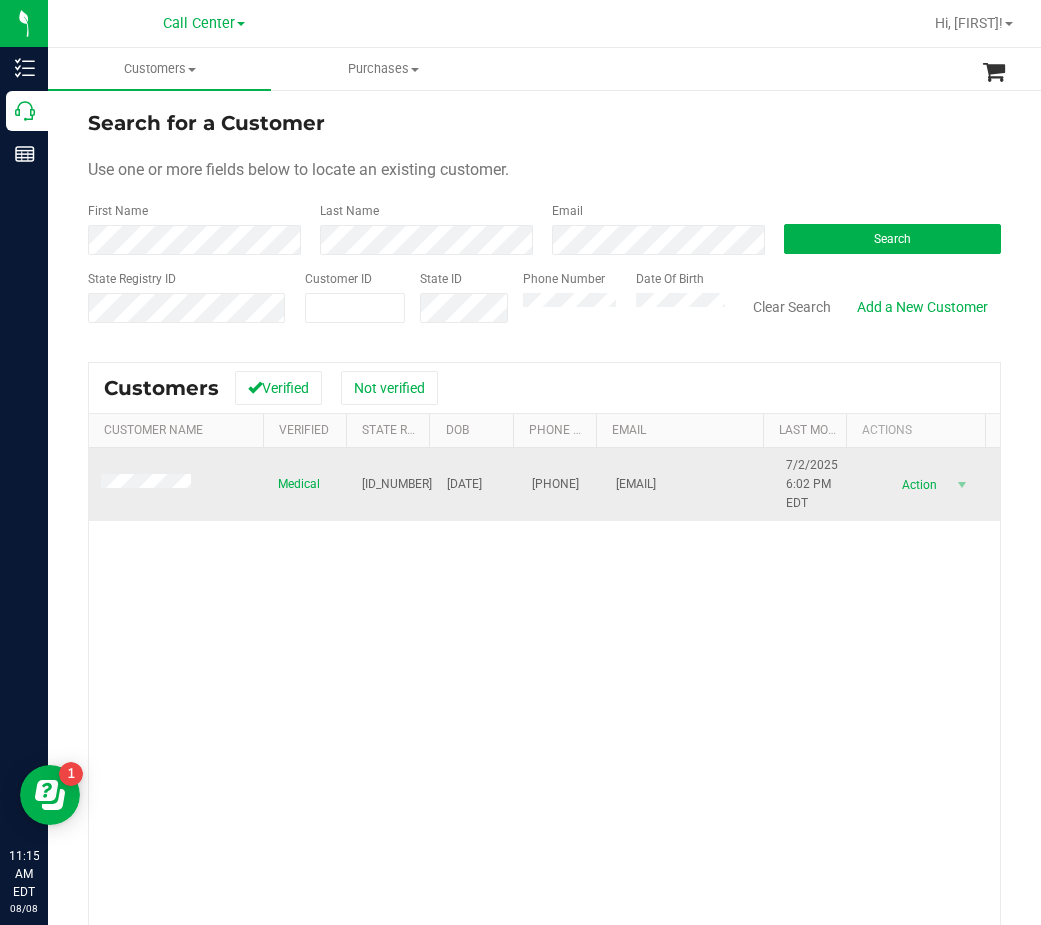 click on "[ID_NUMBER]" at bounding box center (397, 484) 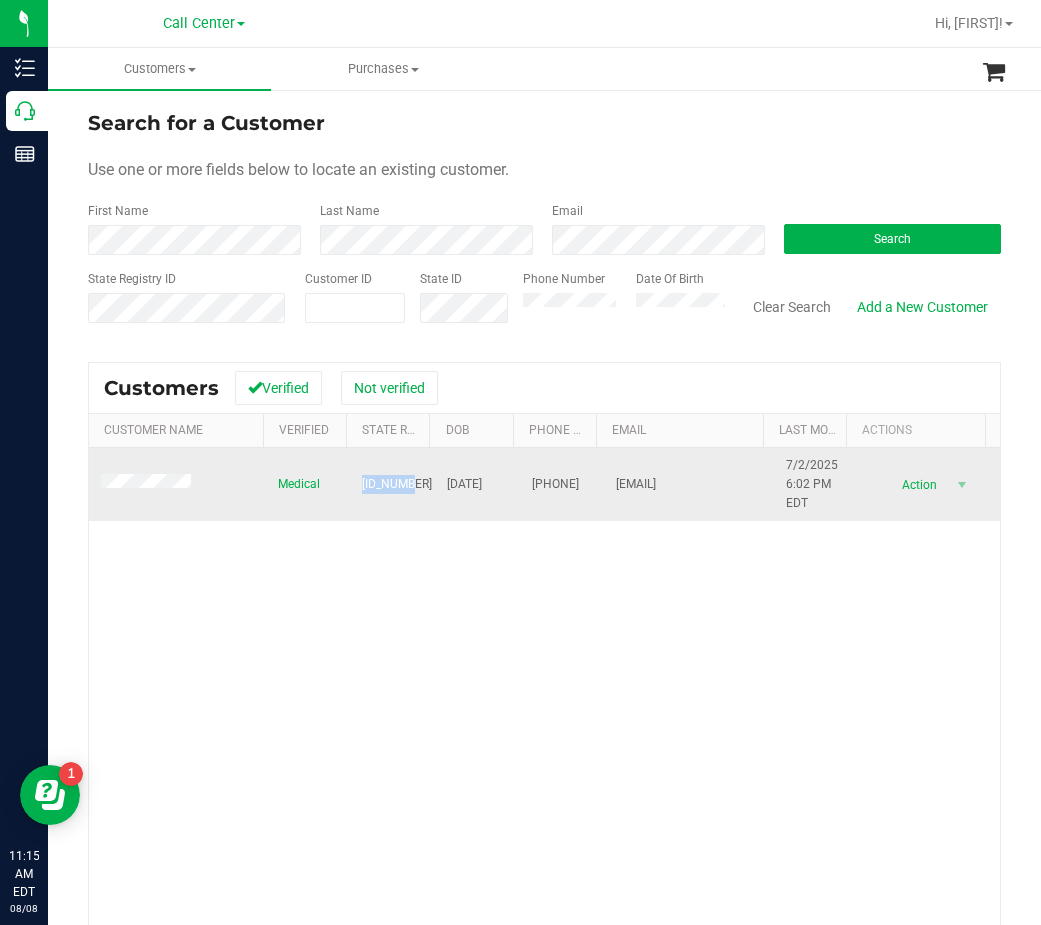 click on "[ID_NUMBER]" at bounding box center (397, 484) 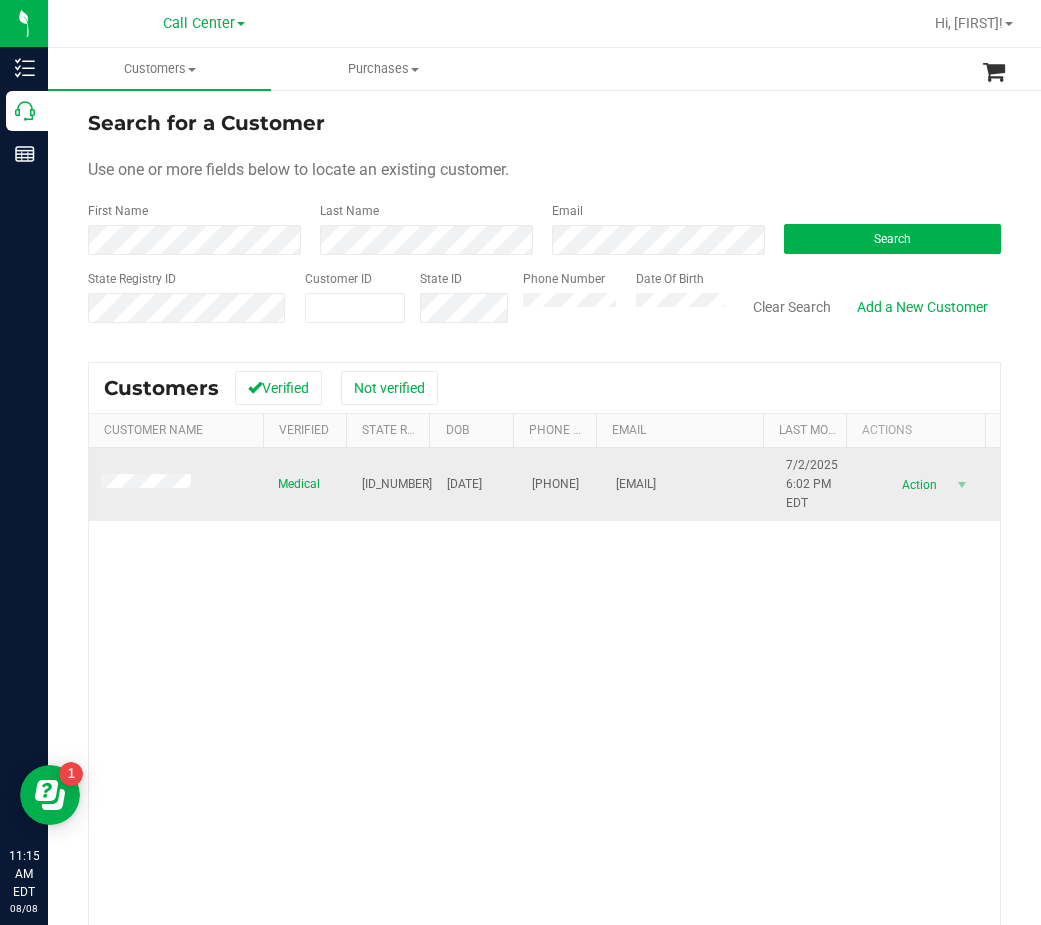 click on "[DATE]" at bounding box center (464, 484) 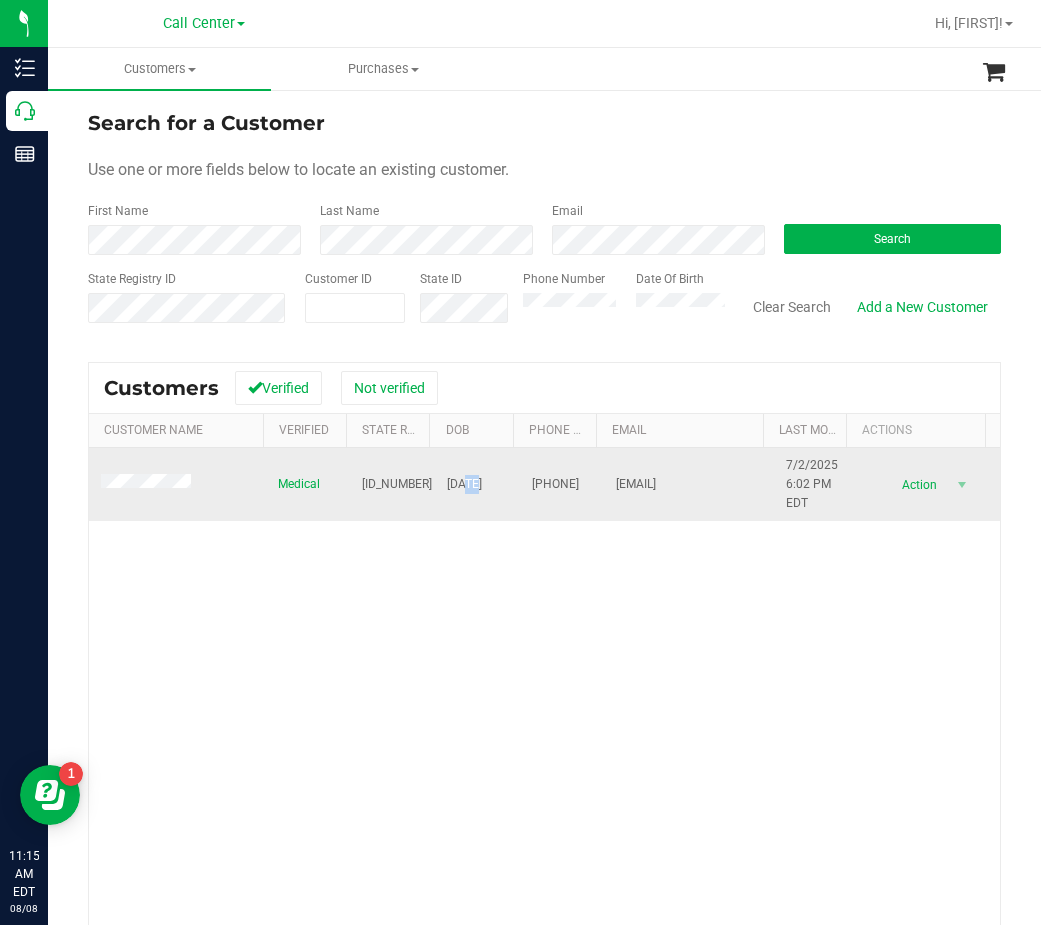 click on "[DATE]" at bounding box center (464, 484) 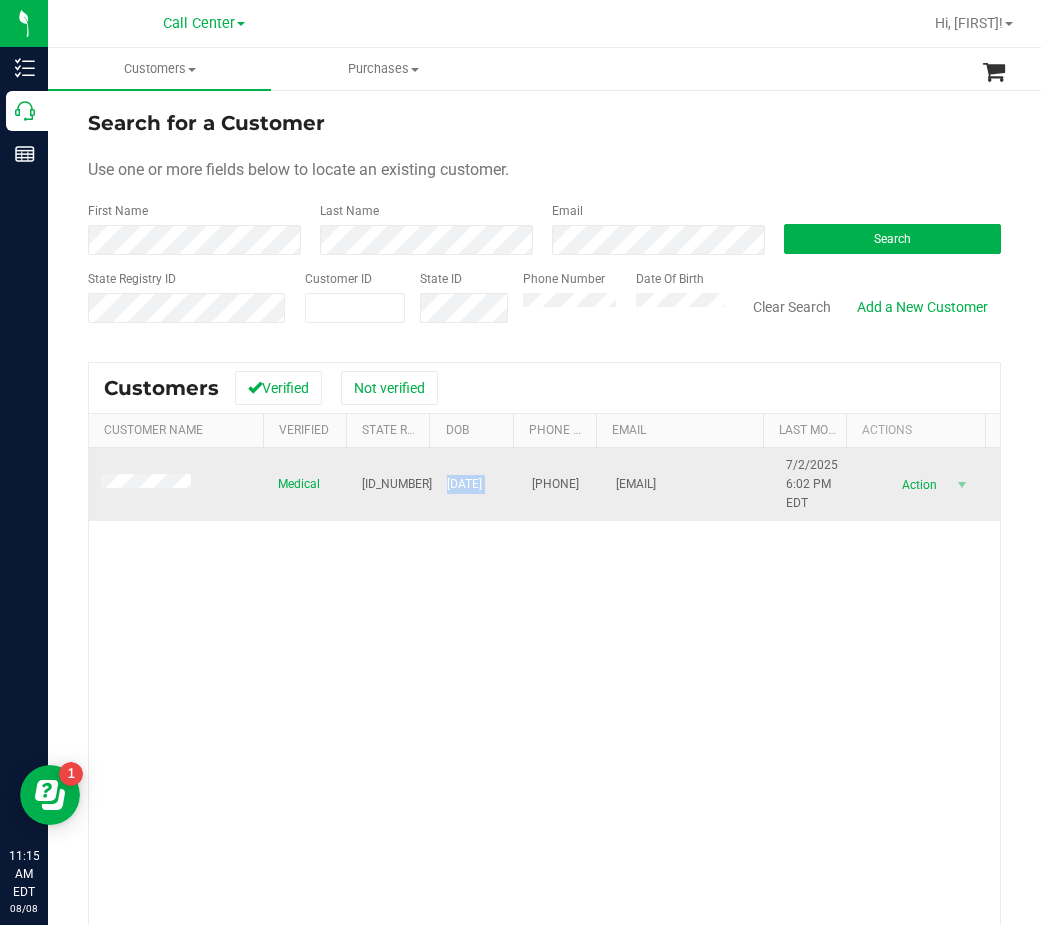 click on "[DATE]" at bounding box center [464, 484] 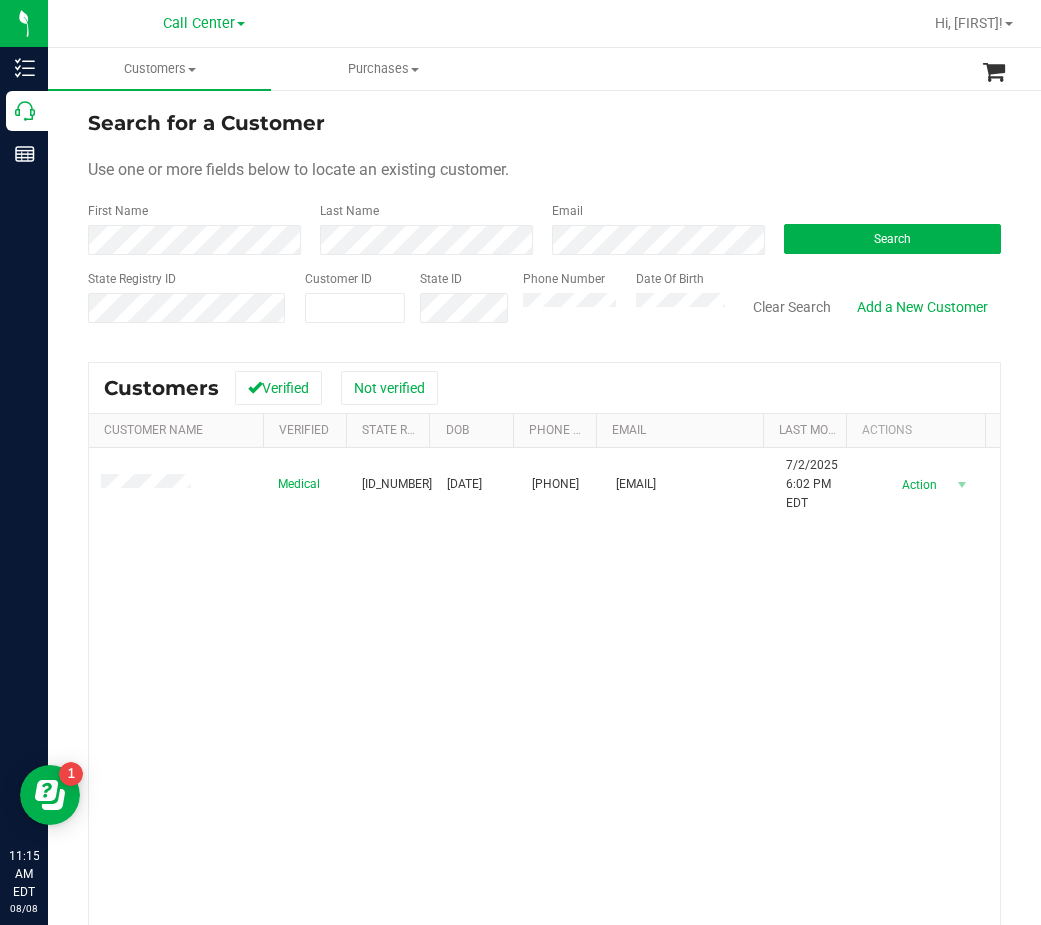click on "Medical P[NUMBER] [DATE] ([PHONE]) [EMAIL] [DATE] [TIME] [TIMEZONE]
Delete Profile
Action Action Create new purchase View profile View purchases" at bounding box center [544, 739] 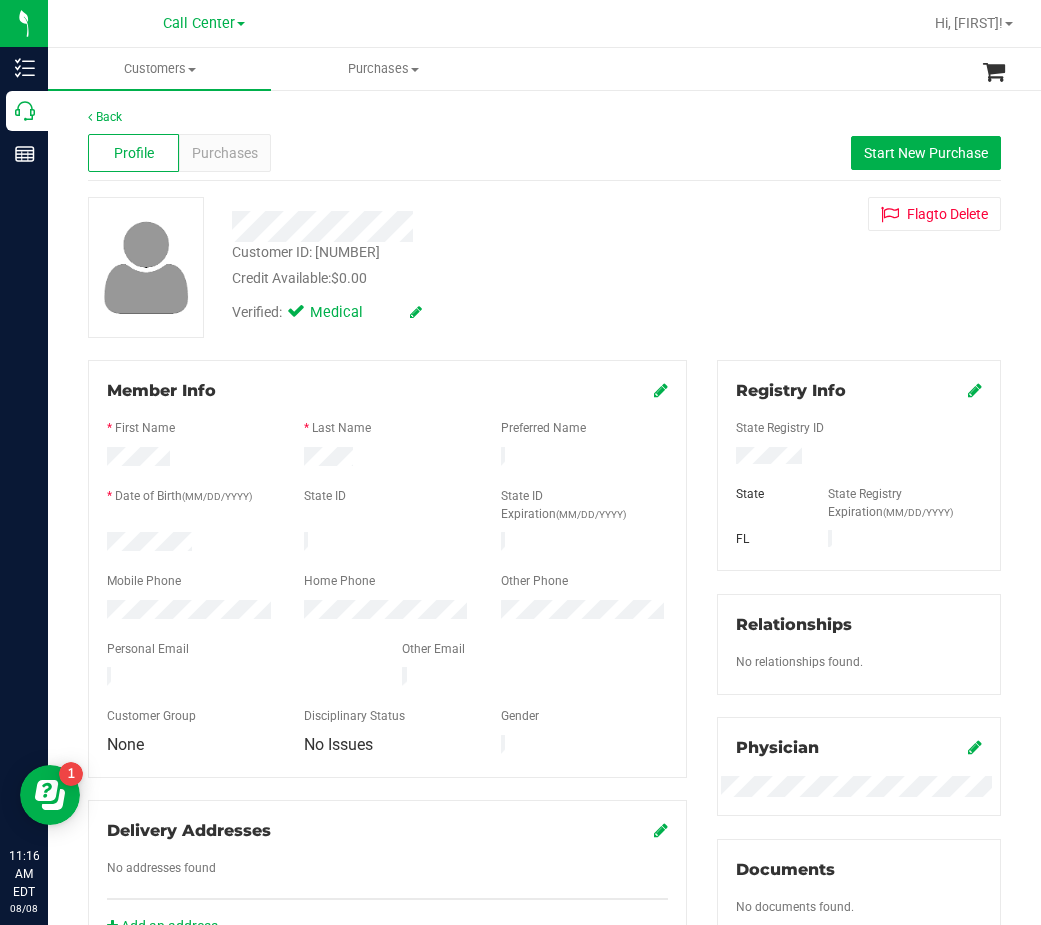 click at bounding box center [453, 226] 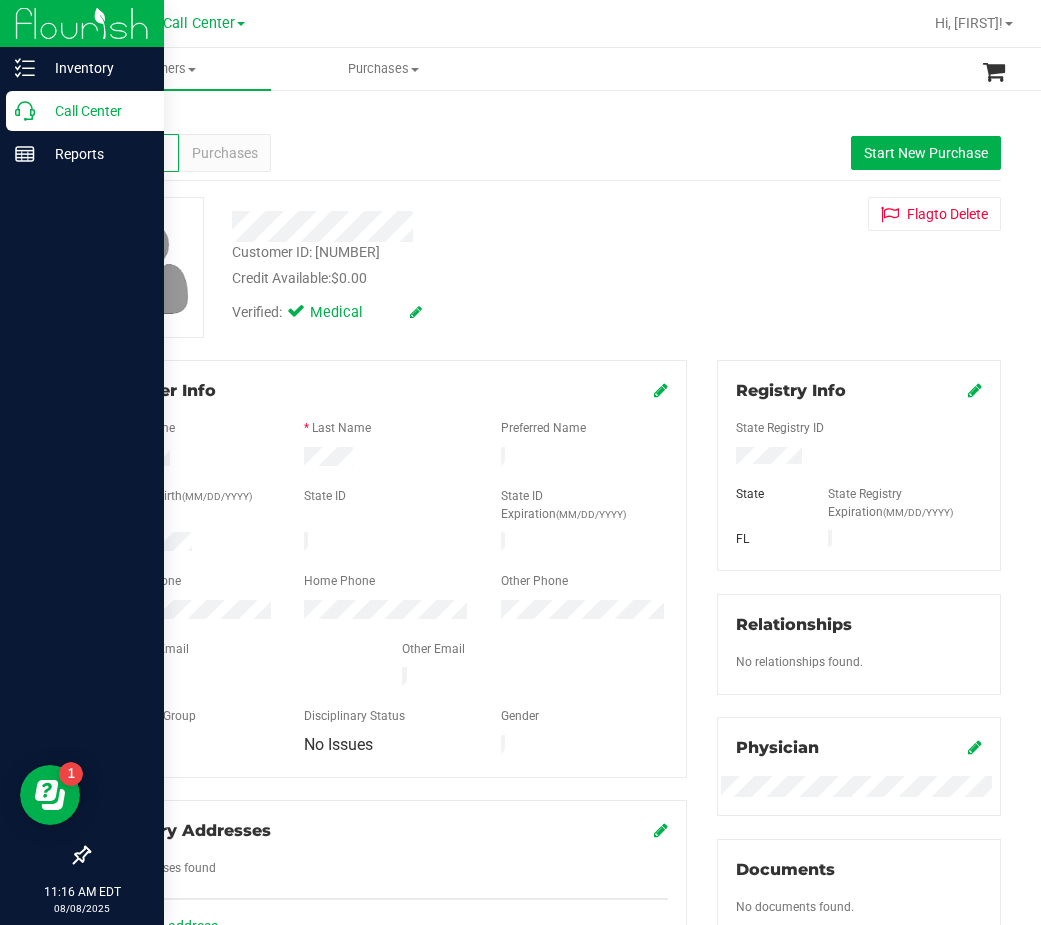 click on "Call Center" at bounding box center (95, 111) 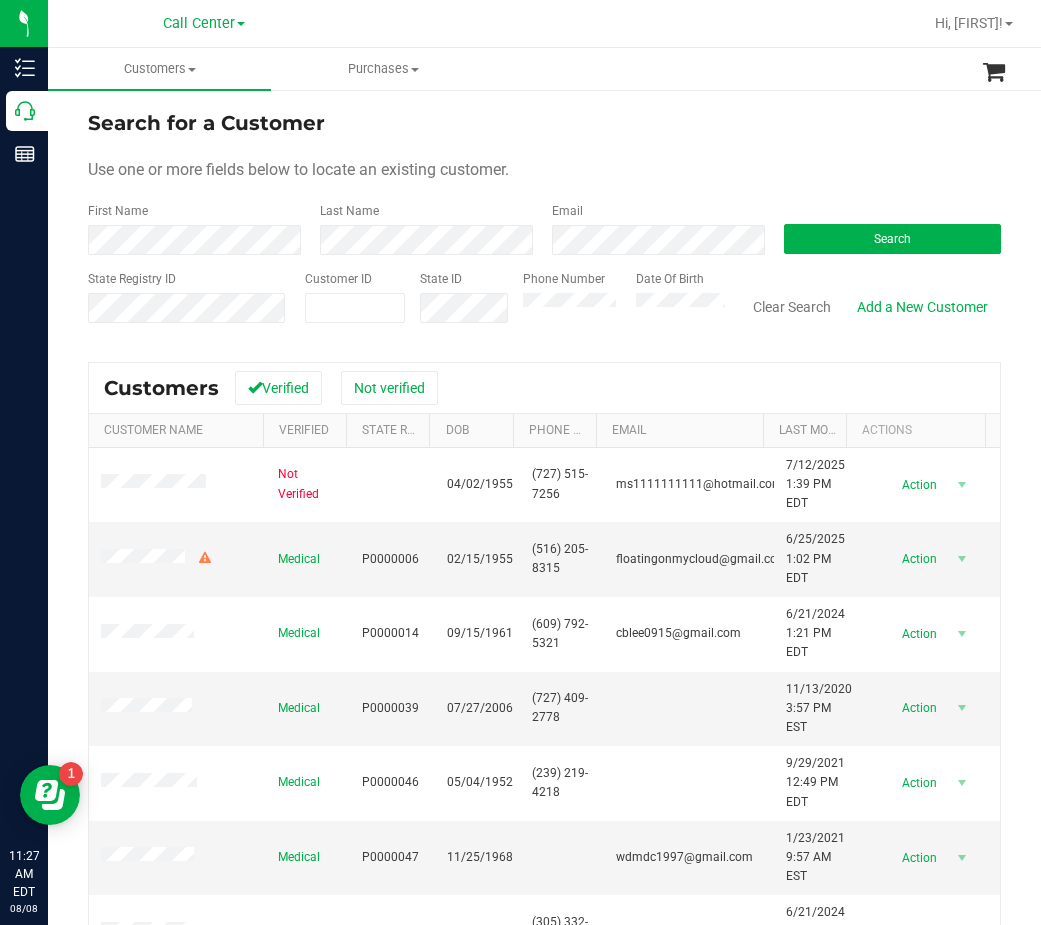 click on "Search for a Customer
Use one or more fields below to locate an existing customer.
First Name
Last Name
Email
Search
State Registry ID
Customer ID
State ID
Phone Number
Date Of Birth" at bounding box center (544, 224) 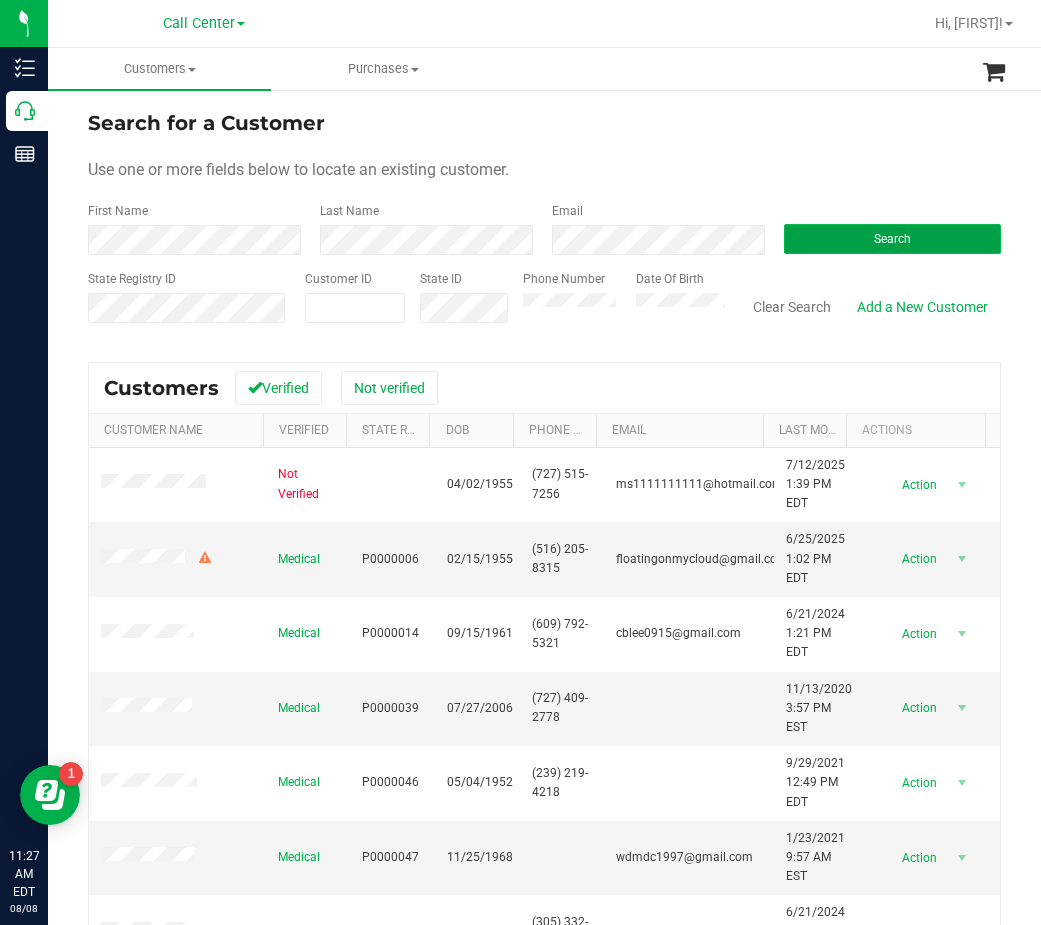 click on "Search" at bounding box center (892, 239) 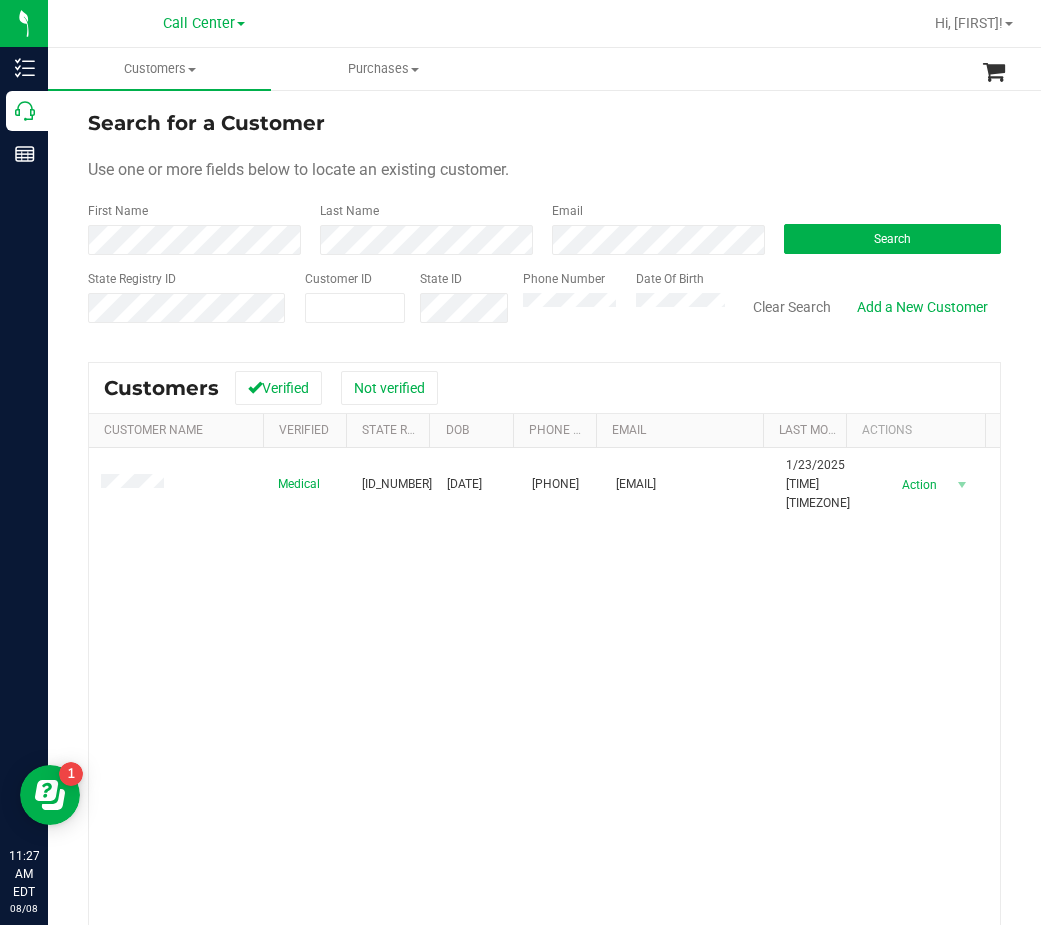 click on "Medical P[NUMBER] [DATE] ([PHONE]) [EMAIL] [DATE] [TIME] [TIMEZONE]
Delete Profile
Action Action Create new purchase View profile View purchases" at bounding box center (544, 739) 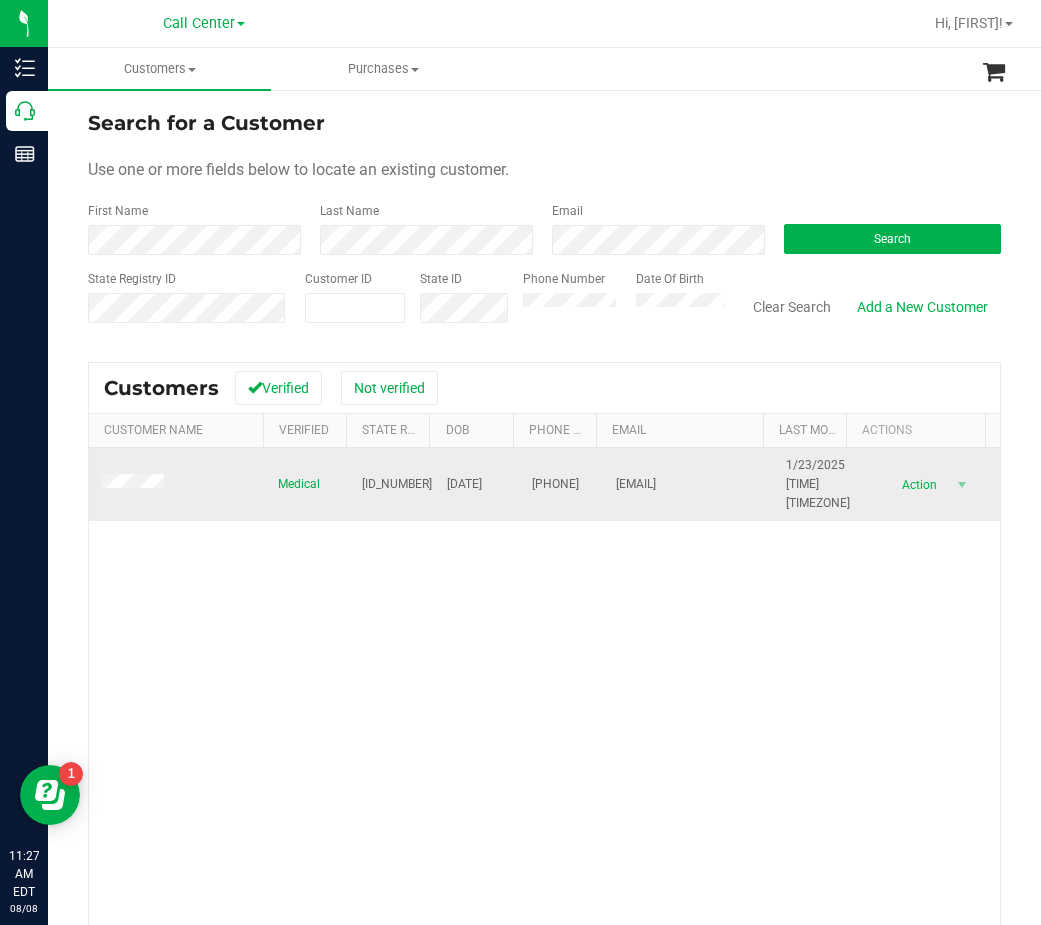 click on "[ID_NUMBER]" at bounding box center (397, 484) 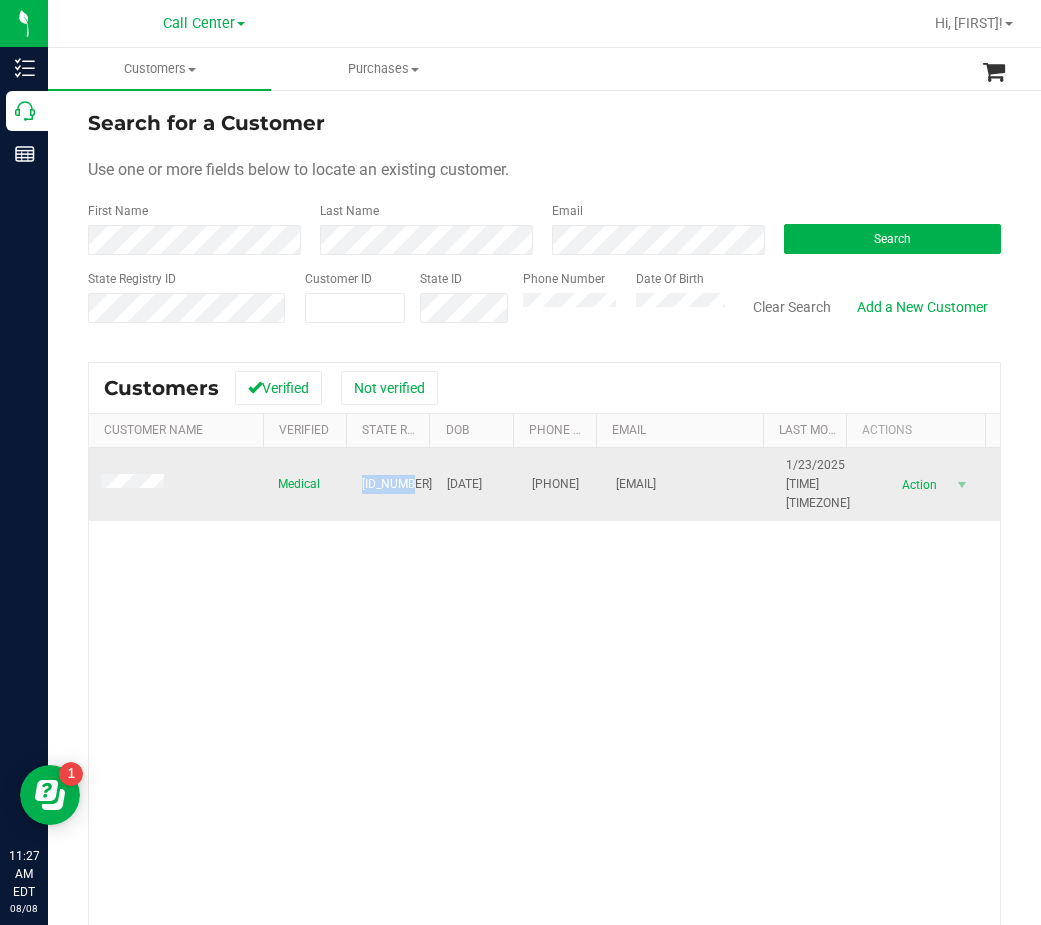 click on "[ID_NUMBER]" at bounding box center (397, 484) 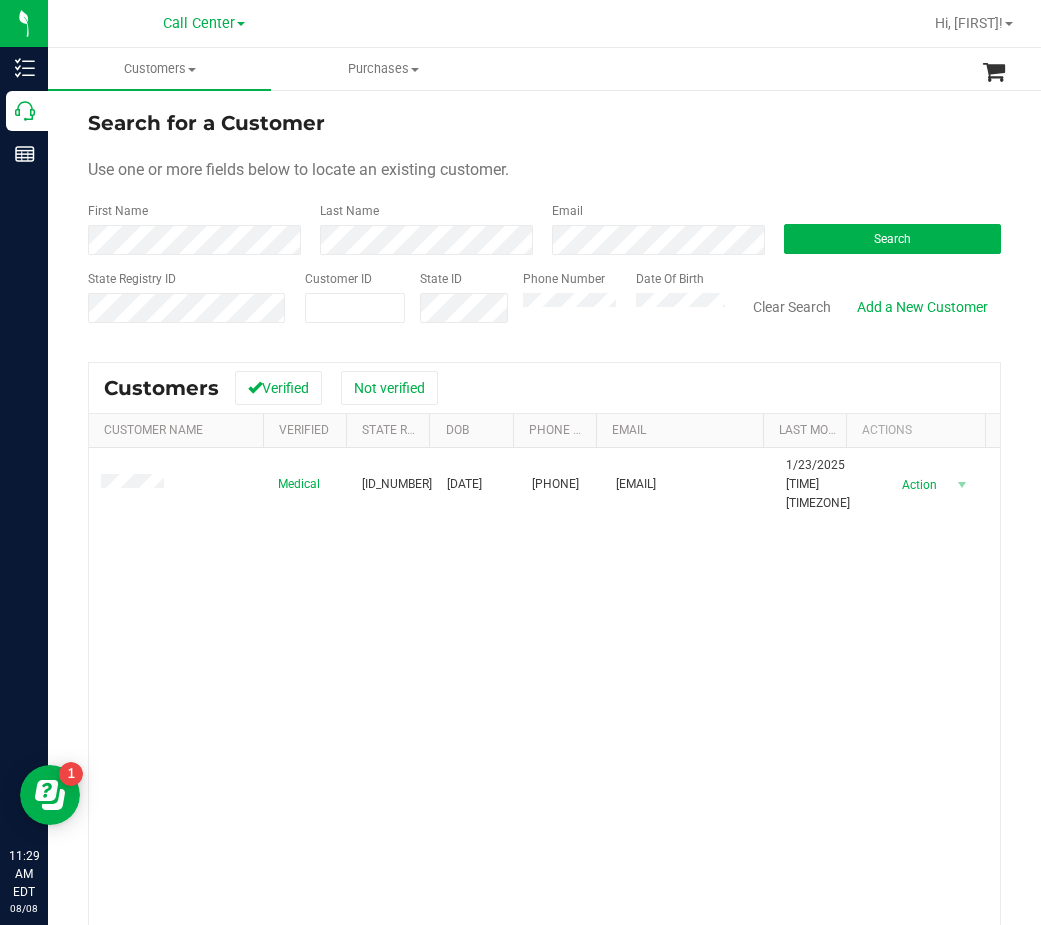 click on "Email" at bounding box center (653, 228) 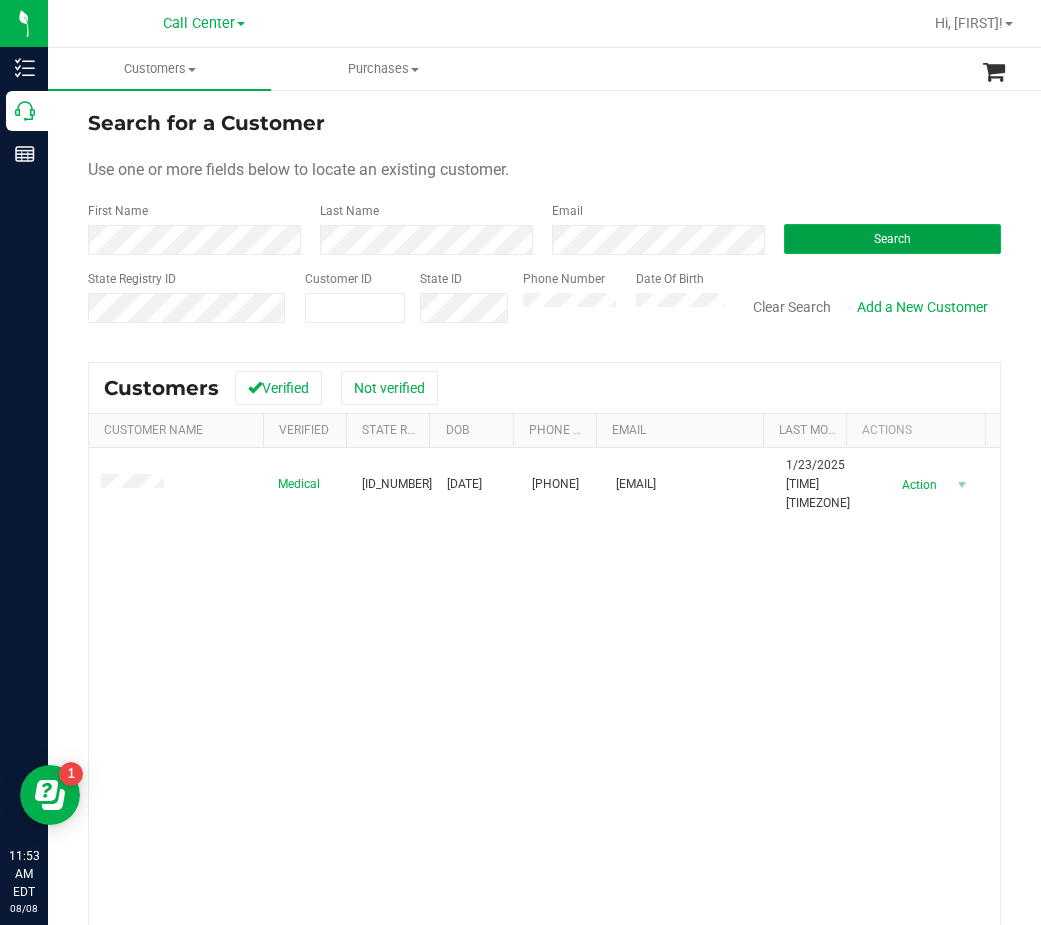 click on "Search" at bounding box center (892, 239) 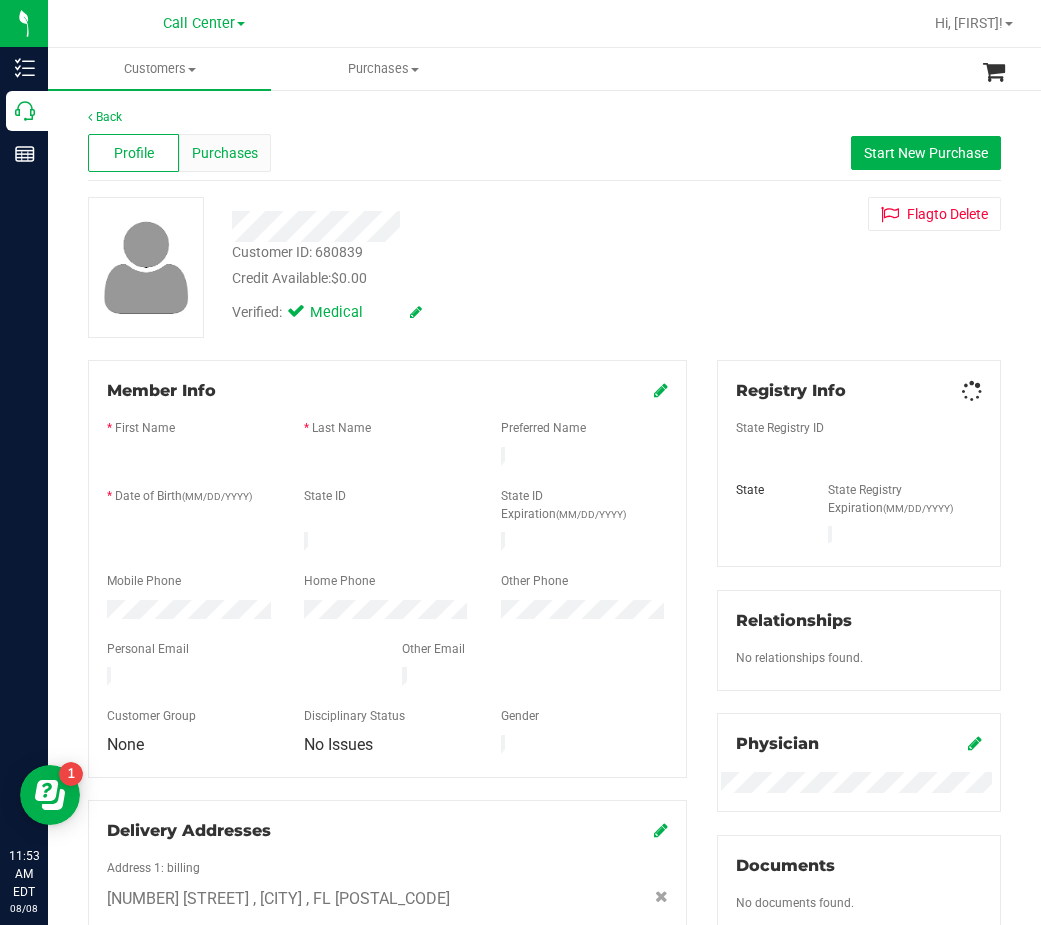 click on "Purchases" at bounding box center (224, 153) 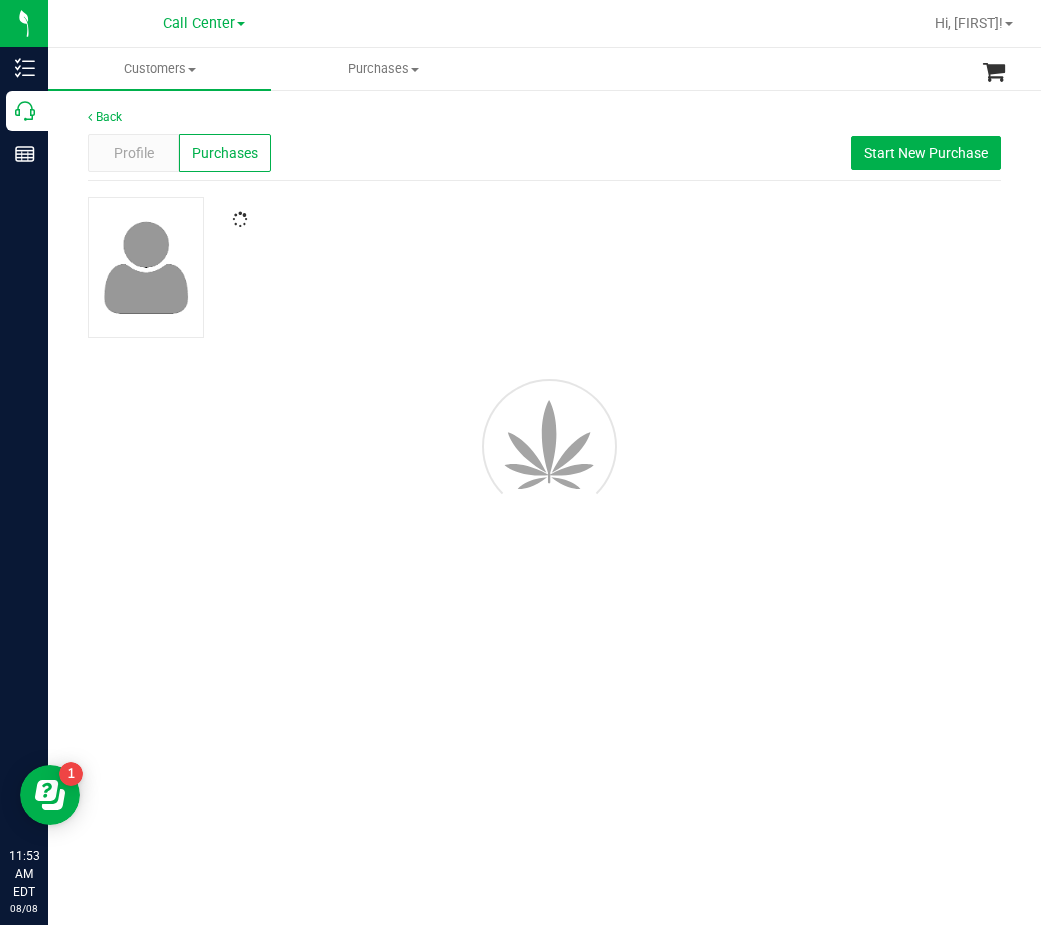 drag, startPoint x: 362, startPoint y: 155, endPoint x: 450, endPoint y: 180, distance: 91.48224 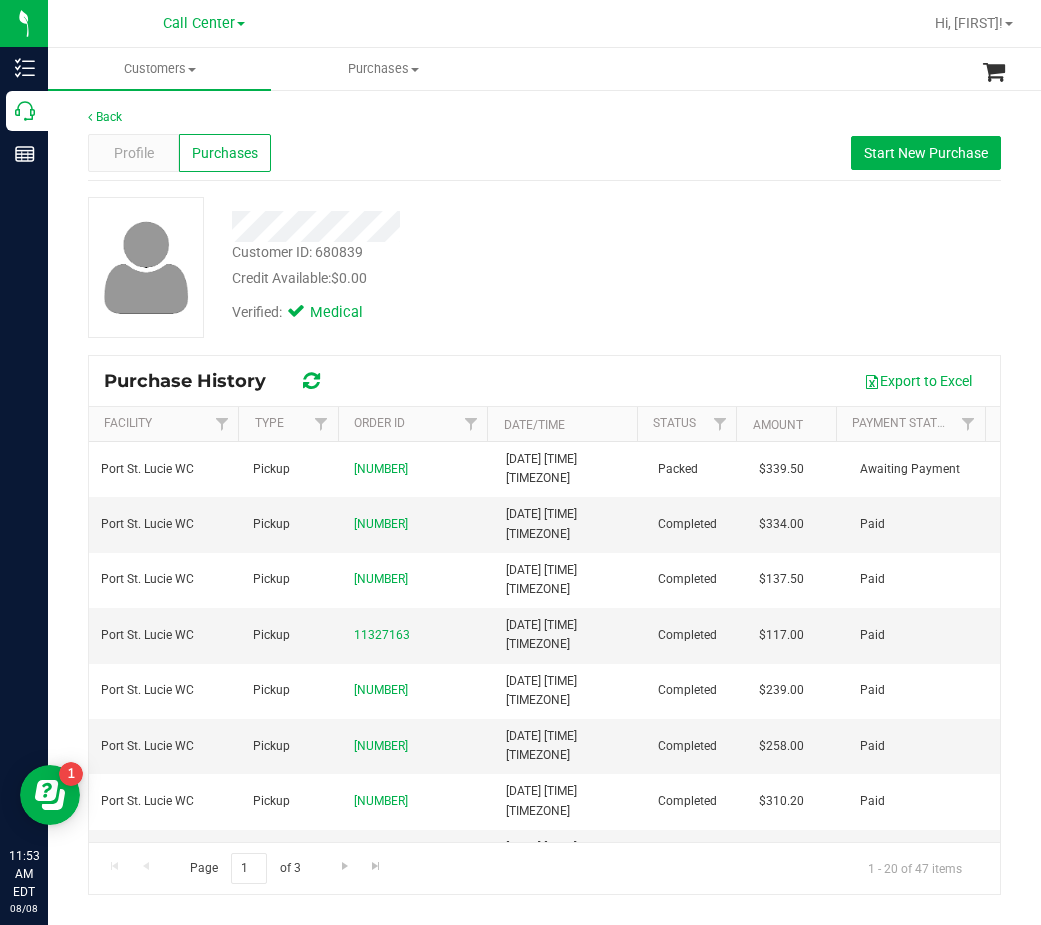 click on "Verified:
Medical" at bounding box center (453, 311) 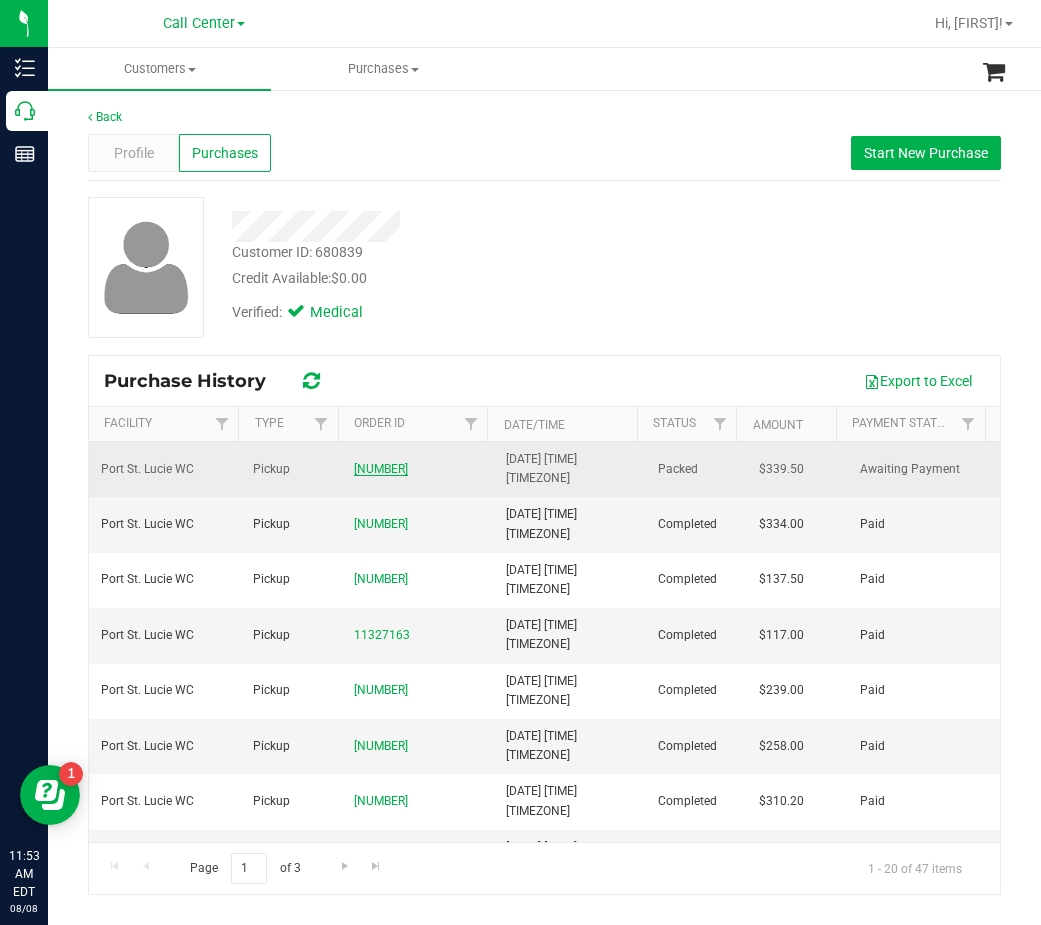 click on "[NUMBER]" at bounding box center (381, 469) 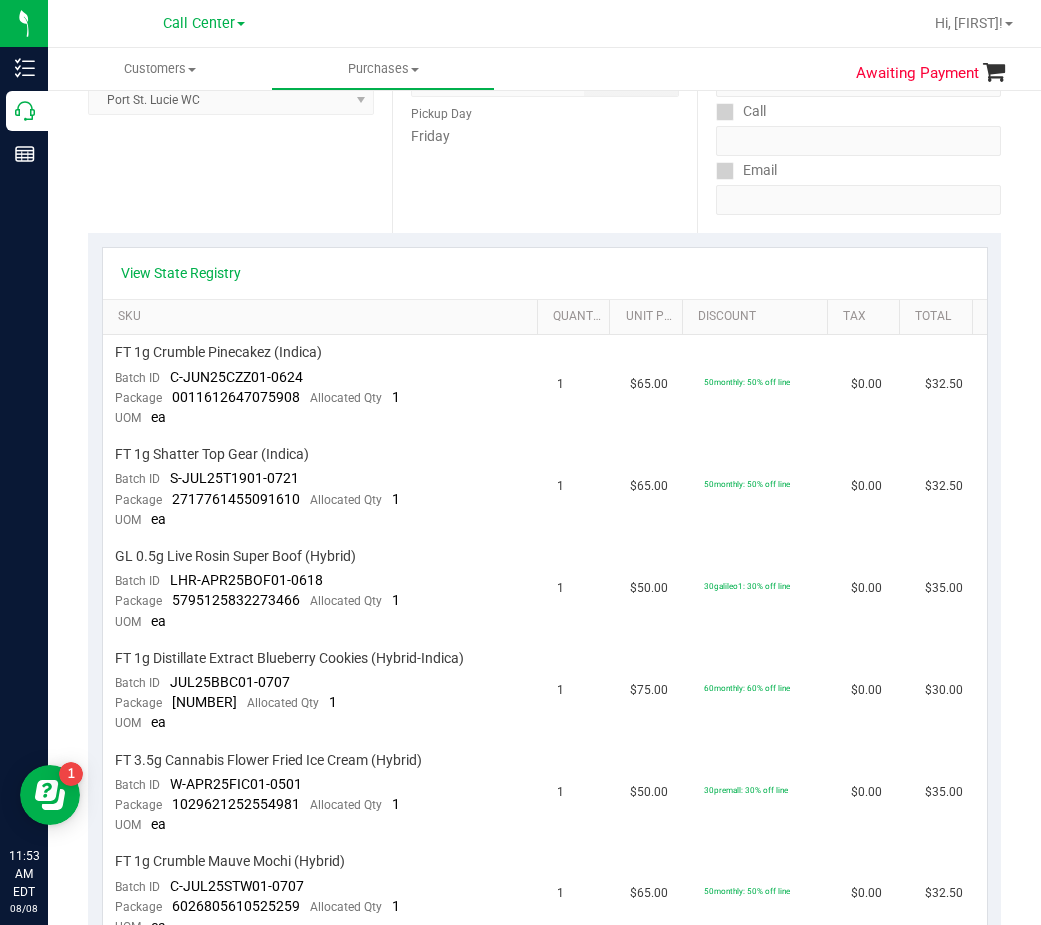 scroll, scrollTop: 0, scrollLeft: 0, axis: both 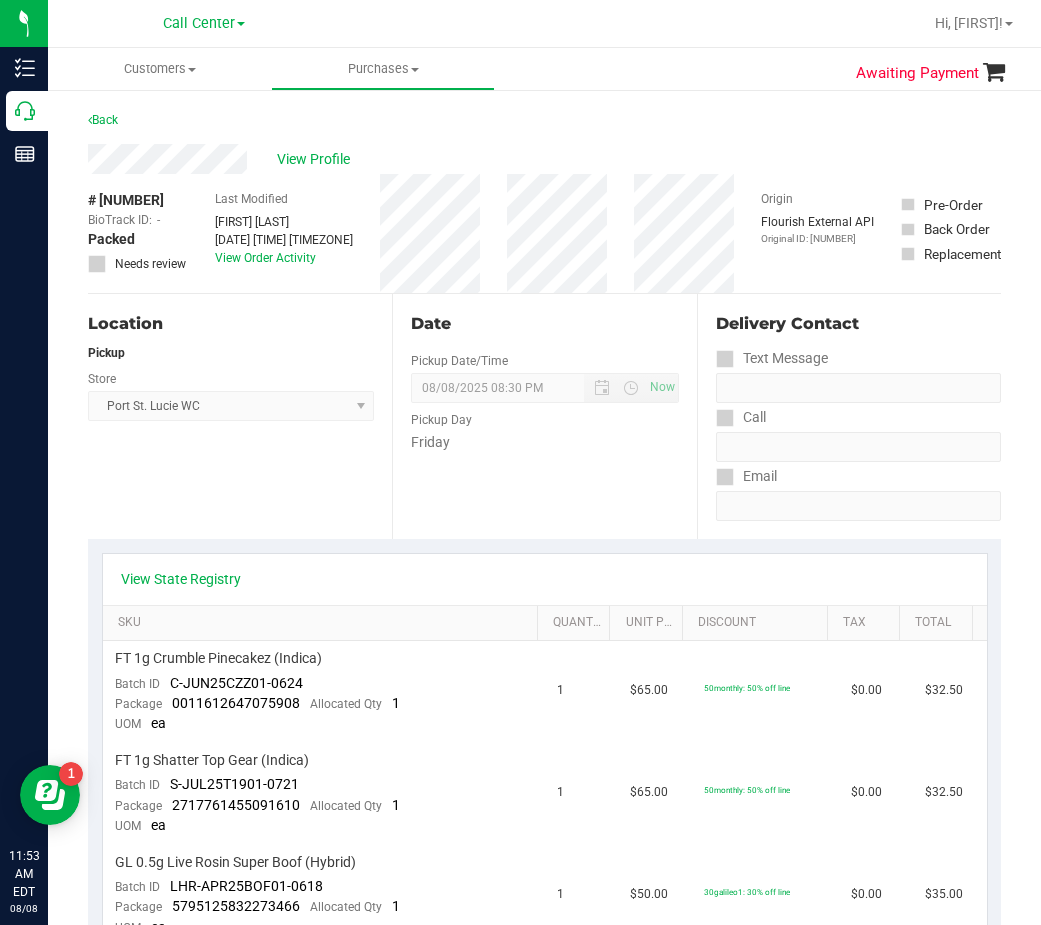 click on "Date
Pickup Date/Time
08/08/2025
Now
08/08/2025 08:30 PM
Now
Pickup Day
Friday" at bounding box center [544, 416] 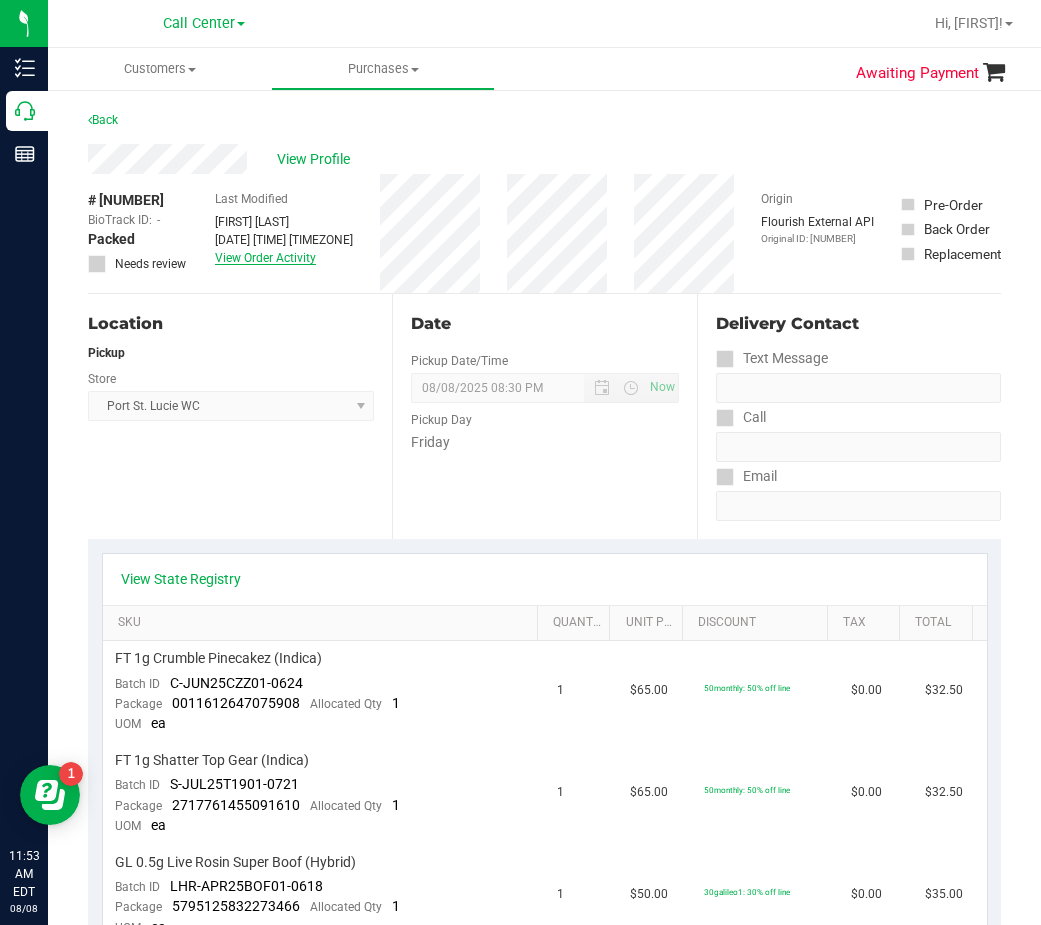click on "View Order Activity" at bounding box center [265, 258] 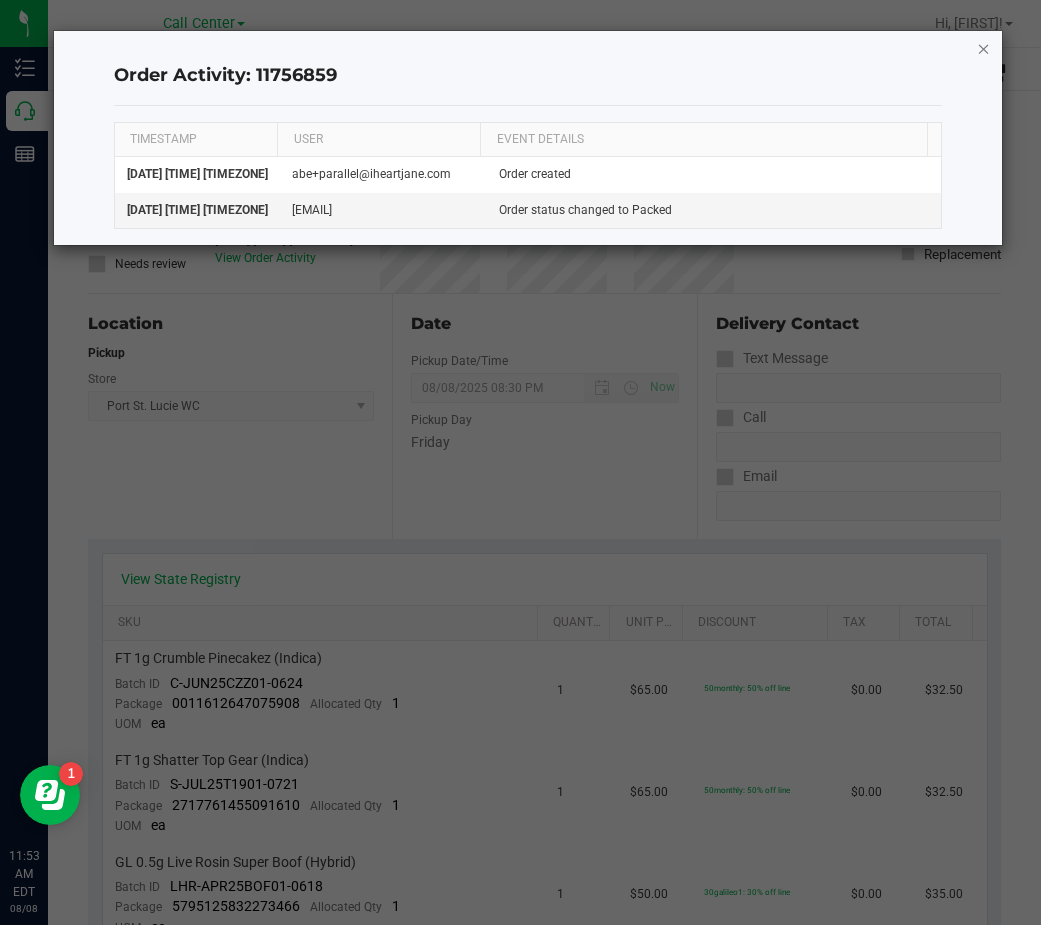 click 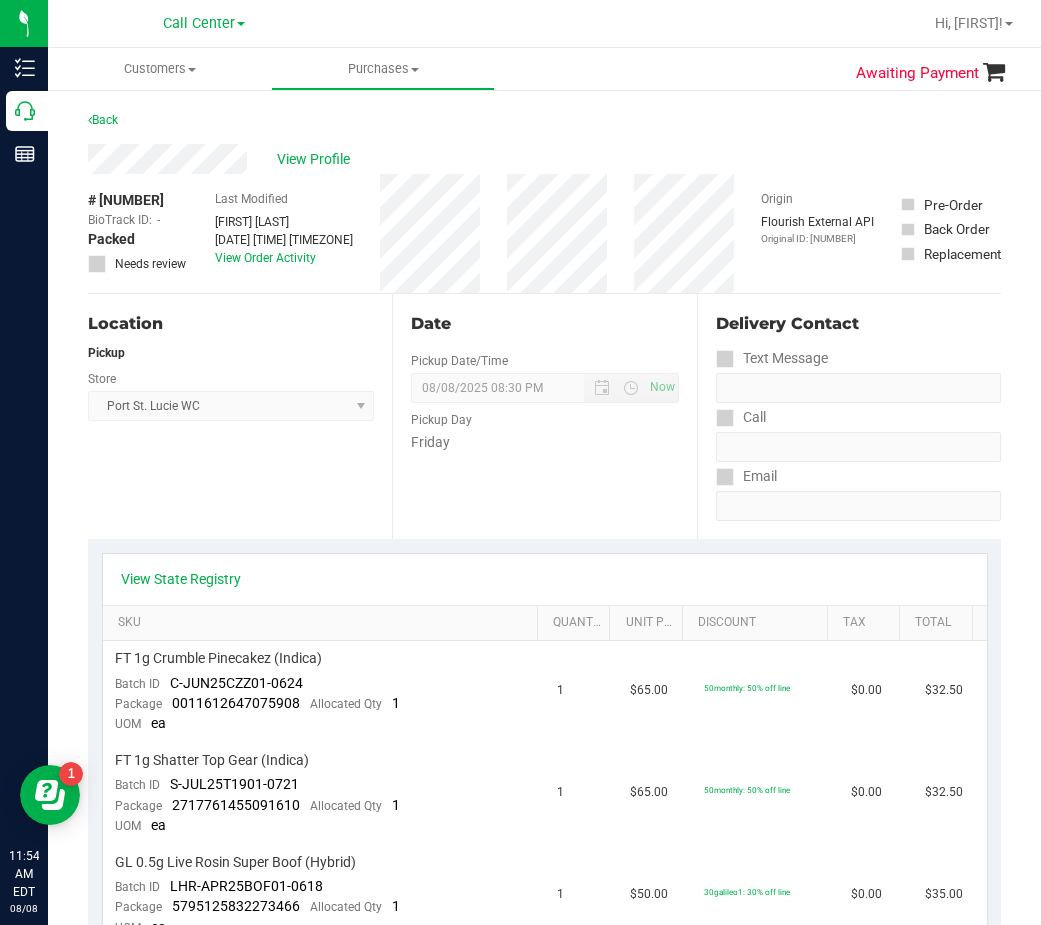 click on "Location
Pickup
Store
Port St. Lucie WC Select Store Bonita Springs WC Boynton Beach WC Bradenton WC Brandon WC Brooksville WC Call Center Clermont WC Crestview WC Deerfield Beach WC Delray Beach WC Deltona WC Ft Walton Beach WC Ft. Lauderdale WC Ft. Myers WC Gainesville WC Jax Atlantic WC JAX DC REP Jax WC Key West WC Lakeland WC Largo WC Lehigh Acres DC REP Merritt Island WC Miami 72nd WC Miami Beach WC Miami Dadeland WC Miramar DC REP New Port Richey WC North Palm Beach WC North Port WC Ocala WC Orange Park WC Orlando Colonial WC Orlando DC REP Orlando WC Oviedo WC Palm Bay WC Palm Coast WC Panama City WC Pensacola WC Port Orange WC Port St. Lucie WC Sebring WC South Tampa WC St. Pete WC Summerfield WC Tallahassee DC REP Tallahassee WC Tampa DC Testing Tampa Warehouse Tampa WC TX Austin DC TX Plano Retail WPB DC" at bounding box center [240, 416] 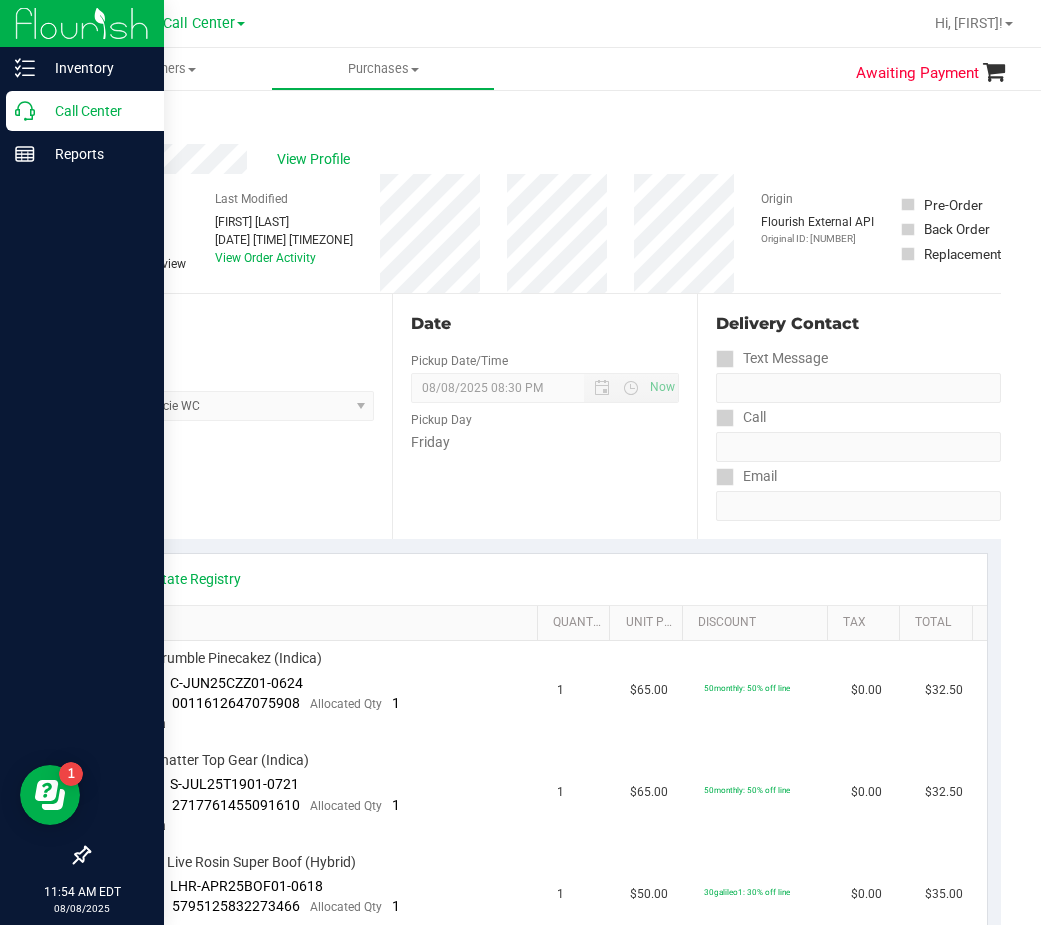 click 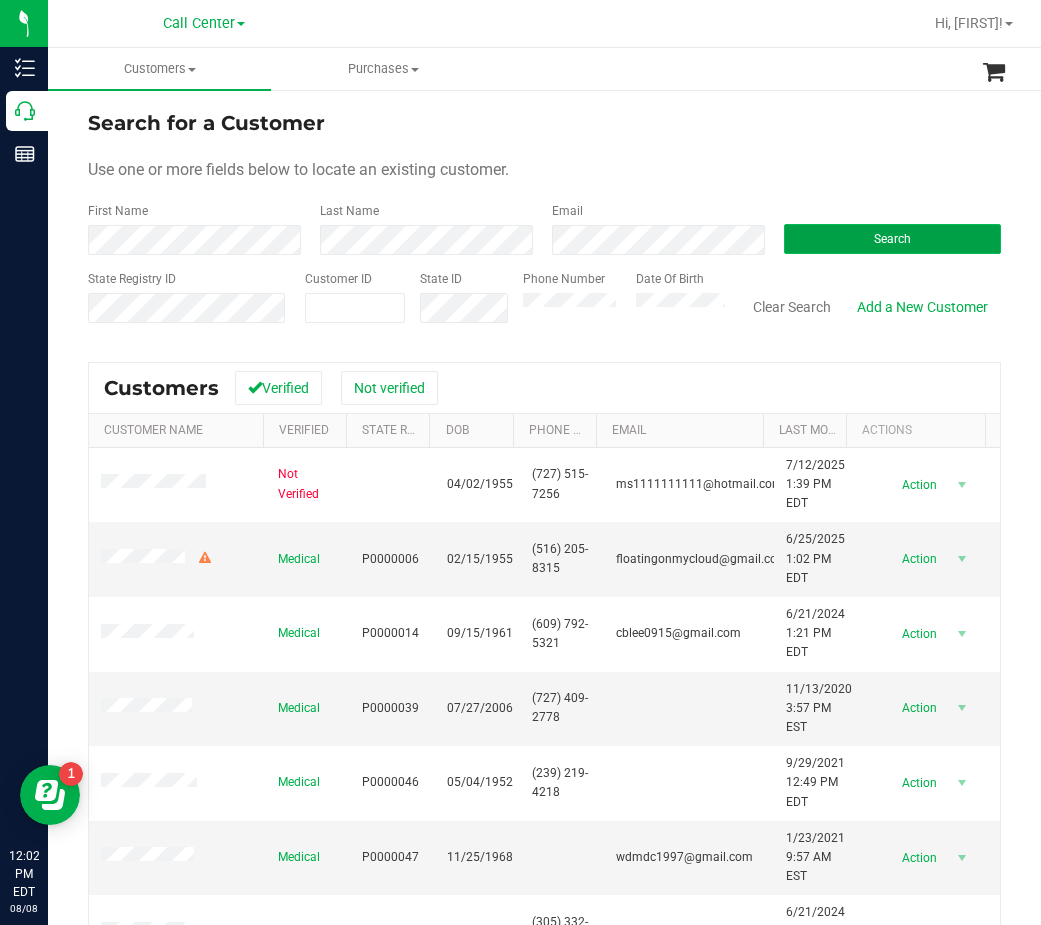 click on "Search" at bounding box center (892, 239) 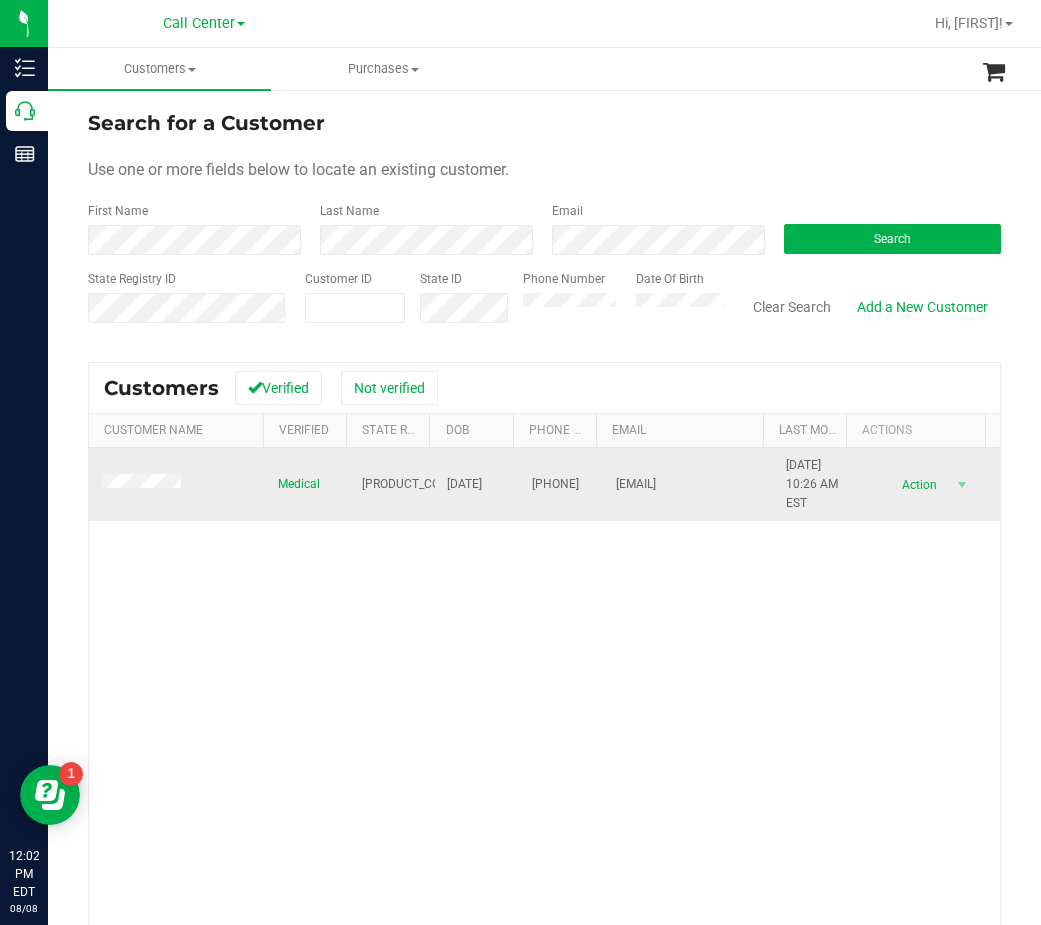 click on "[PRODUCT_CODE]" at bounding box center [410, 484] 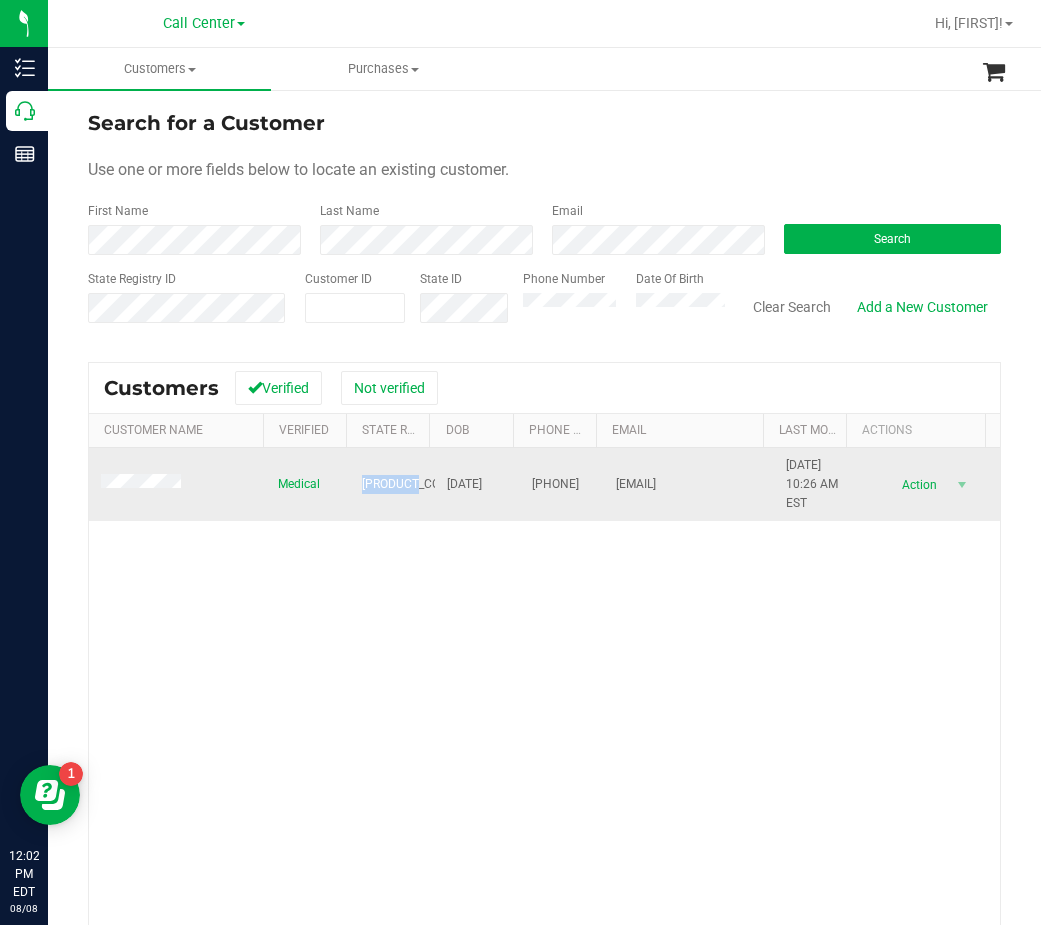 click on "[PRODUCT_CODE]" at bounding box center [410, 484] 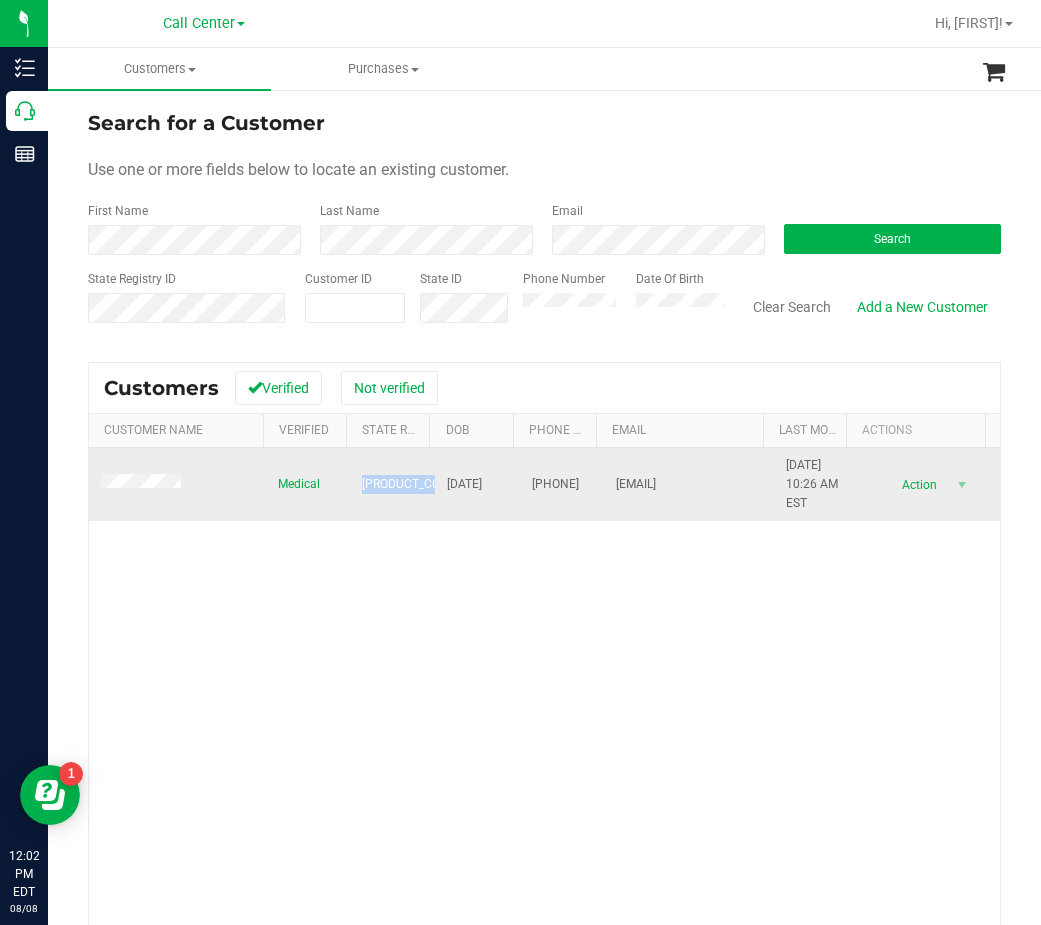 click on "[PRODUCT_CODE]" at bounding box center (410, 484) 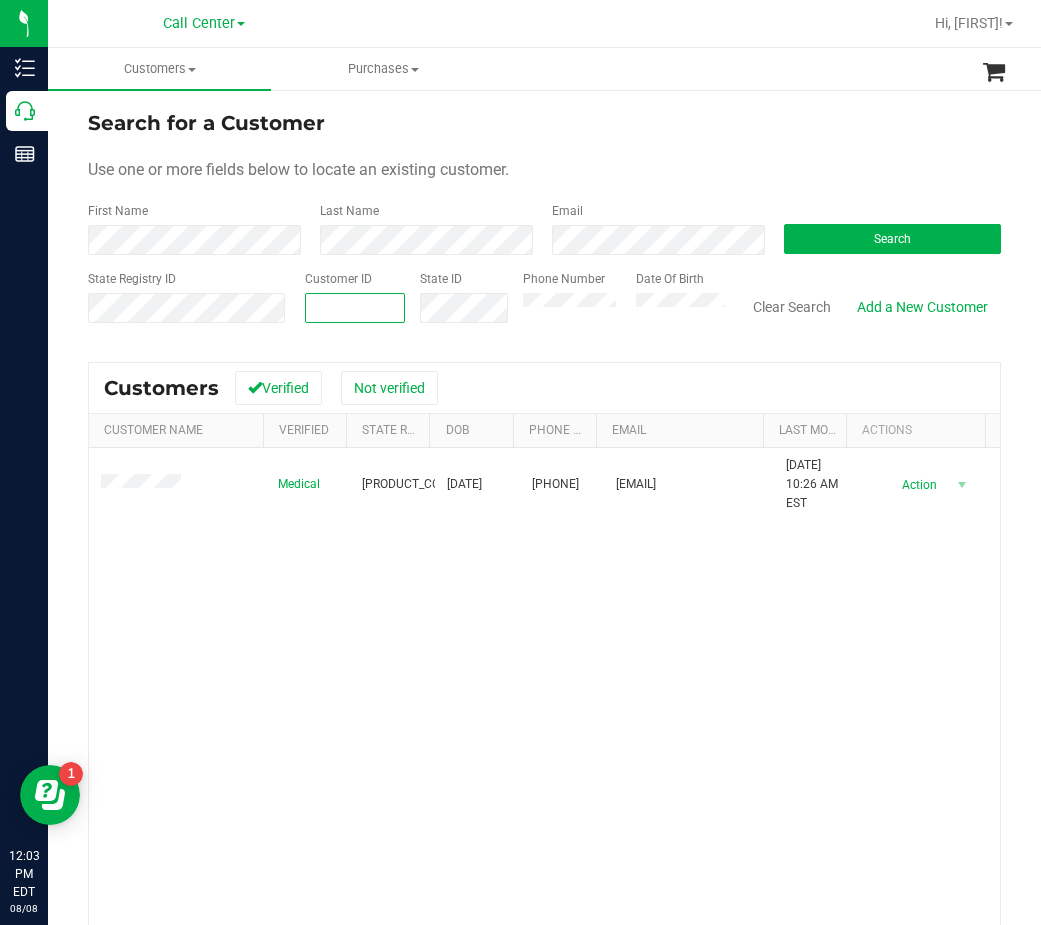 paste on "[CUSTOMER_ID]" 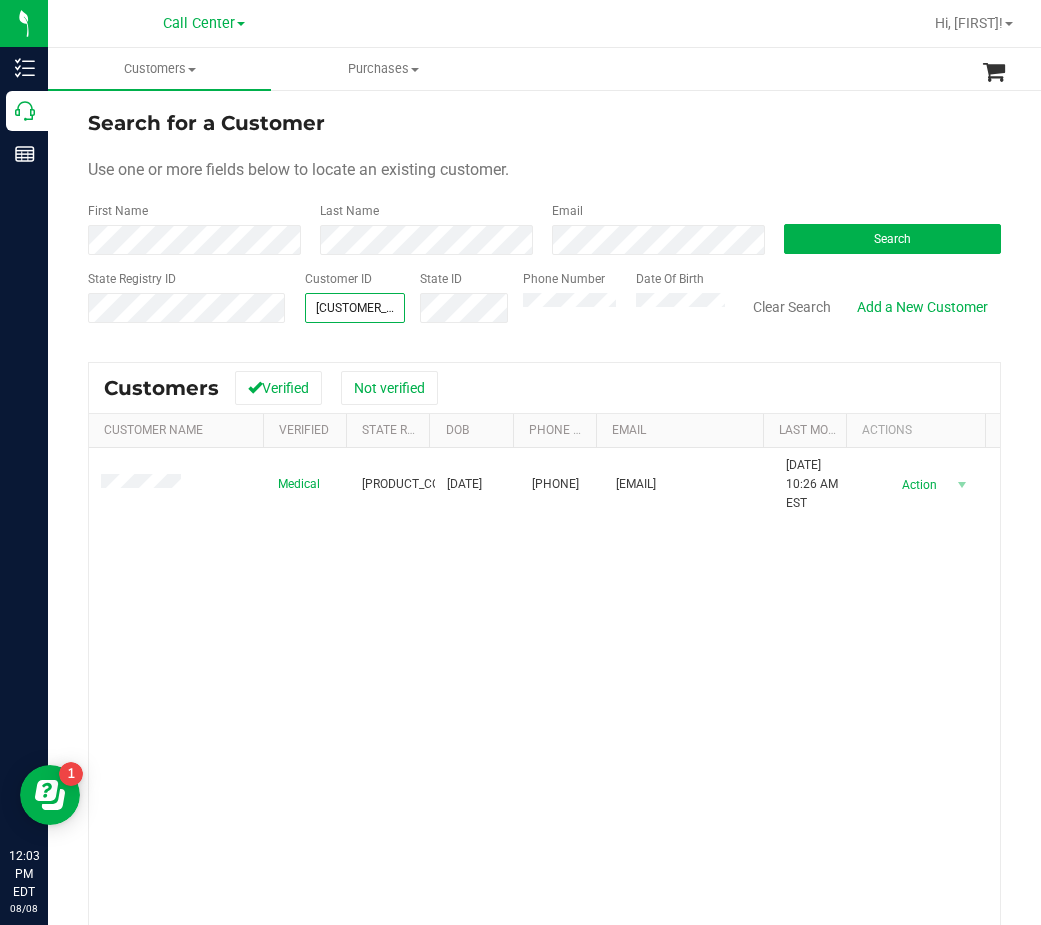type on "[CUSTOMER_ID]" 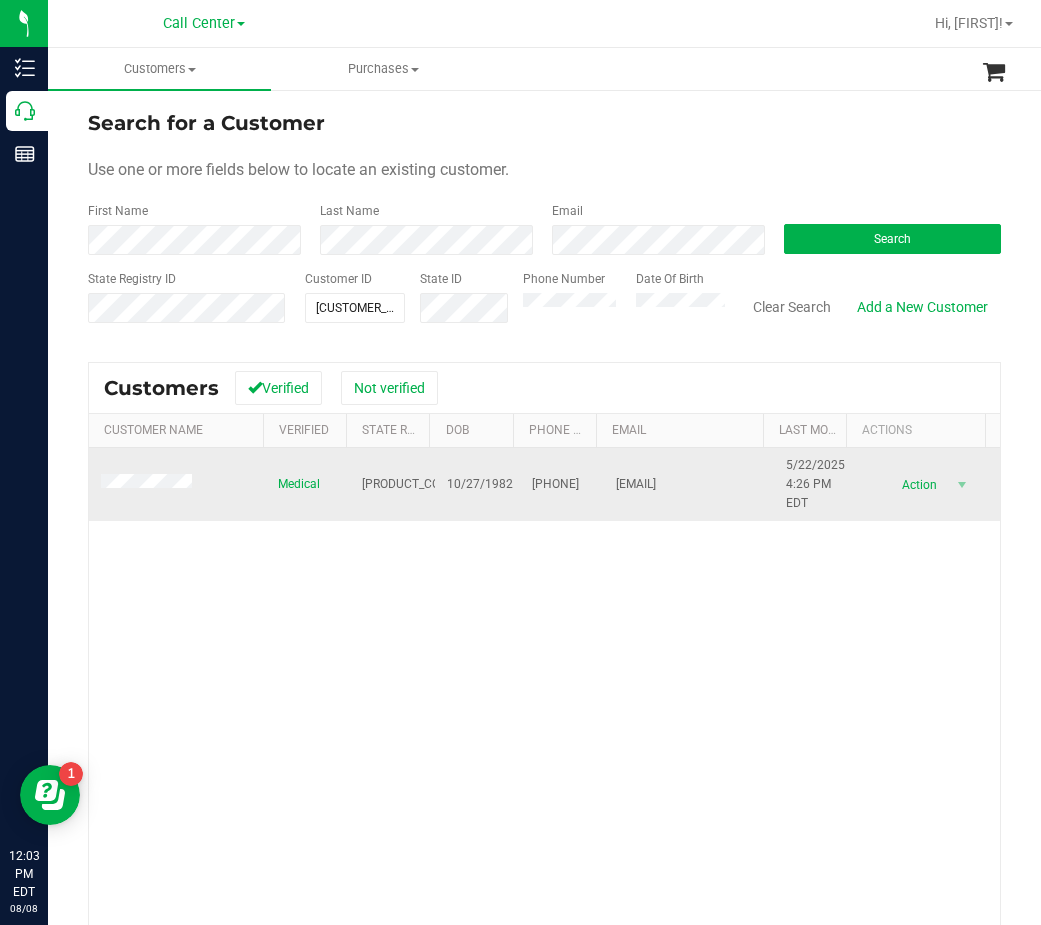 click on "[PRODUCT_CODE]" at bounding box center [410, 484] 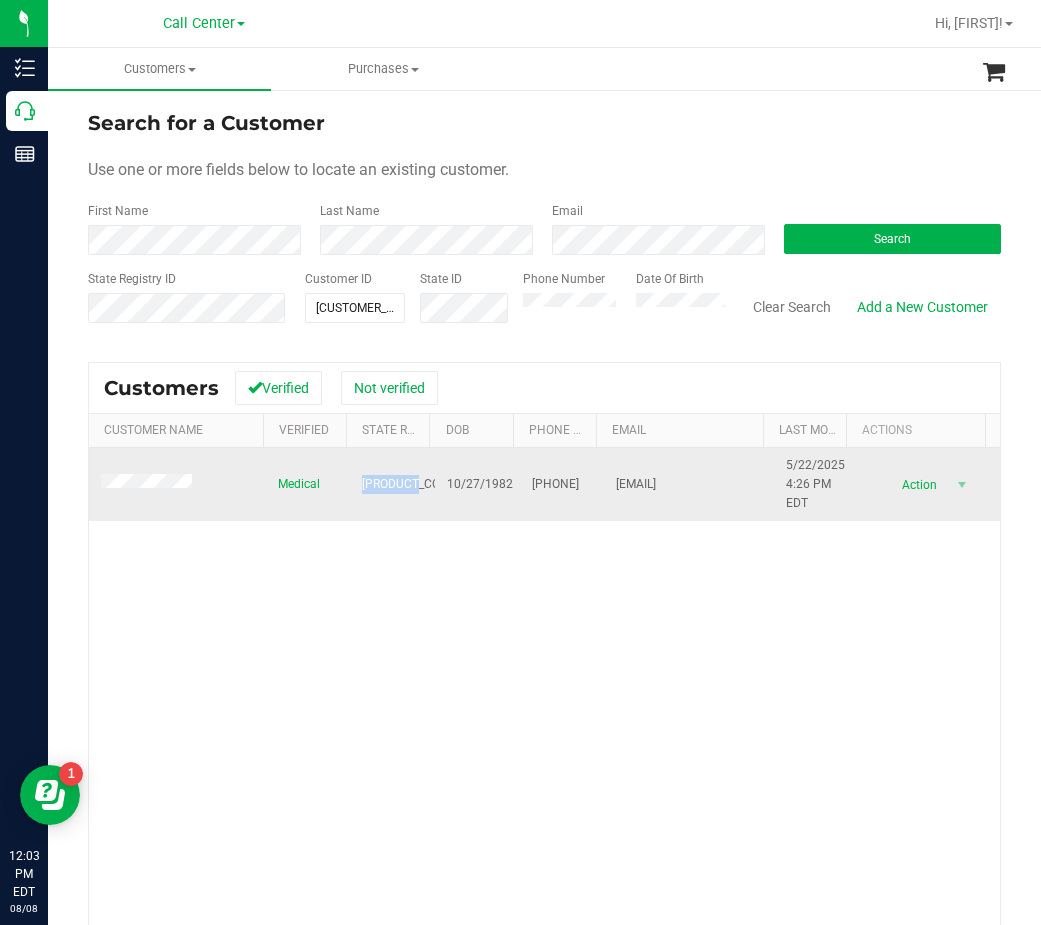 click on "[PRODUCT_CODE]" at bounding box center (410, 484) 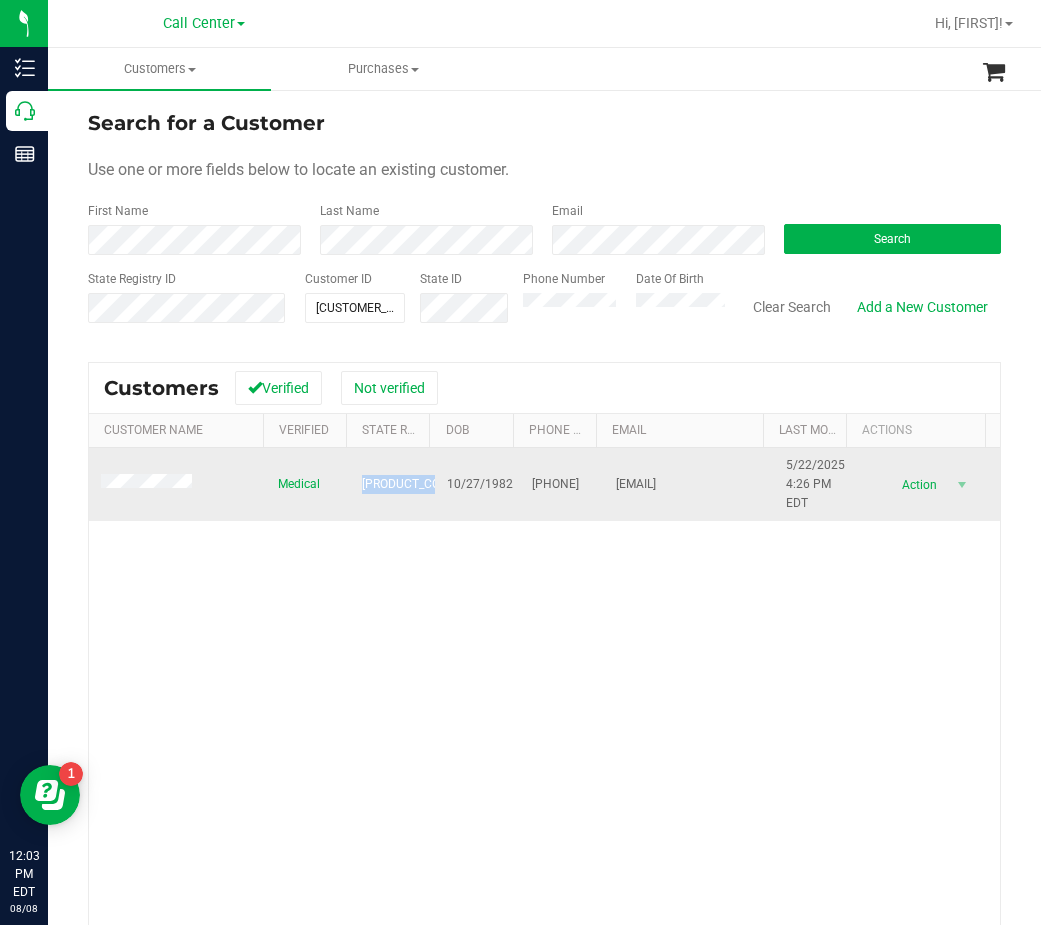 click on "[PRODUCT_CODE]" at bounding box center (410, 484) 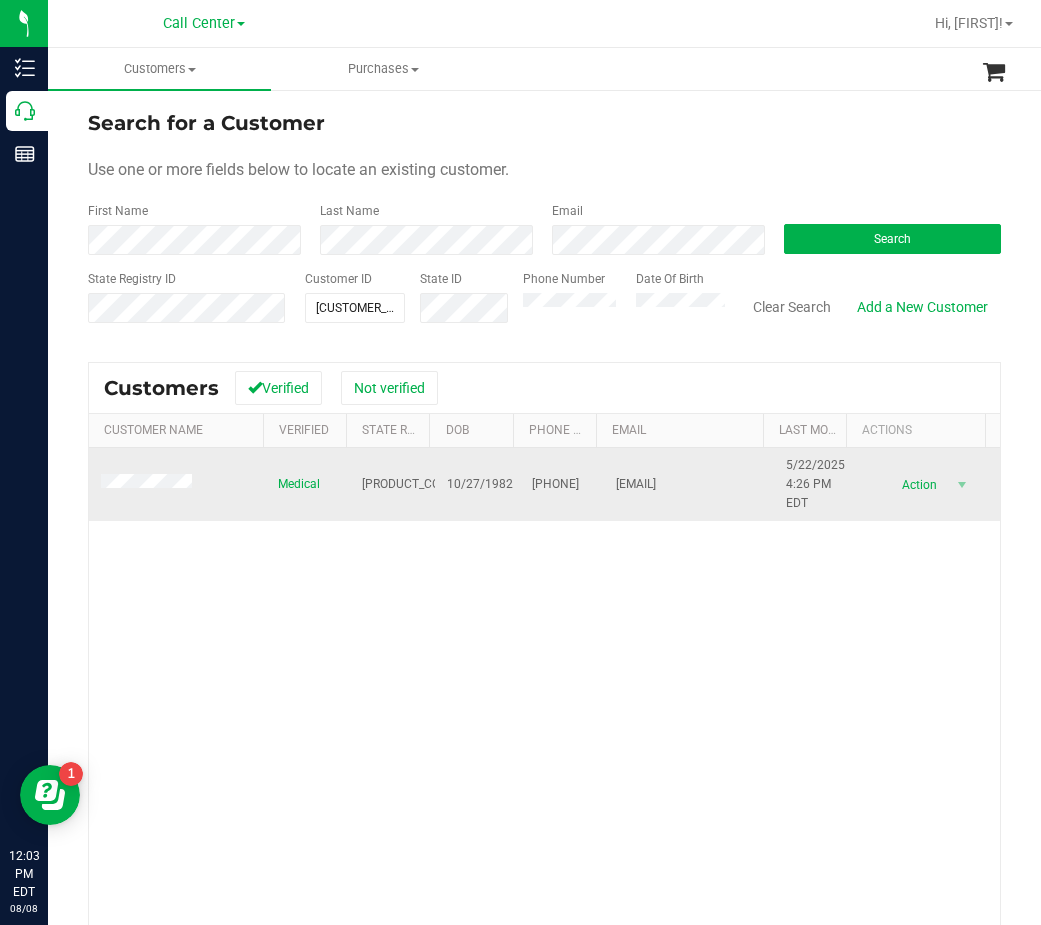 click on "10/27/1982" at bounding box center (480, 484) 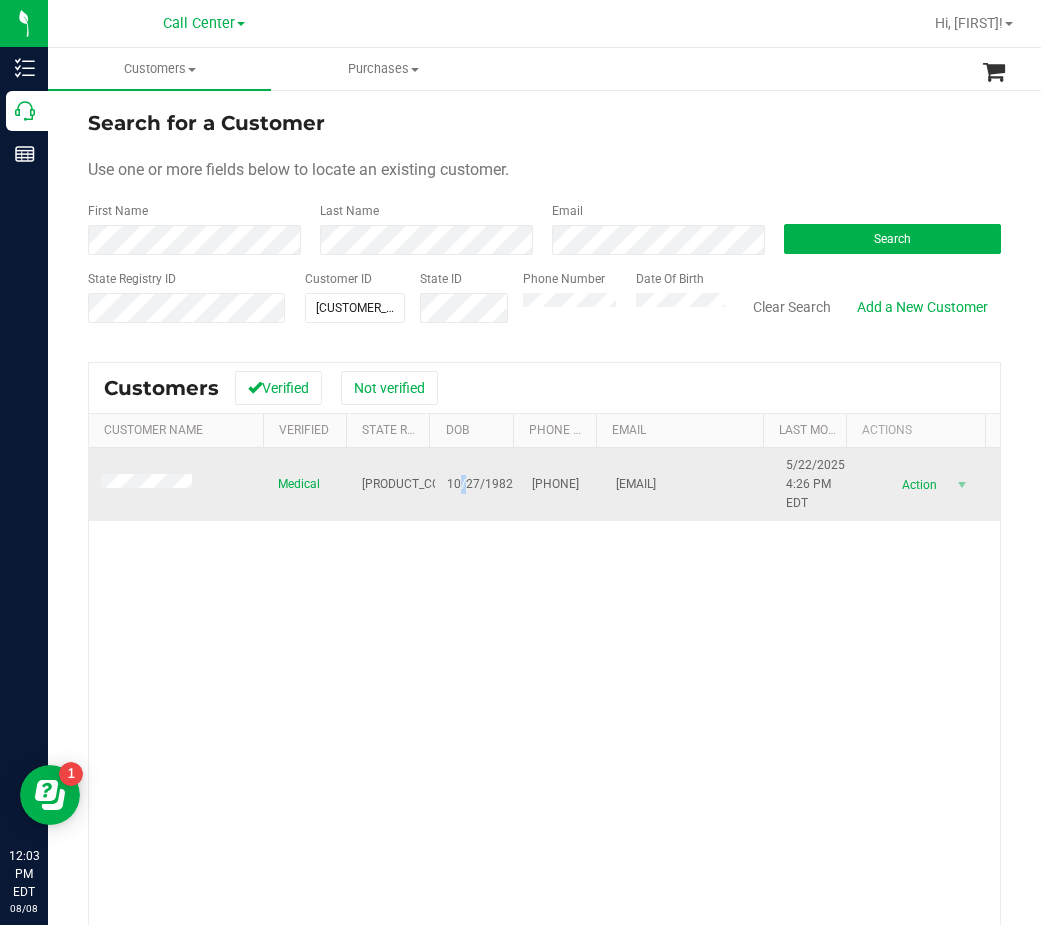 click on "10/27/1982" at bounding box center (480, 484) 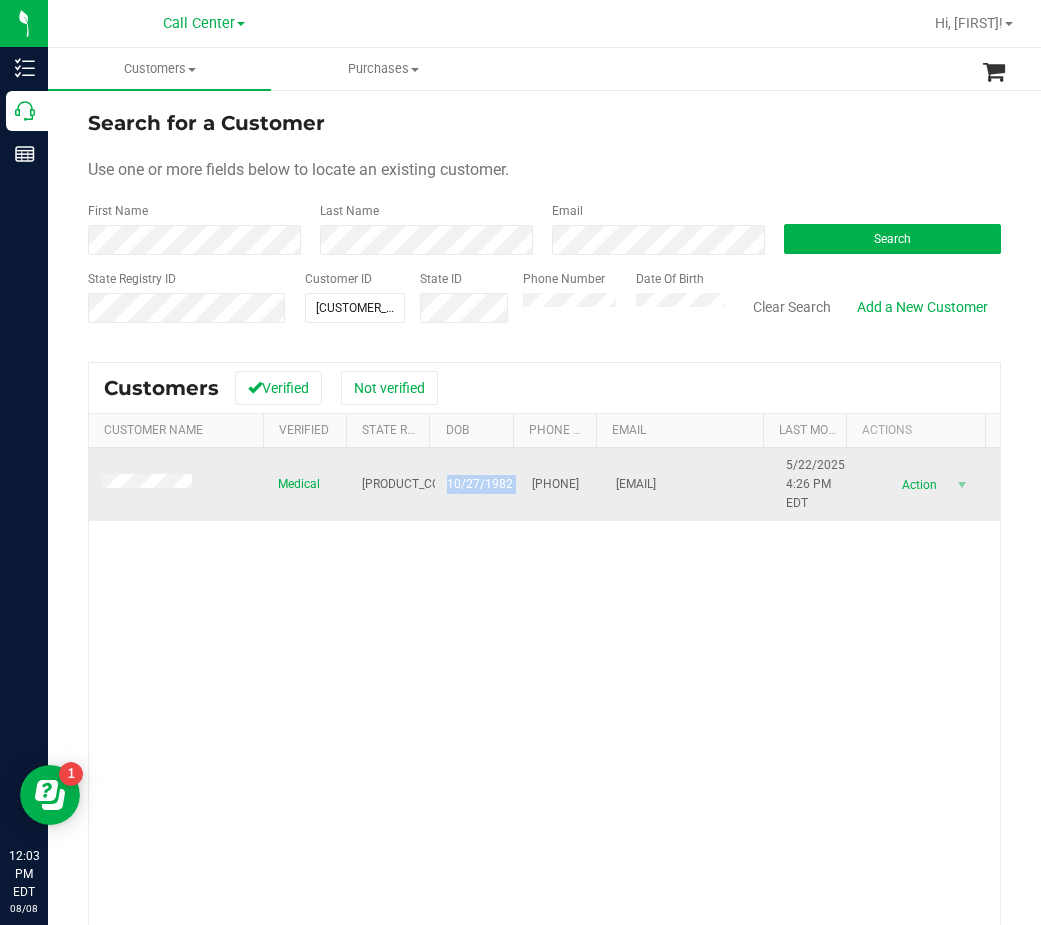 click on "10/27/1982" at bounding box center [480, 484] 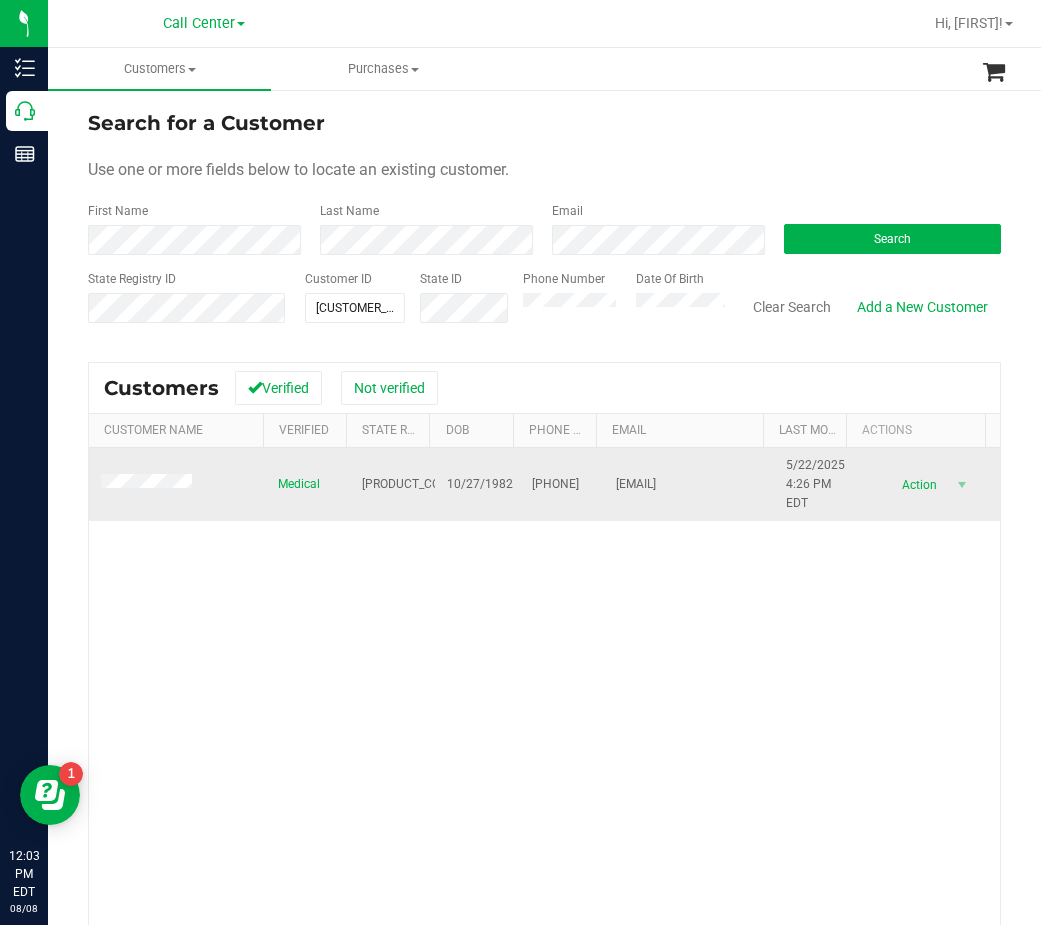 click on "[PHONE]" at bounding box center [555, 484] 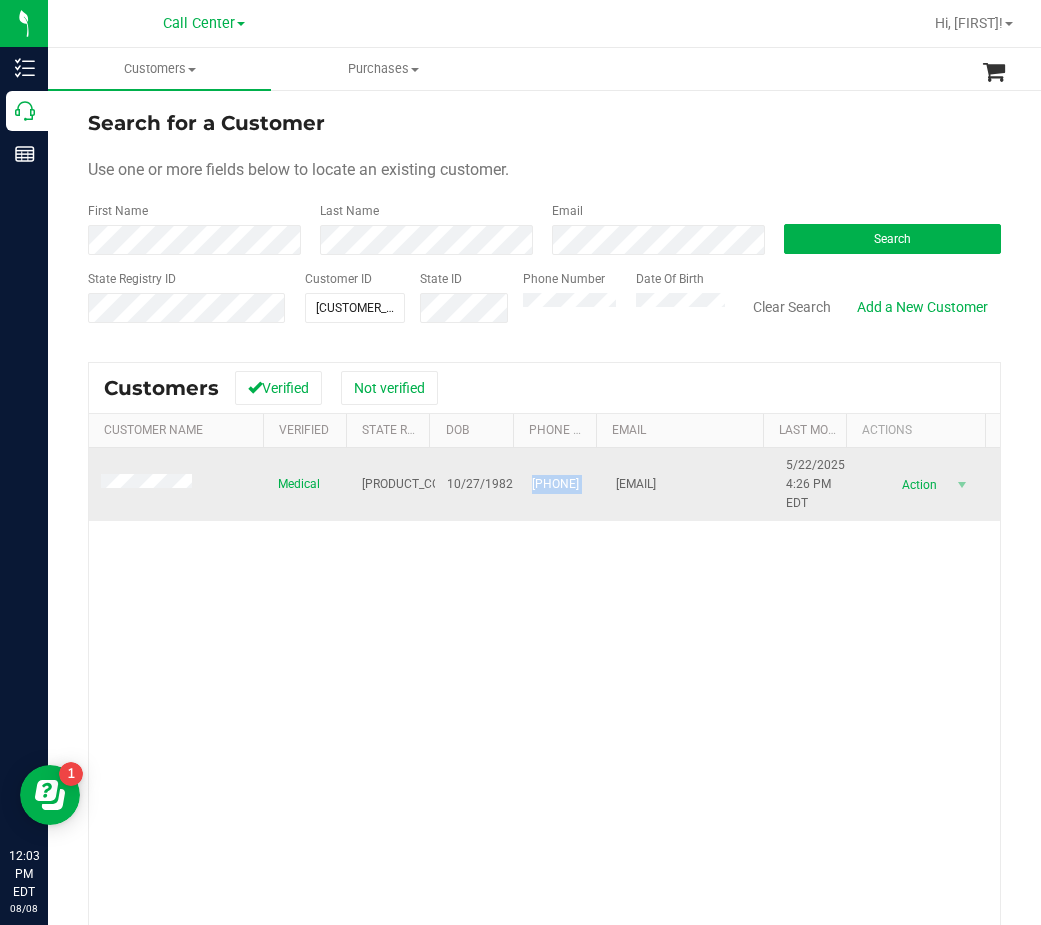 click on "[PHONE]" at bounding box center (555, 484) 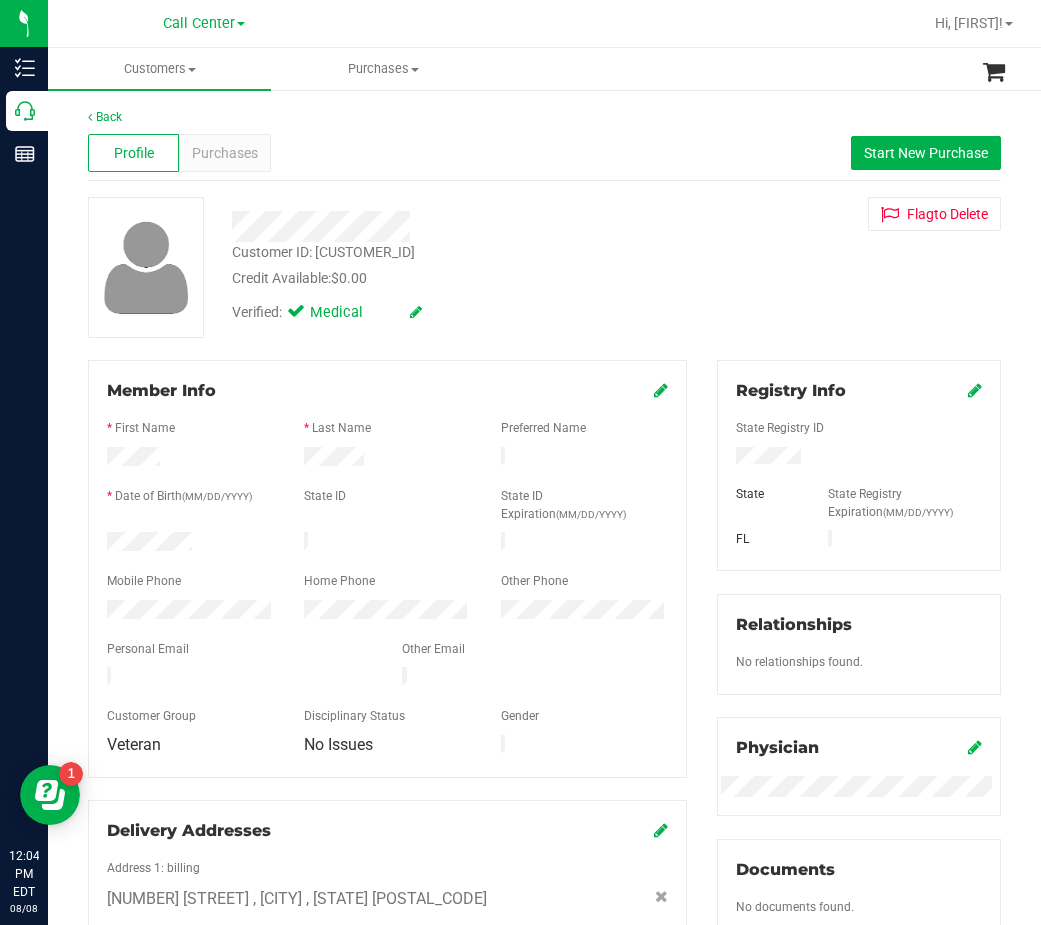 drag, startPoint x: 493, startPoint y: 247, endPoint x: 383, endPoint y: 182, distance: 127.769325 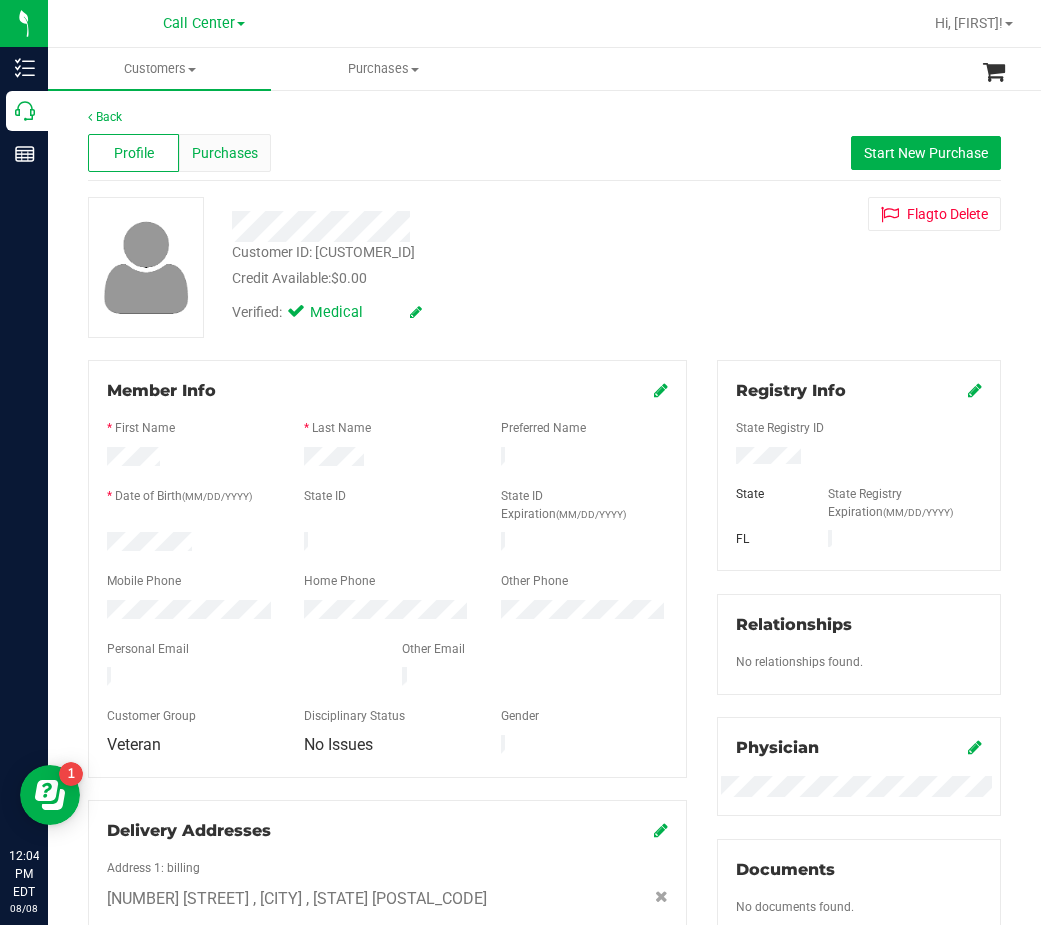 click on "Purchases" at bounding box center (225, 153) 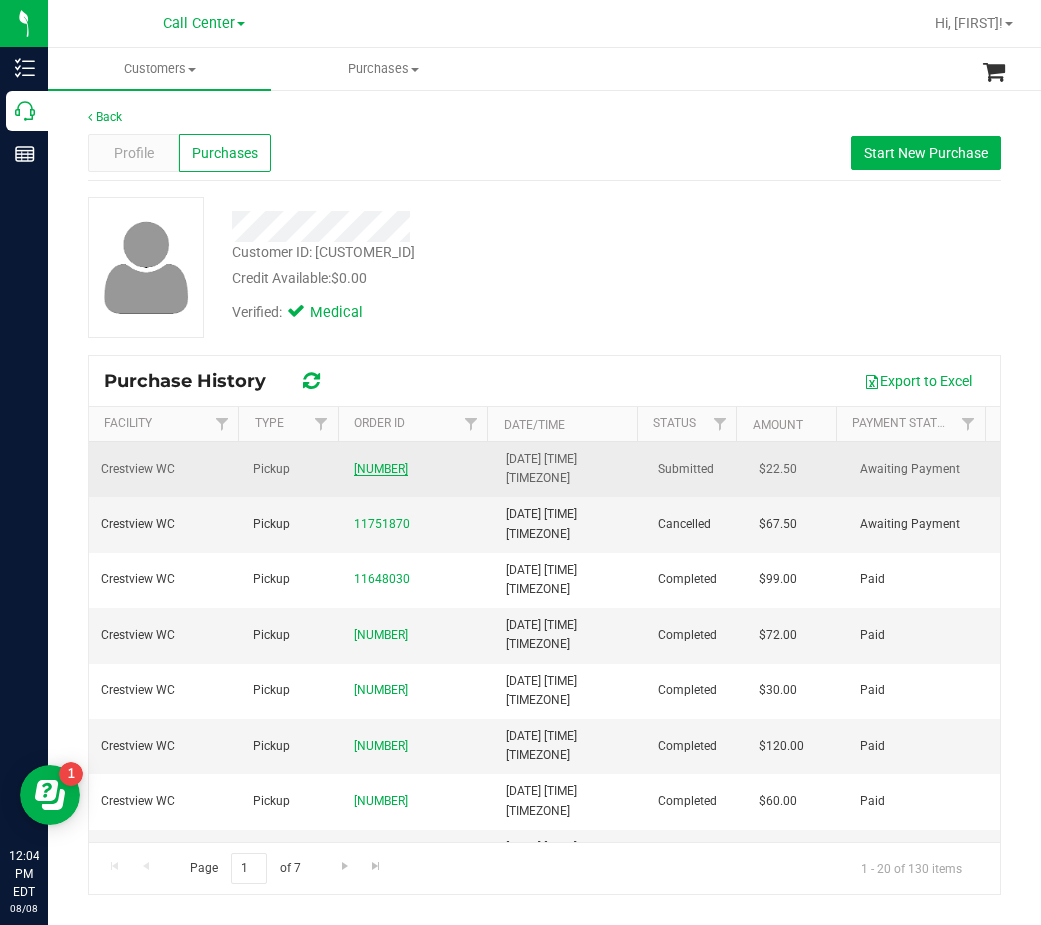 click on "[NUMBER]" at bounding box center [381, 469] 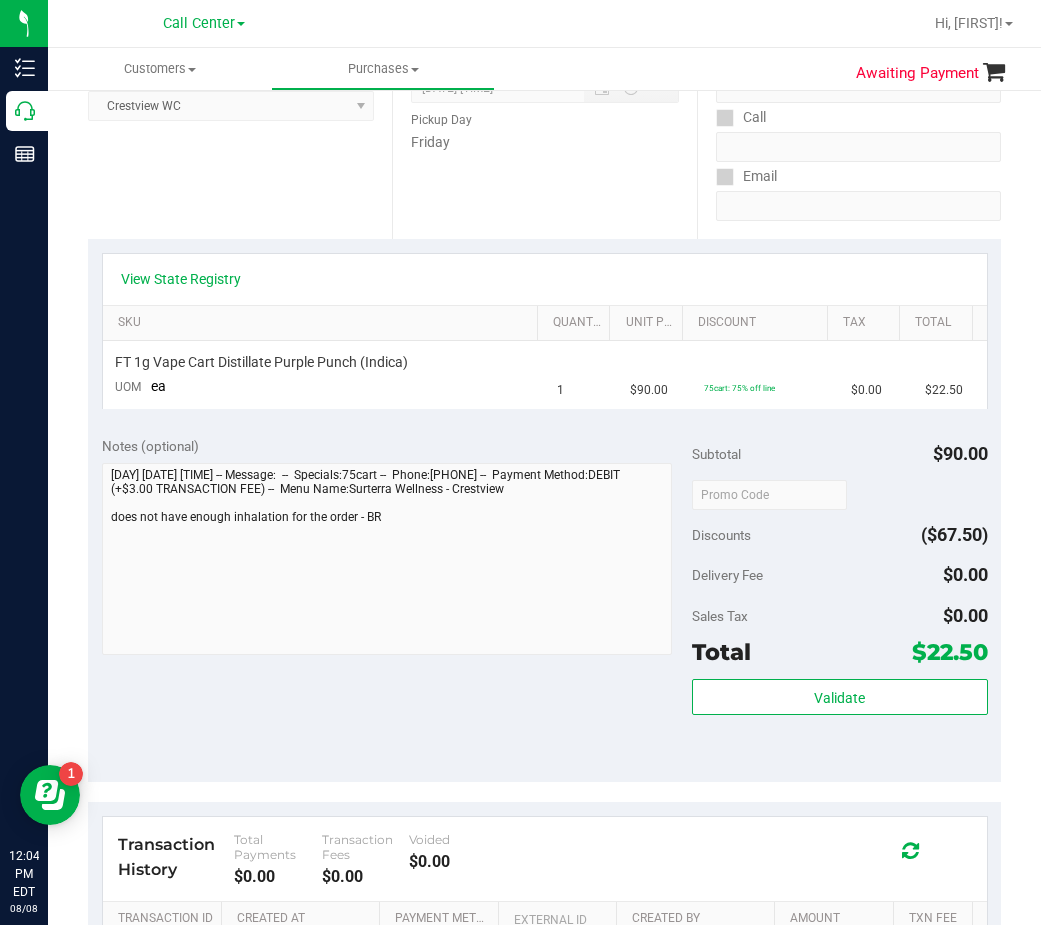 scroll, scrollTop: 0, scrollLeft: 0, axis: both 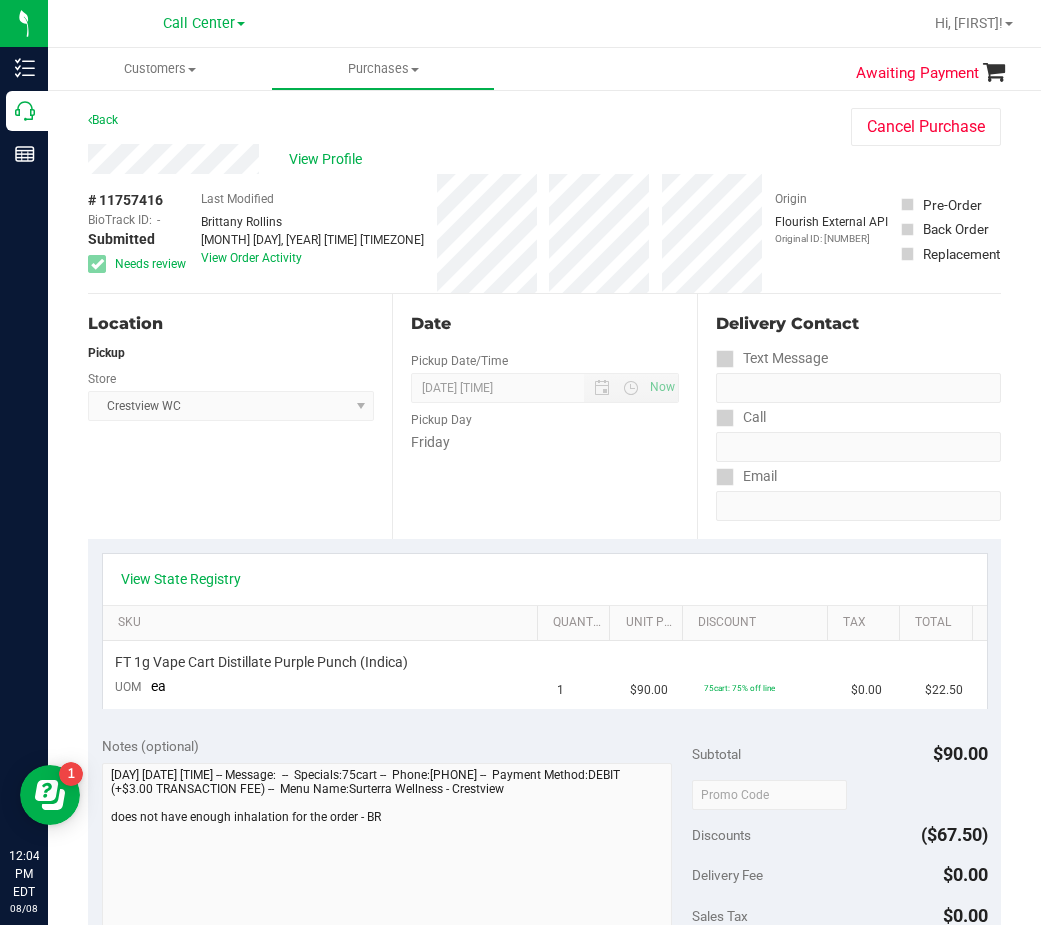 click on "SKU" at bounding box center (320, 624) 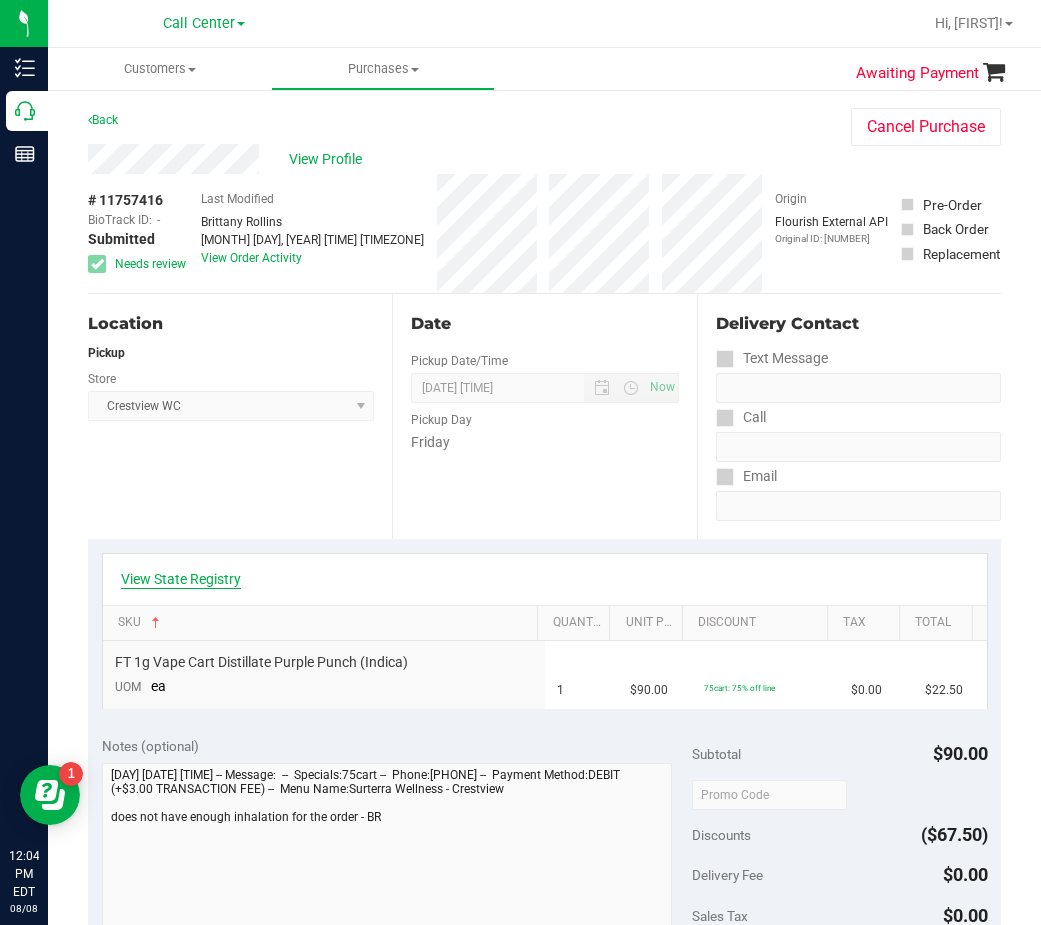 click on "View State Registry" at bounding box center [181, 579] 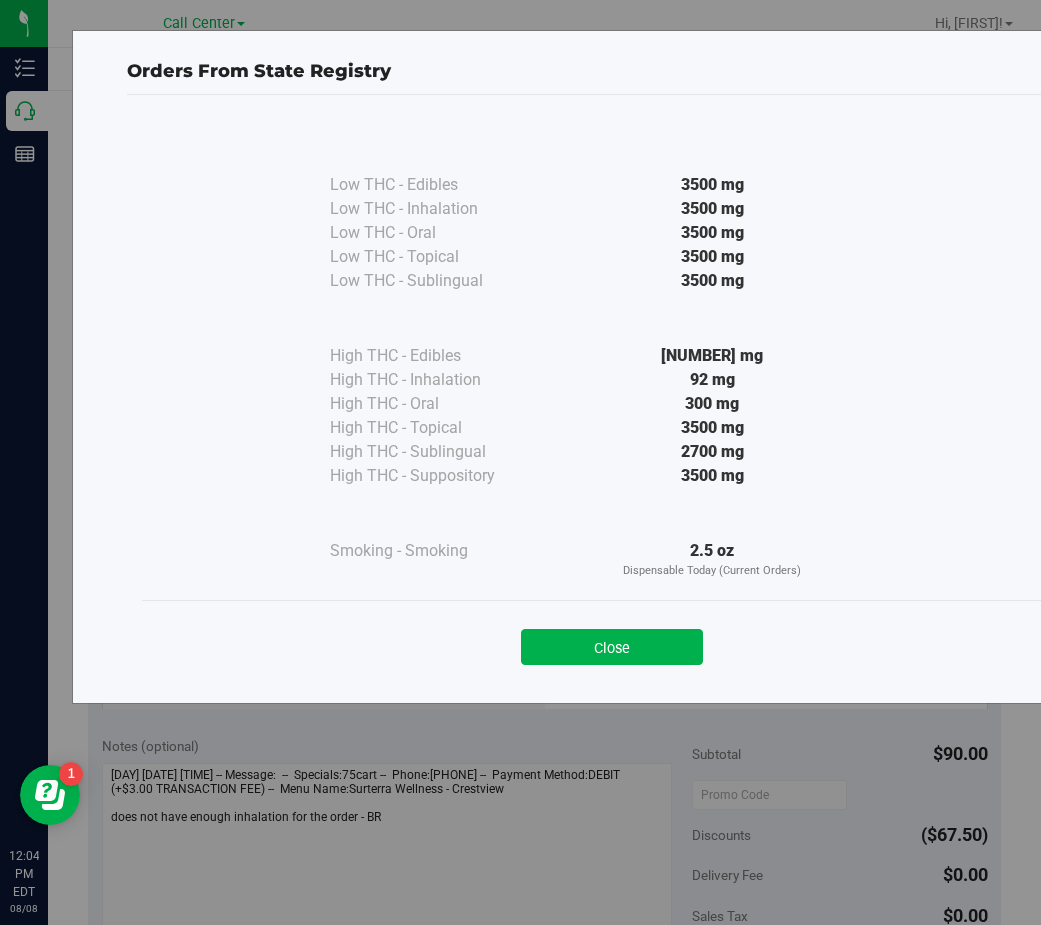 click on "Close" at bounding box center (612, 640) 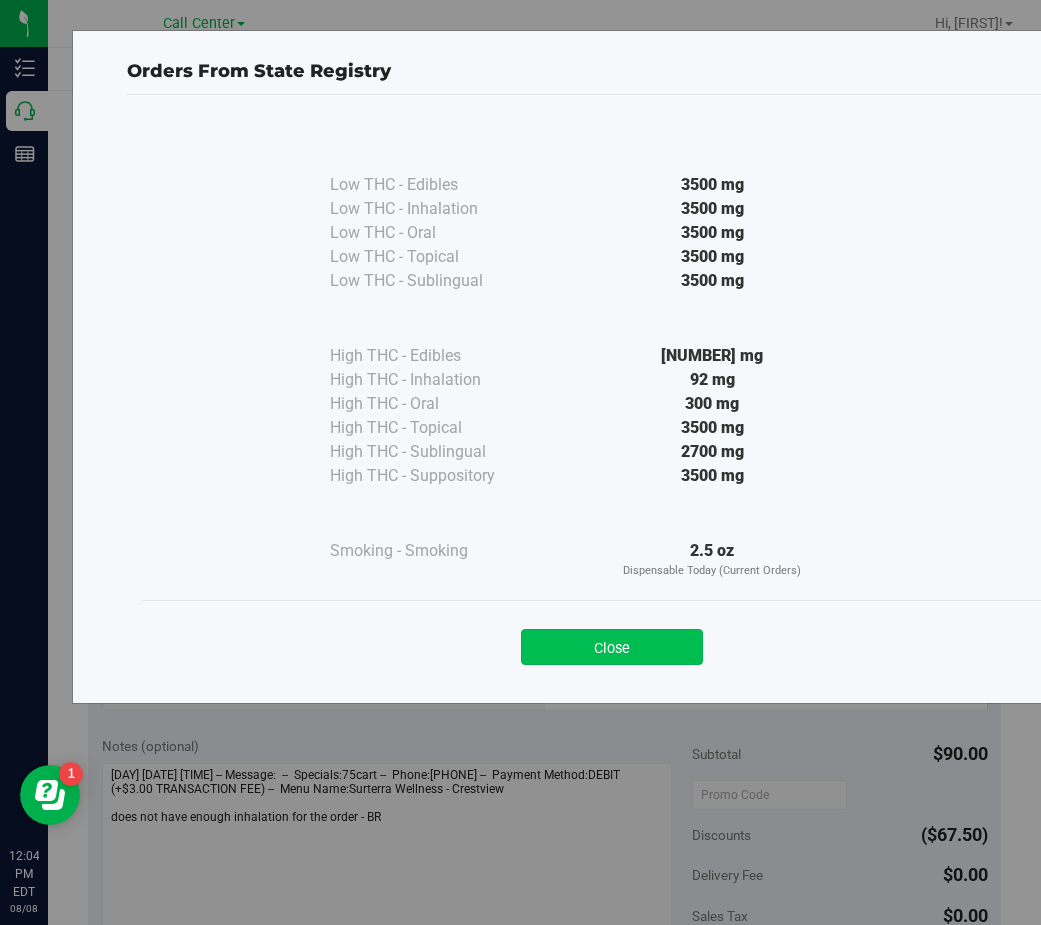 click on "Close" at bounding box center [612, 647] 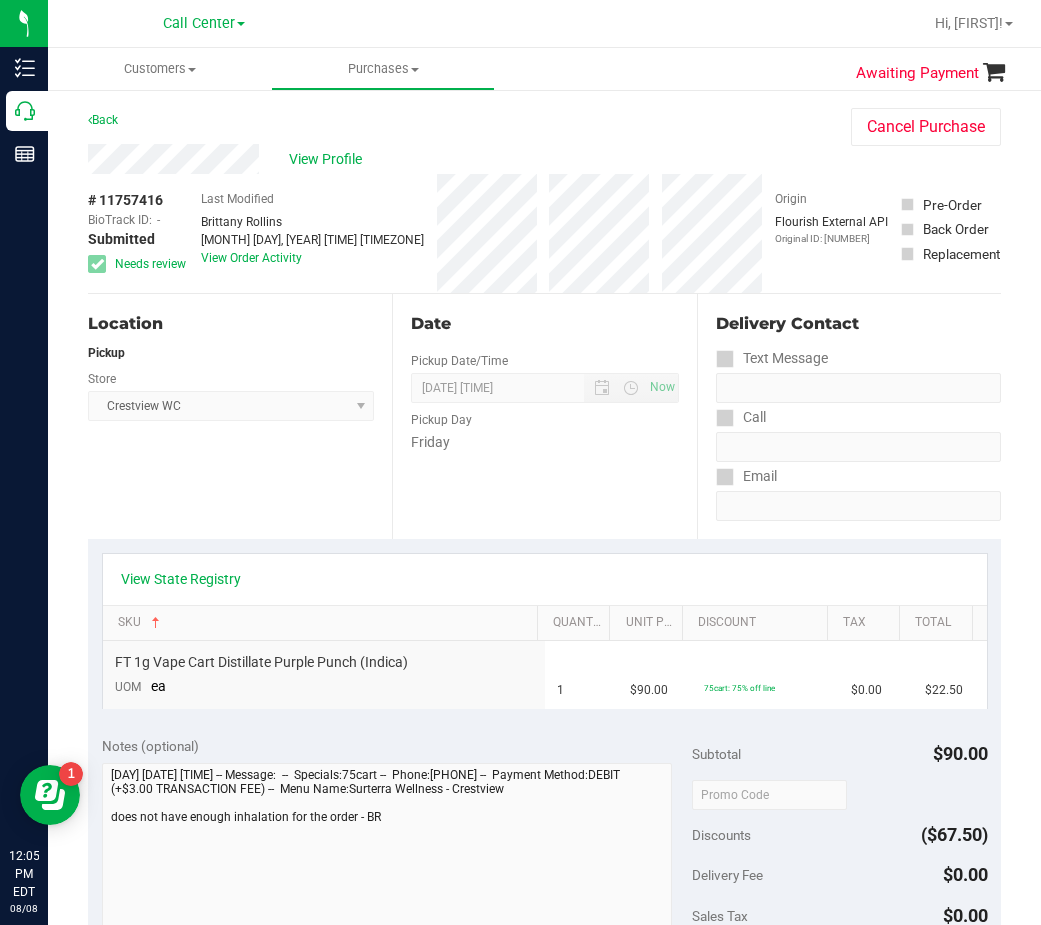 drag, startPoint x: 710, startPoint y: 326, endPoint x: 694, endPoint y: 314, distance: 20 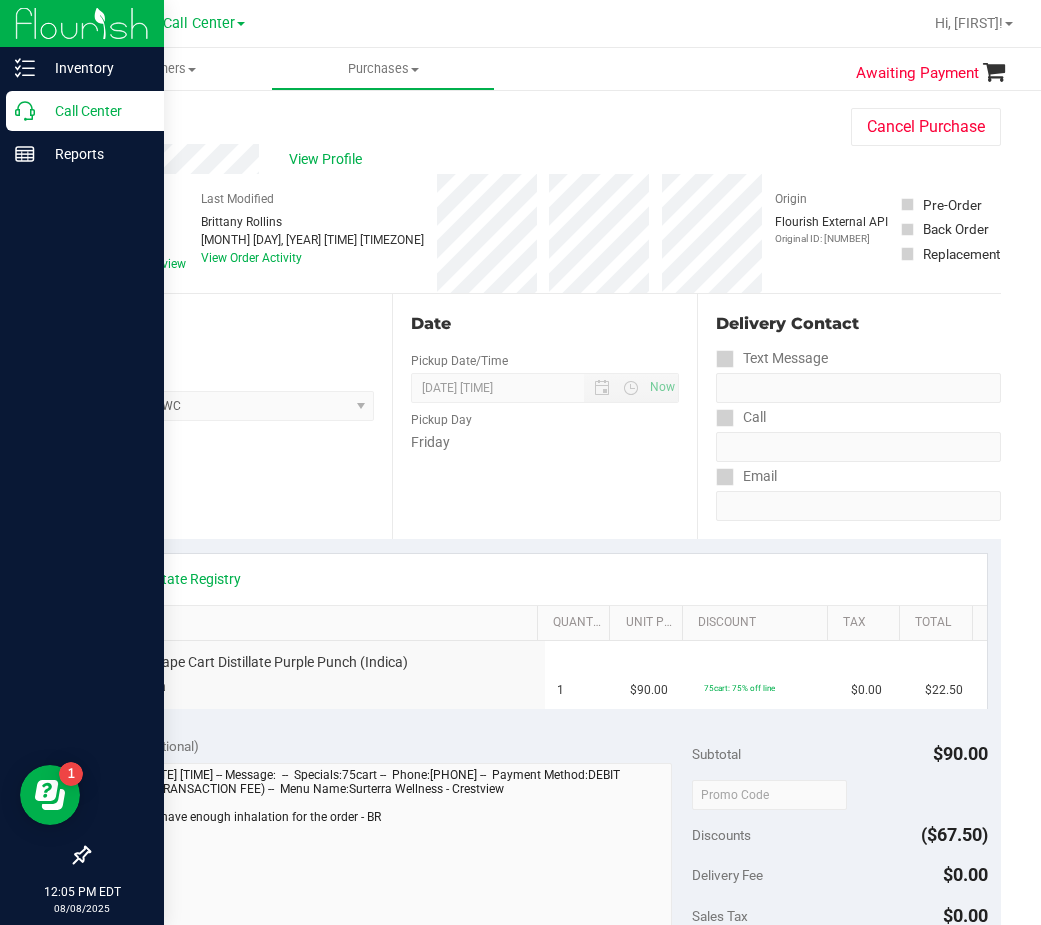 click on "Call Center" at bounding box center (85, 111) 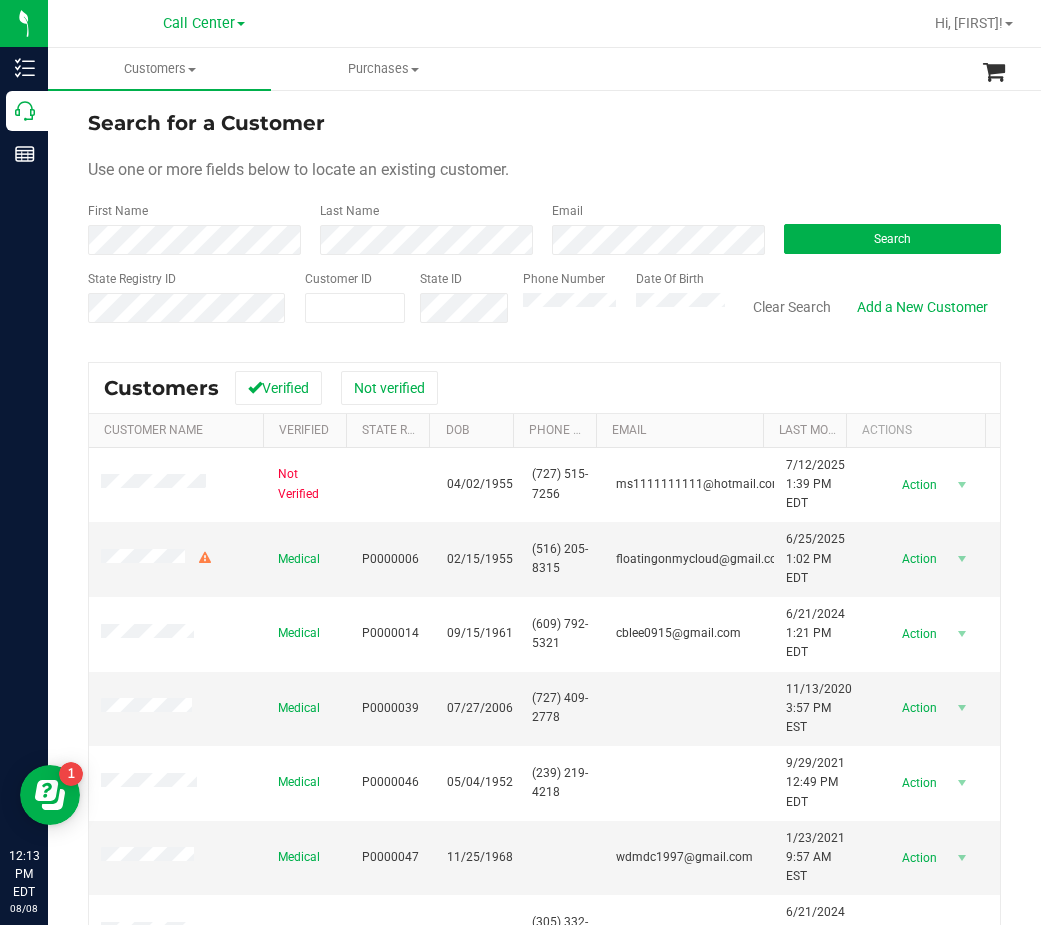 click on "Search" at bounding box center (885, 228) 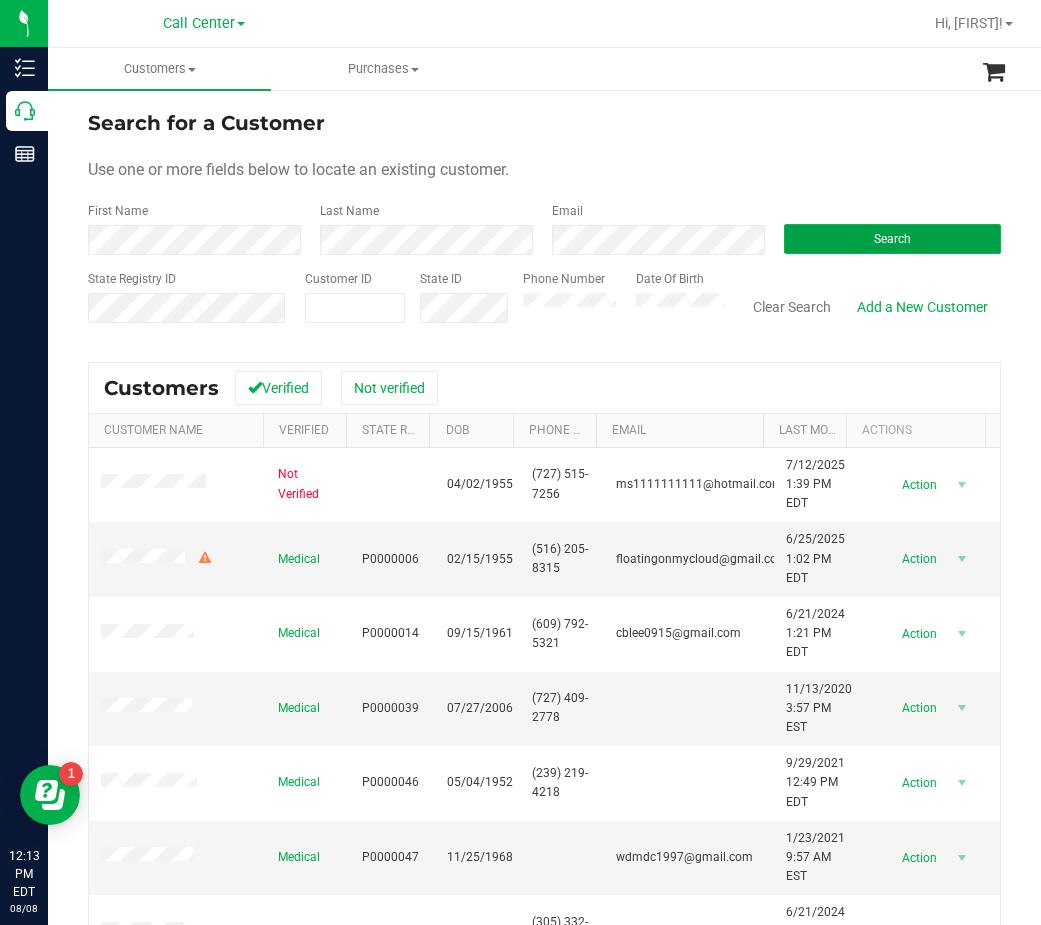 click on "Search" at bounding box center [892, 239] 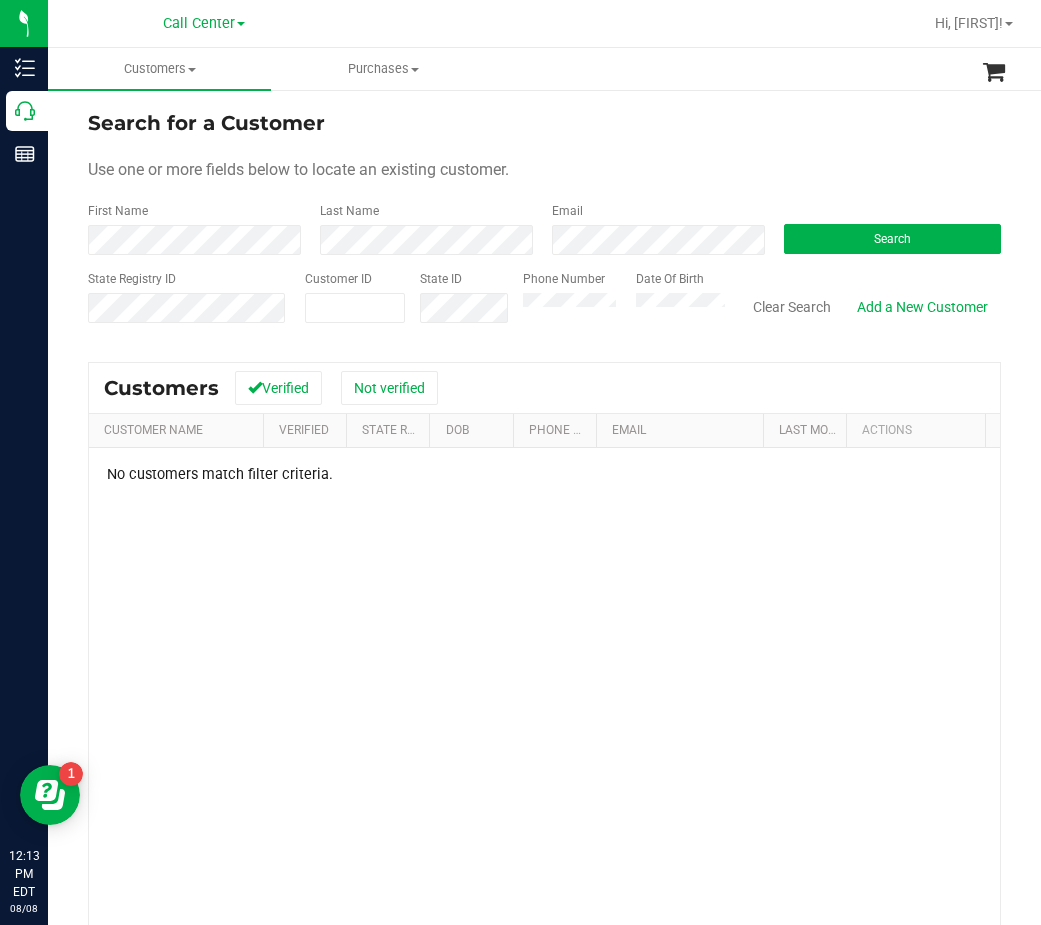 click on "Date Of Birth" at bounding box center [673, 305] 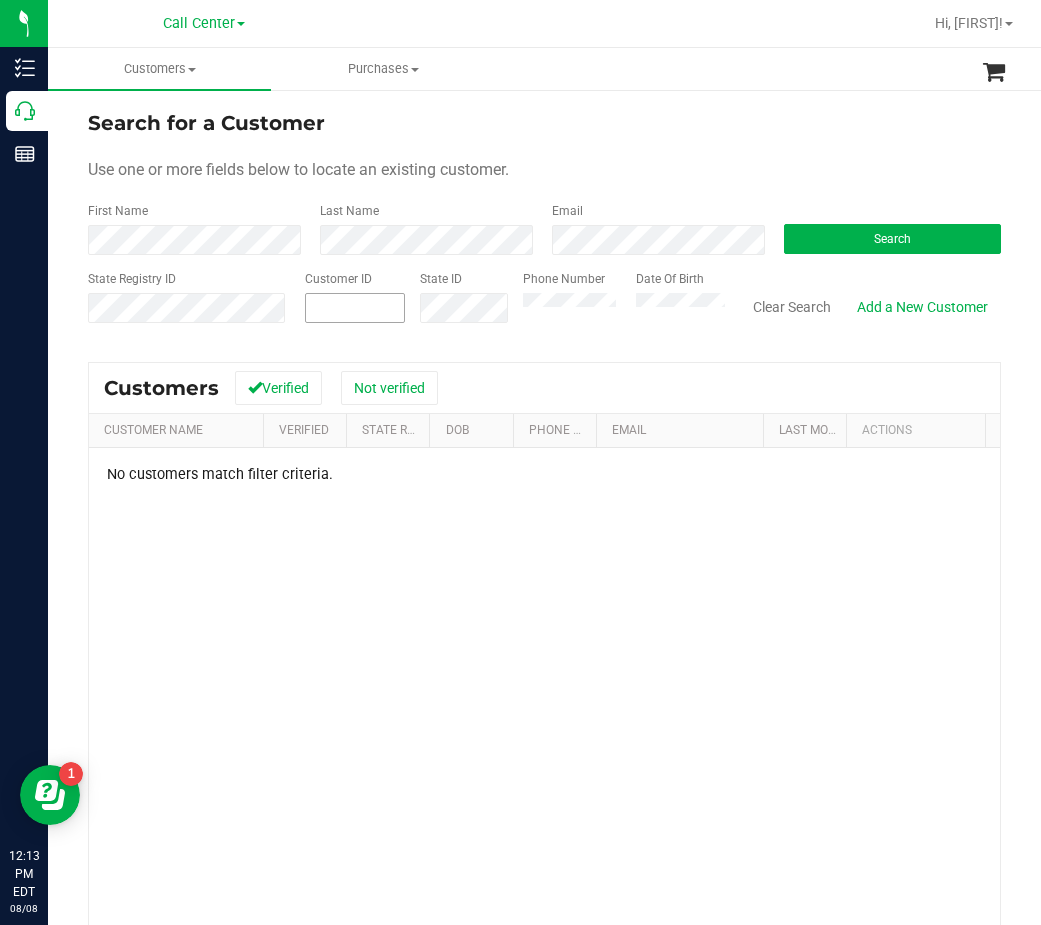 click at bounding box center (355, 308) 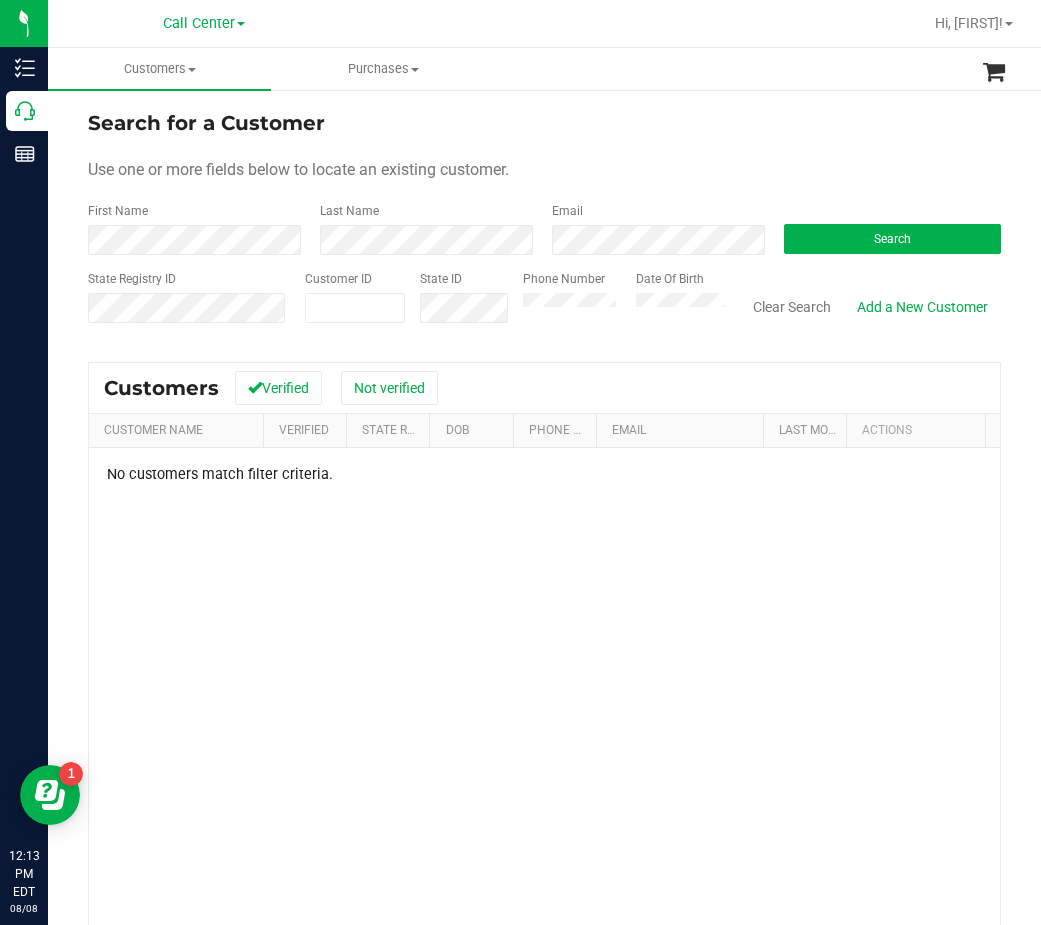 click on "Search for a Customer
Use one or more fields below to locate an existing customer.
First Name
Last Name
Email
Search
State Registry ID
Customer ID
State ID
Phone Number
Date Of Birth" at bounding box center [544, 224] 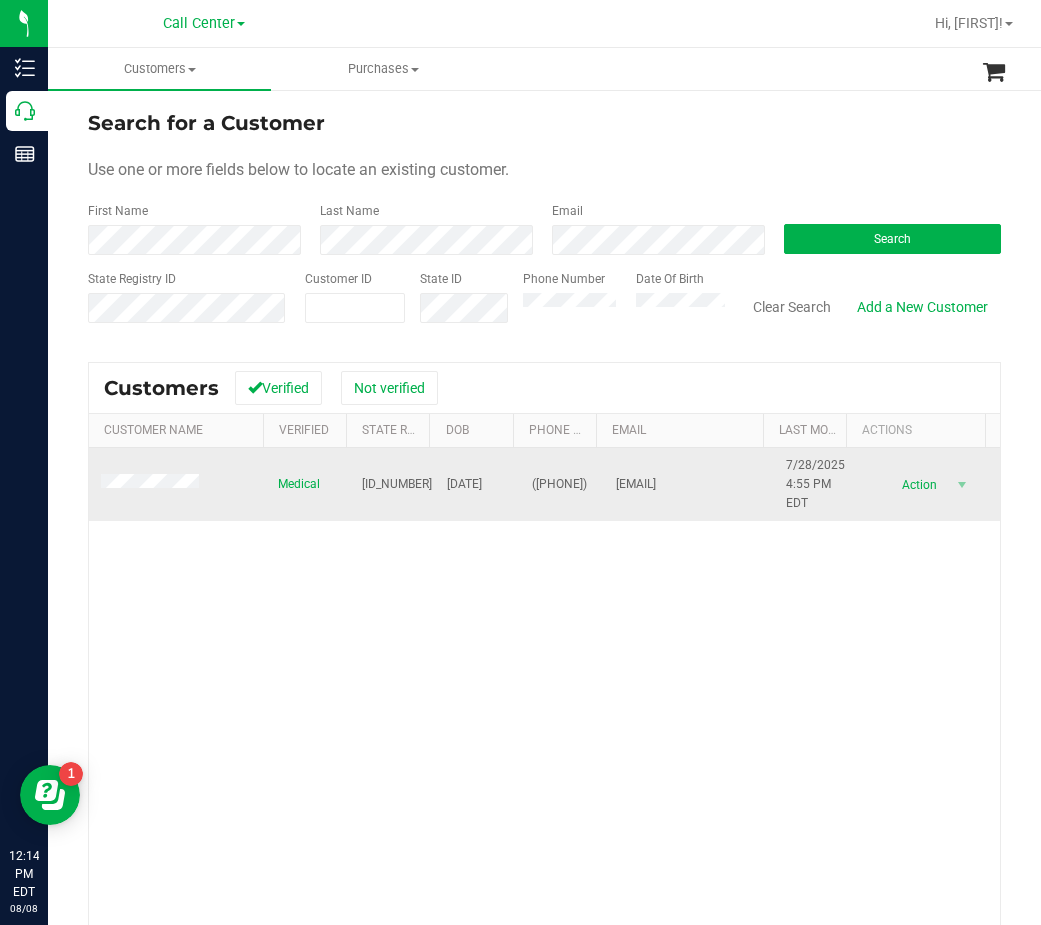 click on "Medical" at bounding box center (308, 485) 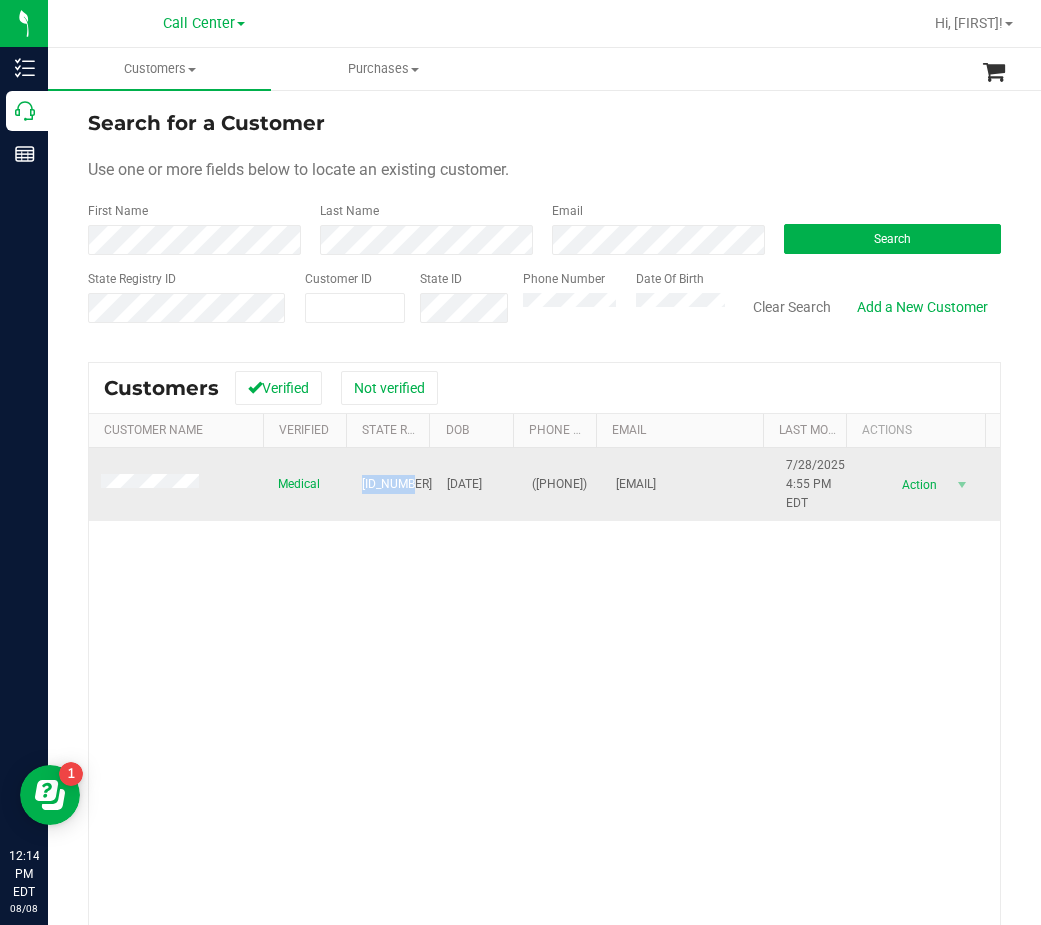 click on "[ID_NUMBER]" at bounding box center (397, 484) 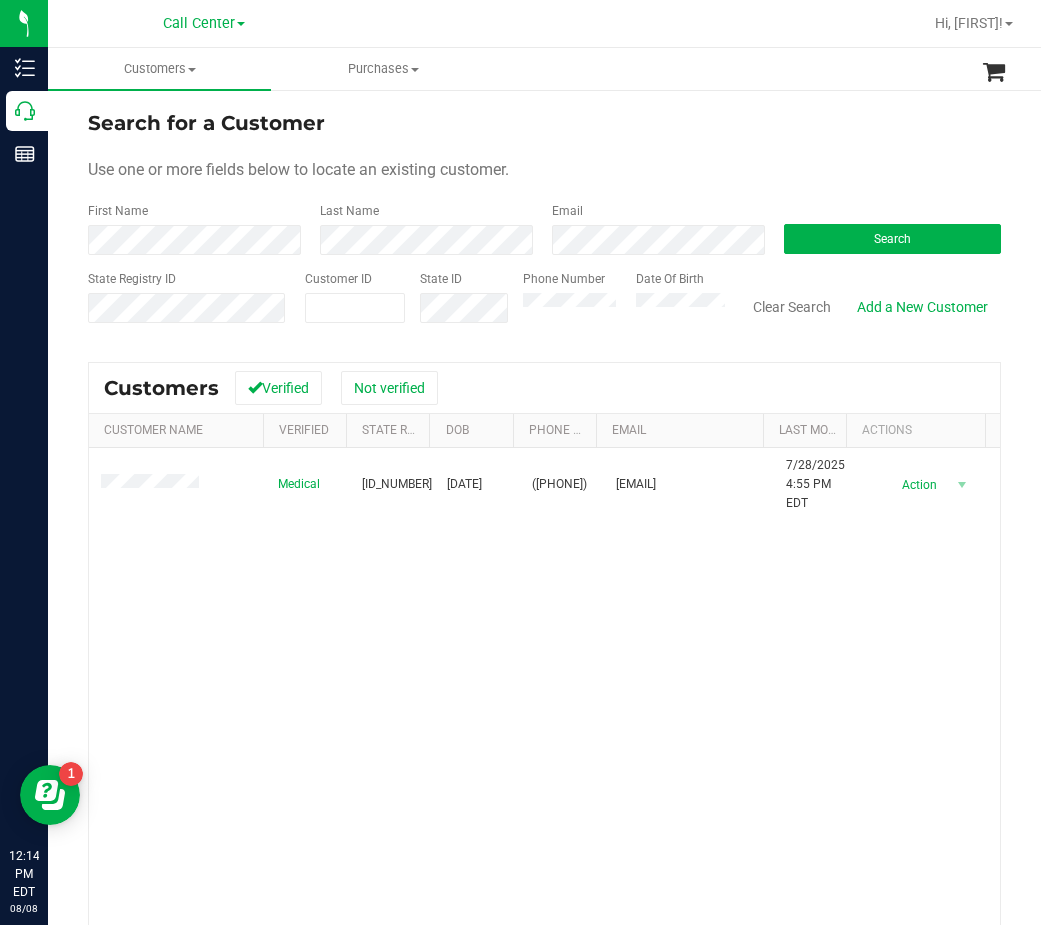 drag, startPoint x: 391, startPoint y: 599, endPoint x: 404, endPoint y: 583, distance: 20.615528 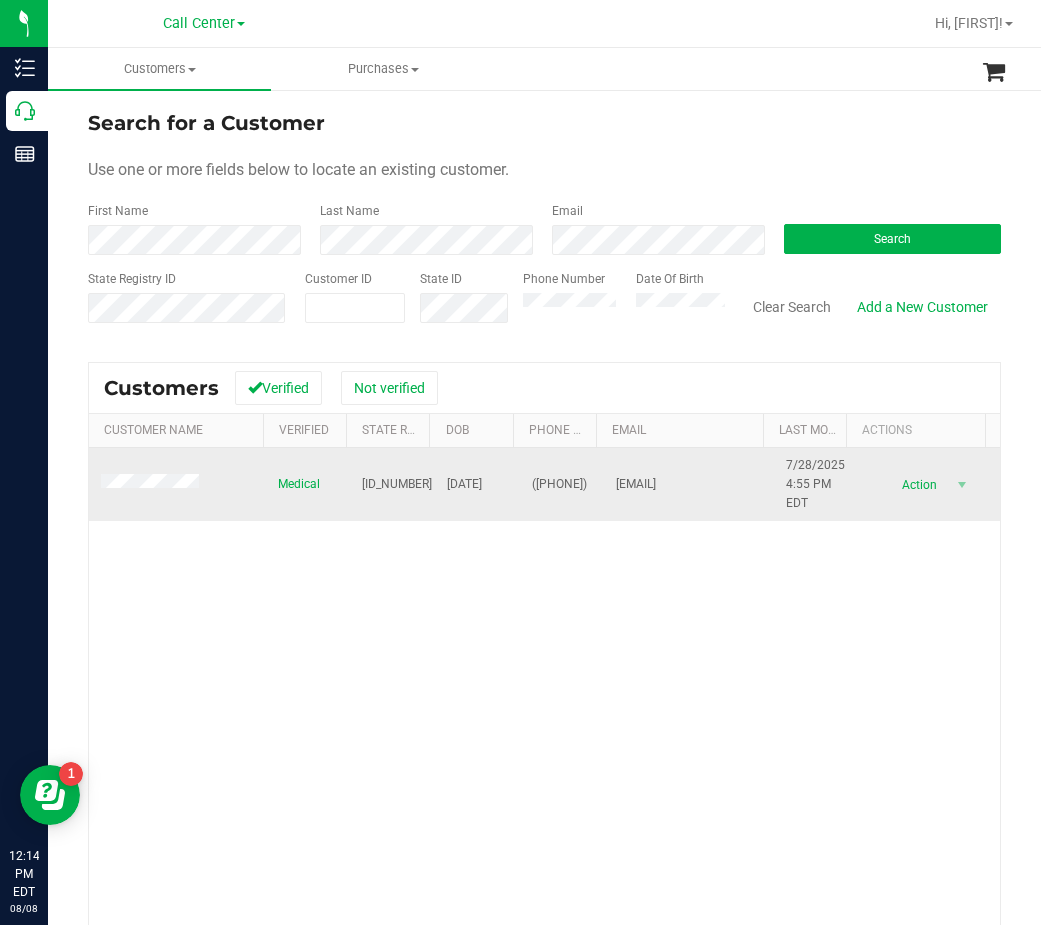click on "[DATE]" at bounding box center (464, 484) 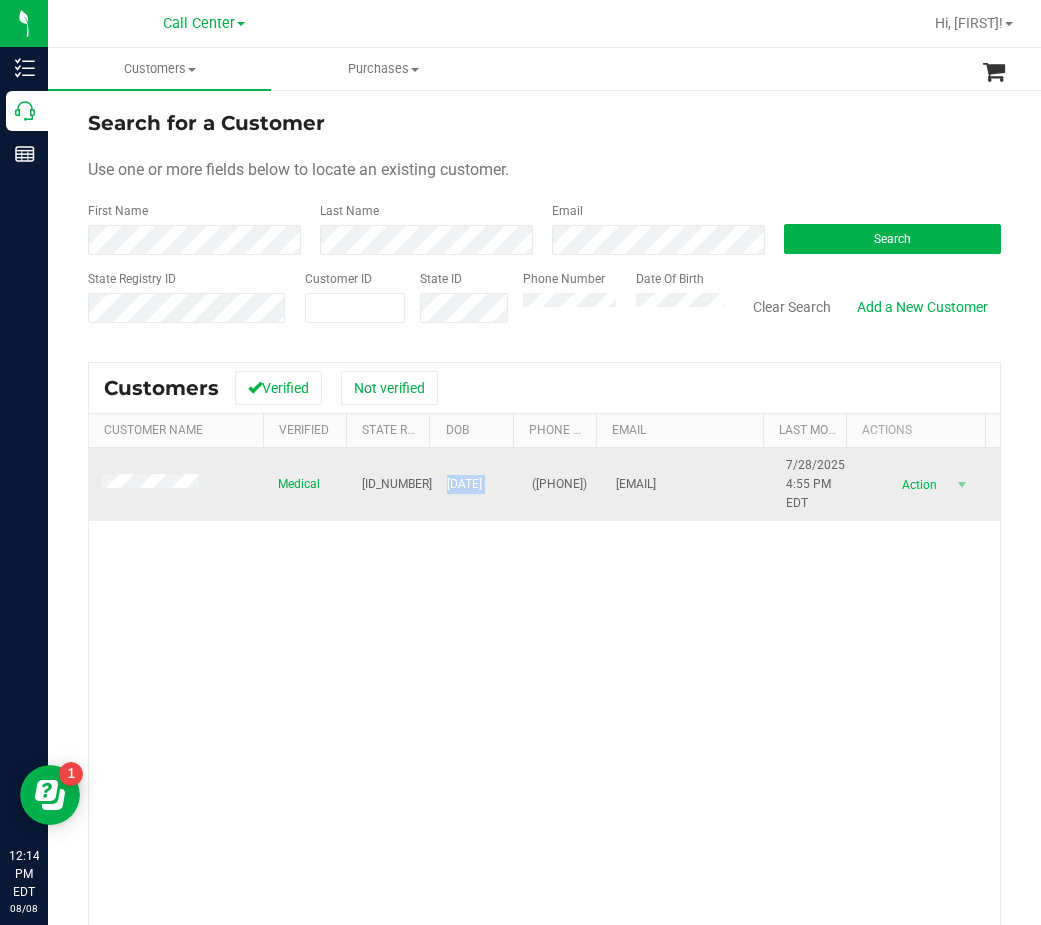 click on "[DATE]" at bounding box center (464, 484) 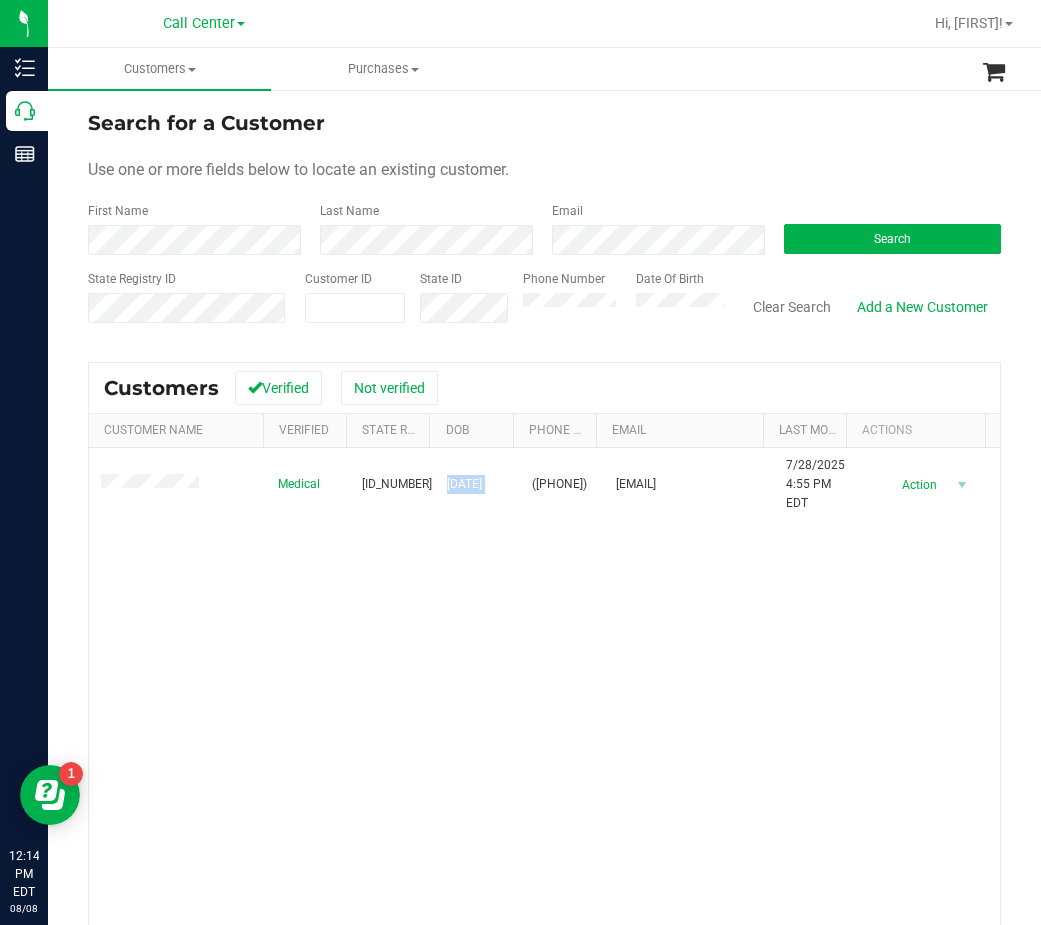 click on "Medical [ID_NUMBER] [DATE] ([PHONE]) [EMAIL] [DATE] [TIME] [TIMEZONE]
Delete Profile
Action Action Create new purchase View profile View purchases" at bounding box center [544, 739] 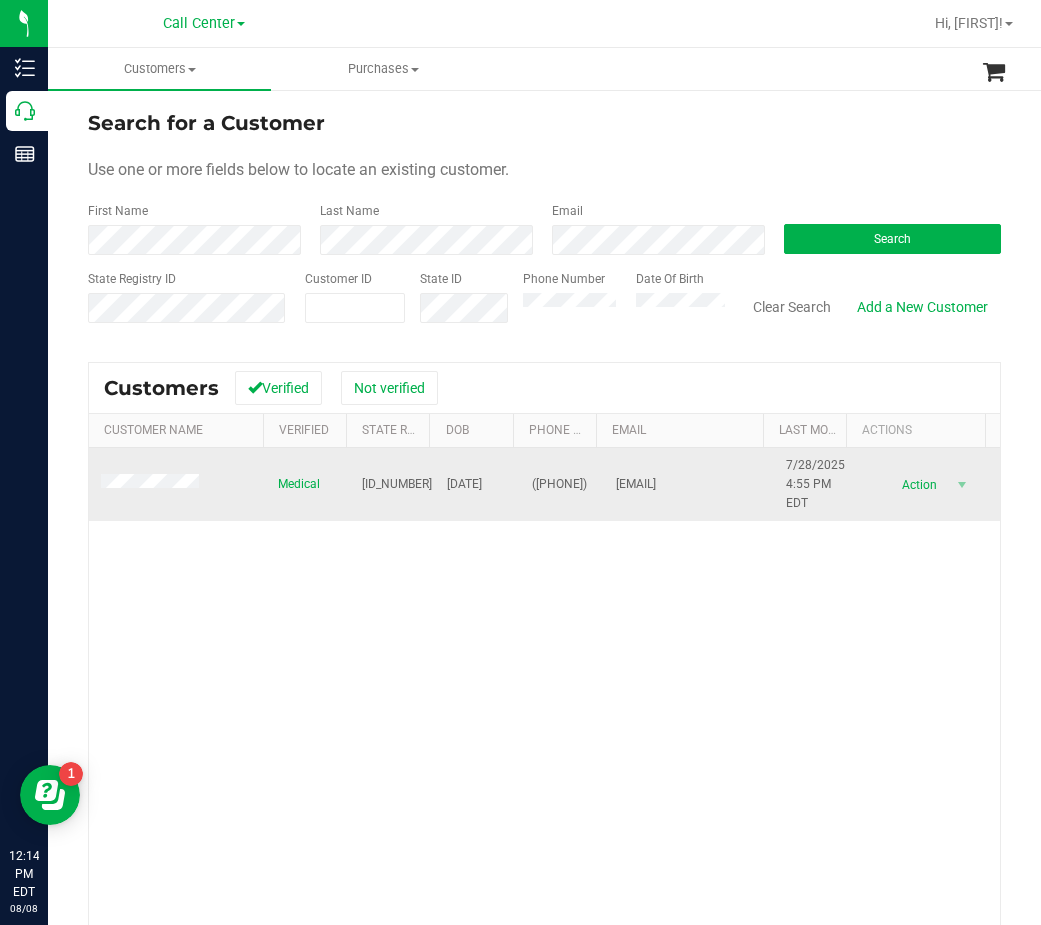 click at bounding box center [177, 485] 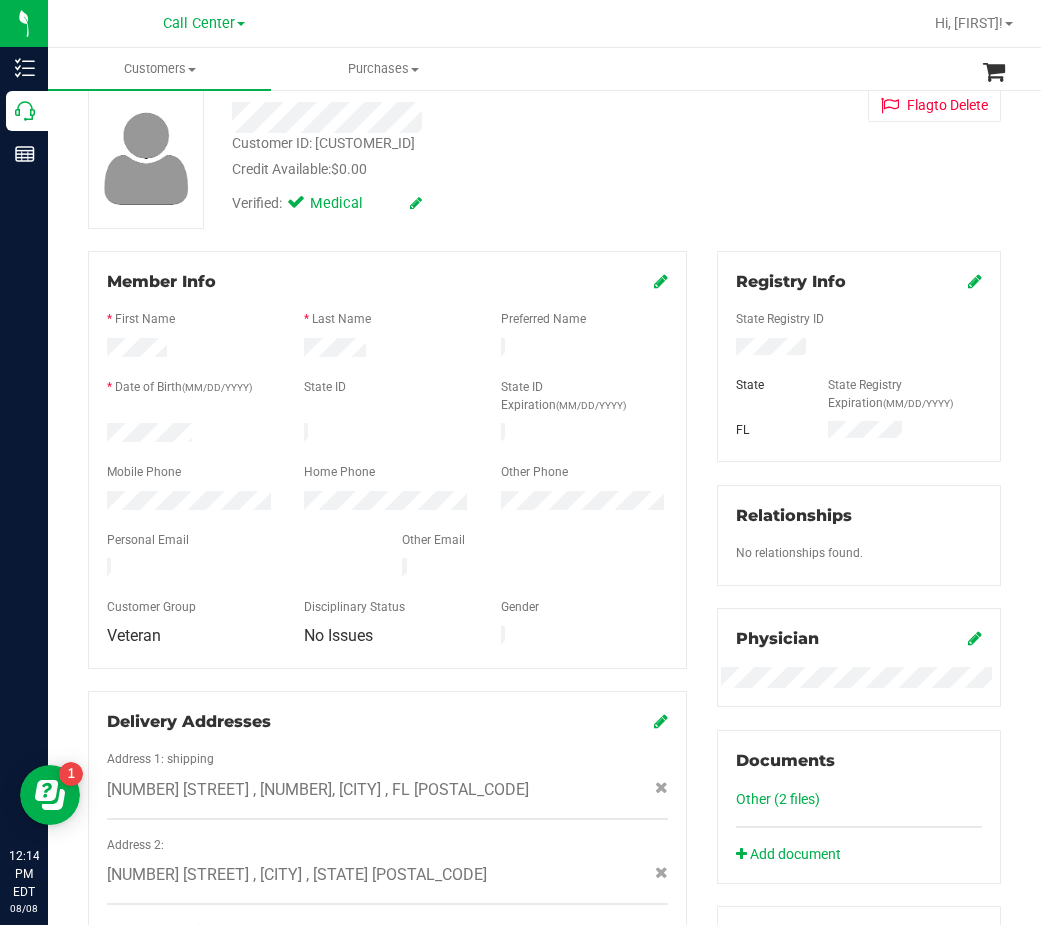 scroll, scrollTop: 0, scrollLeft: 0, axis: both 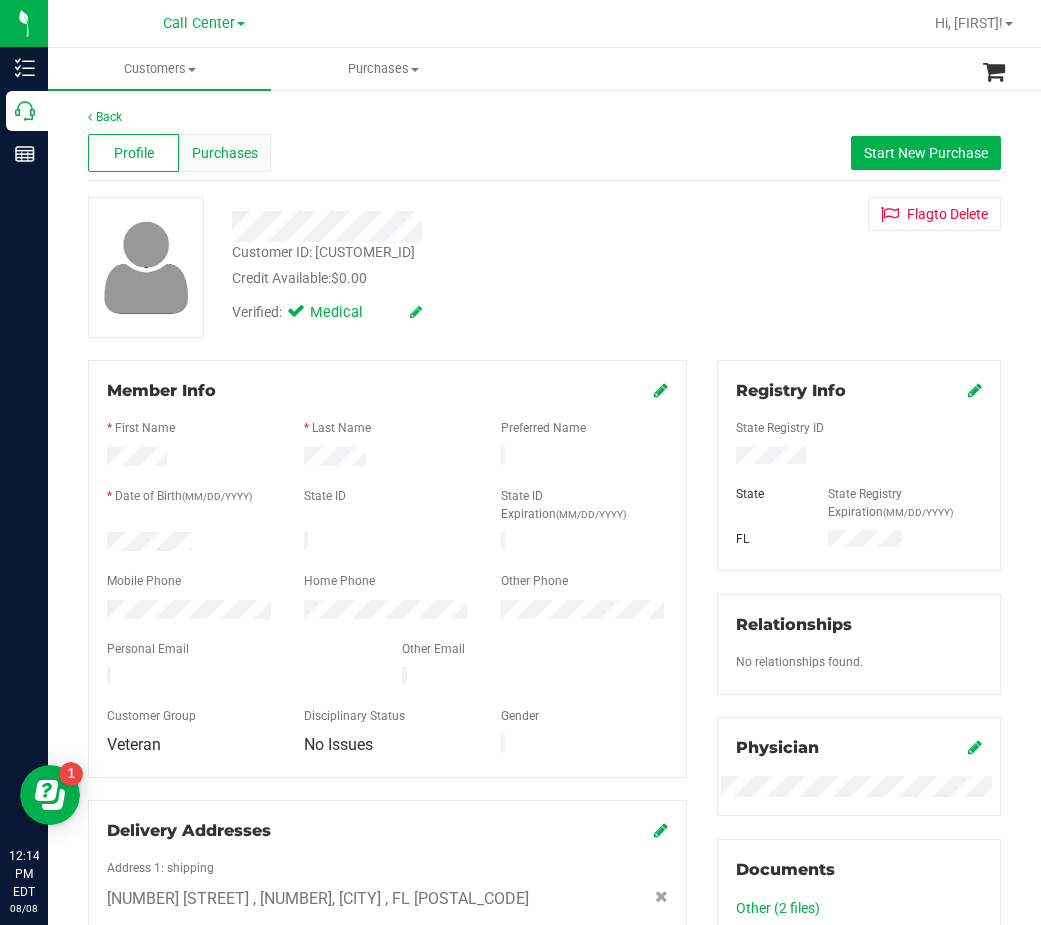 click on "Purchases" at bounding box center (225, 153) 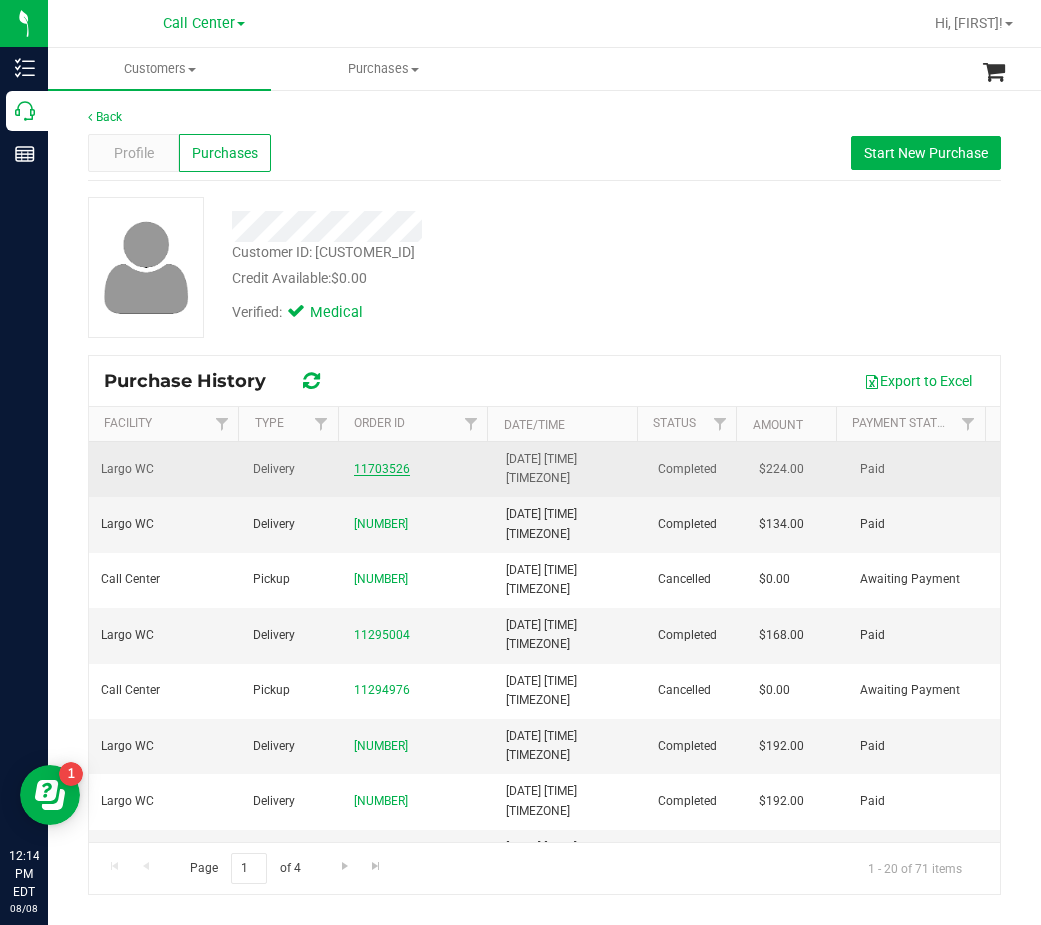 click on "11703526" at bounding box center [382, 469] 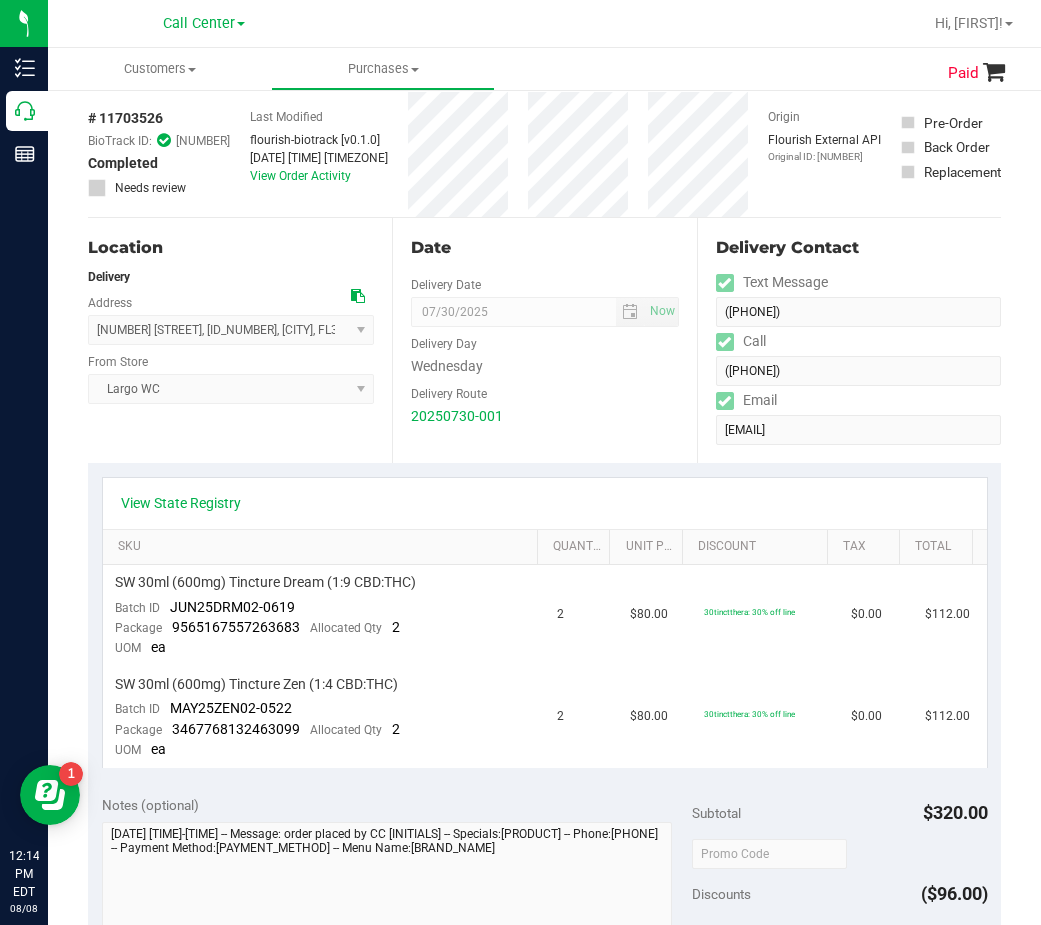 scroll, scrollTop: 0, scrollLeft: 0, axis: both 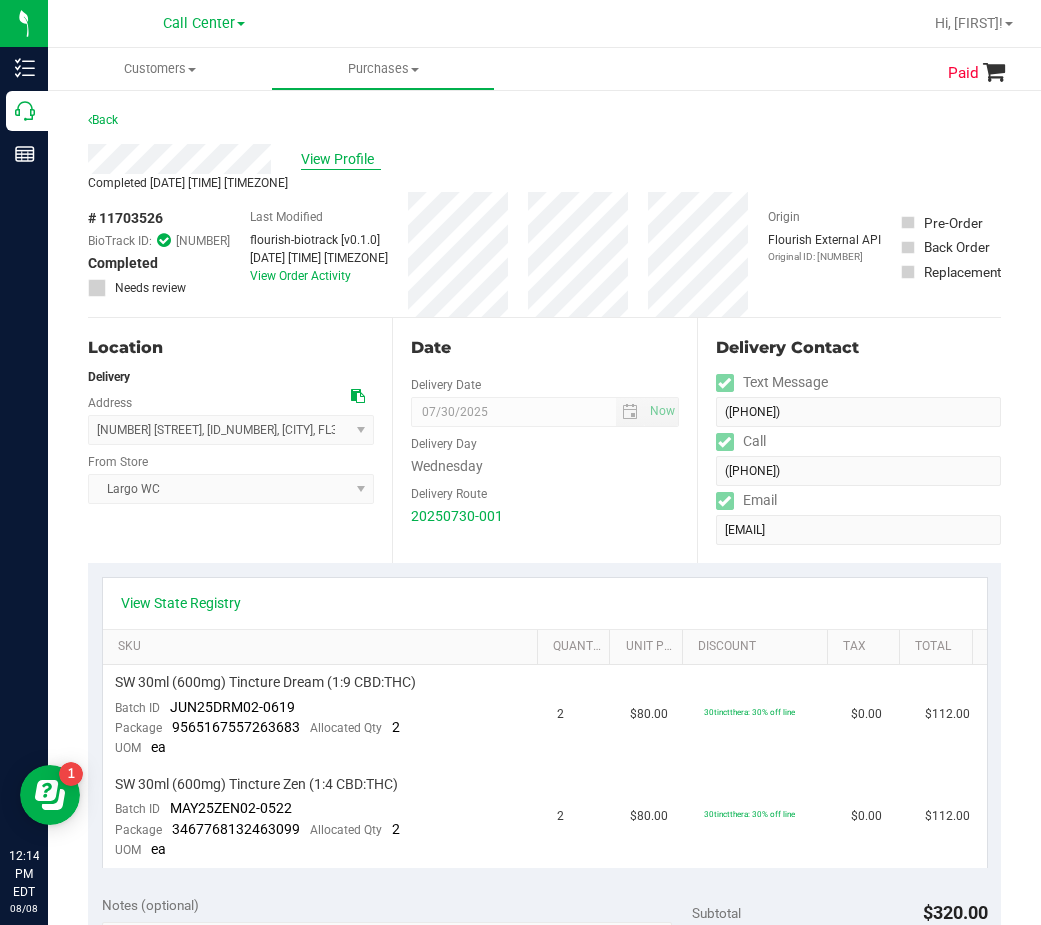 click on "View Profile" at bounding box center [341, 159] 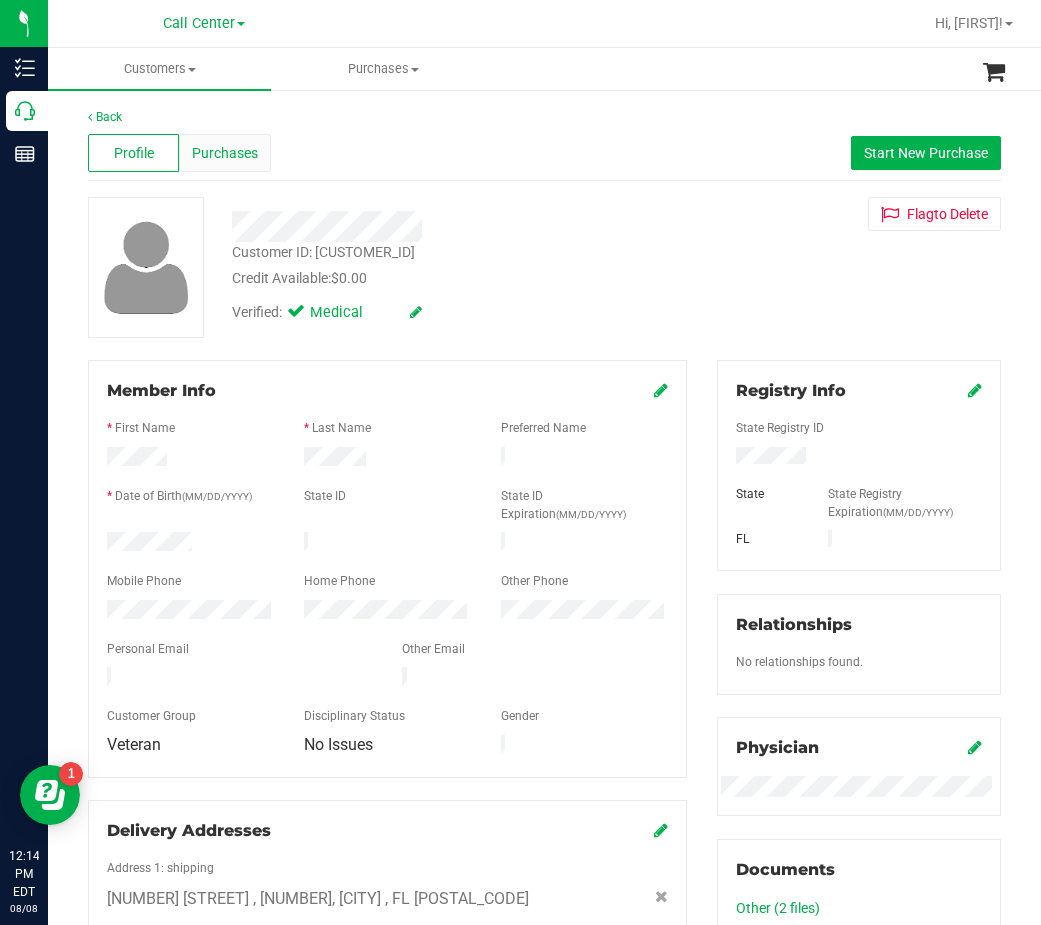 click on "Purchases" at bounding box center (225, 153) 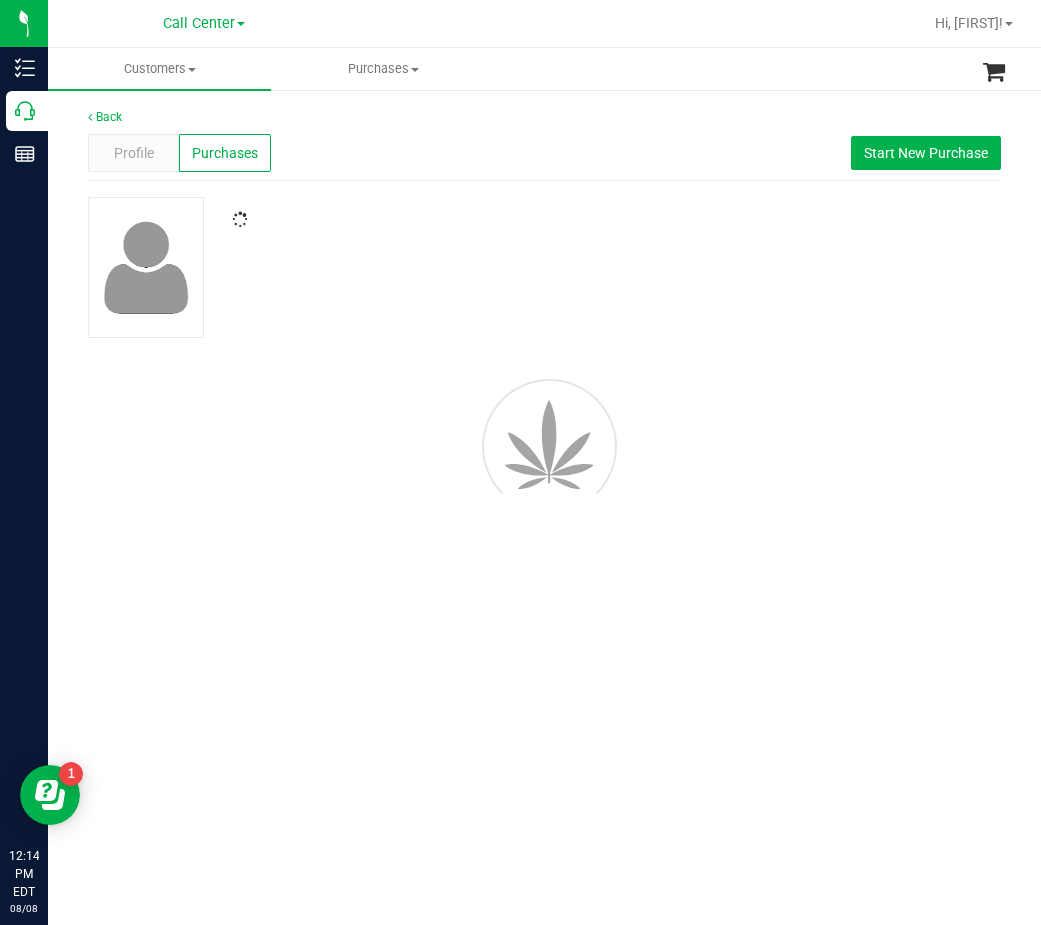 click at bounding box center (453, 220) 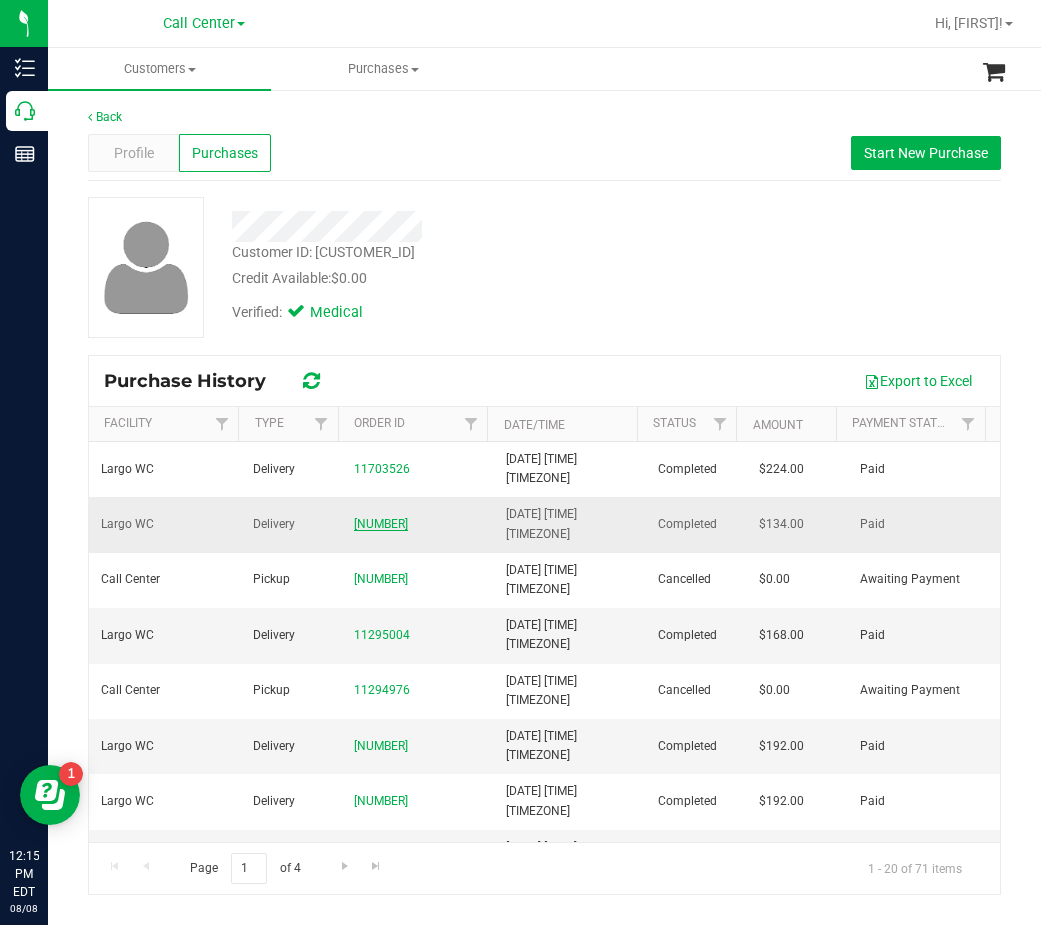 click on "[NUMBER]" at bounding box center [381, 524] 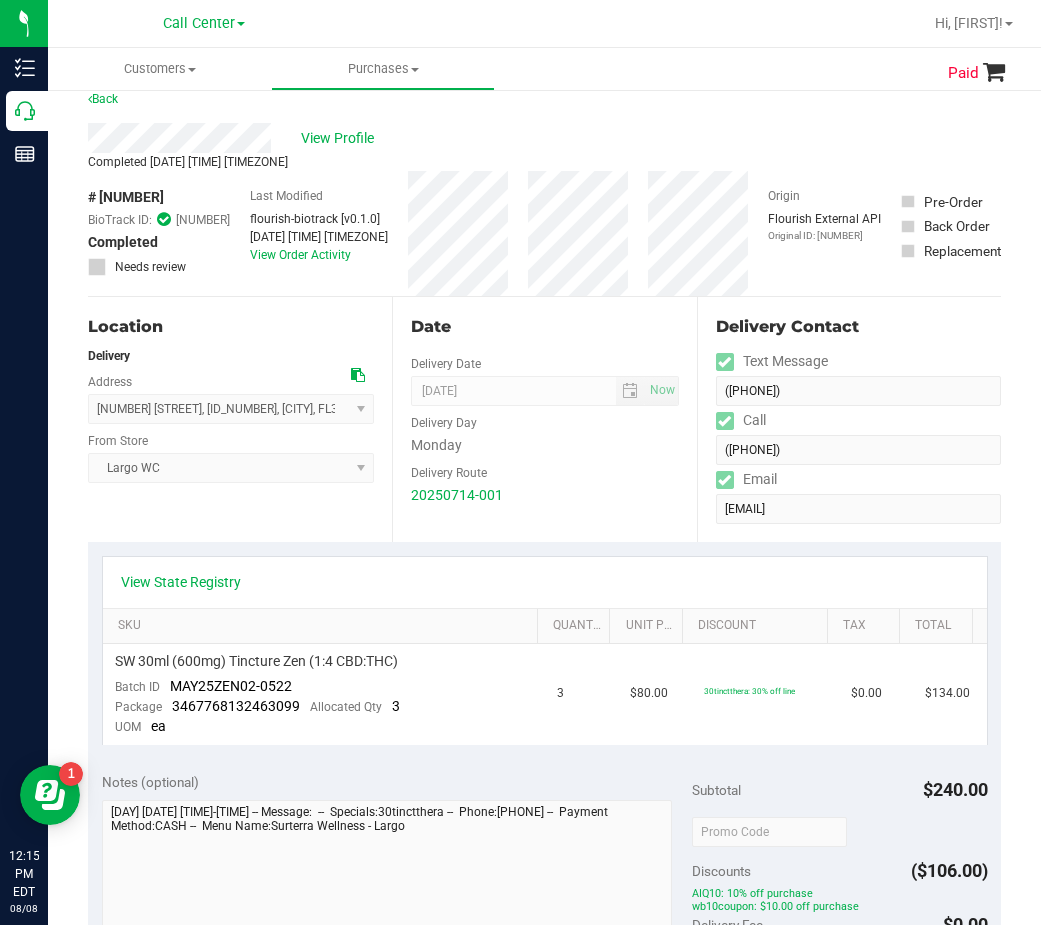scroll, scrollTop: 0, scrollLeft: 0, axis: both 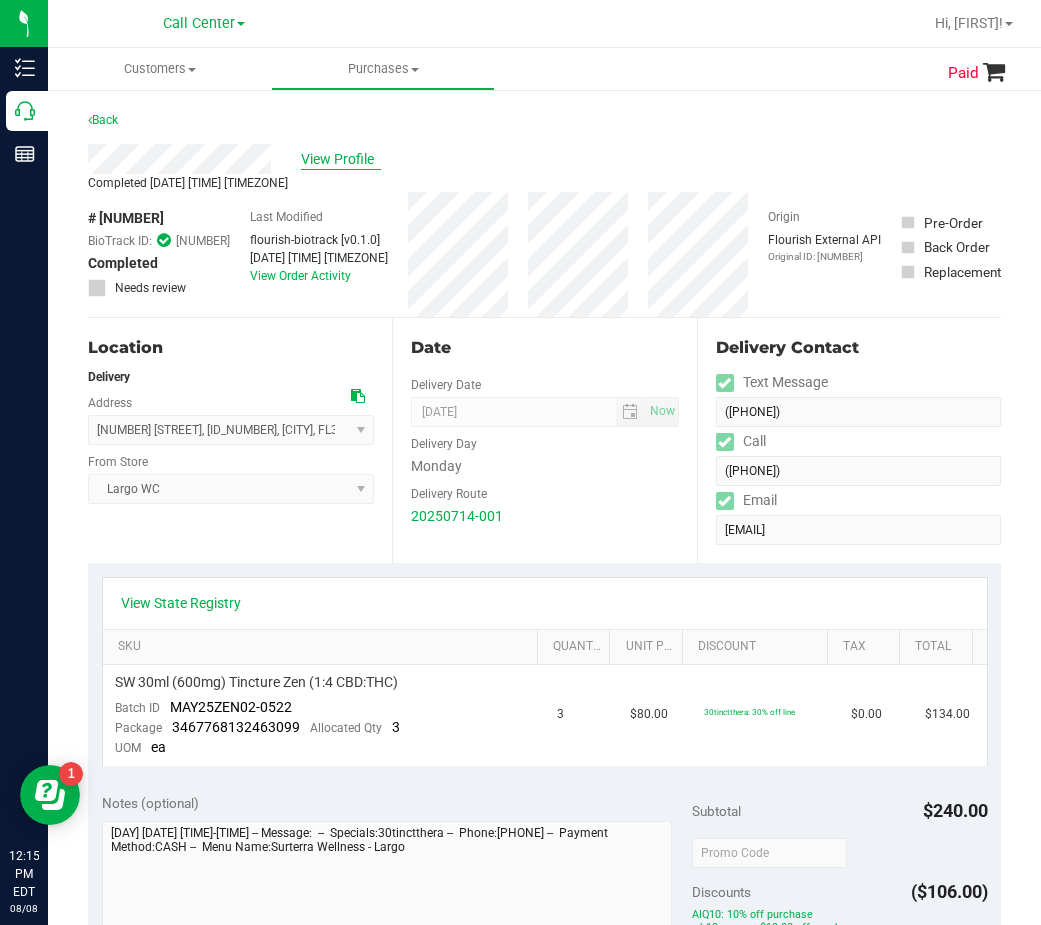 click on "View Profile" at bounding box center [341, 159] 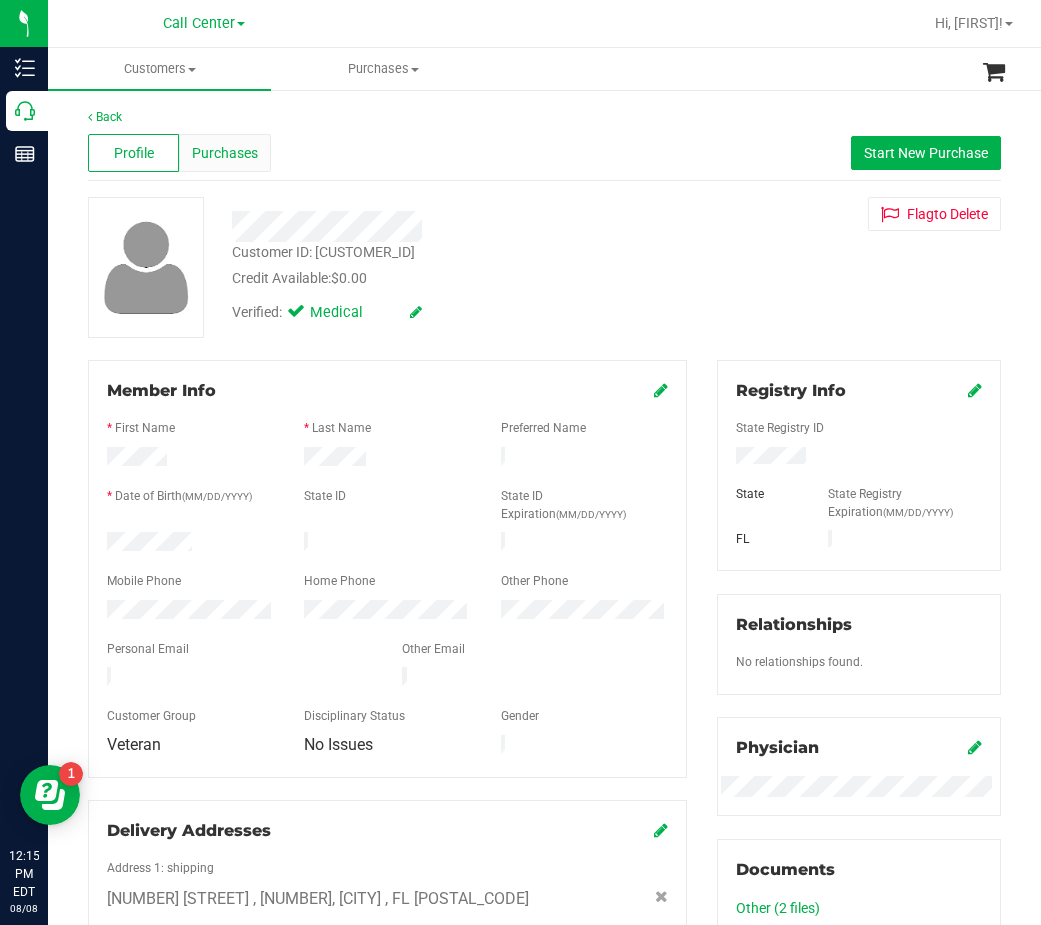 click on "Purchases" at bounding box center [225, 153] 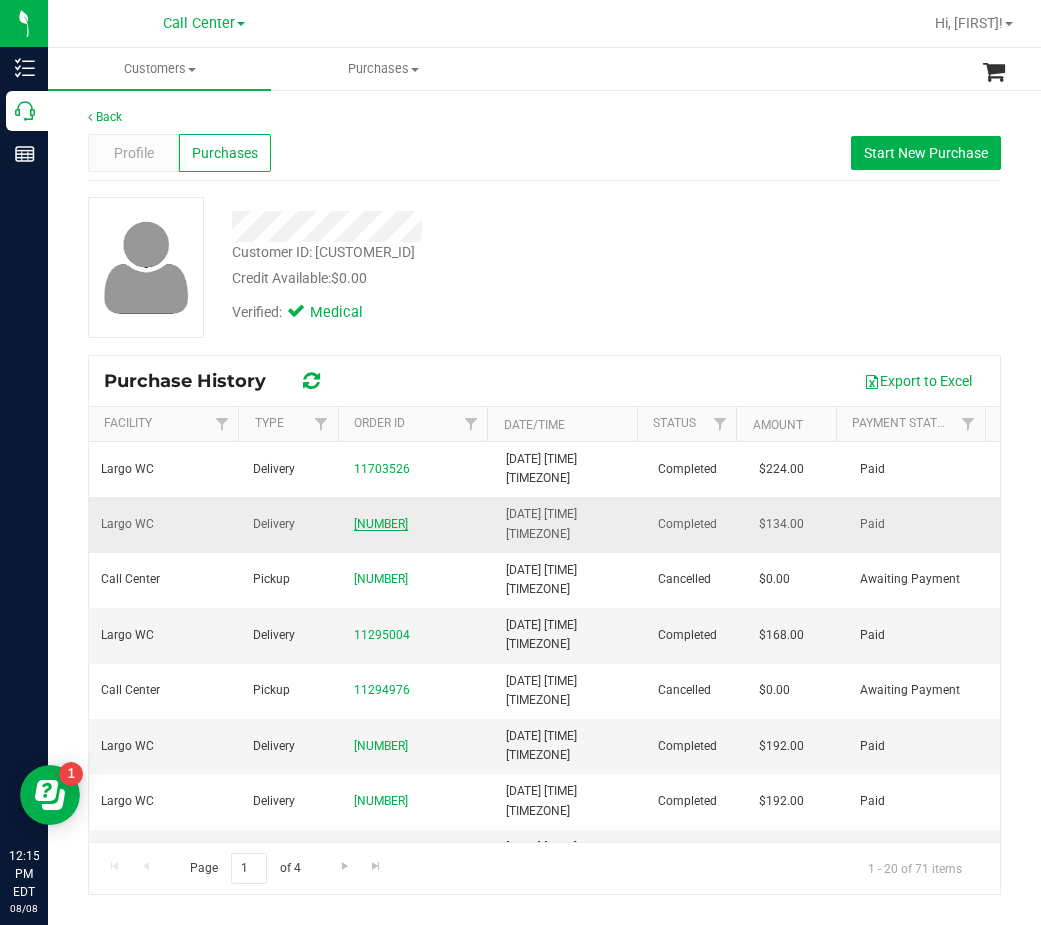 click on "[NUMBER]" at bounding box center (381, 524) 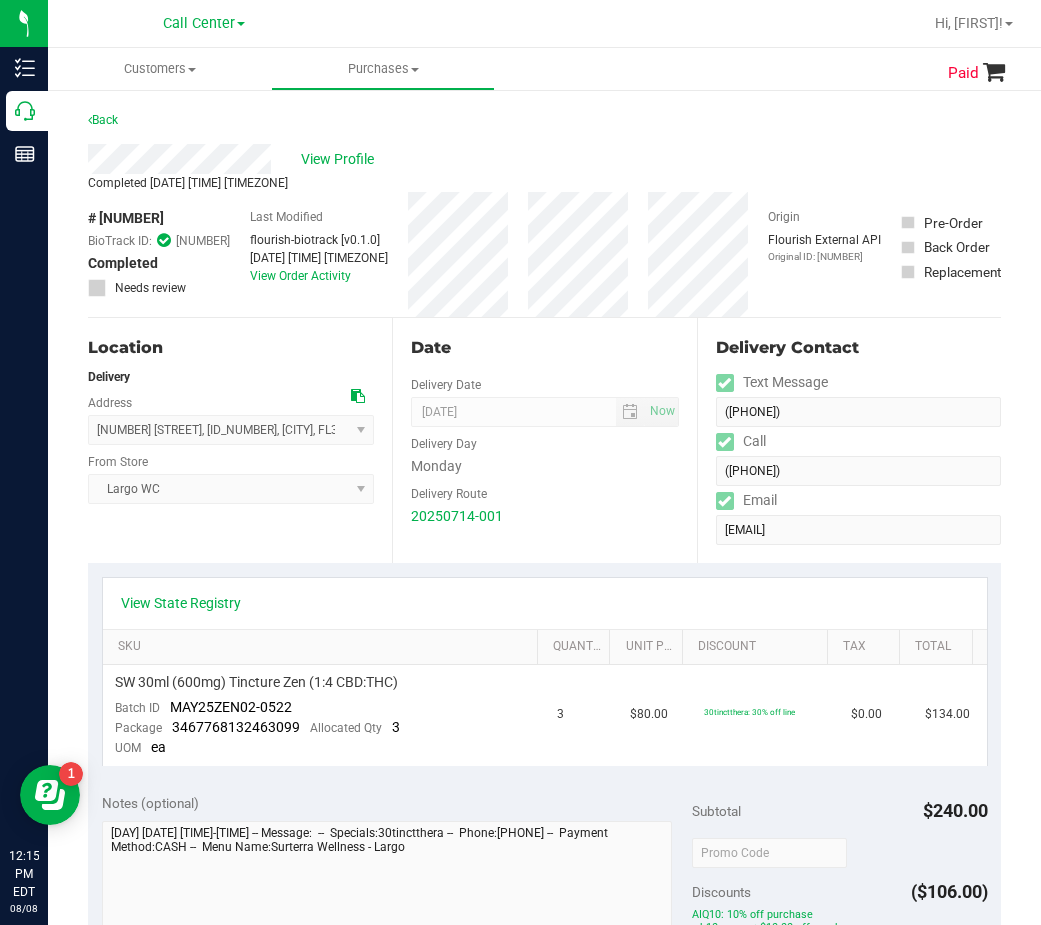 click on "Delivery Route" at bounding box center (544, 491) 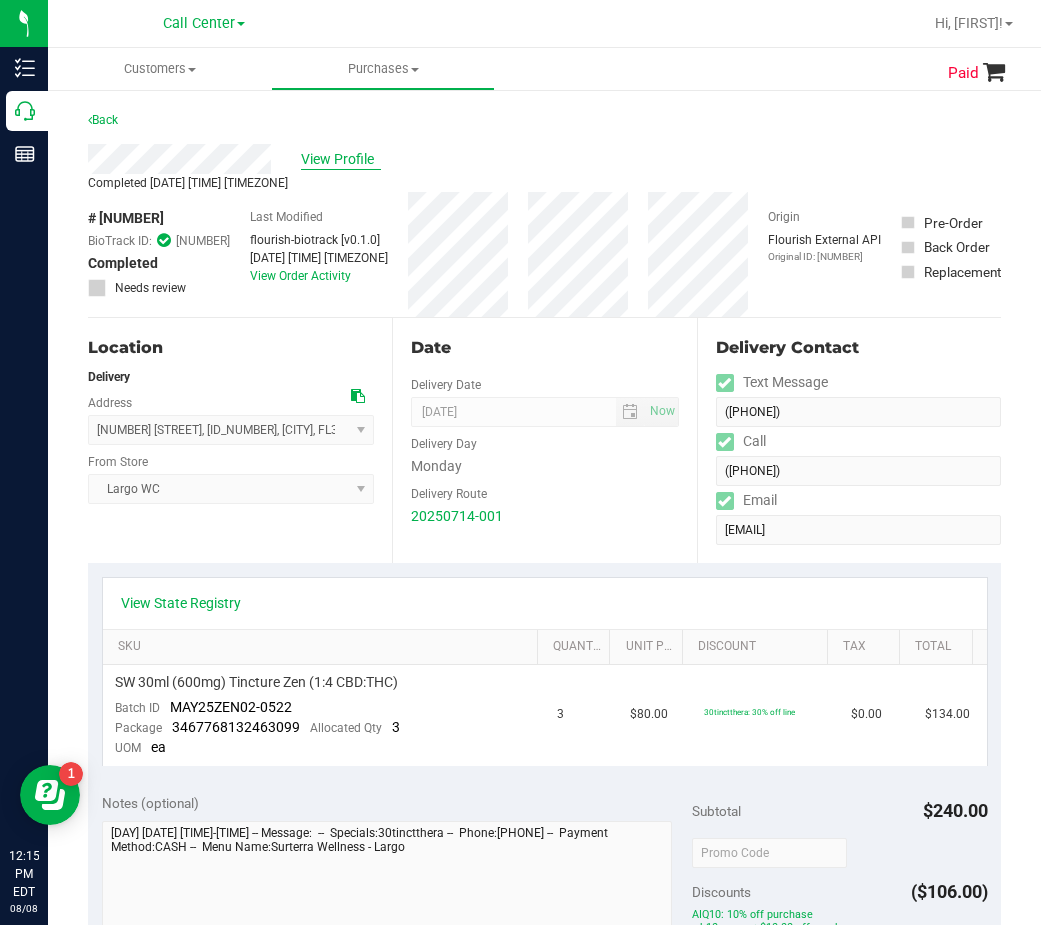 click on "View Profile" at bounding box center [341, 159] 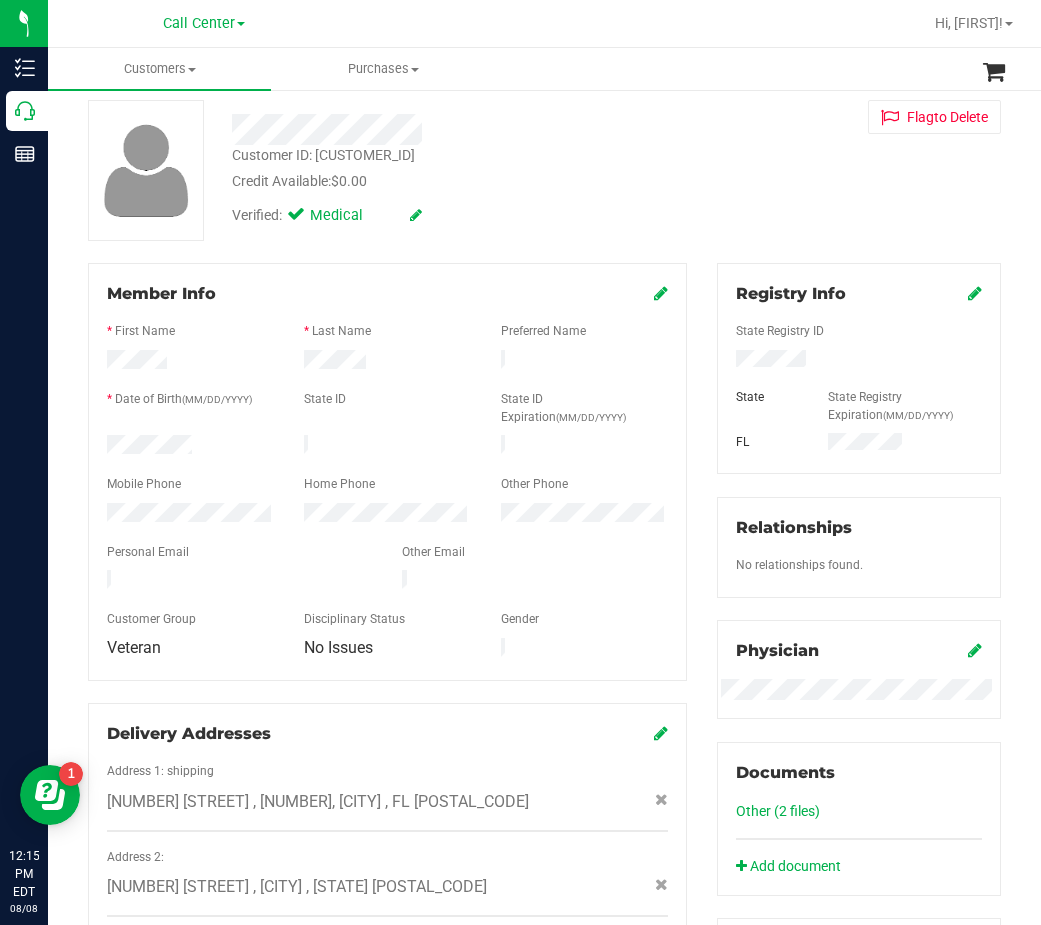 scroll, scrollTop: 0, scrollLeft: 0, axis: both 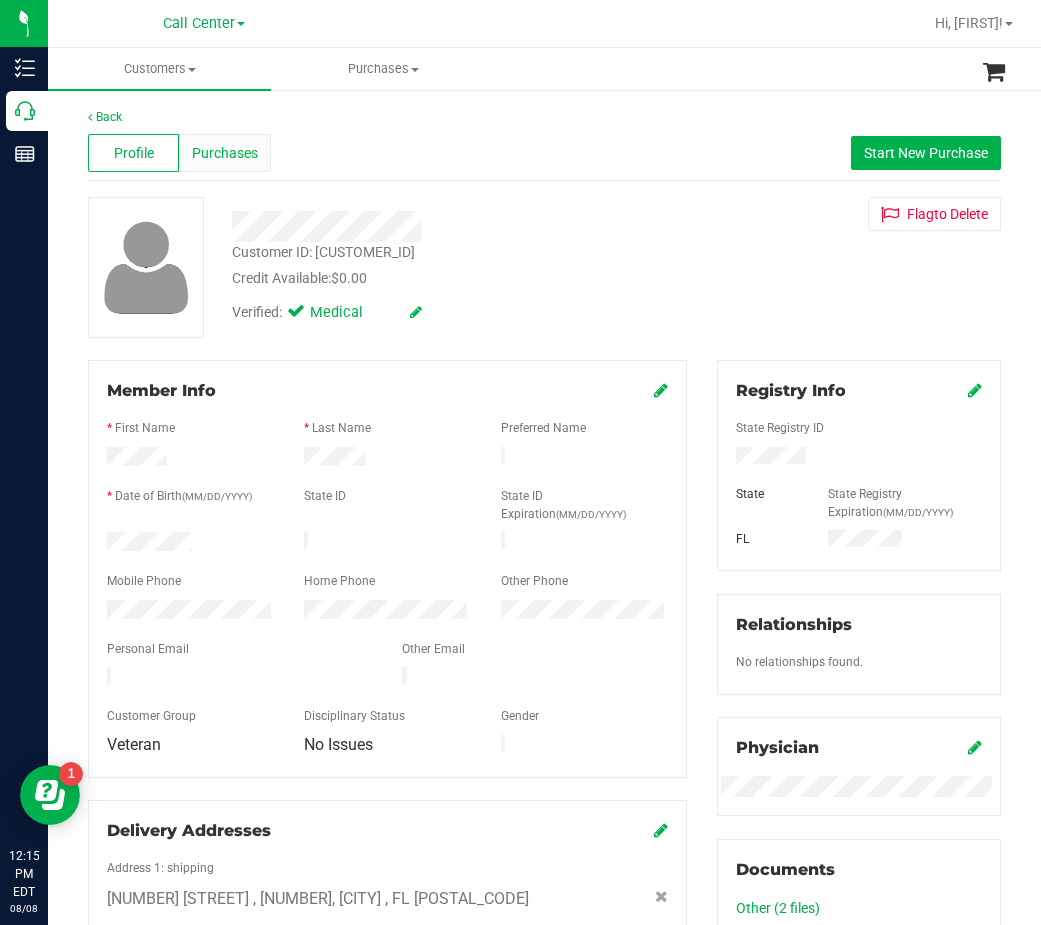 click on "Purchases" at bounding box center [225, 153] 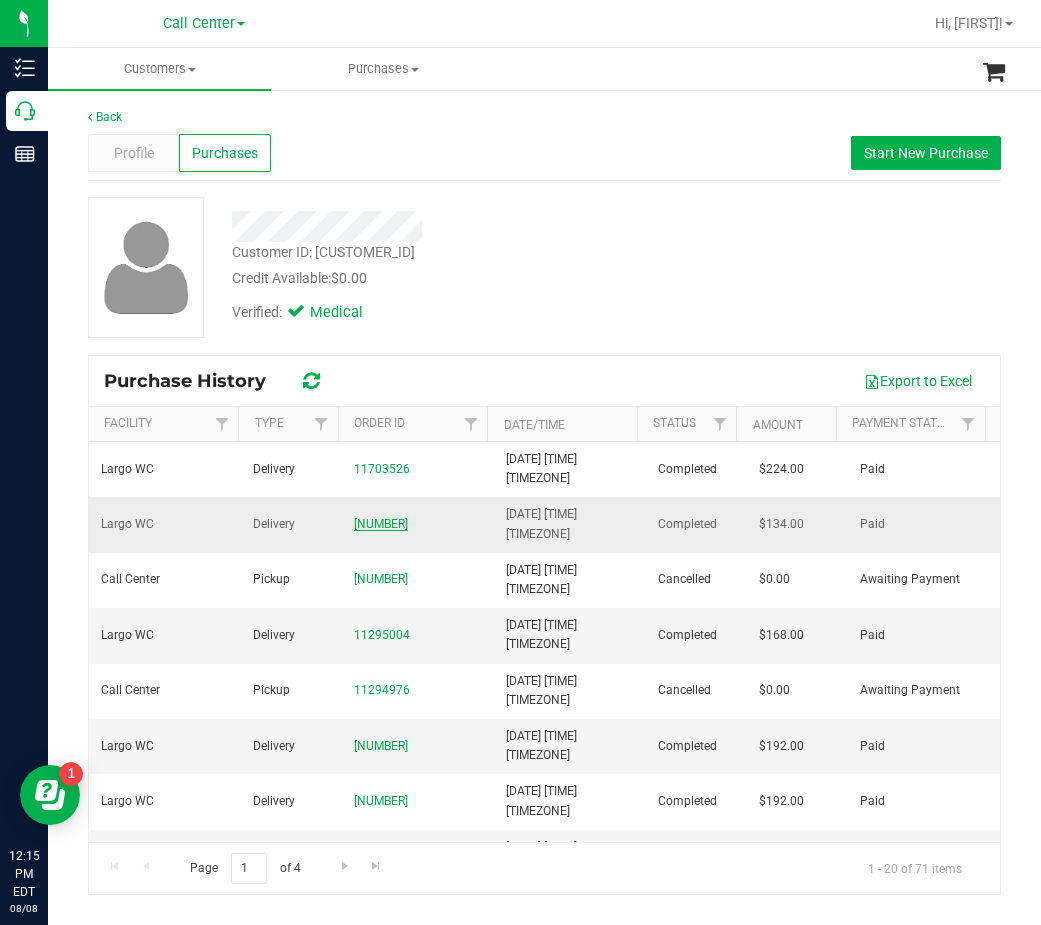 click on "[NUMBER]" at bounding box center [381, 524] 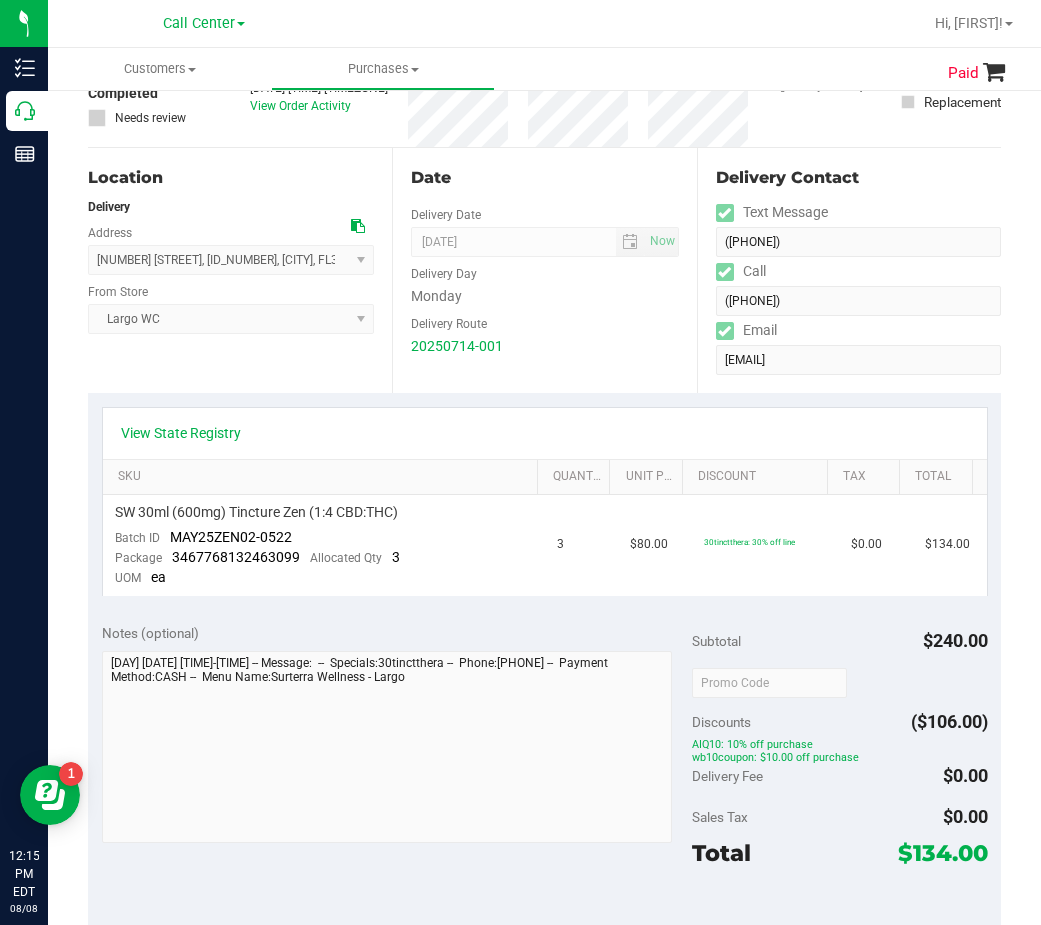scroll, scrollTop: 0, scrollLeft: 0, axis: both 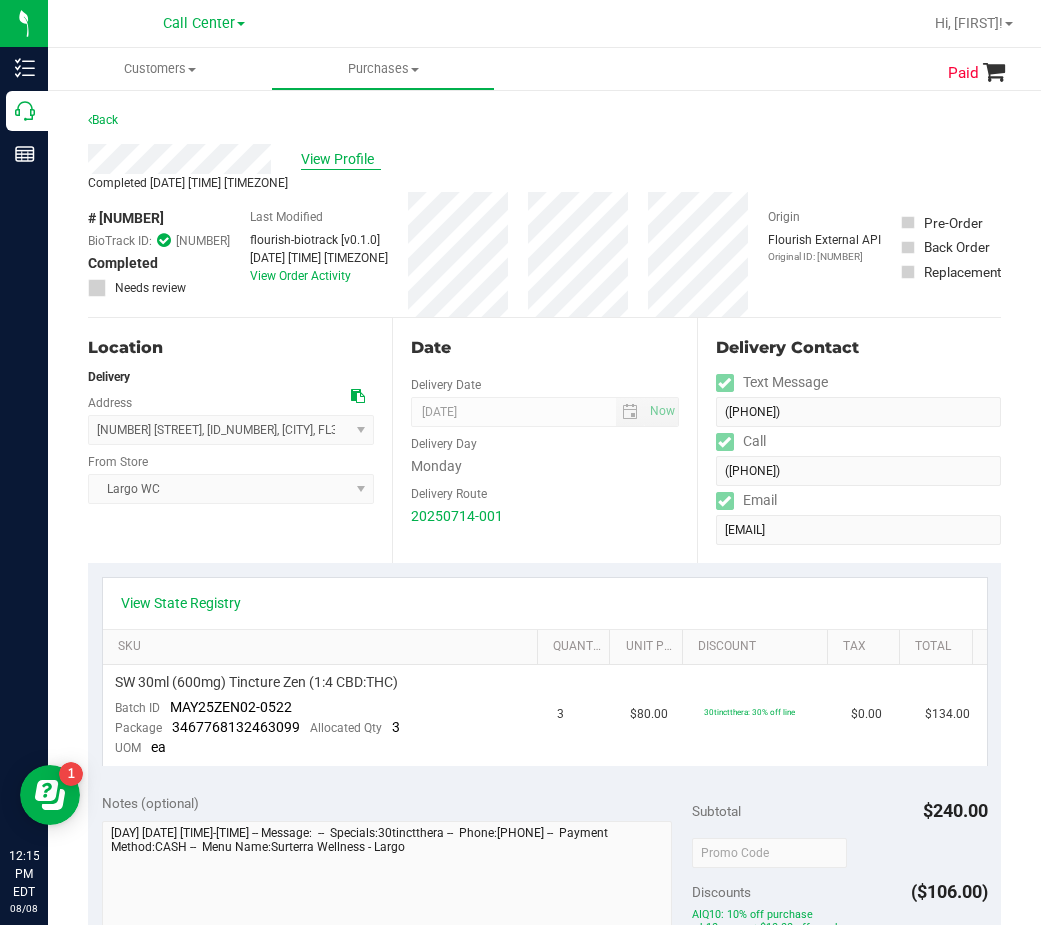 click on "View Profile" at bounding box center (341, 159) 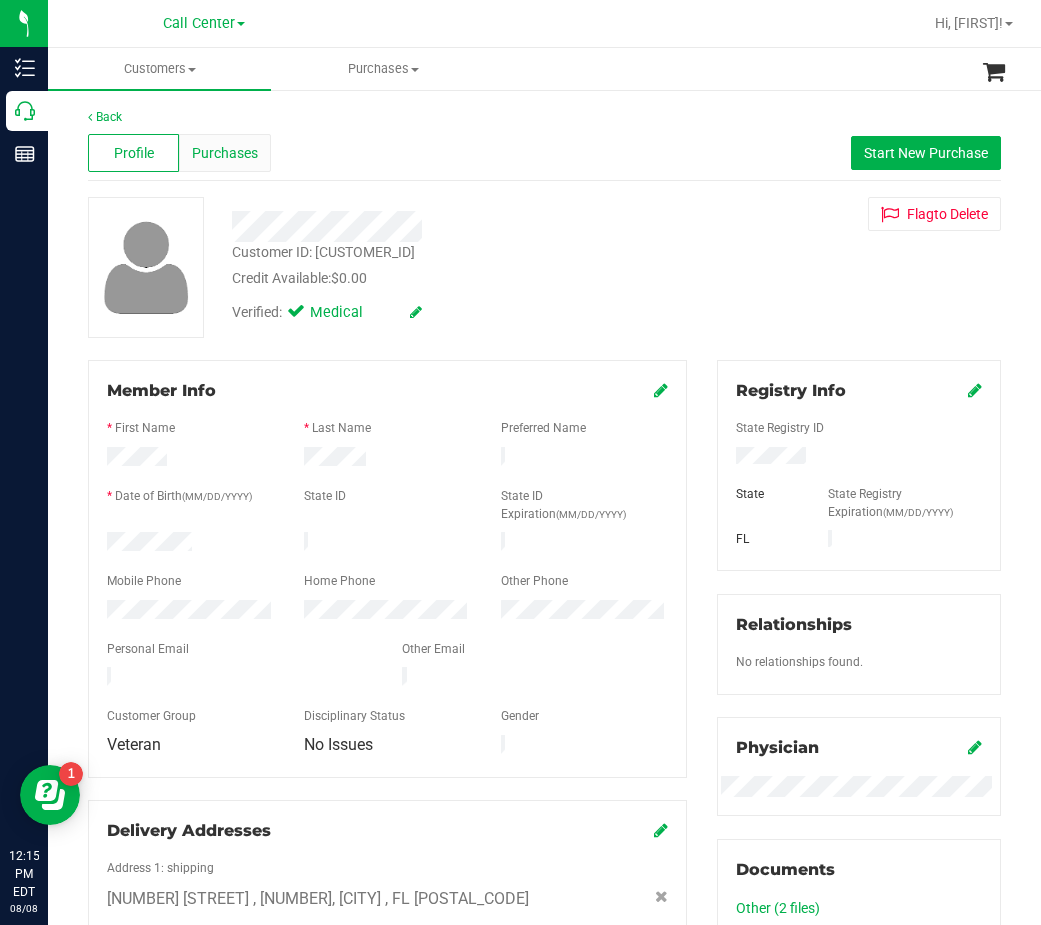 click on "Purchases" at bounding box center (225, 153) 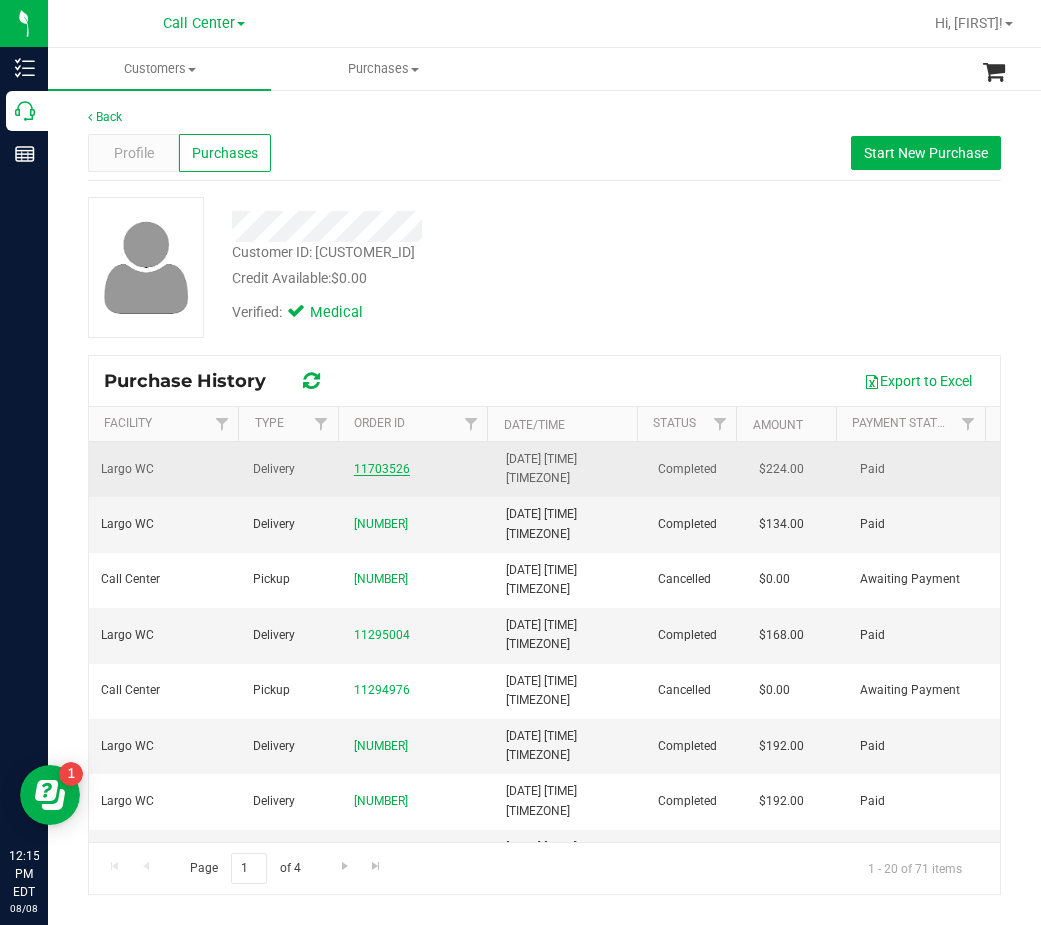 click on "11703526" at bounding box center [382, 469] 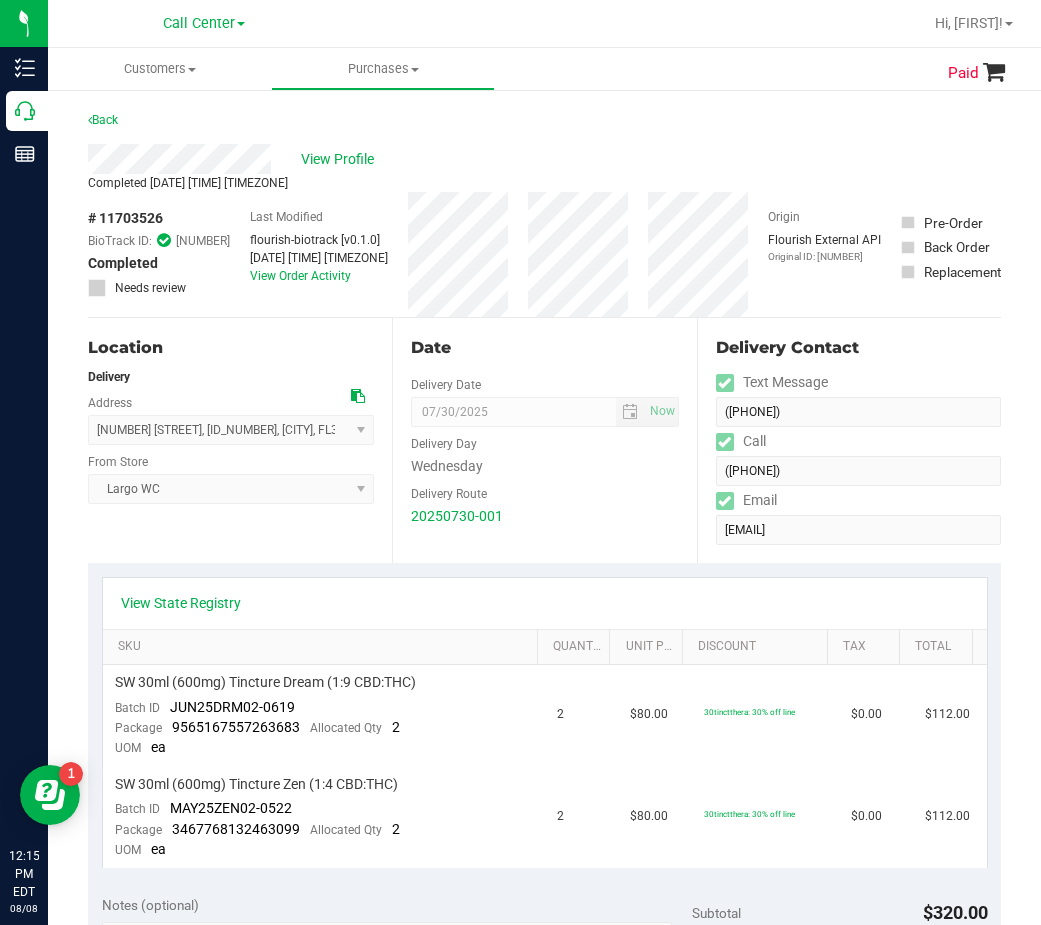 click on "Wednesday" at bounding box center [544, 466] 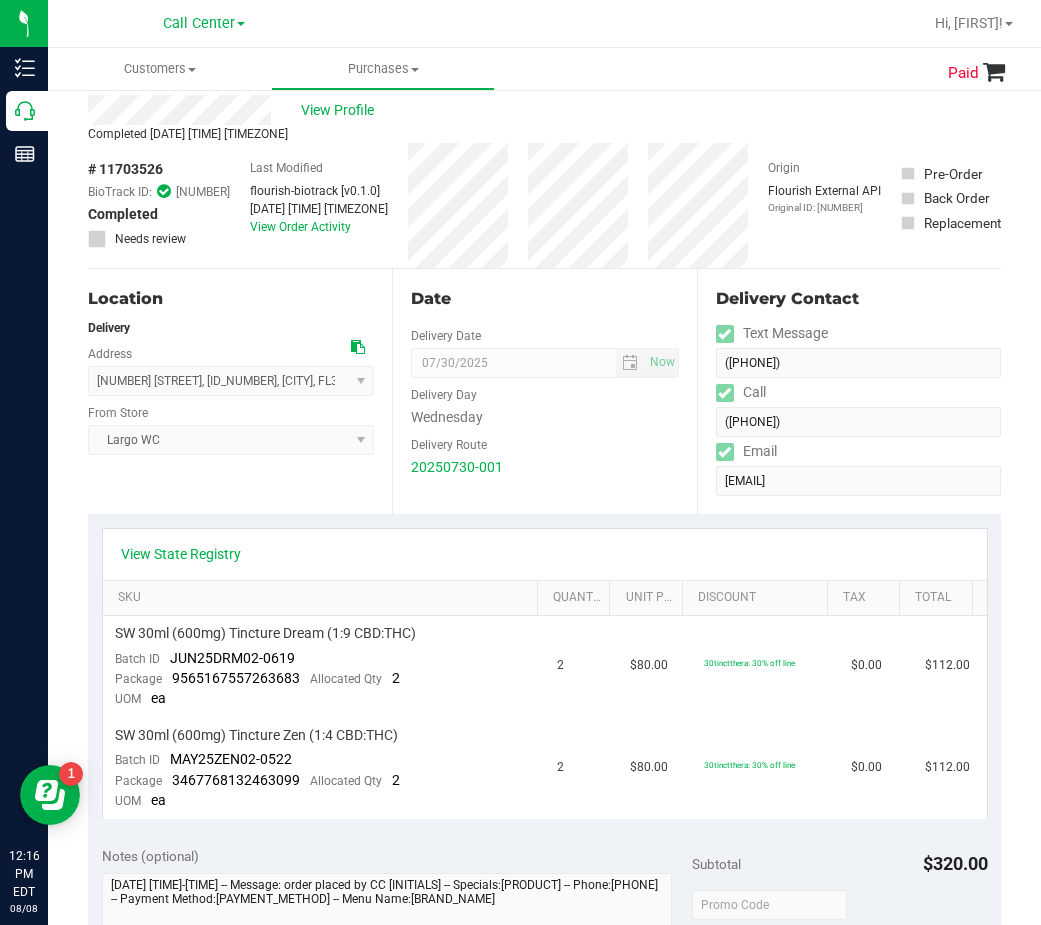 scroll, scrollTop: 0, scrollLeft: 0, axis: both 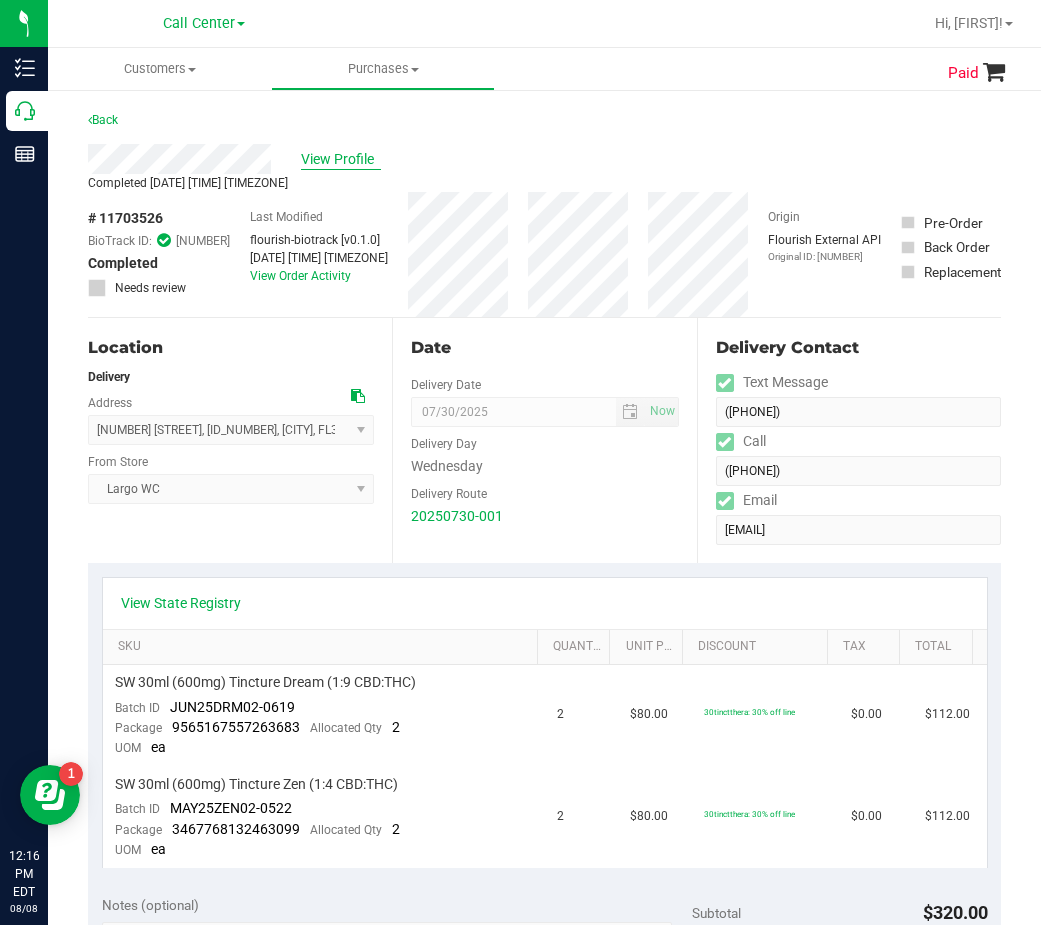 click on "View Profile" at bounding box center [341, 159] 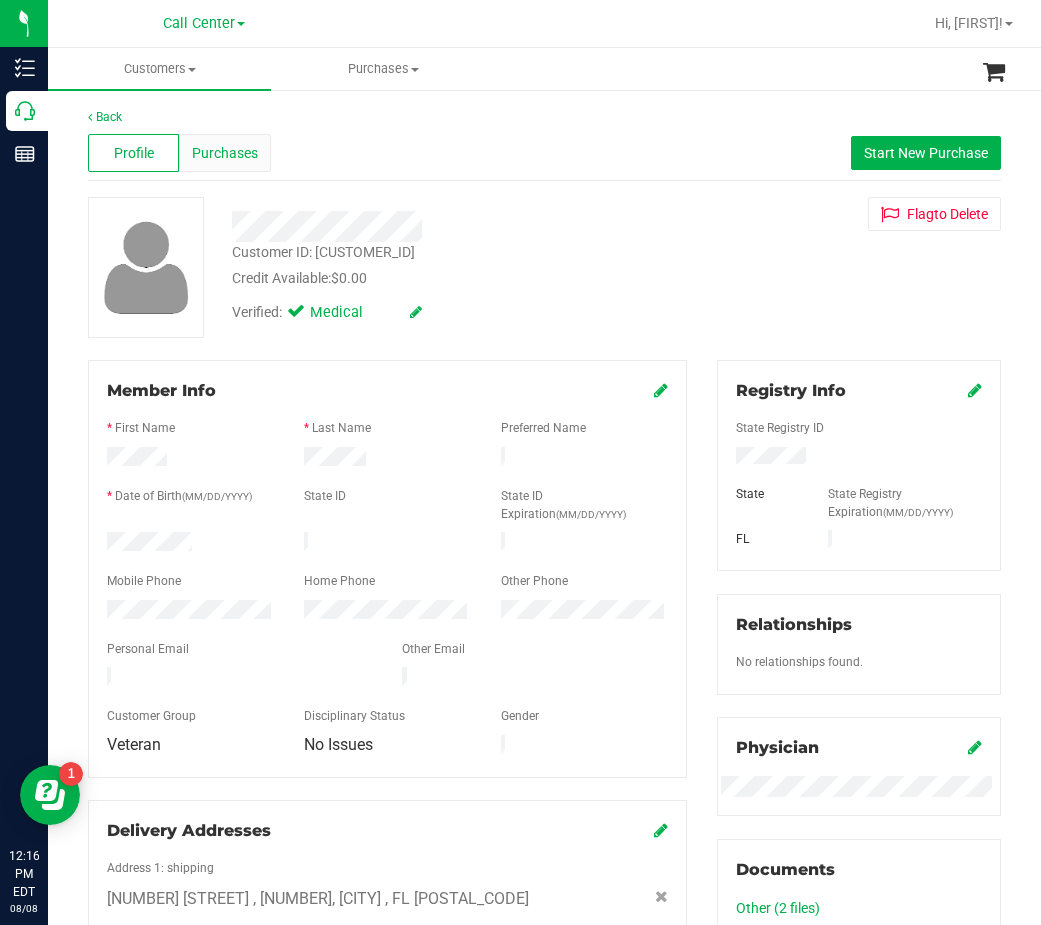 click on "Purchases" at bounding box center (225, 153) 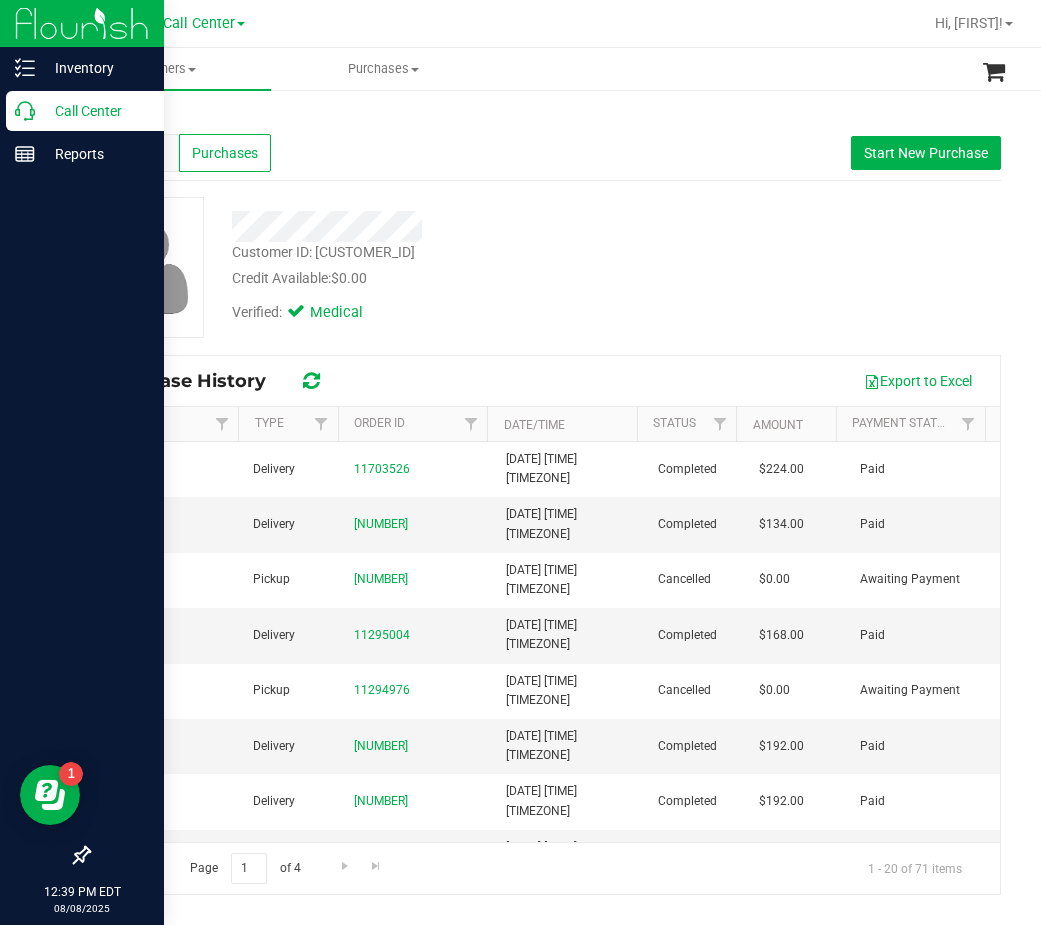 click on "Call Center" at bounding box center (85, 111) 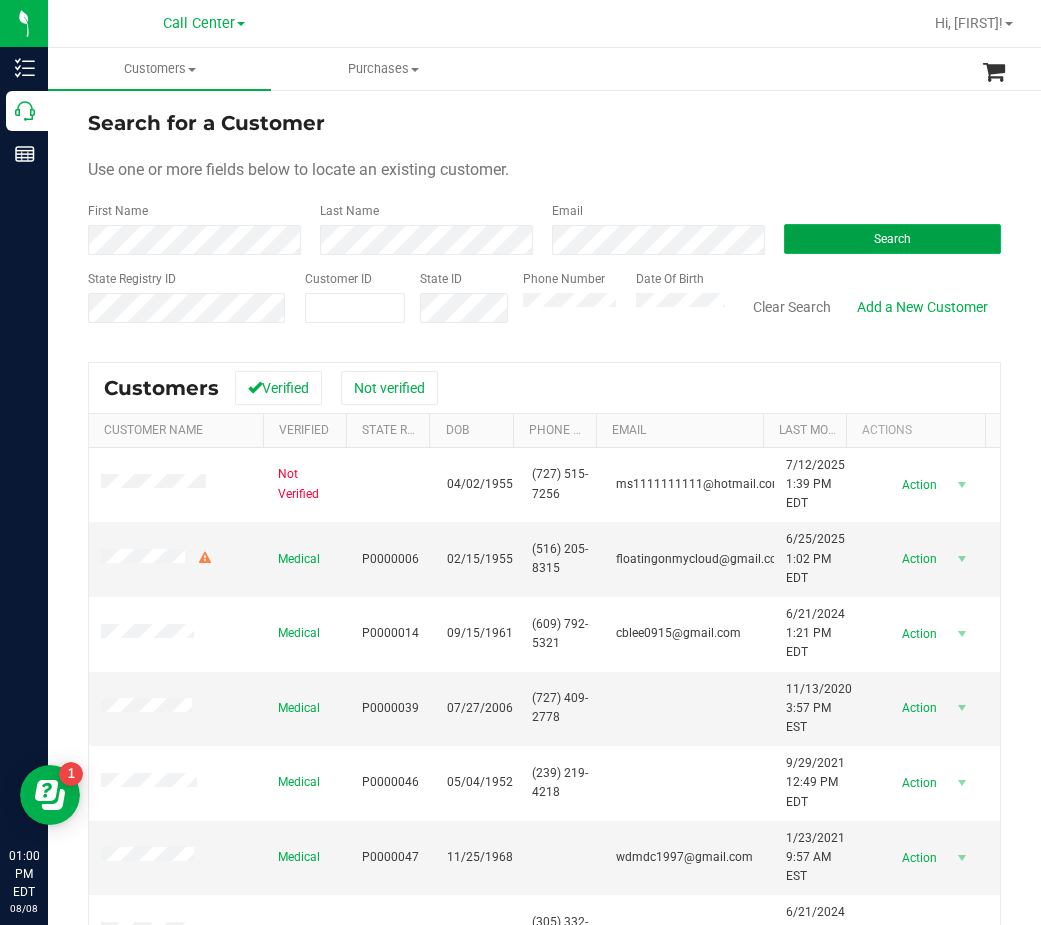 click on "Search" at bounding box center (892, 239) 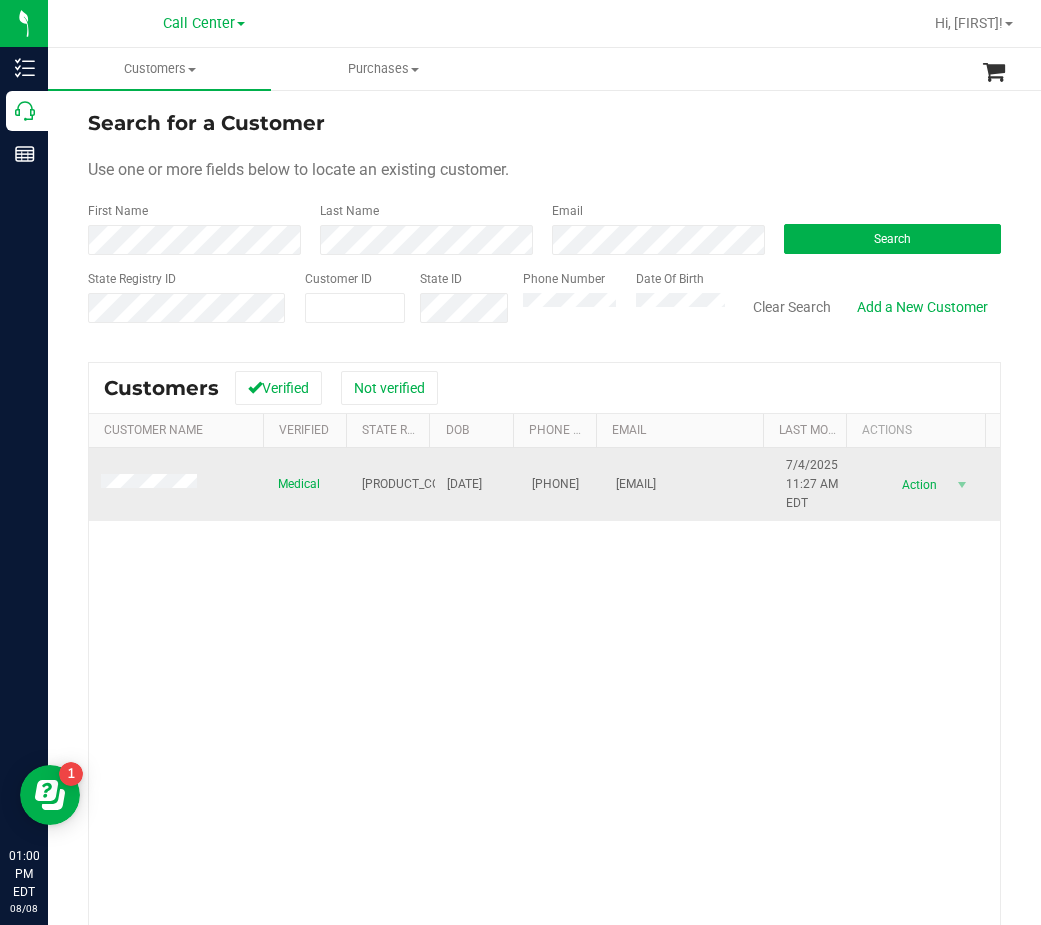 click on "[PRODUCT_CODE]" at bounding box center [410, 484] 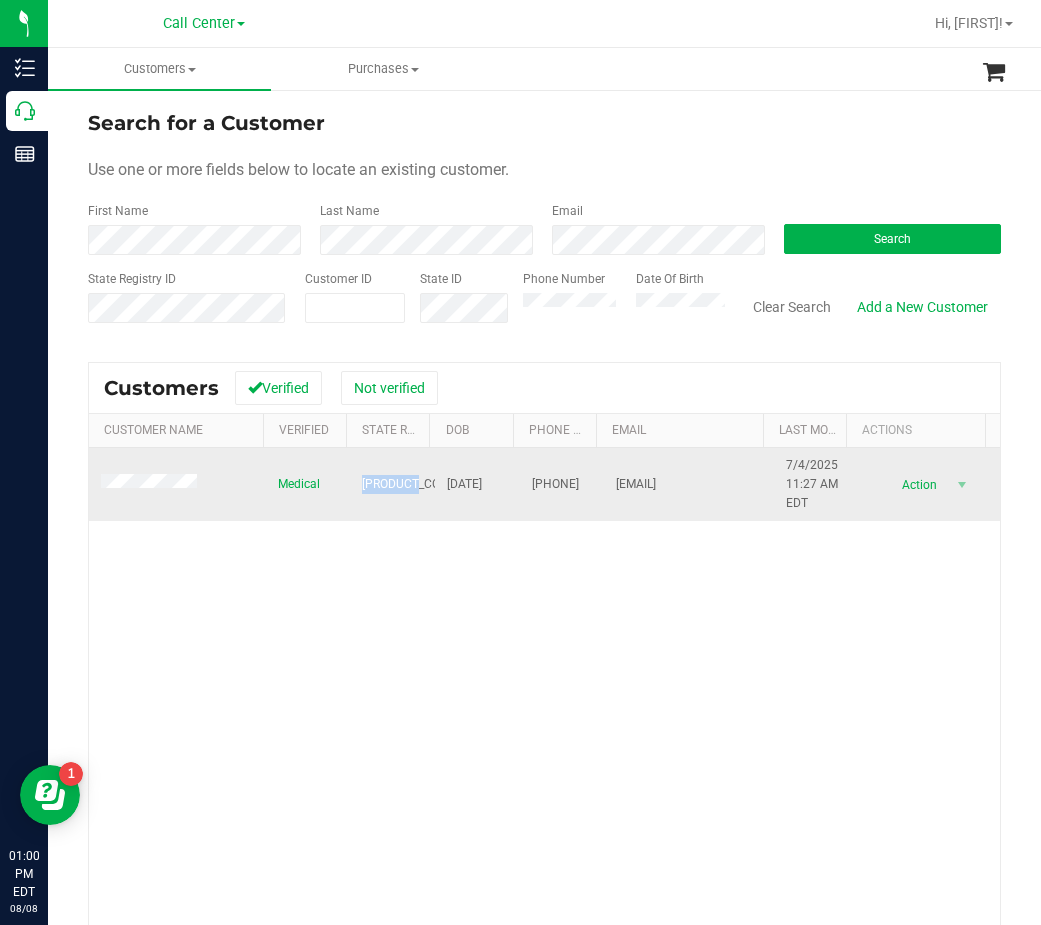 click on "[PRODUCT_CODE]" at bounding box center [410, 484] 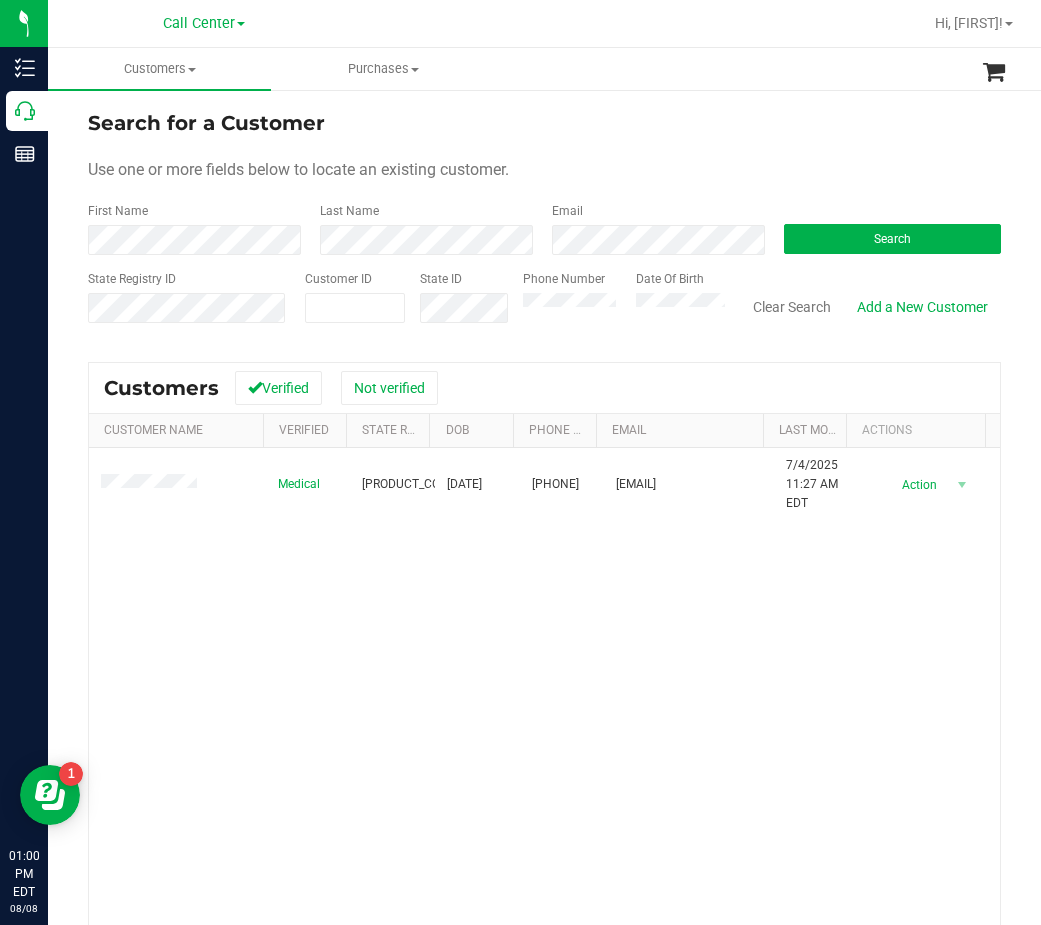 drag, startPoint x: 646, startPoint y: 541, endPoint x: 618, endPoint y: 532, distance: 29.410883 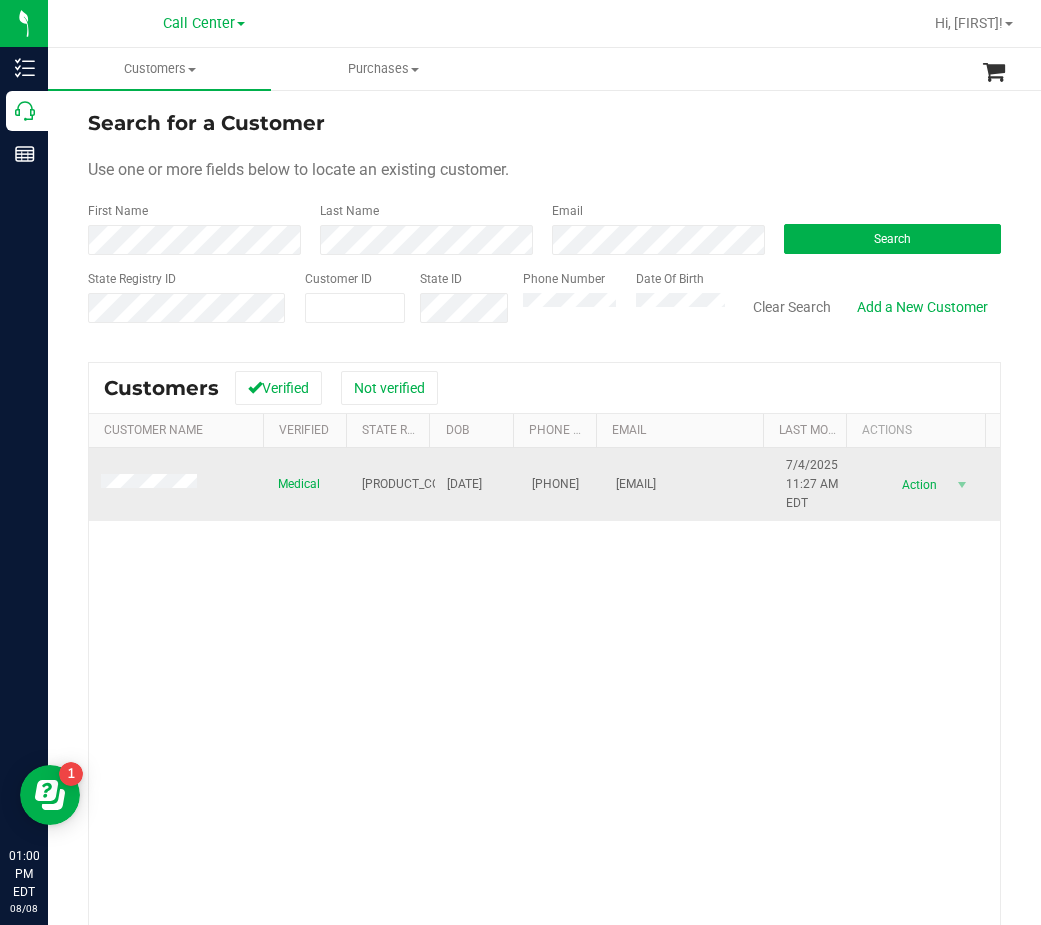 click on "[DATE]" at bounding box center [464, 484] 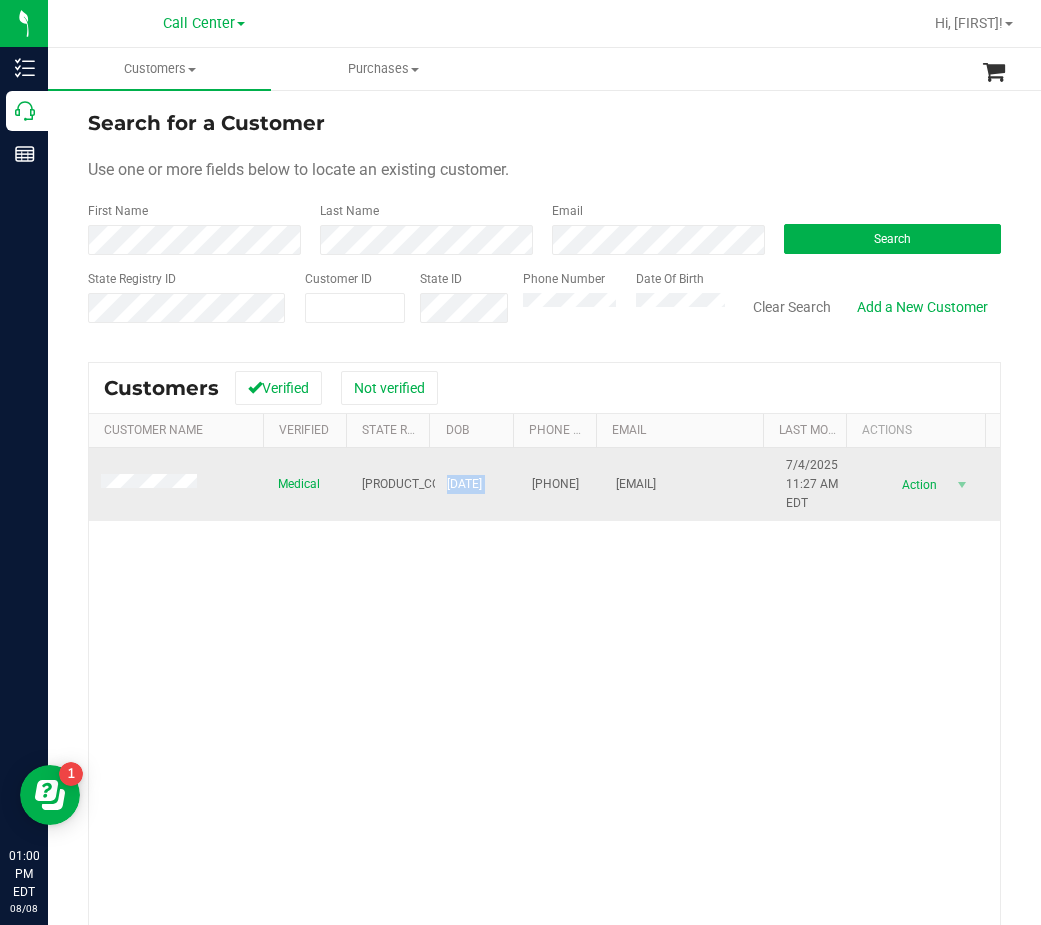 click on "[DATE]" at bounding box center [464, 484] 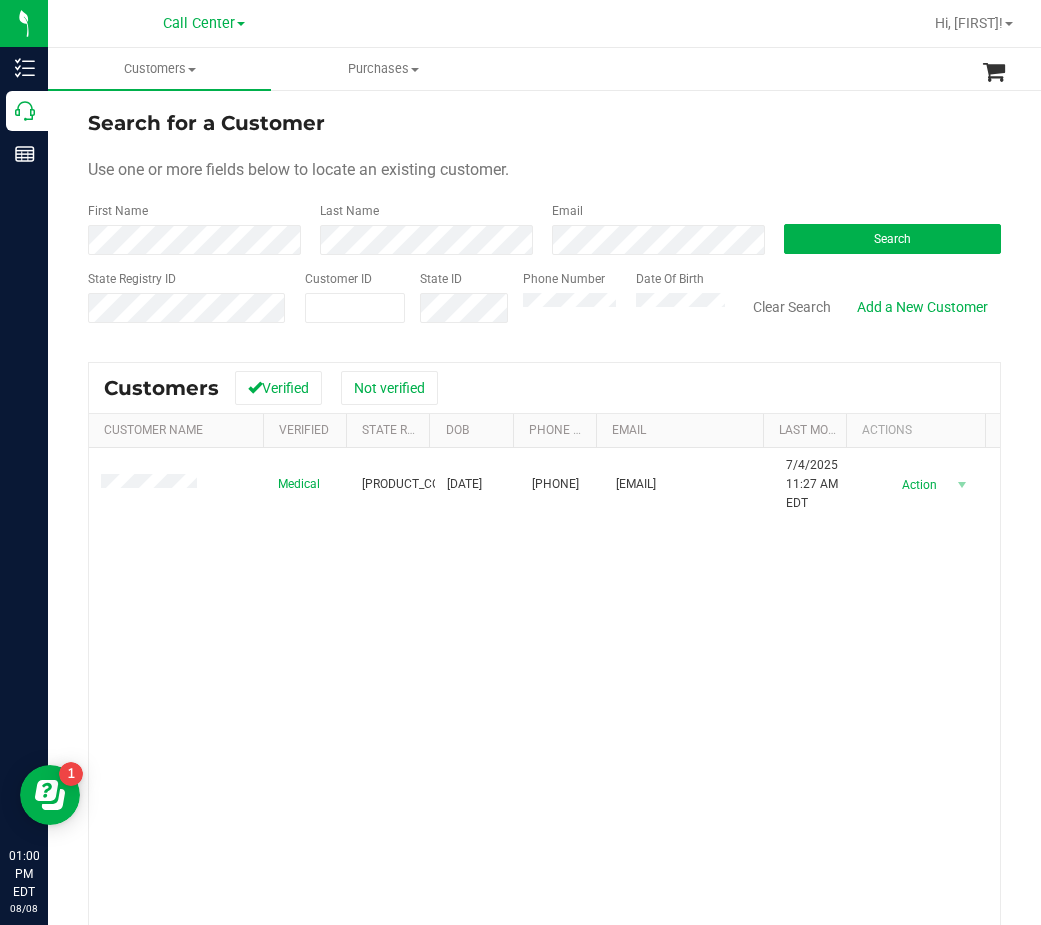 drag, startPoint x: 623, startPoint y: 642, endPoint x: 446, endPoint y: 516, distance: 217.26712 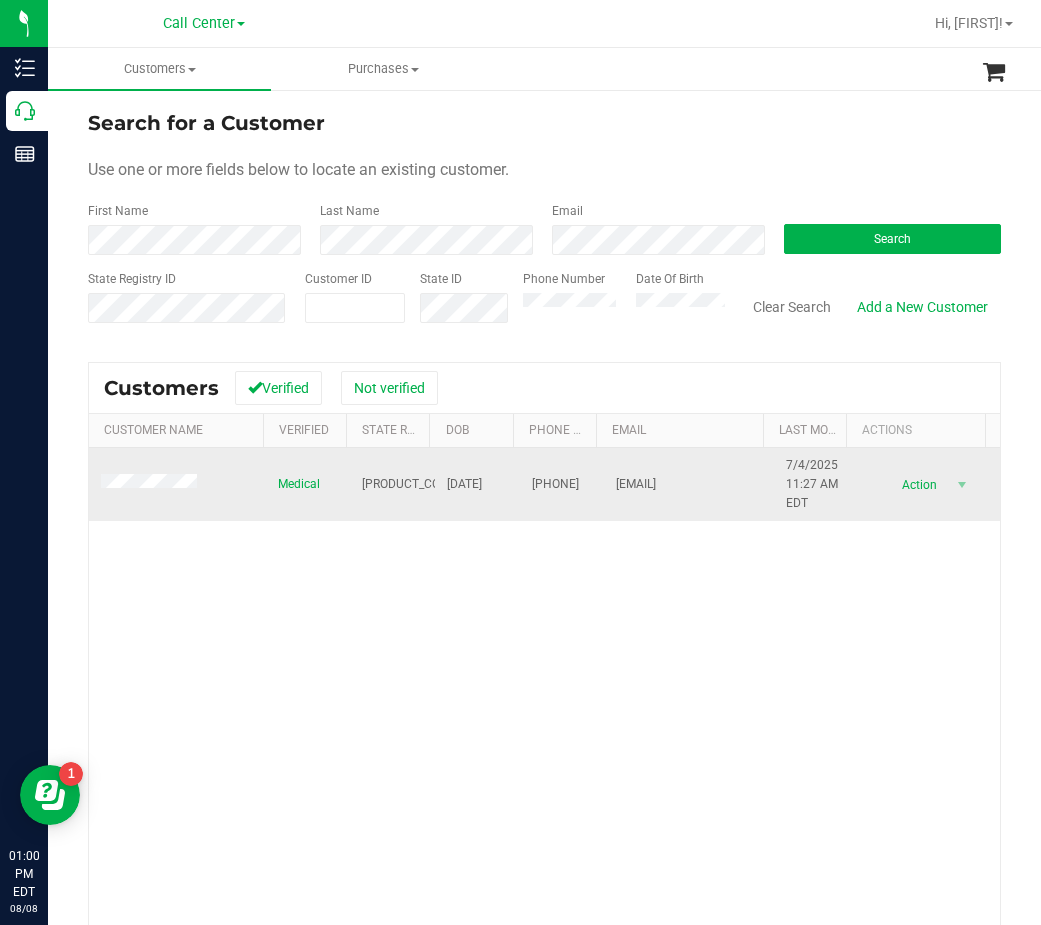 click on "Medical P[NUMBER] [DATE] ([PHONE]) [EMAIL] [DATE] [TIME] [TIMEZONE]
Delete Profile
Action Action Create new purchase View profile View purchases" at bounding box center [544, 739] 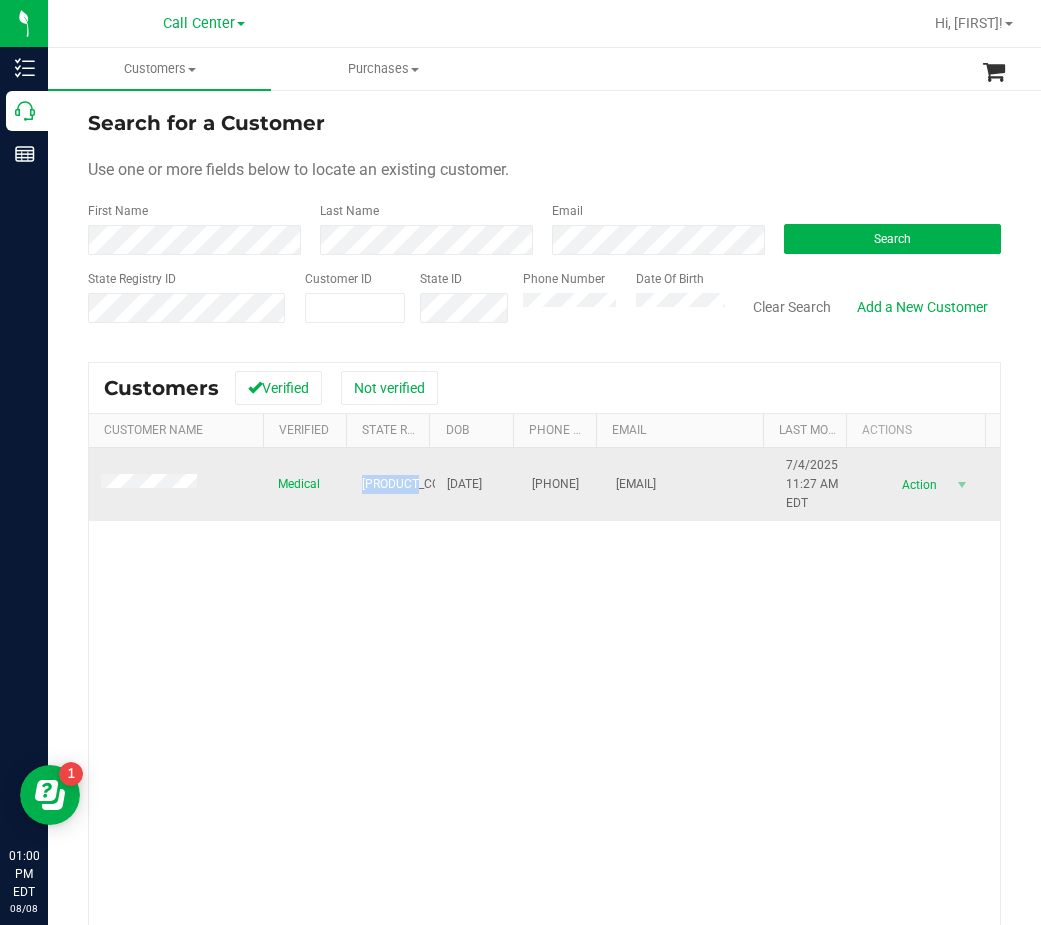 click on "[PRODUCT_CODE]" at bounding box center [410, 484] 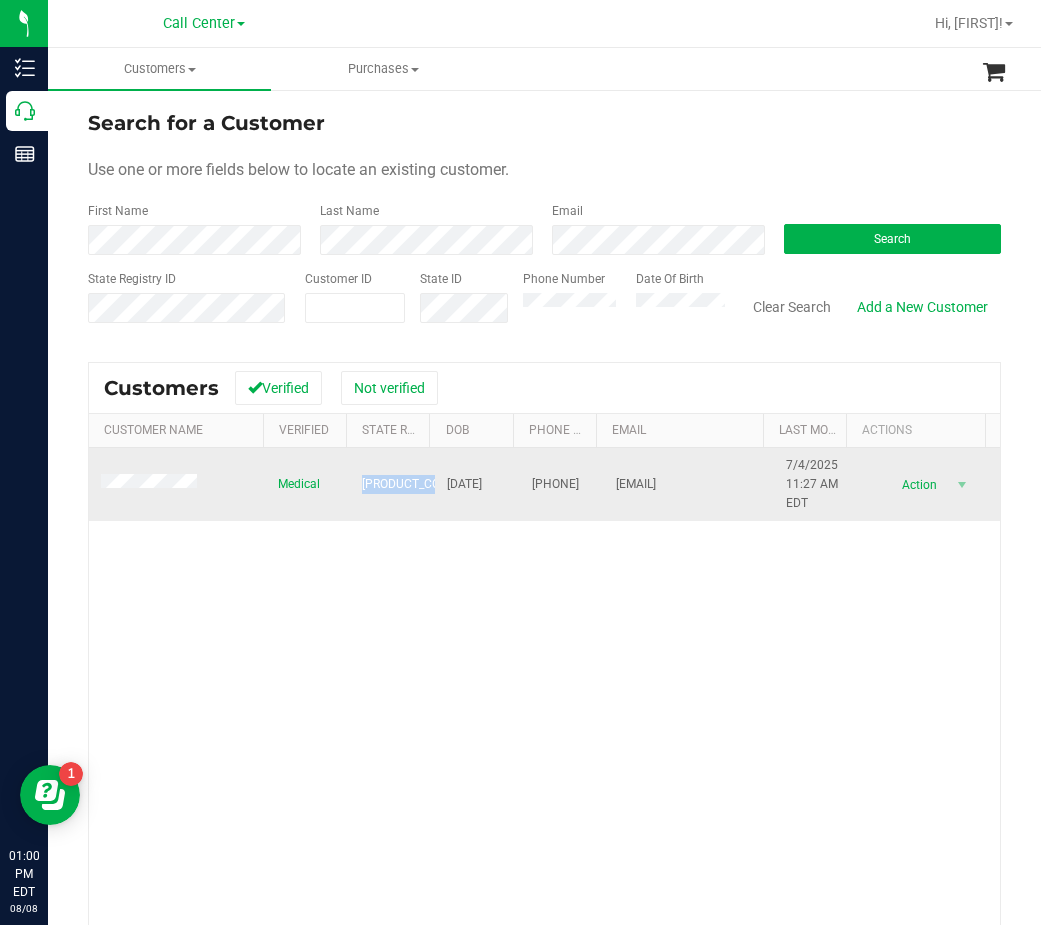 click on "[PRODUCT_CODE]" at bounding box center (410, 484) 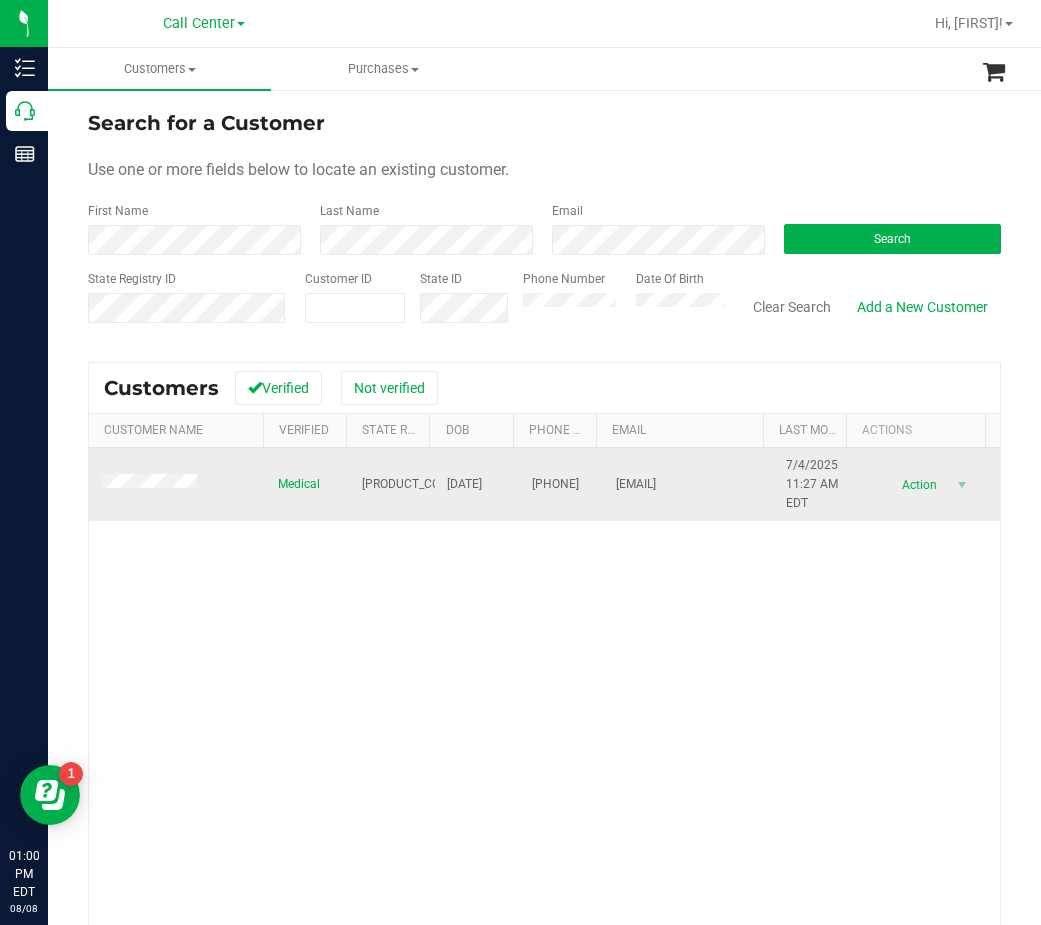 click on "[PRODUCT_CODE]" at bounding box center [410, 484] 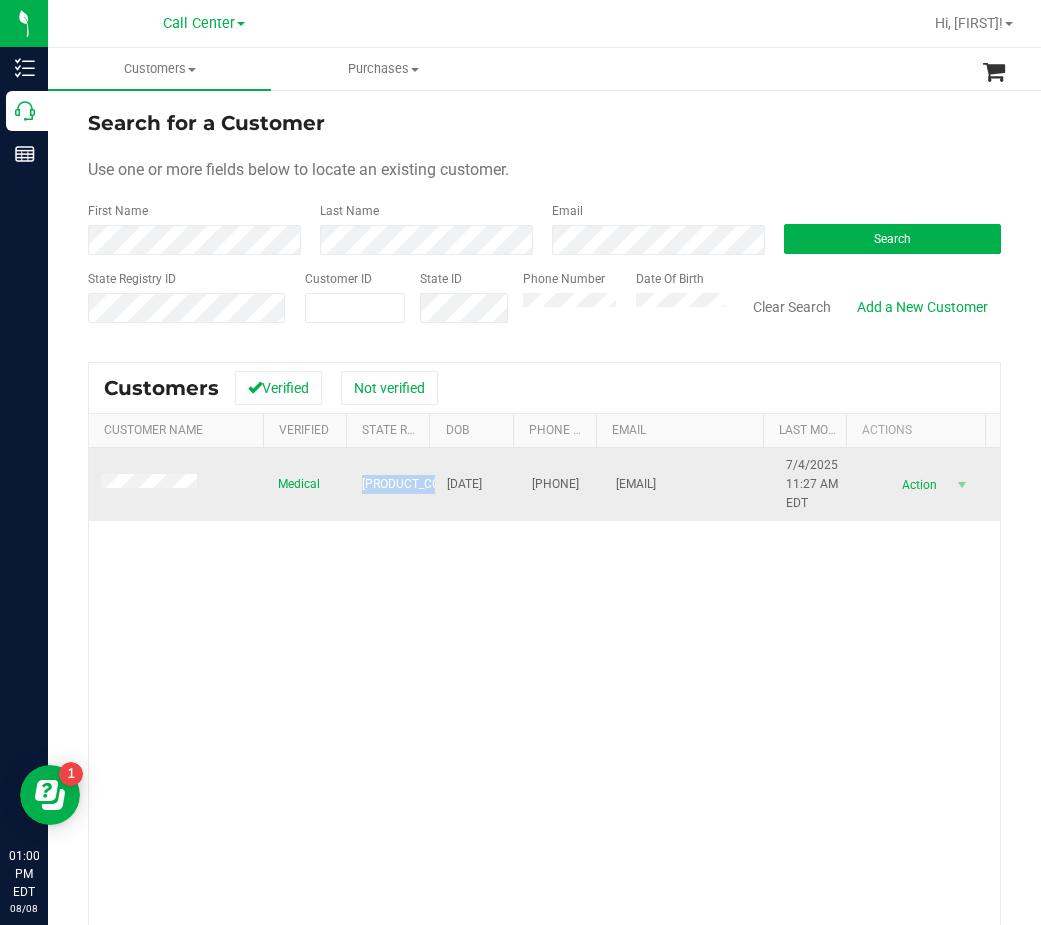 click on "[PRODUCT_CODE]" at bounding box center (410, 484) 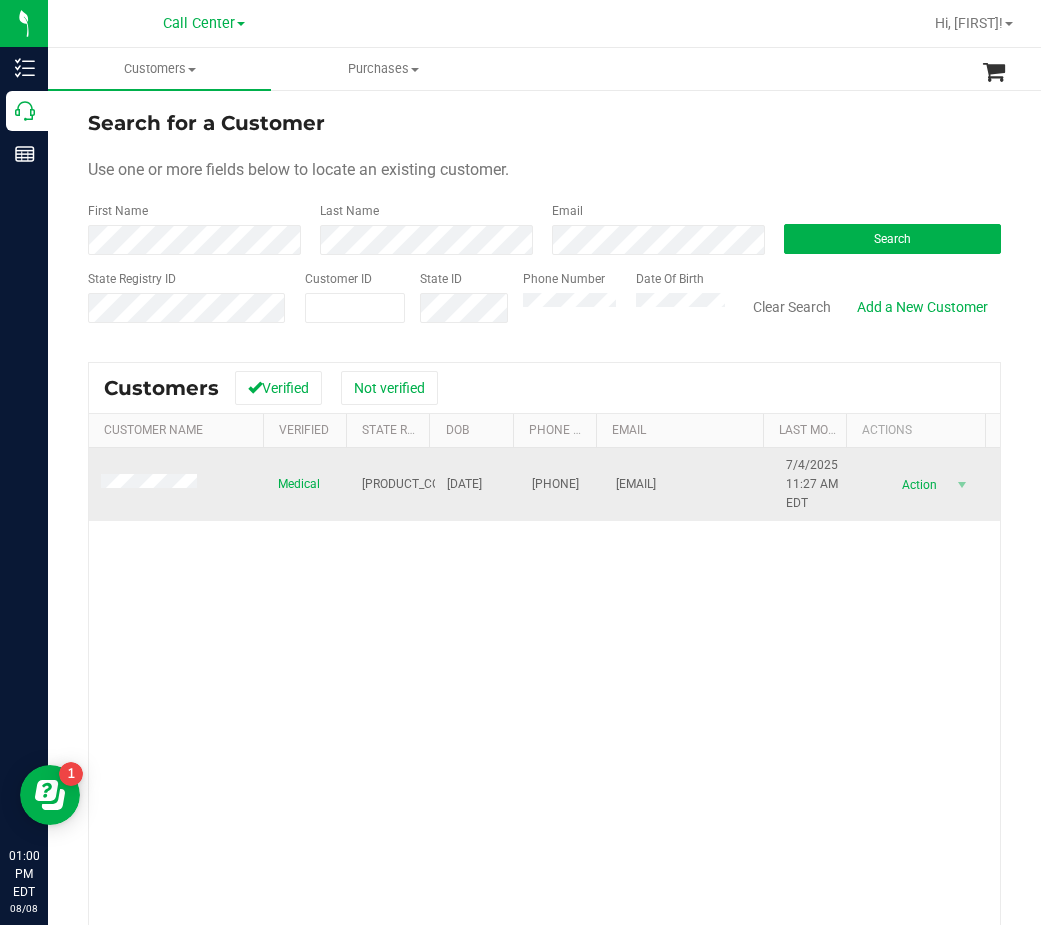 click on "[DATE]" at bounding box center (464, 484) 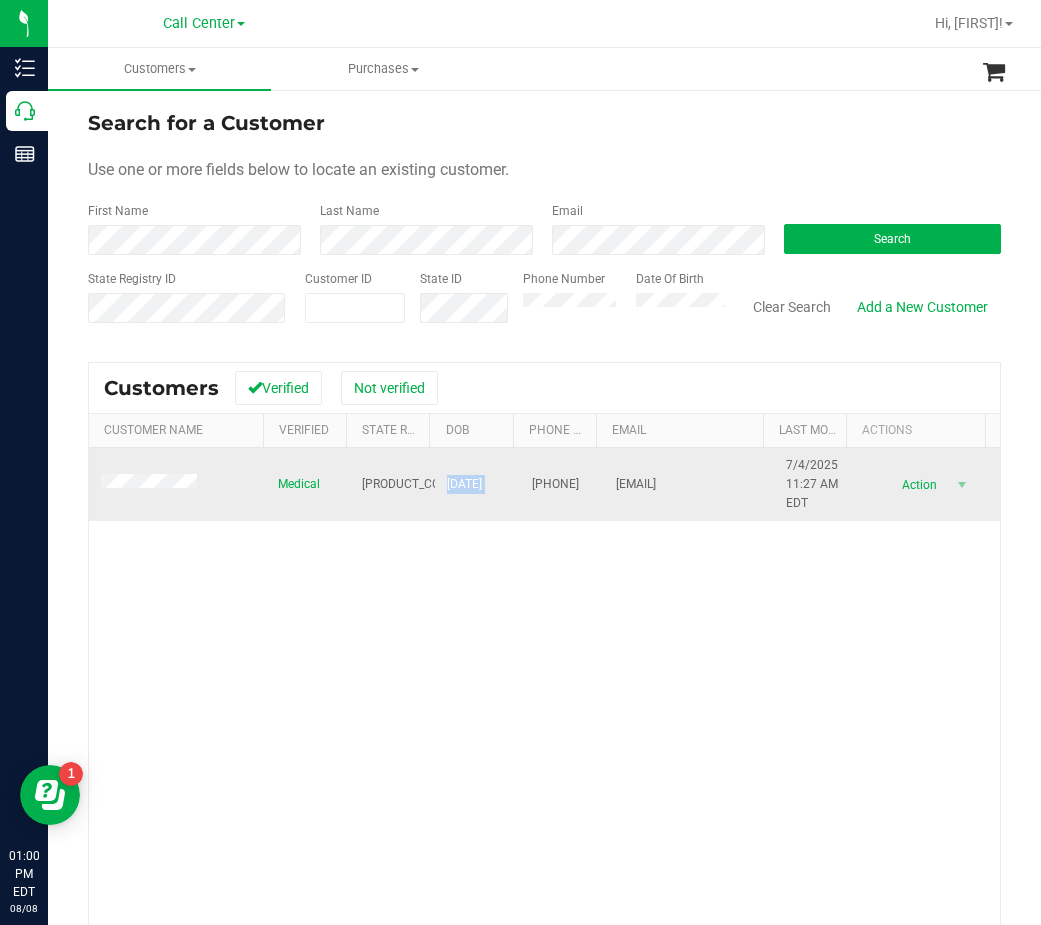 click on "[DATE]" at bounding box center (464, 484) 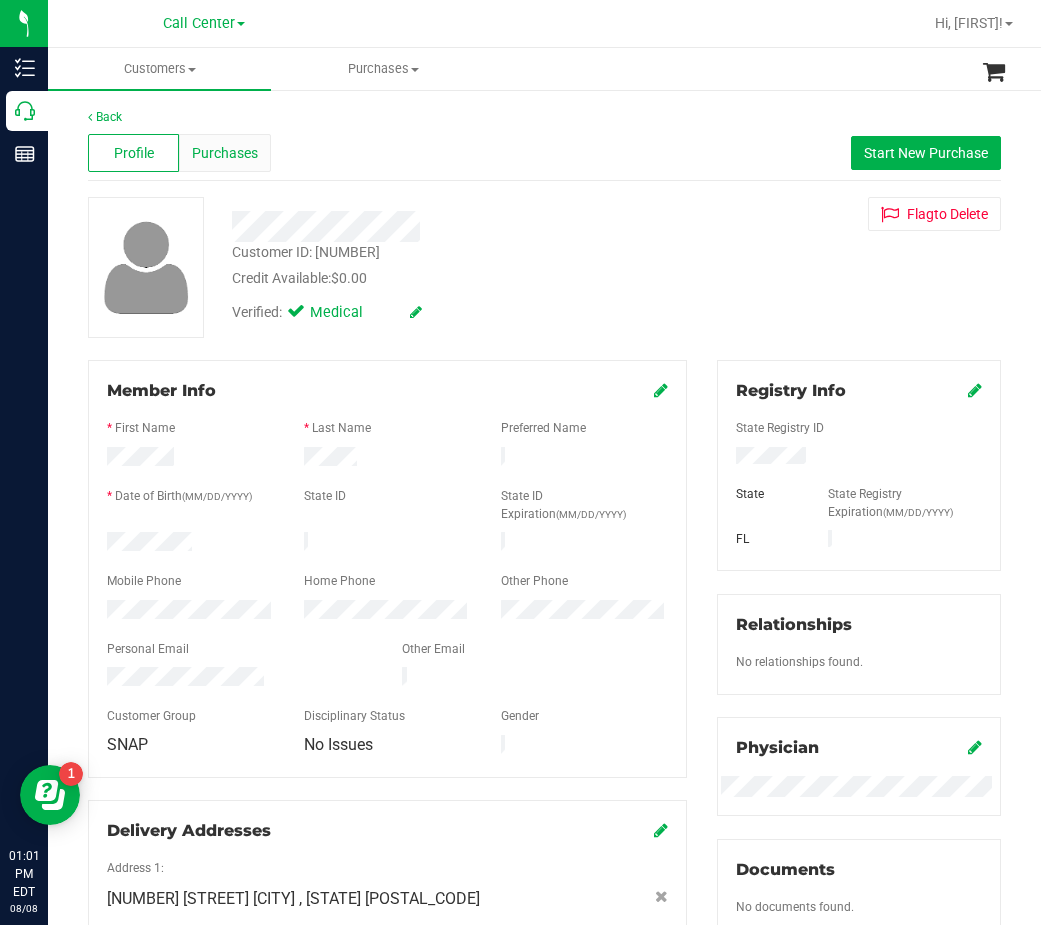 click on "Purchases" at bounding box center (224, 153) 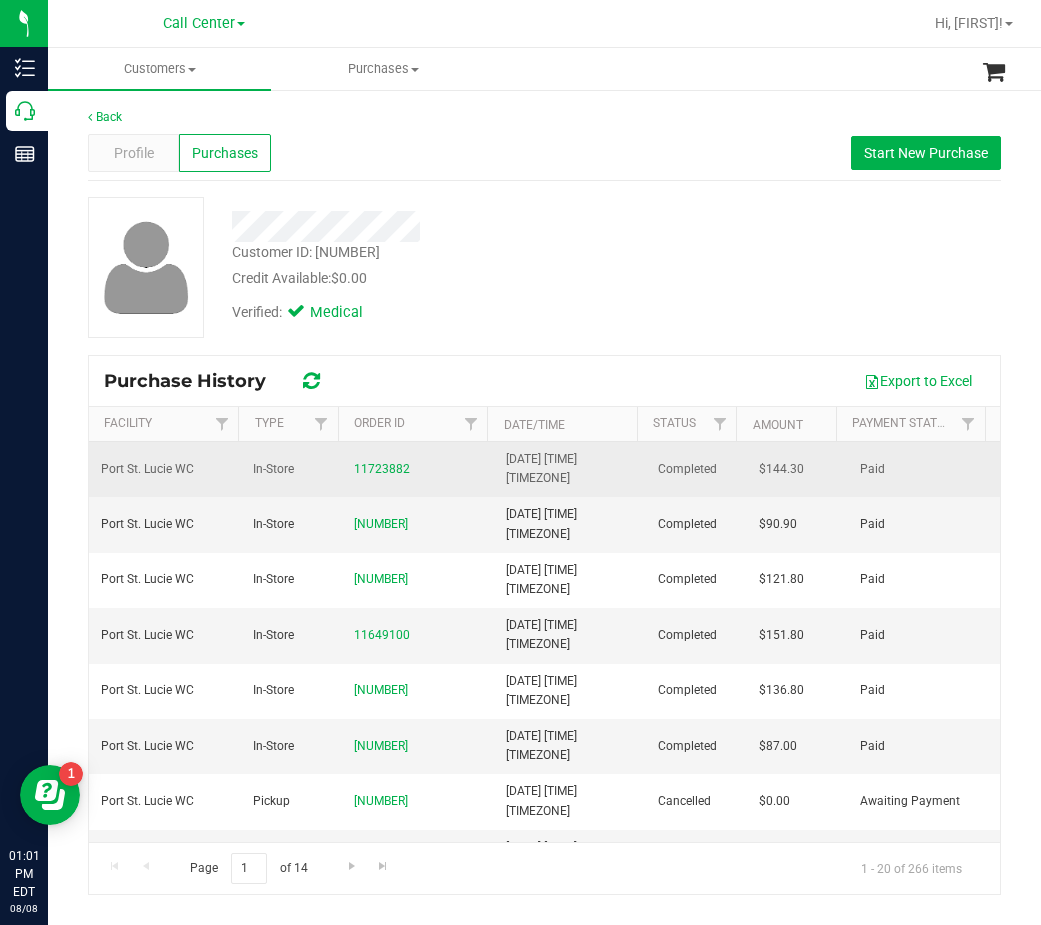 click on "11723882" at bounding box center [418, 469] 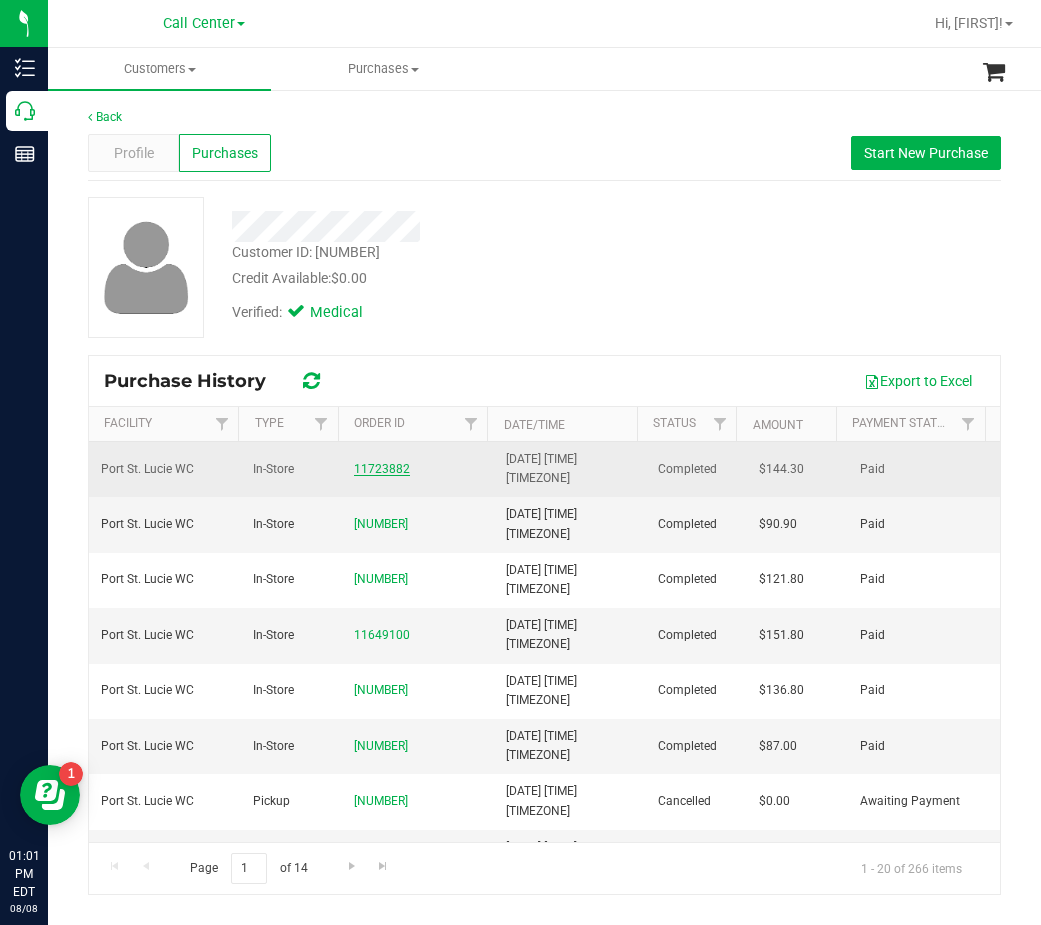 click on "11723882" at bounding box center [382, 469] 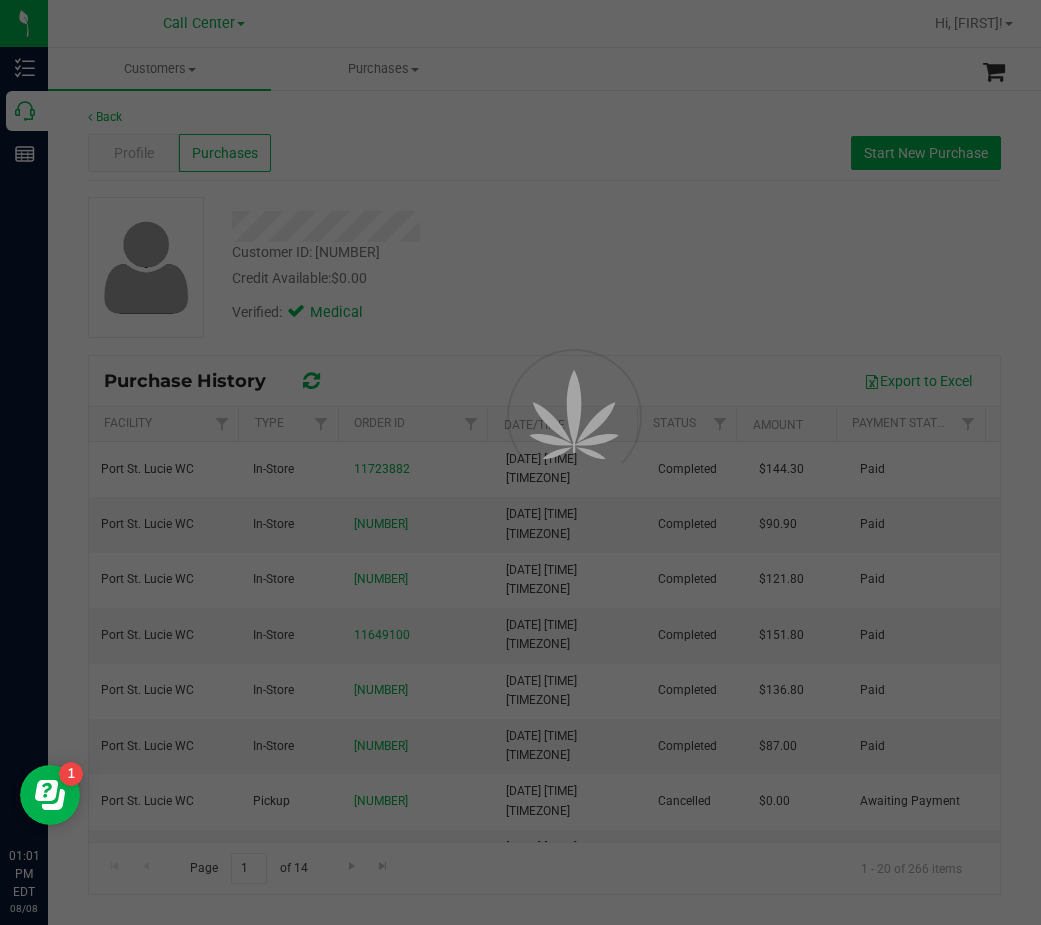 click at bounding box center (520, 462) 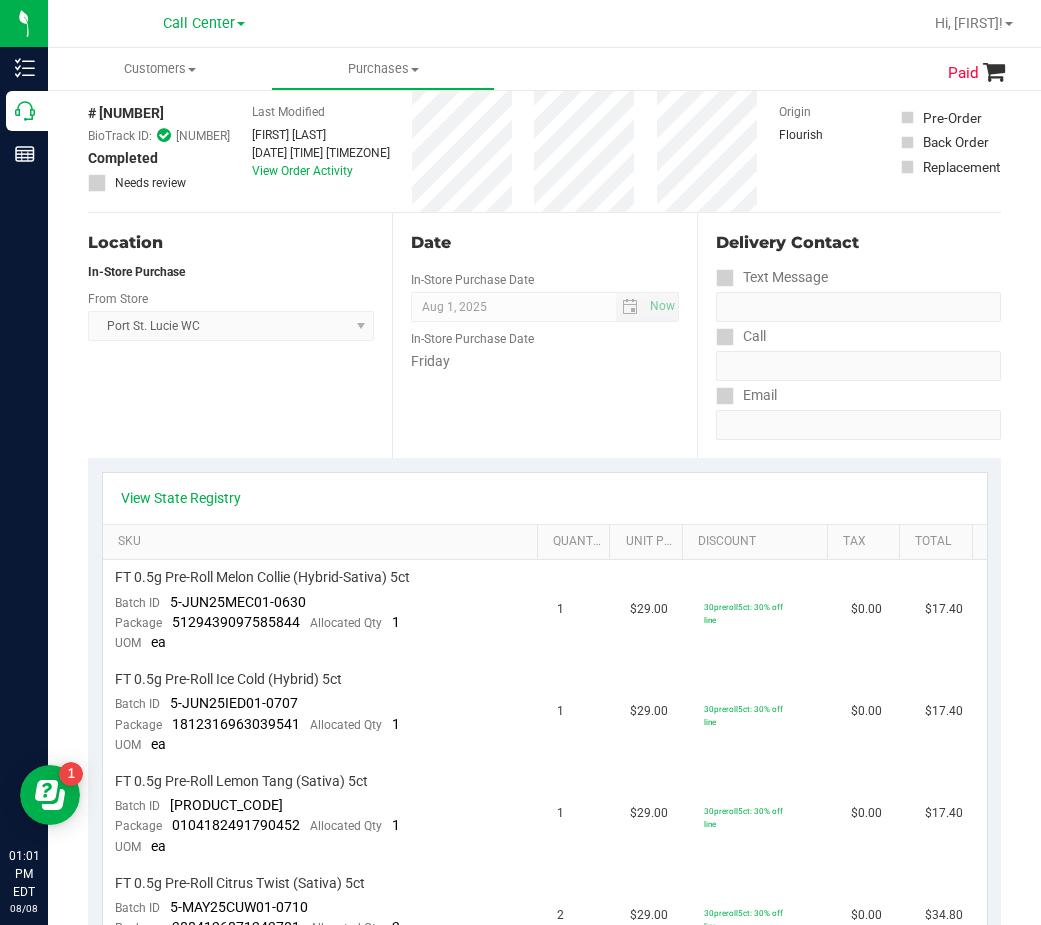 scroll, scrollTop: 0, scrollLeft: 0, axis: both 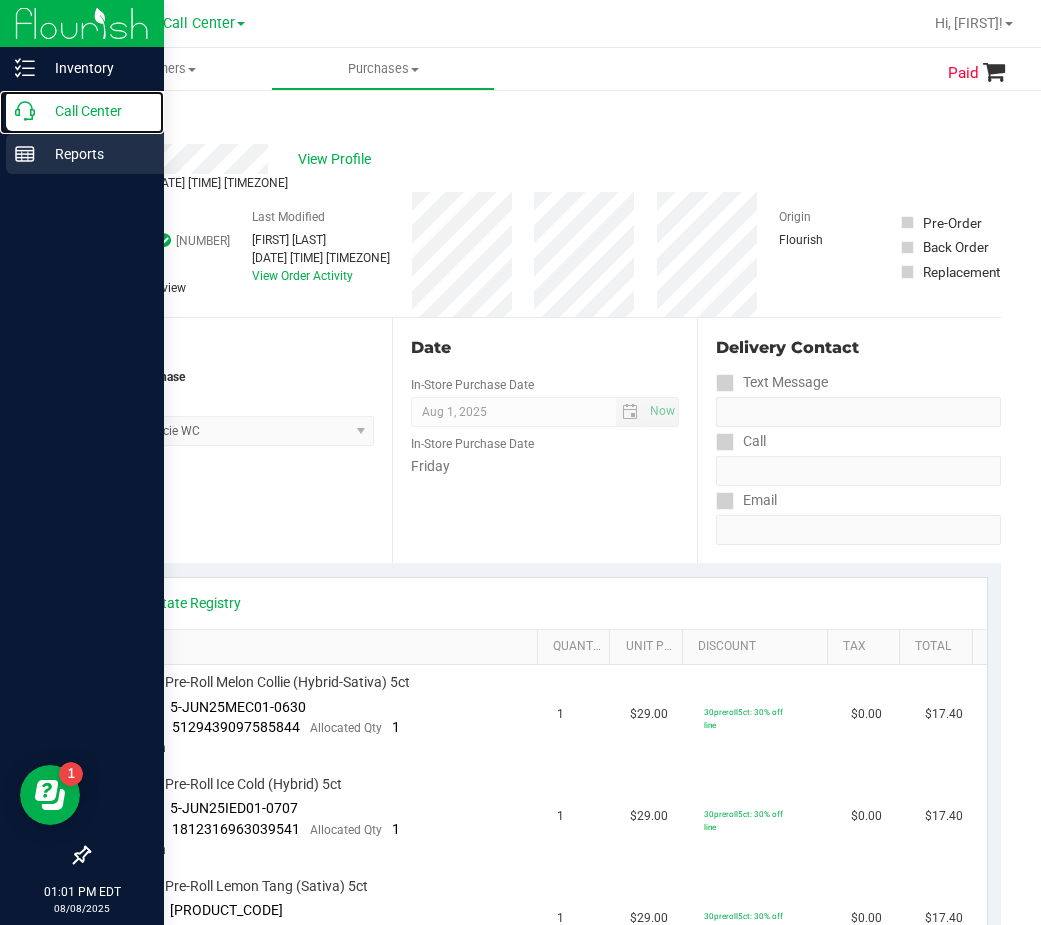 click on "Call Center" at bounding box center (95, 111) 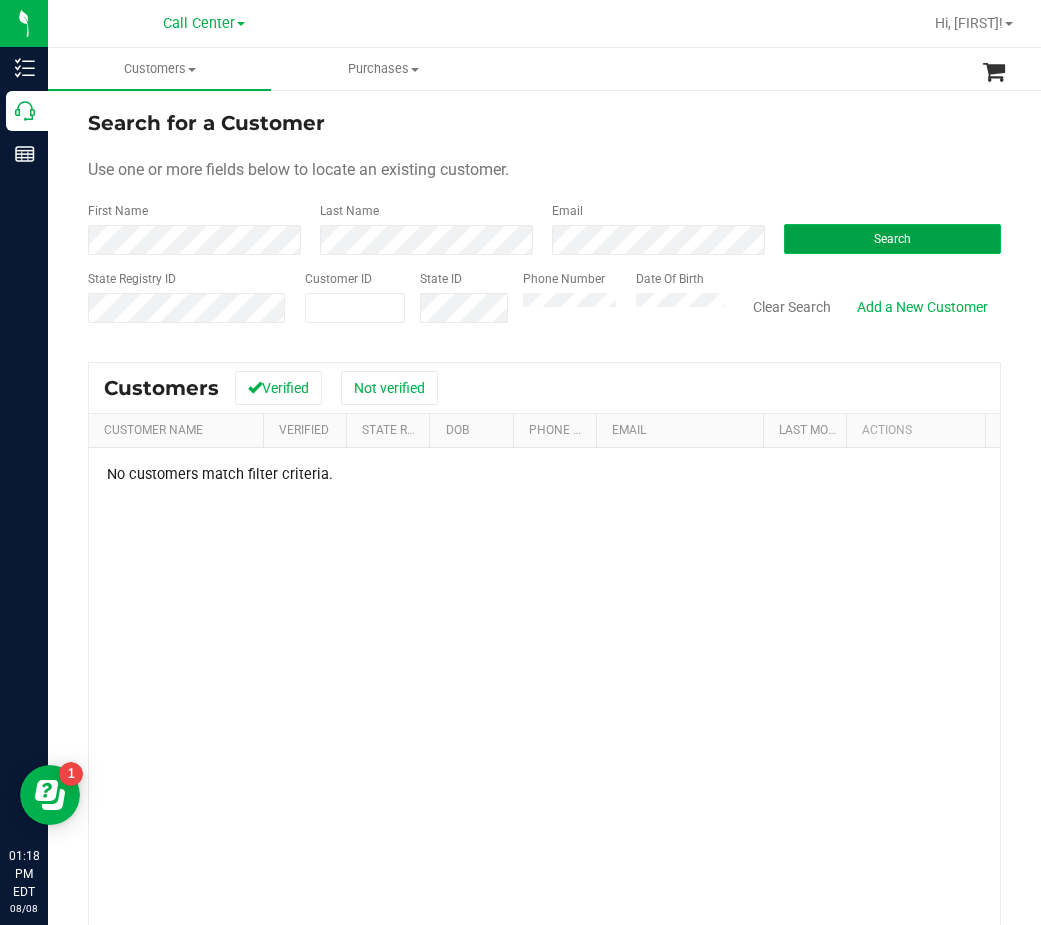 click on "Search" at bounding box center [892, 239] 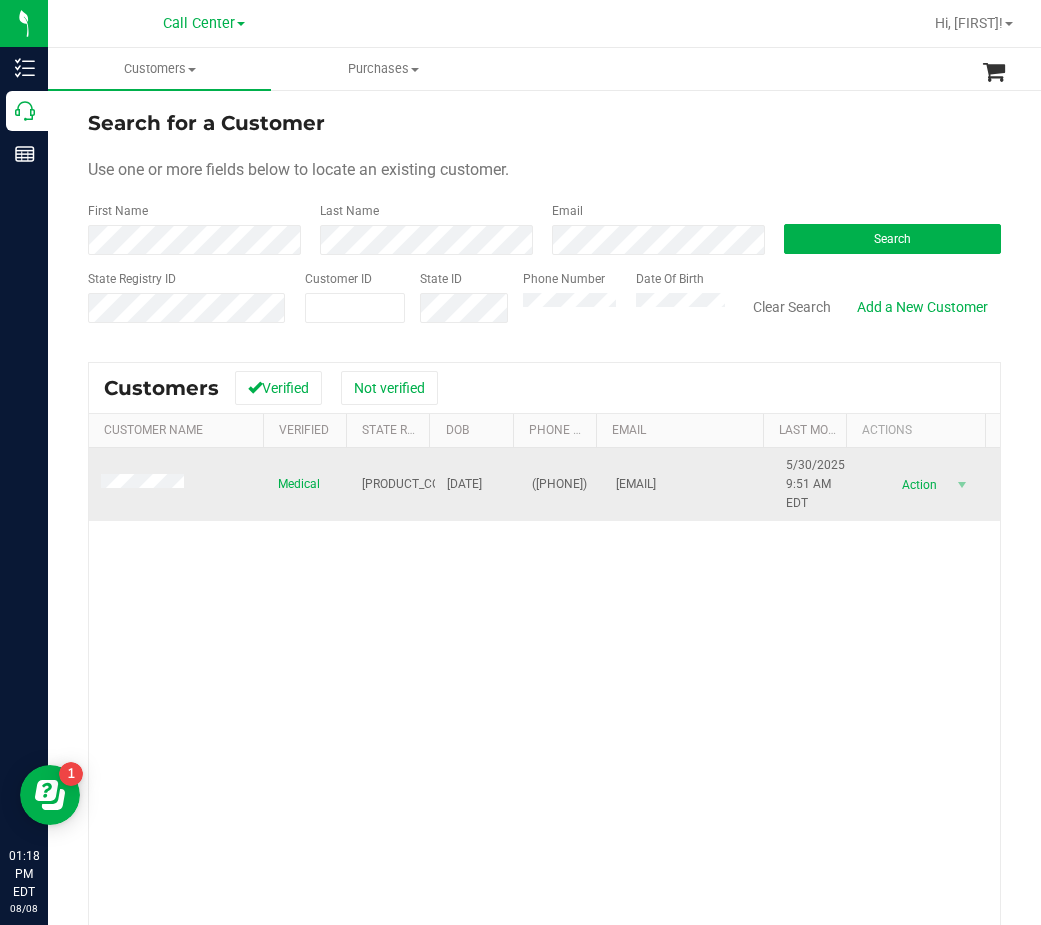 click on "[PRODUCT_CODE]" at bounding box center (410, 484) 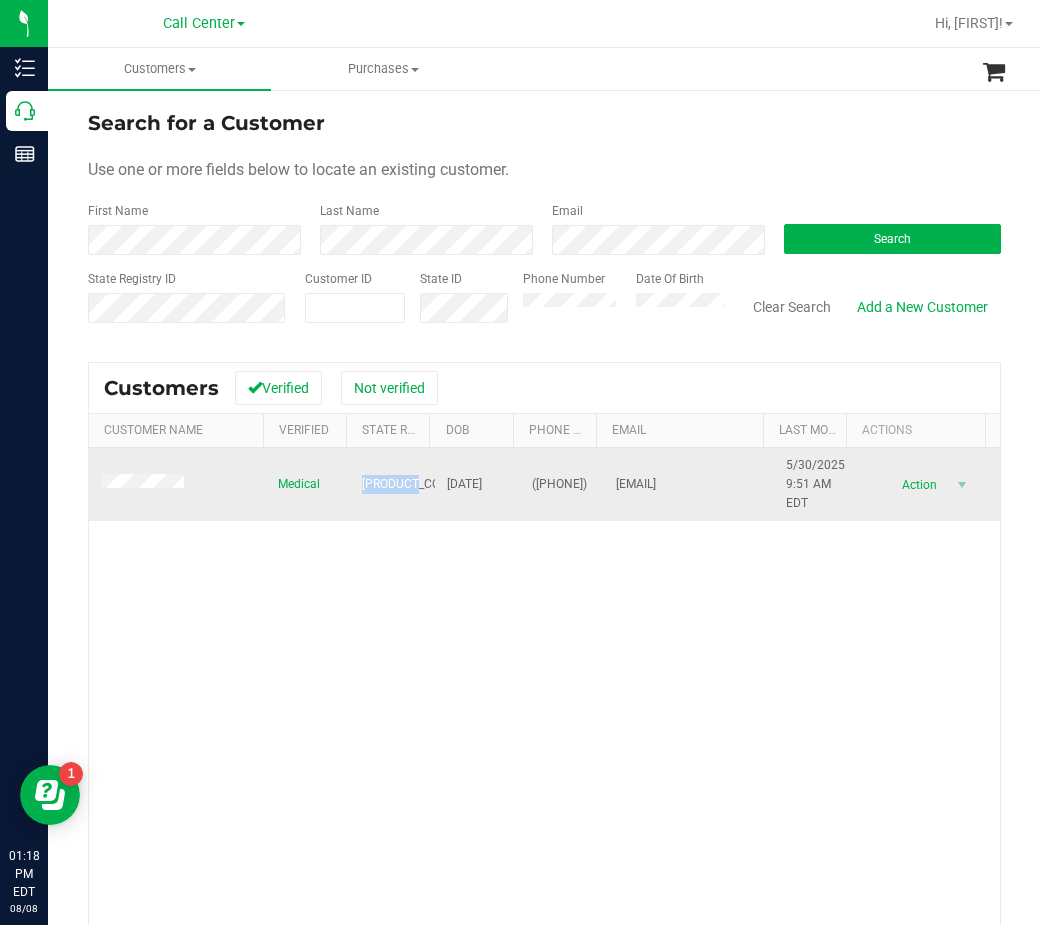 click on "[PRODUCT_CODE]" at bounding box center [410, 484] 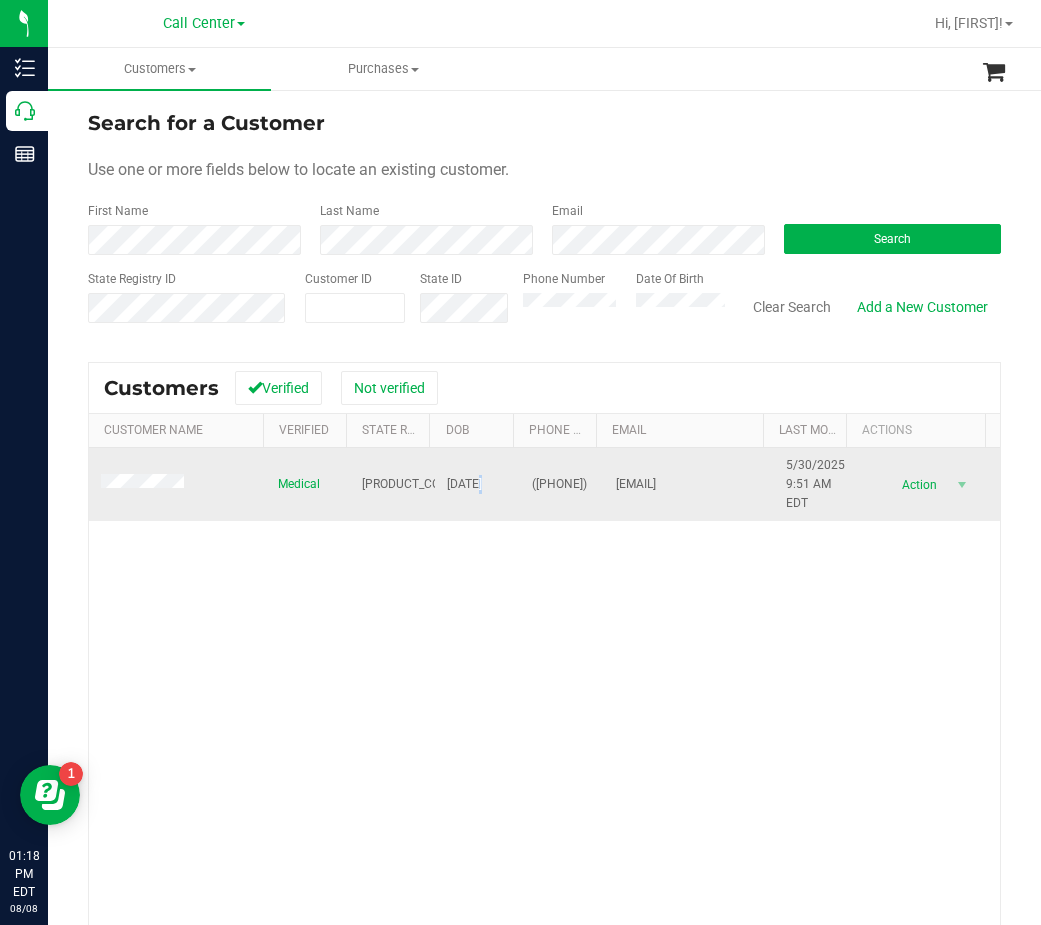 click on "[DATE]" at bounding box center [464, 484] 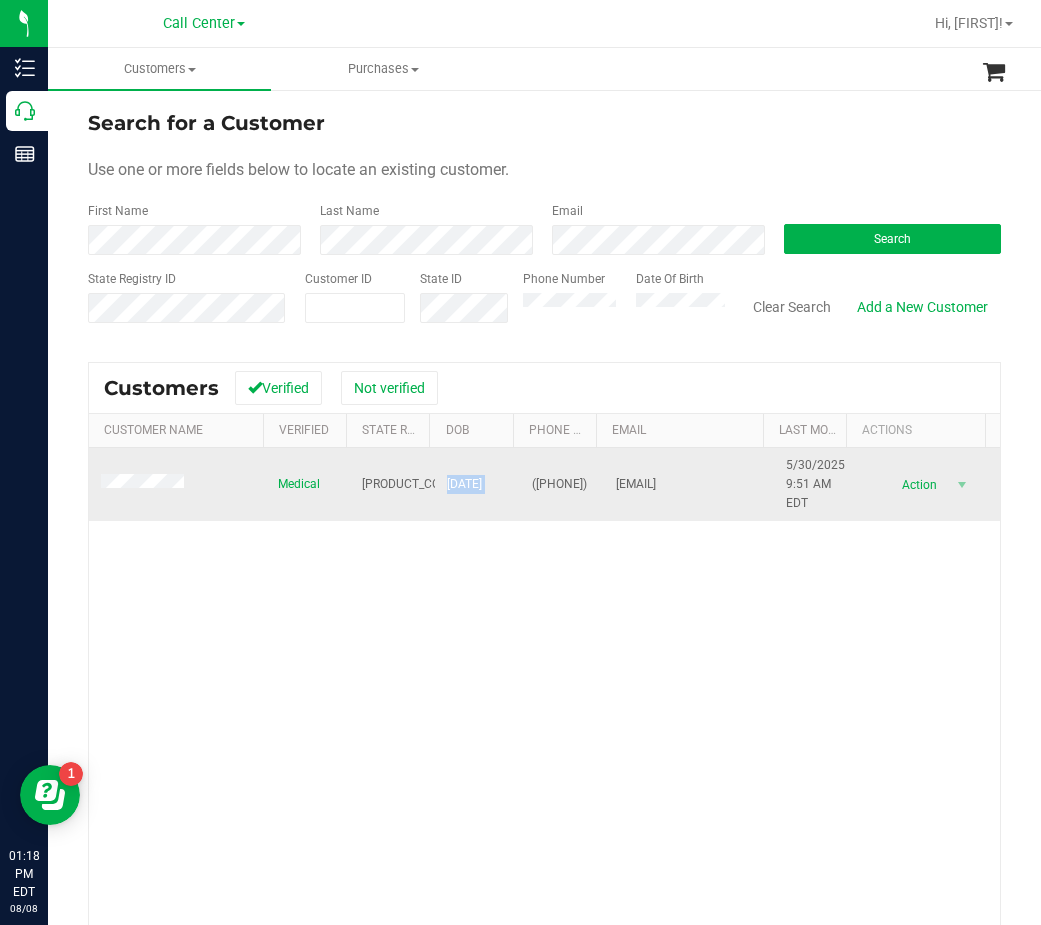 click on "[DATE]" at bounding box center (464, 484) 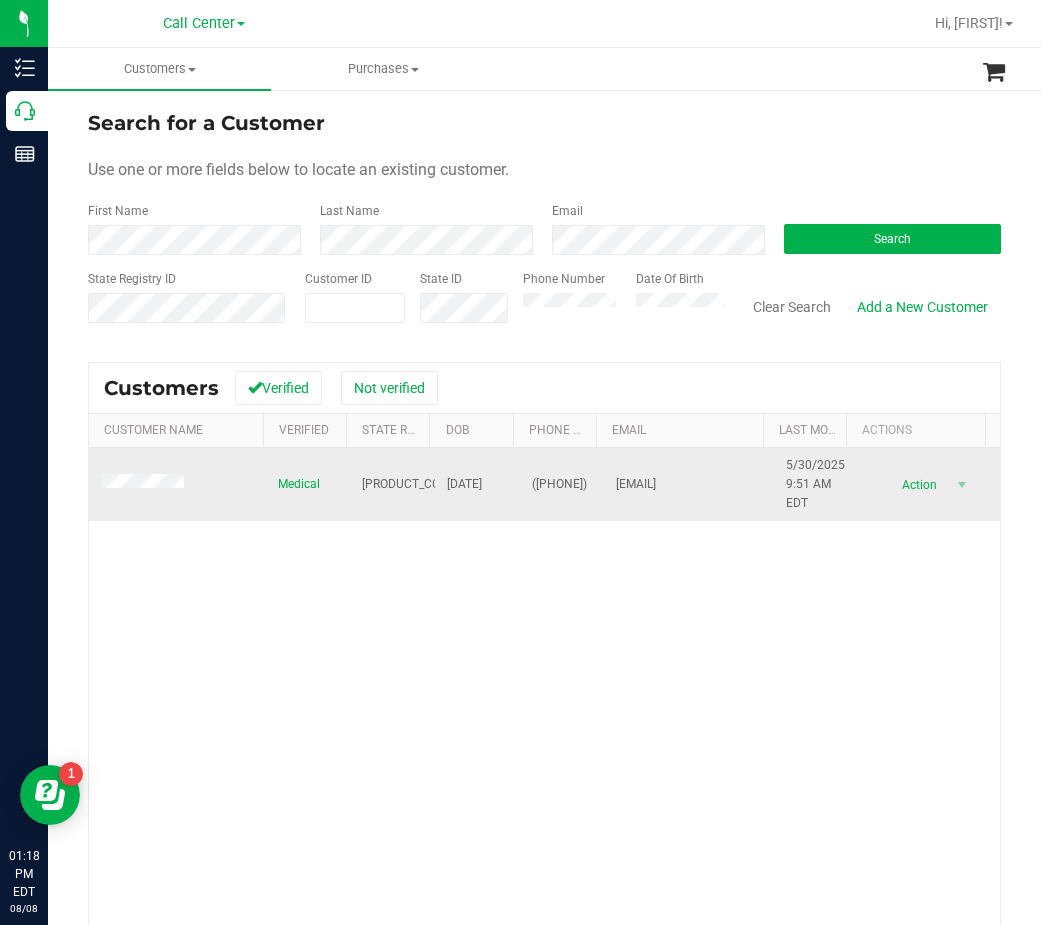 drag, startPoint x: 246, startPoint y: 574, endPoint x: 154, endPoint y: 500, distance: 118.06778 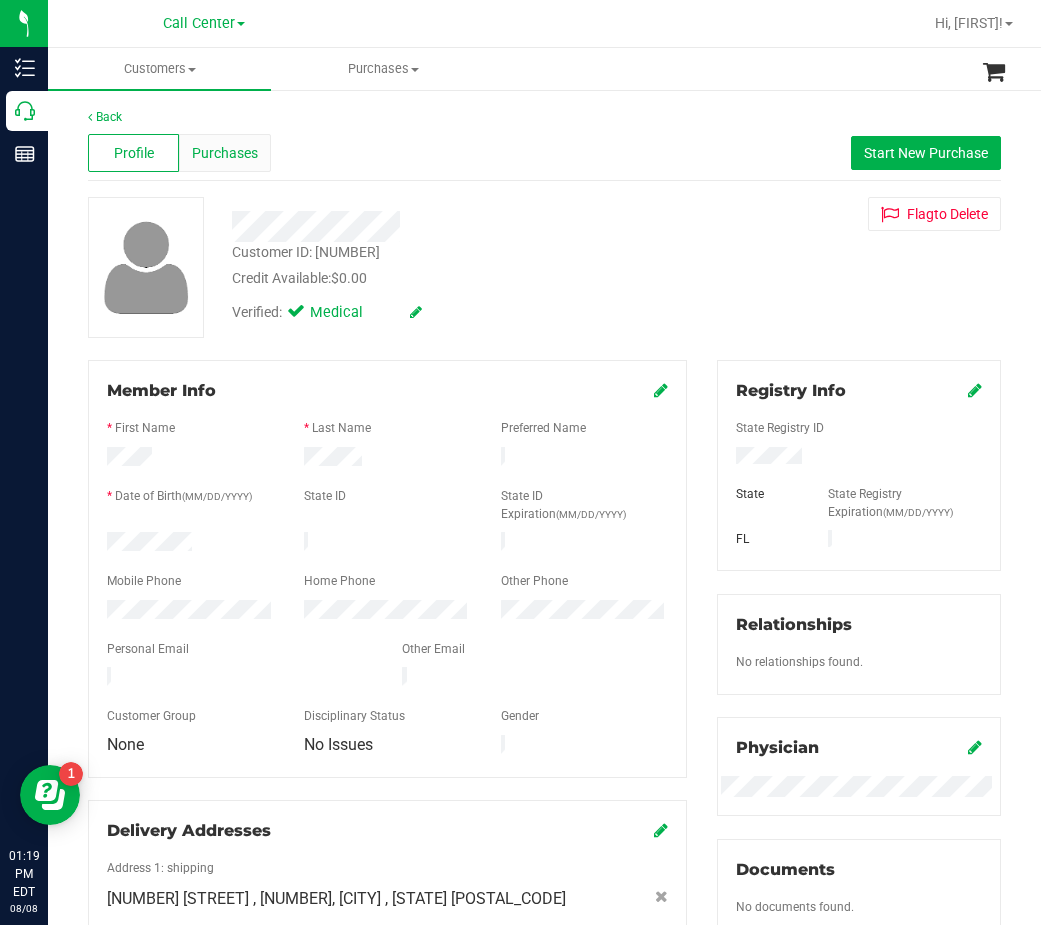 click on "Purchases" at bounding box center (224, 153) 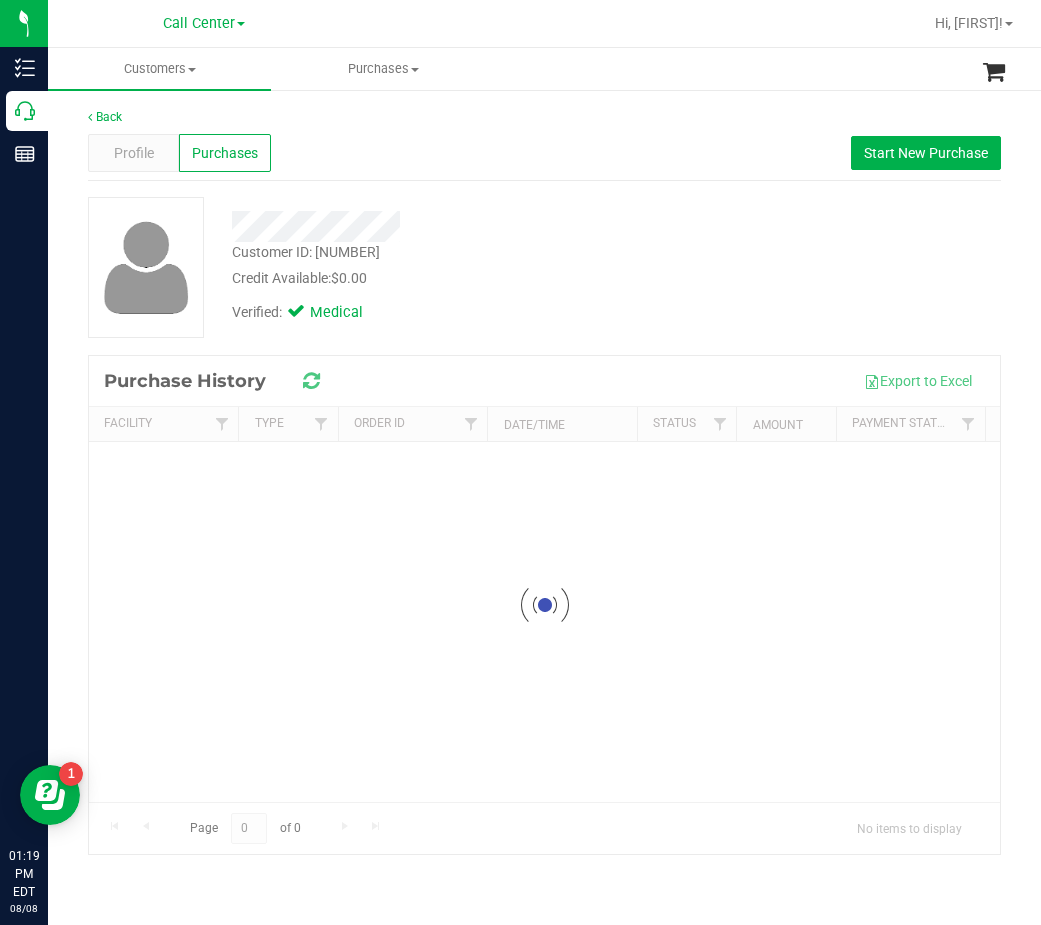 click at bounding box center [453, 219] 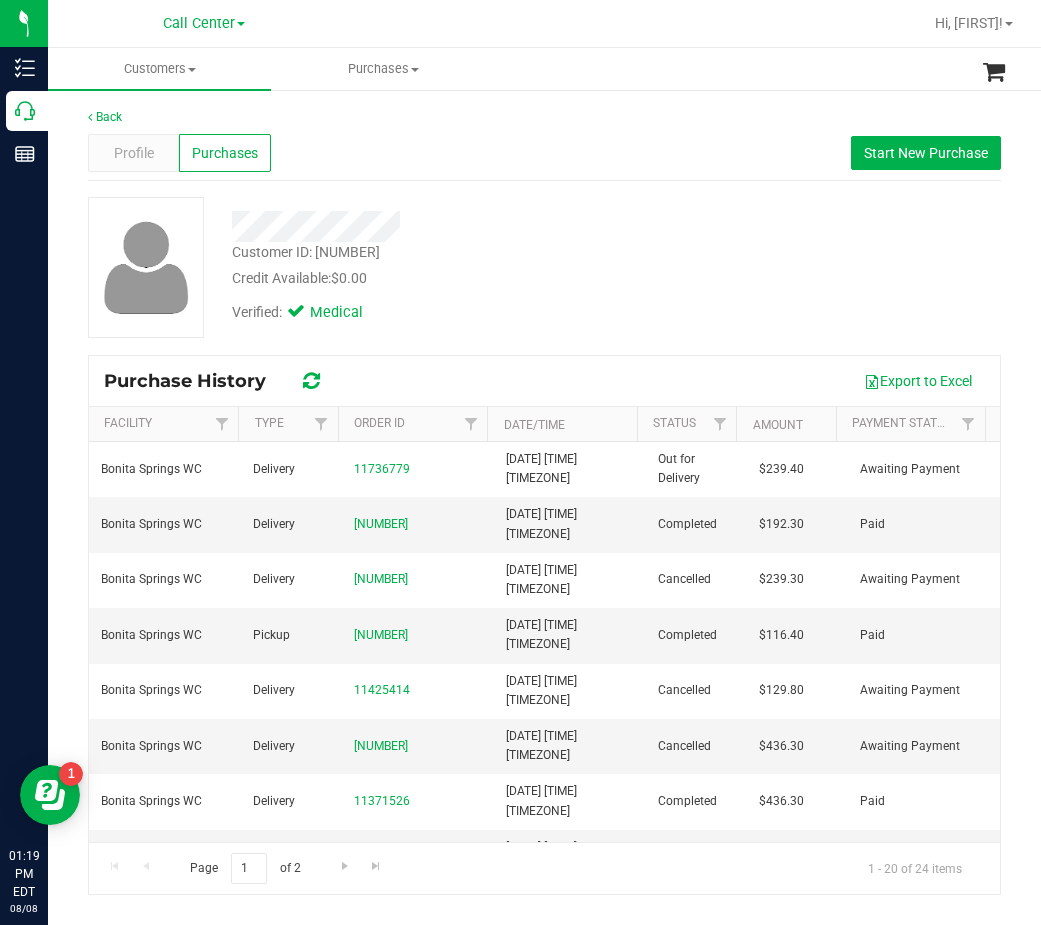 click on "Export to Excel" at bounding box center [663, 381] 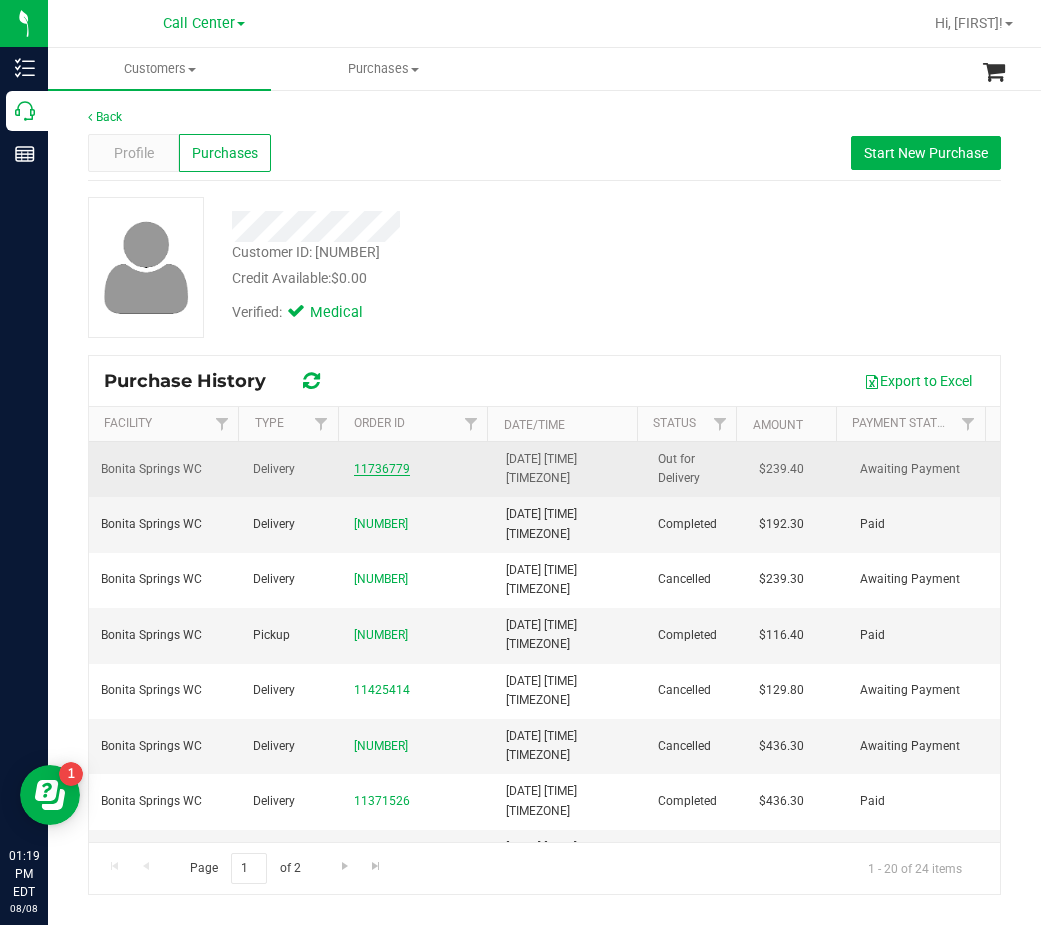 click on "11736779" at bounding box center (382, 469) 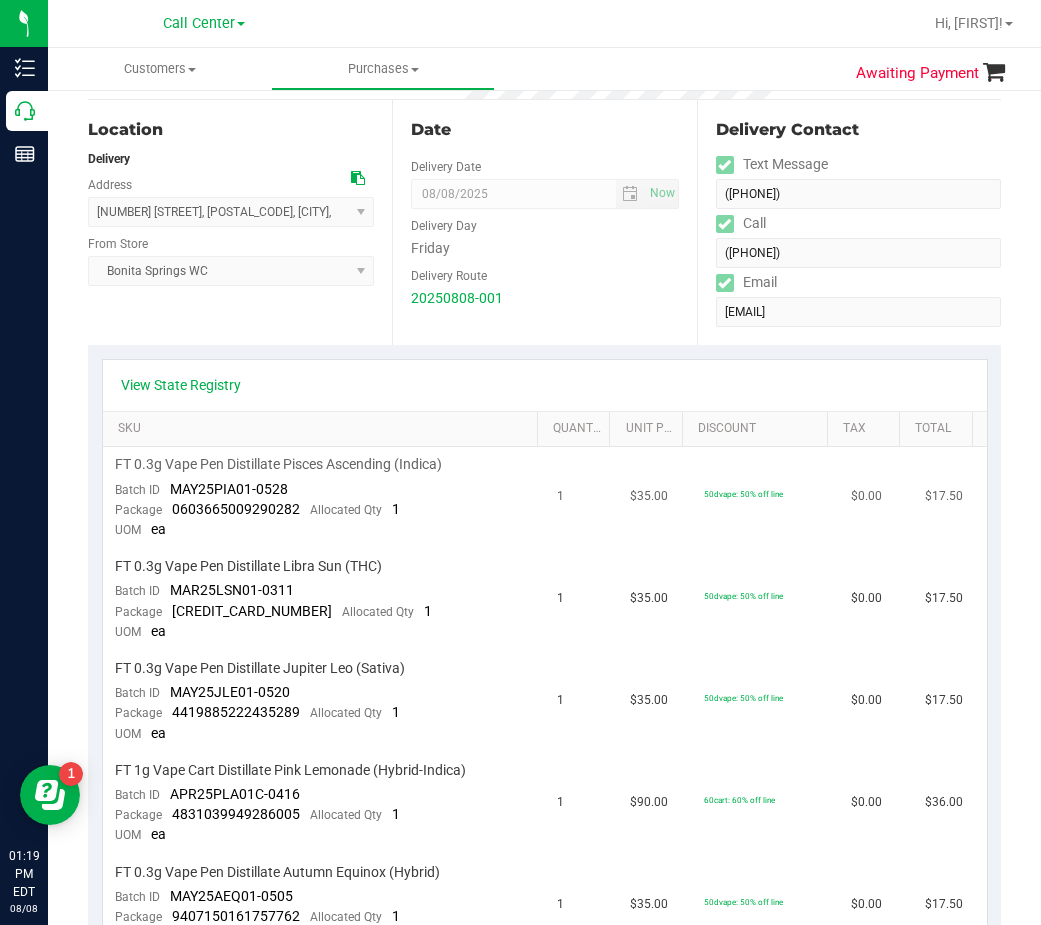 click on "1" at bounding box center [582, 498] 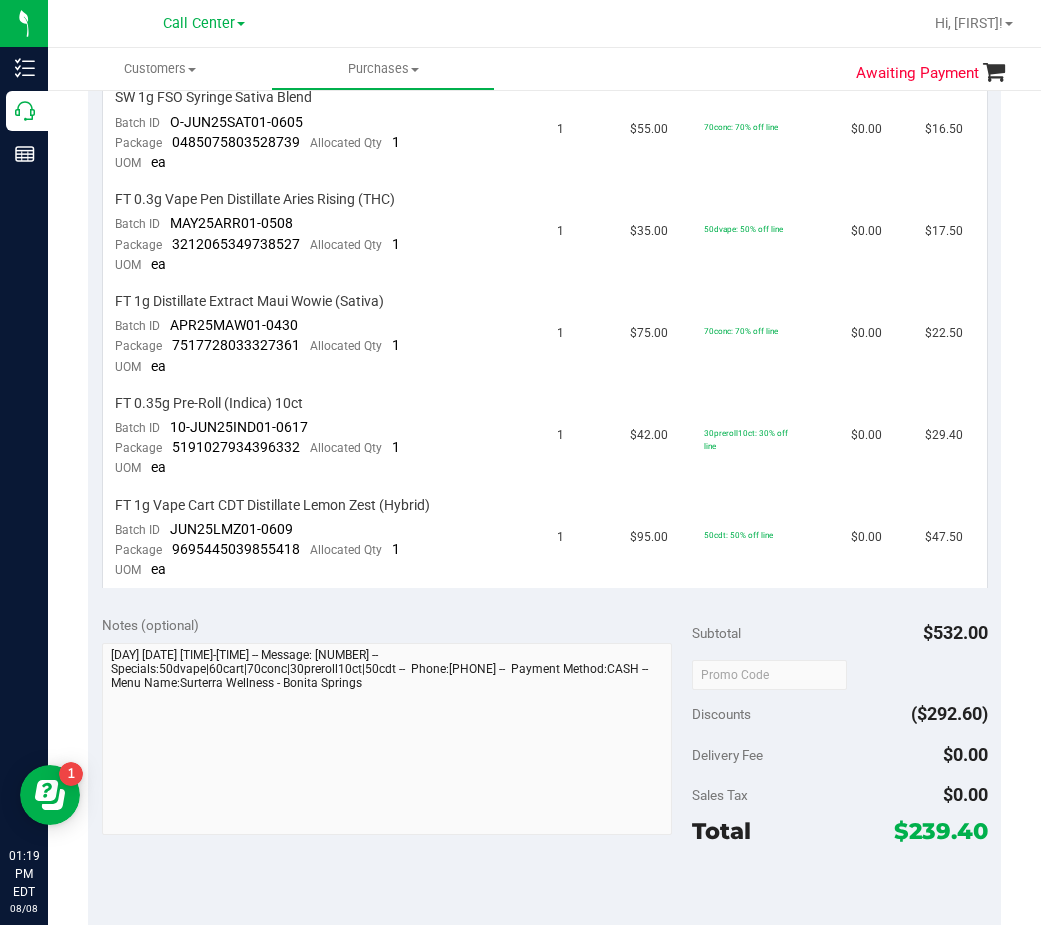 scroll, scrollTop: 1200, scrollLeft: 0, axis: vertical 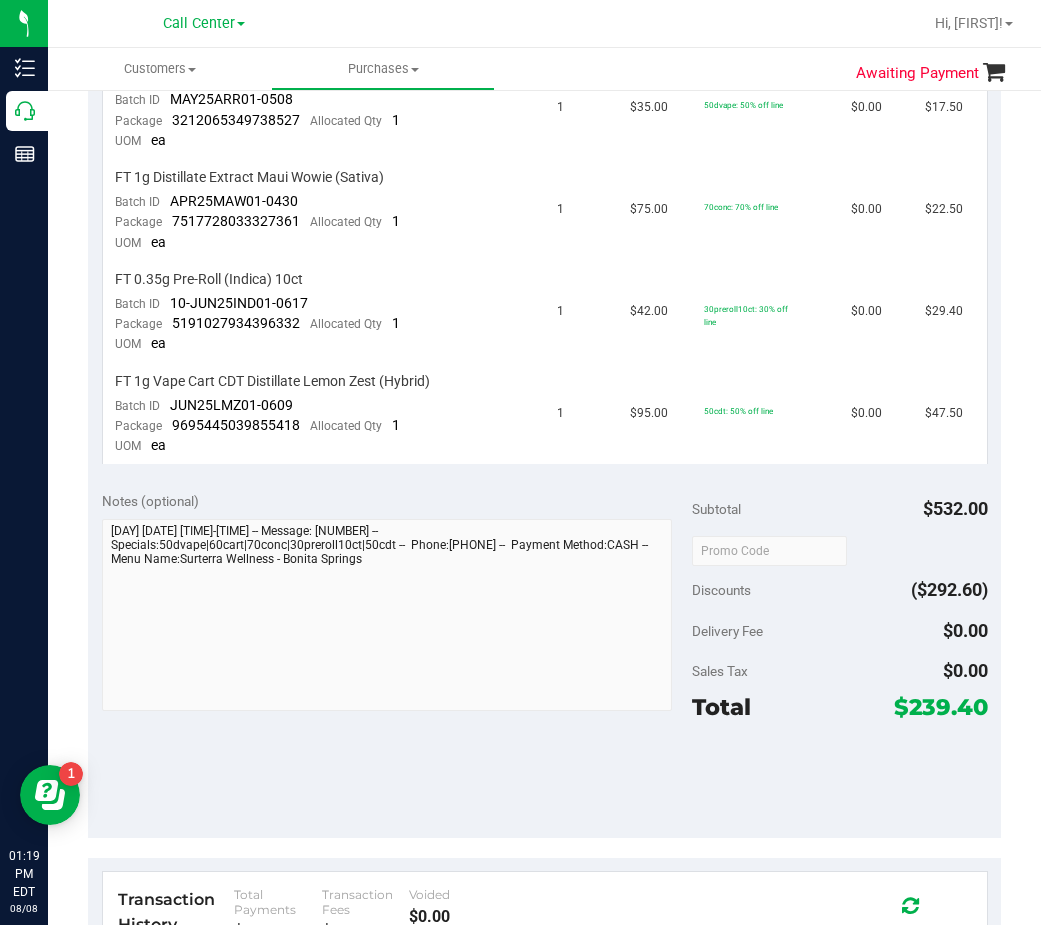 click on "Notes (optional)
Subtotal
$532.00
Discounts
($292.60)
Delivery Fee
$0.00
Sales Tax
$0.00
Total
$239.40" at bounding box center (544, 658) 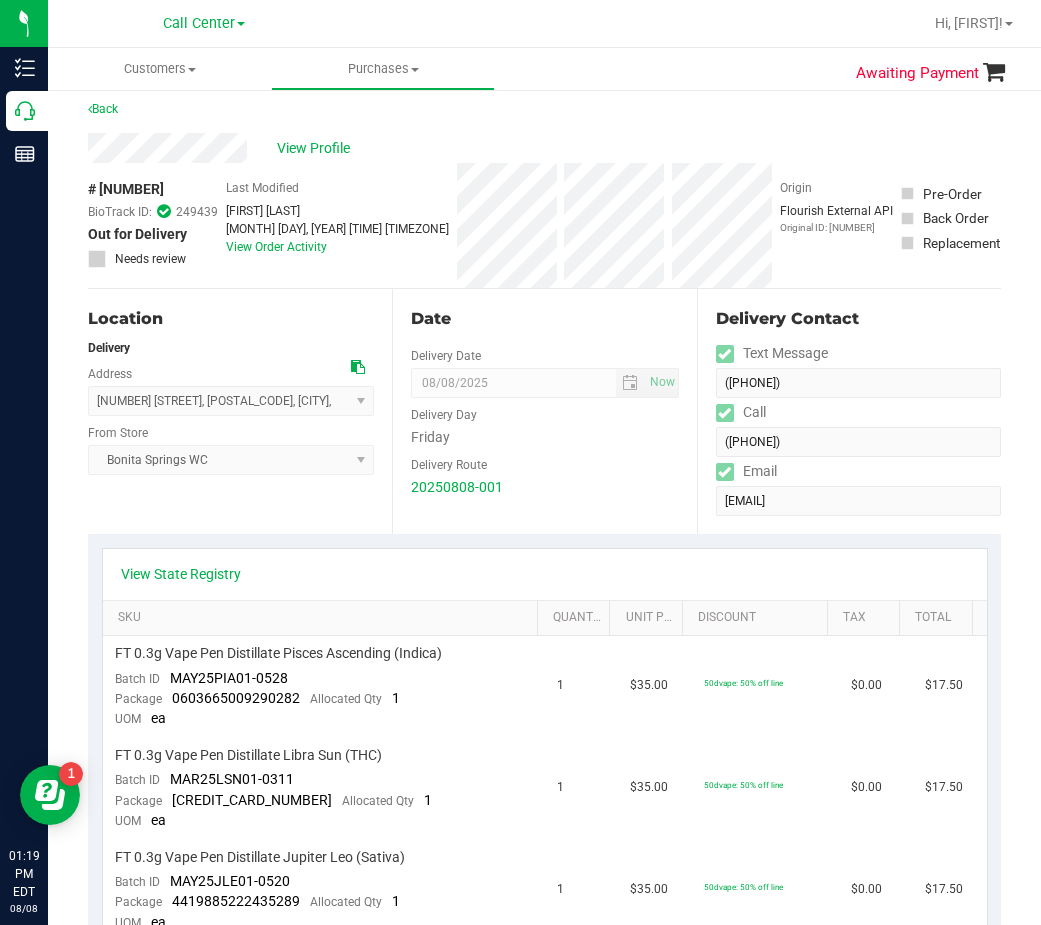 scroll, scrollTop: 0, scrollLeft: 0, axis: both 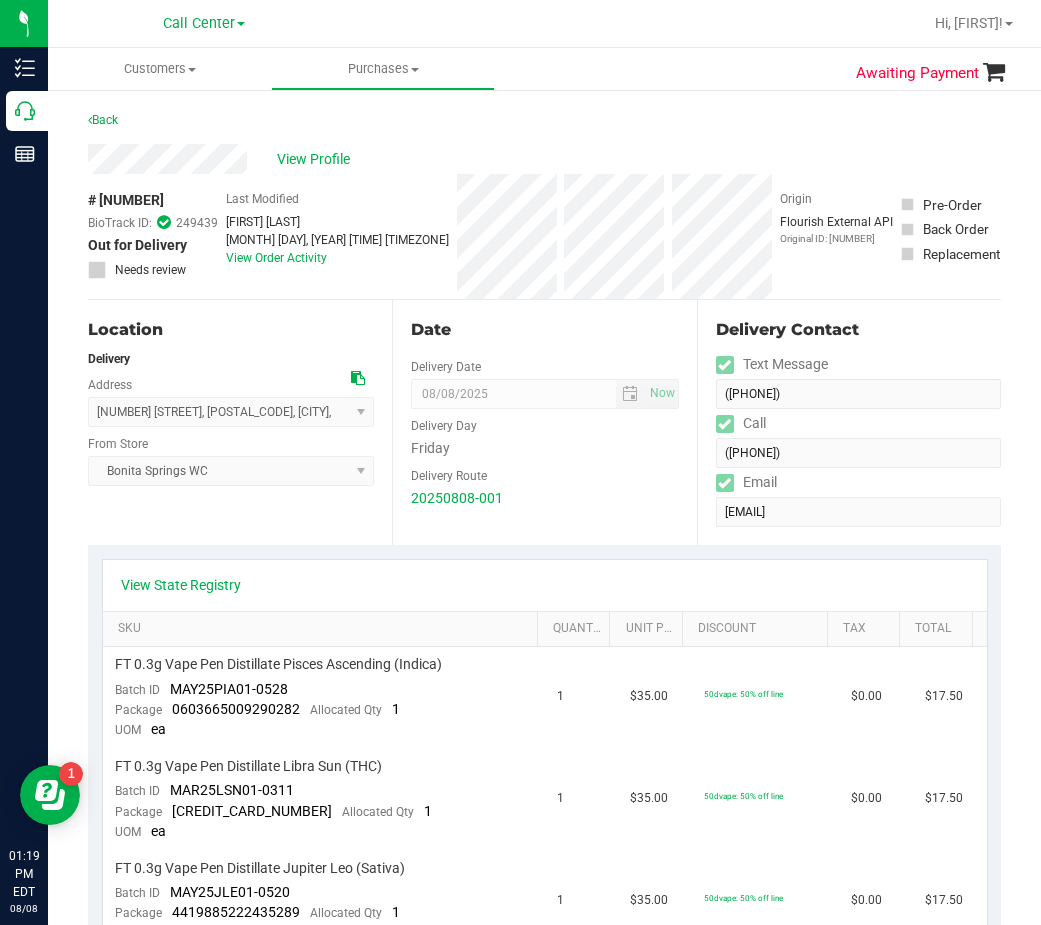 click on "Location" at bounding box center [231, 330] 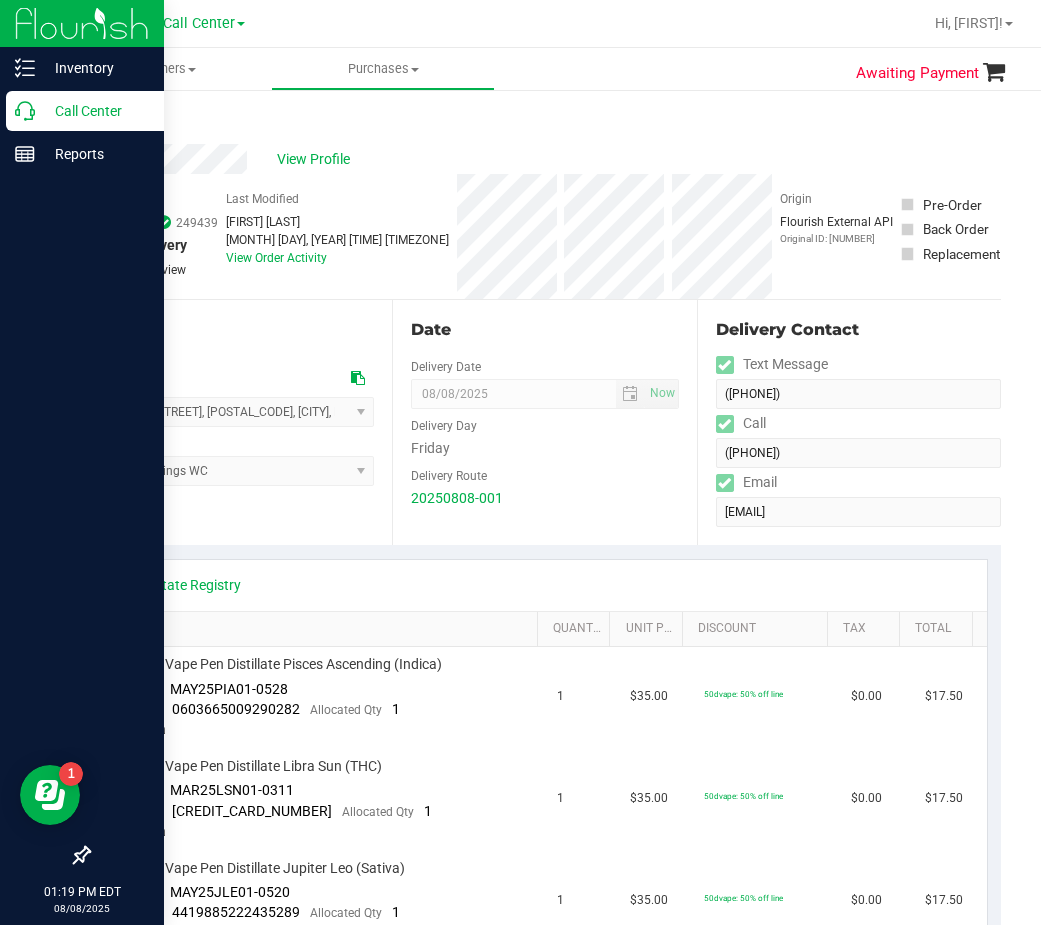 click on "Call Center" at bounding box center (95, 111) 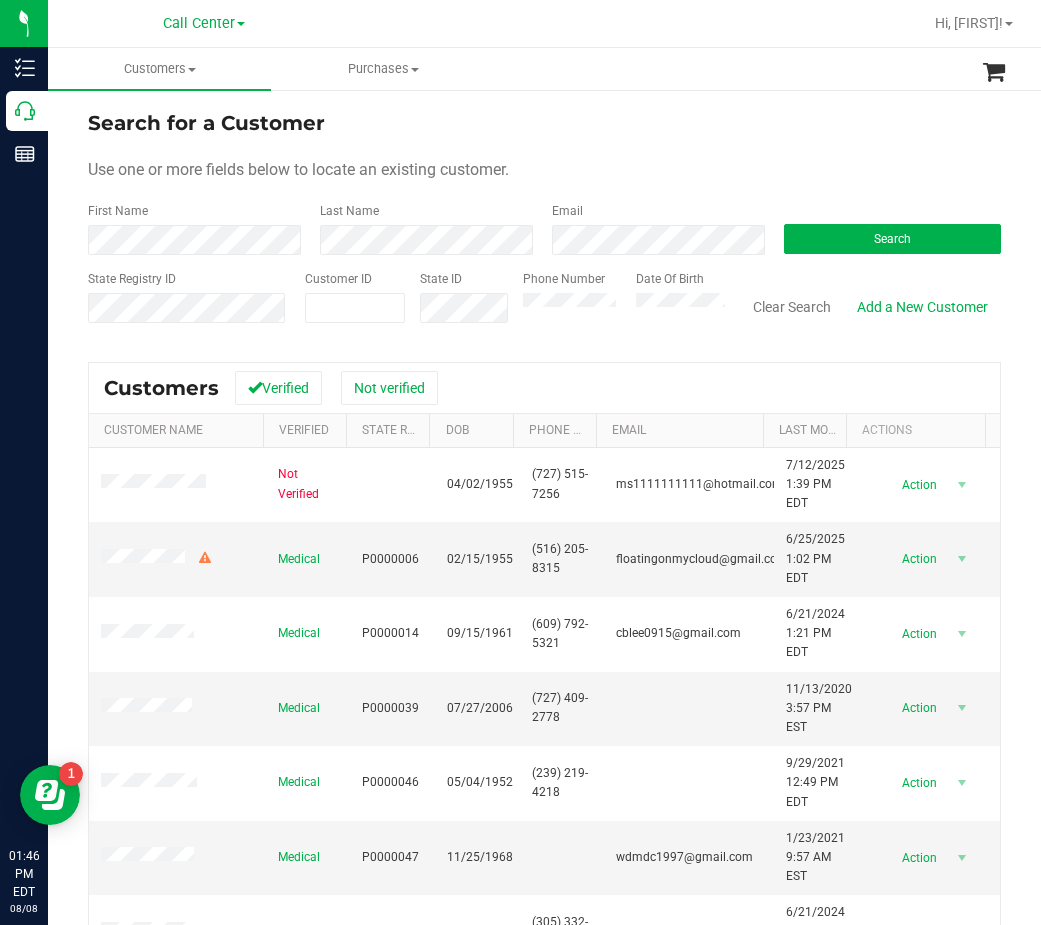 click on "Search" at bounding box center [885, 228] 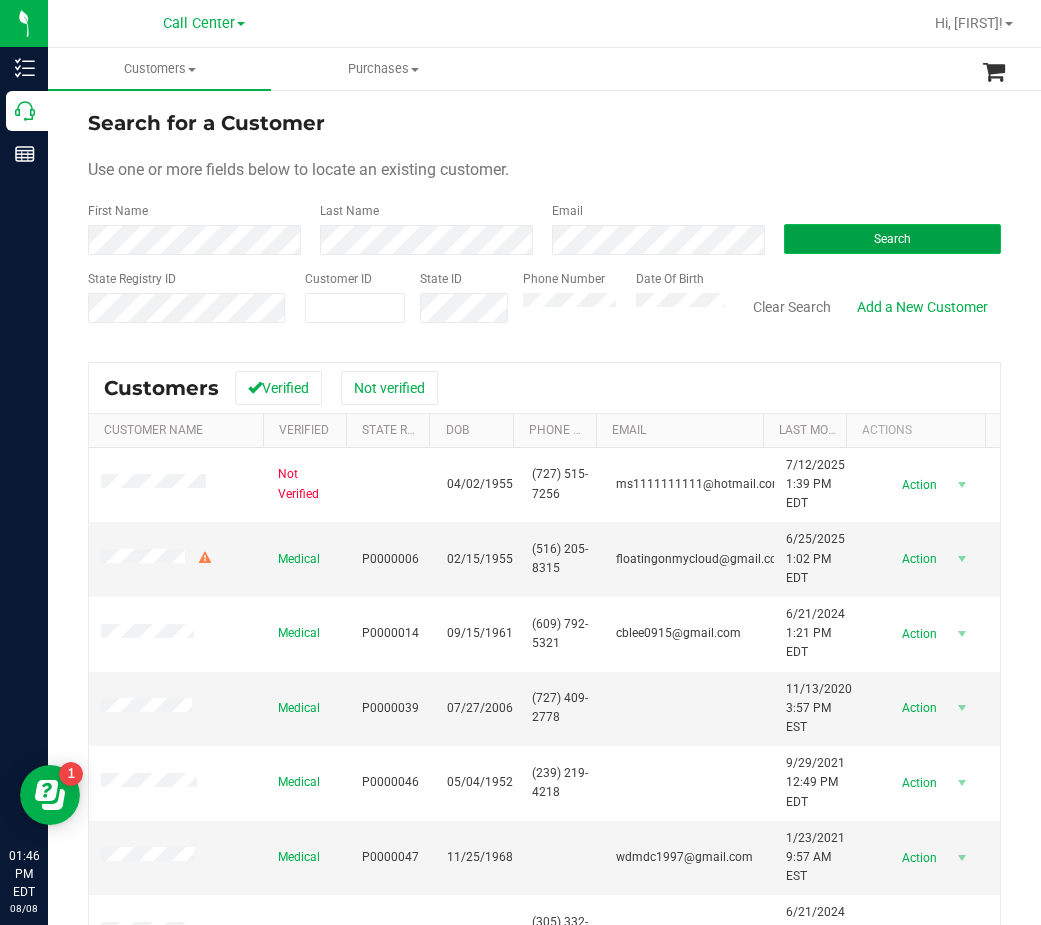 click on "Search" at bounding box center (892, 239) 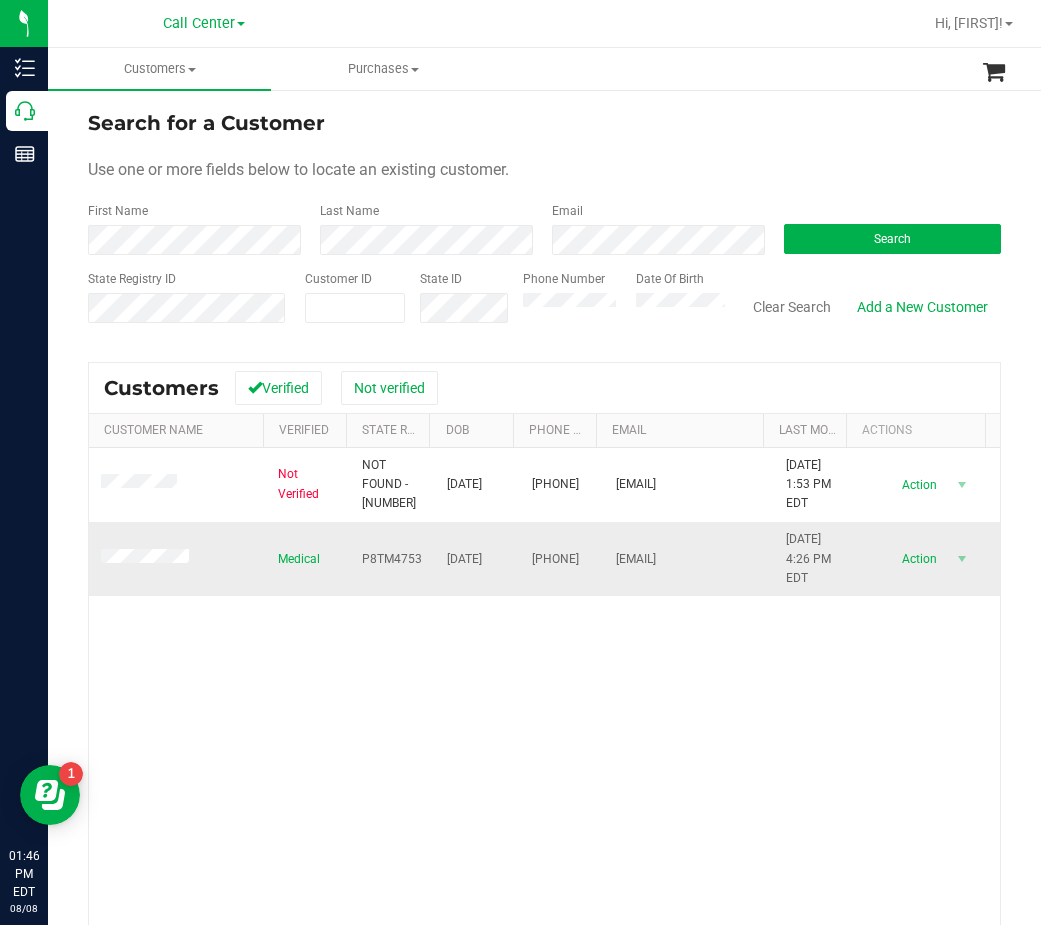 click on "P8TM4753" at bounding box center [392, 559] 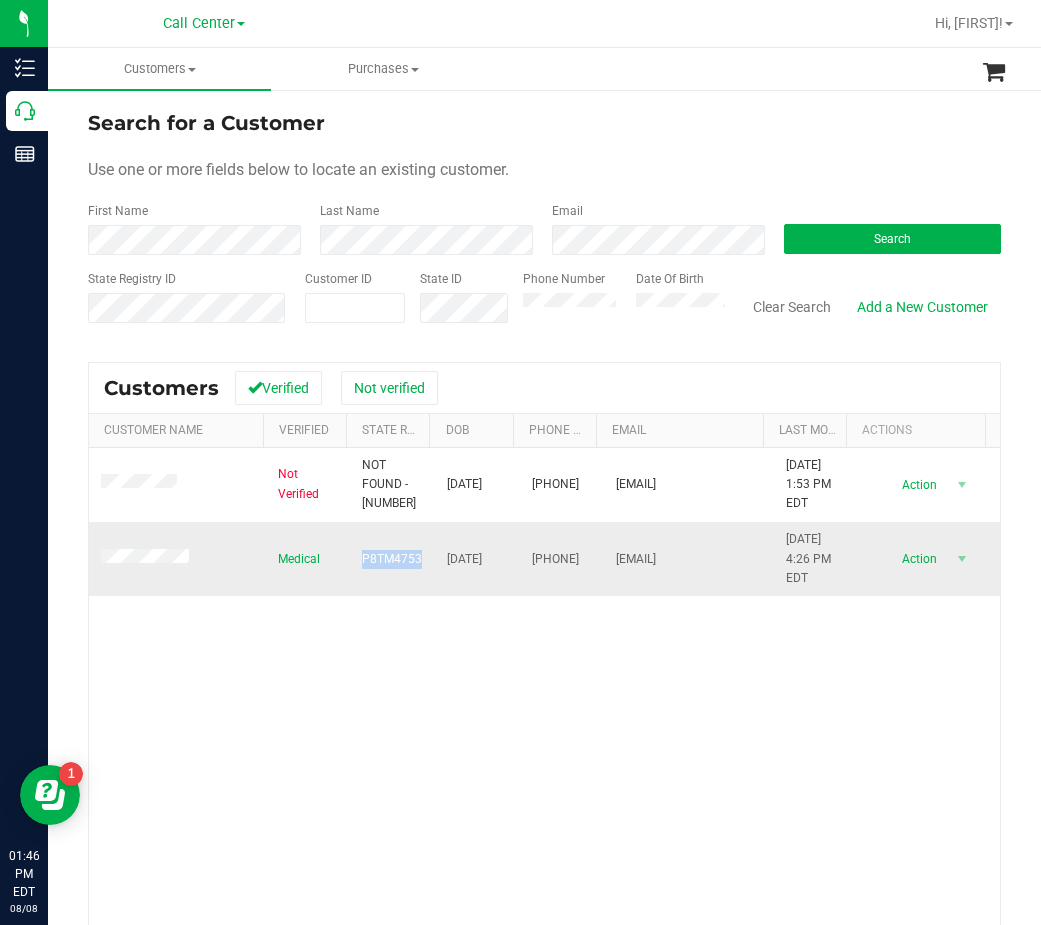 click on "P8TM4753" at bounding box center [392, 559] 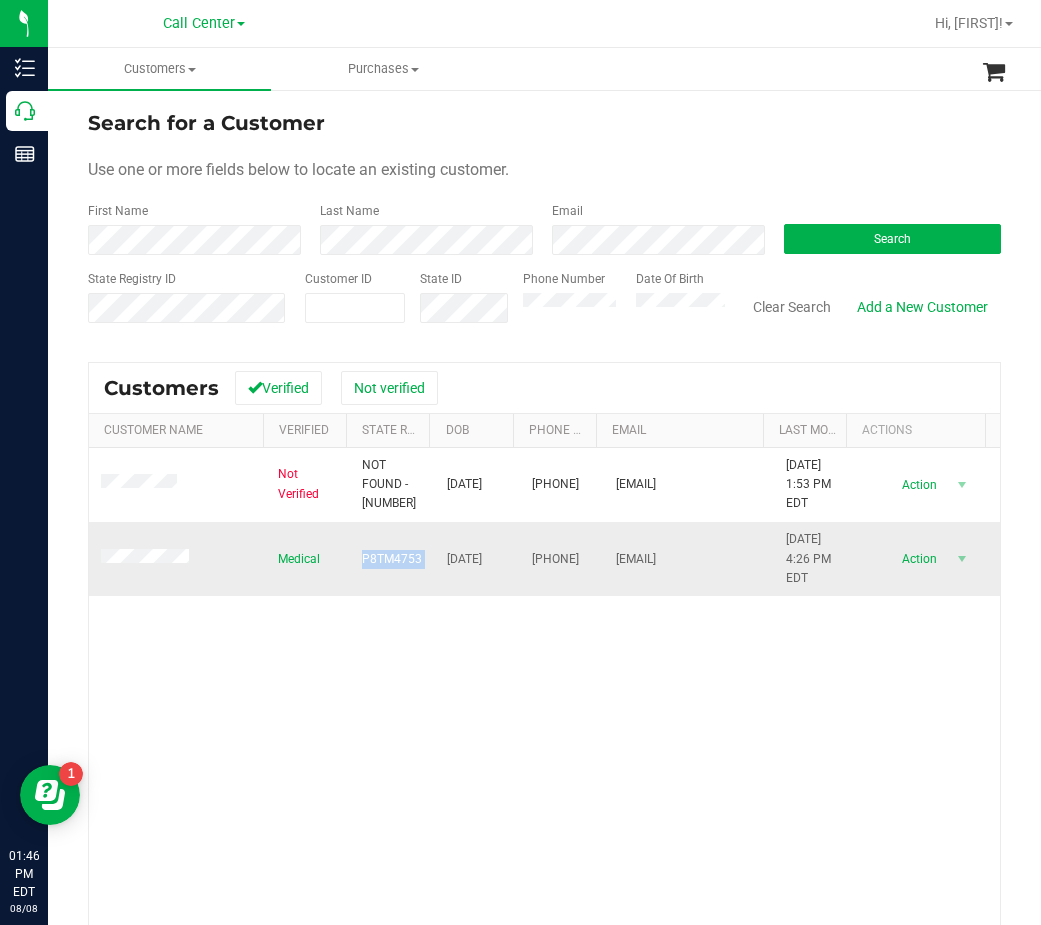 click on "P8TM4753" at bounding box center [392, 559] 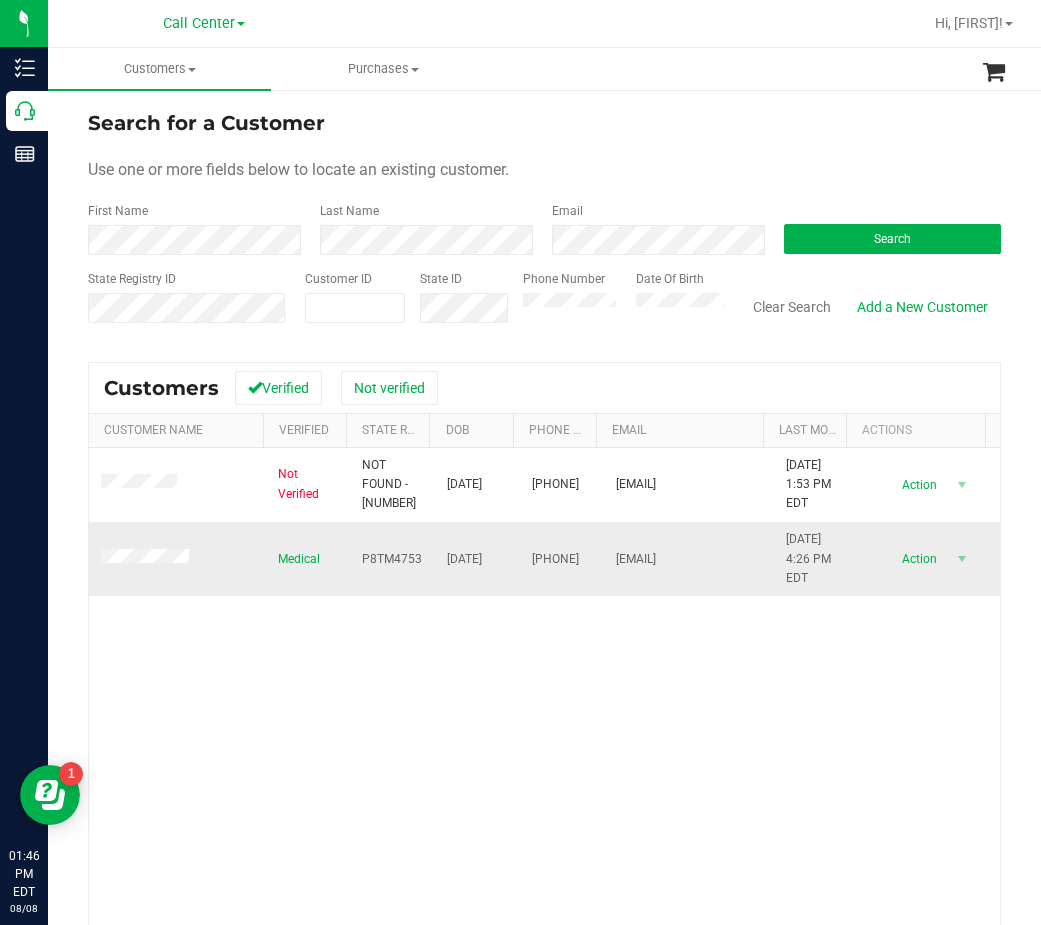 click on "[DATE]" at bounding box center (464, 559) 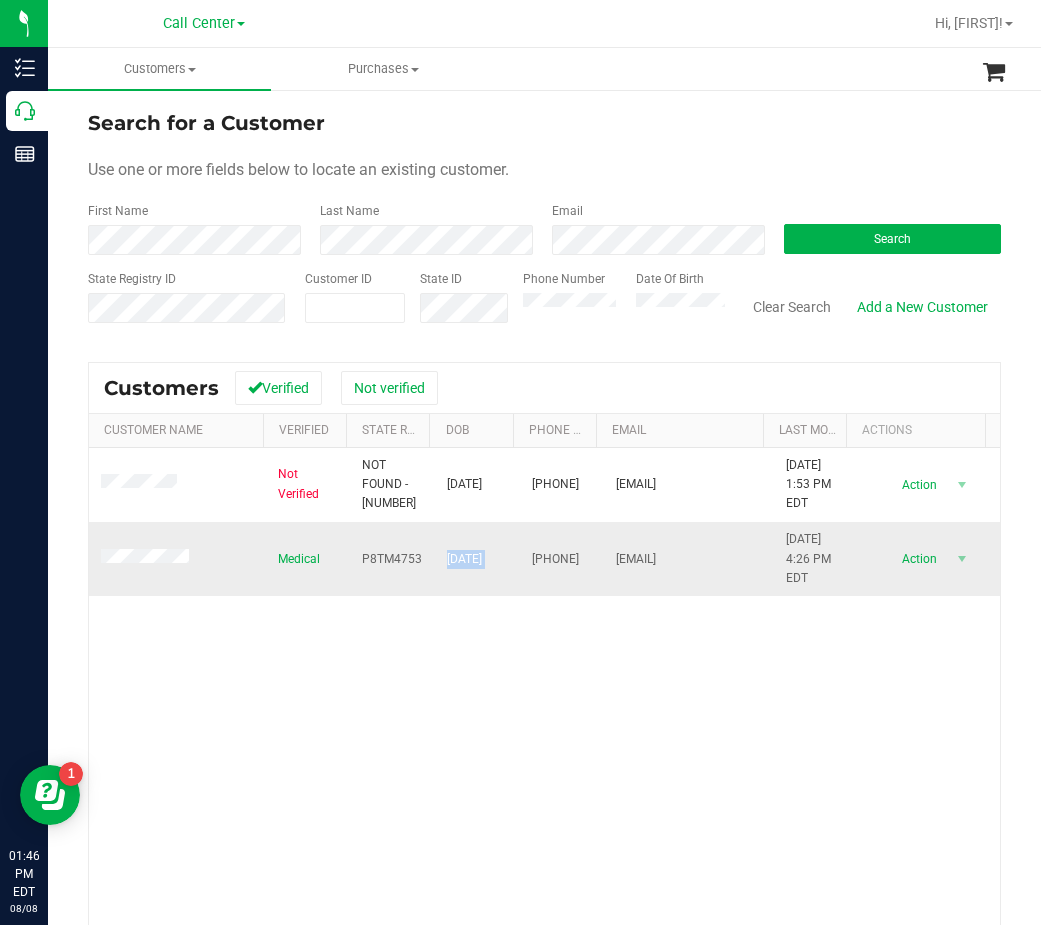 click on "[DATE]" at bounding box center [464, 559] 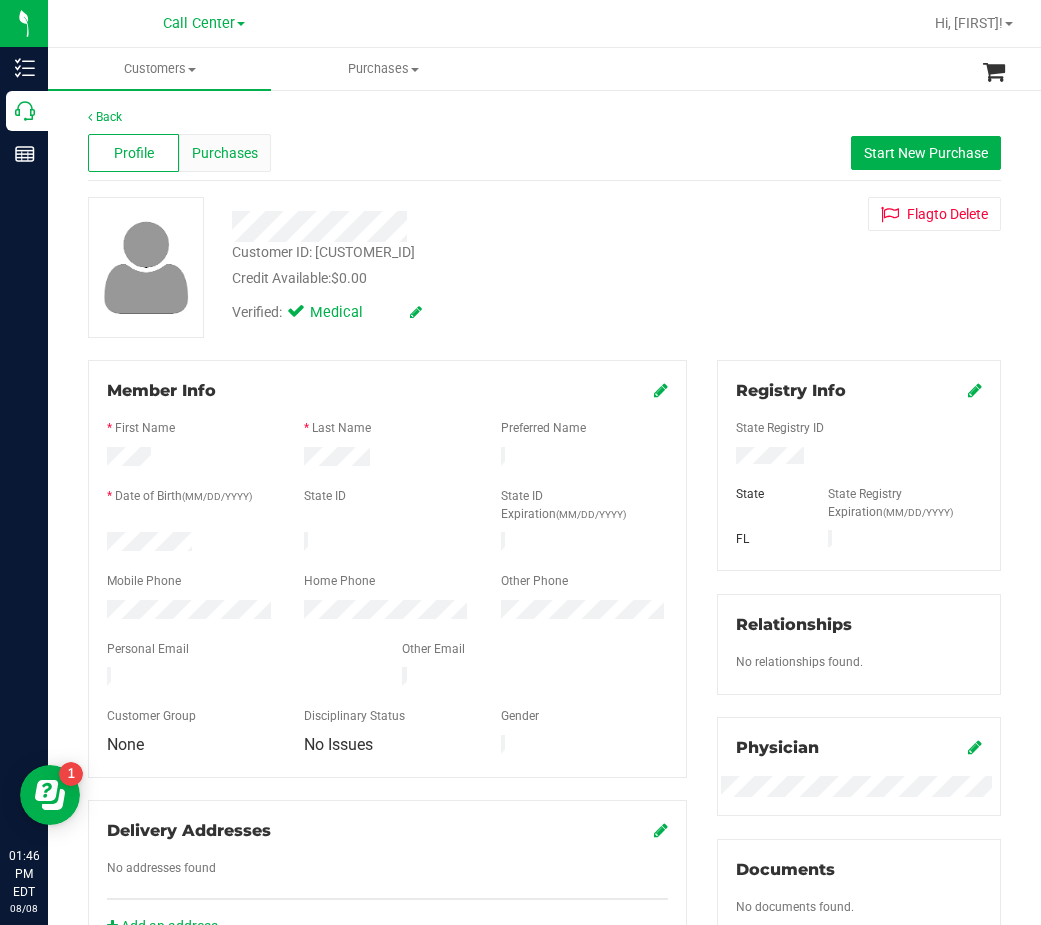 click on "Purchases" at bounding box center (225, 153) 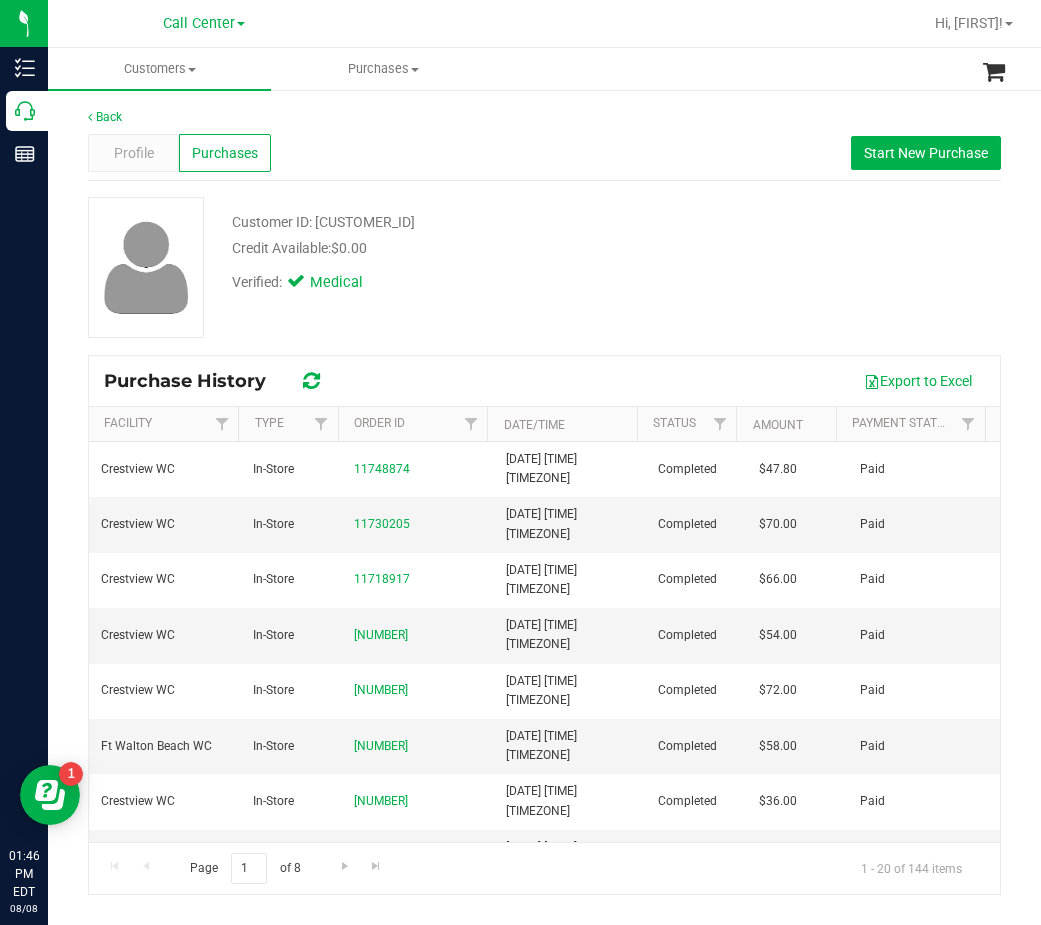 click on "Credit Available:
$0.00" at bounding box center [453, 248] 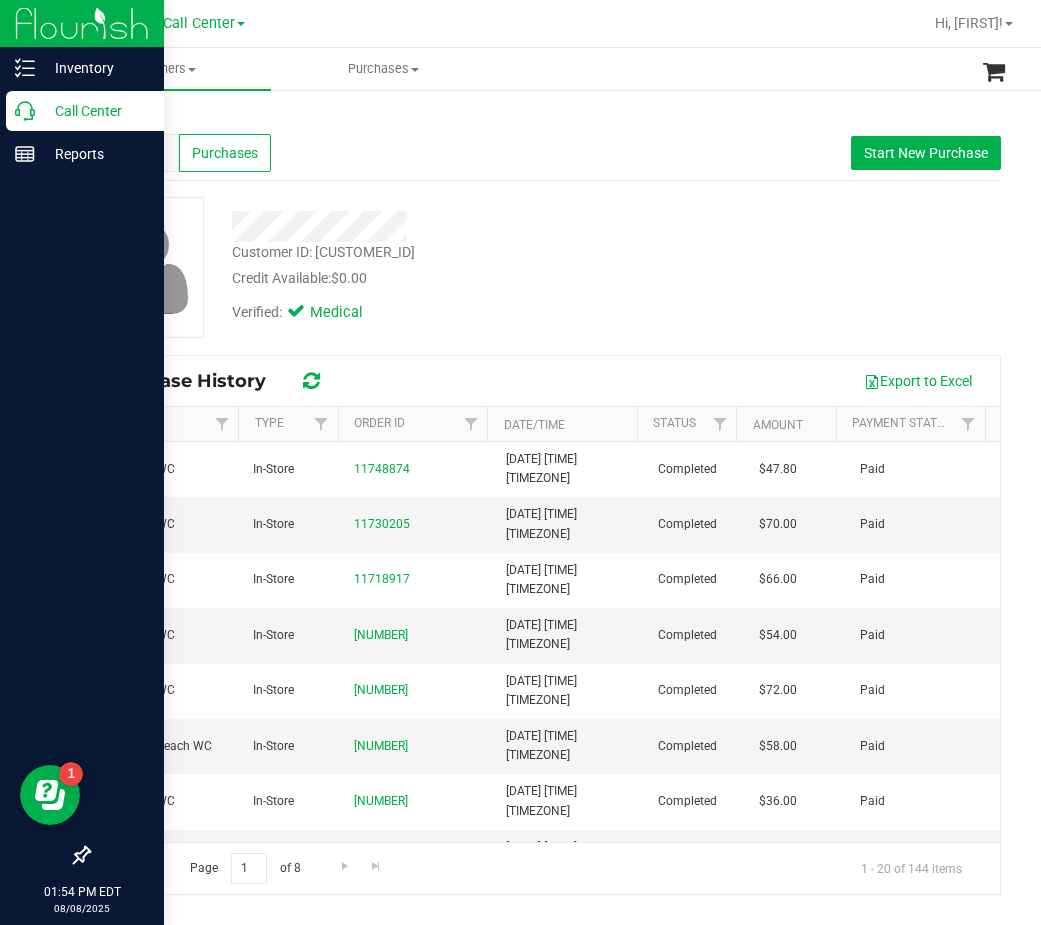 click on "Call Center" at bounding box center (95, 111) 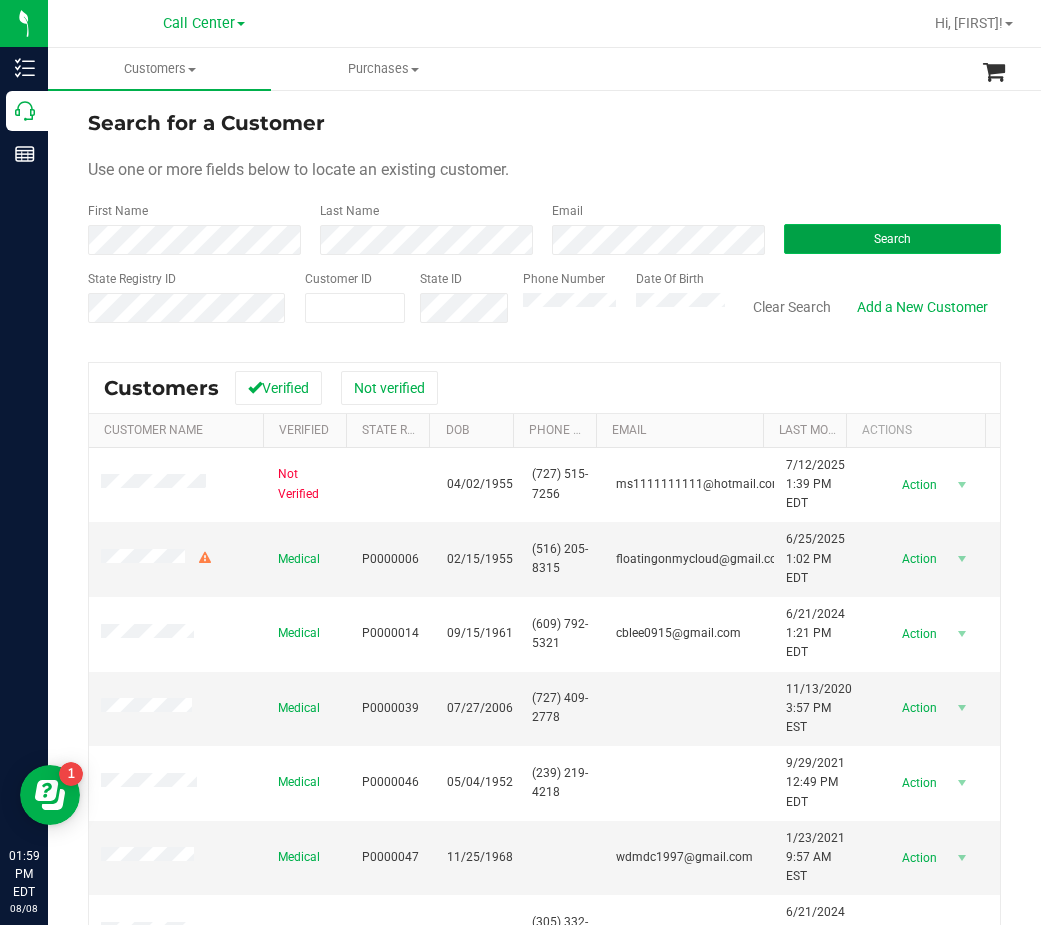 click on "Search" at bounding box center [892, 239] 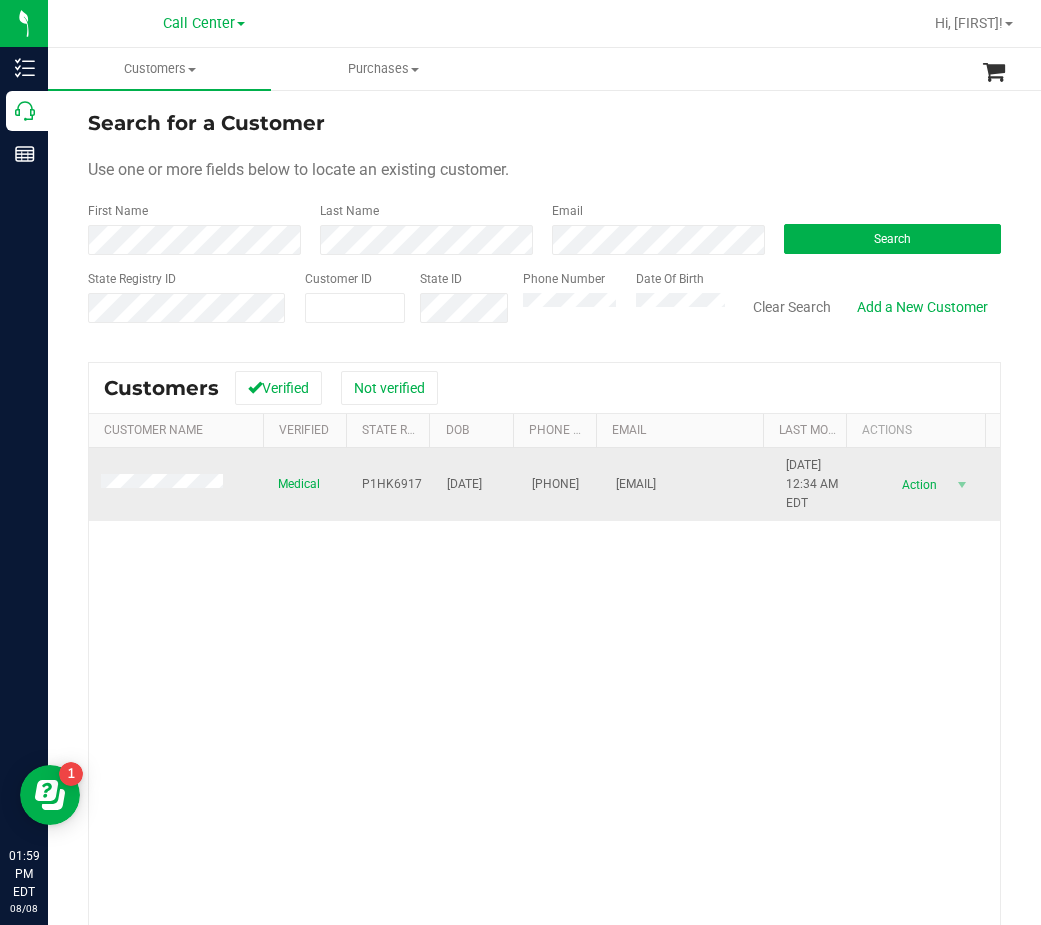 click on "P1HK6917" at bounding box center [392, 484] 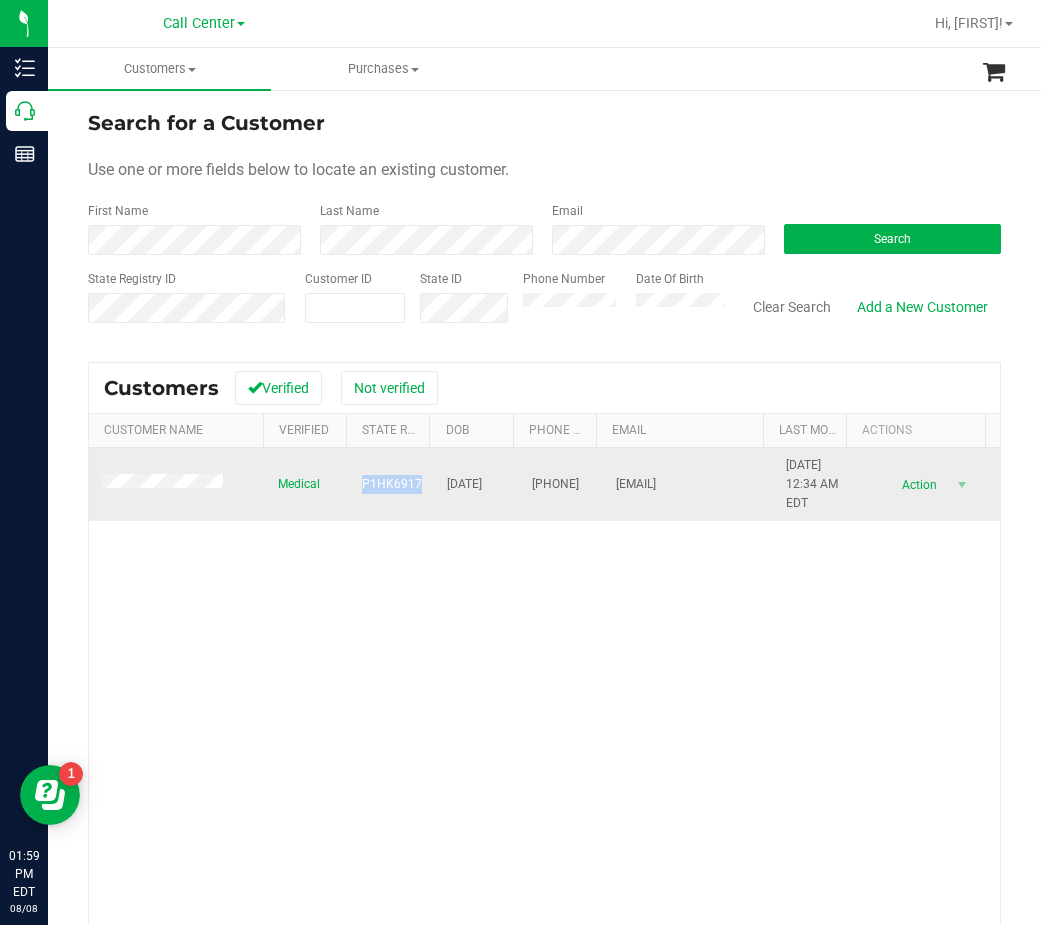 click on "P1HK6917" at bounding box center [392, 484] 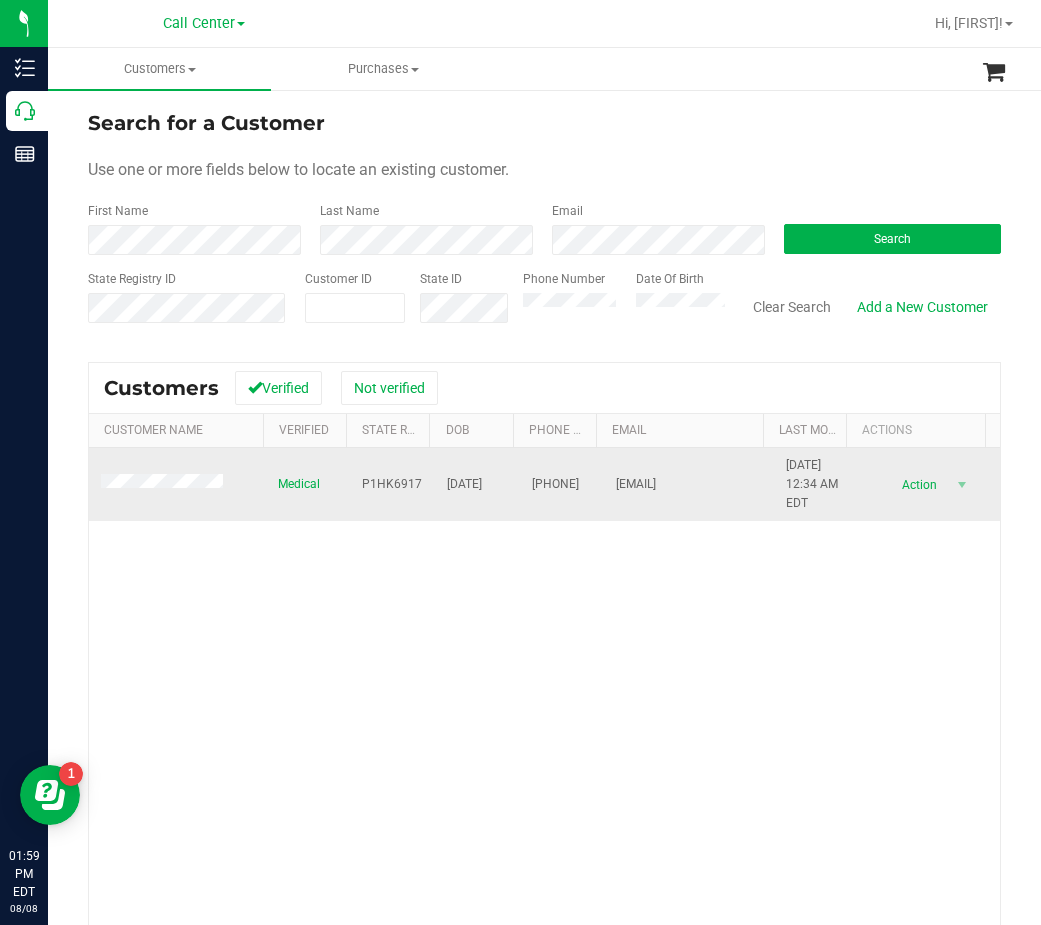 click on "[DATE]" at bounding box center (464, 484) 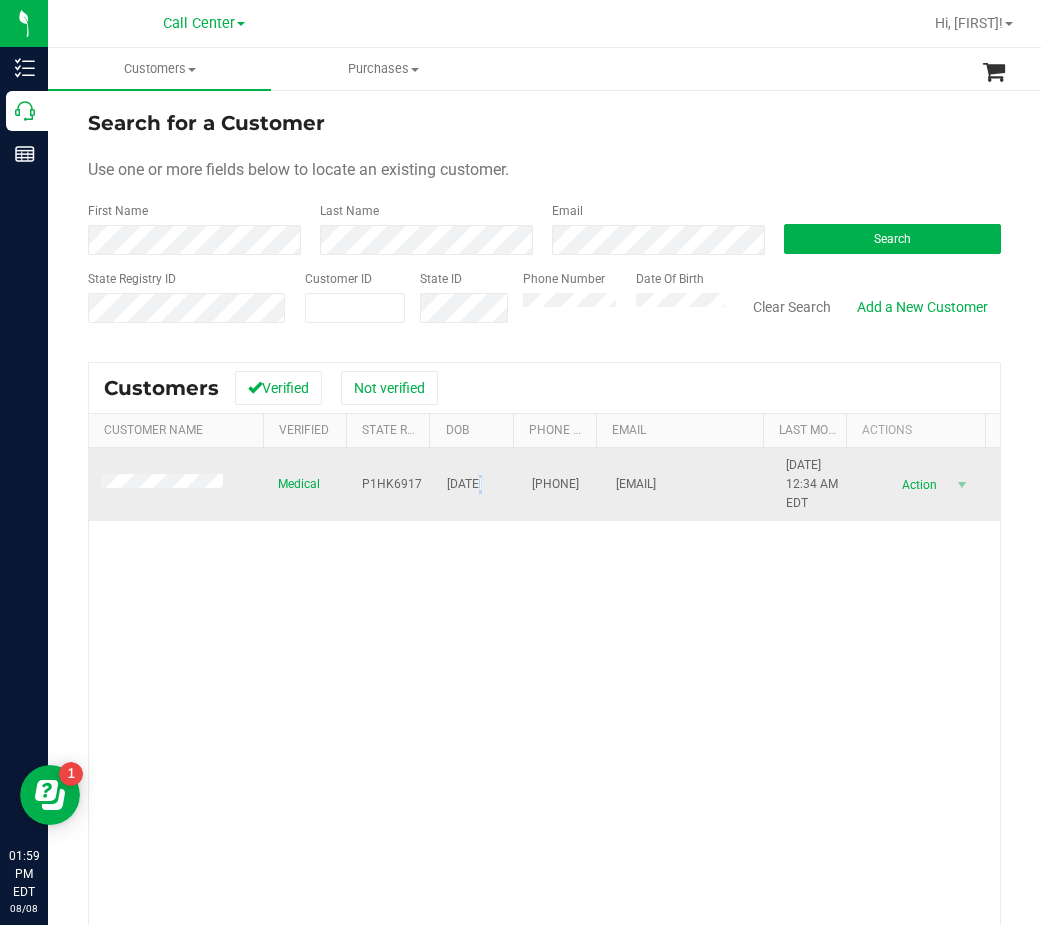 click on "[DATE]" at bounding box center (464, 484) 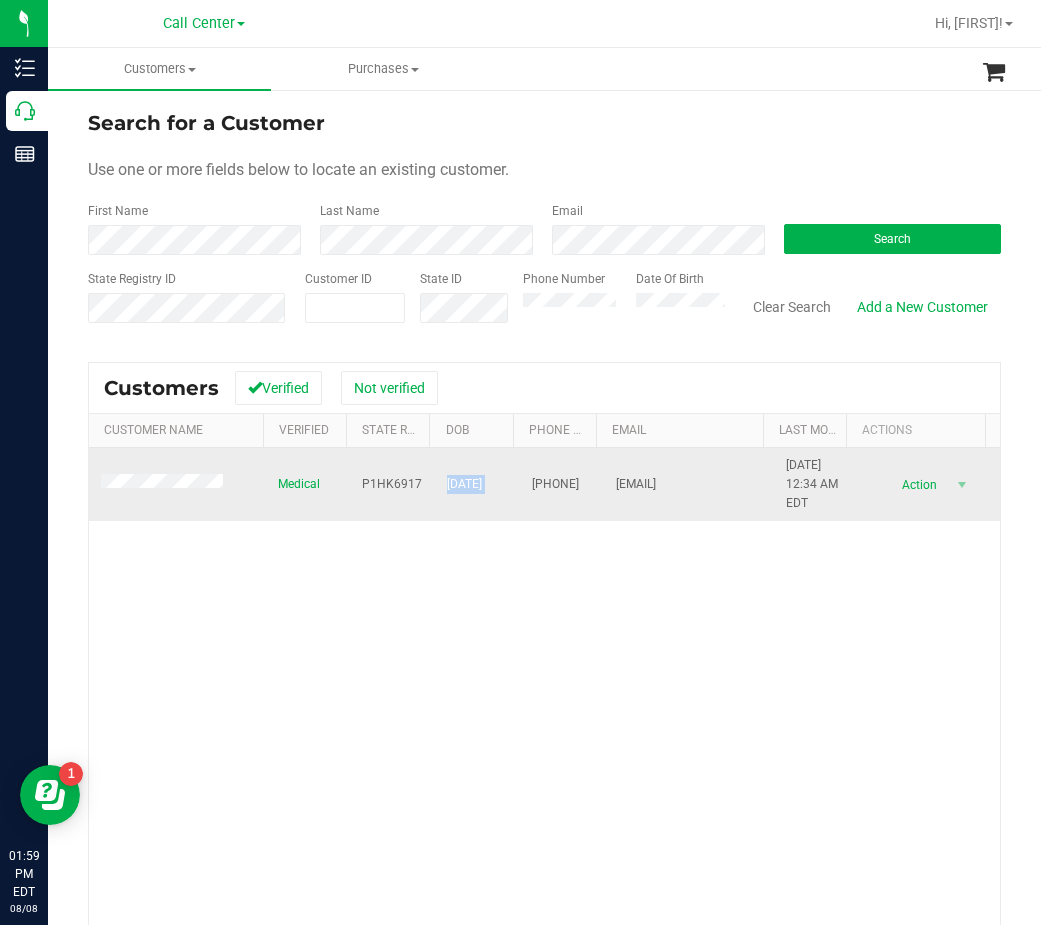 click on "[DATE]" at bounding box center (464, 484) 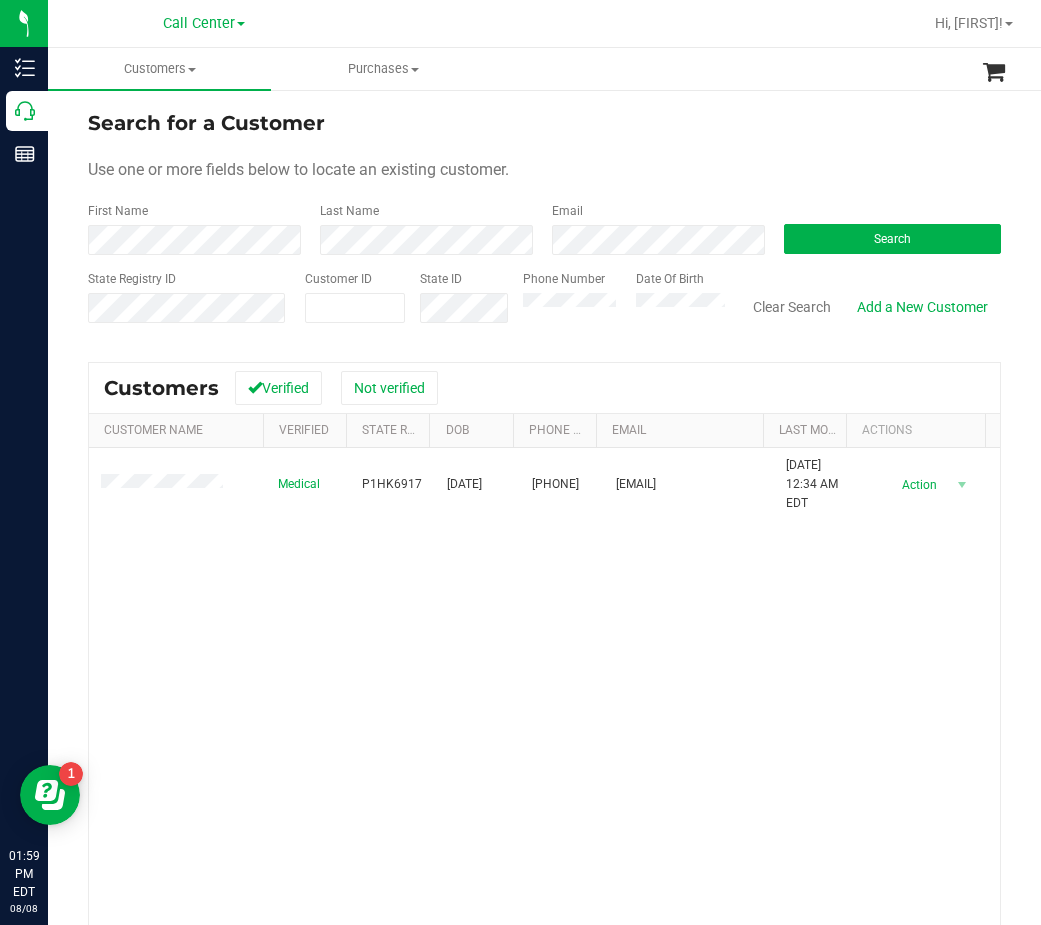 click on "Search for a Customer
Use one or more fields below to locate an existing customer.
First Name
Last Name
Email
Search
State Registry ID
Customer ID
State ID
Phone Number" at bounding box center [544, 595] 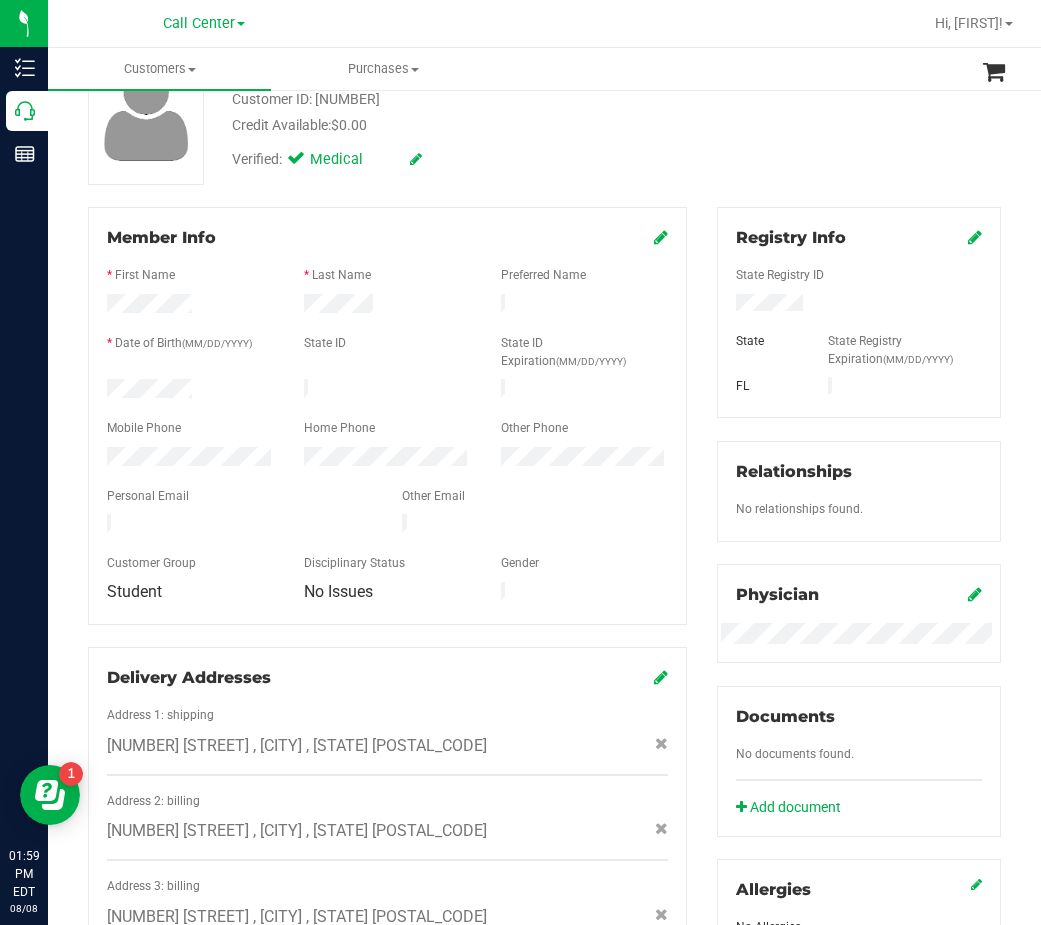 scroll, scrollTop: 0, scrollLeft: 0, axis: both 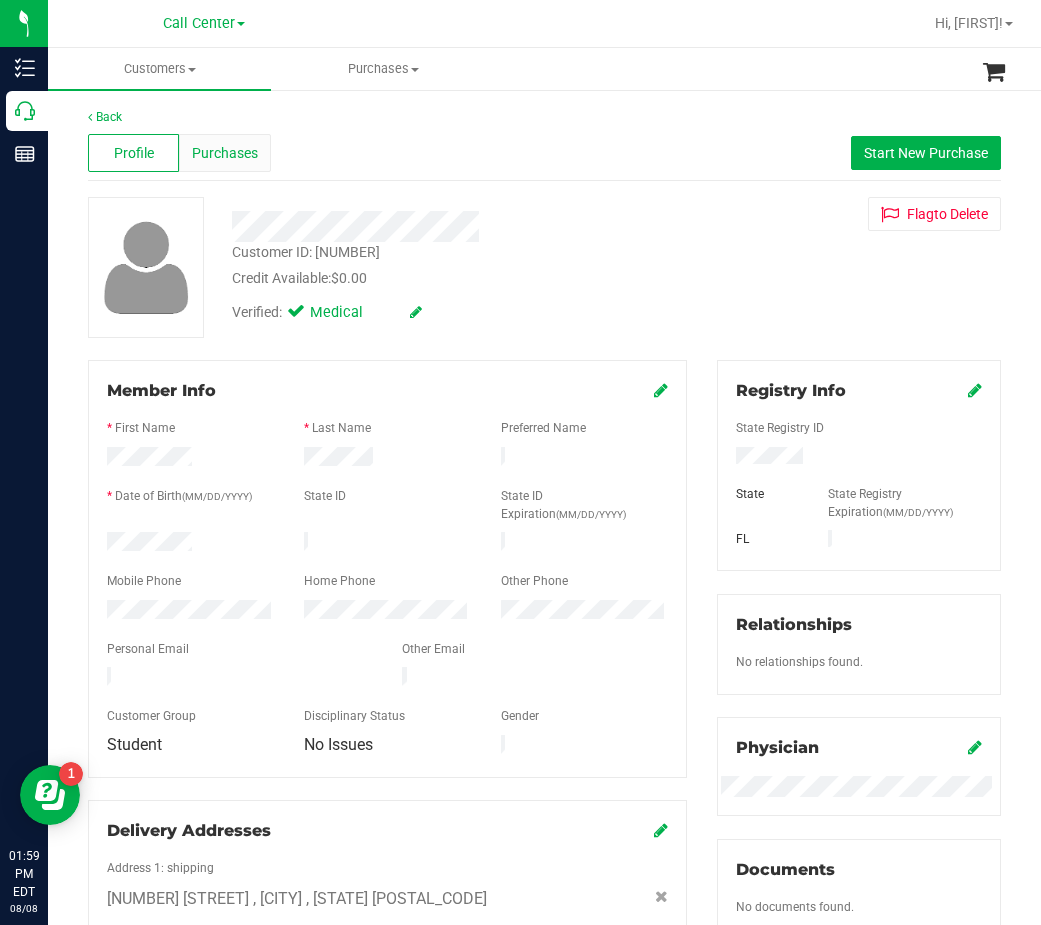 click on "Purchases" at bounding box center (225, 153) 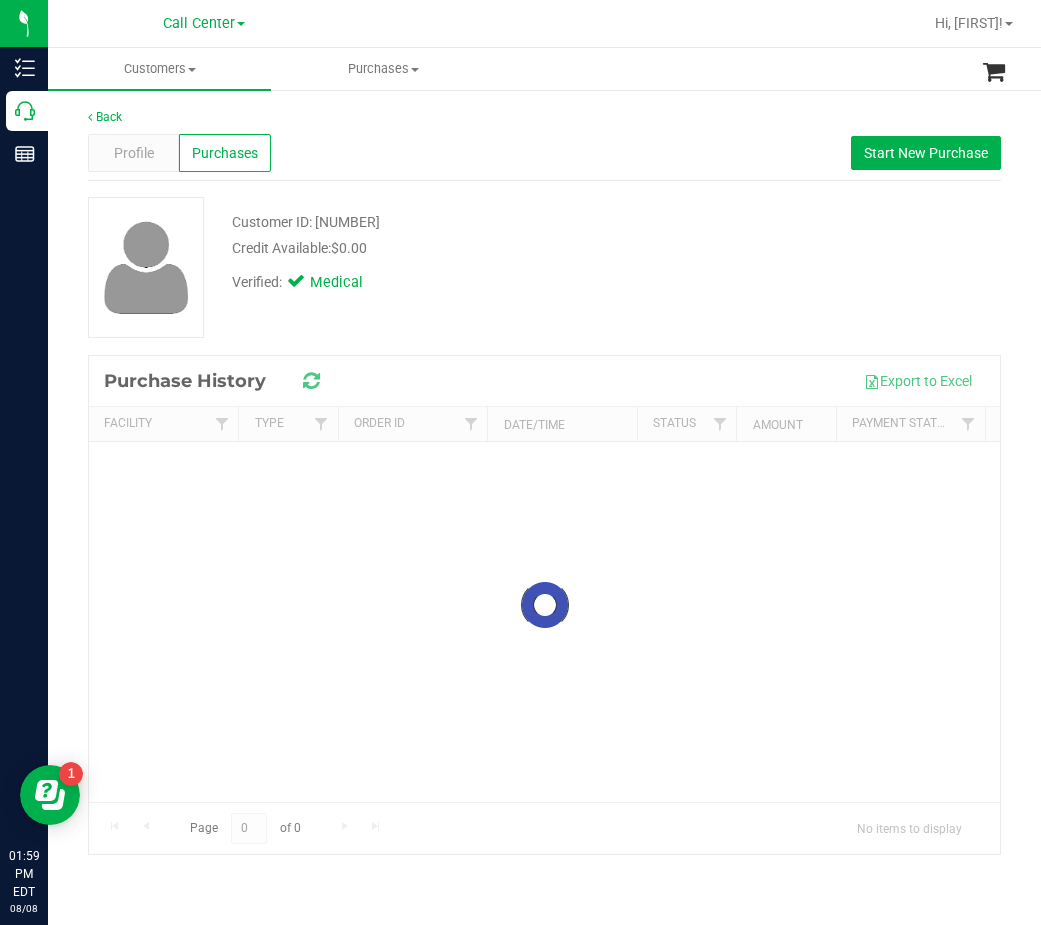 click on "Profile
Purchases
Start New Purchase" at bounding box center [544, 153] 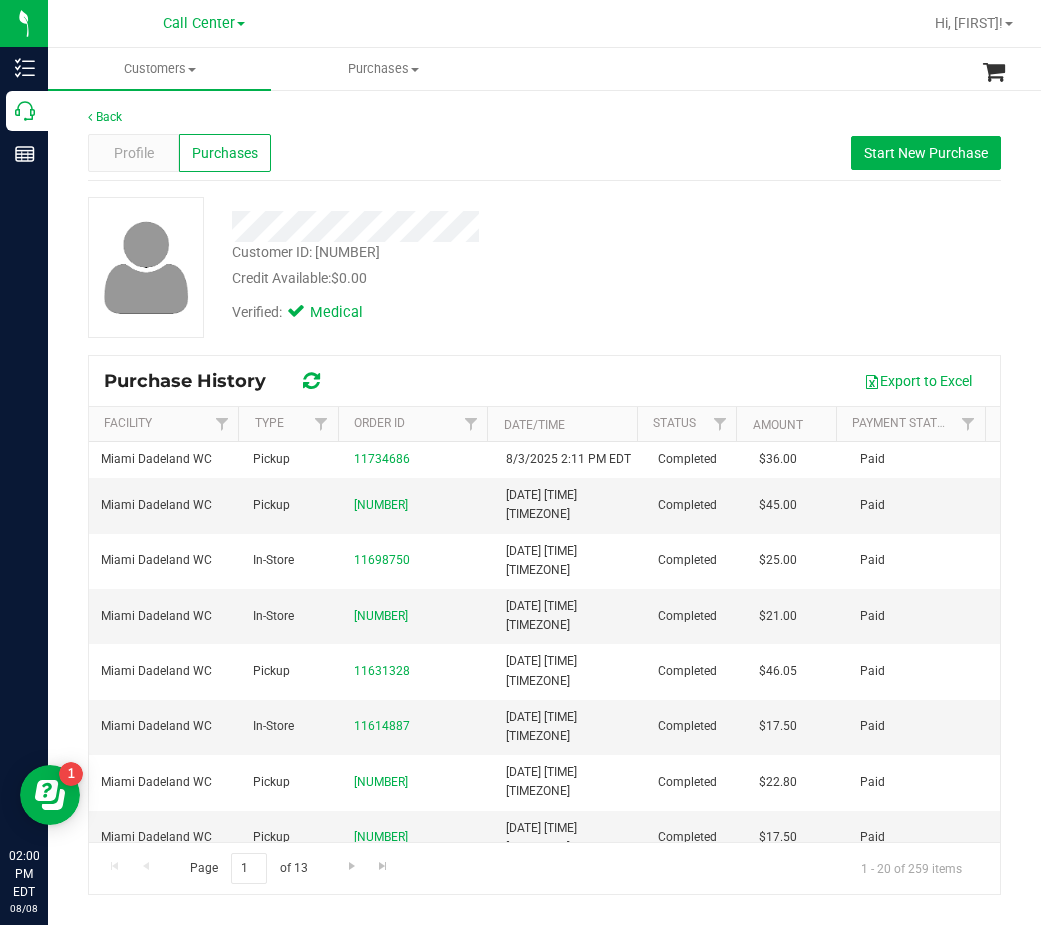 drag, startPoint x: 553, startPoint y: 174, endPoint x: 506, endPoint y: 177, distance: 47.095646 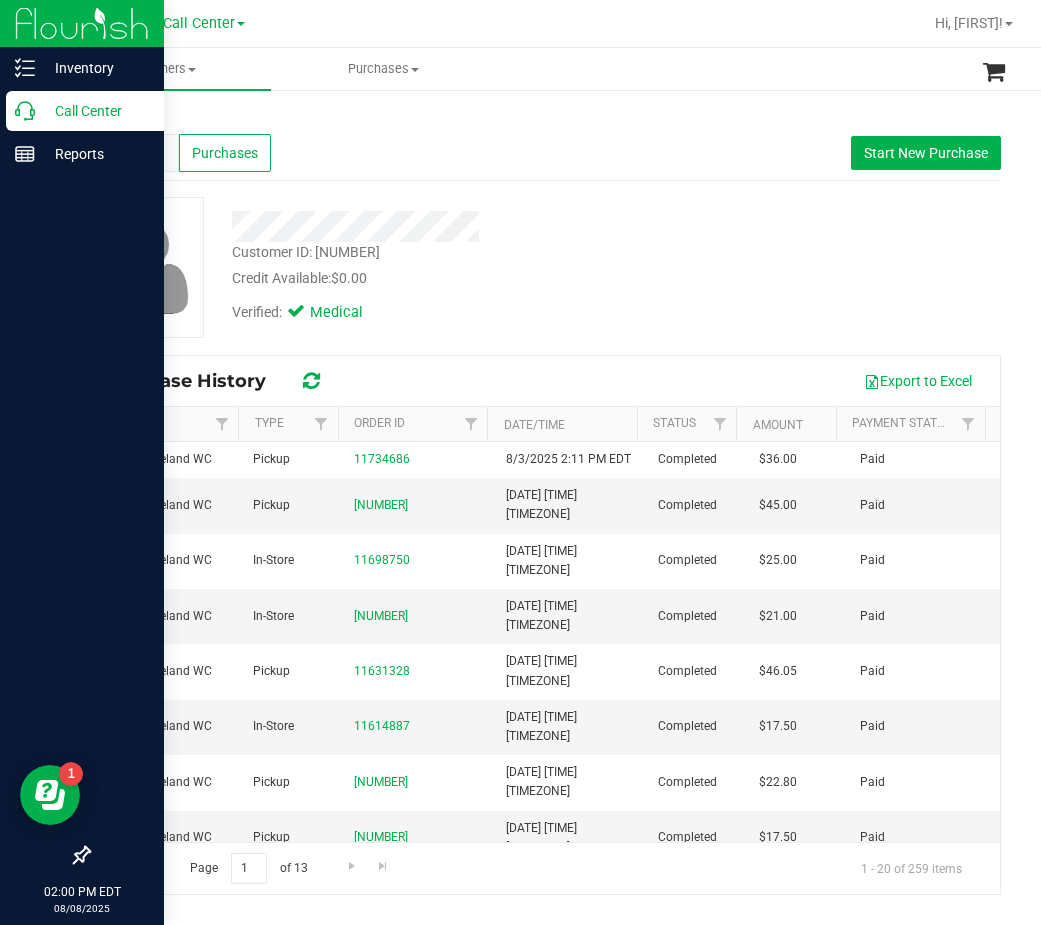 click 